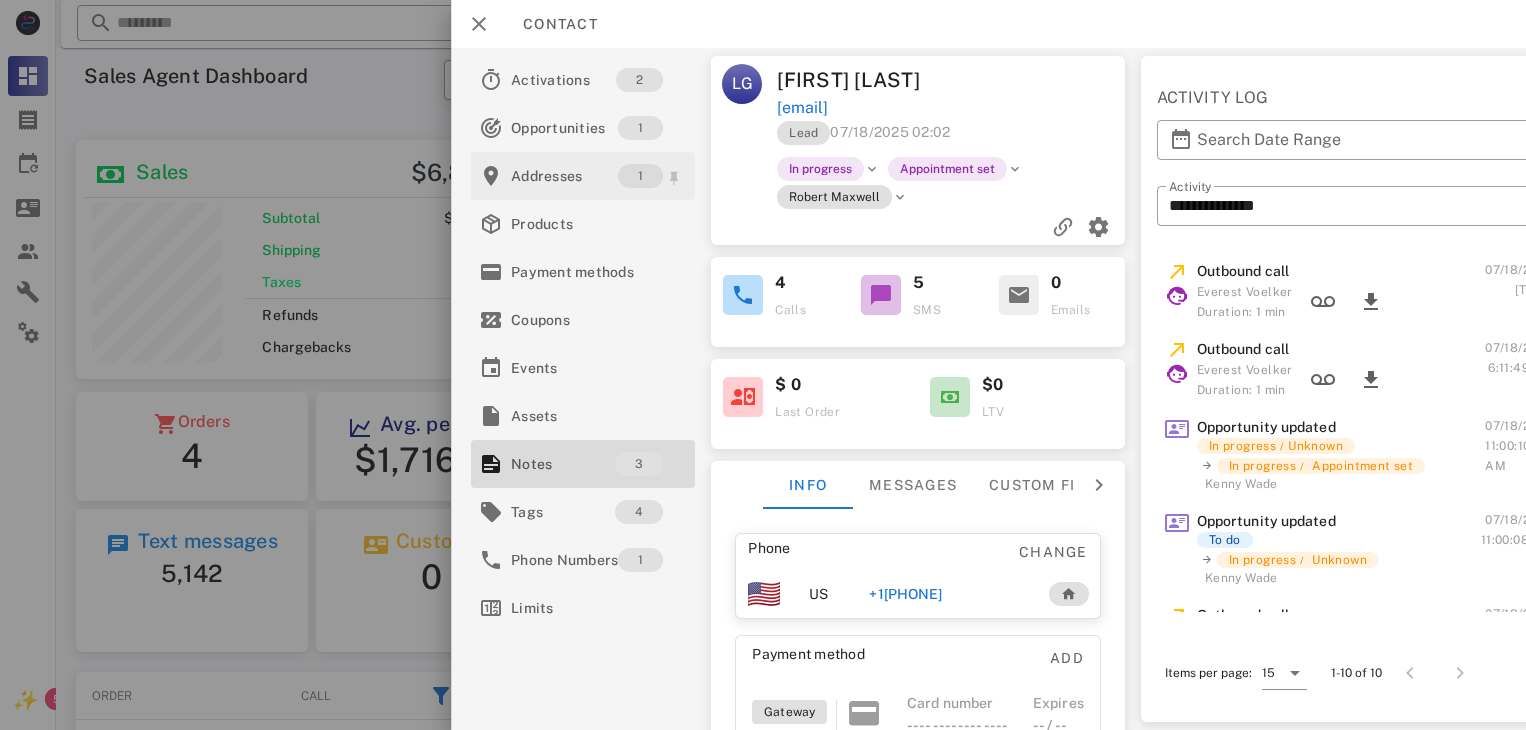 scroll, scrollTop: 0, scrollLeft: 0, axis: both 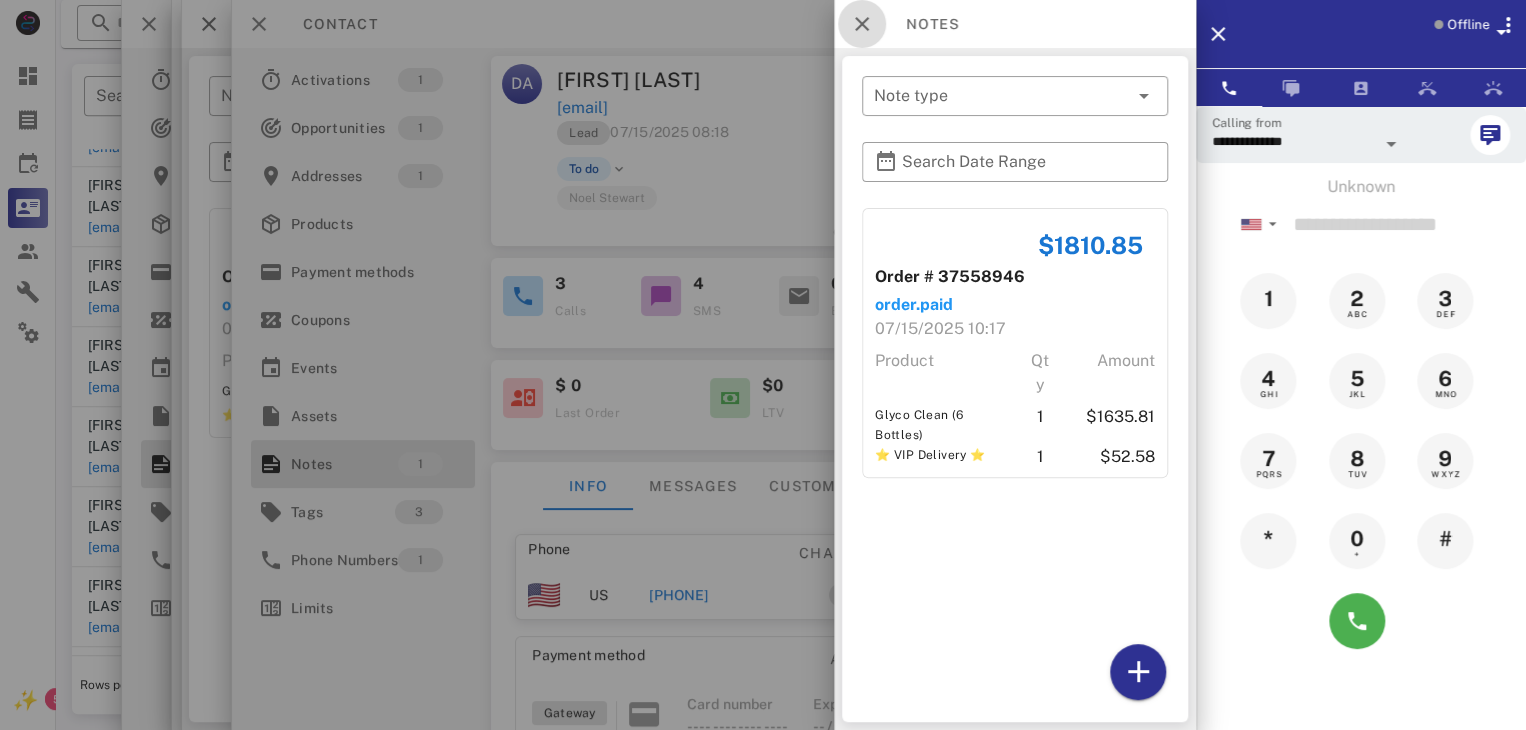 click at bounding box center (862, 24) 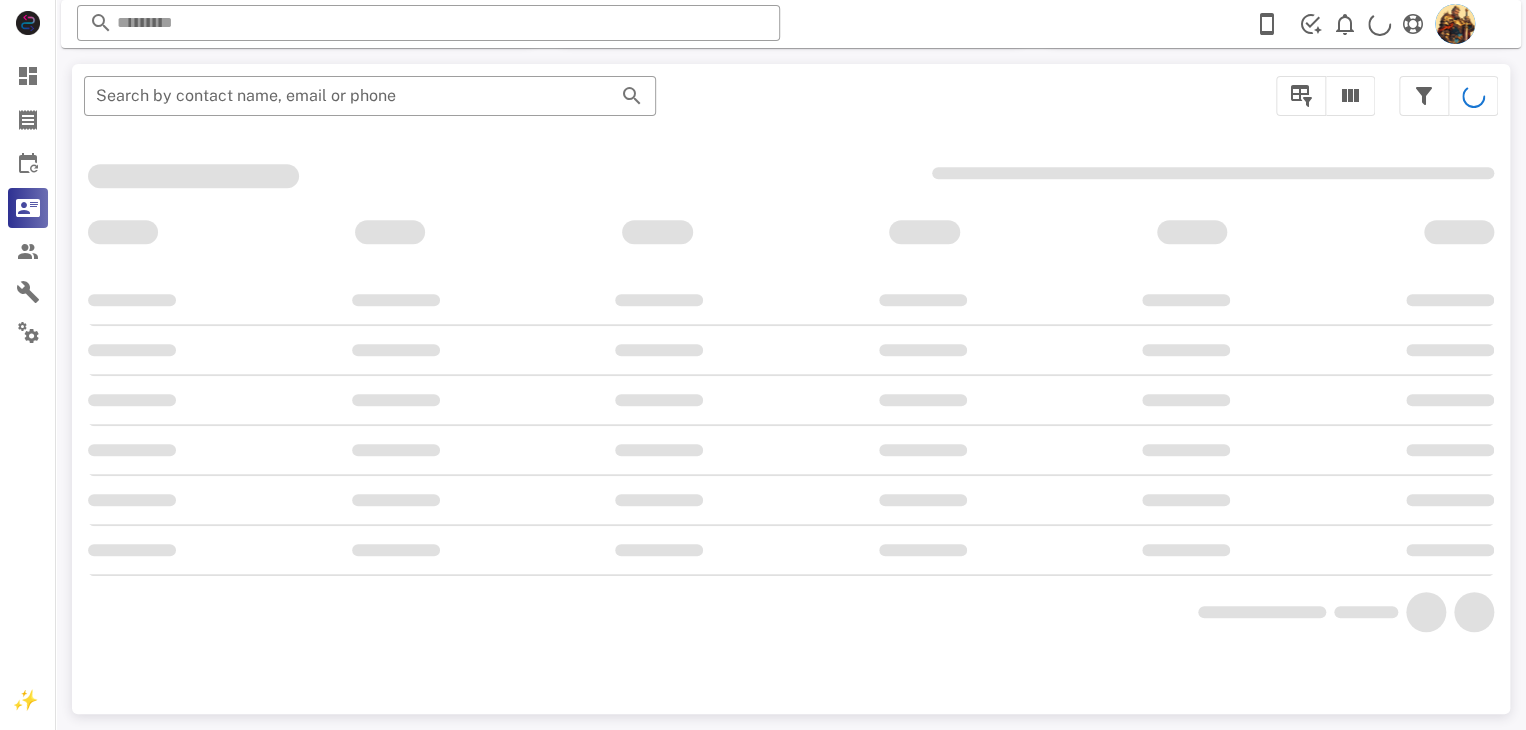 scroll, scrollTop: 356, scrollLeft: 0, axis: vertical 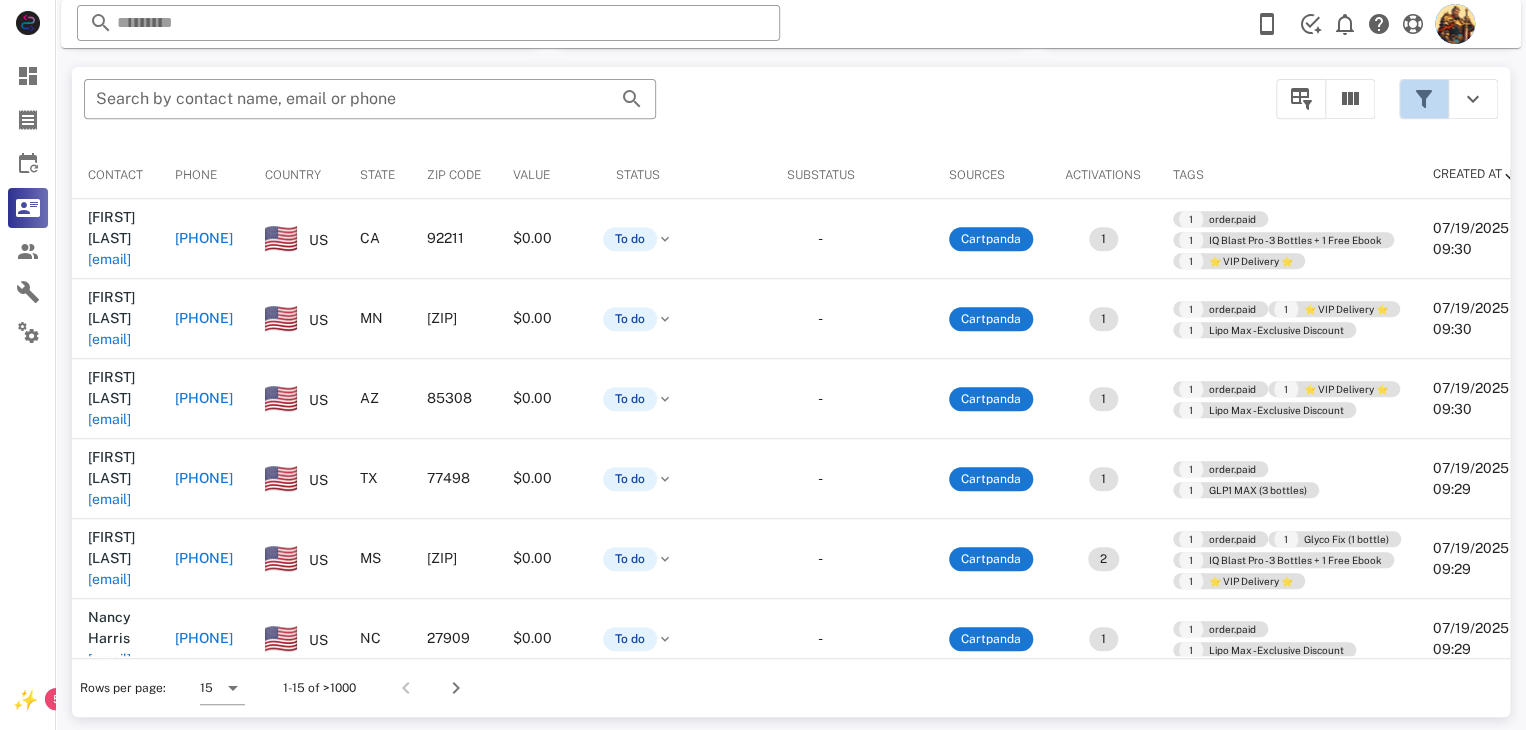 click at bounding box center [1424, 99] 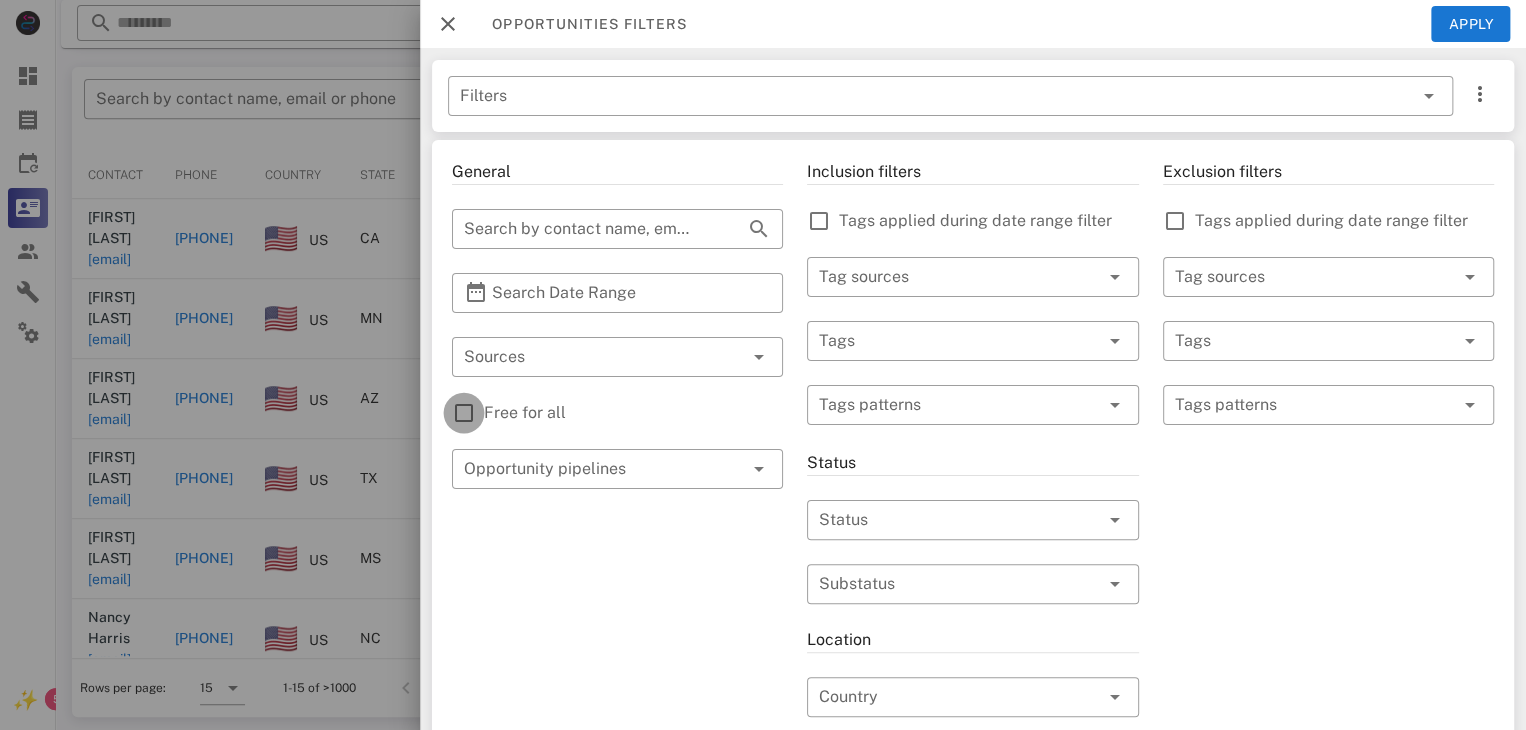 click at bounding box center (464, 413) 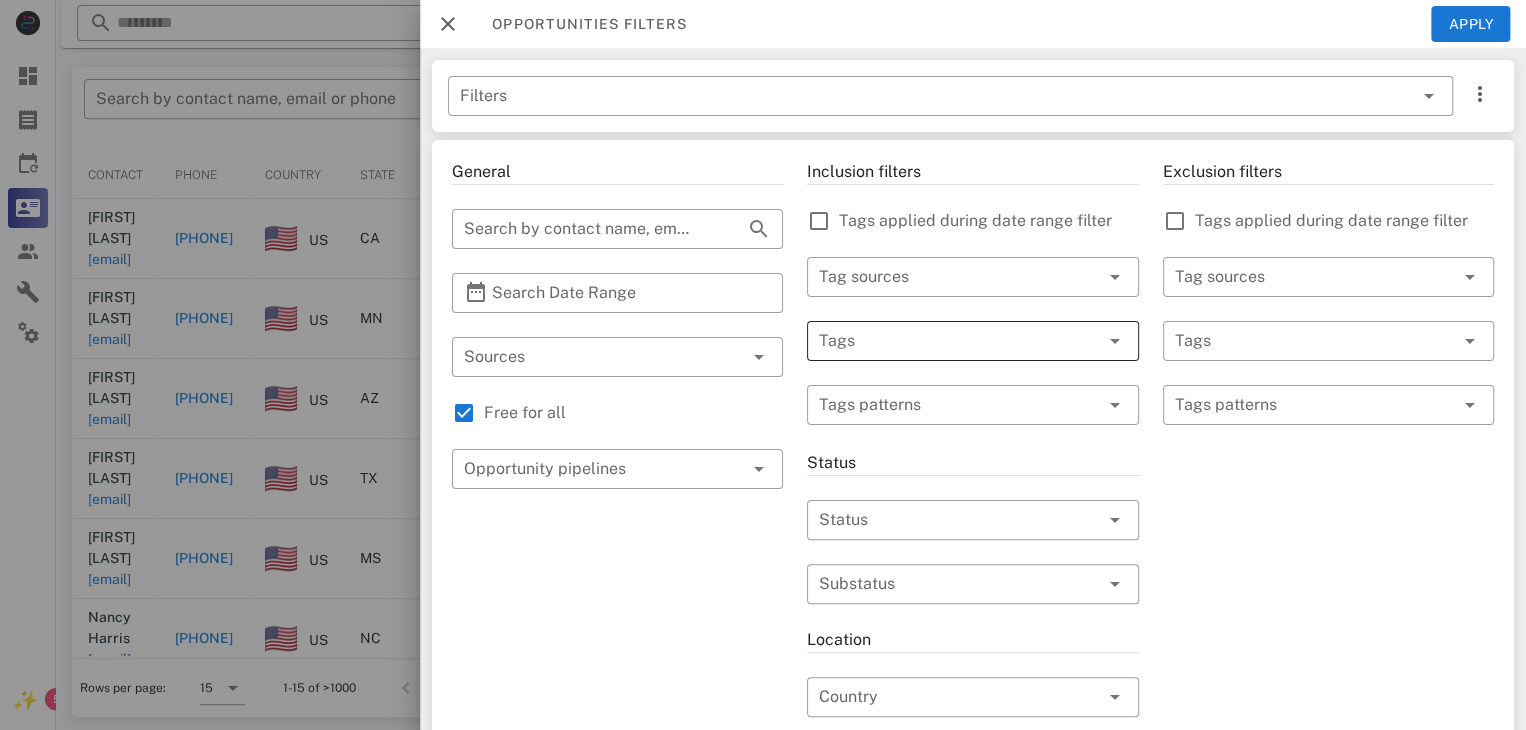 click at bounding box center [944, 341] 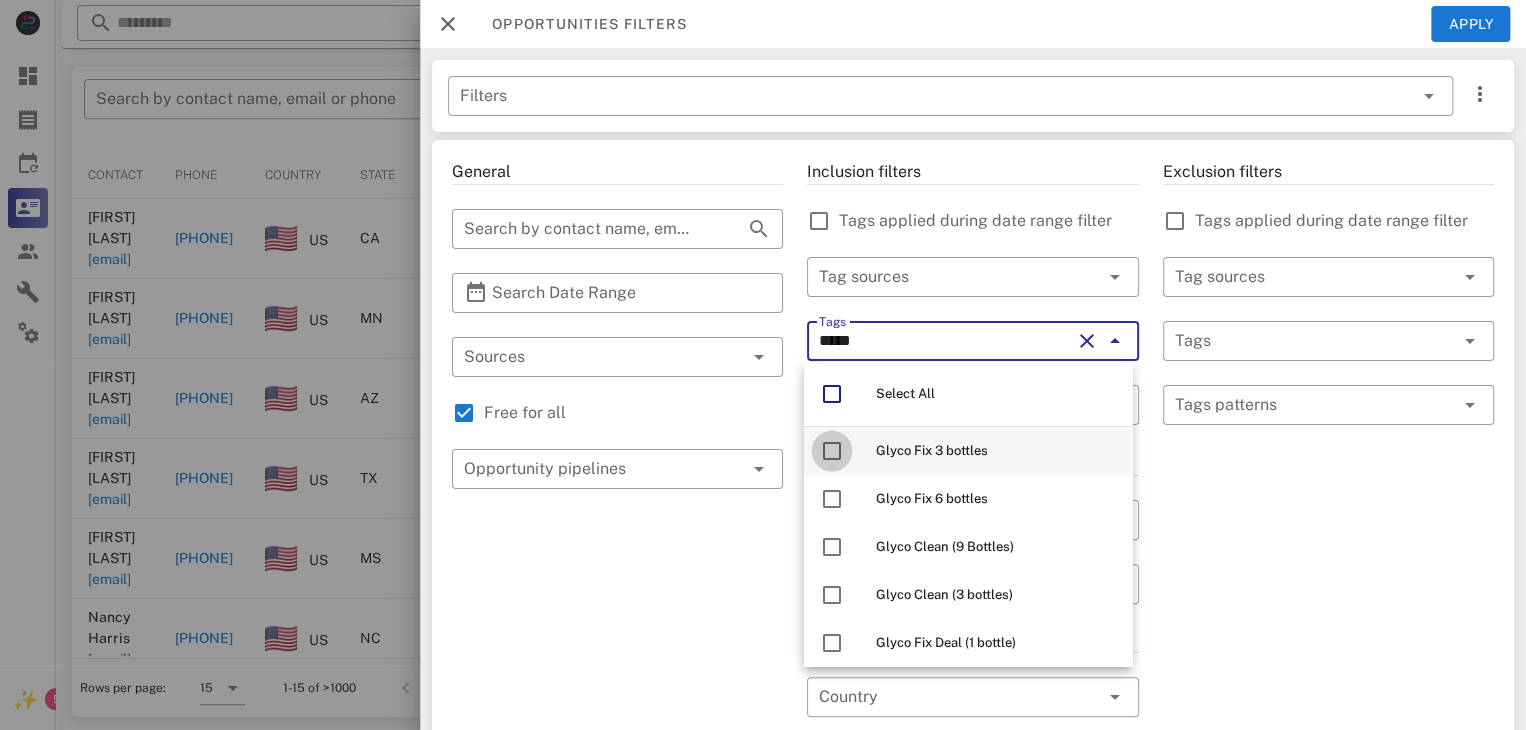 click at bounding box center [832, 451] 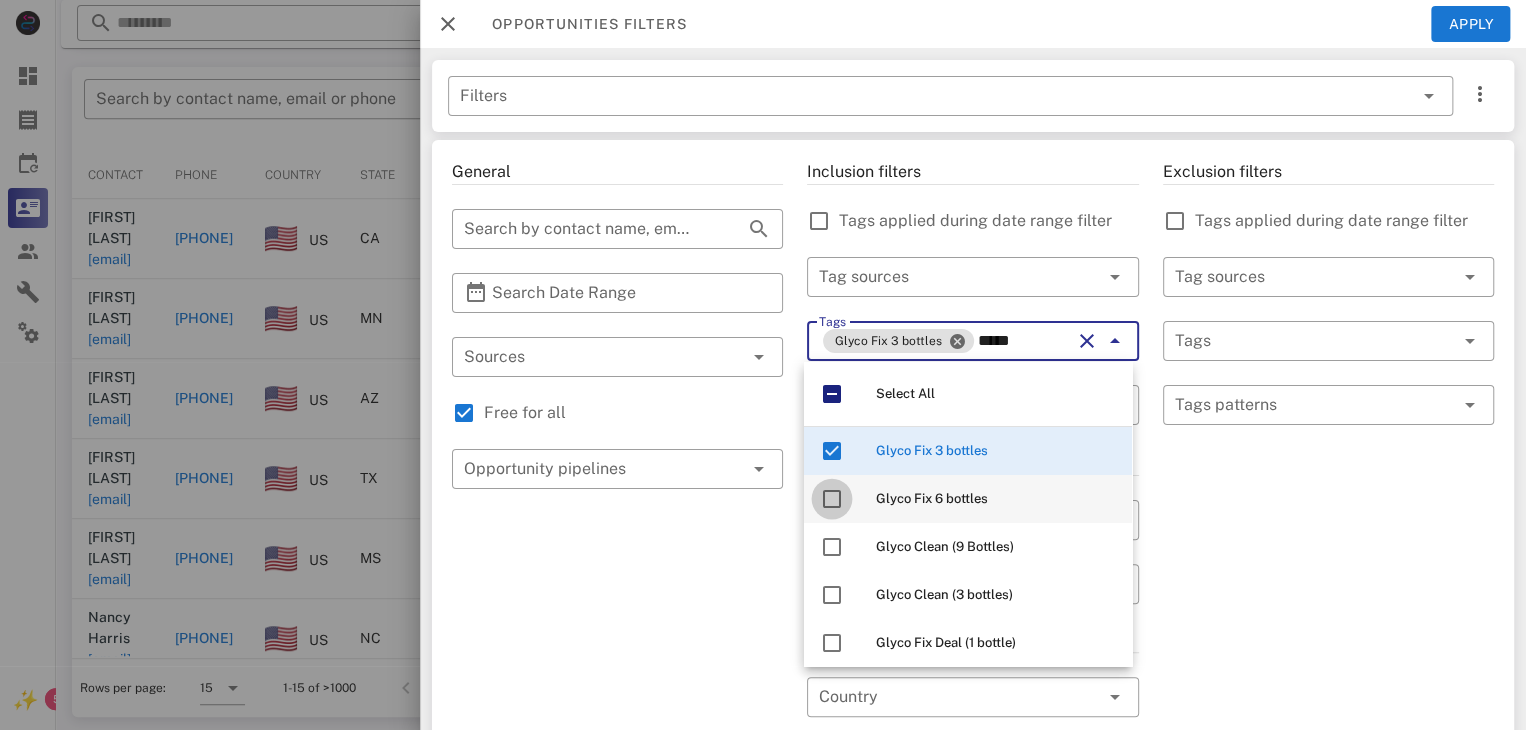click at bounding box center [832, 499] 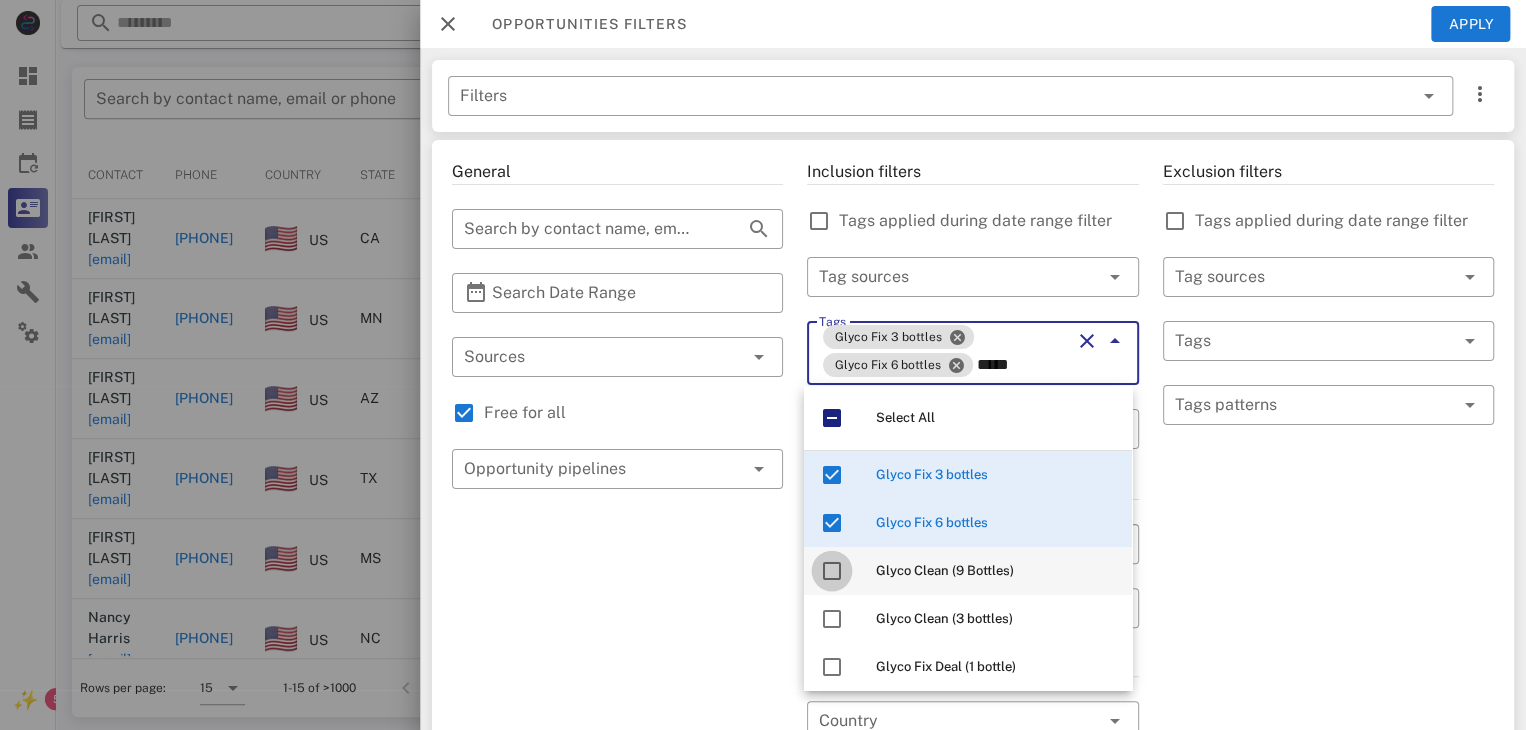 click at bounding box center [832, 571] 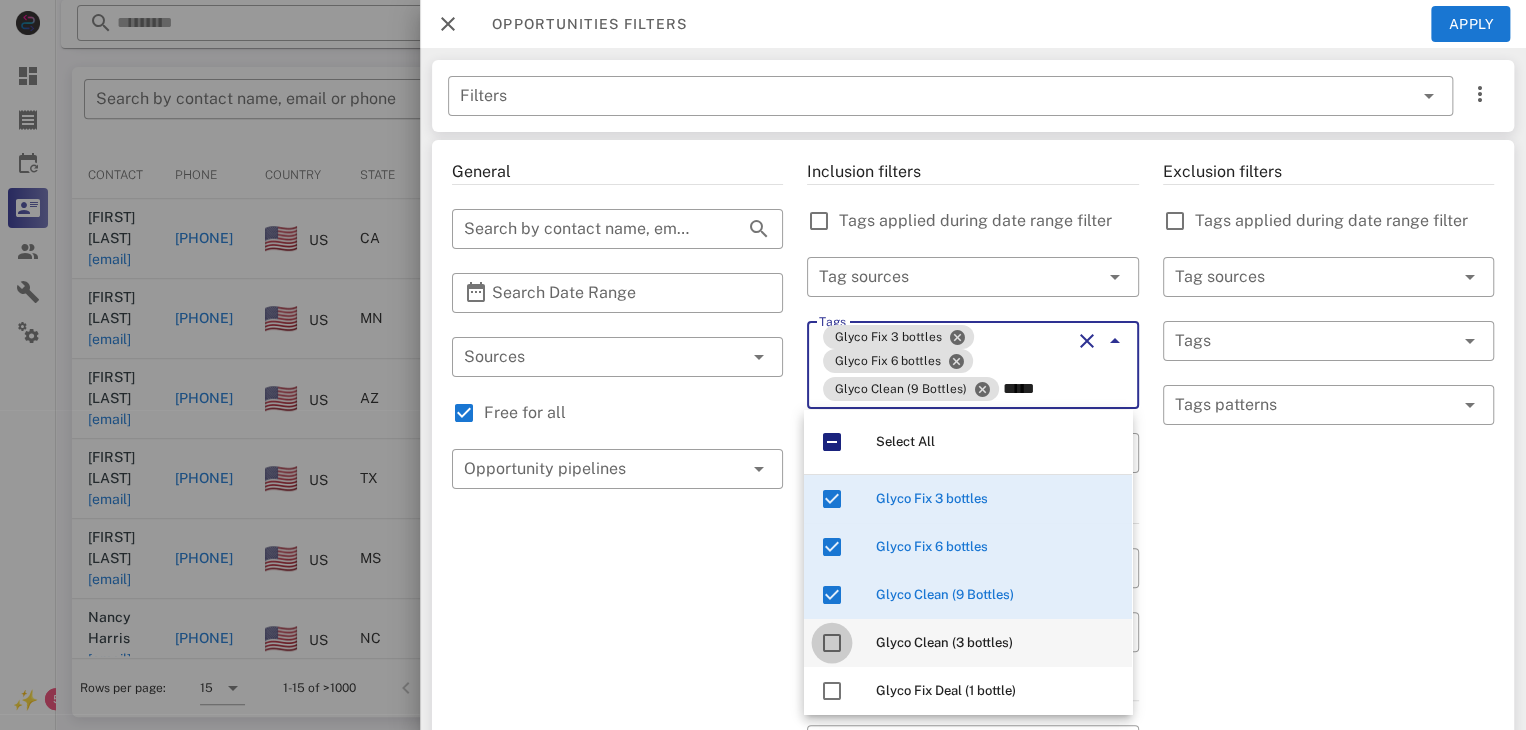 click at bounding box center (832, 643) 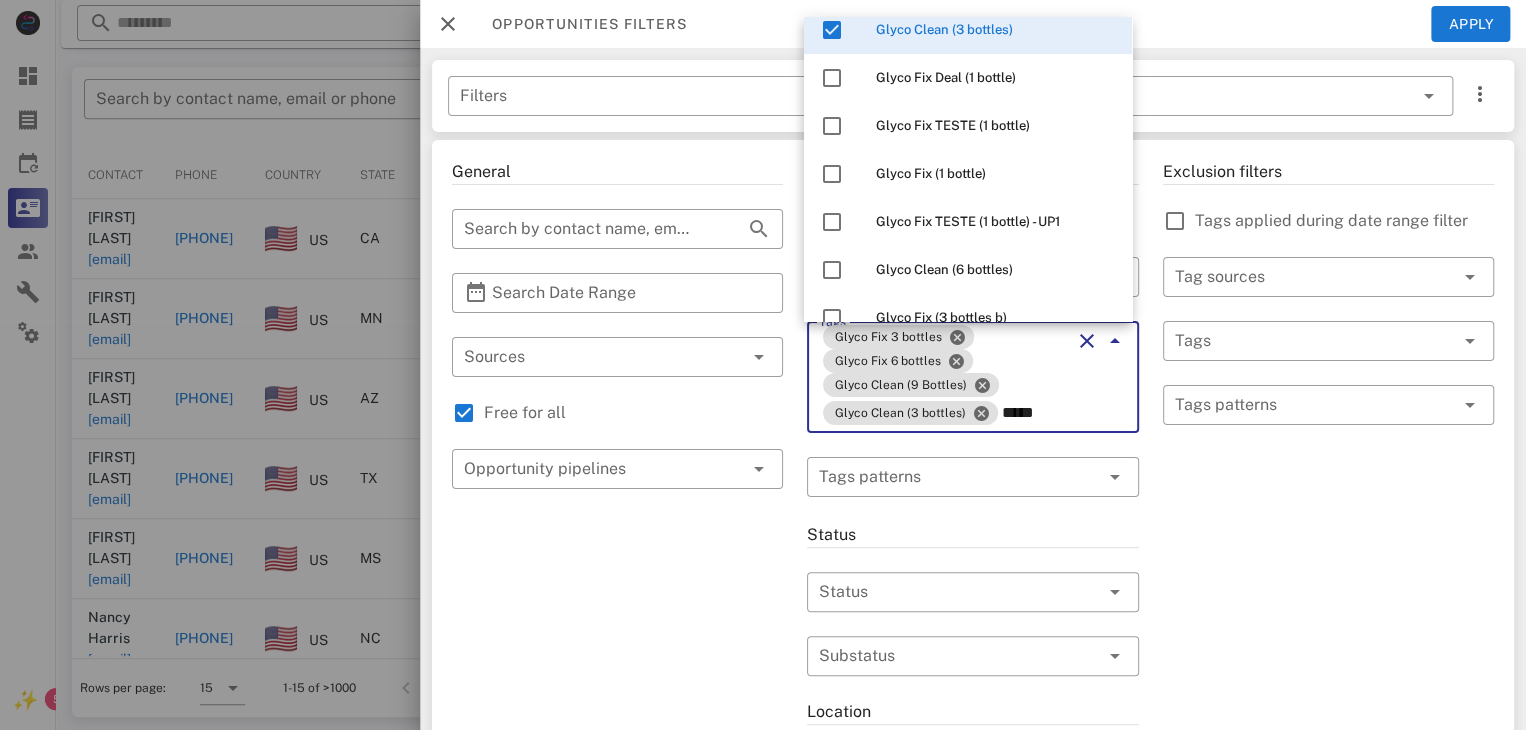 scroll, scrollTop: 291, scrollLeft: 0, axis: vertical 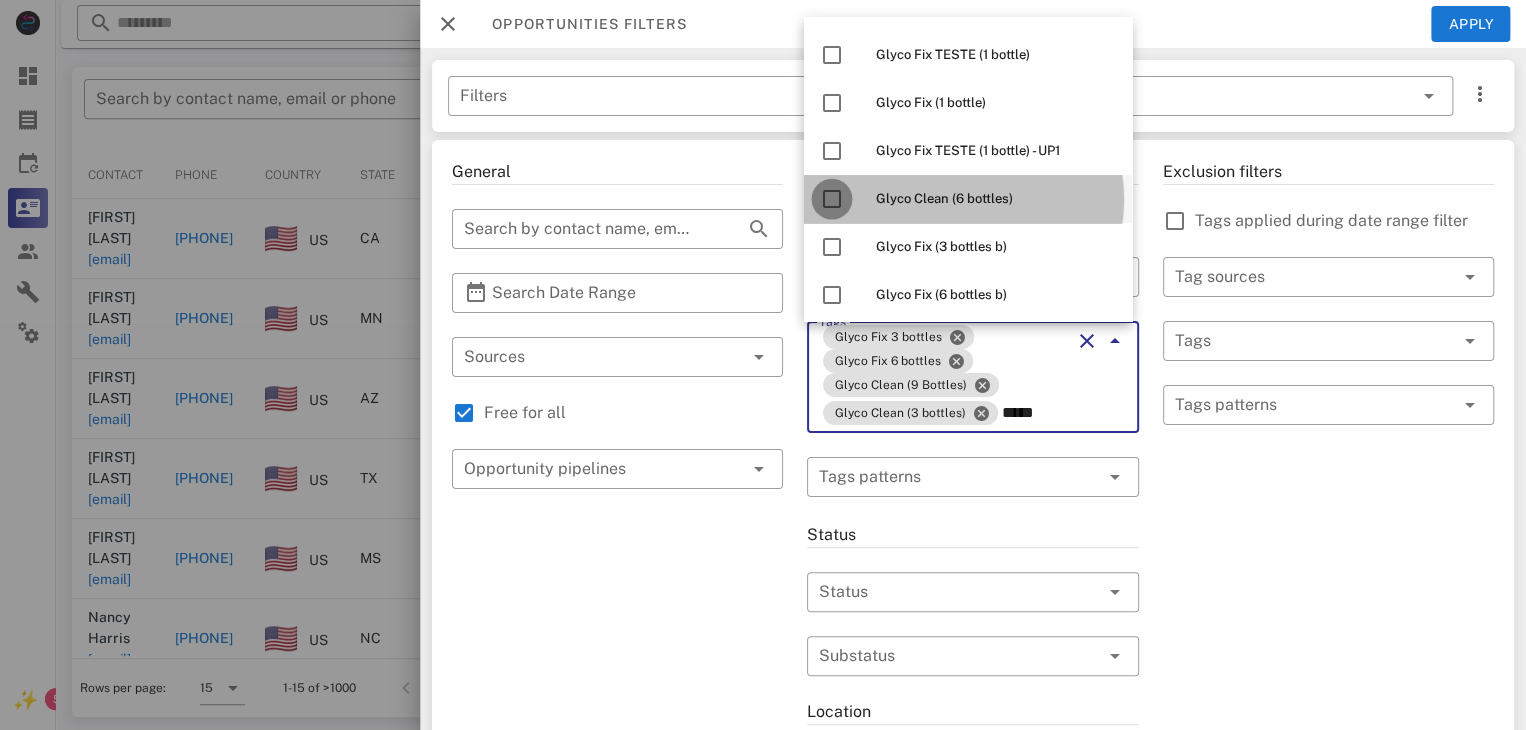 click at bounding box center [832, 199] 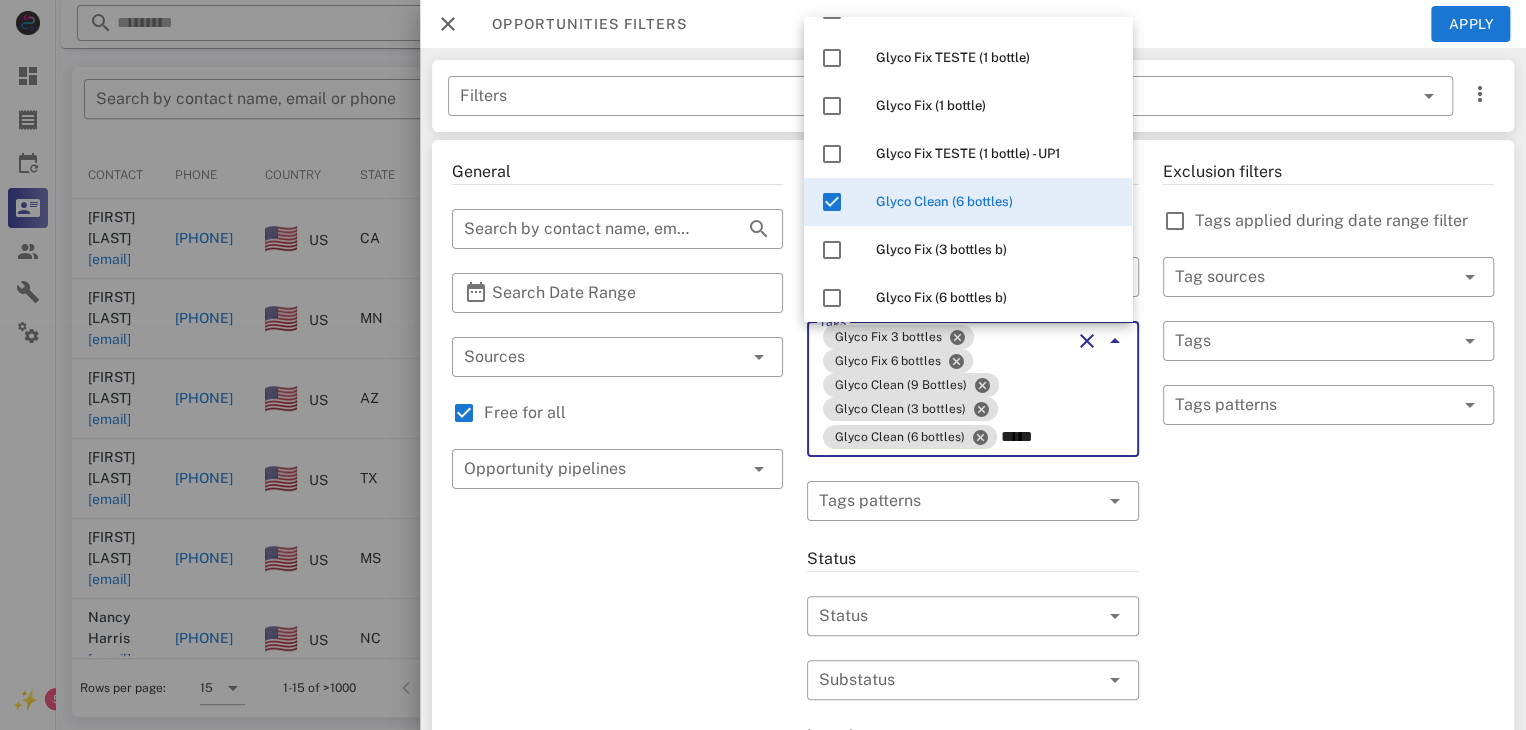 scroll, scrollTop: 290, scrollLeft: 0, axis: vertical 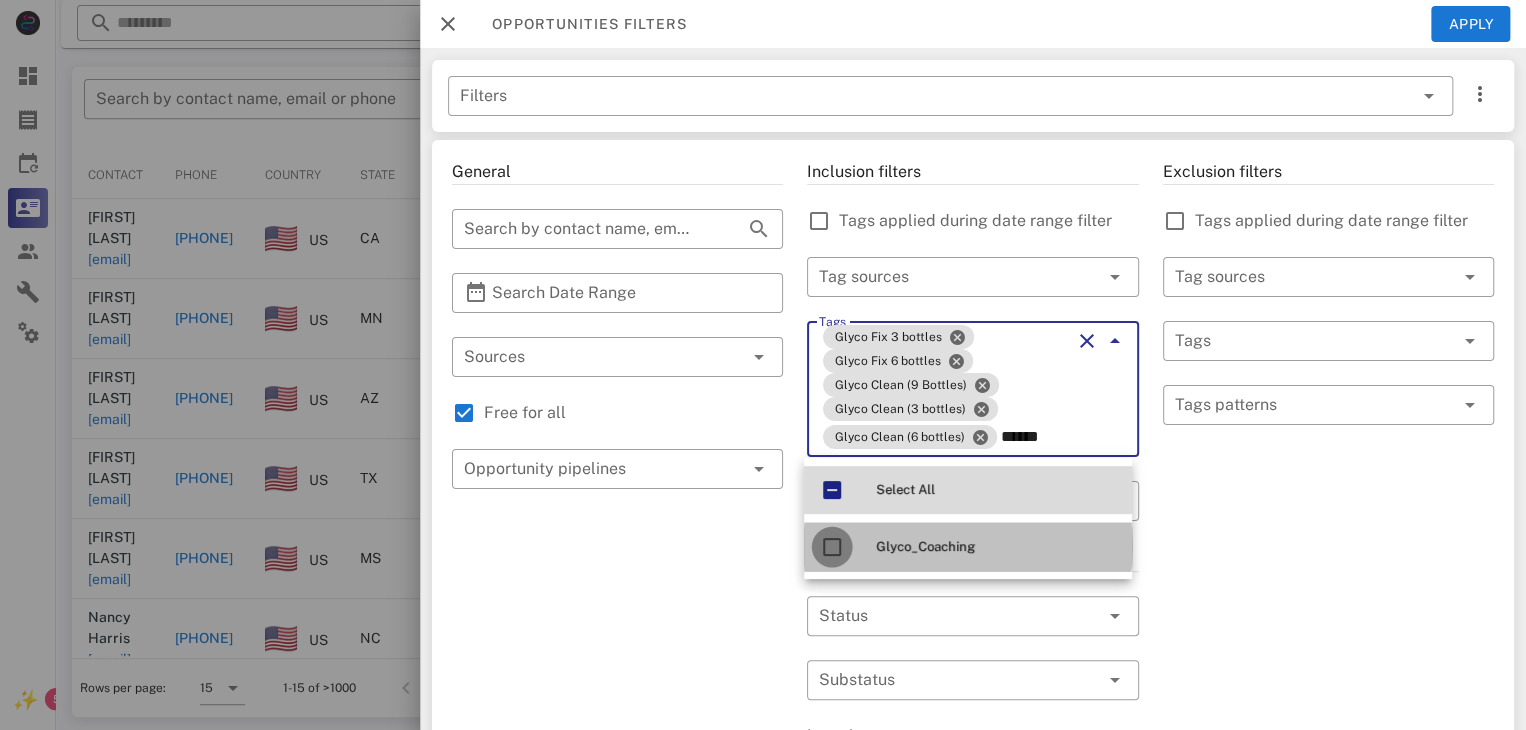 click at bounding box center [832, 547] 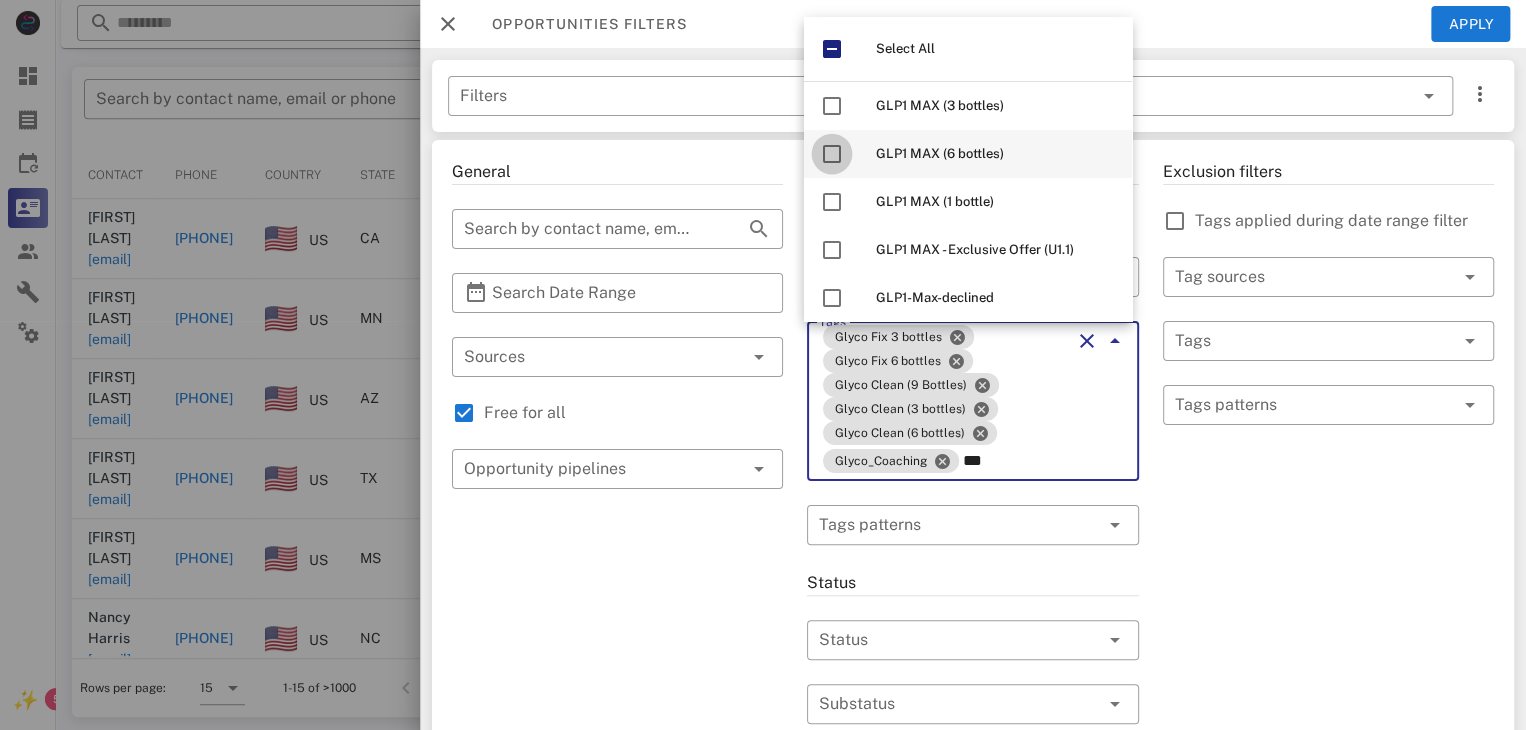 click at bounding box center [832, 154] 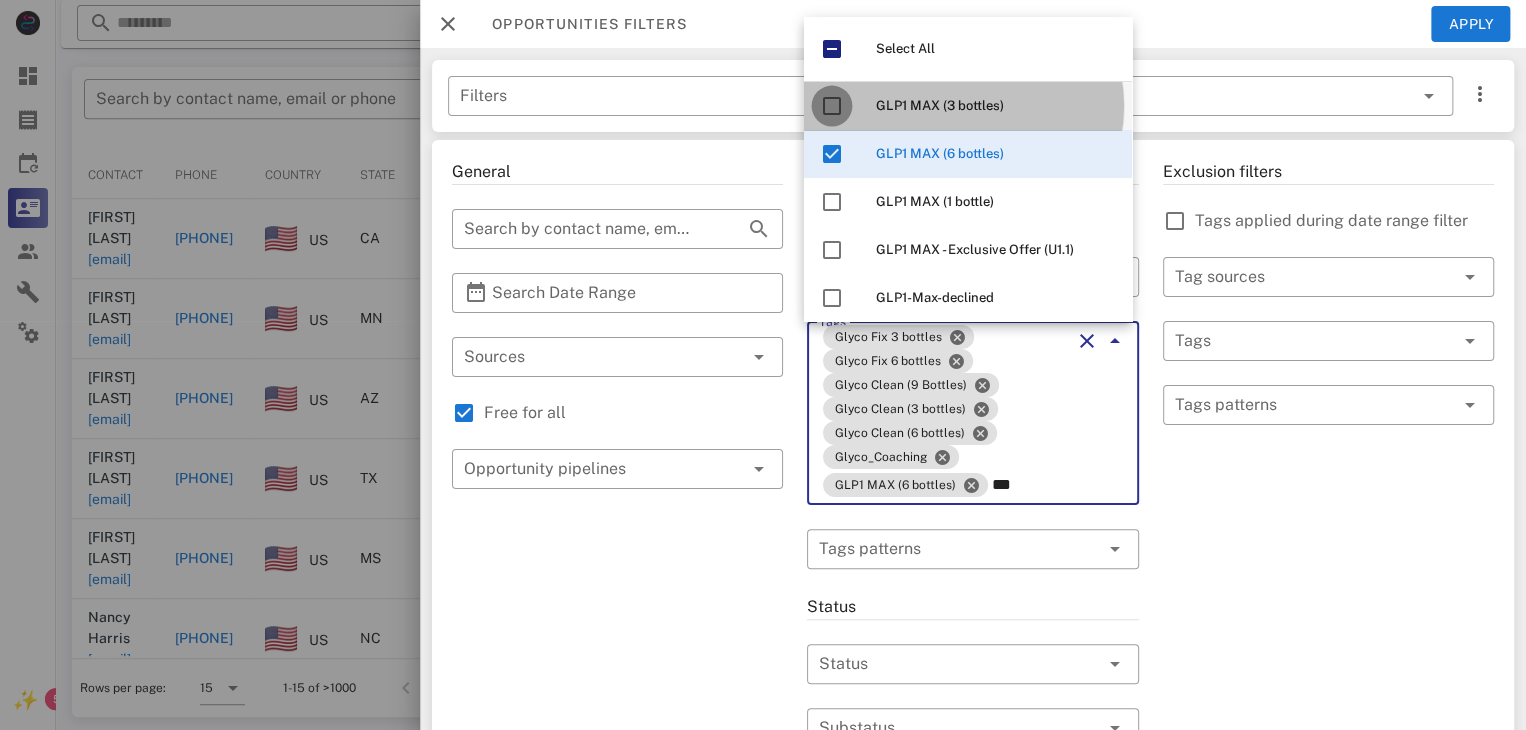 click at bounding box center (832, 106) 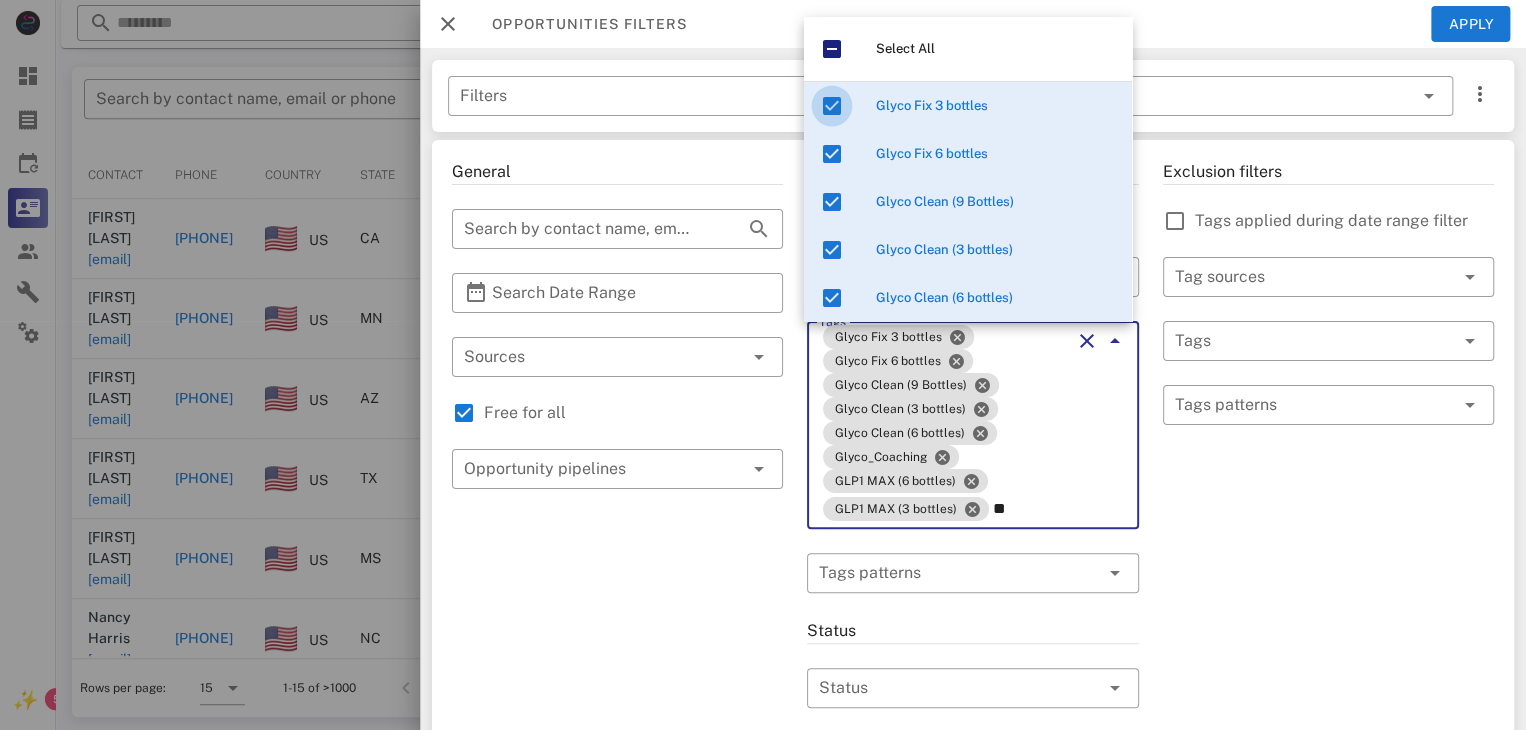 type on "*" 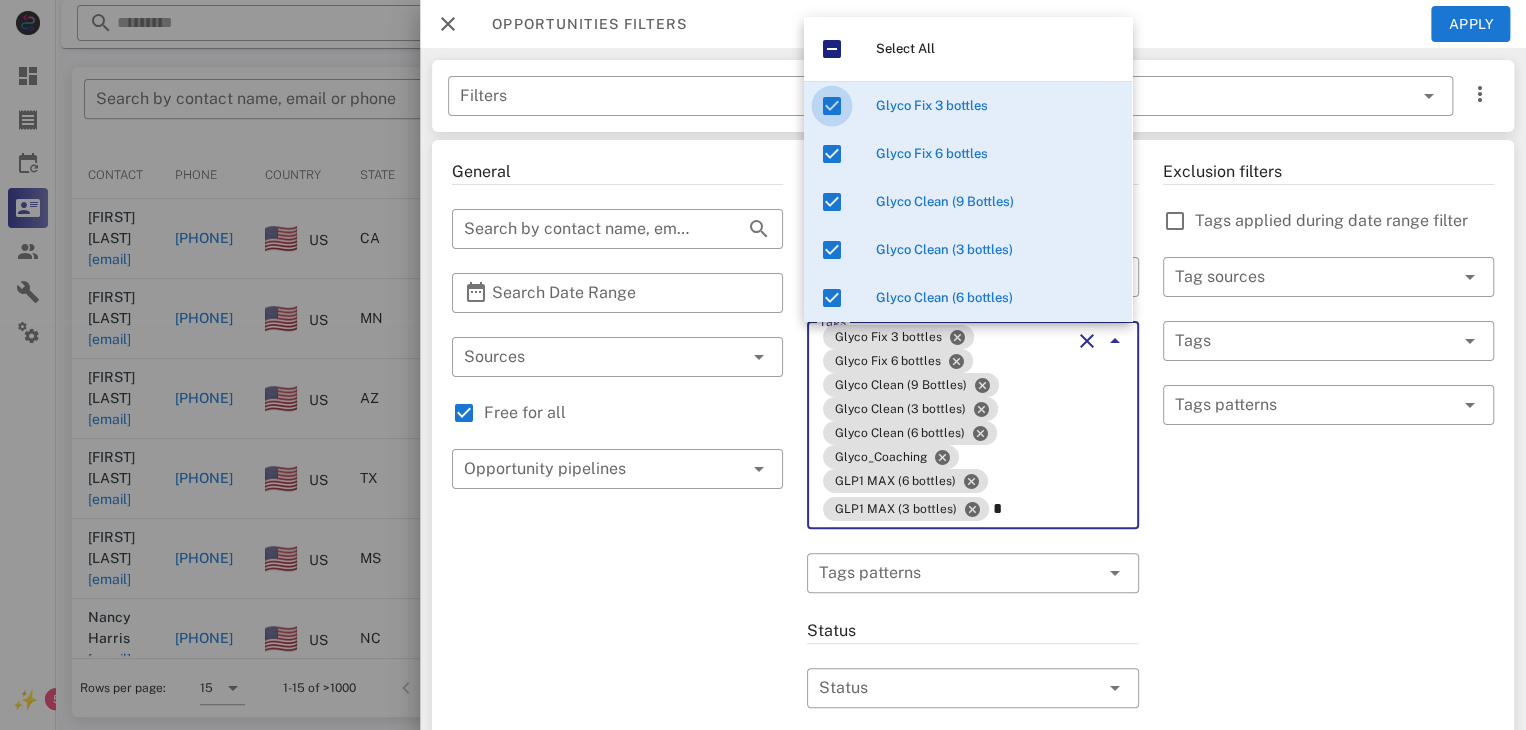 type 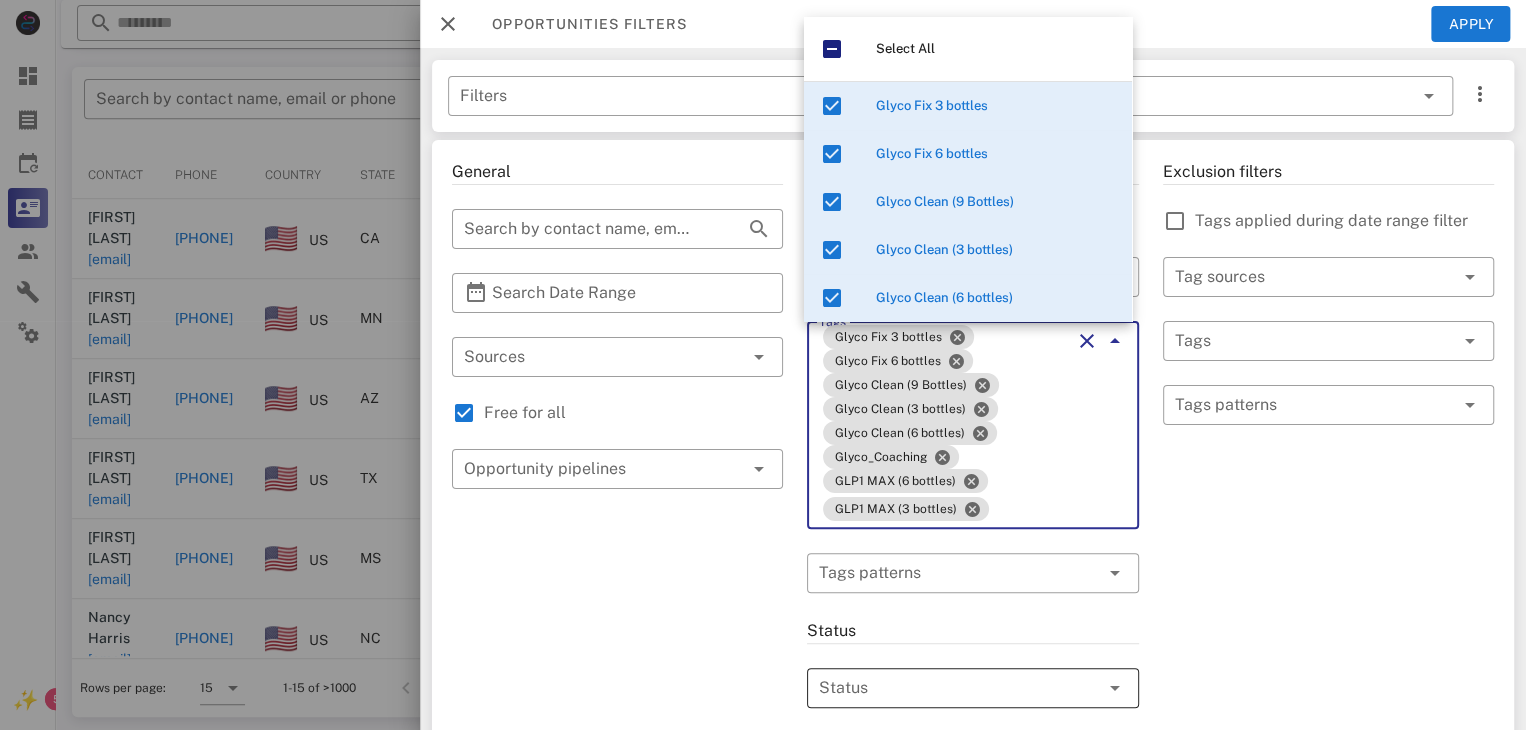 click at bounding box center (944, 688) 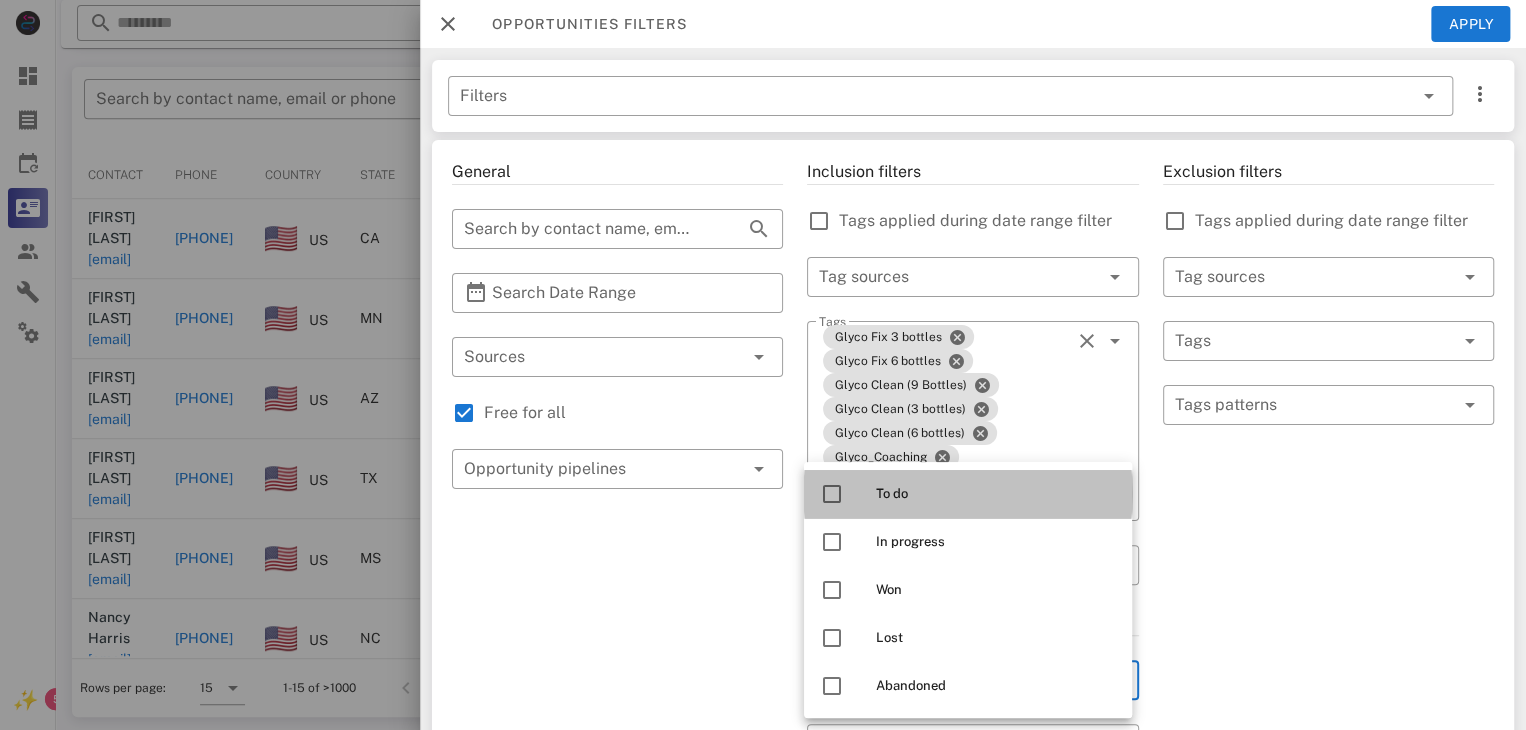 click at bounding box center (832, 494) 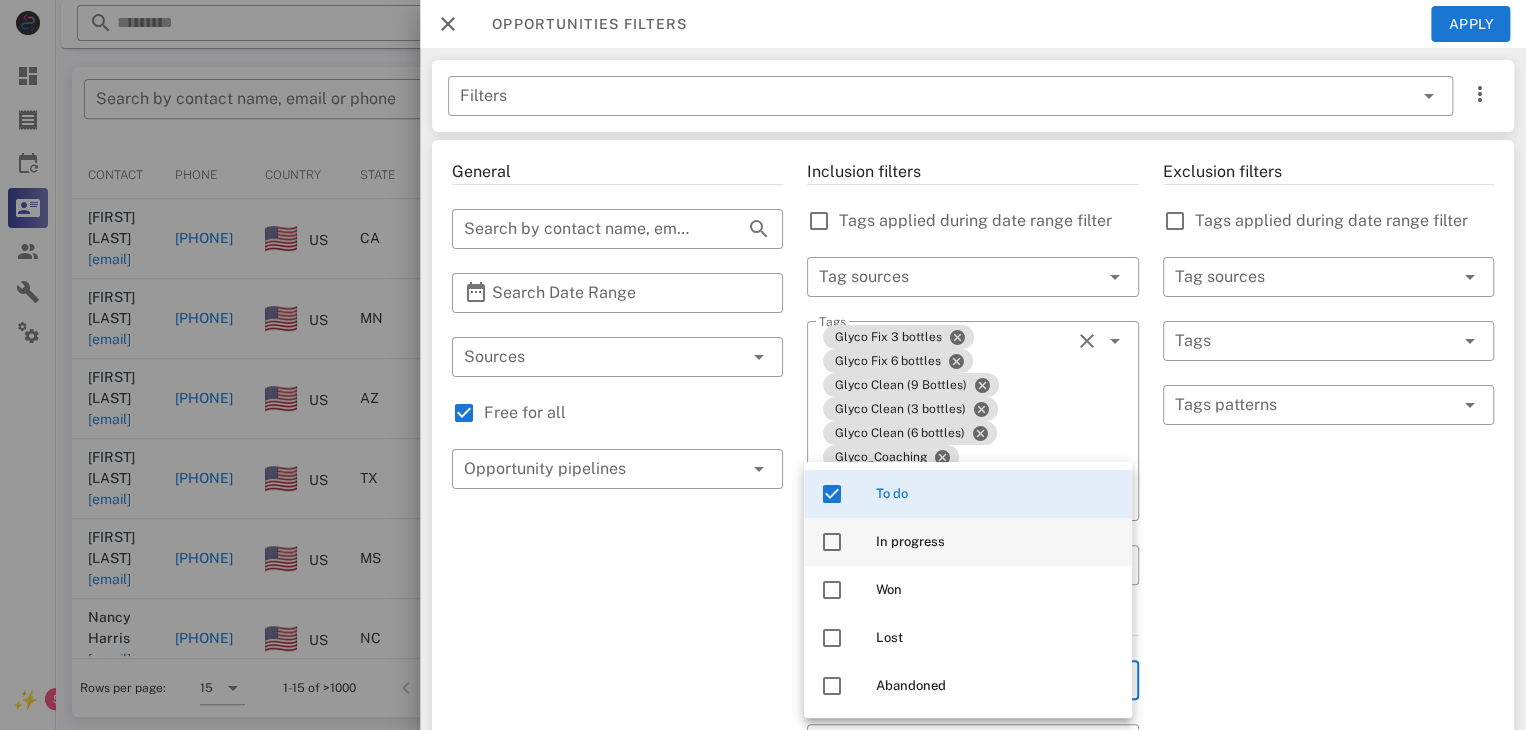 click at bounding box center (832, 542) 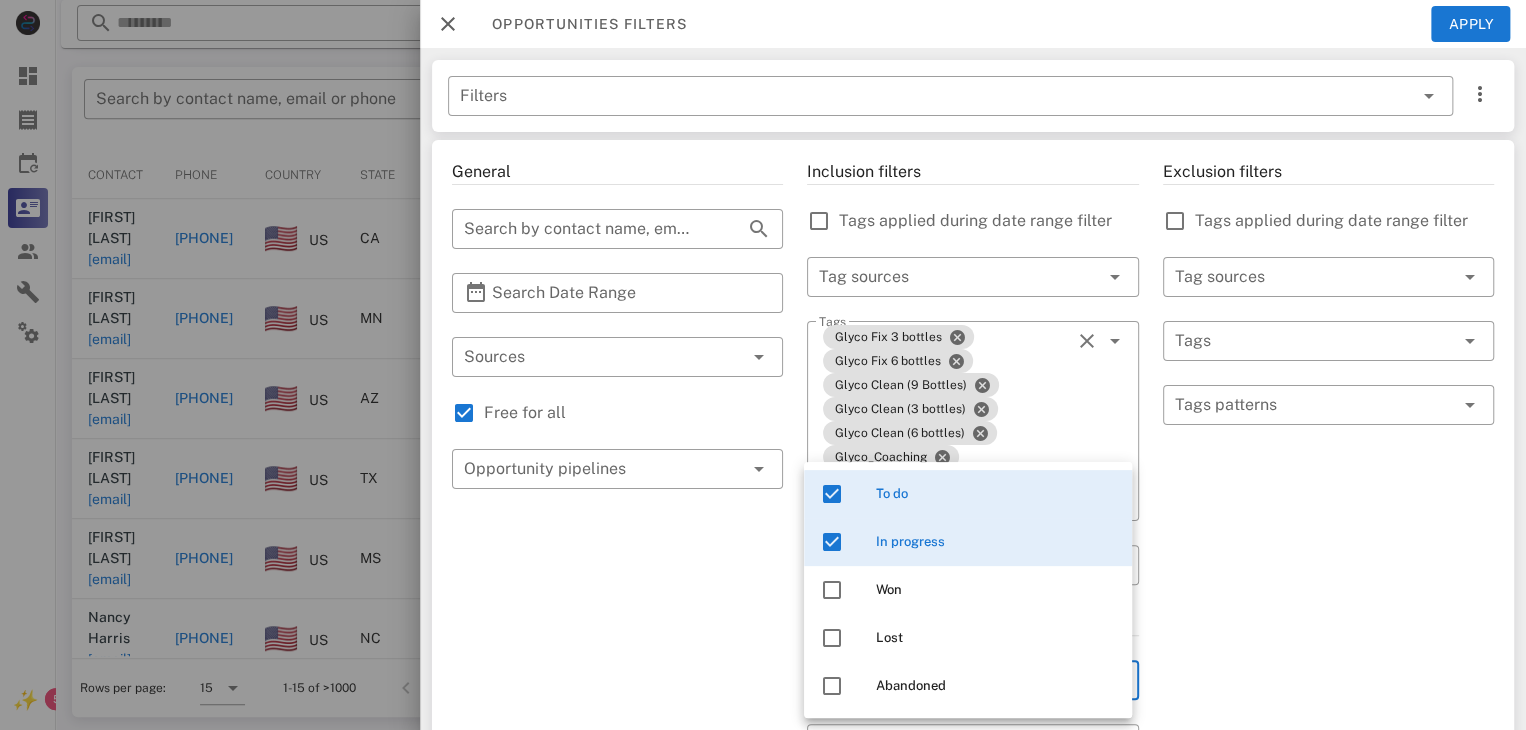 click on "General ​ Search by contact name, email or phone ​ Search Date Range ​ Sources Free for all ​ Opportunity pipelines" at bounding box center (617, 789) 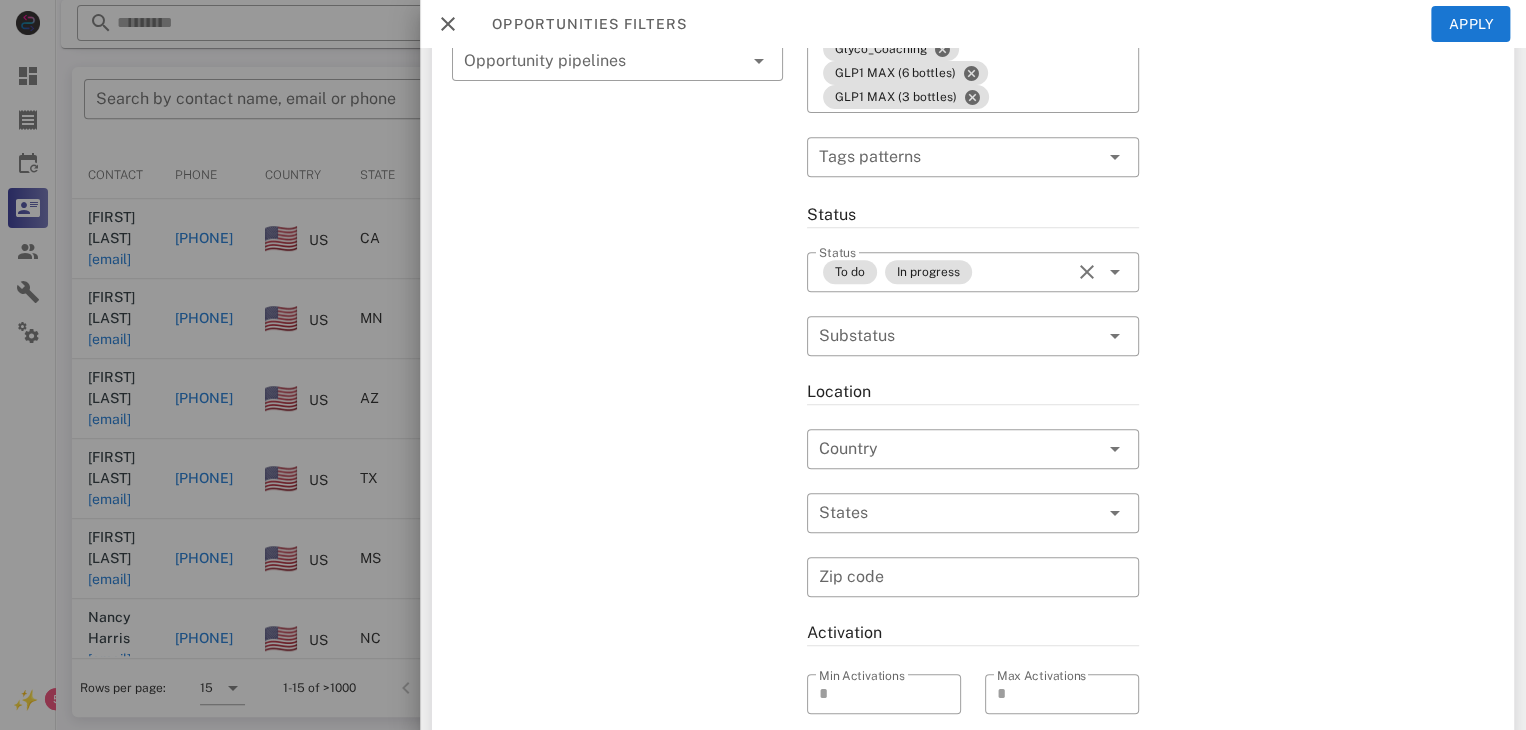 scroll, scrollTop: 412, scrollLeft: 0, axis: vertical 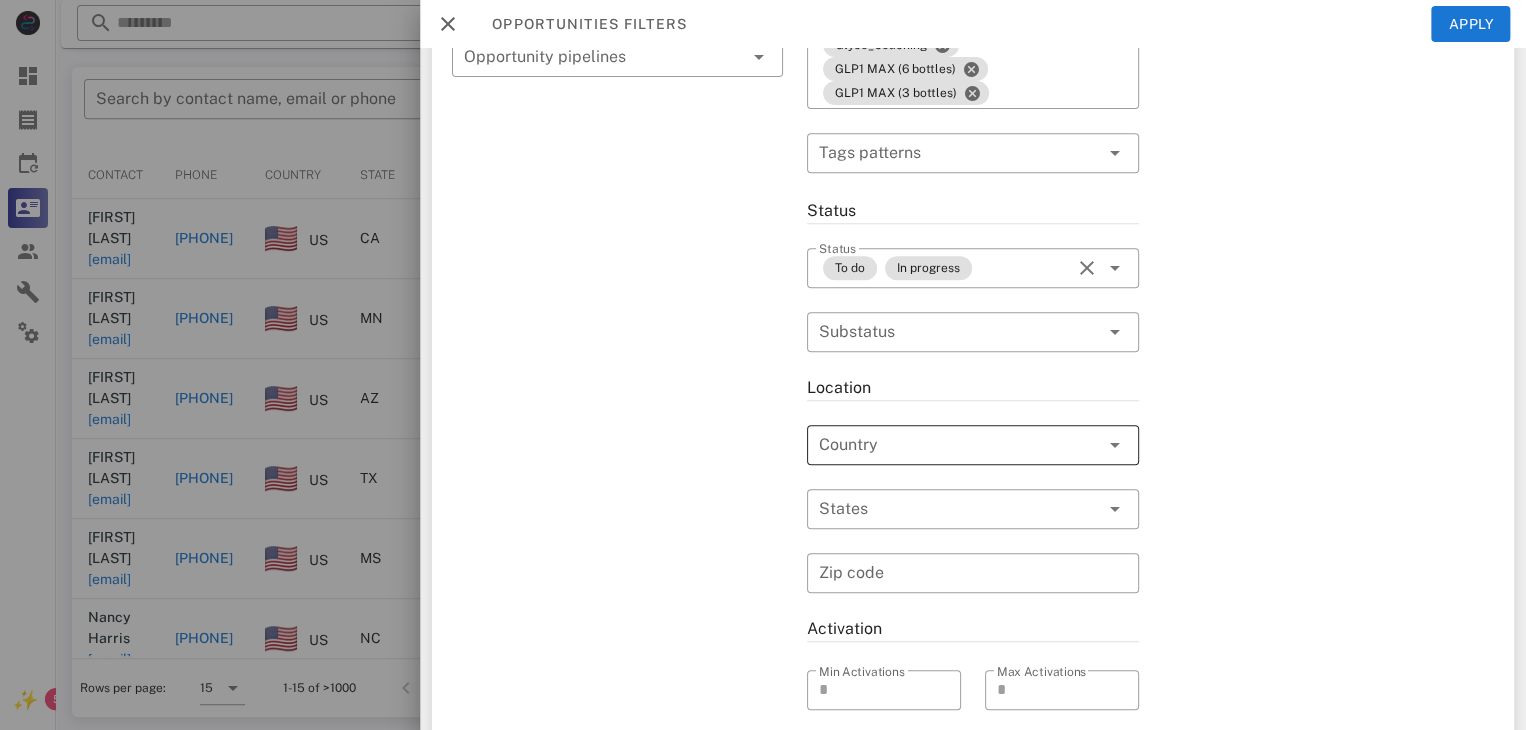 click at bounding box center (1115, 445) 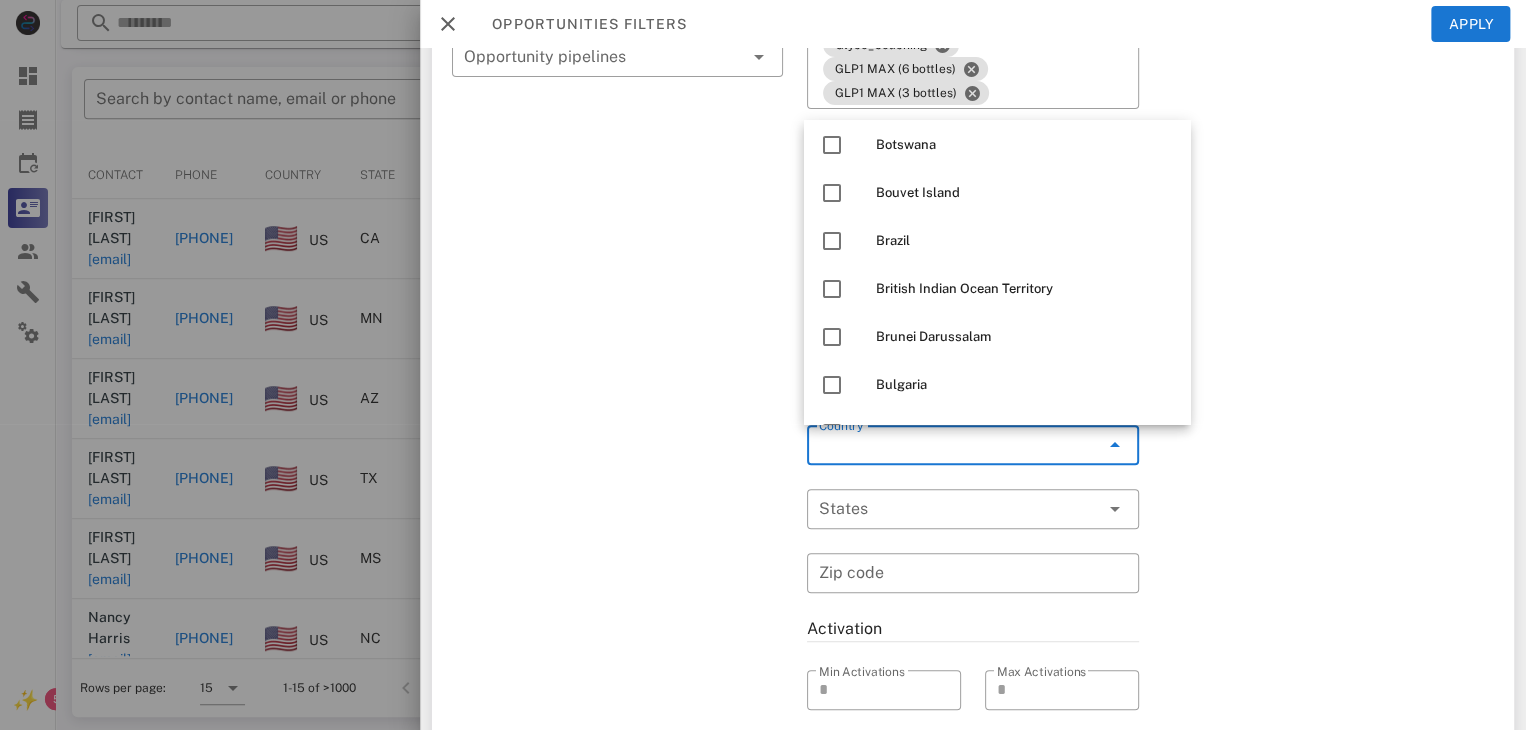 scroll, scrollTop: 1588, scrollLeft: 0, axis: vertical 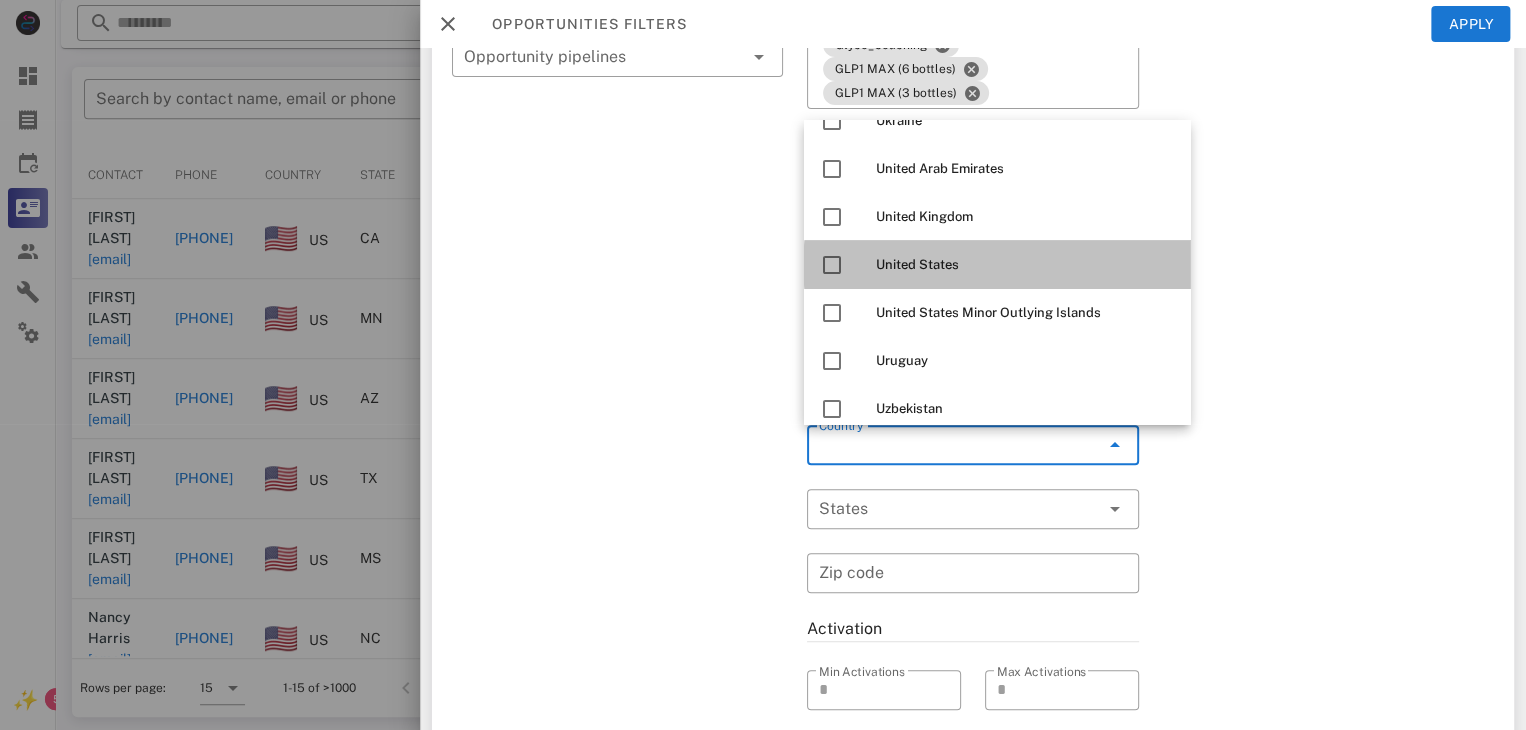 click at bounding box center (832, 265) 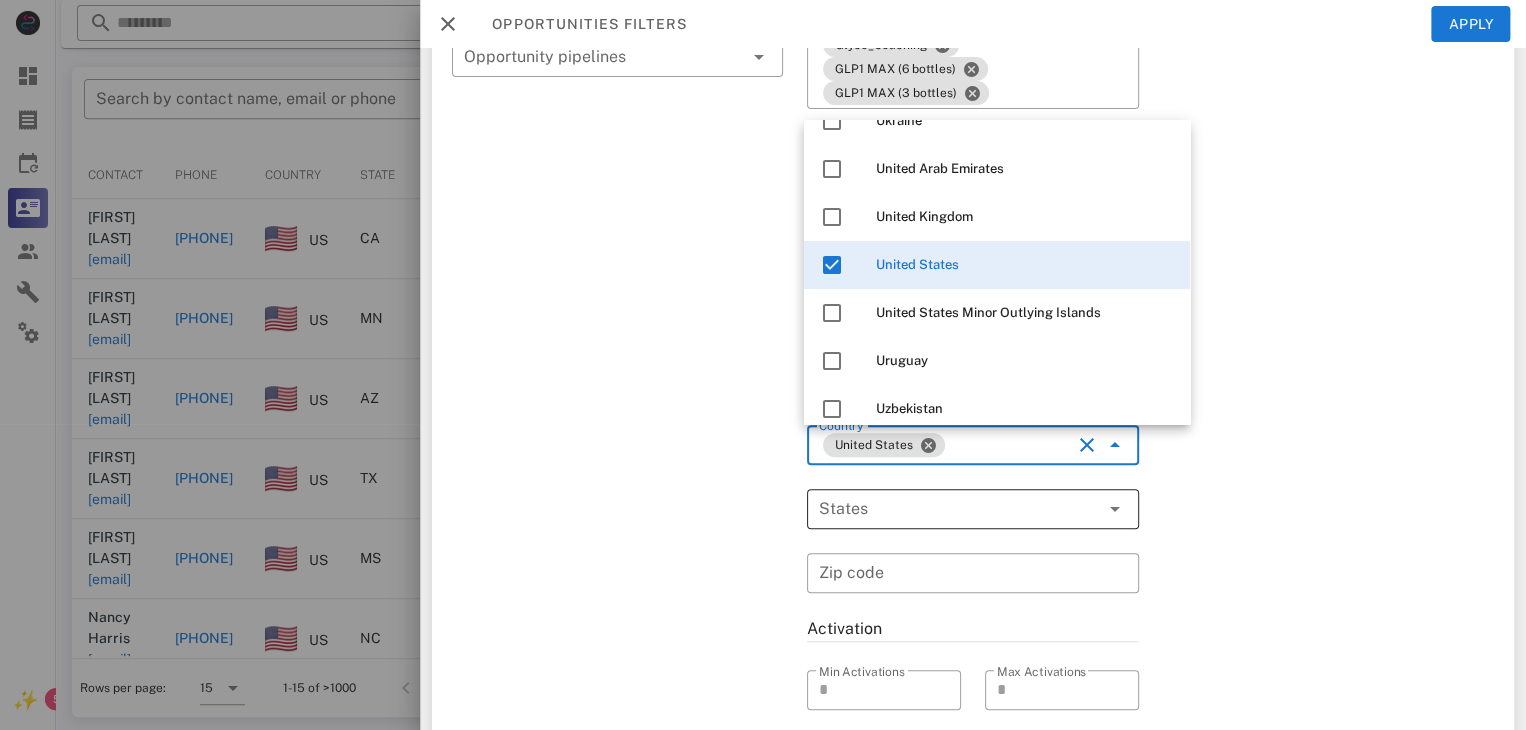 click at bounding box center (944, 509) 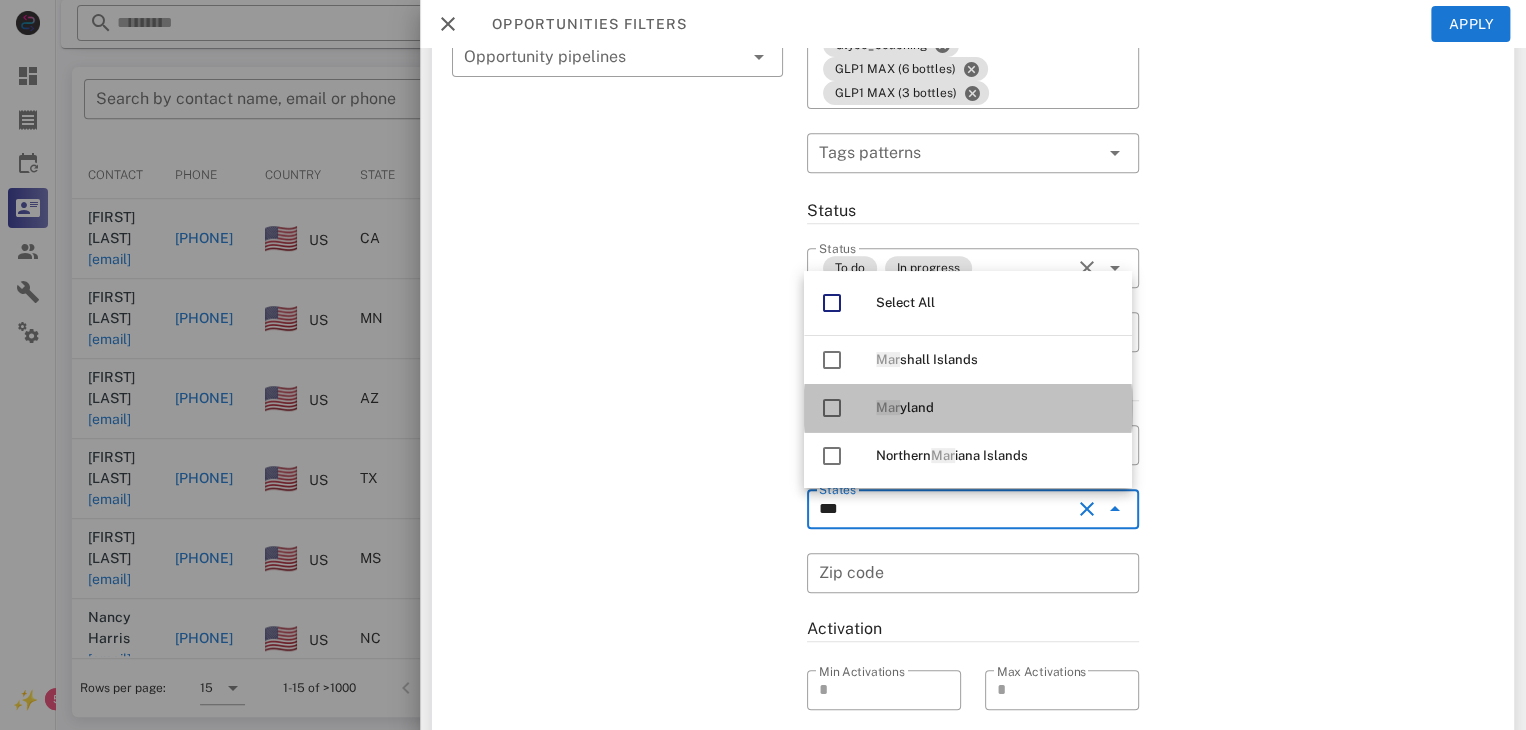 click at bounding box center [832, 408] 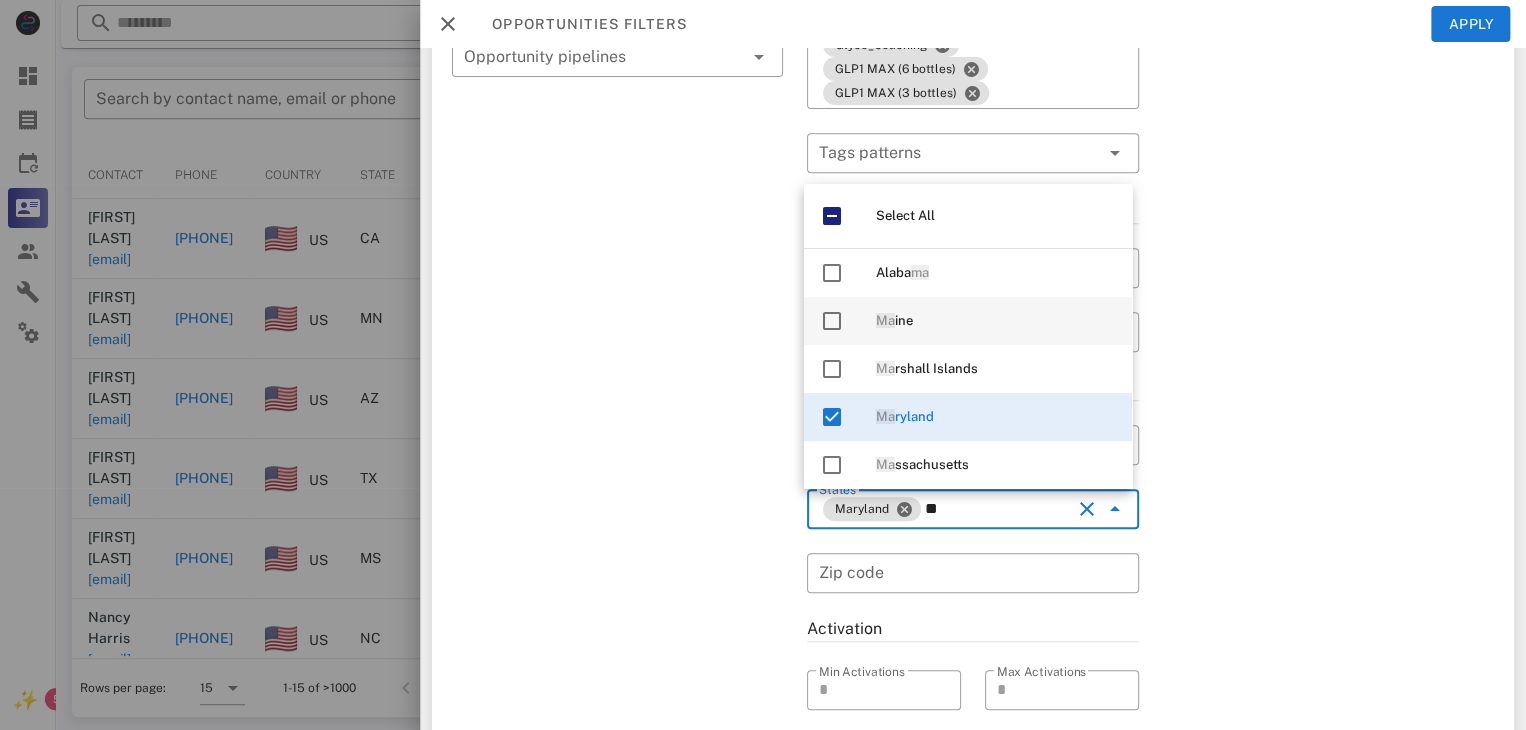 type on "*" 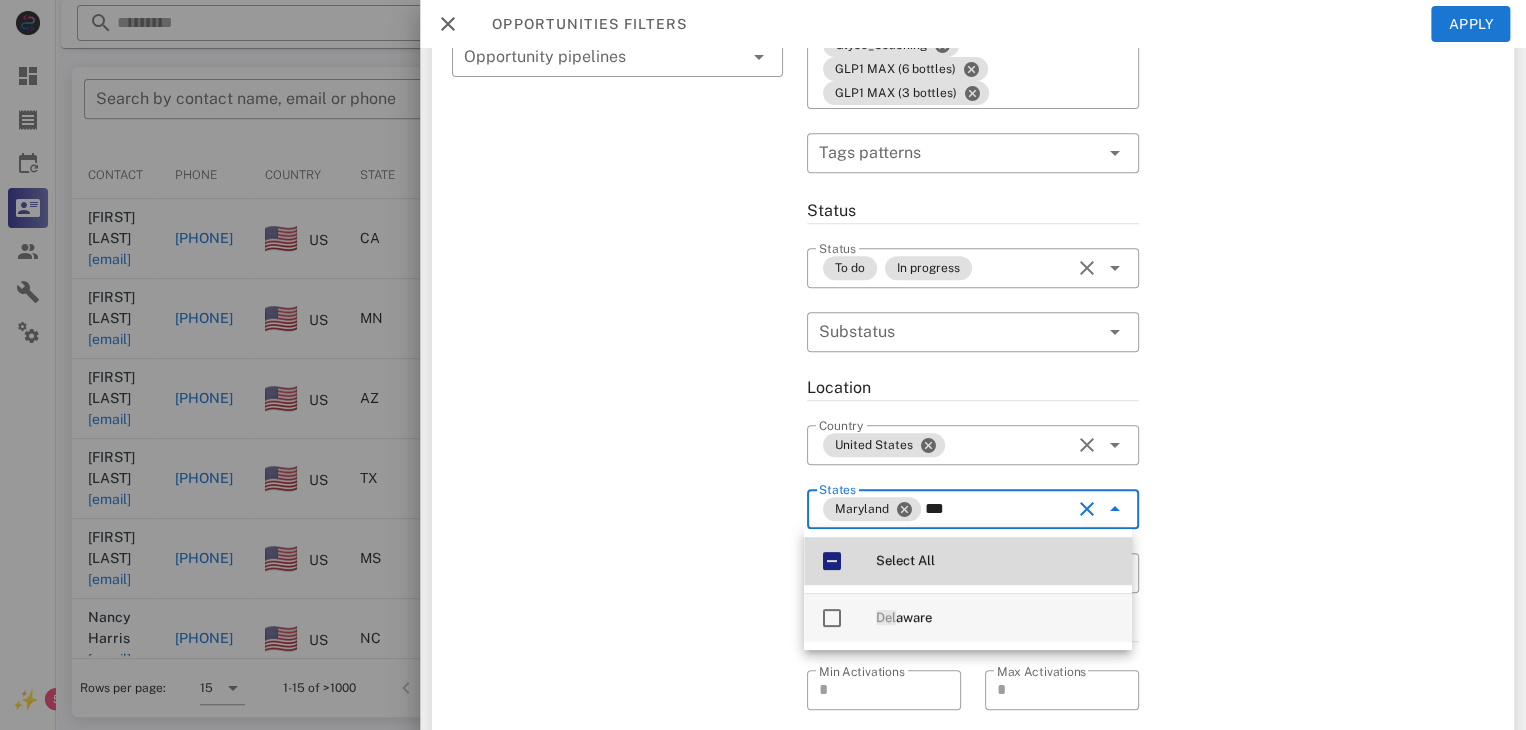 click at bounding box center [832, 618] 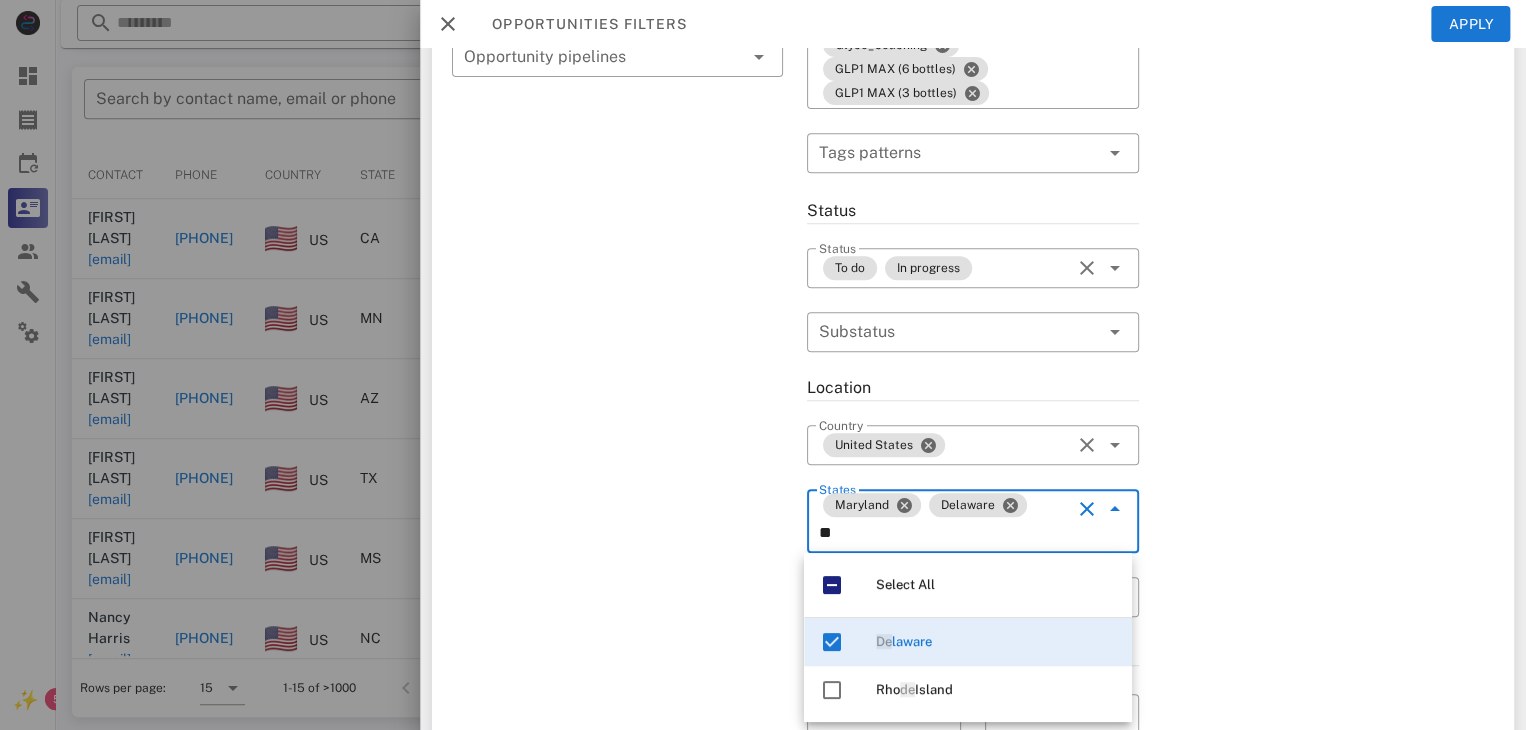 type on "*" 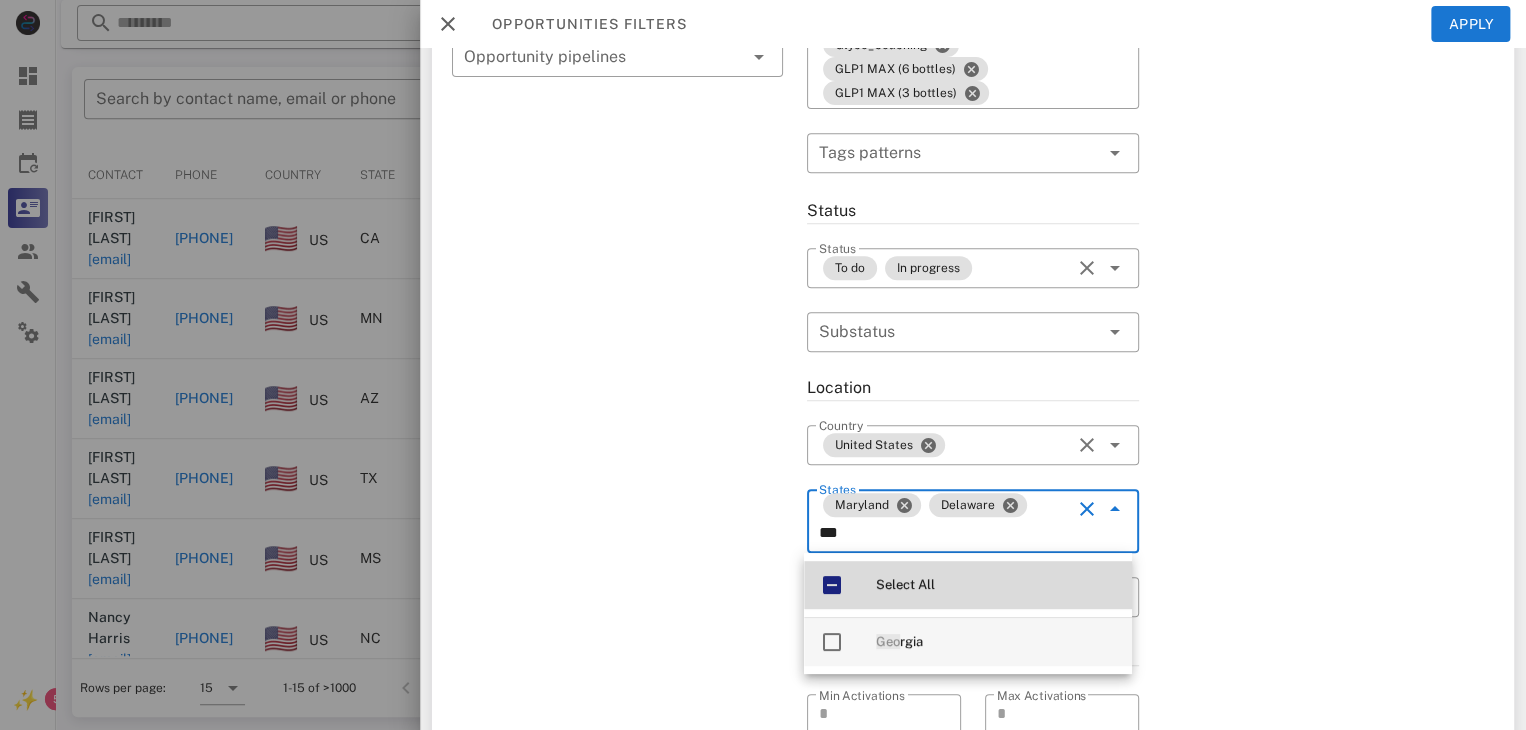 click at bounding box center (832, 642) 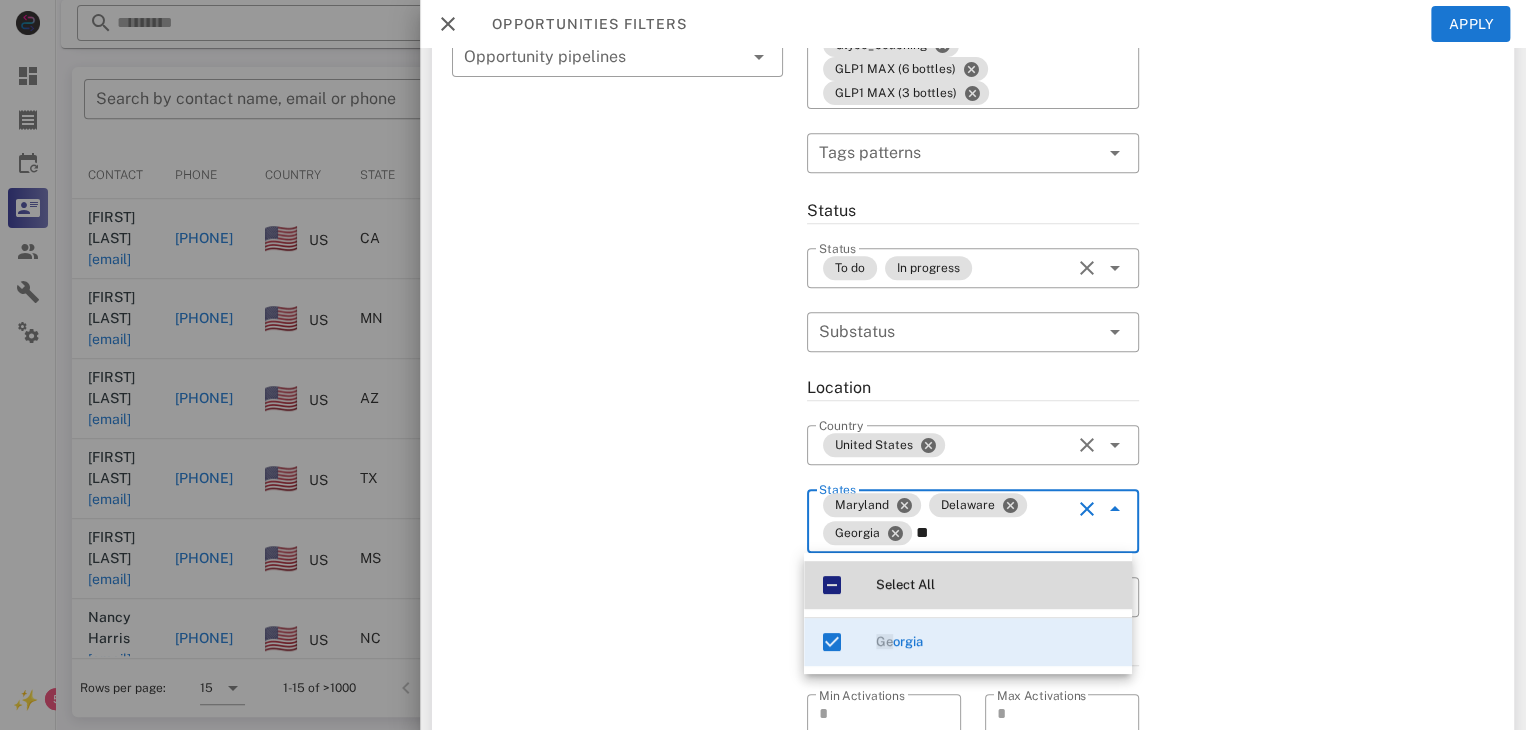 type on "*" 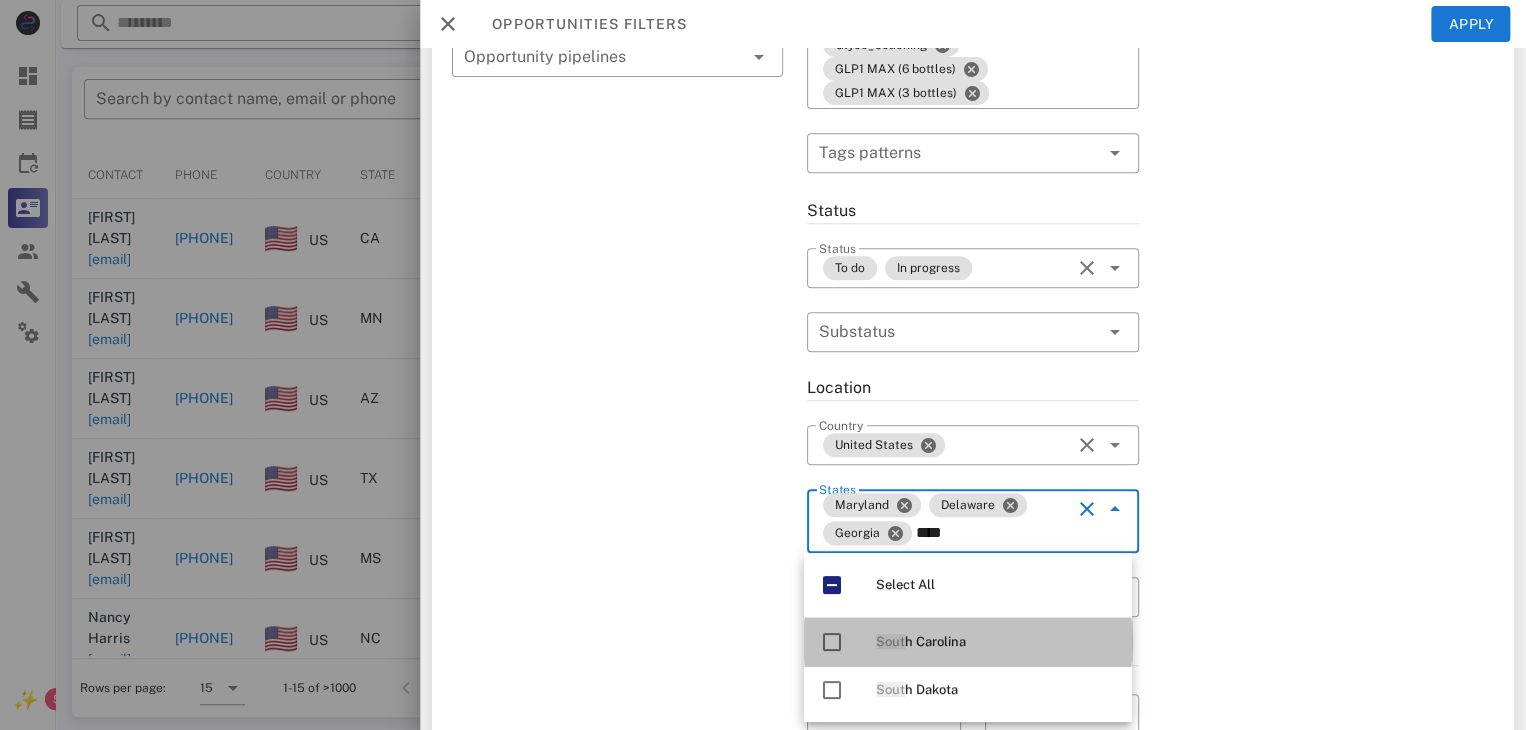 click at bounding box center (832, 642) 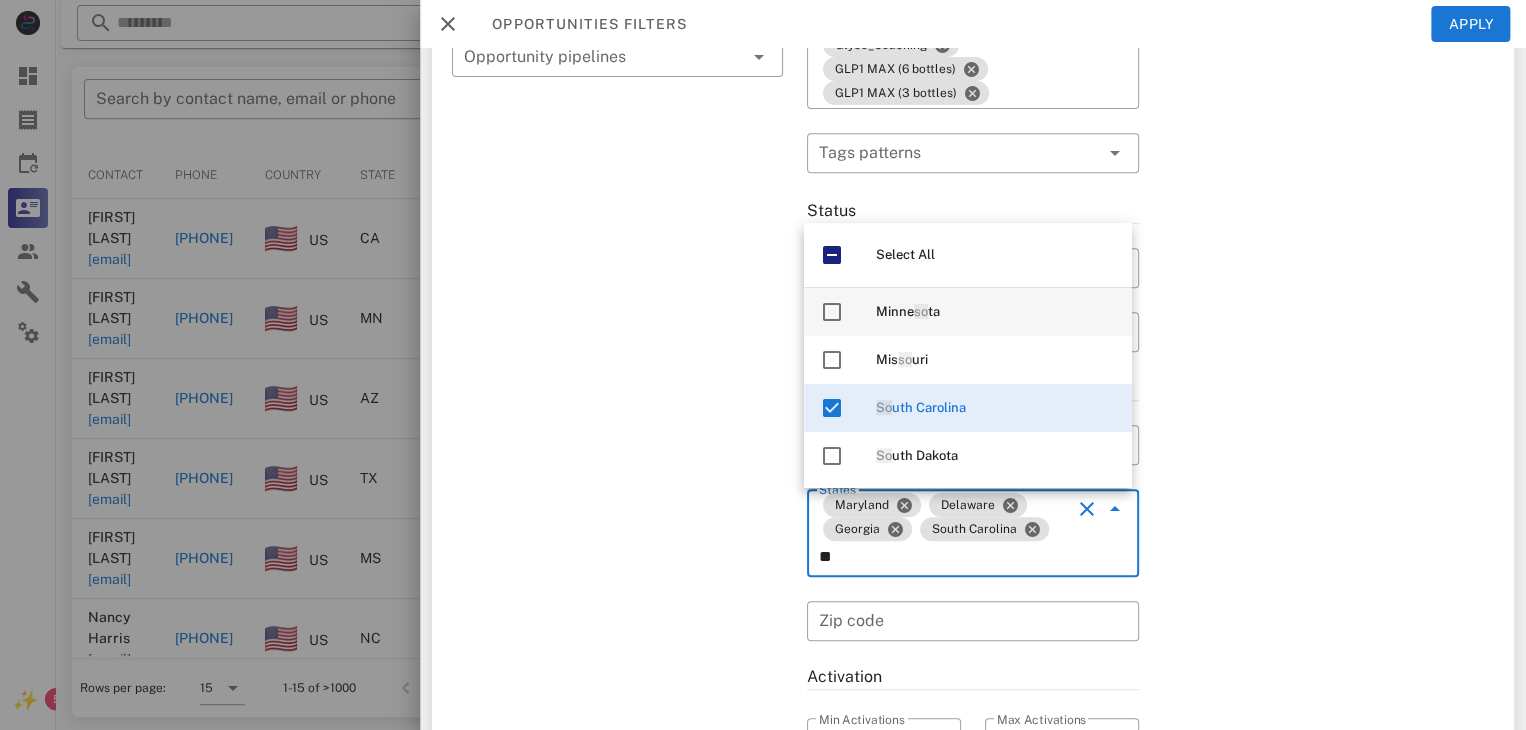 type on "*" 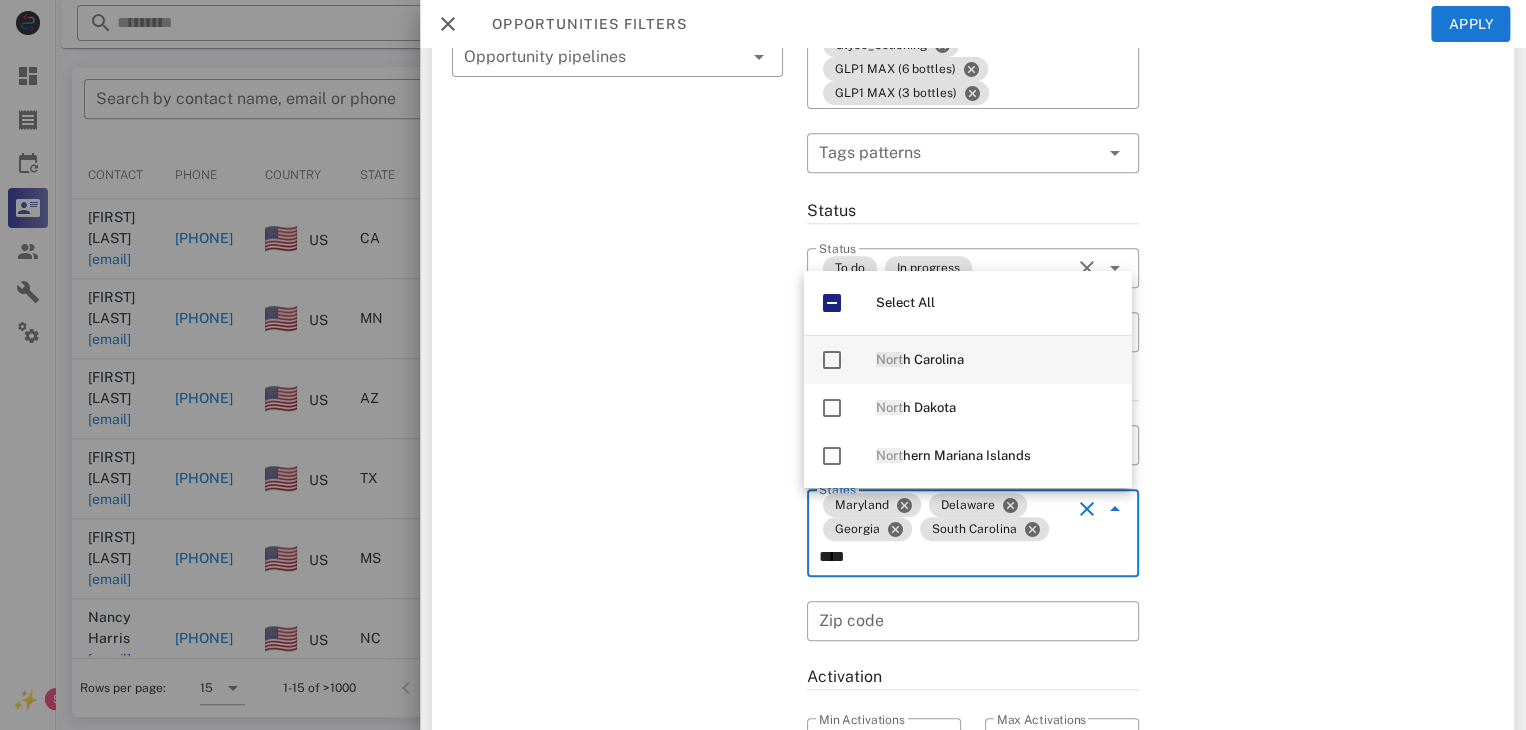 click at bounding box center [832, 360] 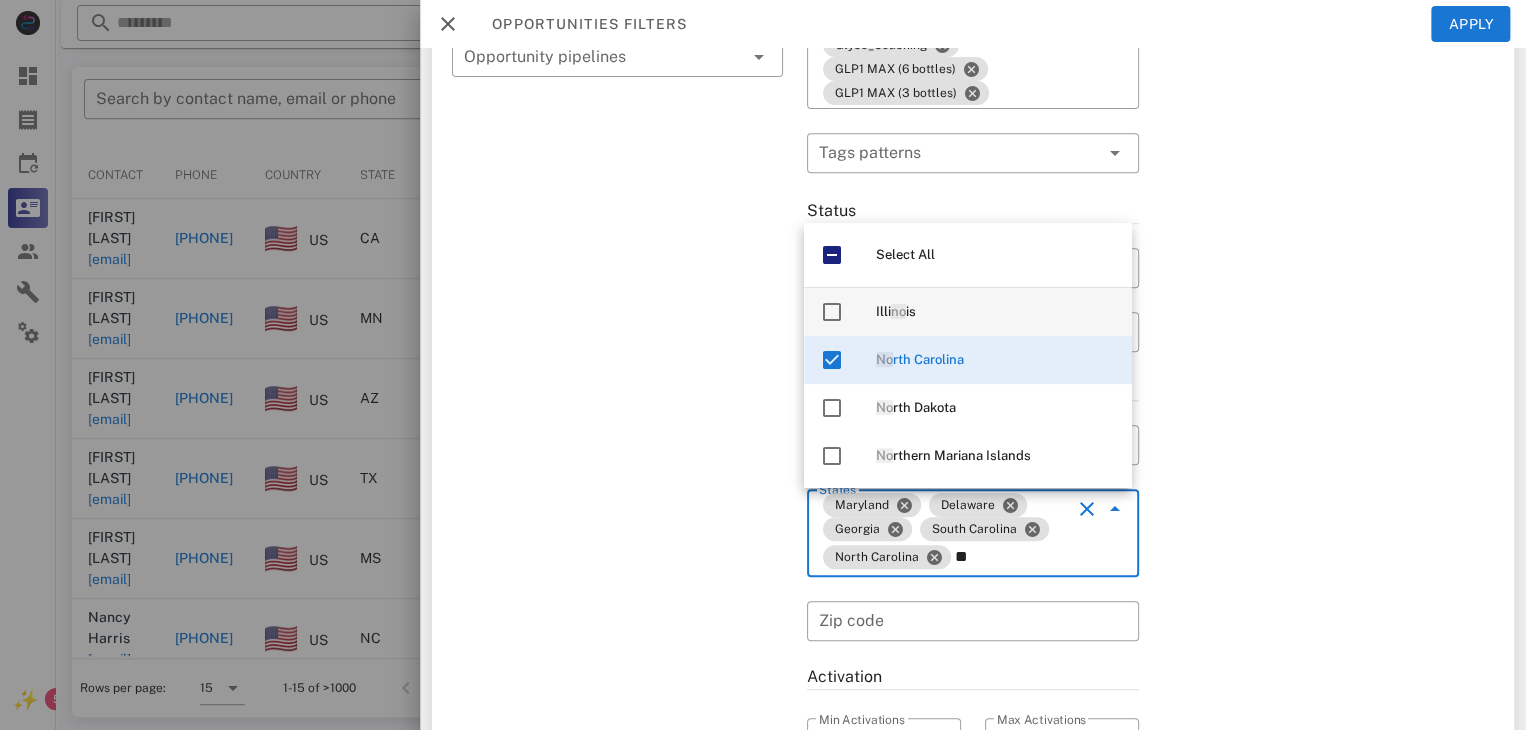 type on "*" 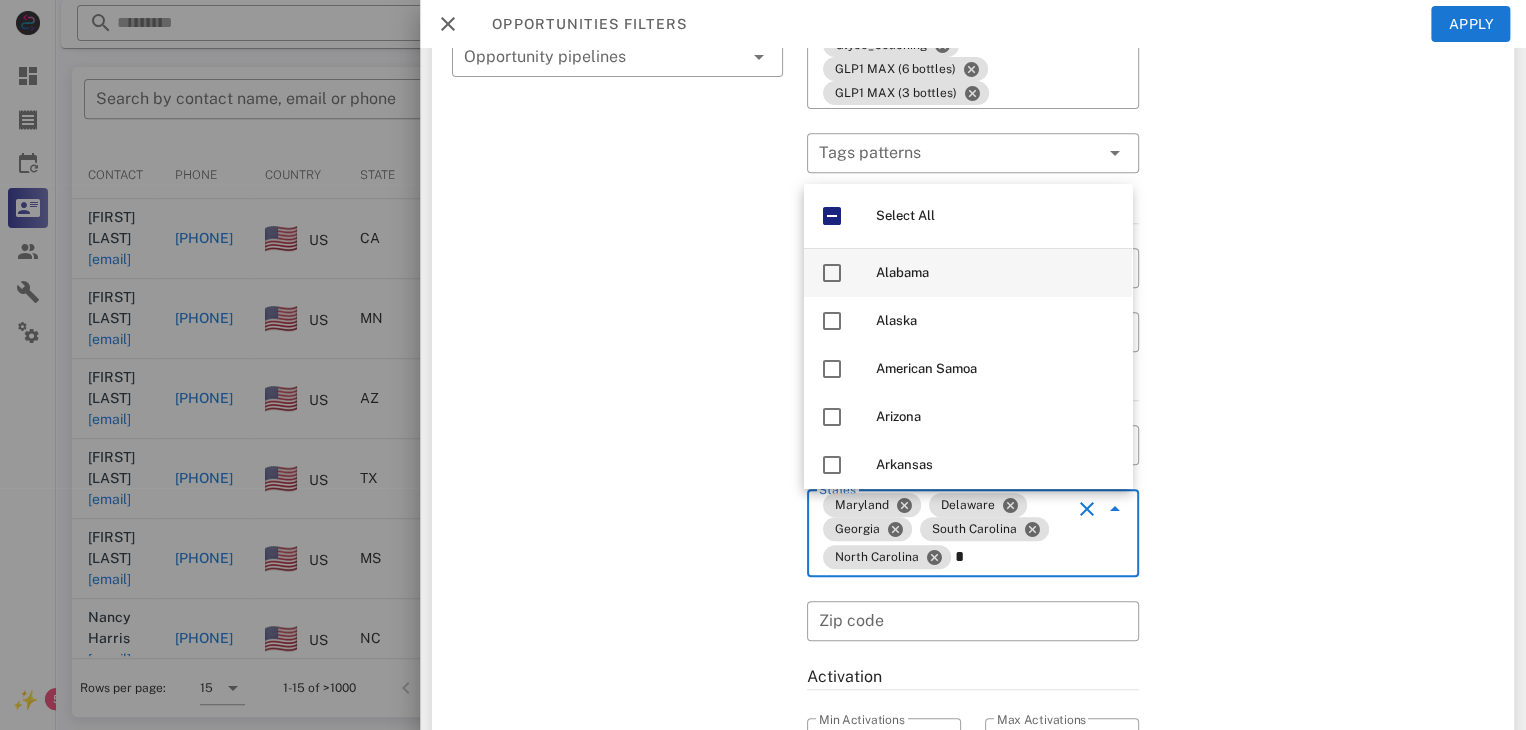 type 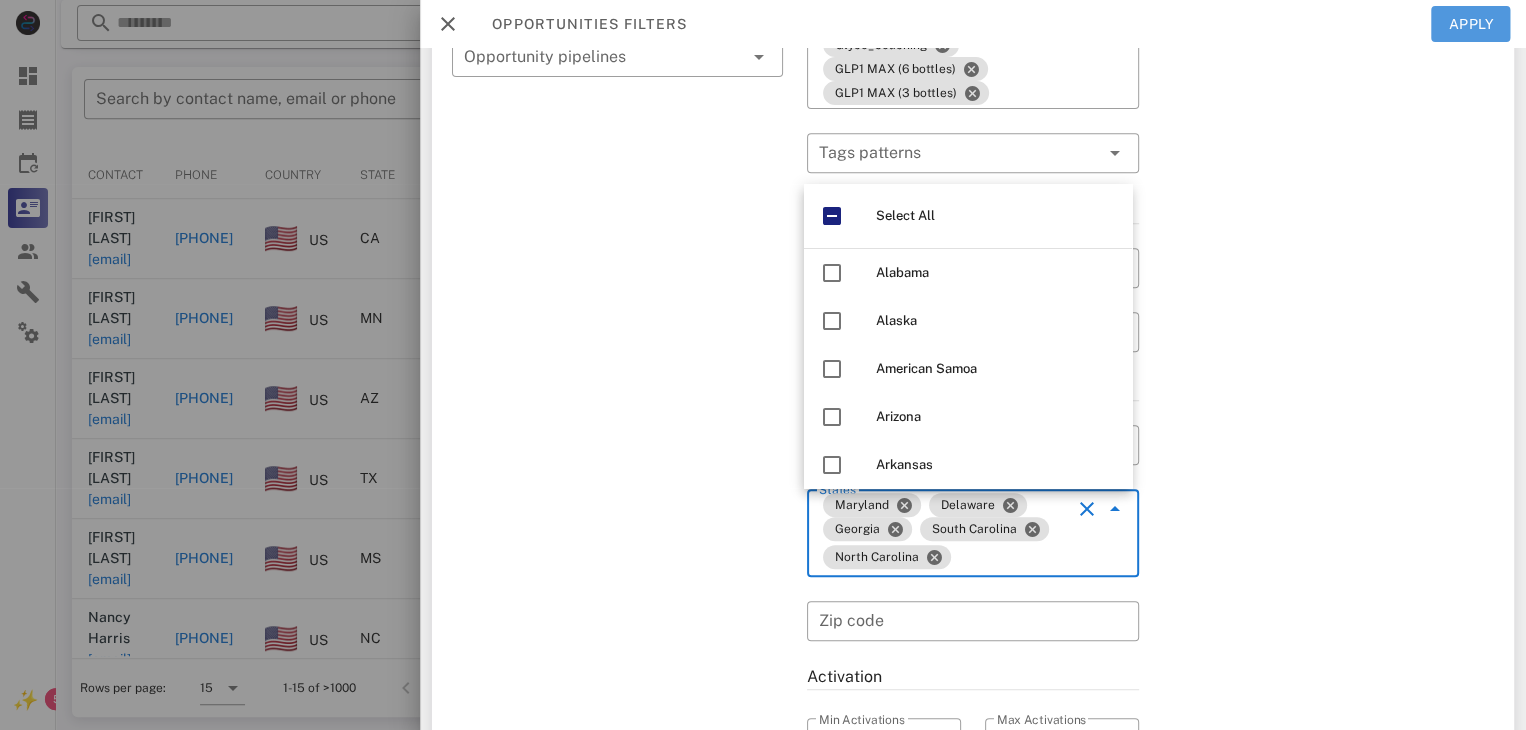 click on "Apply" at bounding box center [1471, 24] 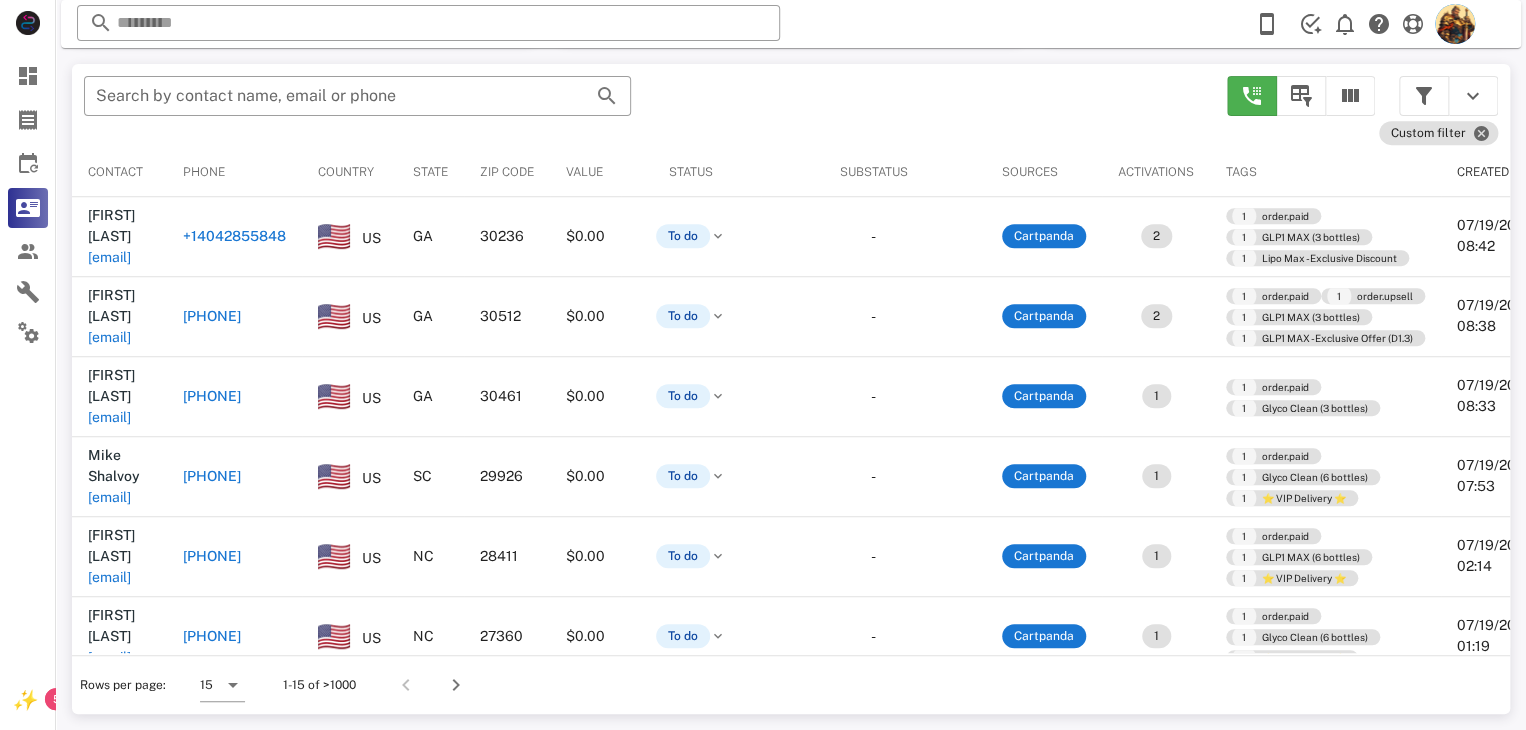 scroll, scrollTop: 377, scrollLeft: 0, axis: vertical 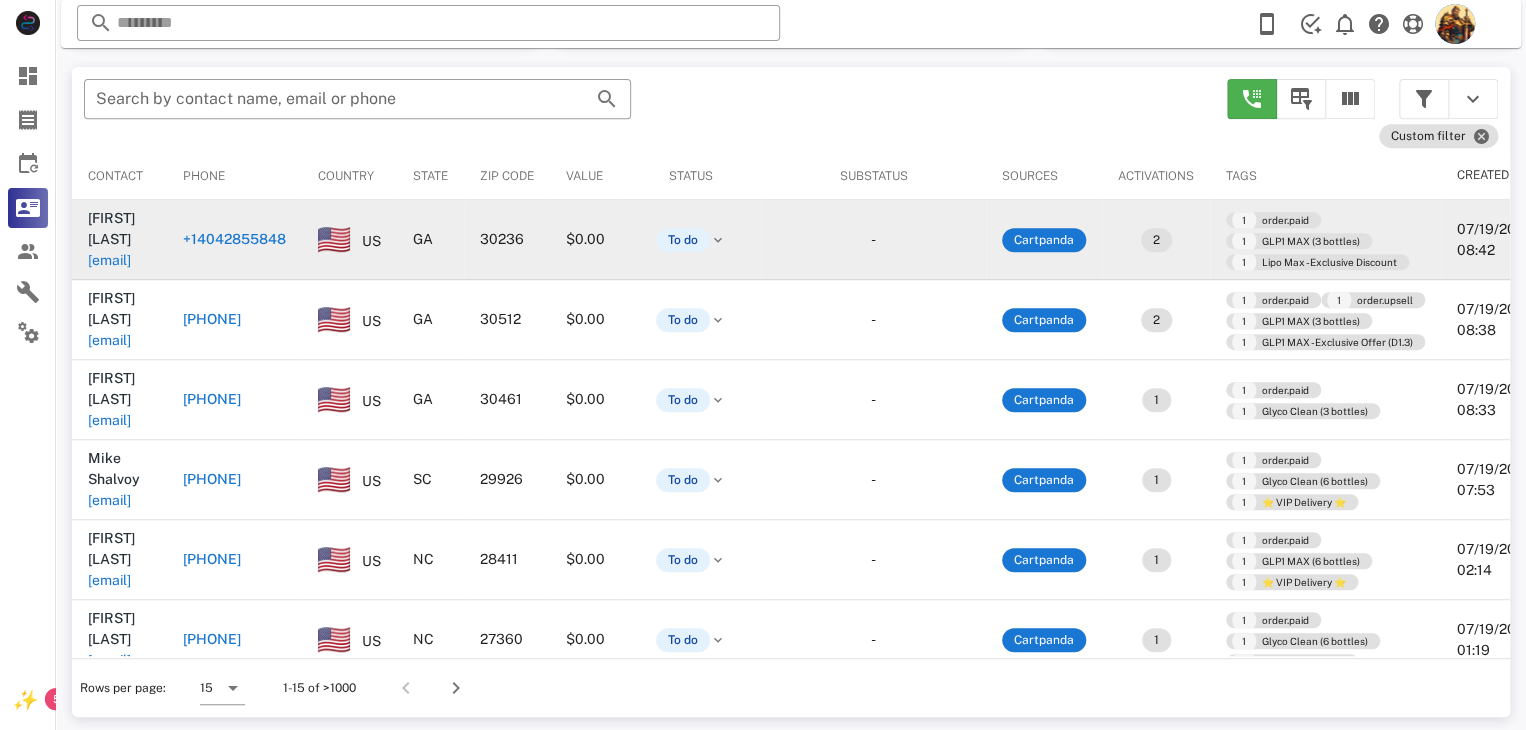 click on "[EMAIL]" at bounding box center (109, 260) 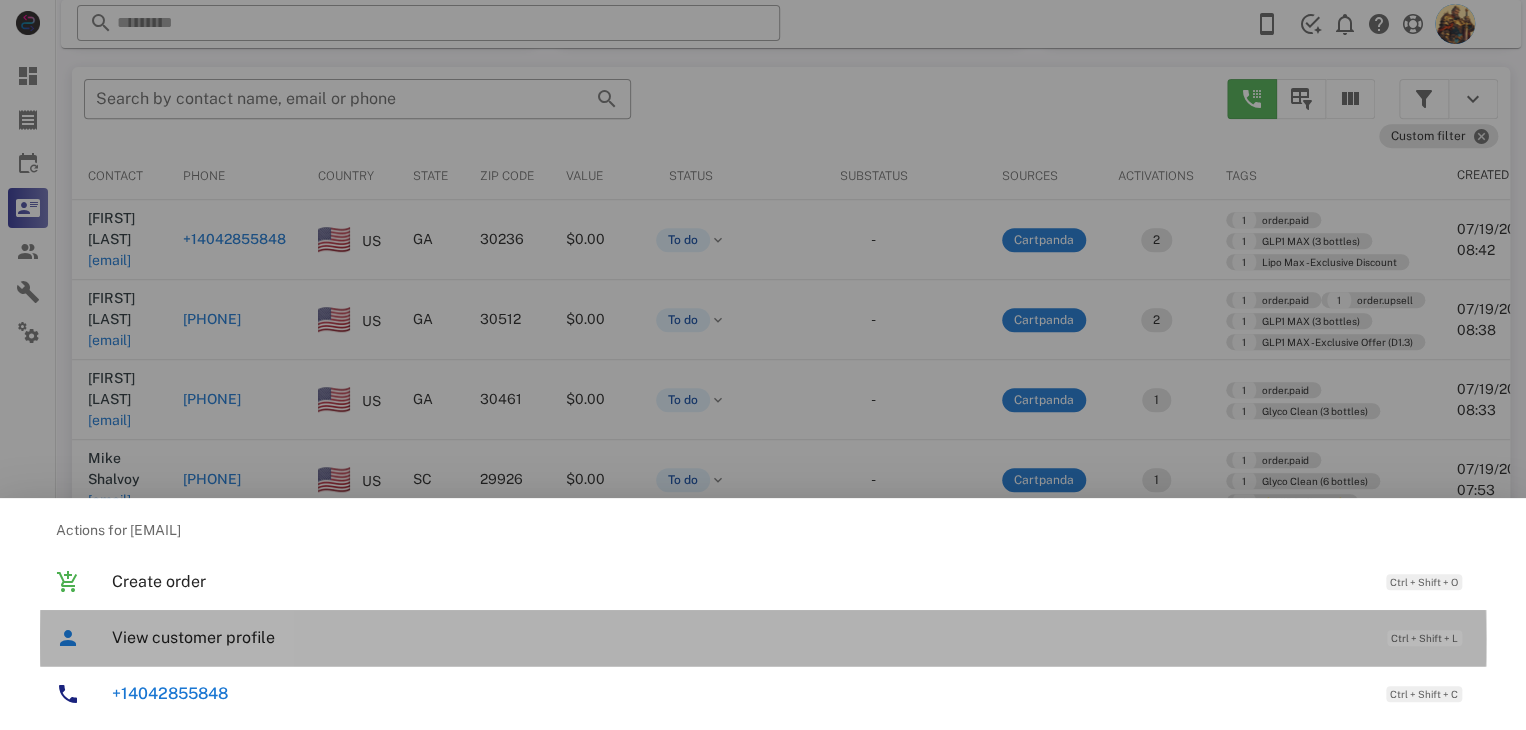 click on "View customer profile" at bounding box center (739, 637) 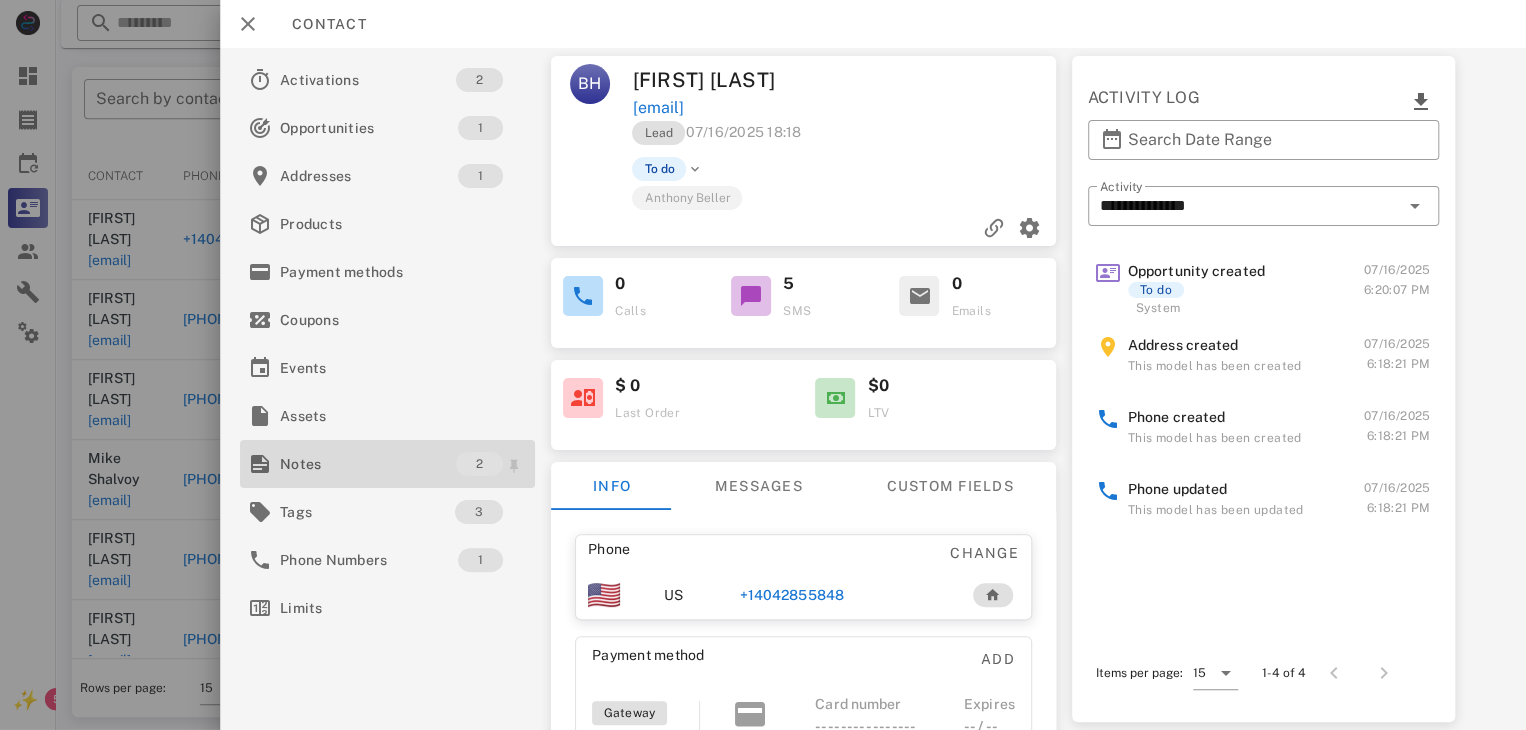 click on "Notes  2" at bounding box center (387, 464) 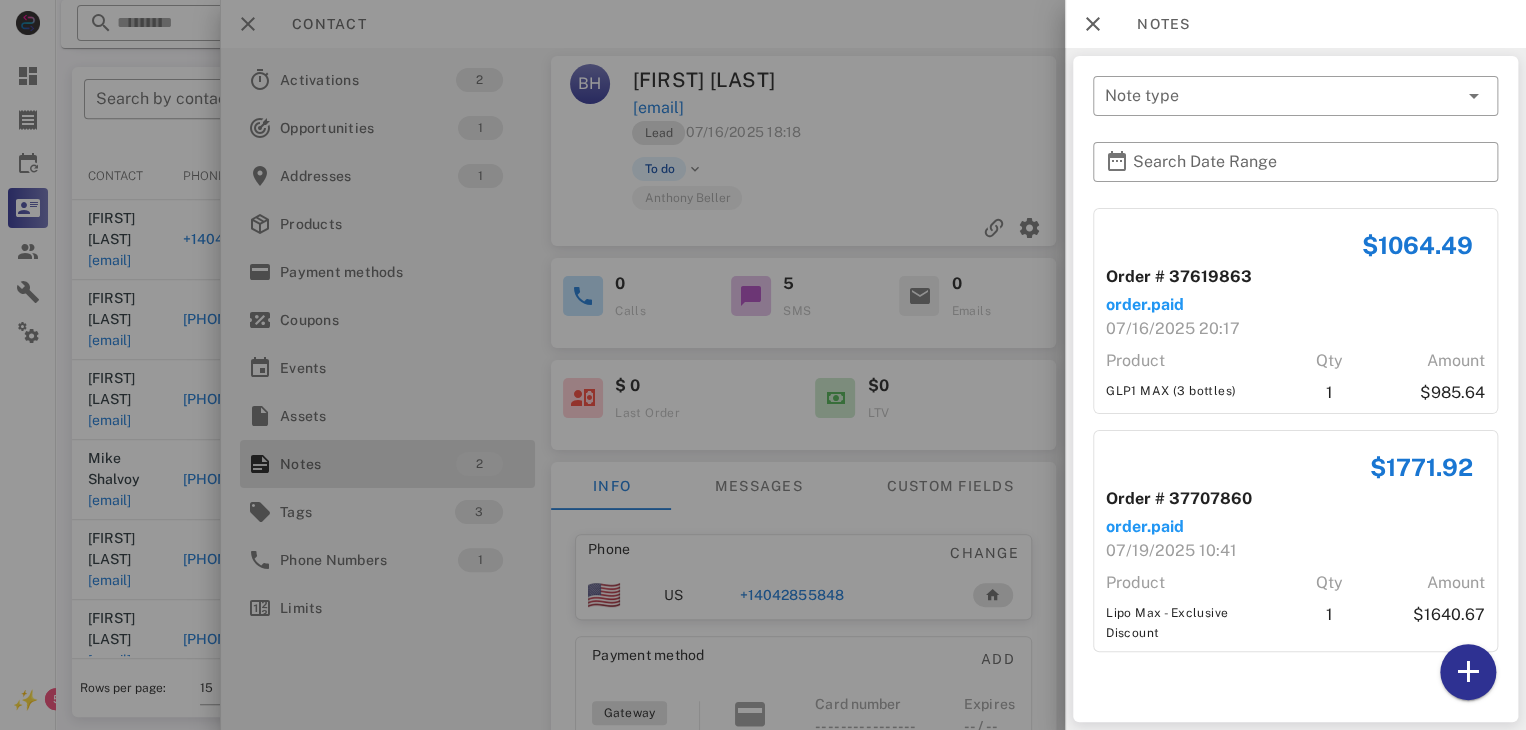 click at bounding box center (763, 365) 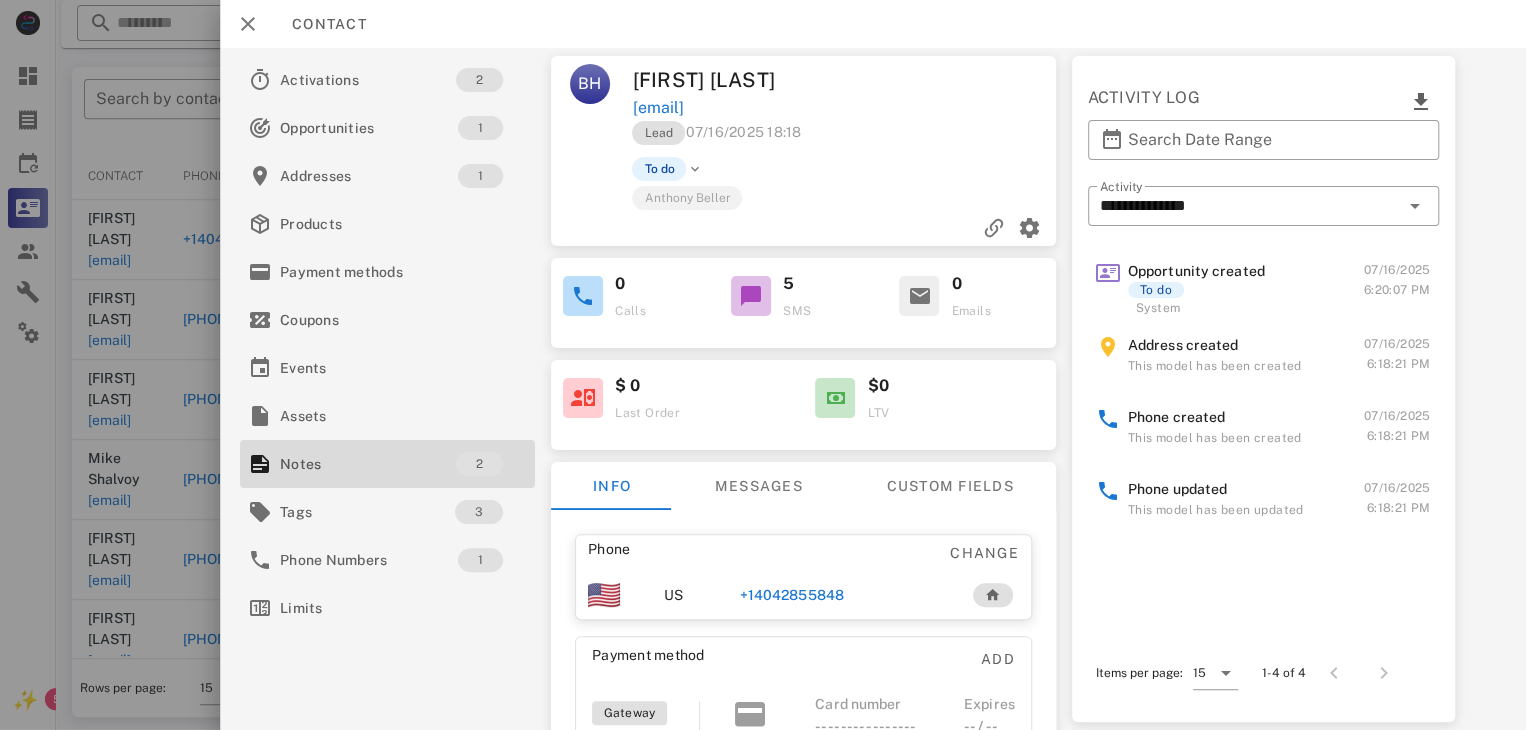 click on "+14042855848" at bounding box center [792, 595] 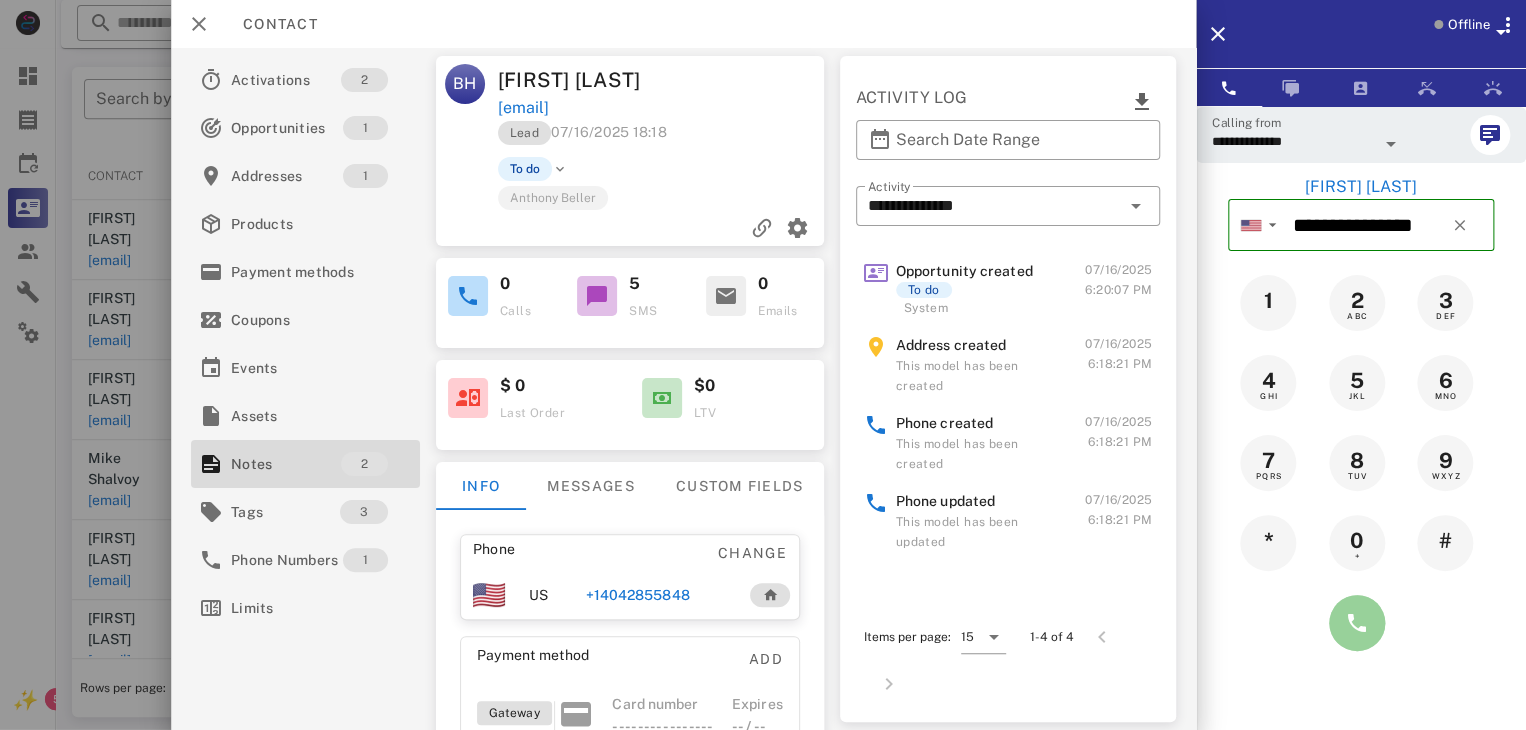click at bounding box center (1357, 623) 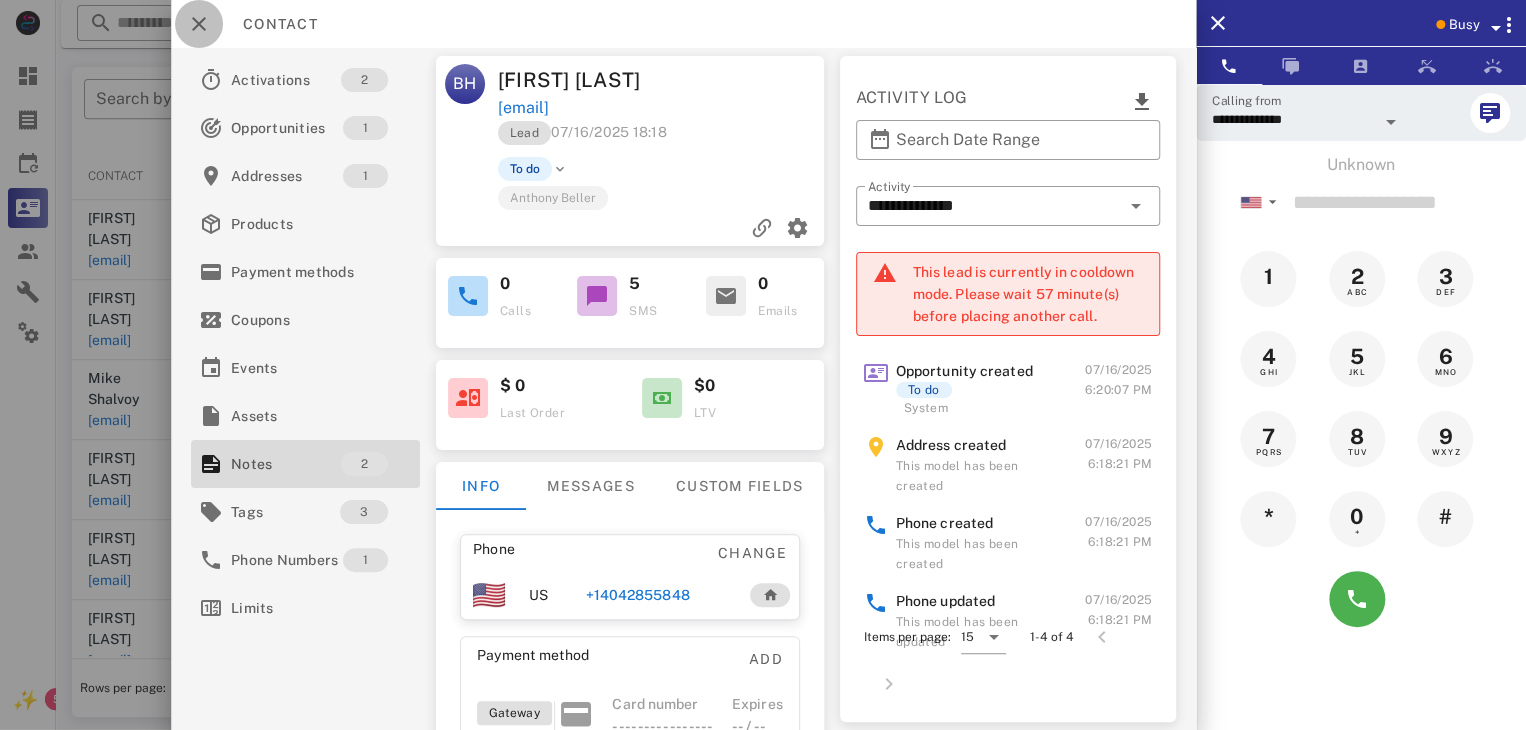 click at bounding box center (199, 24) 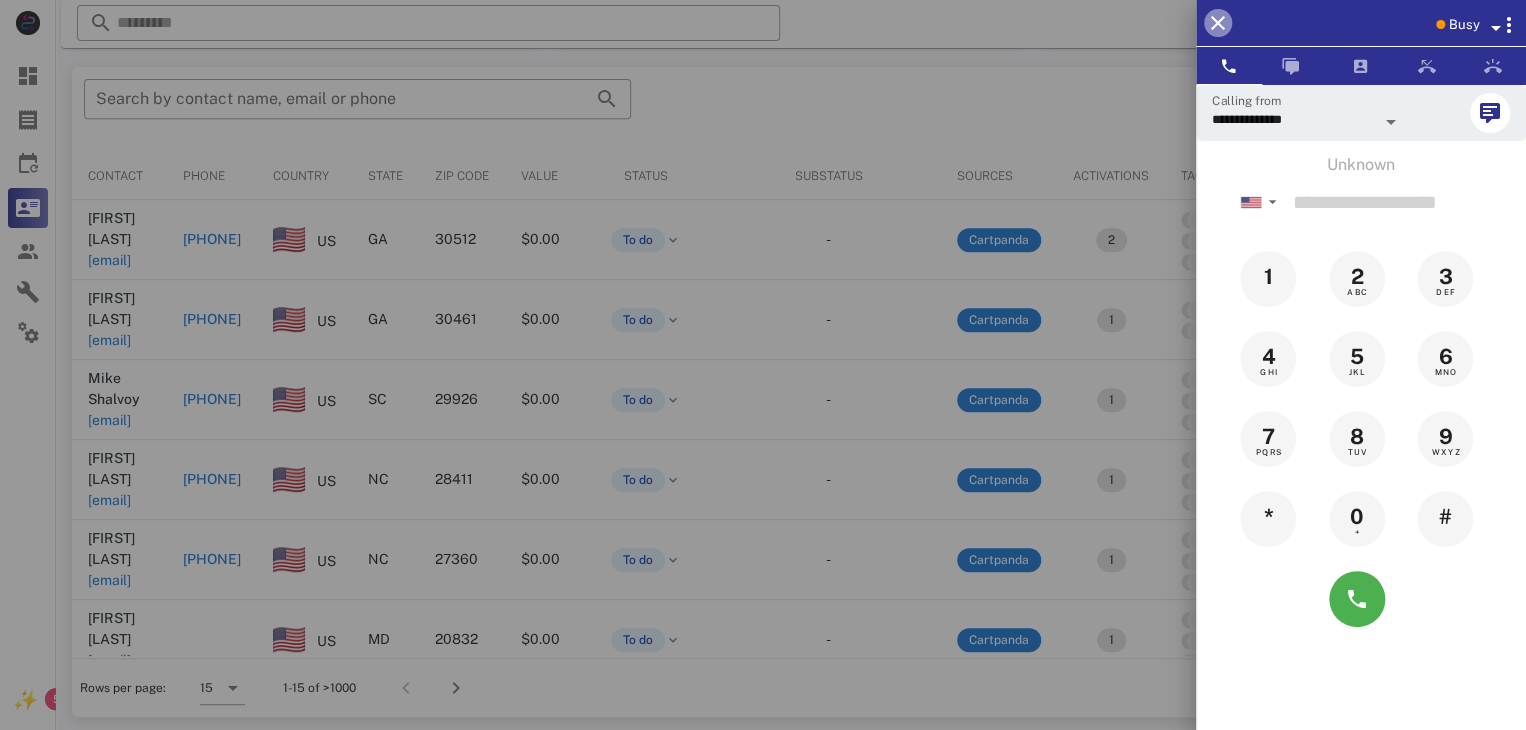 click at bounding box center [1218, 23] 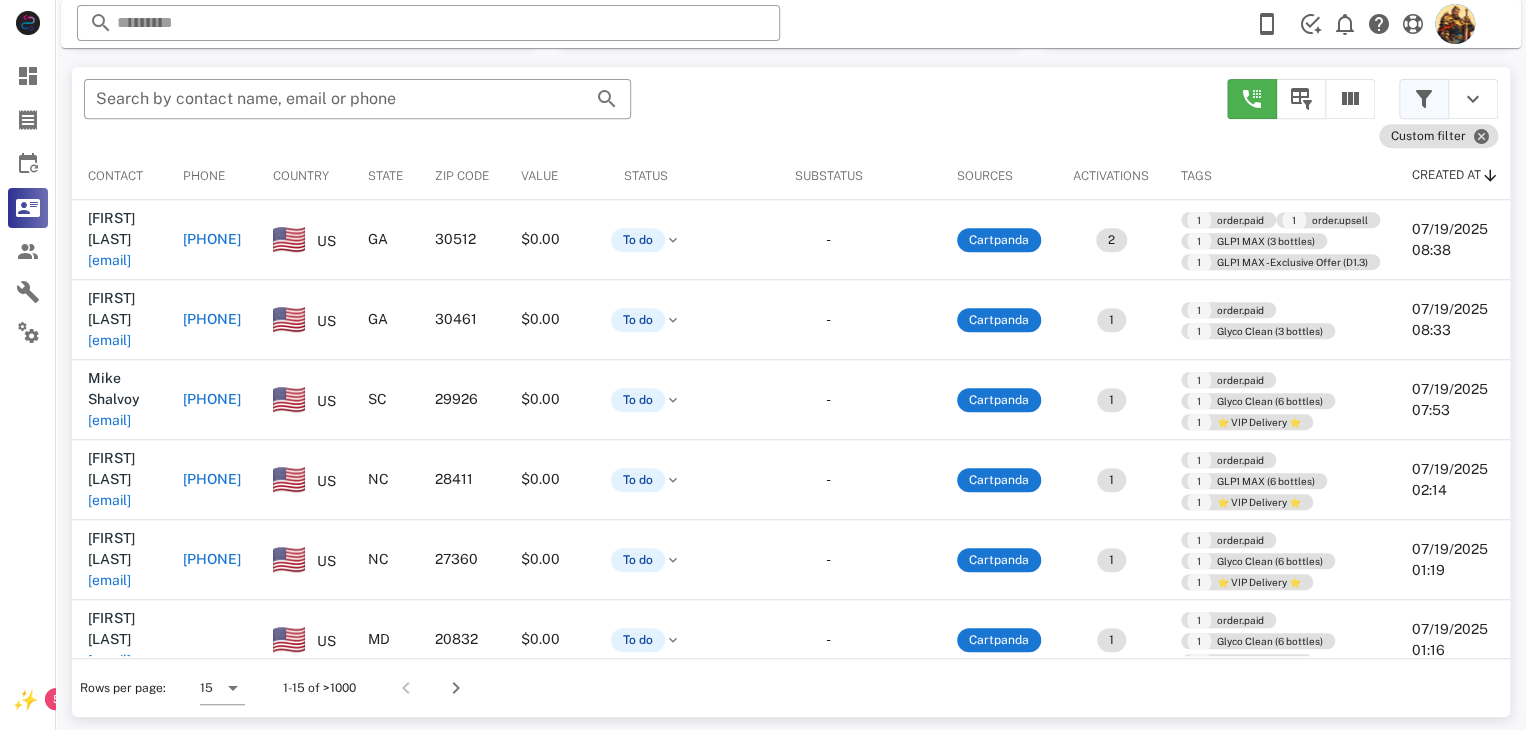 click at bounding box center (1424, 99) 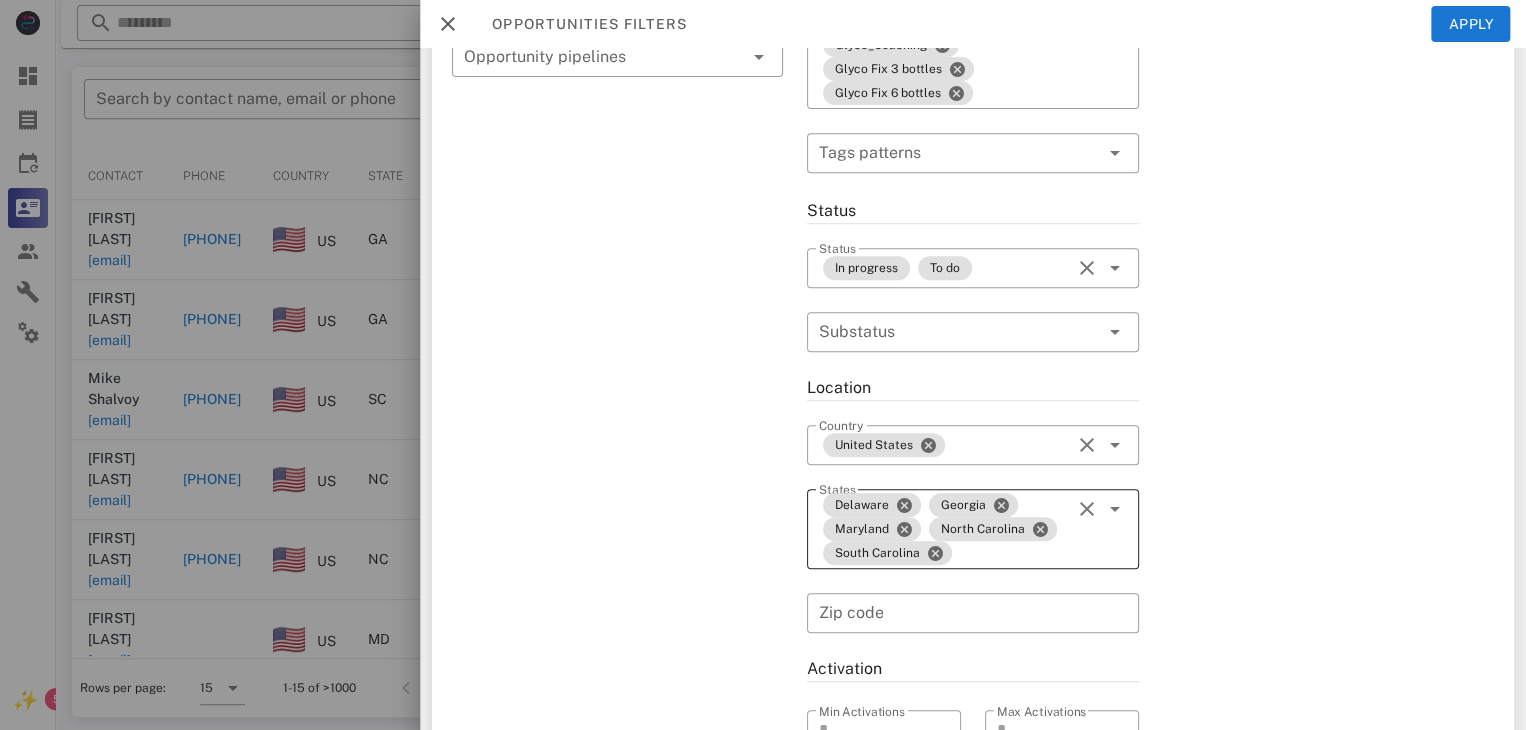 click on "Delaware Georgia Maryland North Carolina South Carolina" at bounding box center (944, 529) 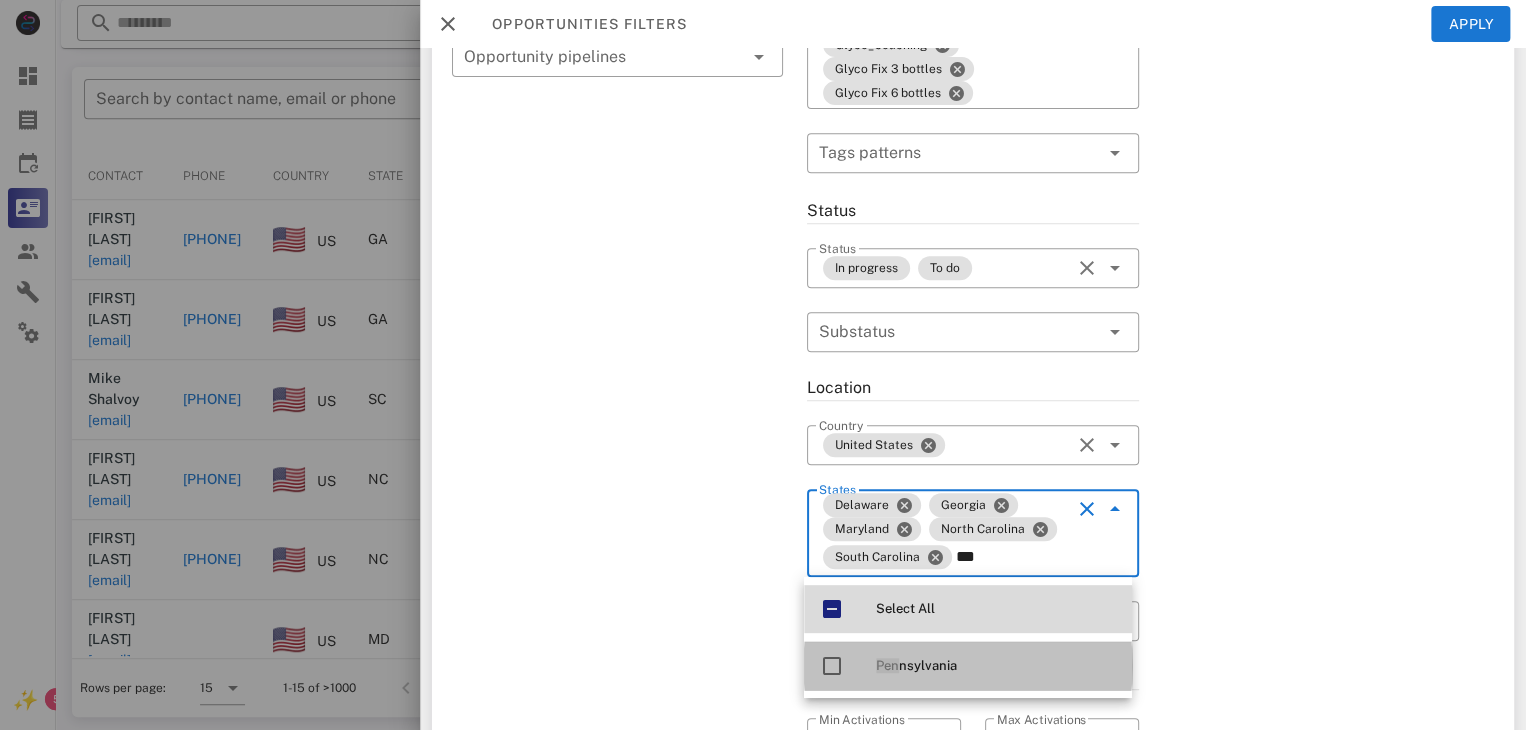 click at bounding box center (832, 666) 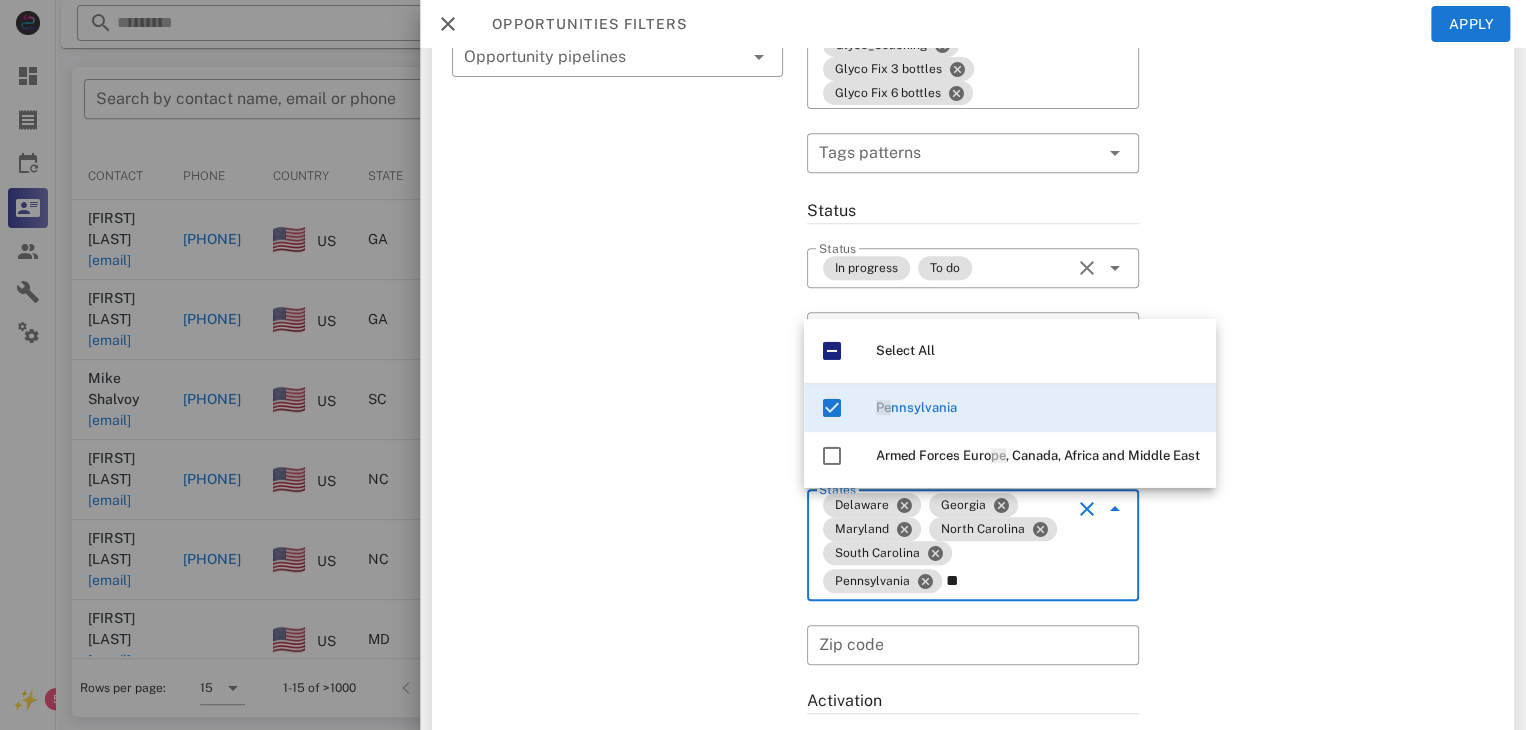type on "*" 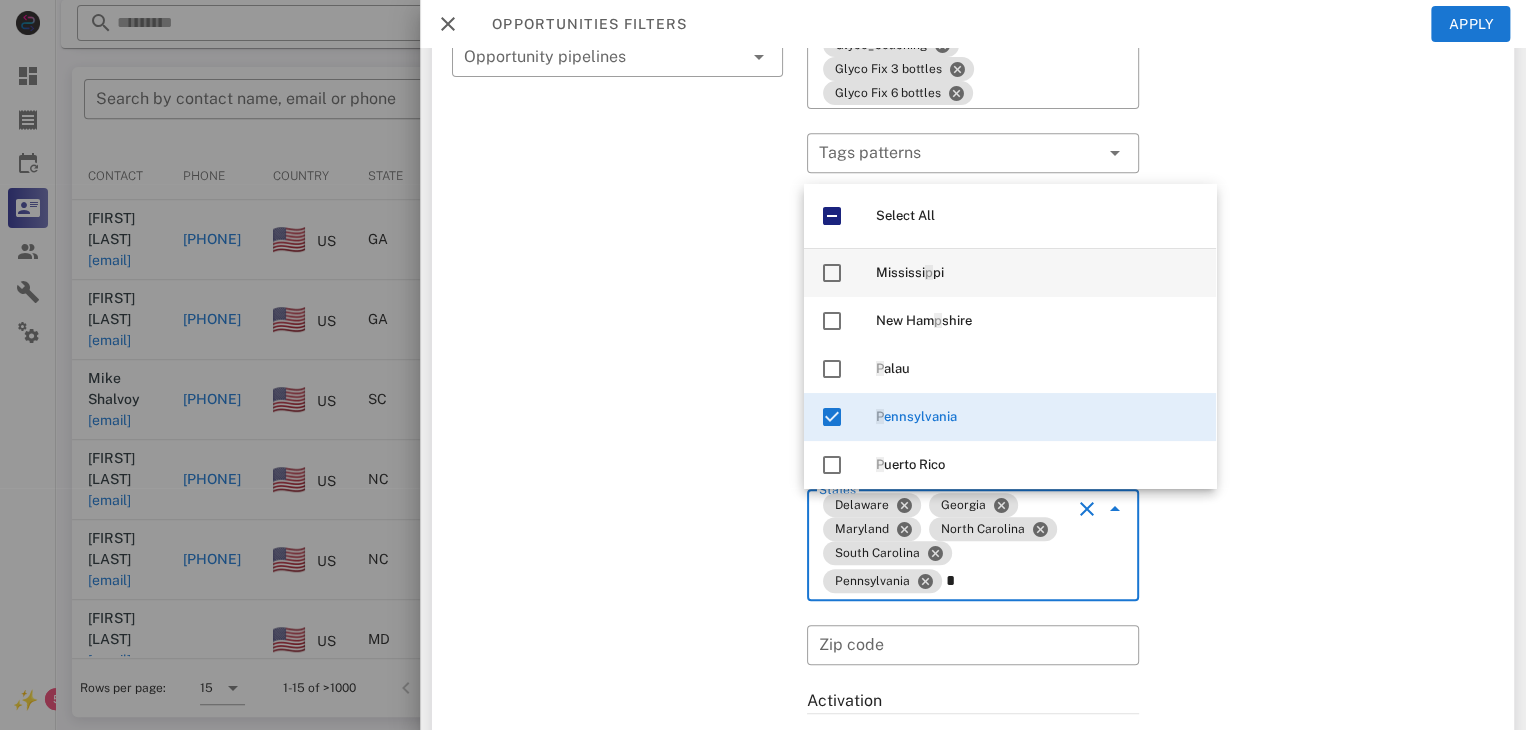type 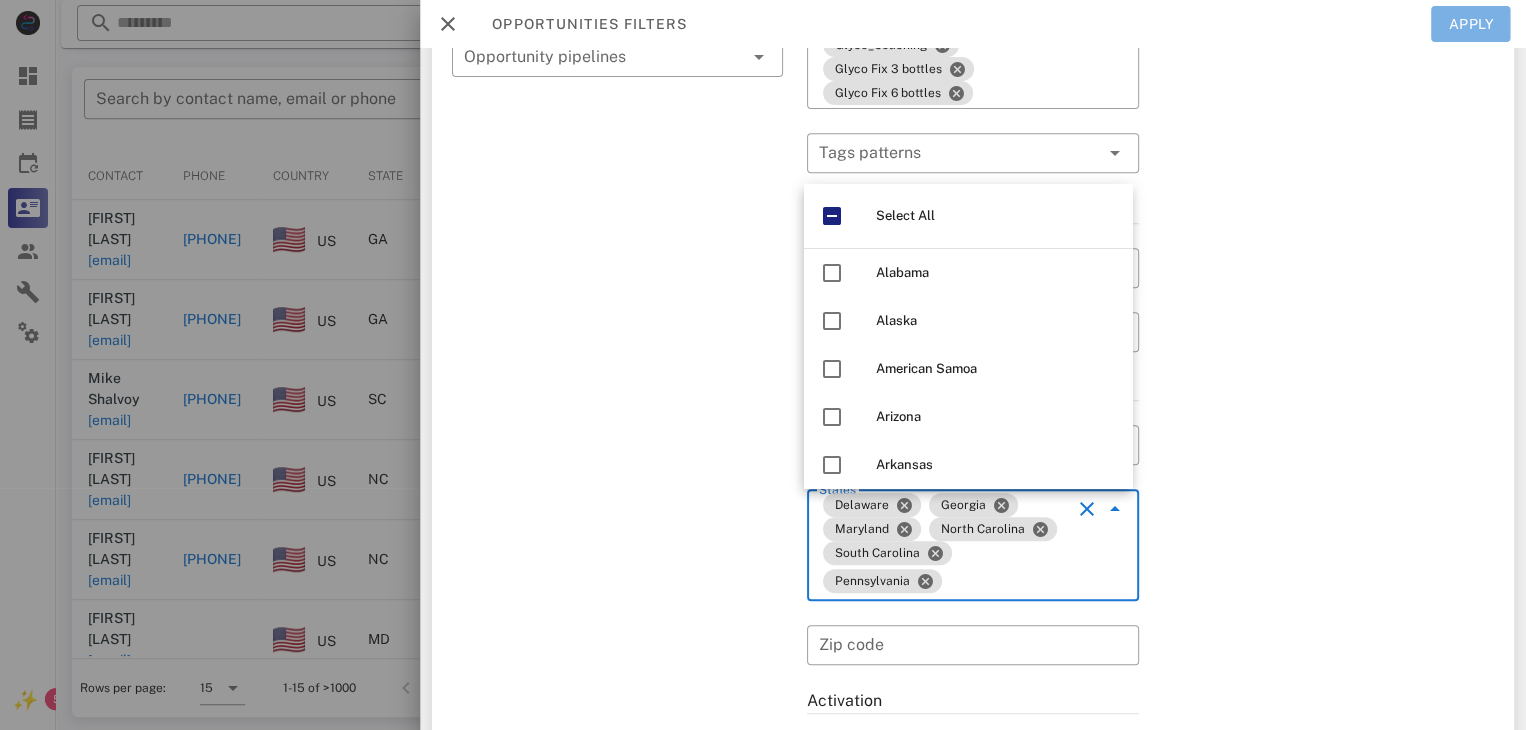 click on "Apply" at bounding box center (1471, 24) 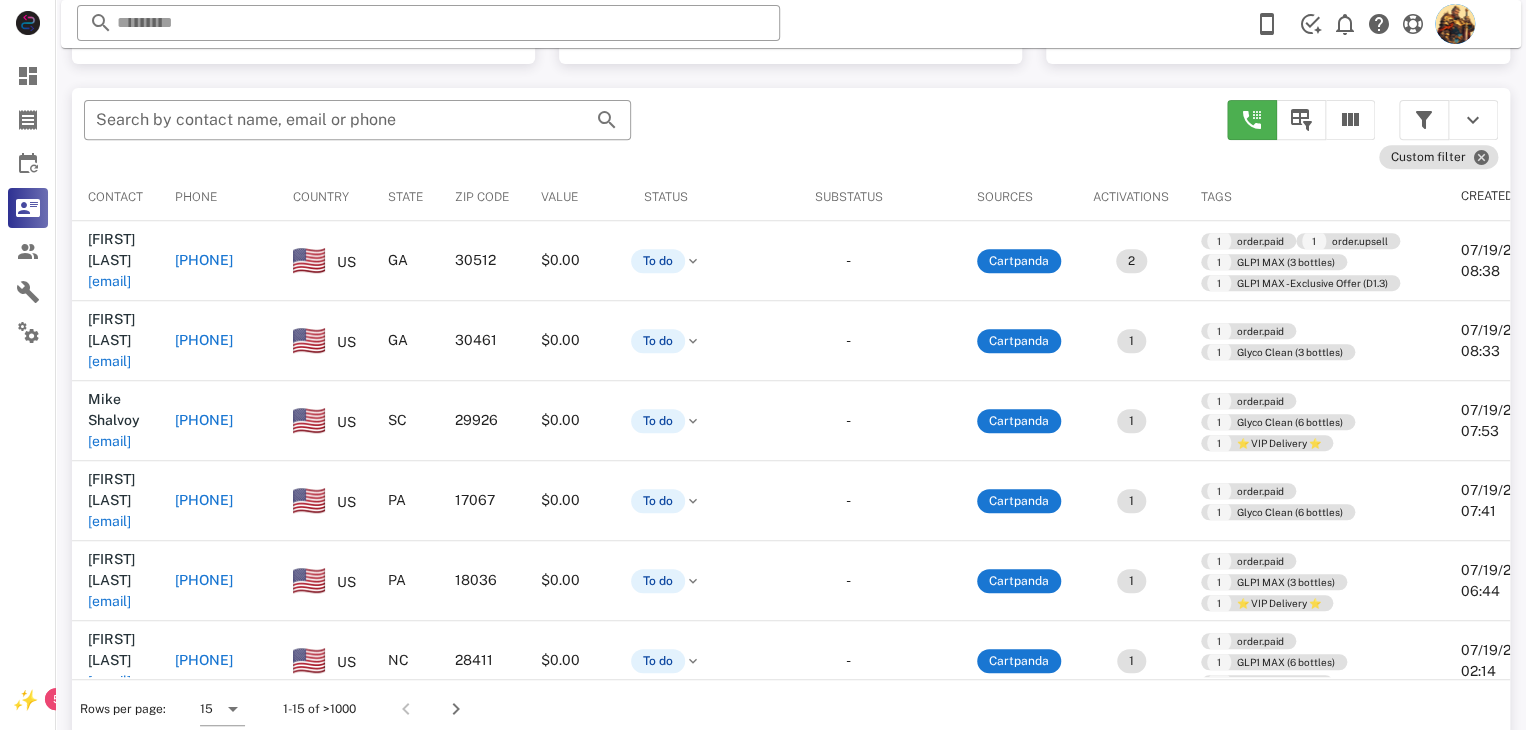 scroll, scrollTop: 377, scrollLeft: 0, axis: vertical 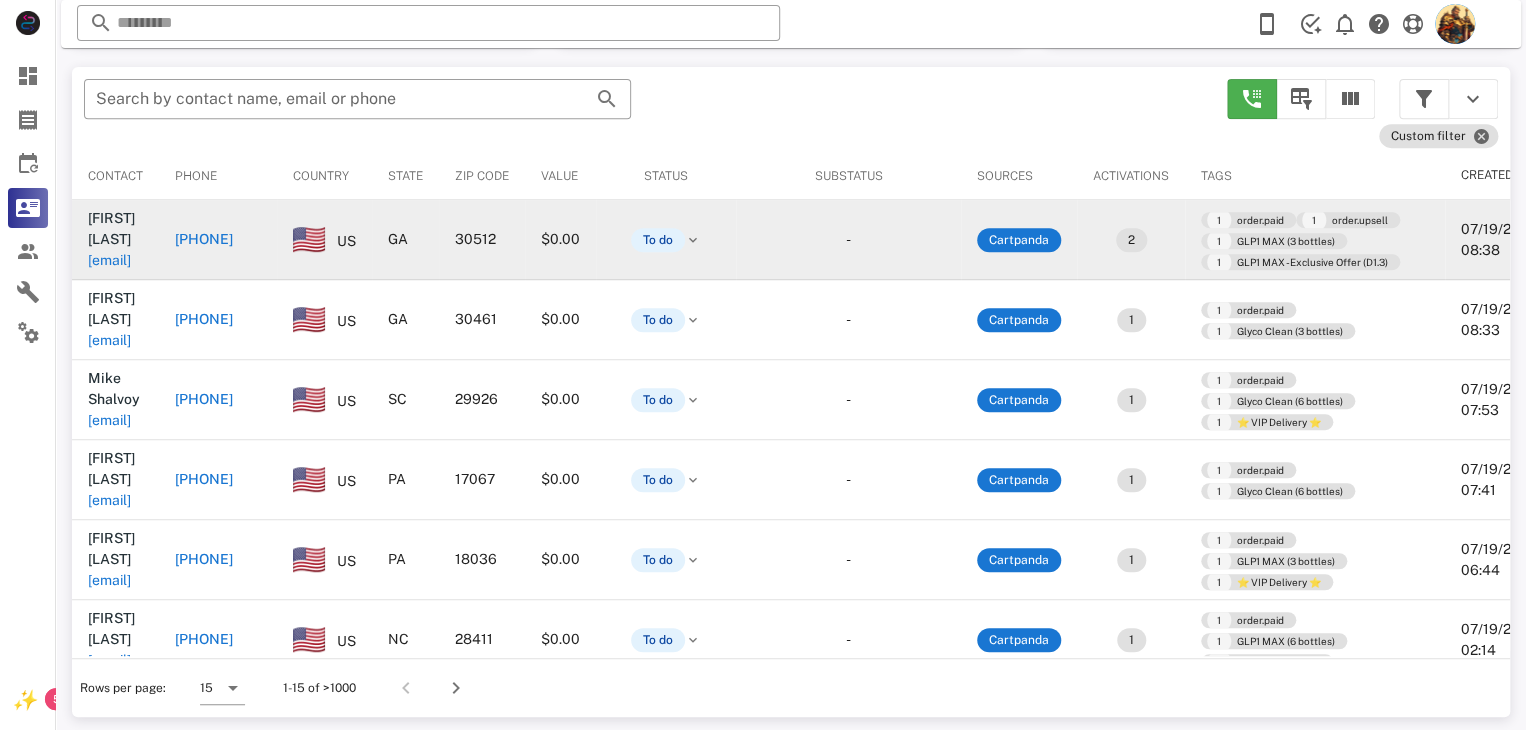 click on "patin52@aol.com" at bounding box center (109, 260) 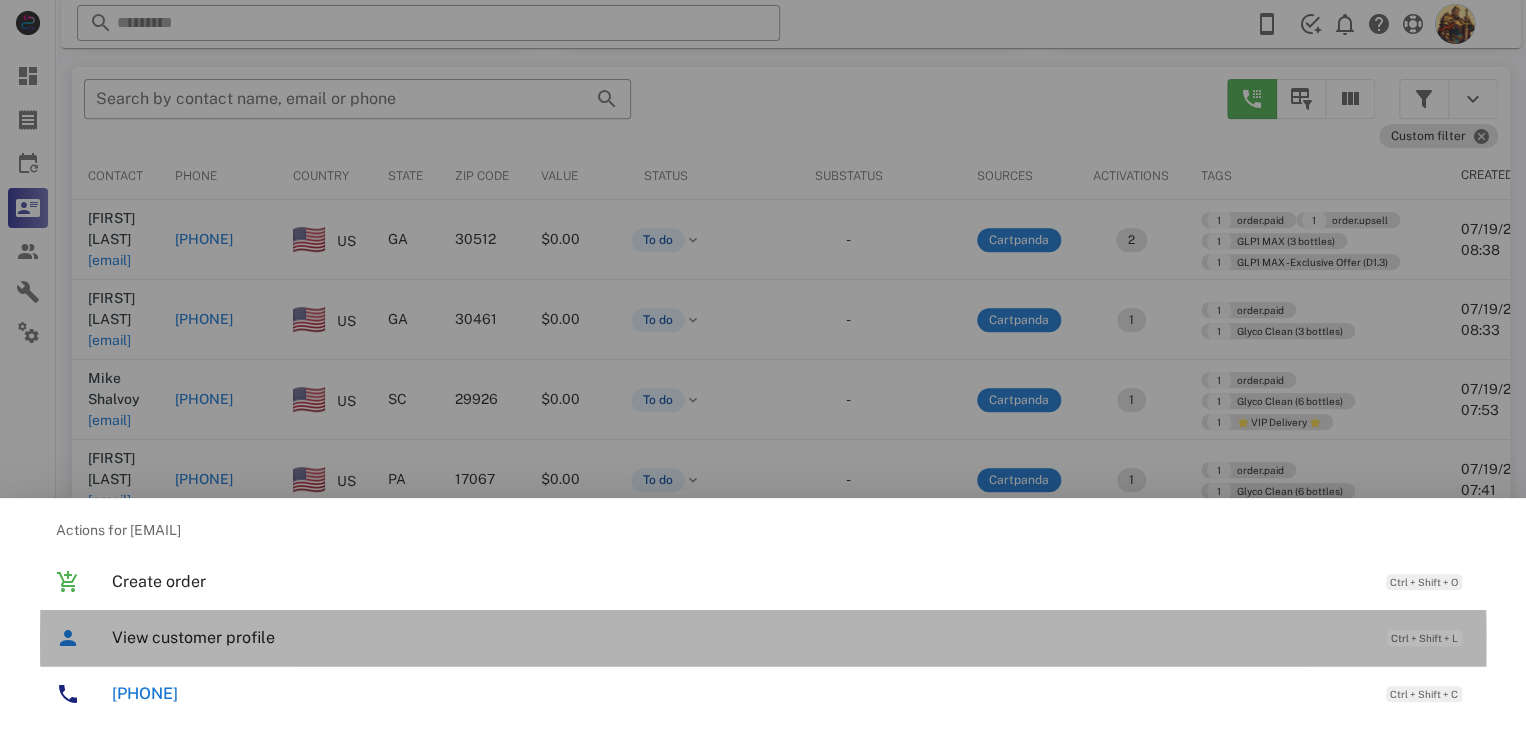 click on "View customer profile Ctrl + Shift + L" at bounding box center (791, 637) 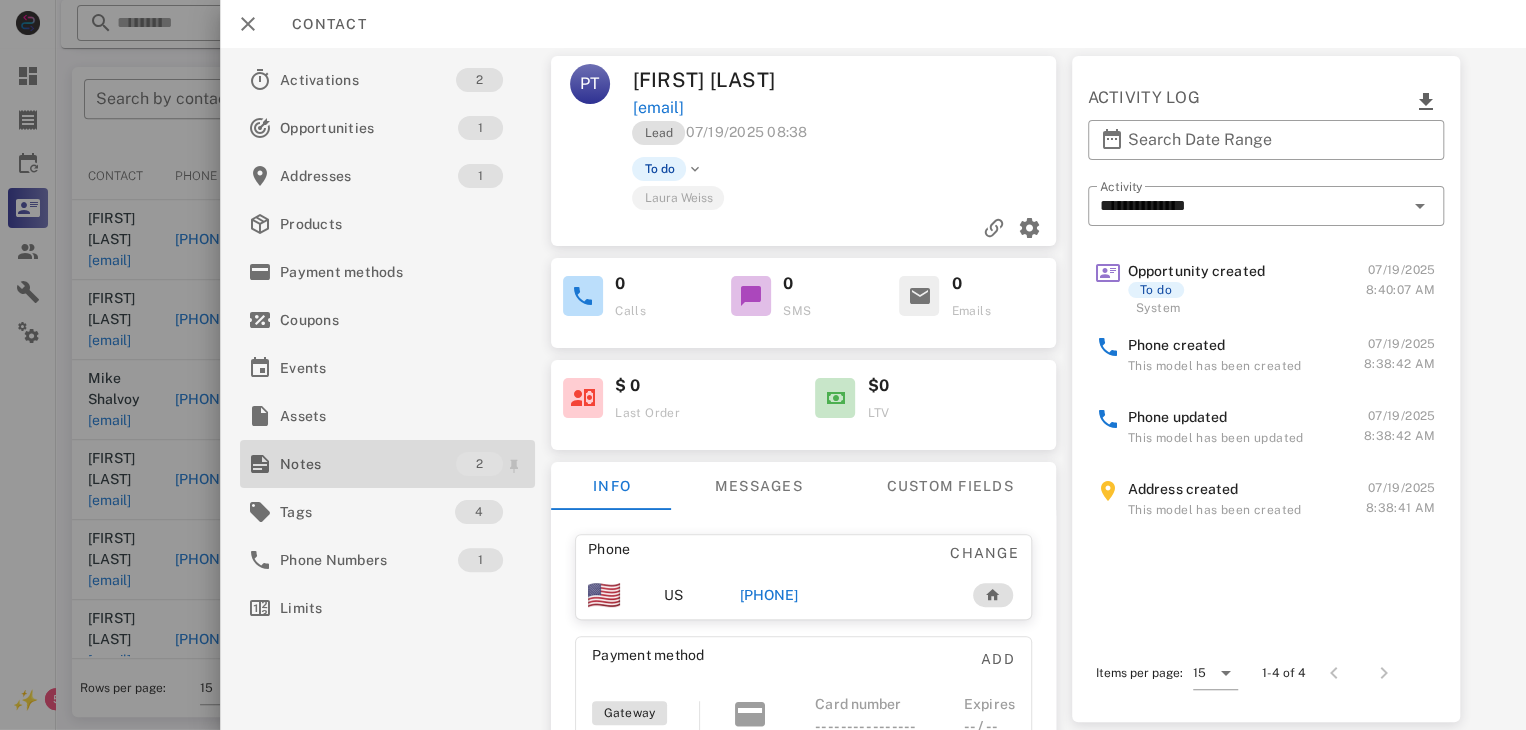 click on "Notes" at bounding box center [368, 464] 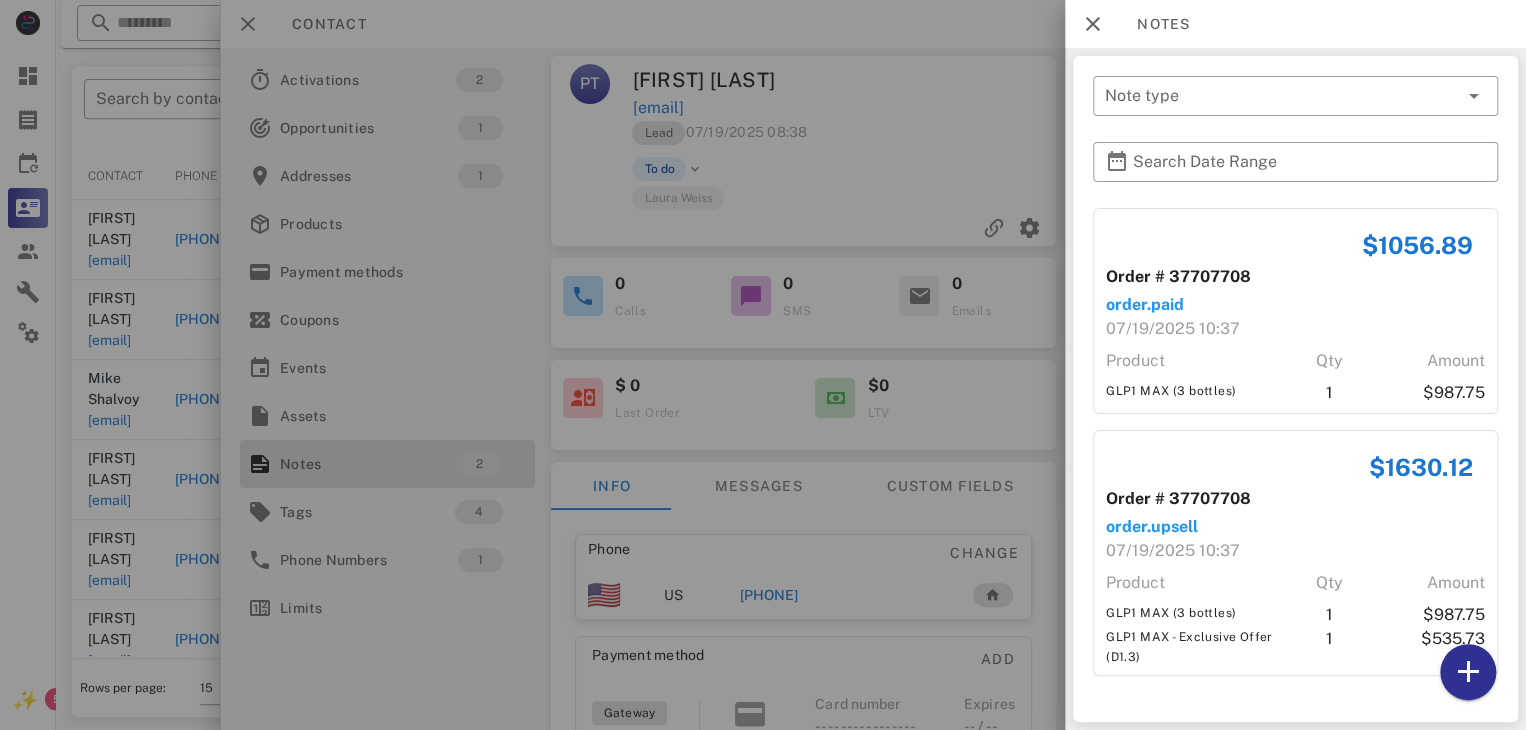 click at bounding box center (763, 365) 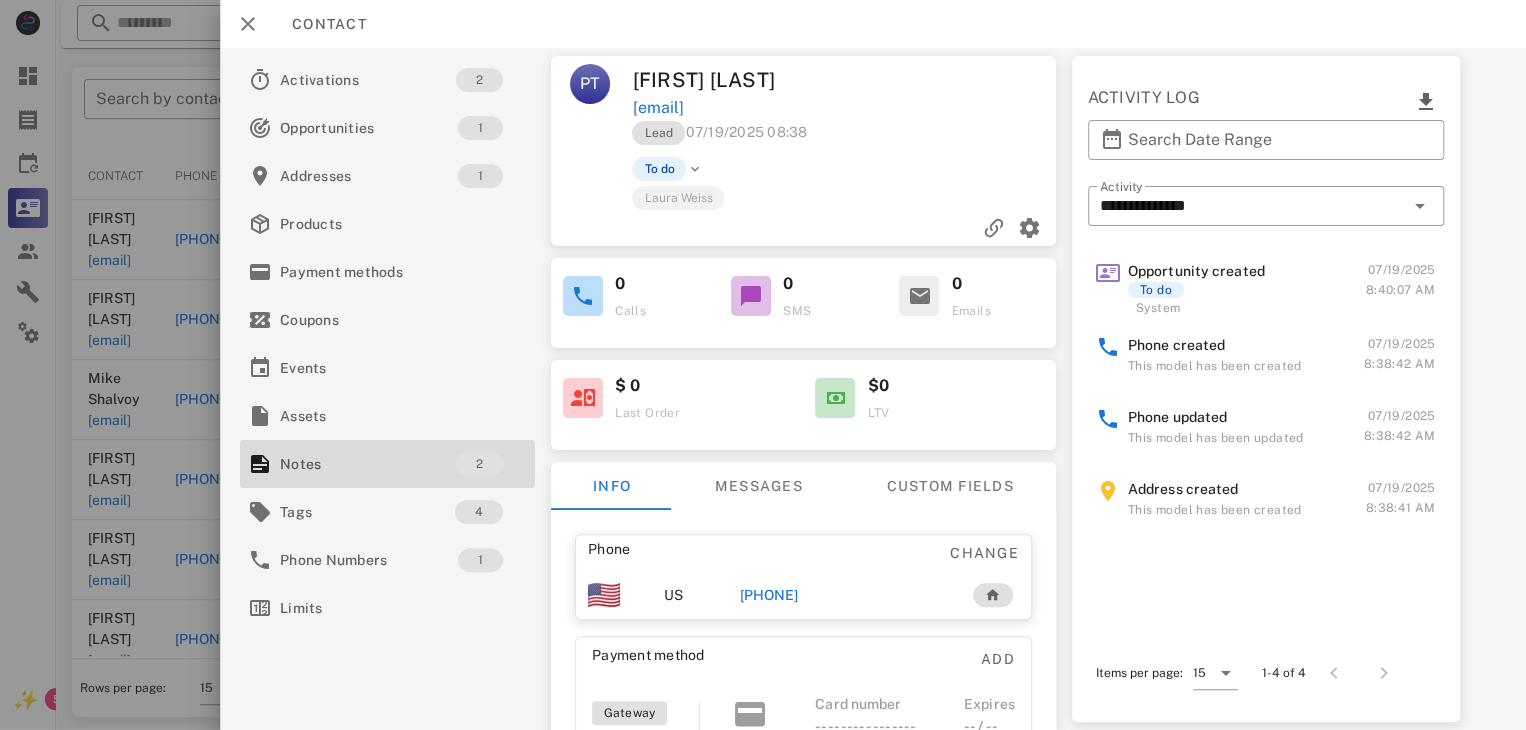 click on "+19547754748" at bounding box center [769, 595] 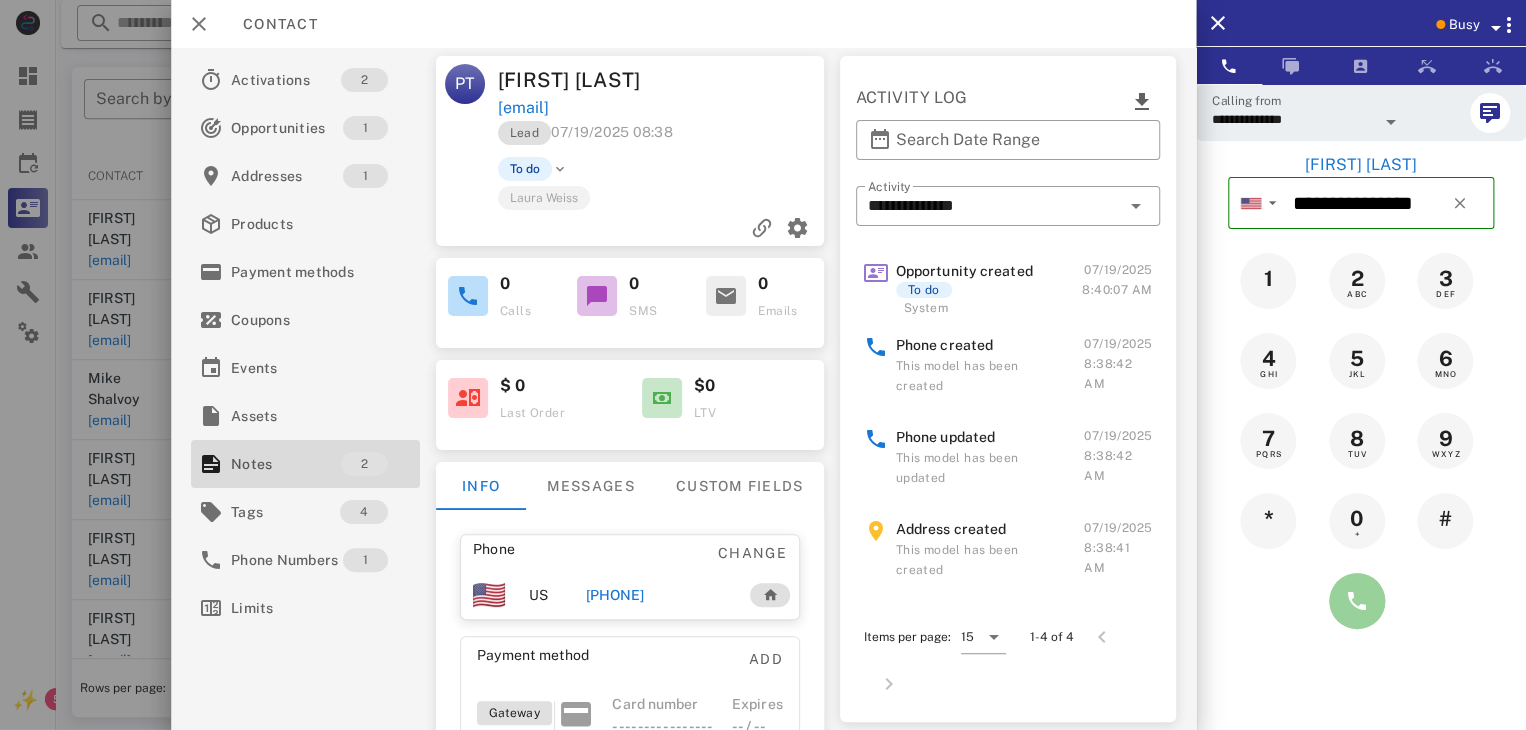click at bounding box center (1357, 601) 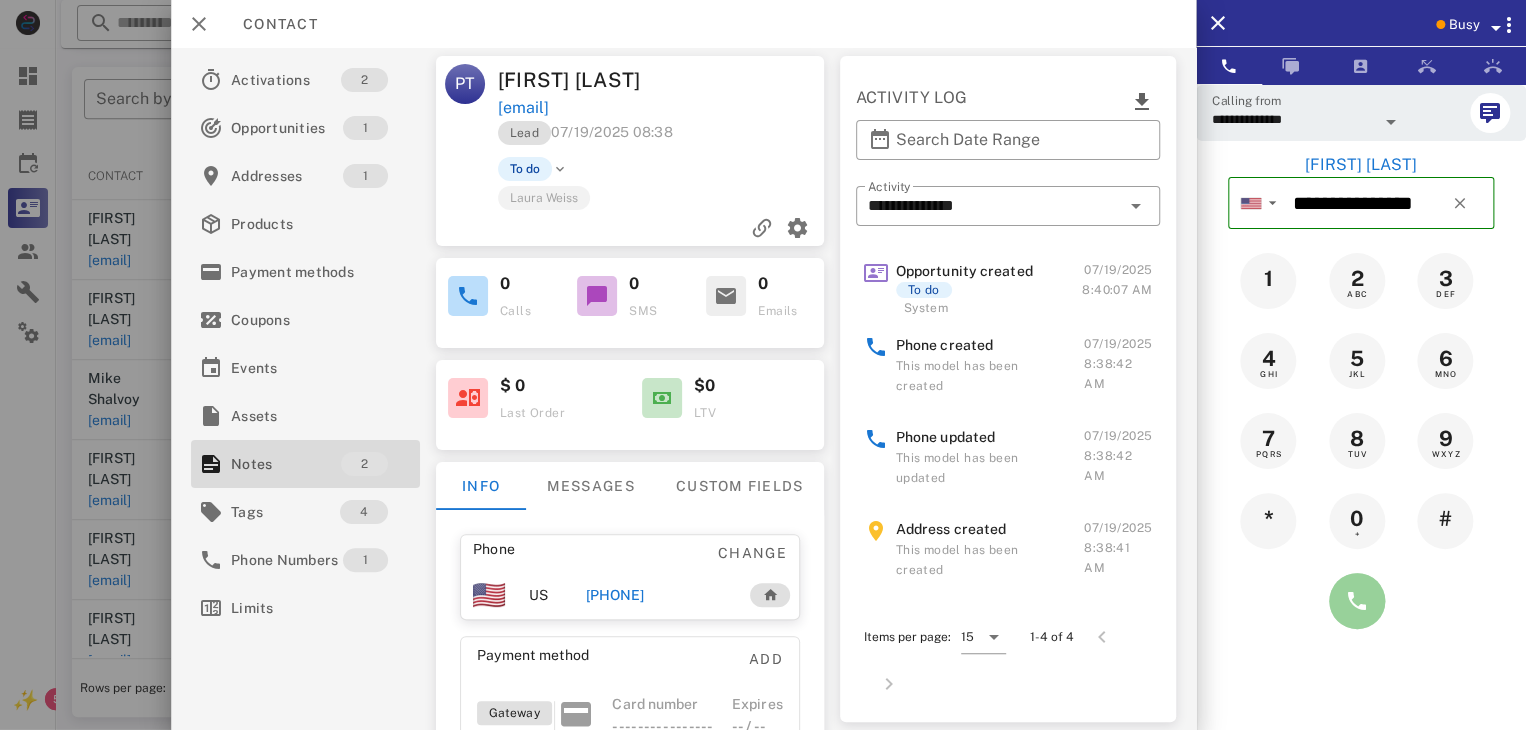 click at bounding box center [1357, 601] 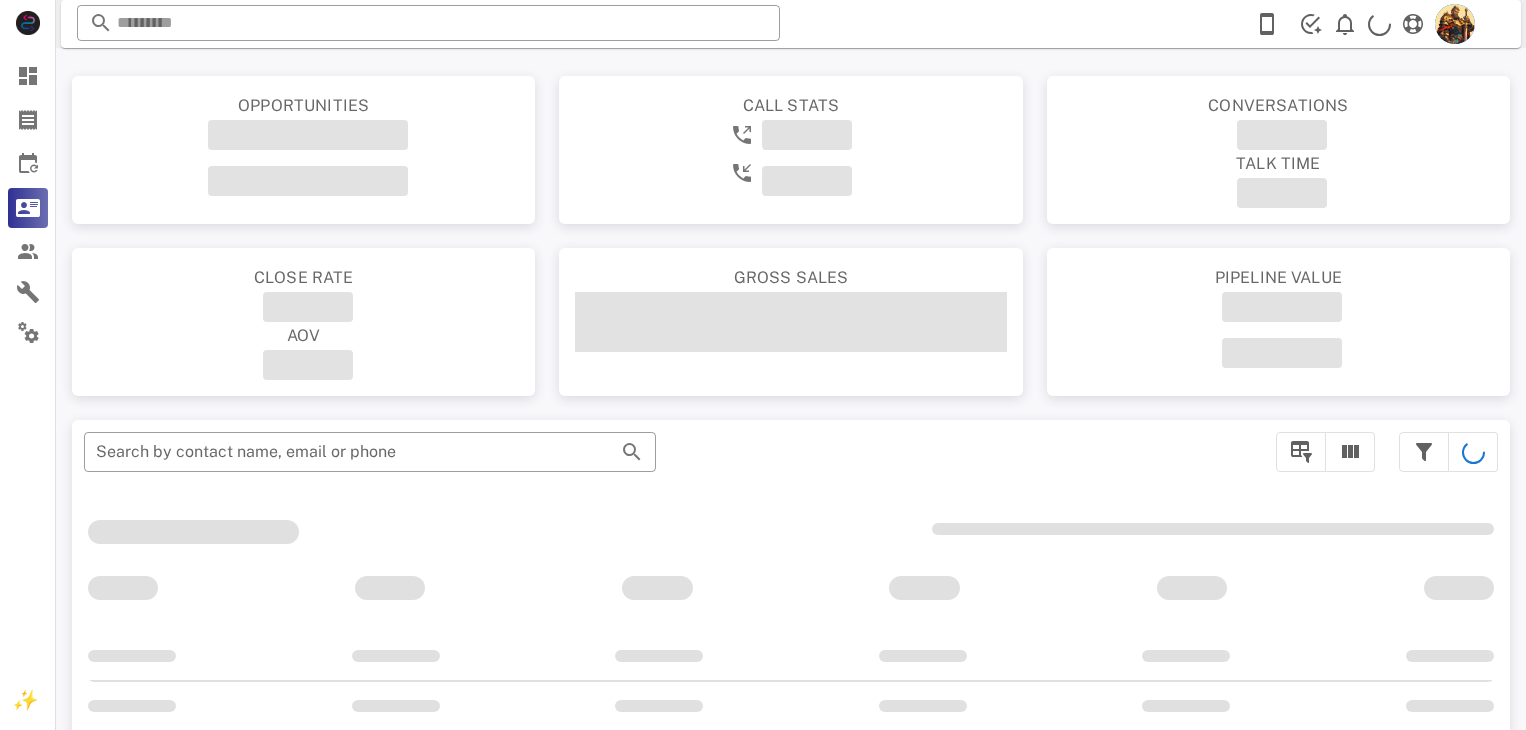 scroll, scrollTop: 356, scrollLeft: 0, axis: vertical 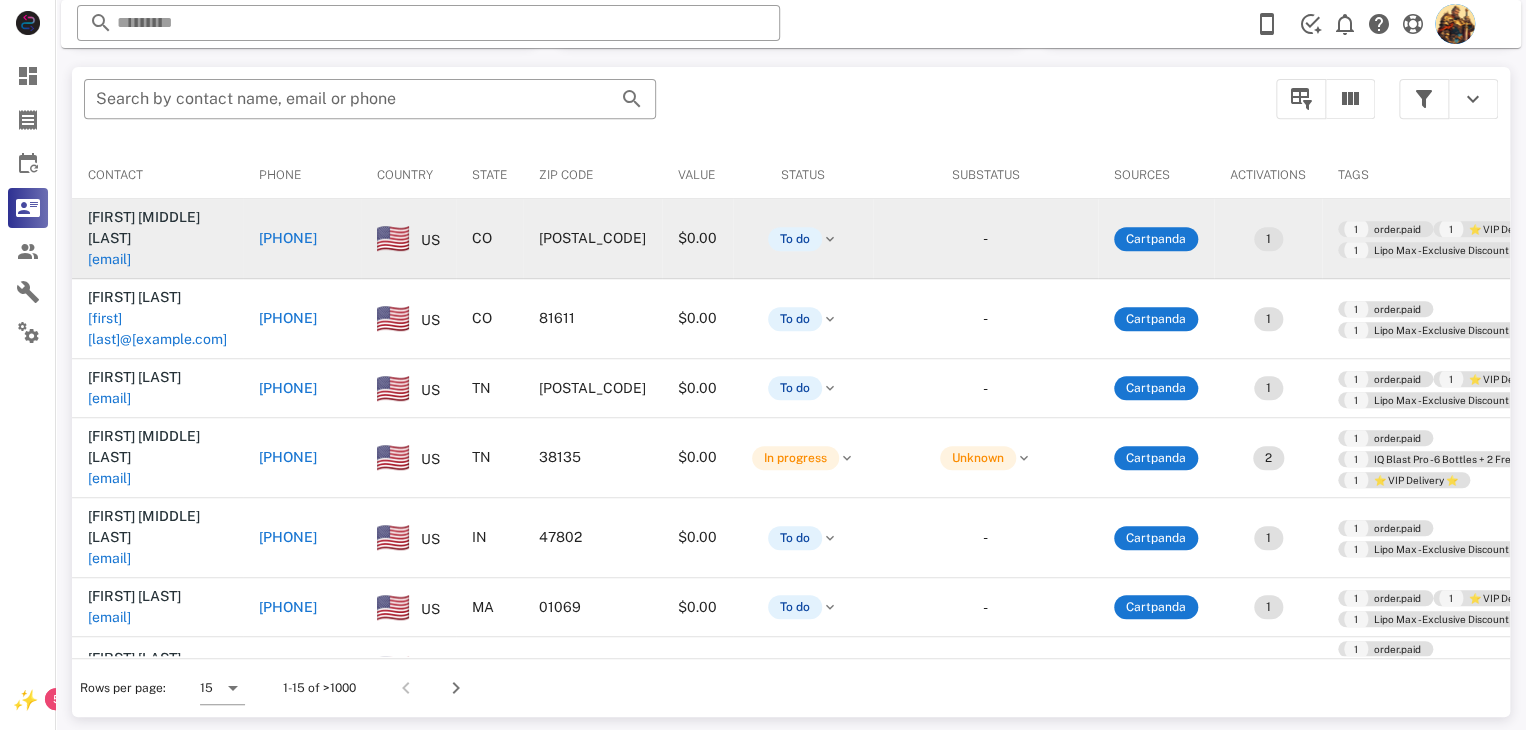 click on "[EMAIL]" at bounding box center (109, 259) 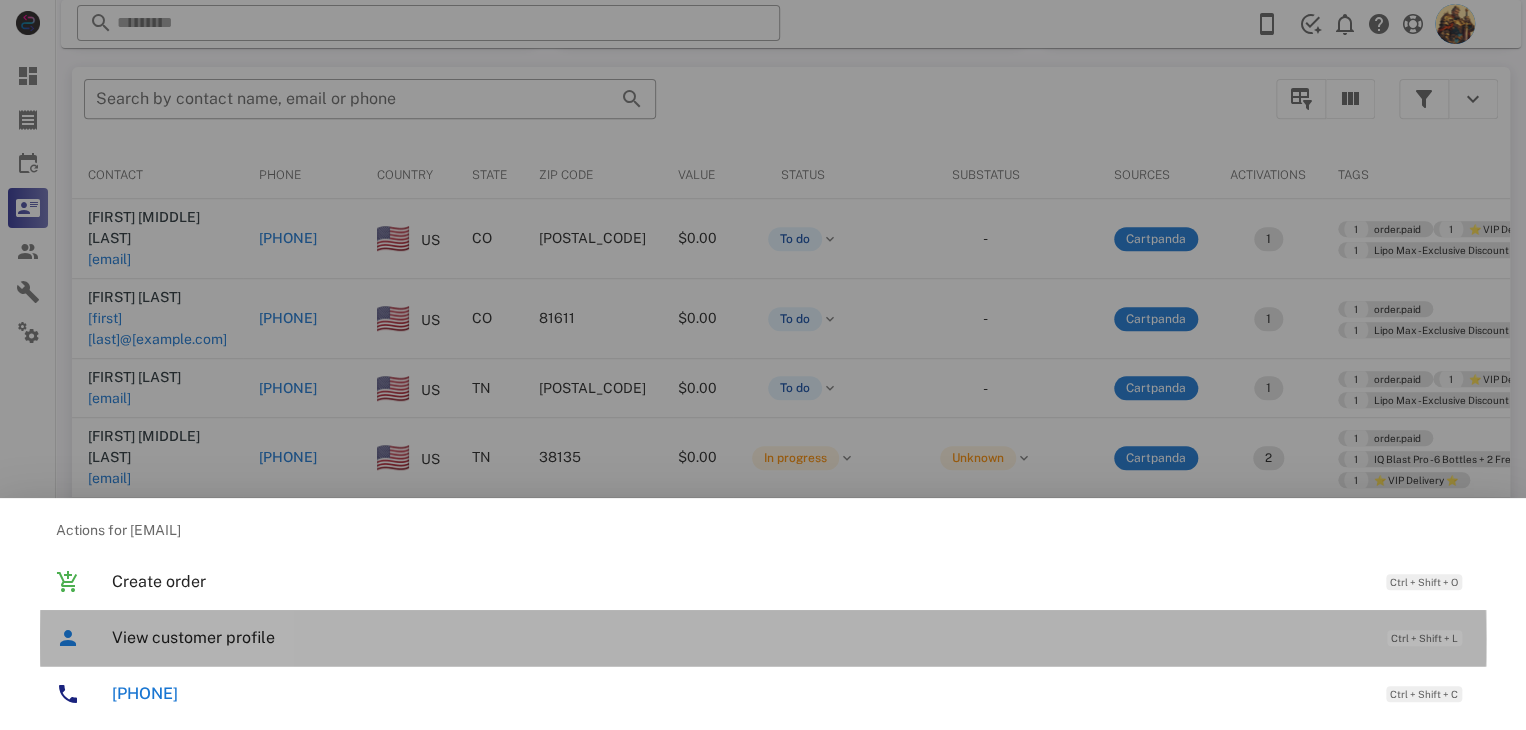 click on "View customer profile" at bounding box center (739, 637) 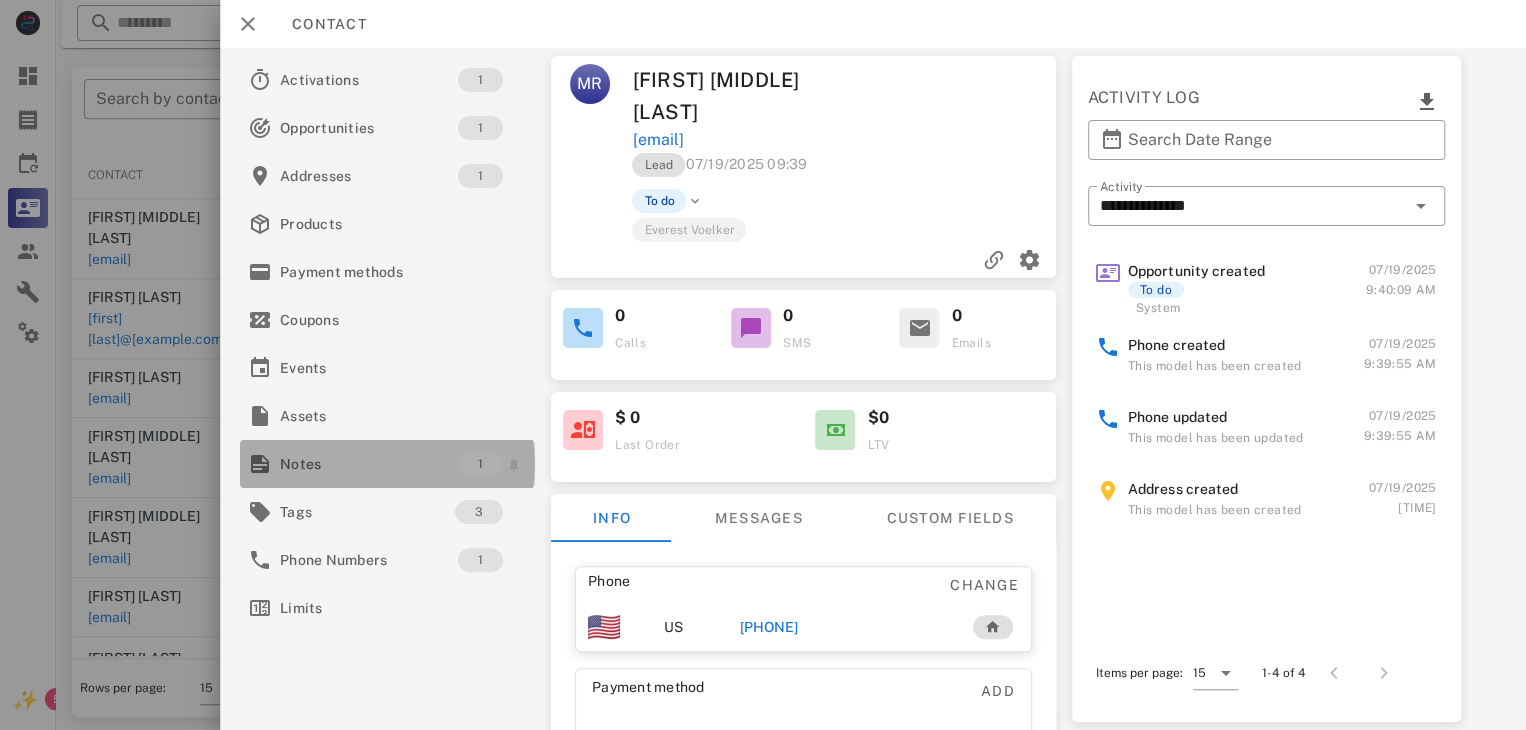 click on "Notes" at bounding box center [369, 464] 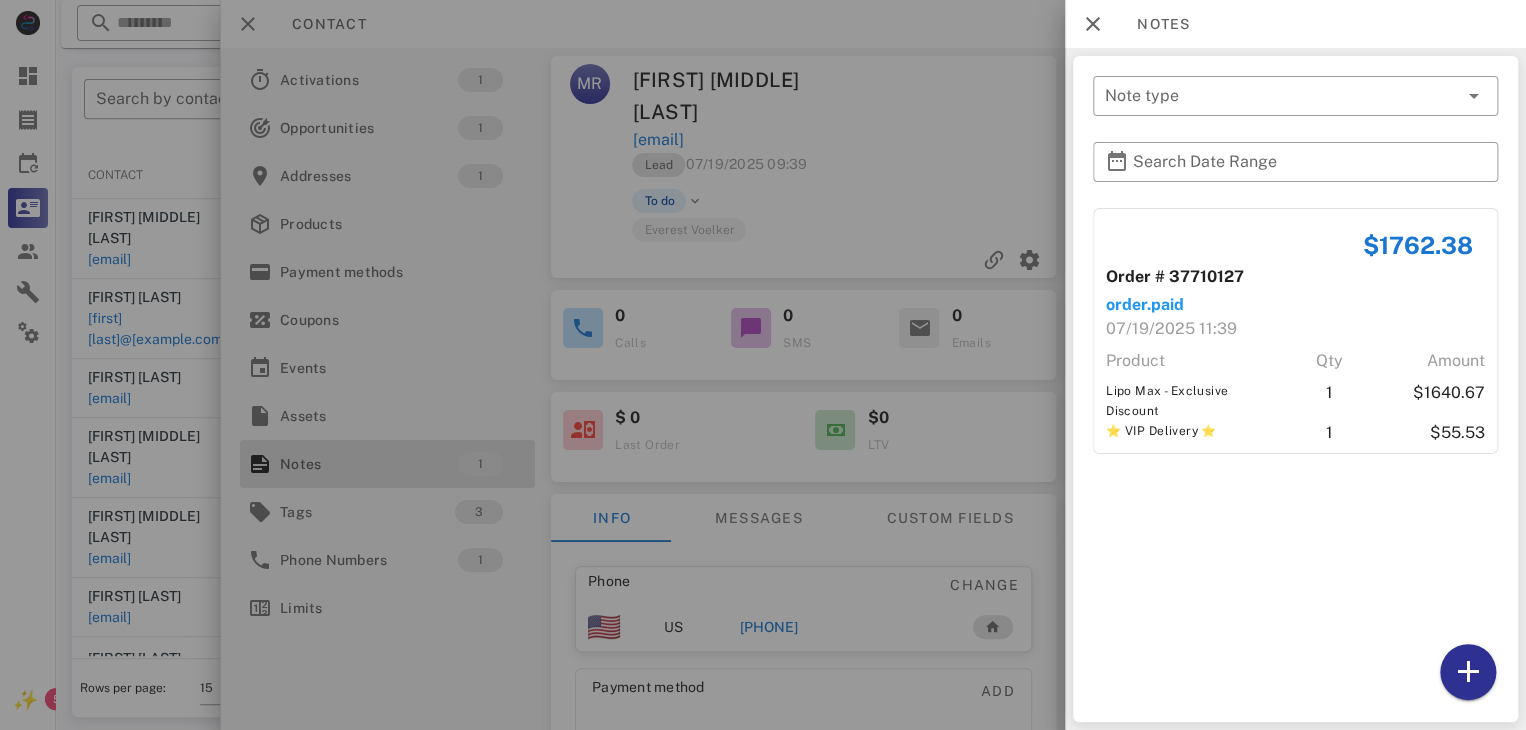 click at bounding box center [763, 365] 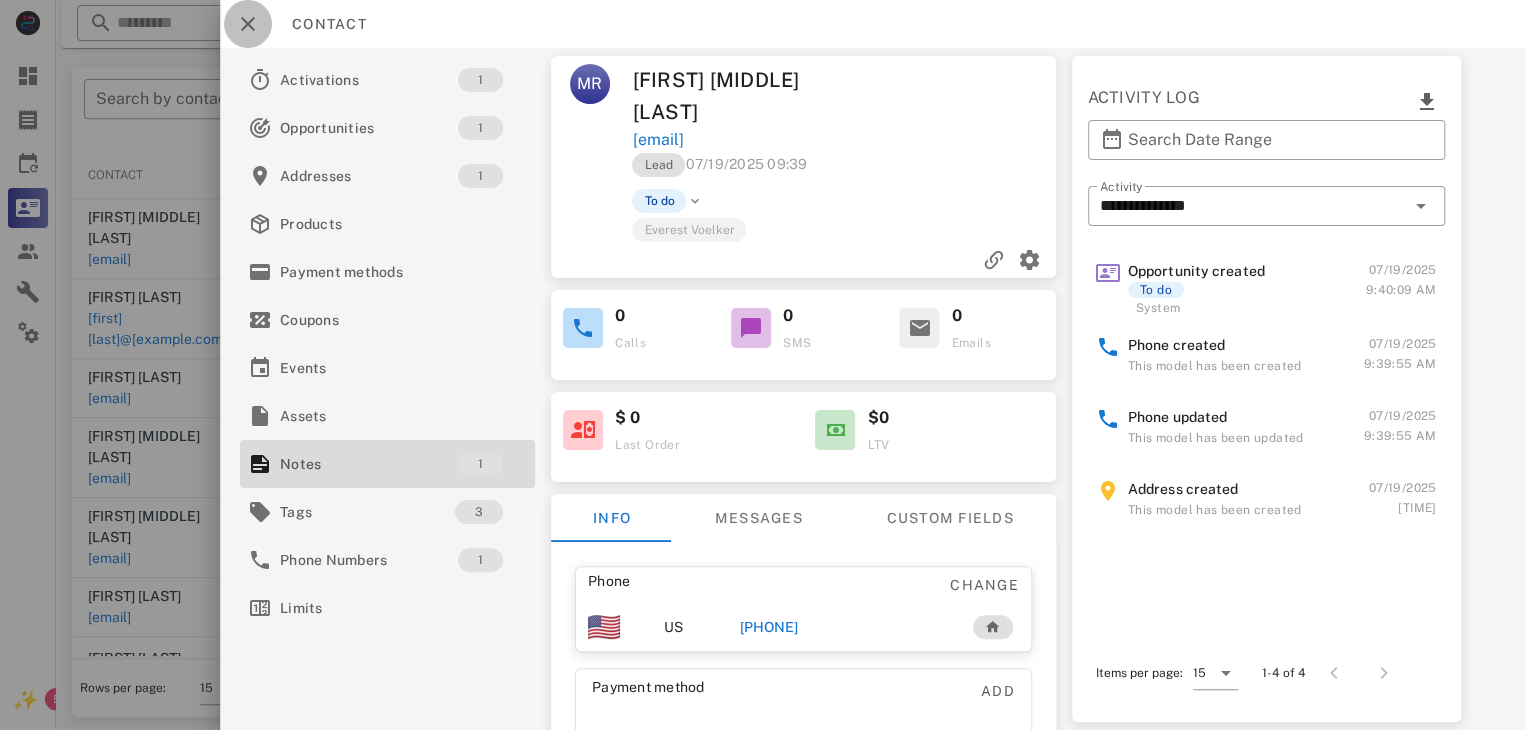 click at bounding box center (248, 24) 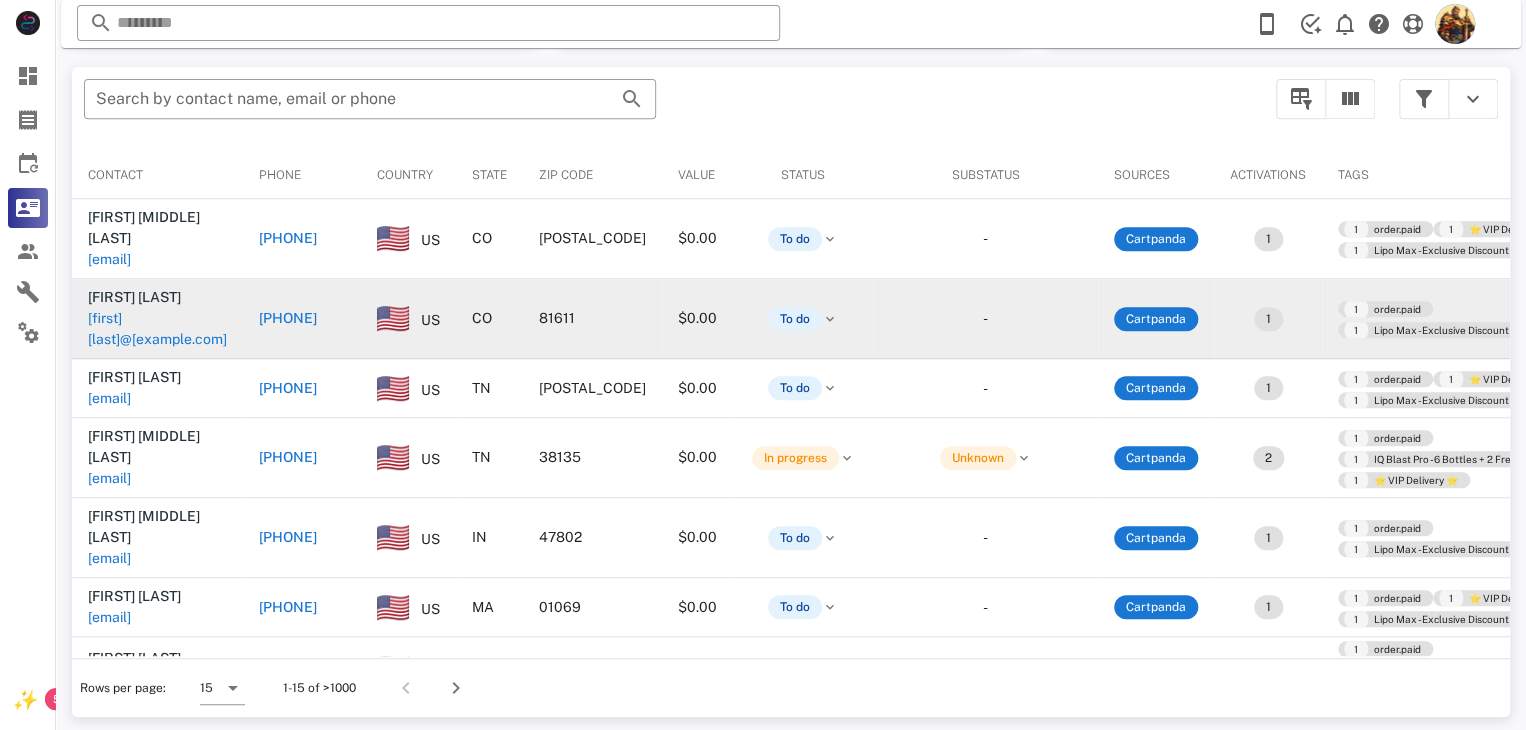 click on "[FIRST][LAST]@[EXAMPLE.COM]" at bounding box center [157, 329] 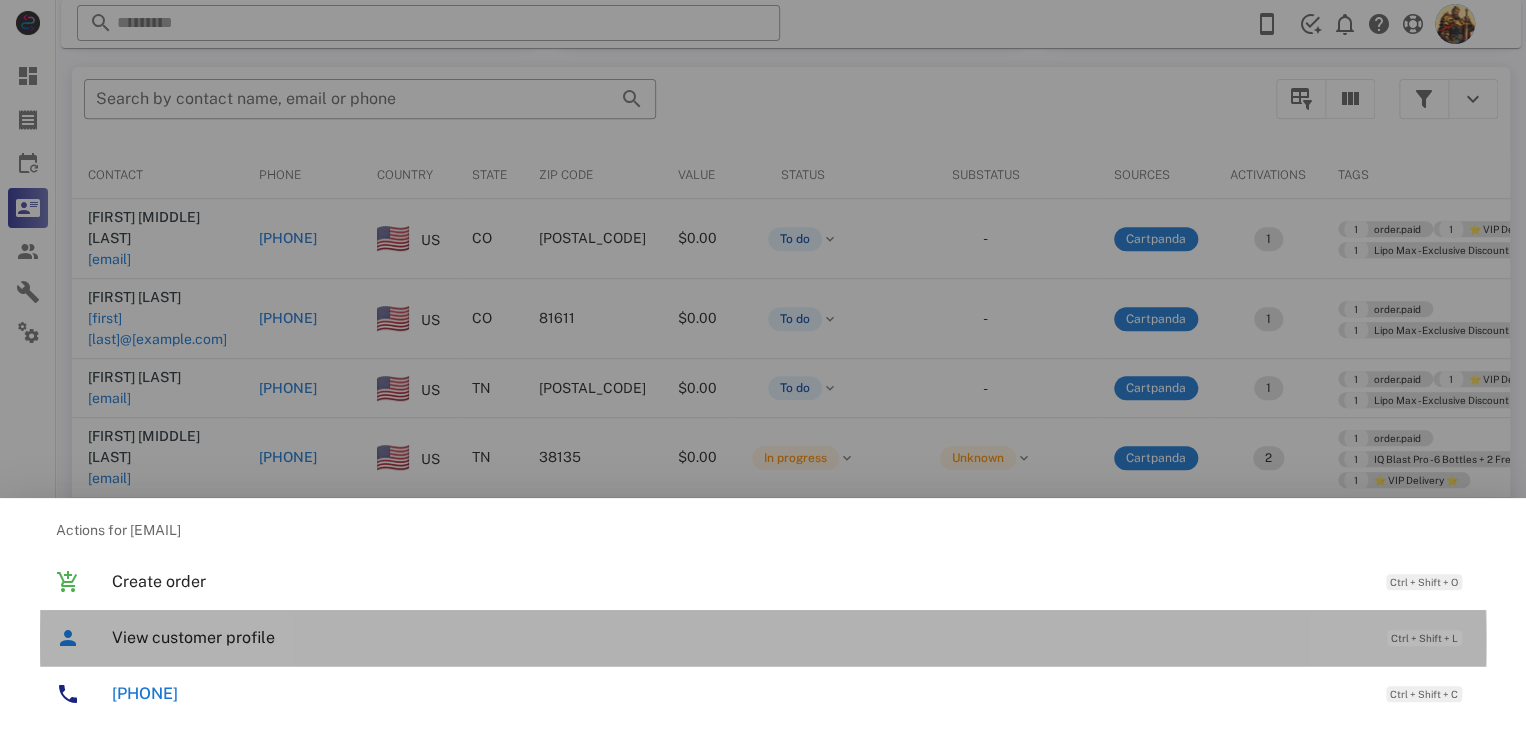 click on "View customer profile" at bounding box center [739, 637] 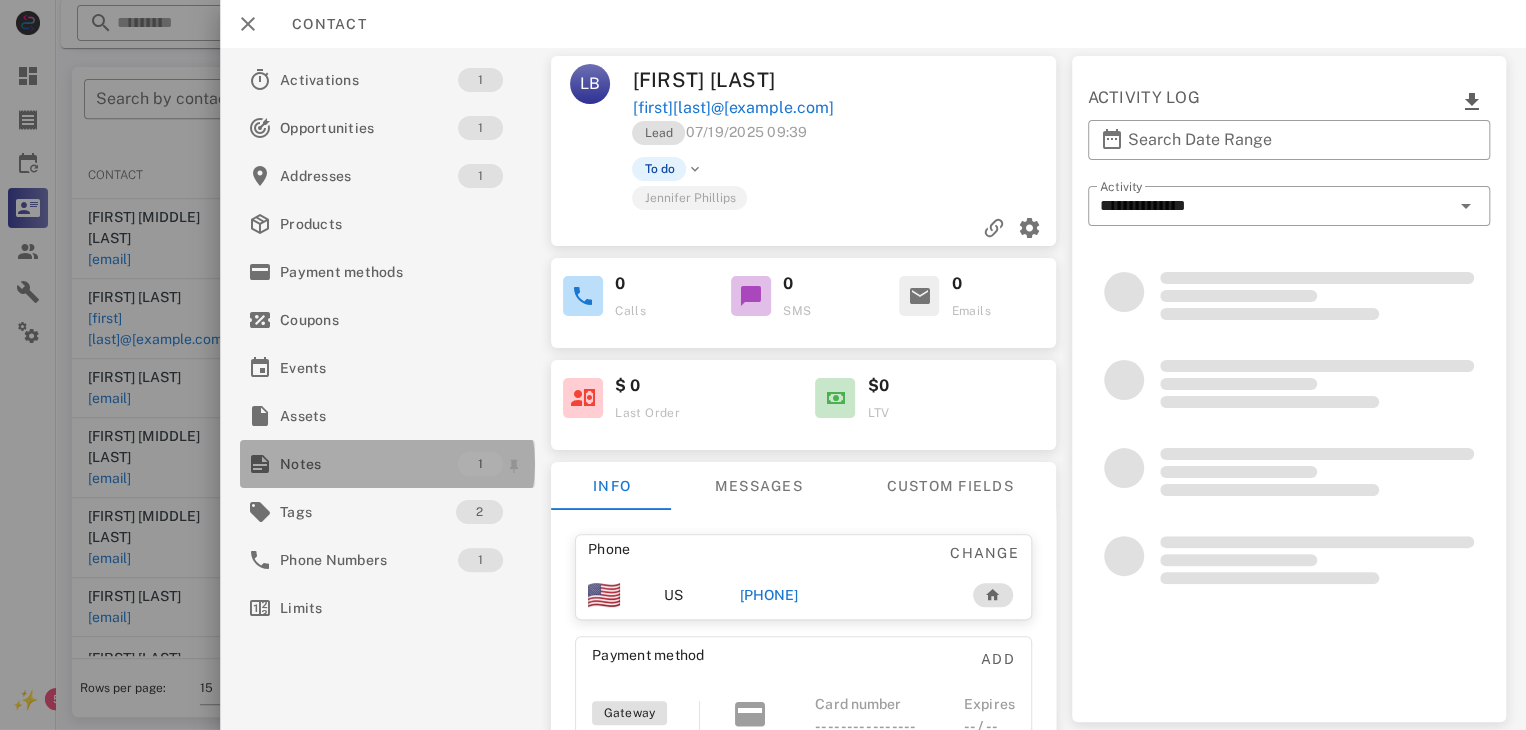 click on "Notes" at bounding box center [369, 464] 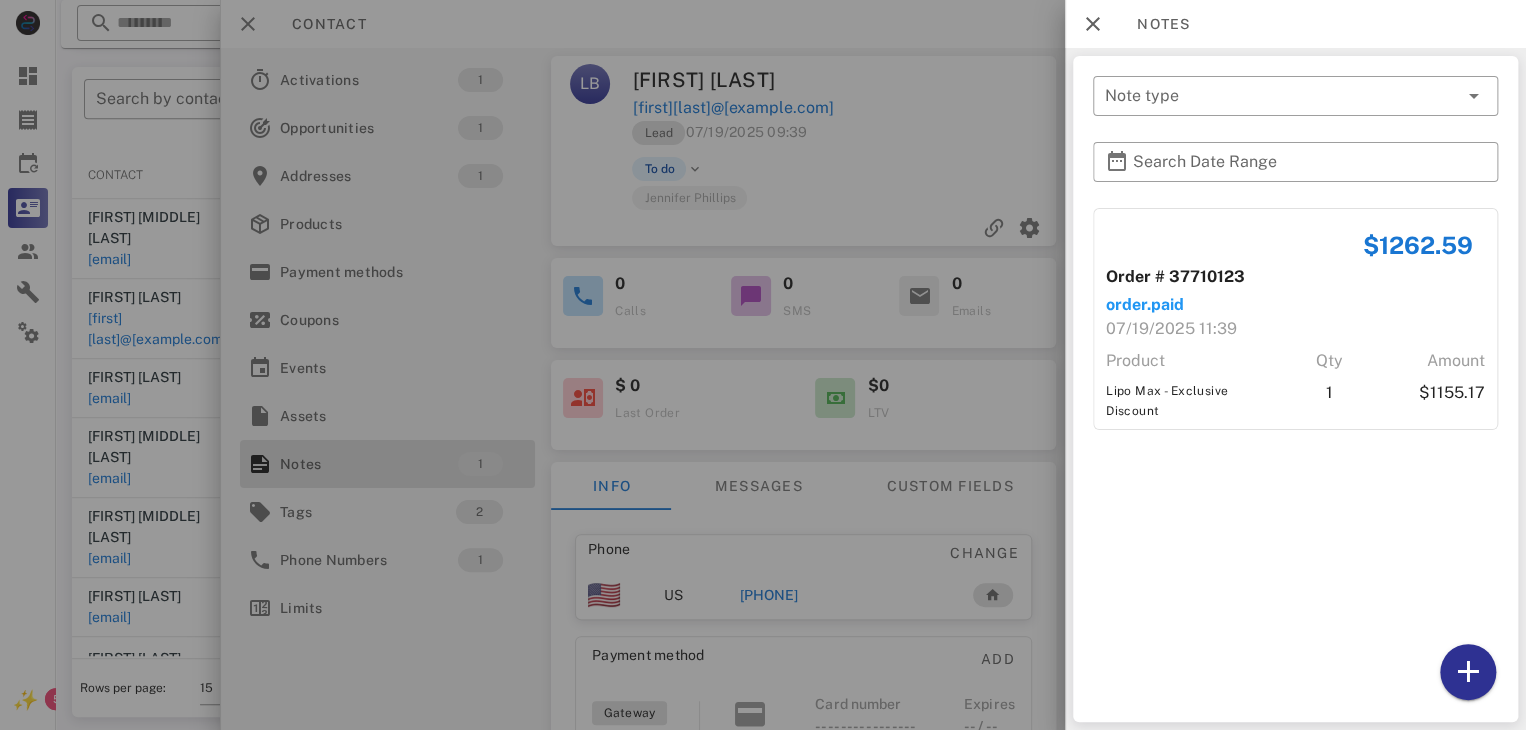 click at bounding box center (763, 365) 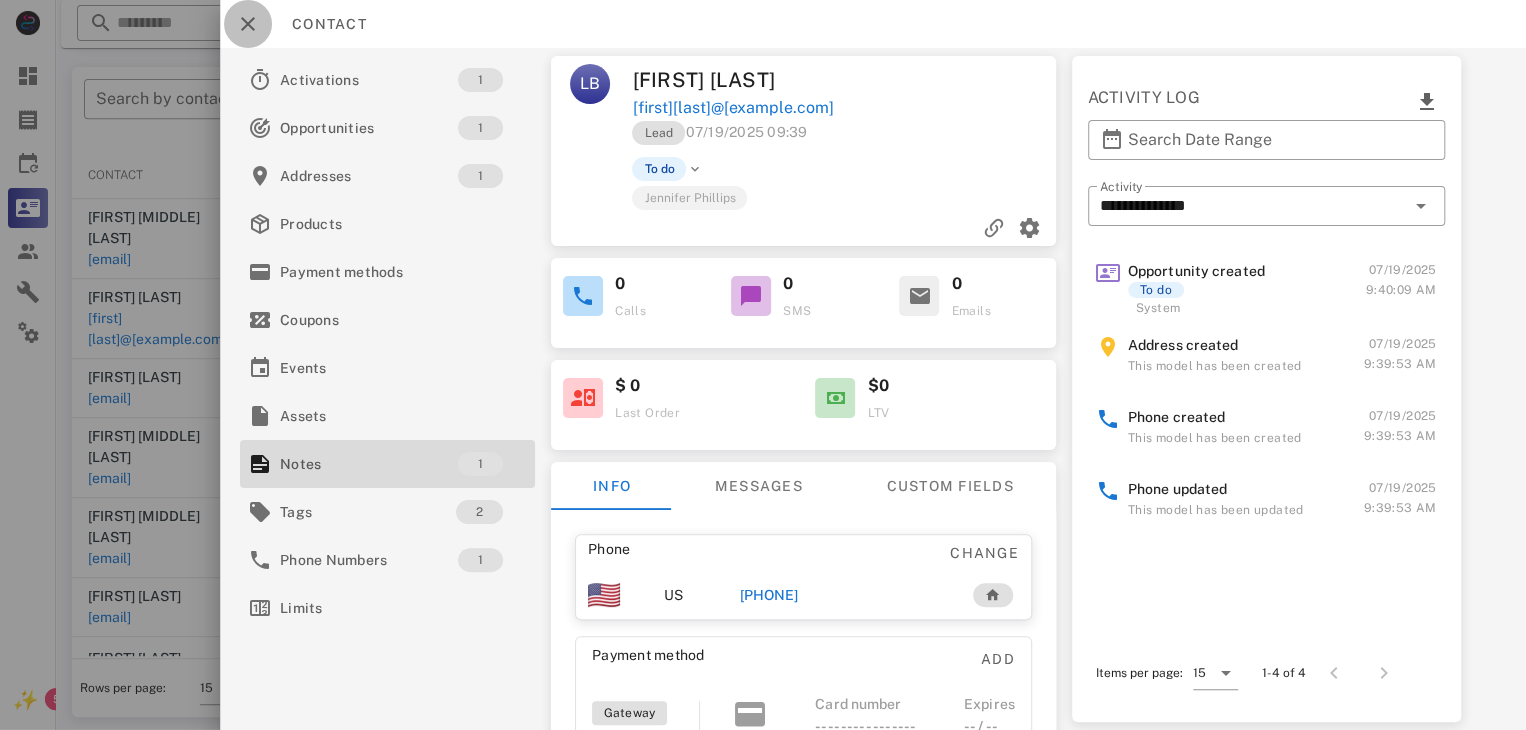 click at bounding box center [248, 24] 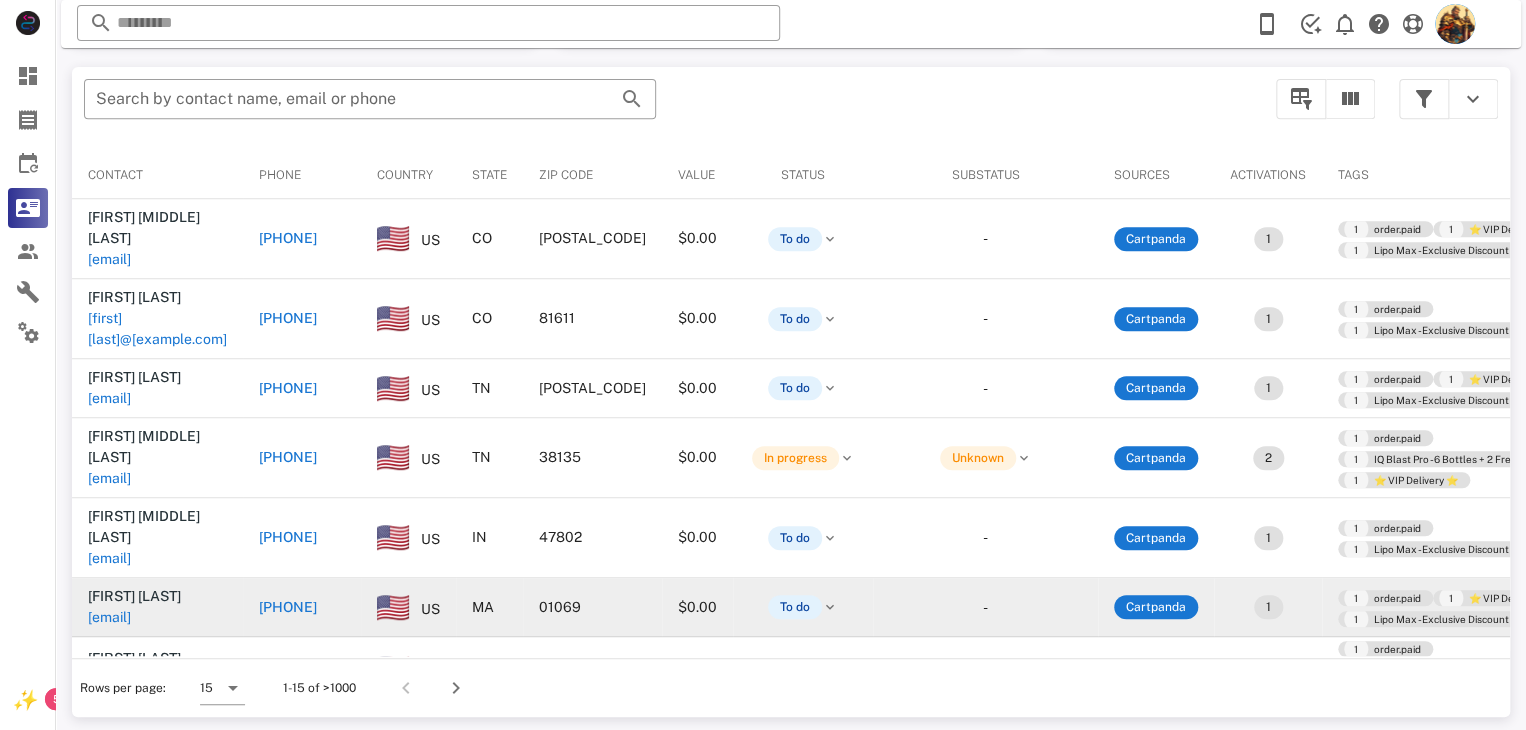 click on "[EMAIL]" at bounding box center (109, 617) 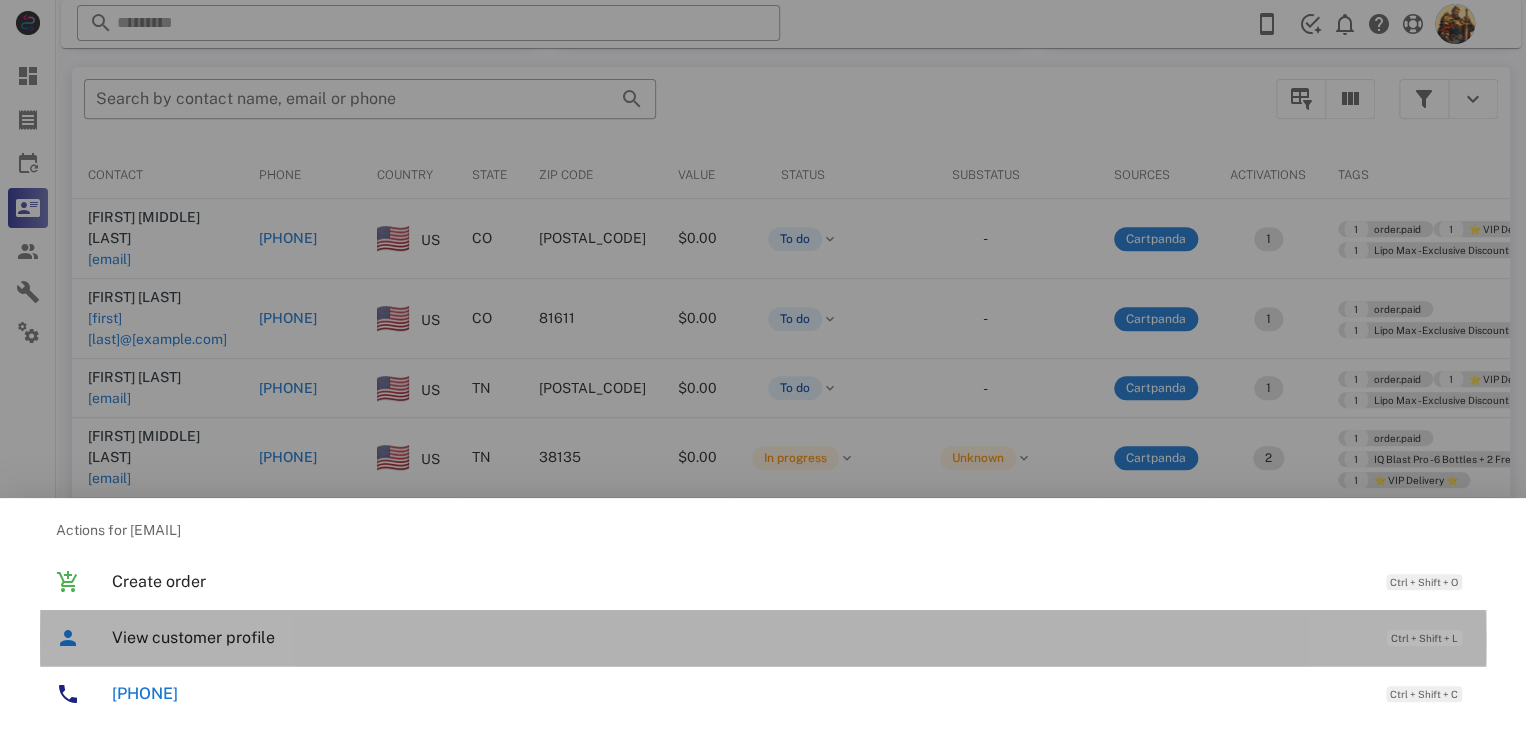 click on "View customer profile" at bounding box center (739, 637) 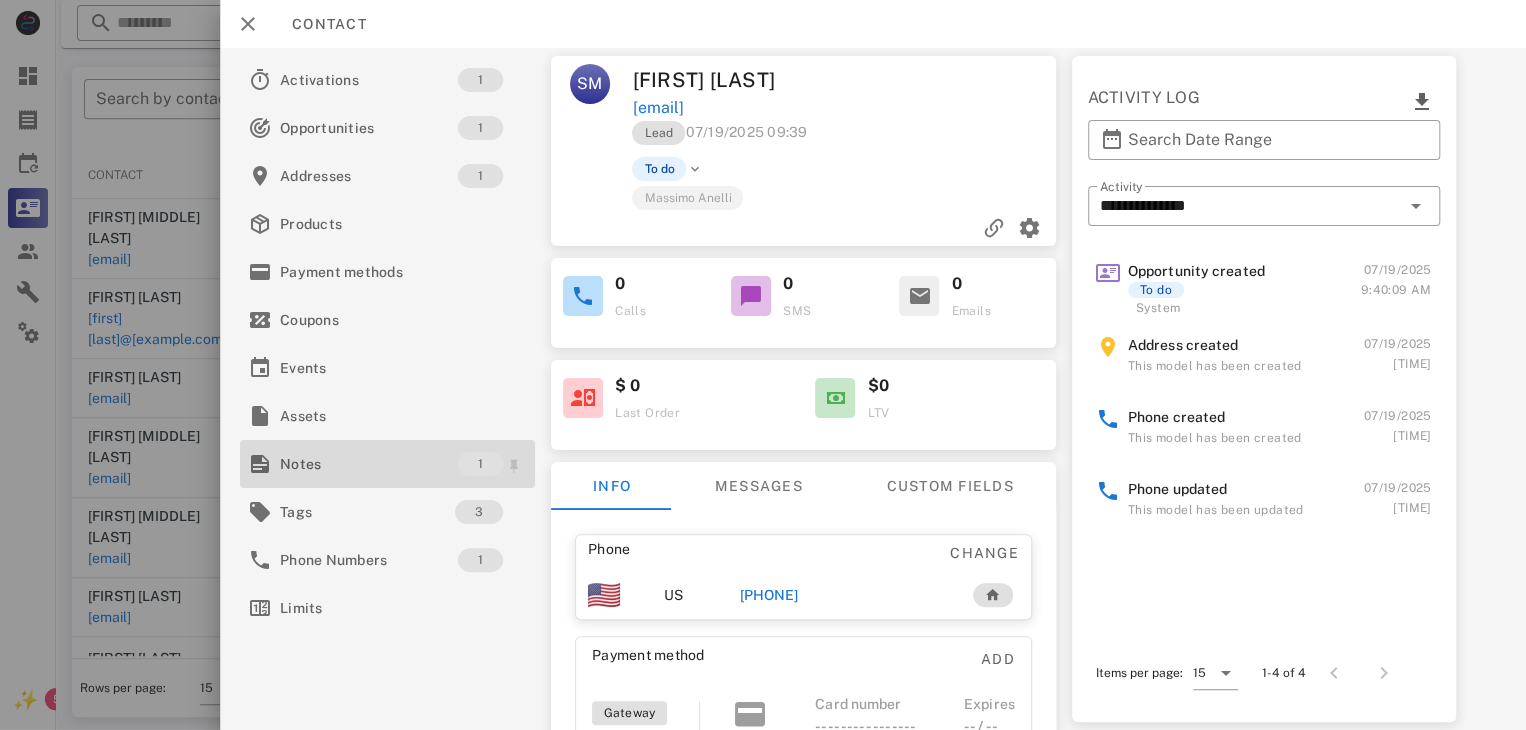 click on "Notes" at bounding box center (369, 464) 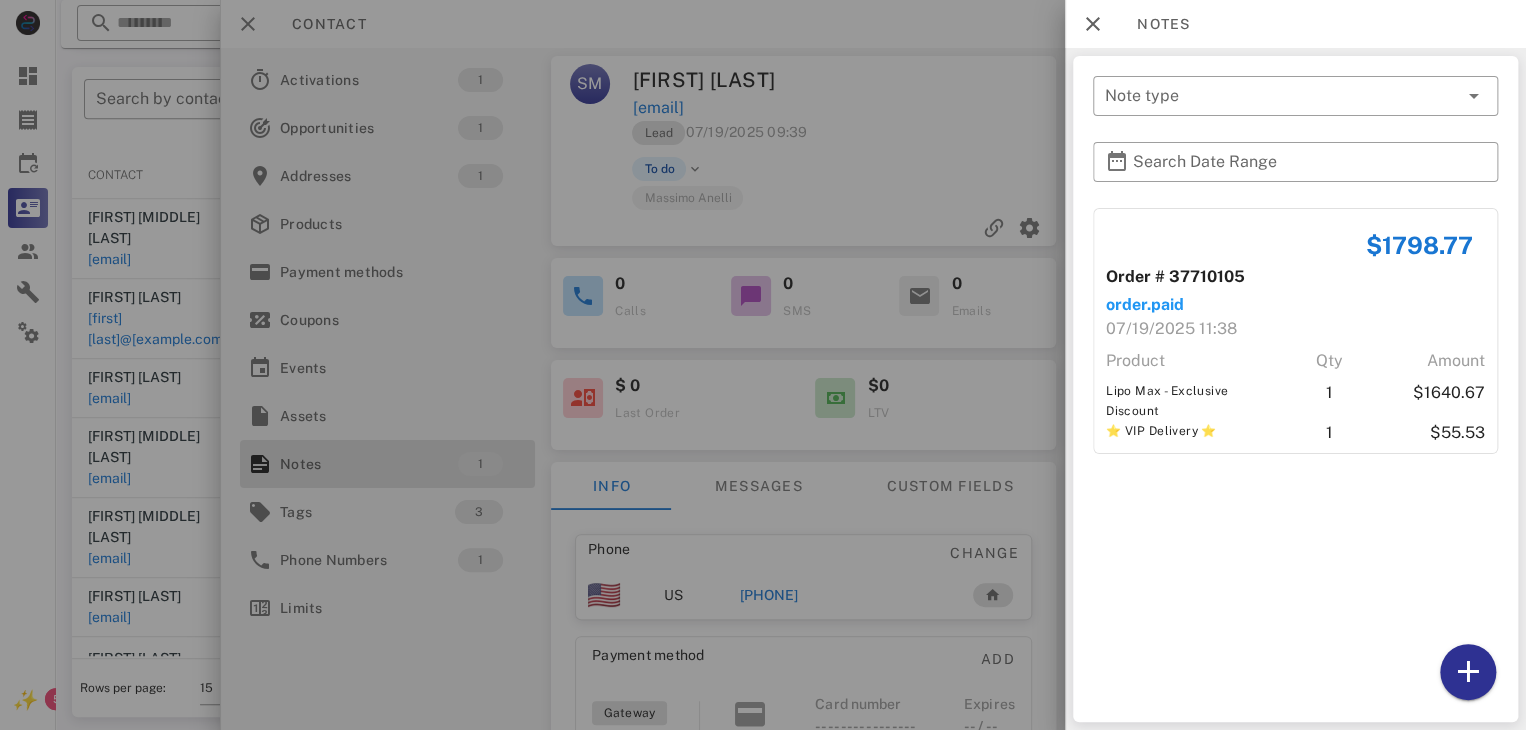 click at bounding box center [763, 365] 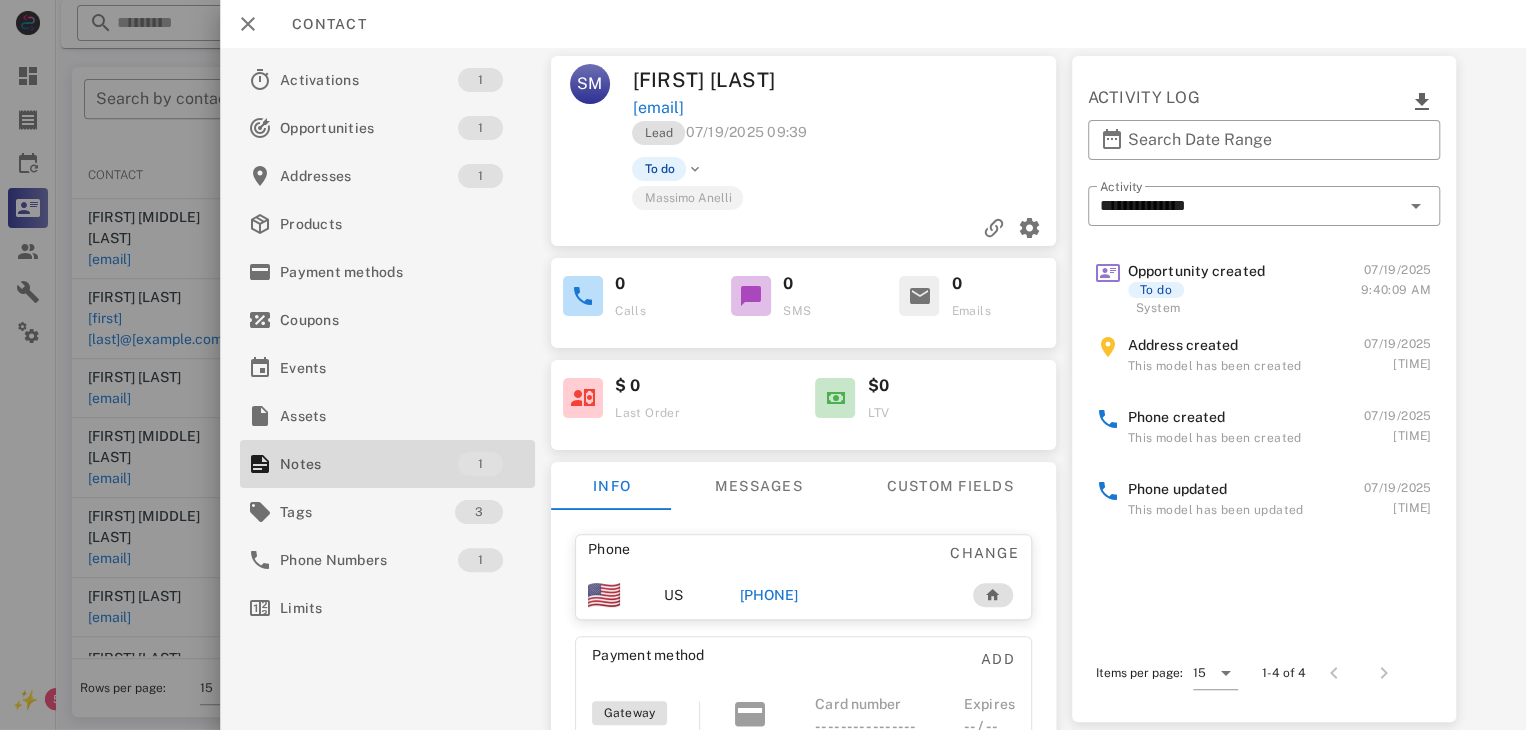 click at bounding box center [763, 365] 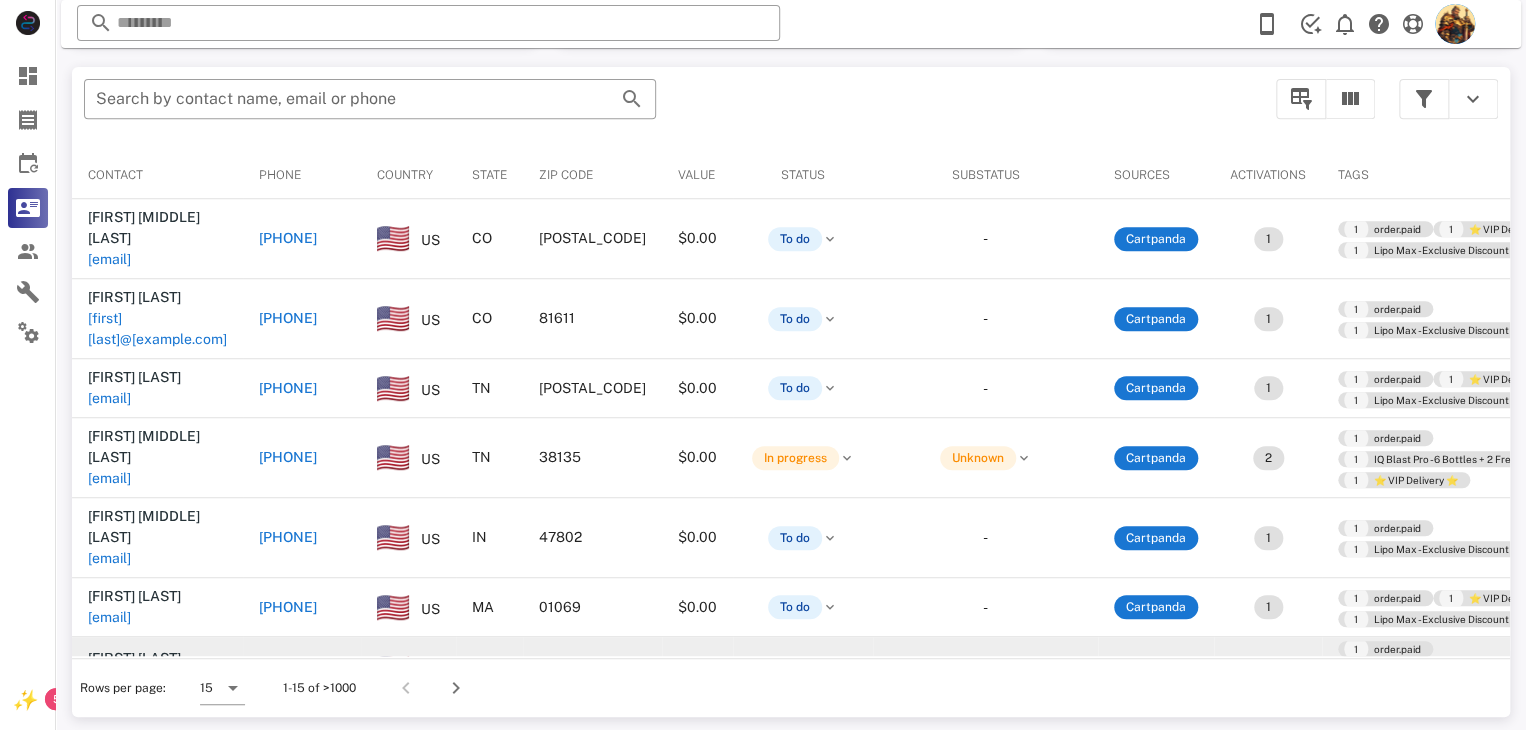 click on "[EMAIL]" at bounding box center [109, 679] 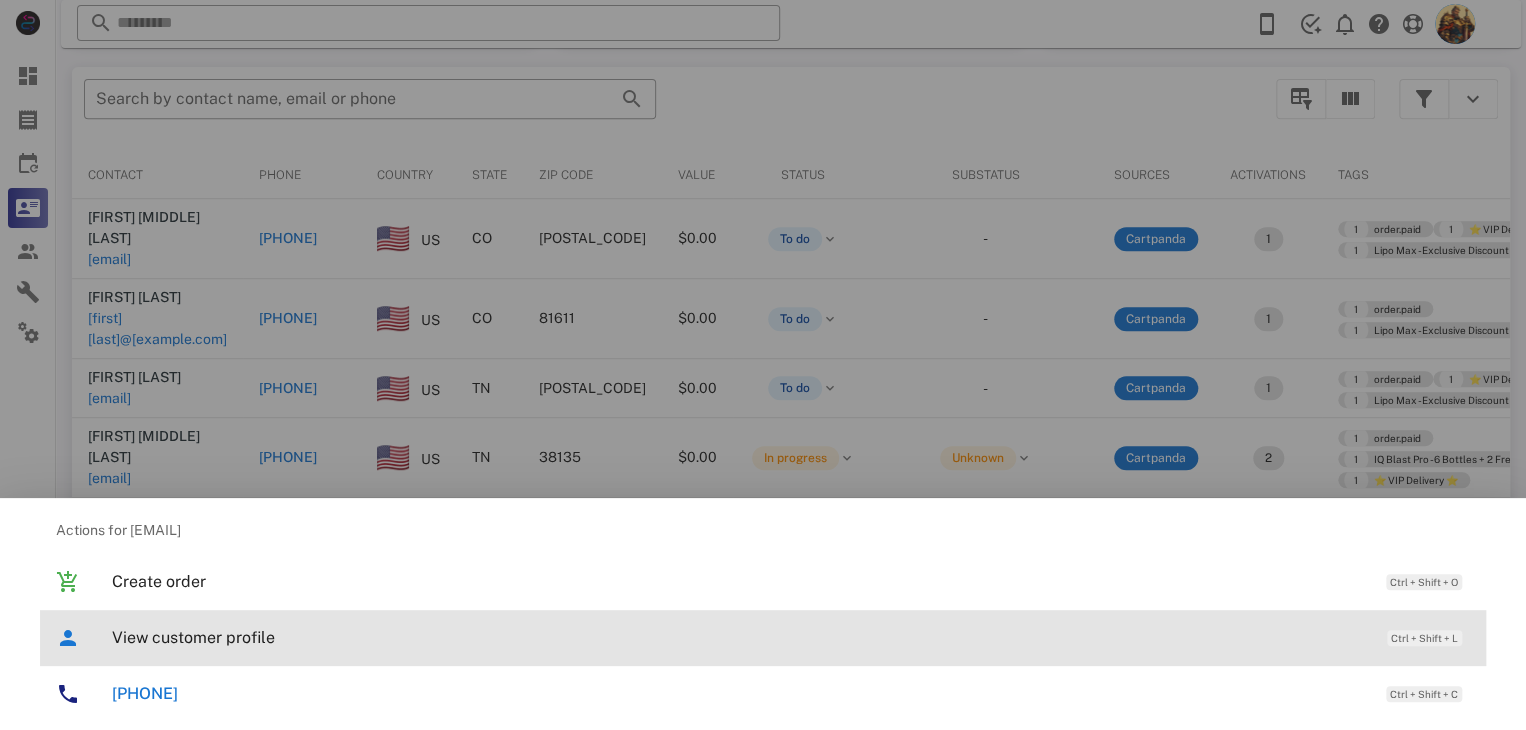 click on "View customer profile" at bounding box center (739, 637) 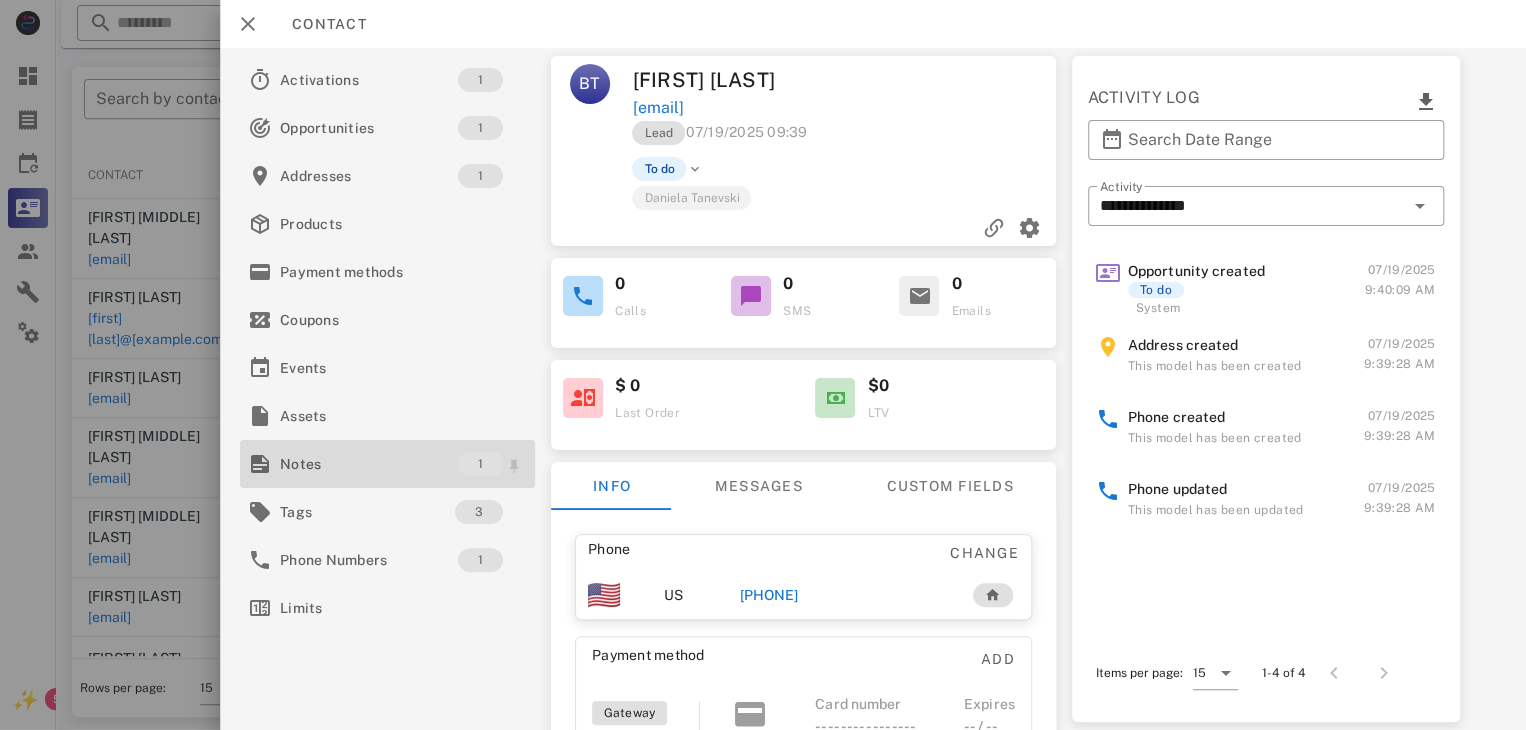 click on "Notes" at bounding box center [369, 464] 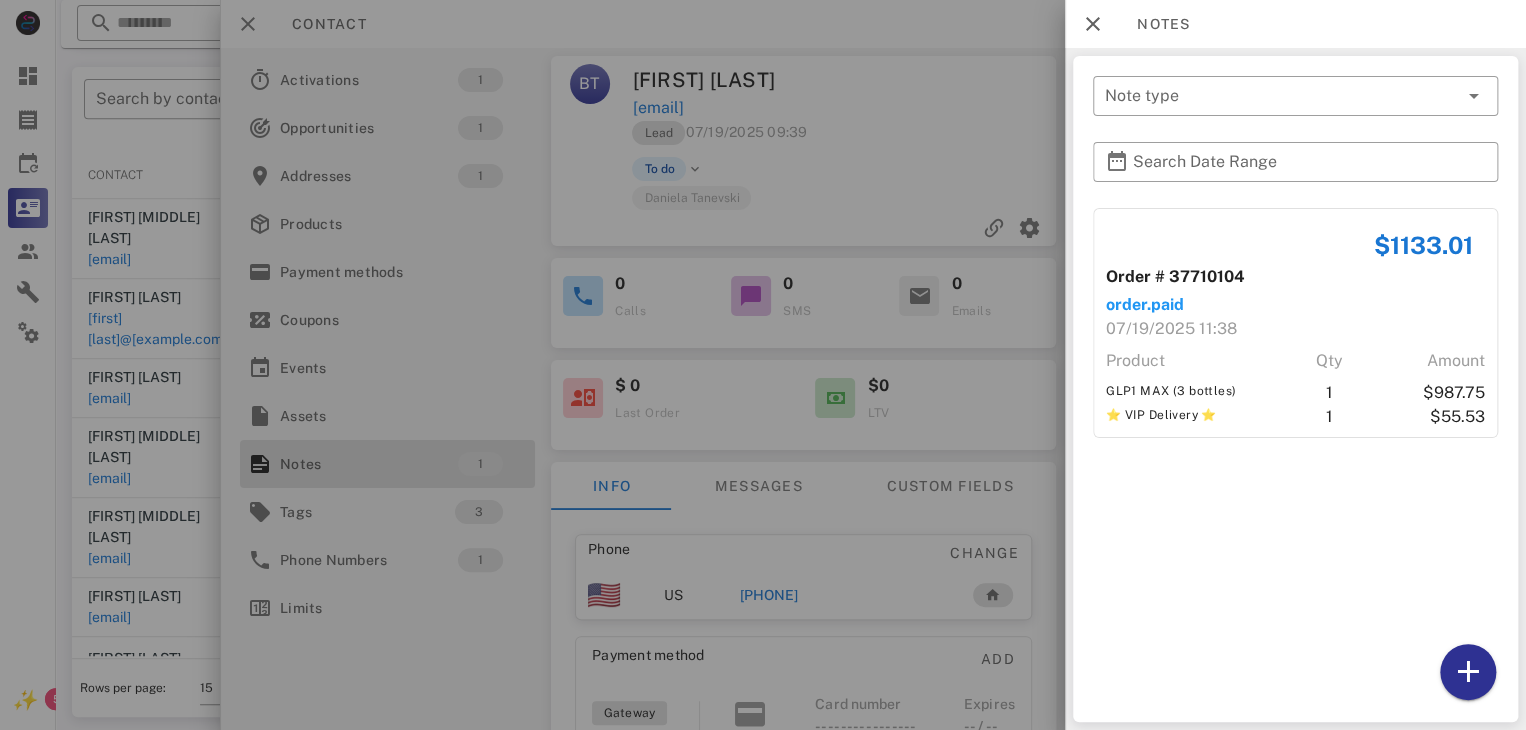 click at bounding box center (763, 365) 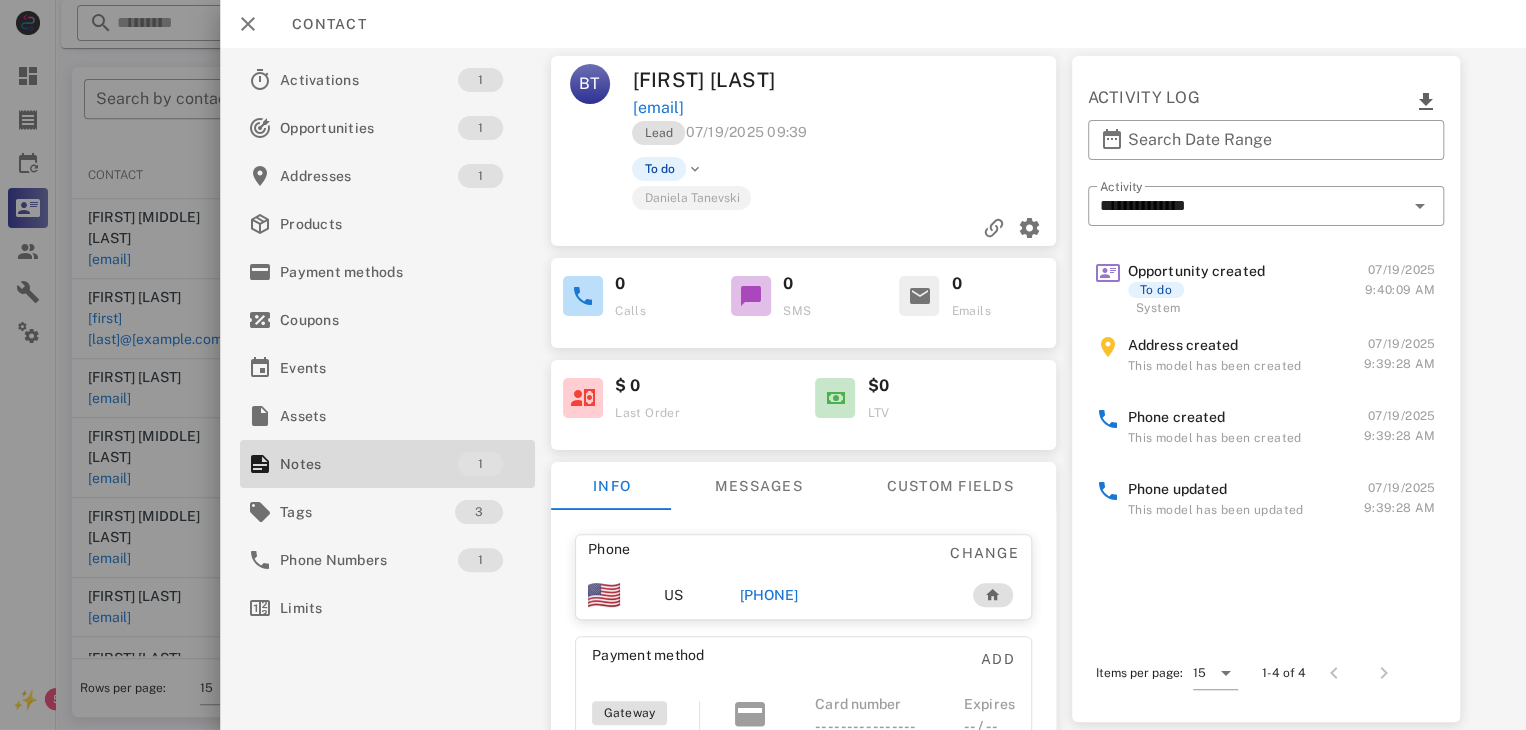 click on "[PHONE]" at bounding box center [769, 595] 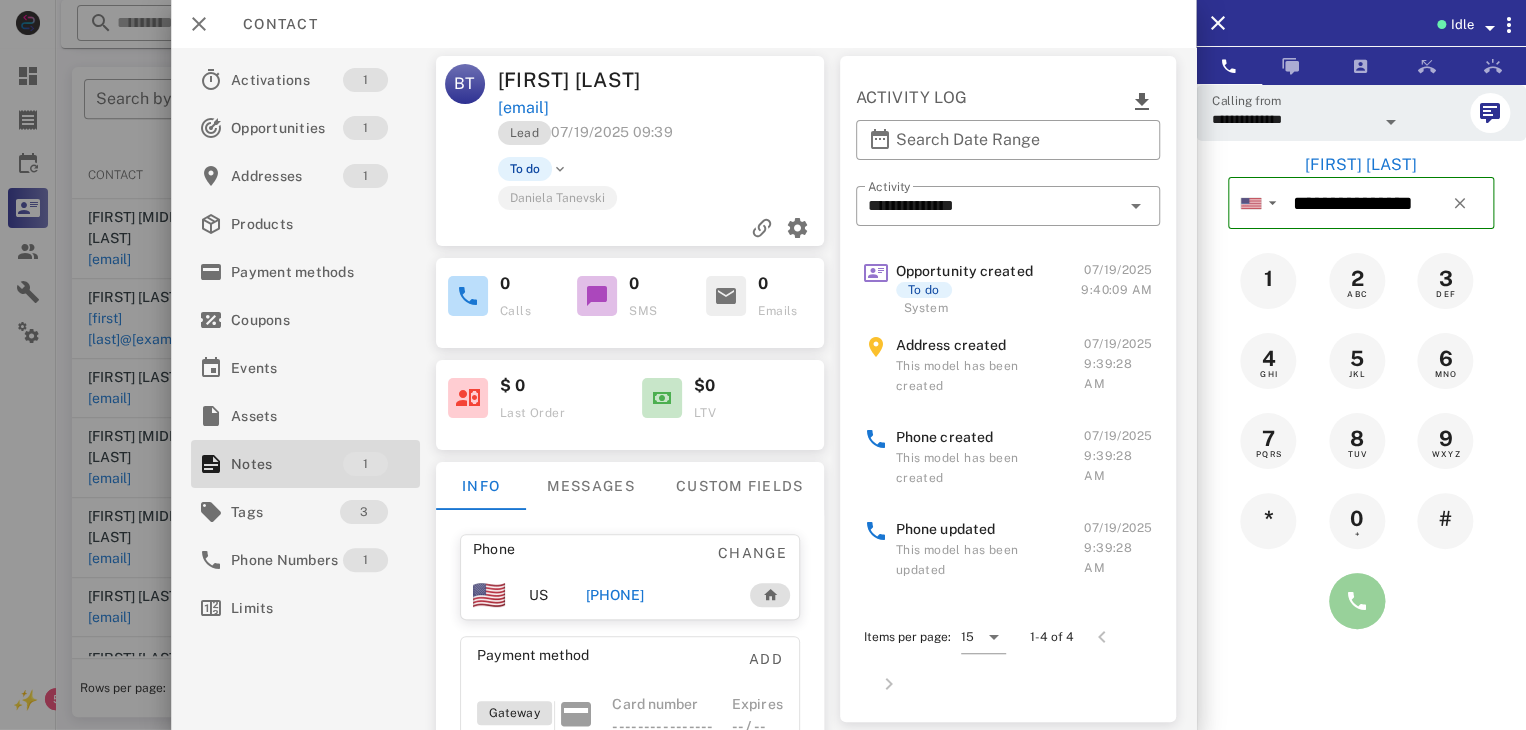 click at bounding box center [1357, 601] 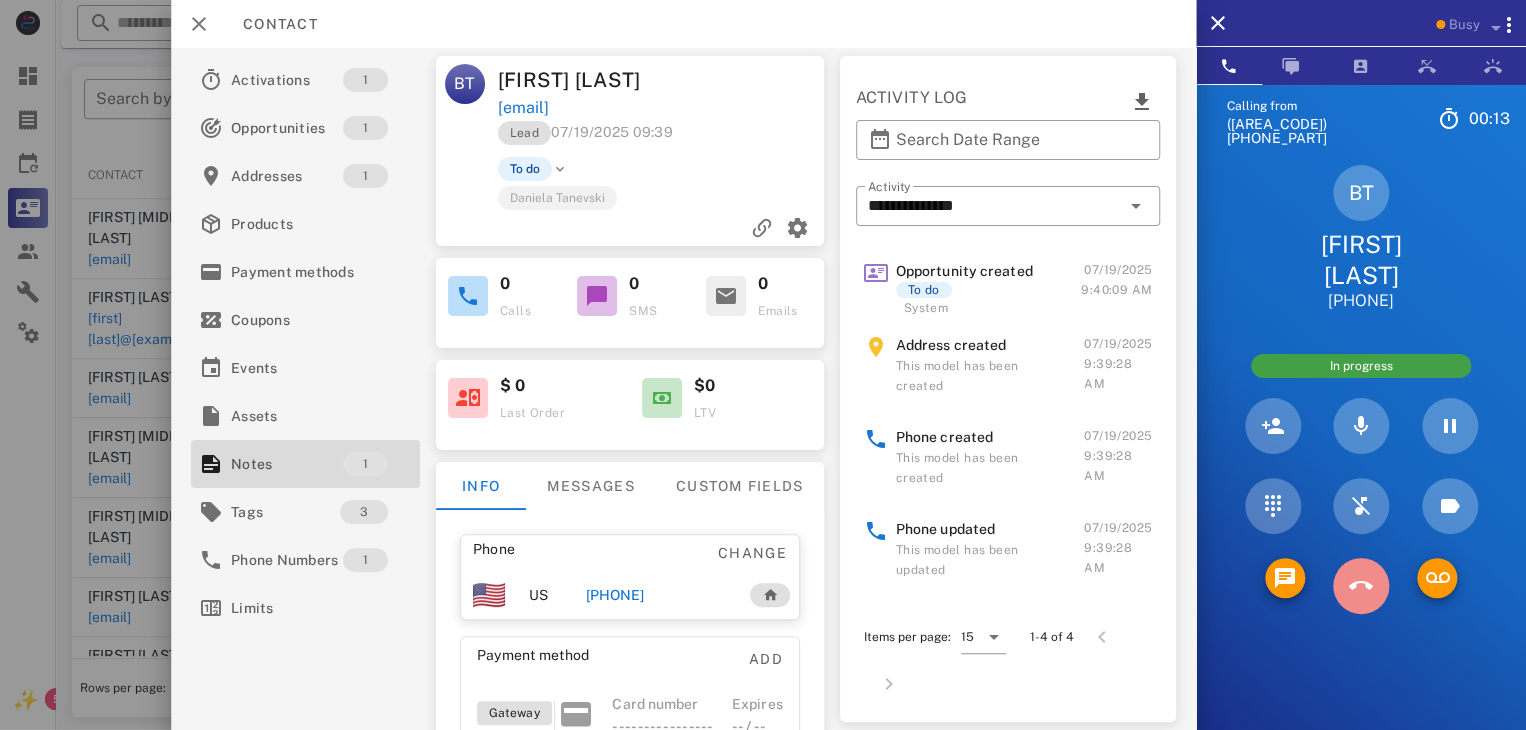 click at bounding box center (1361, 586) 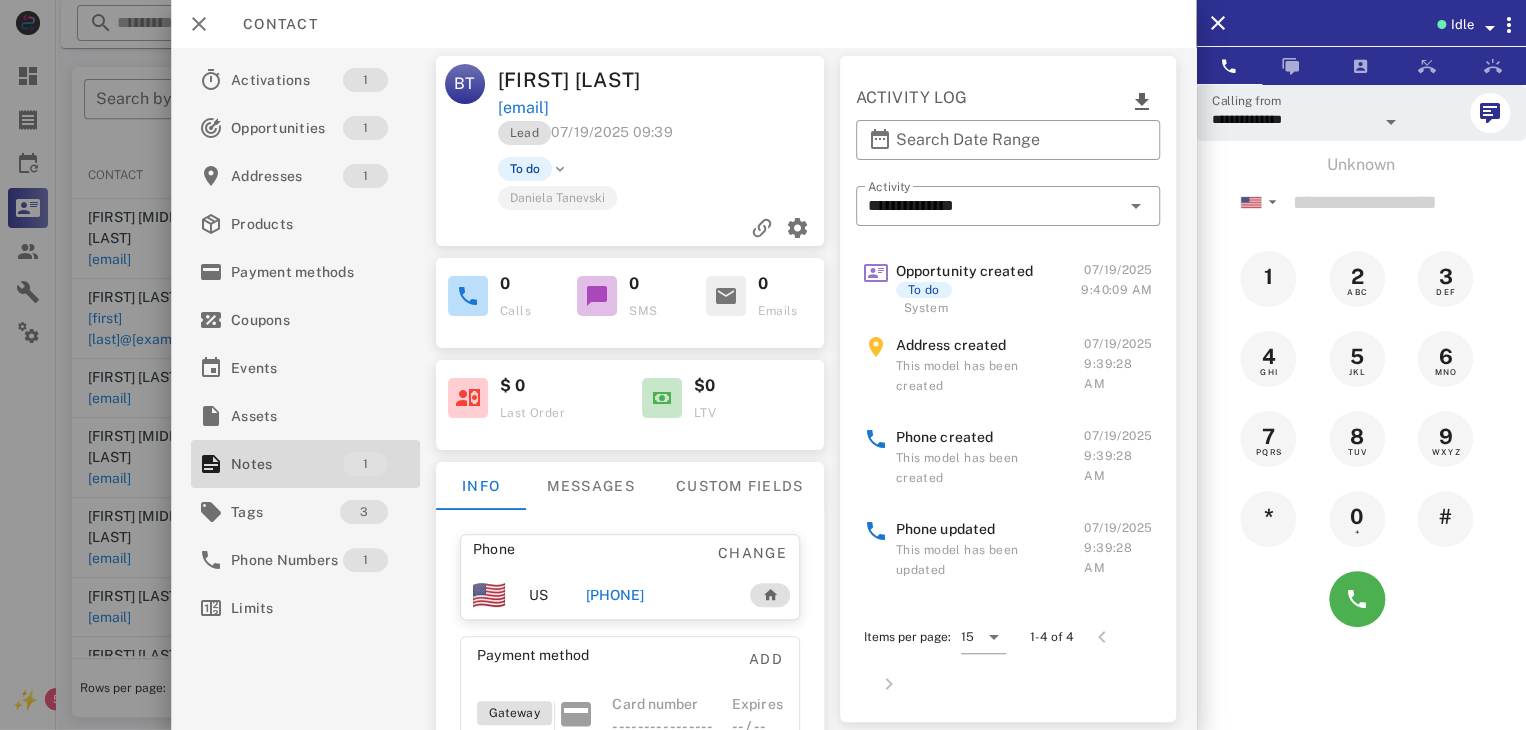 click at bounding box center [763, 365] 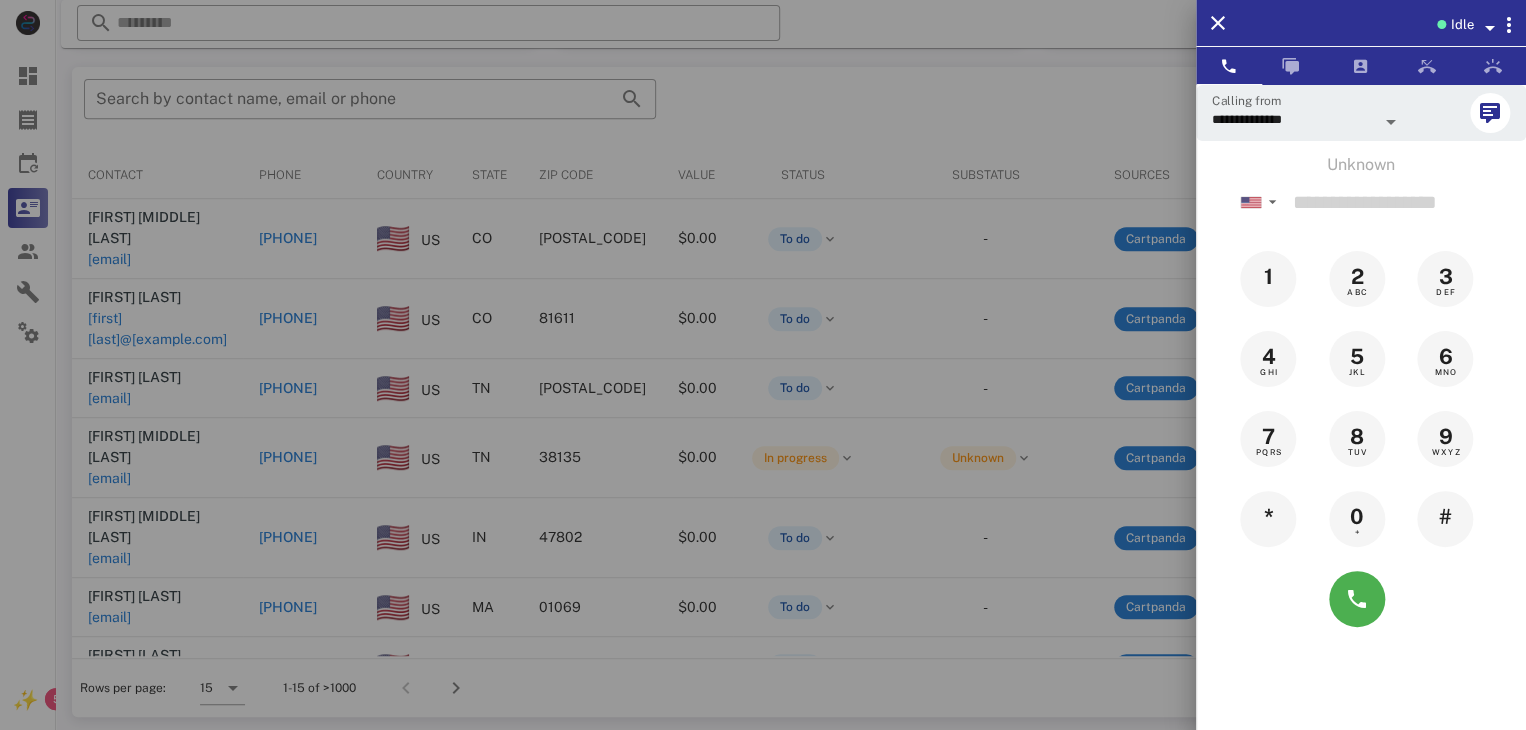 click at bounding box center [763, 365] 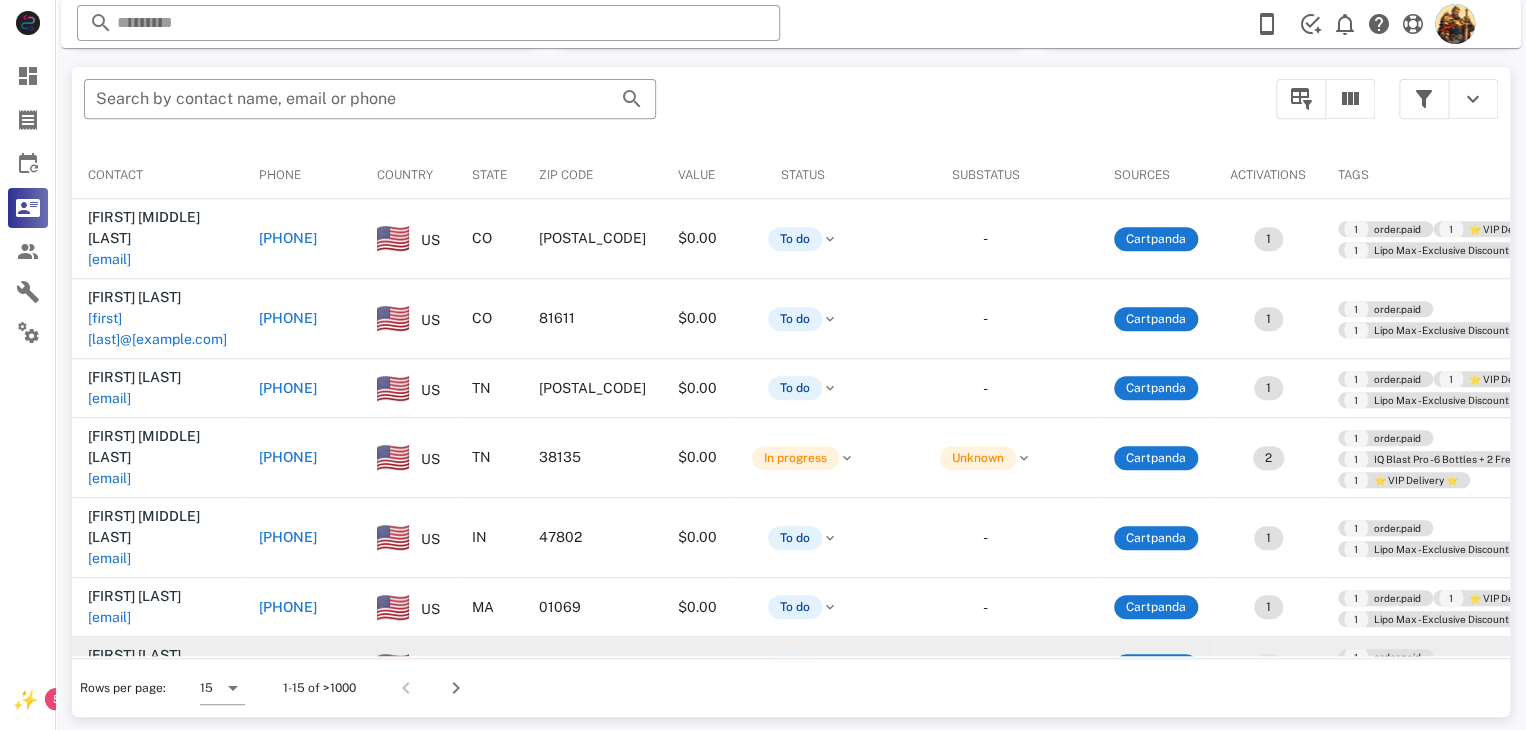 click on "[EMAIL]" at bounding box center [109, 676] 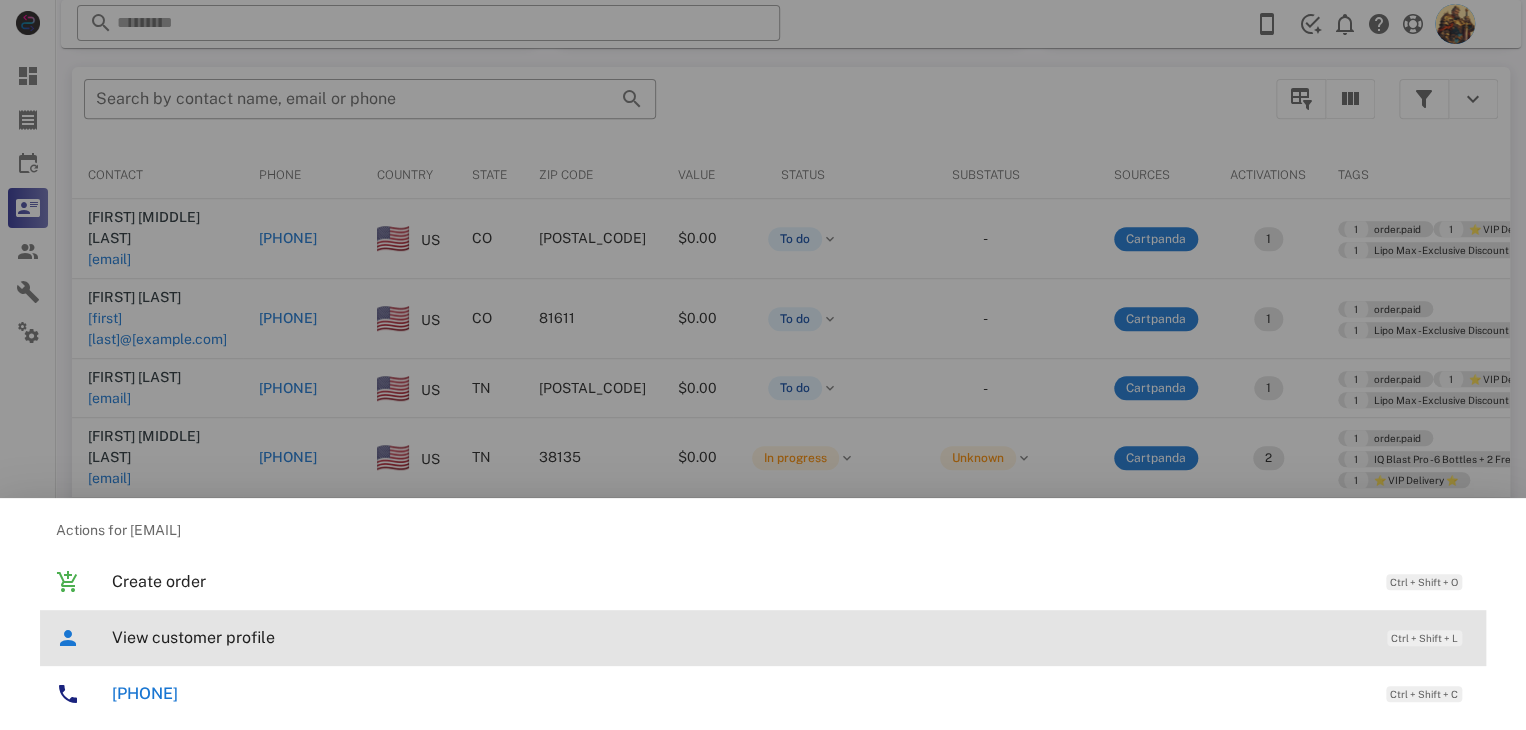 click on "View customer profile Ctrl + Shift + L" at bounding box center [791, 637] 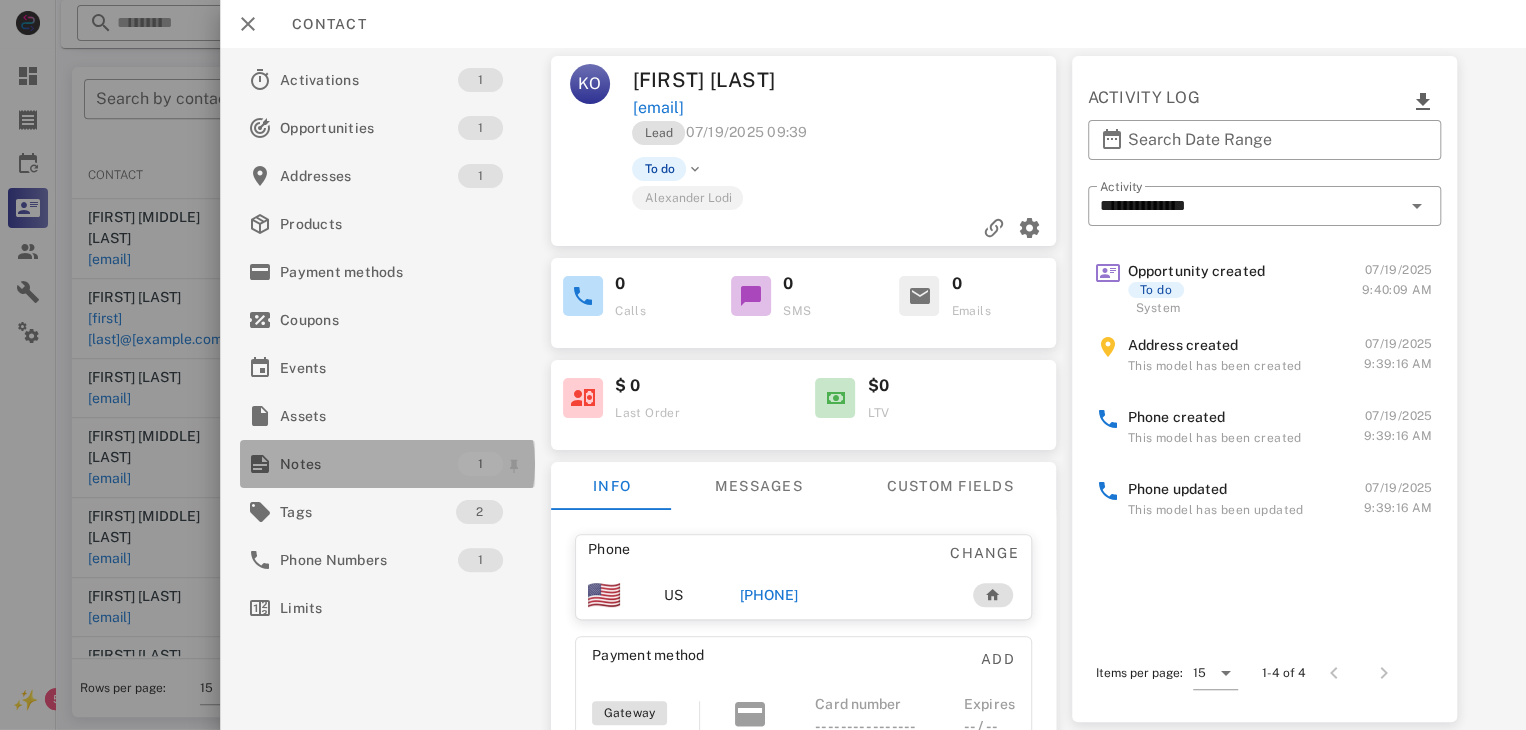 click on "Notes" at bounding box center (369, 464) 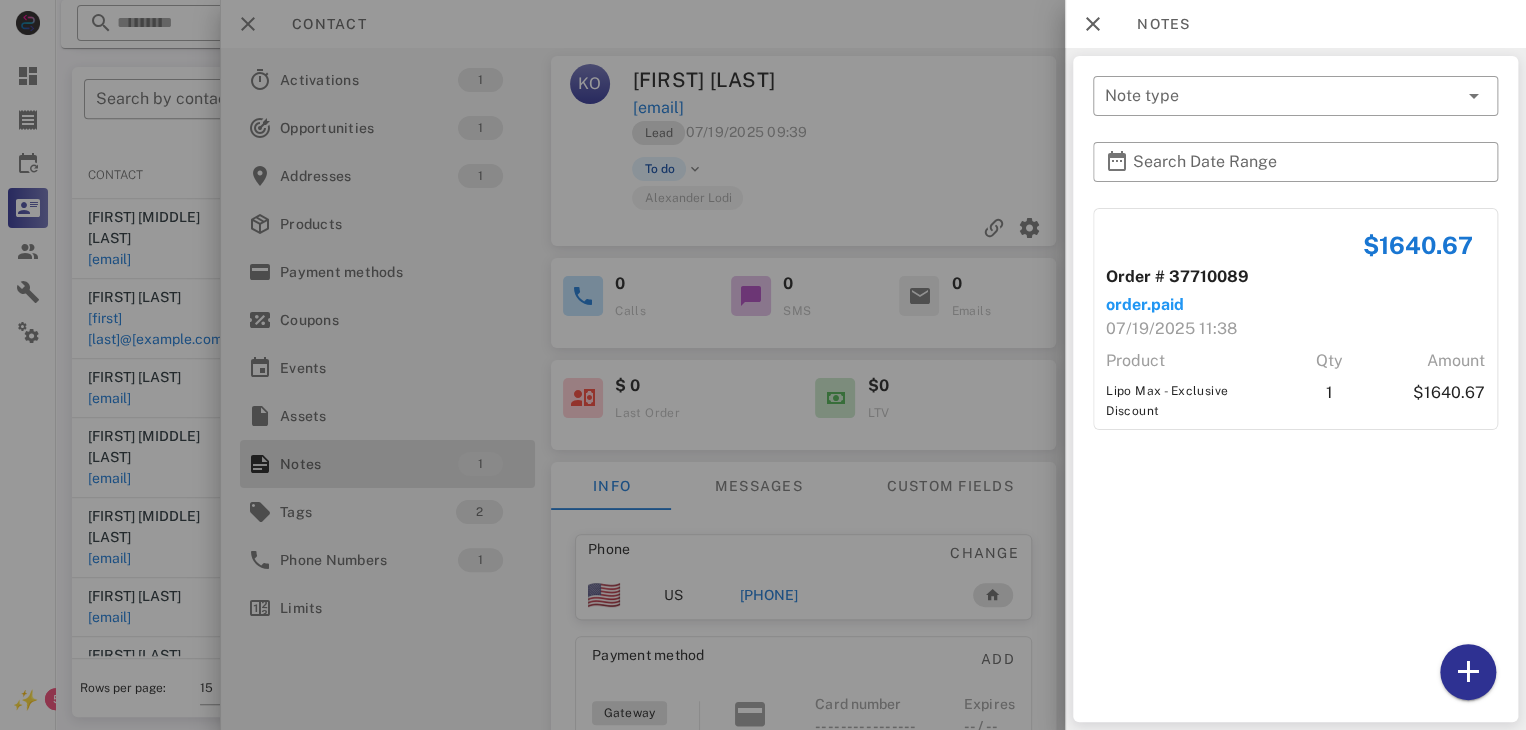 click at bounding box center (763, 365) 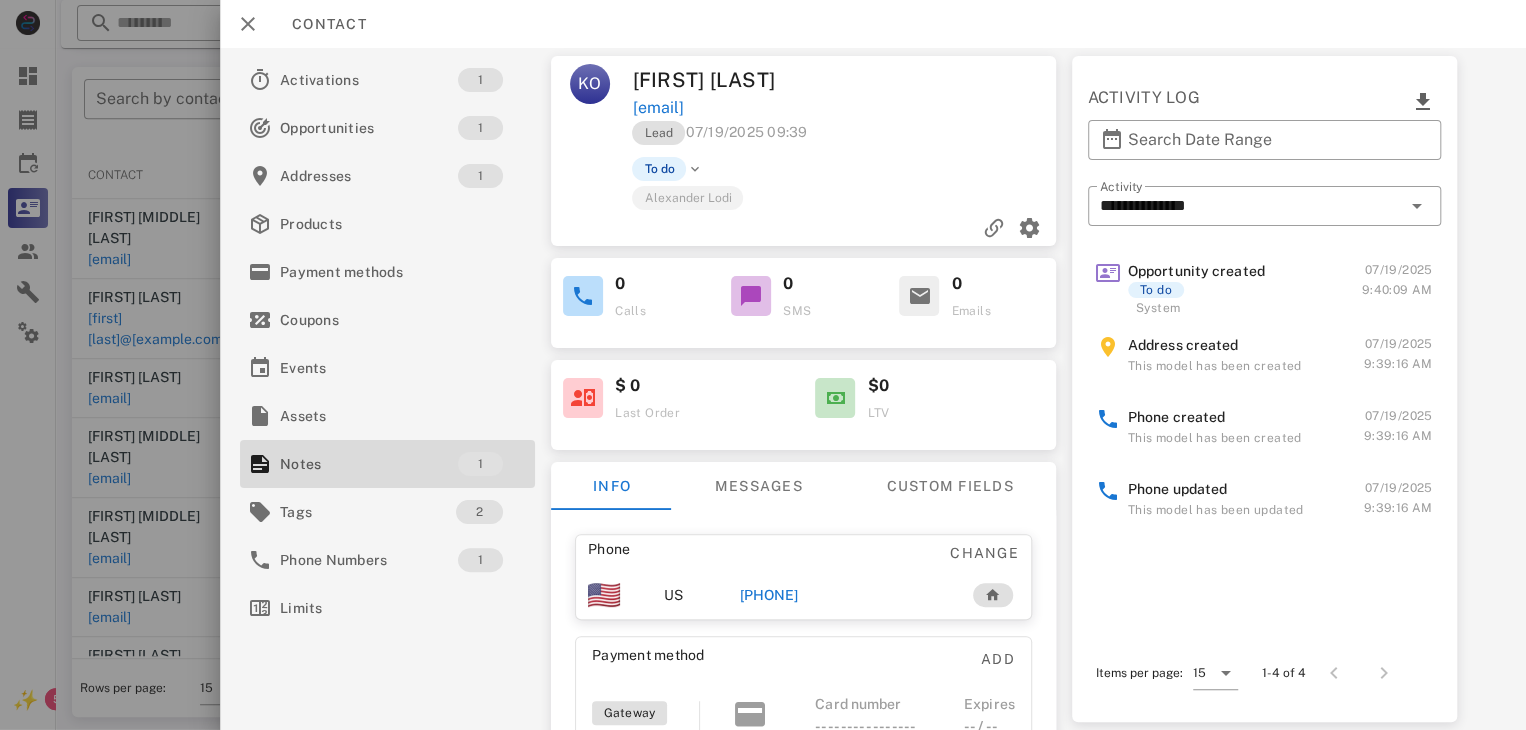 click at bounding box center [763, 365] 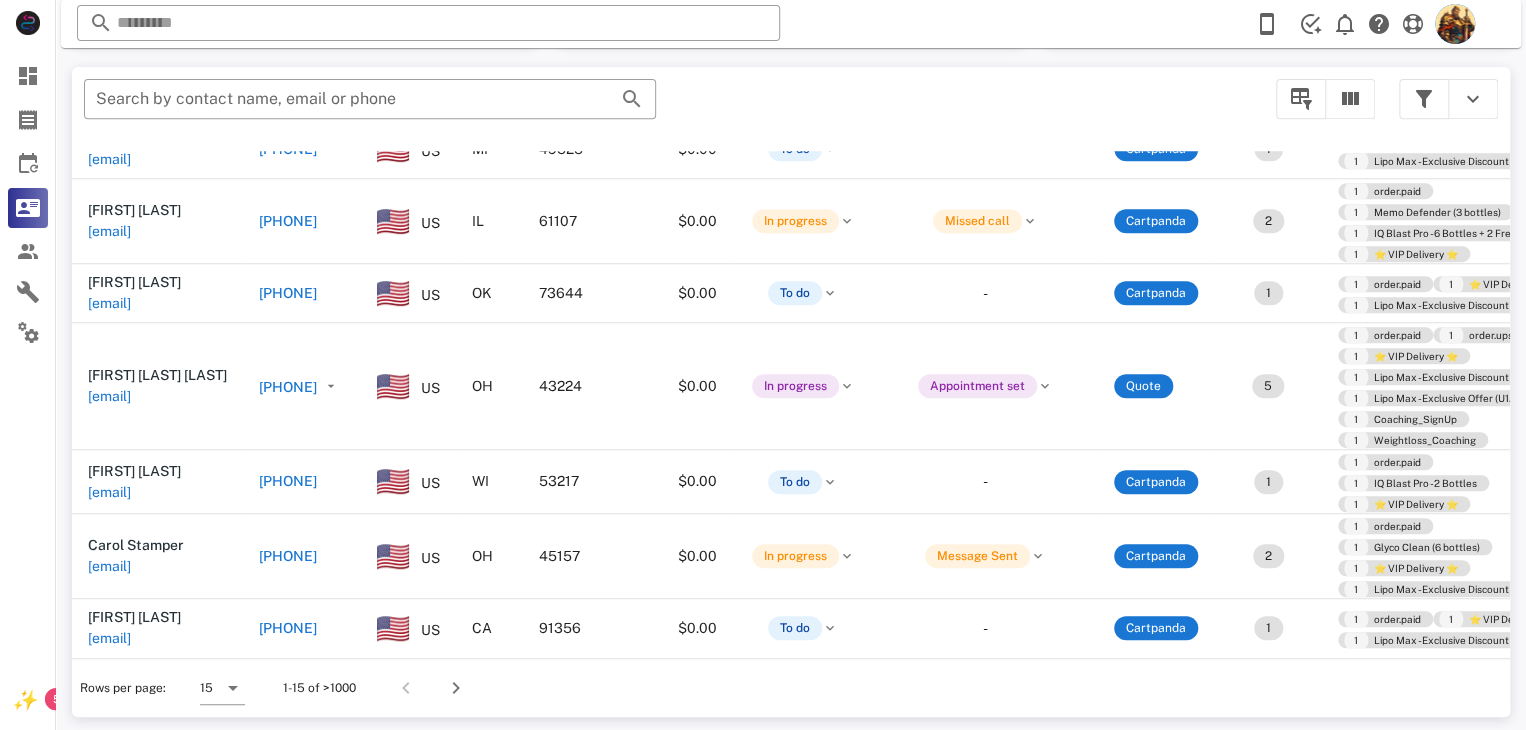scroll, scrollTop: 524, scrollLeft: 0, axis: vertical 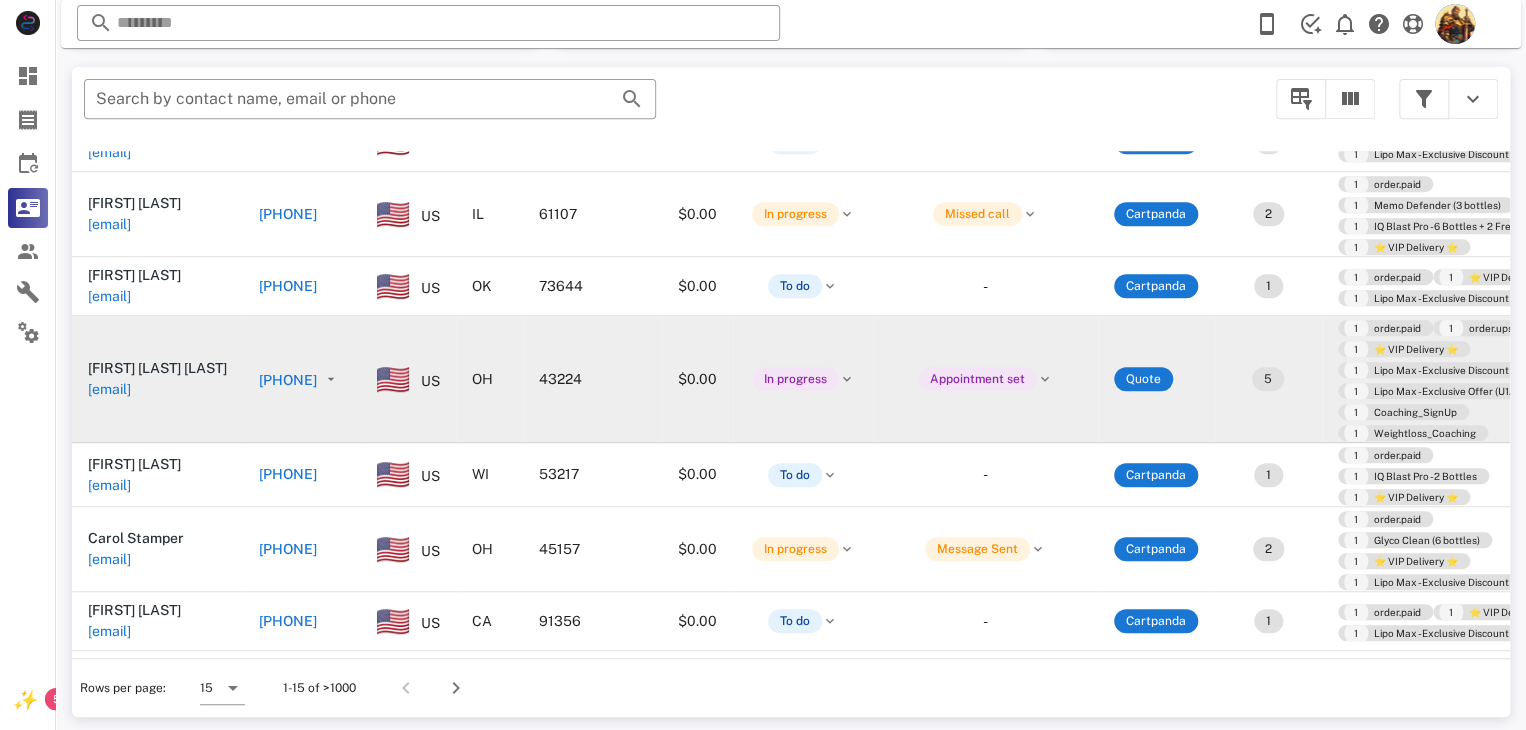 click on "[EMAIL]" at bounding box center (109, 389) 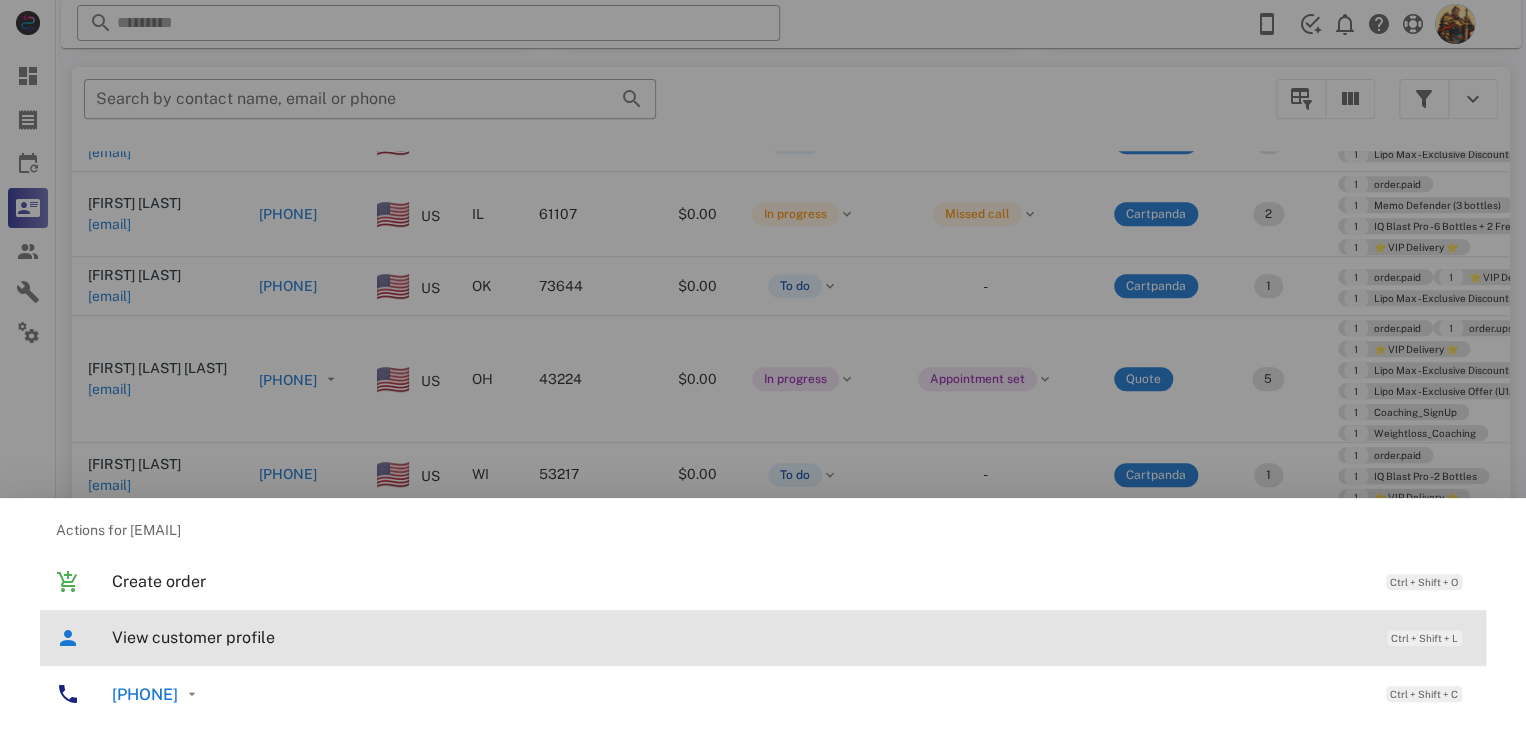 click on "View customer profile Ctrl + Shift + L" at bounding box center [791, 637] 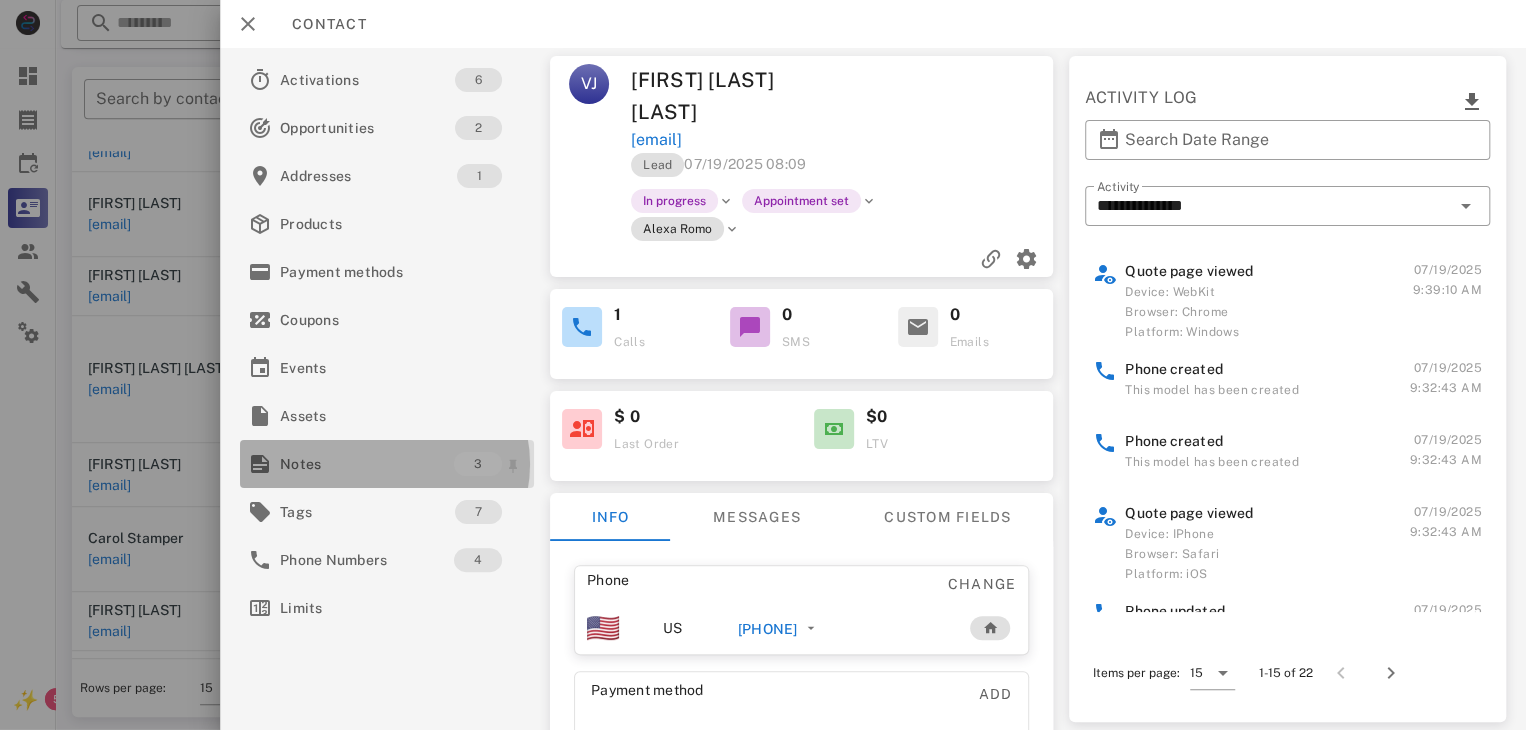 click on "Notes" at bounding box center [367, 464] 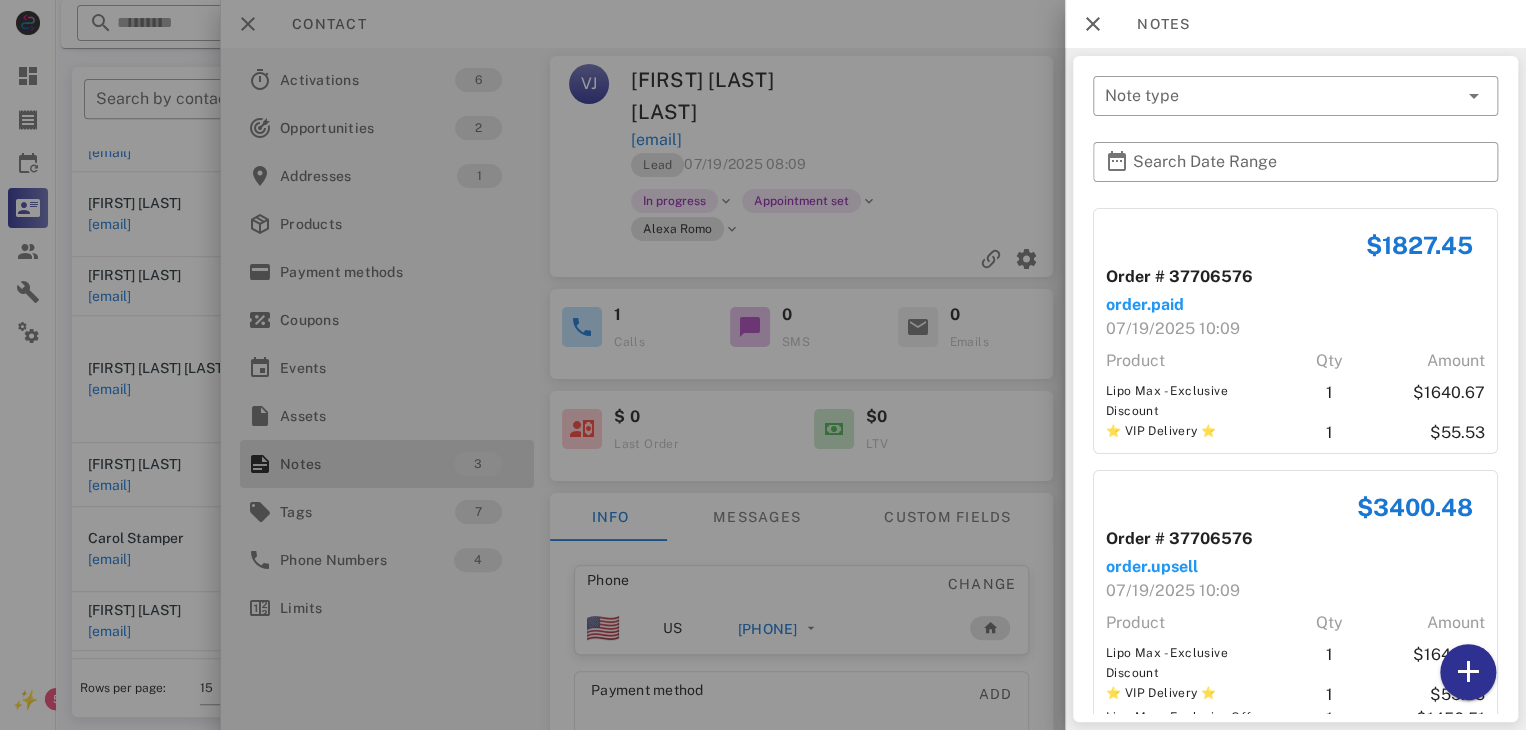 scroll, scrollTop: 216, scrollLeft: 0, axis: vertical 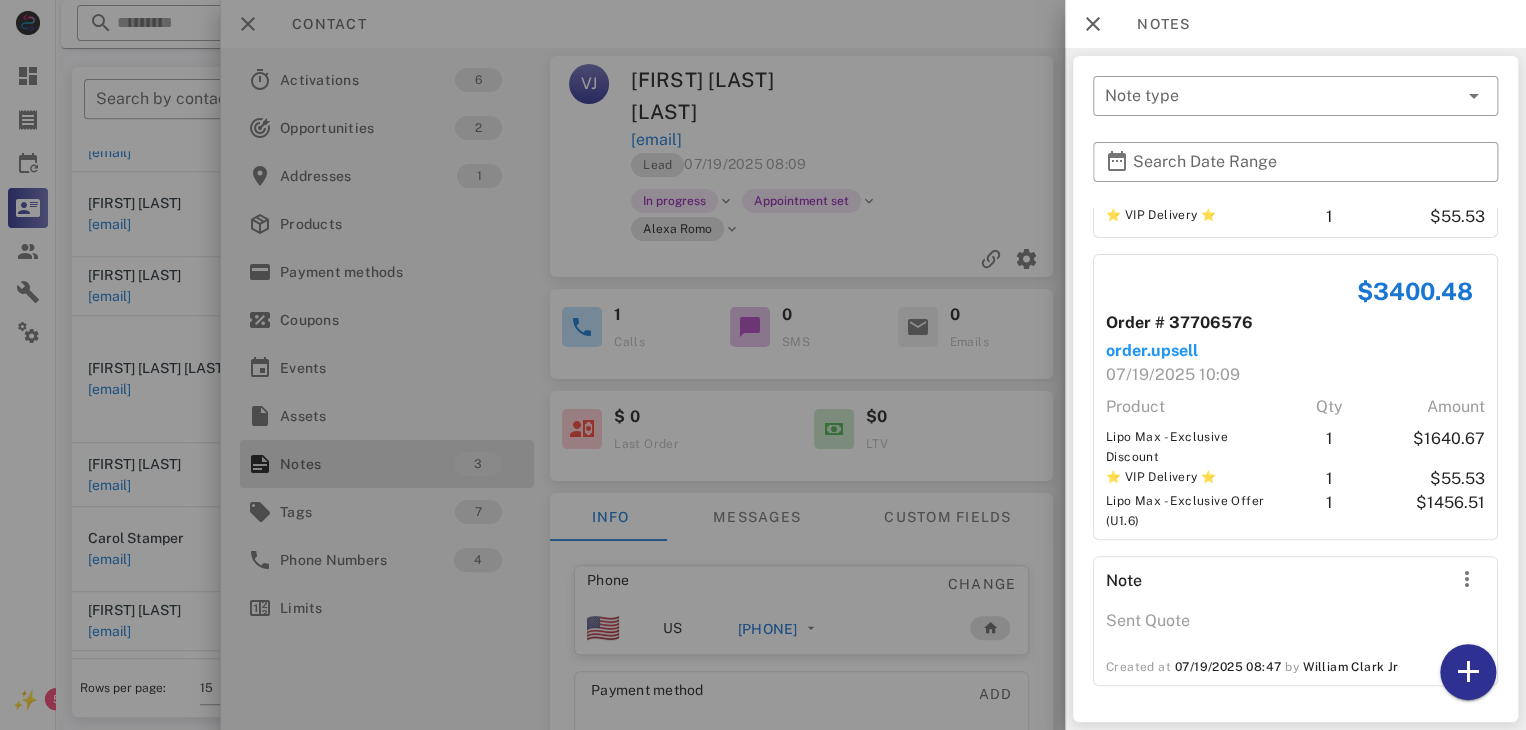 click at bounding box center [763, 365] 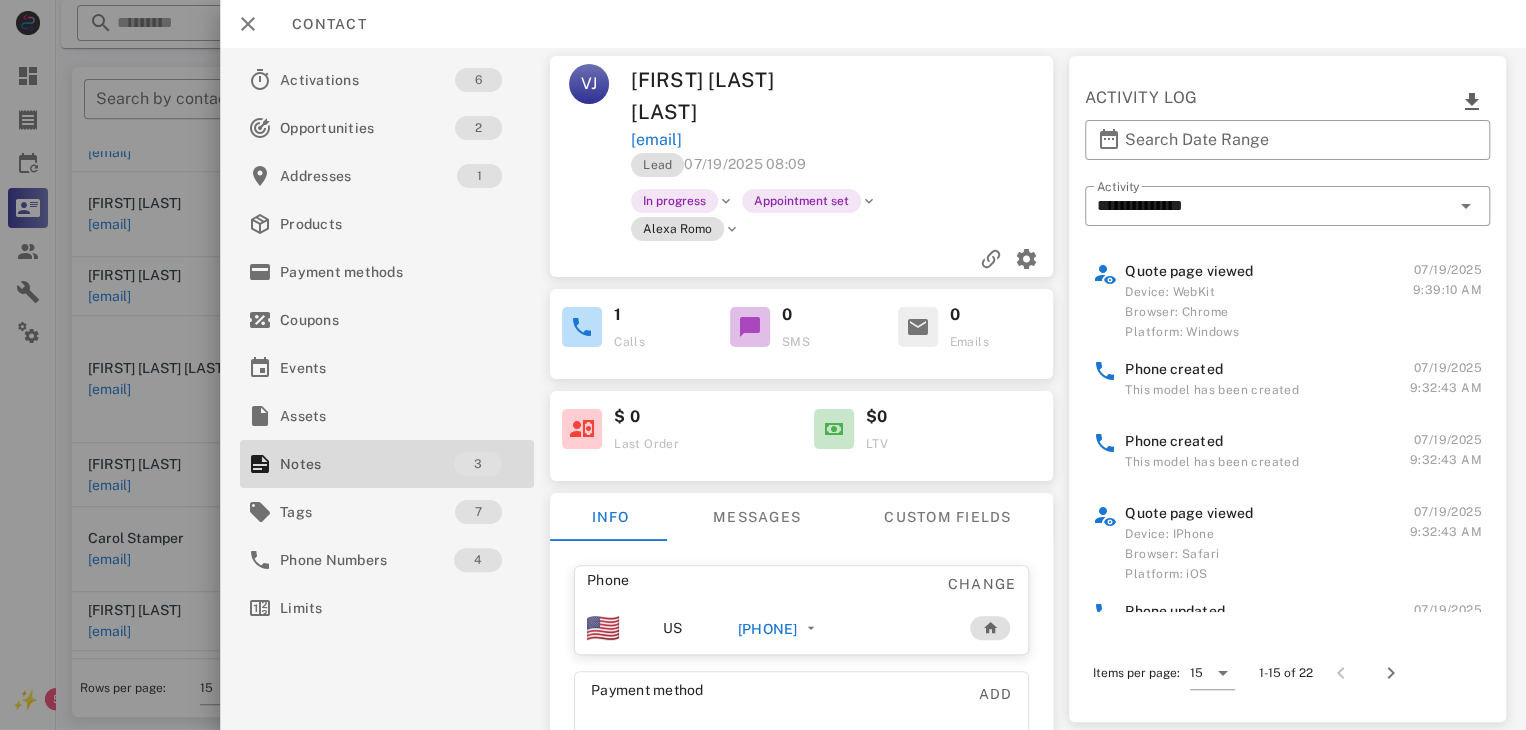 click at bounding box center [763, 365] 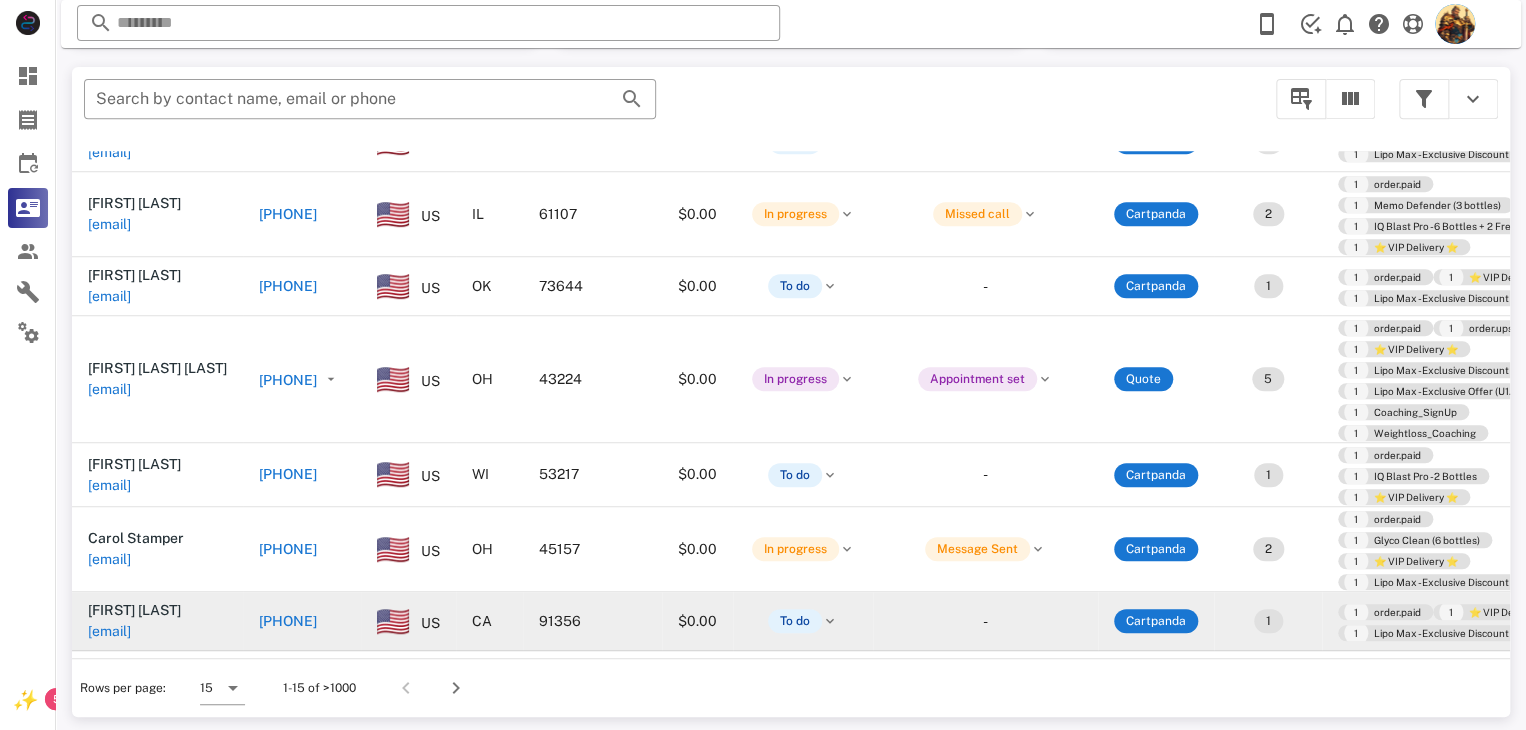click on "[EMAIL]" at bounding box center [109, 631] 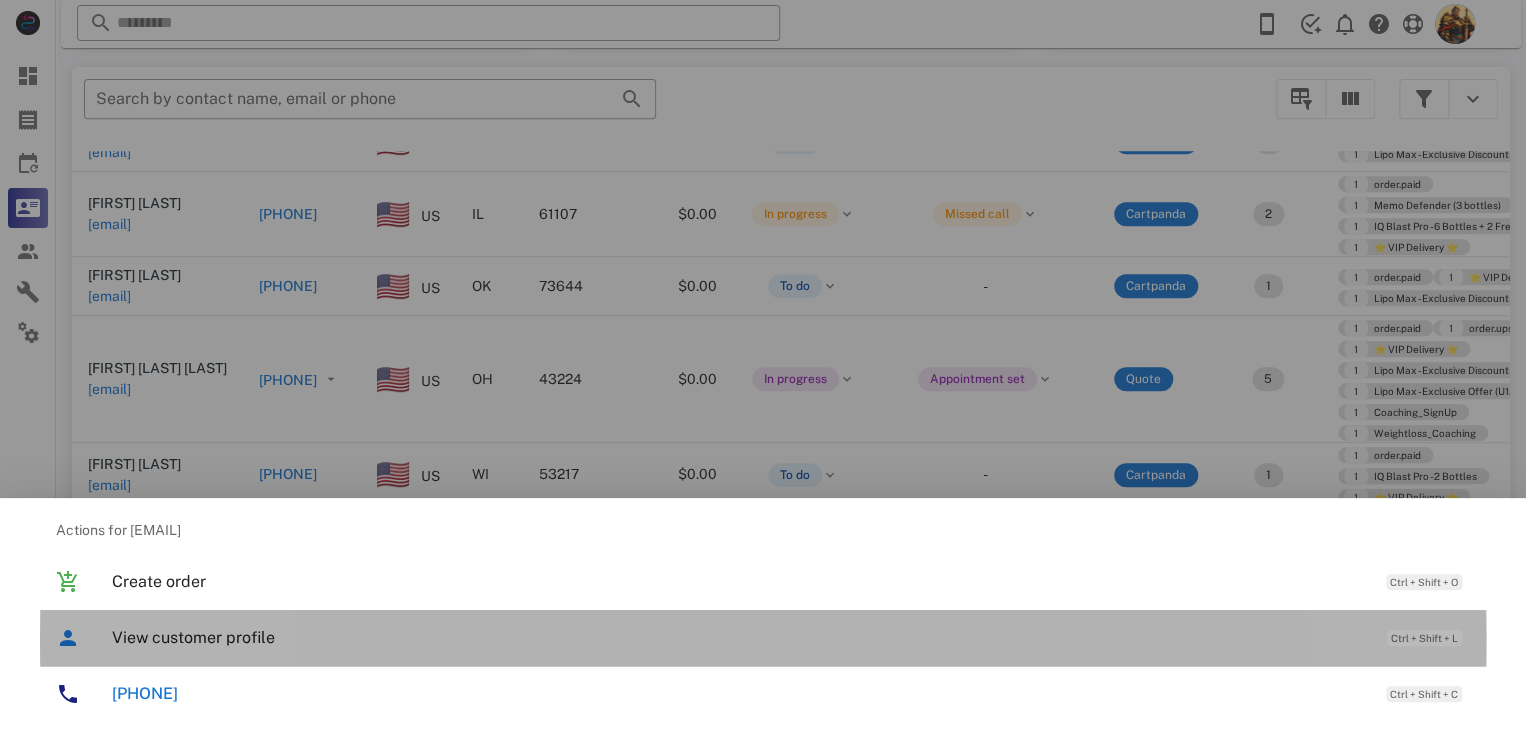 click on "View customer profile" at bounding box center [739, 637] 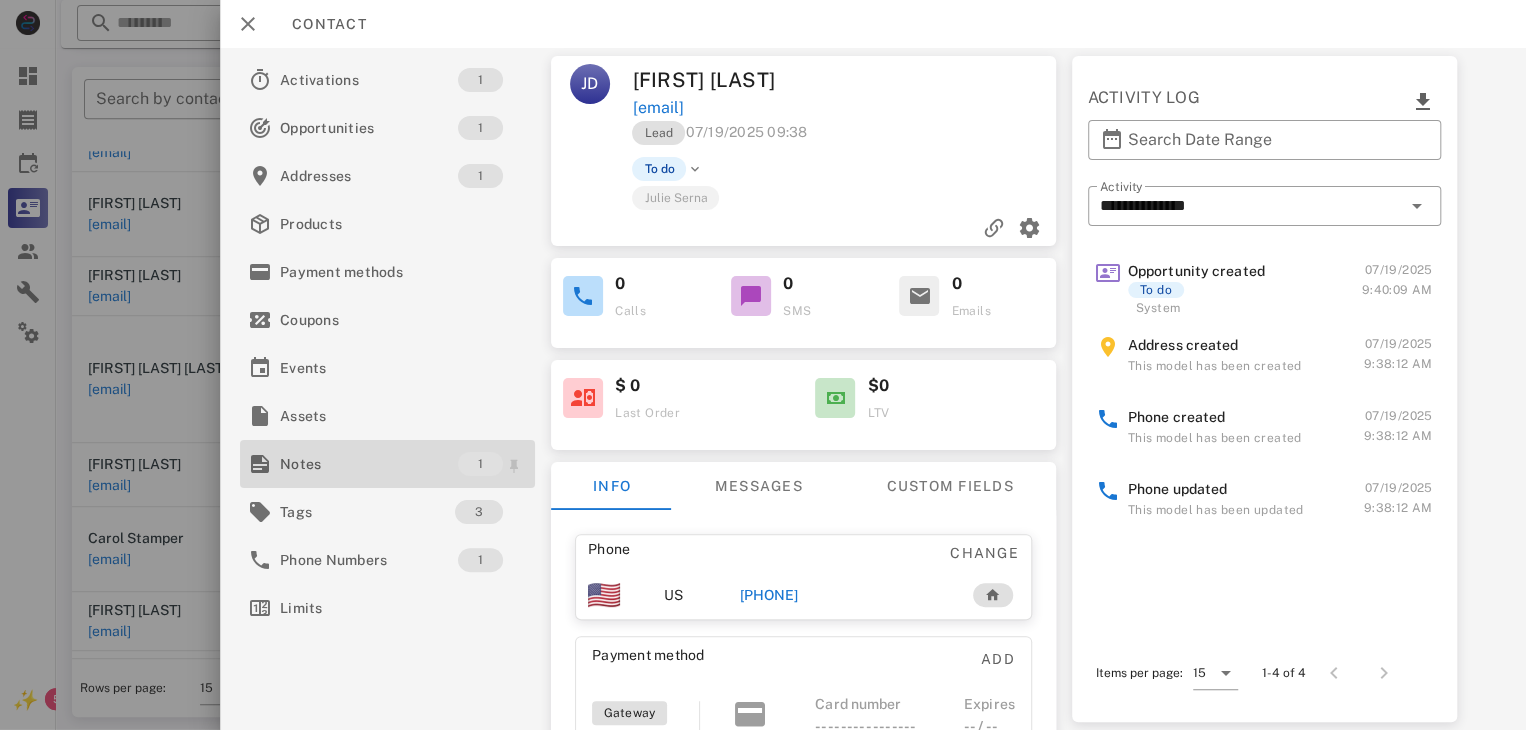 click on "Notes" at bounding box center (369, 464) 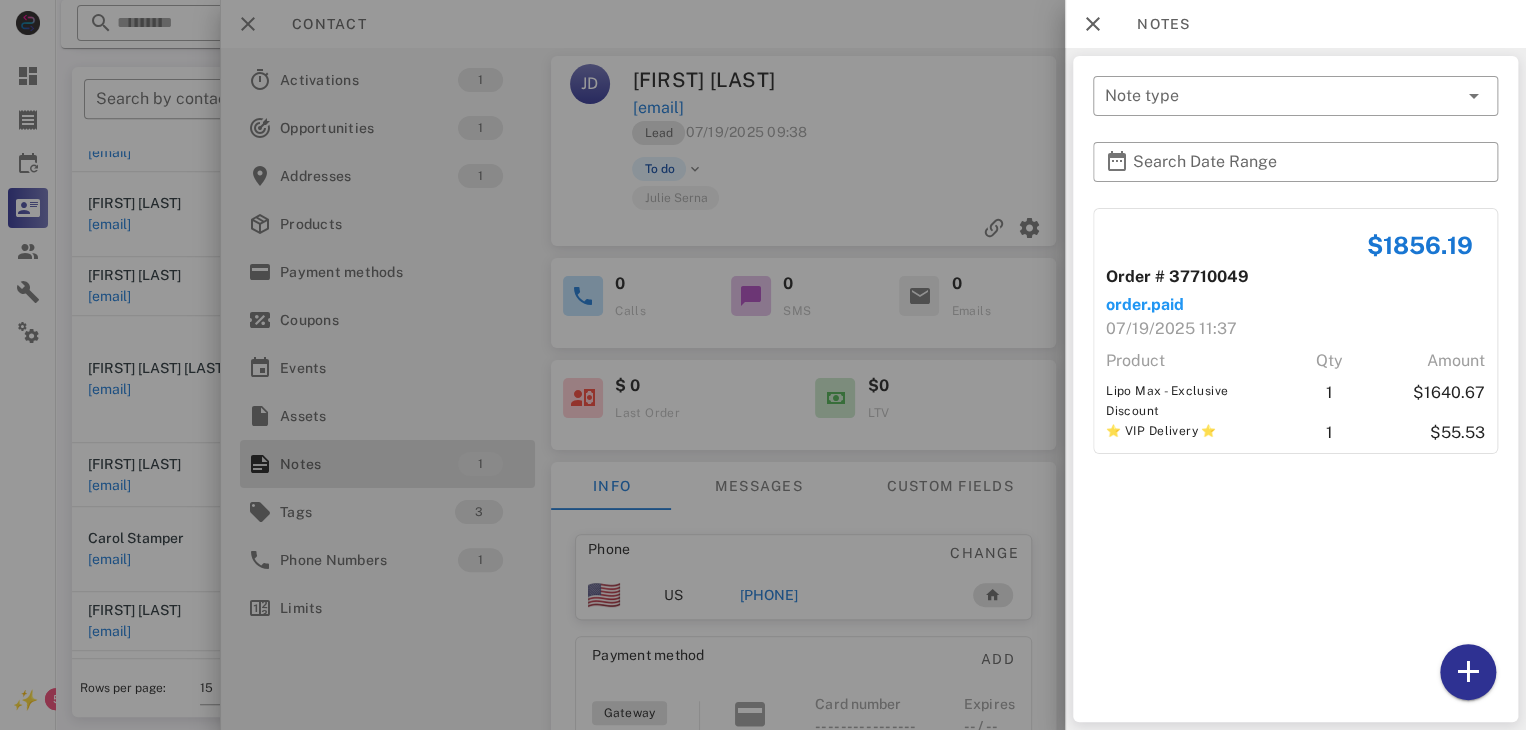 click at bounding box center (763, 365) 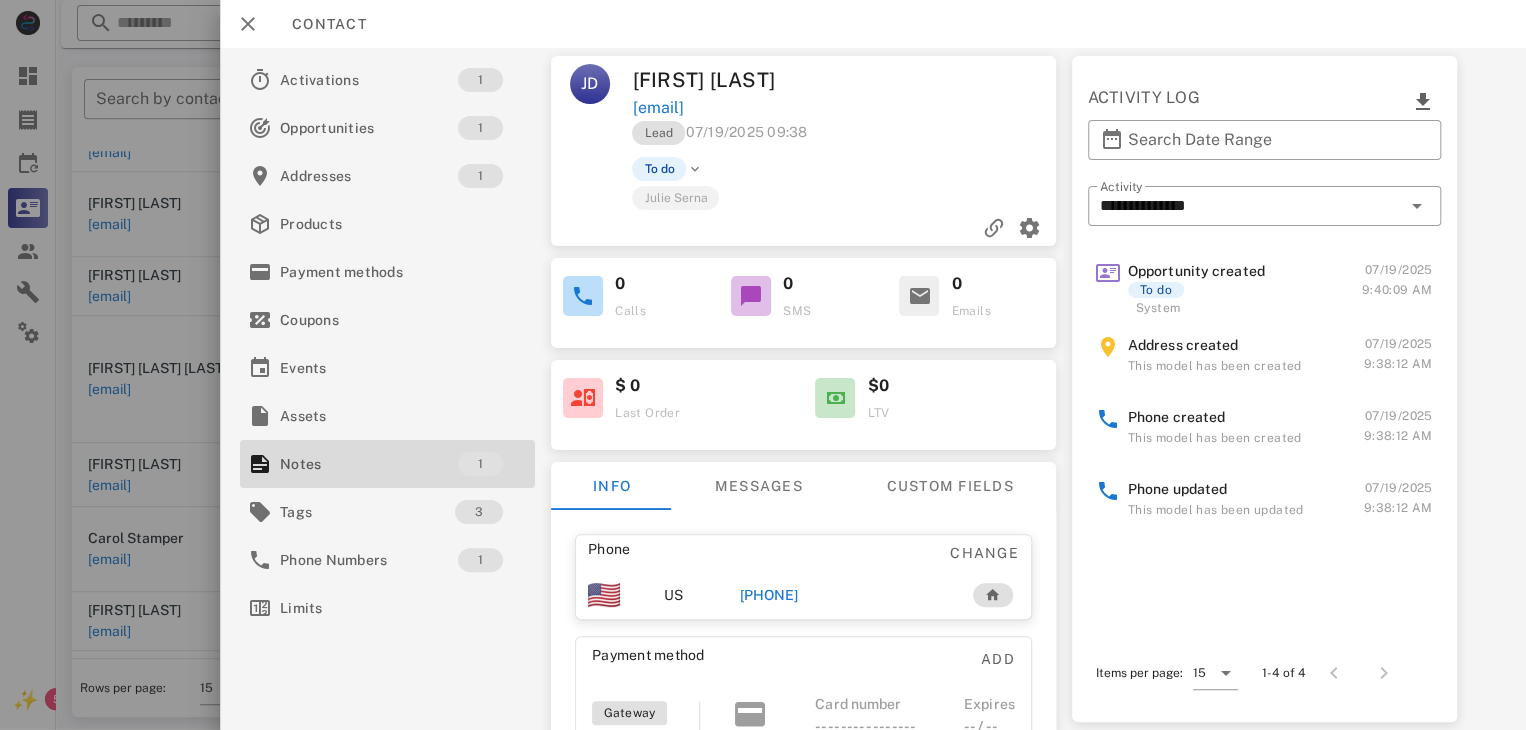 click at bounding box center [763, 365] 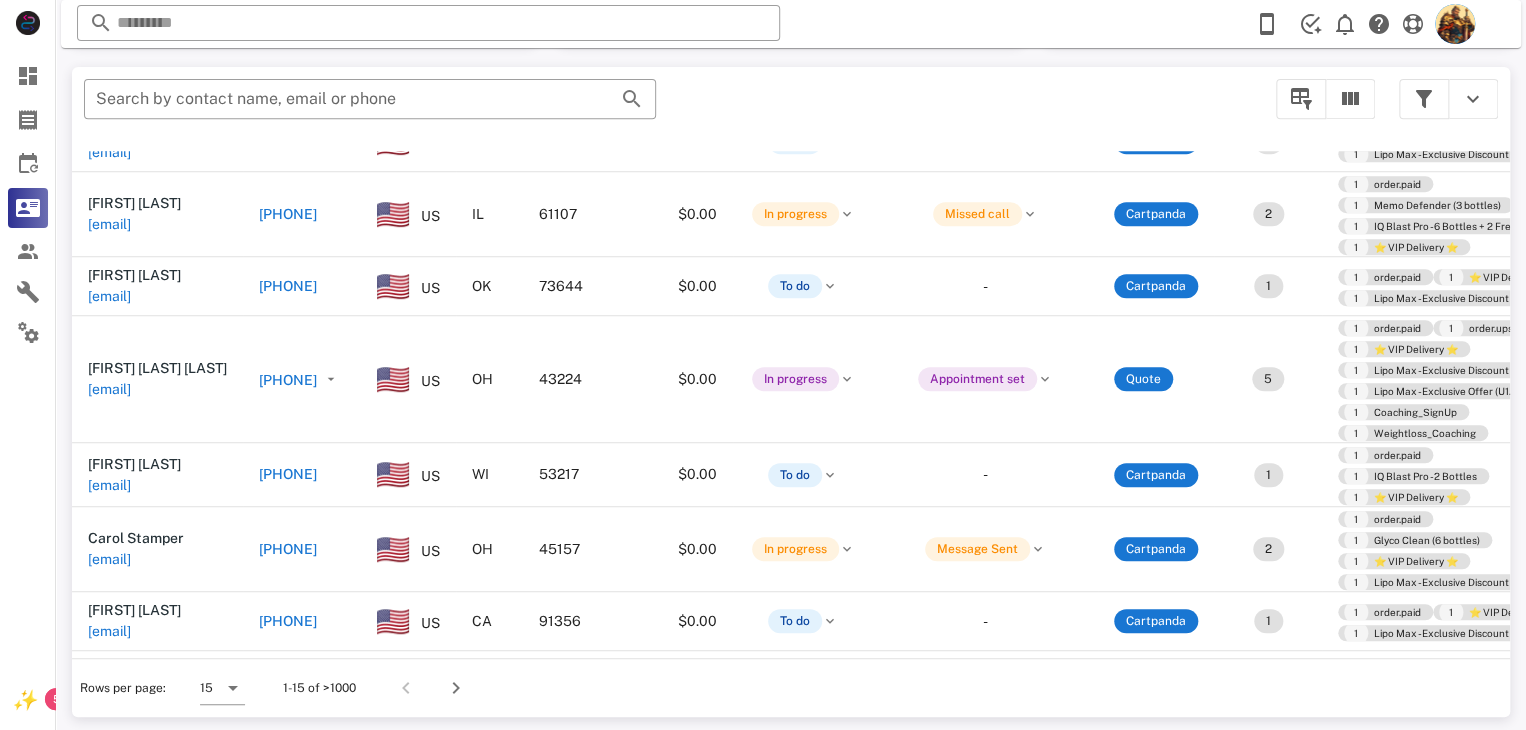 scroll, scrollTop: 531, scrollLeft: 0, axis: vertical 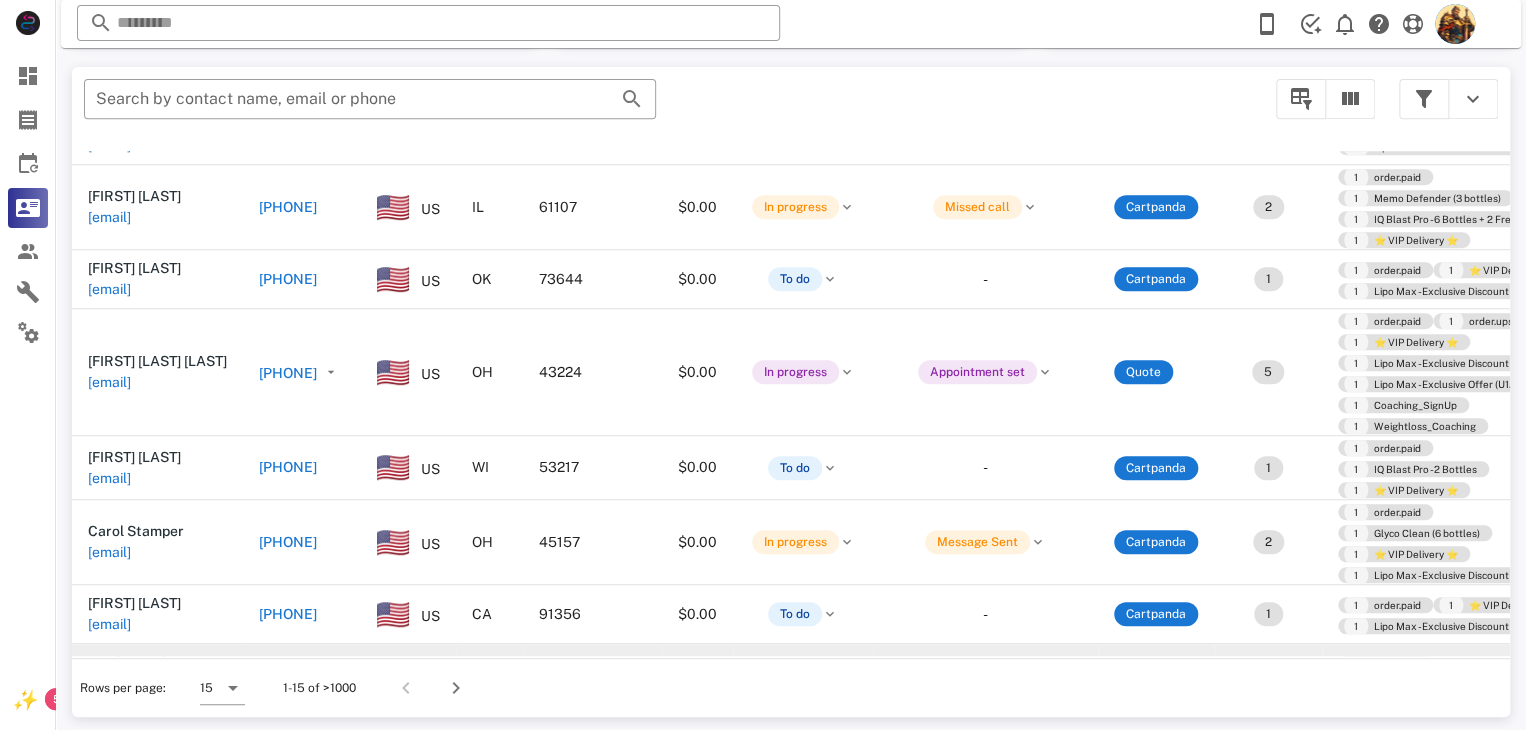 click on "[EMAIL]" at bounding box center [109, 683] 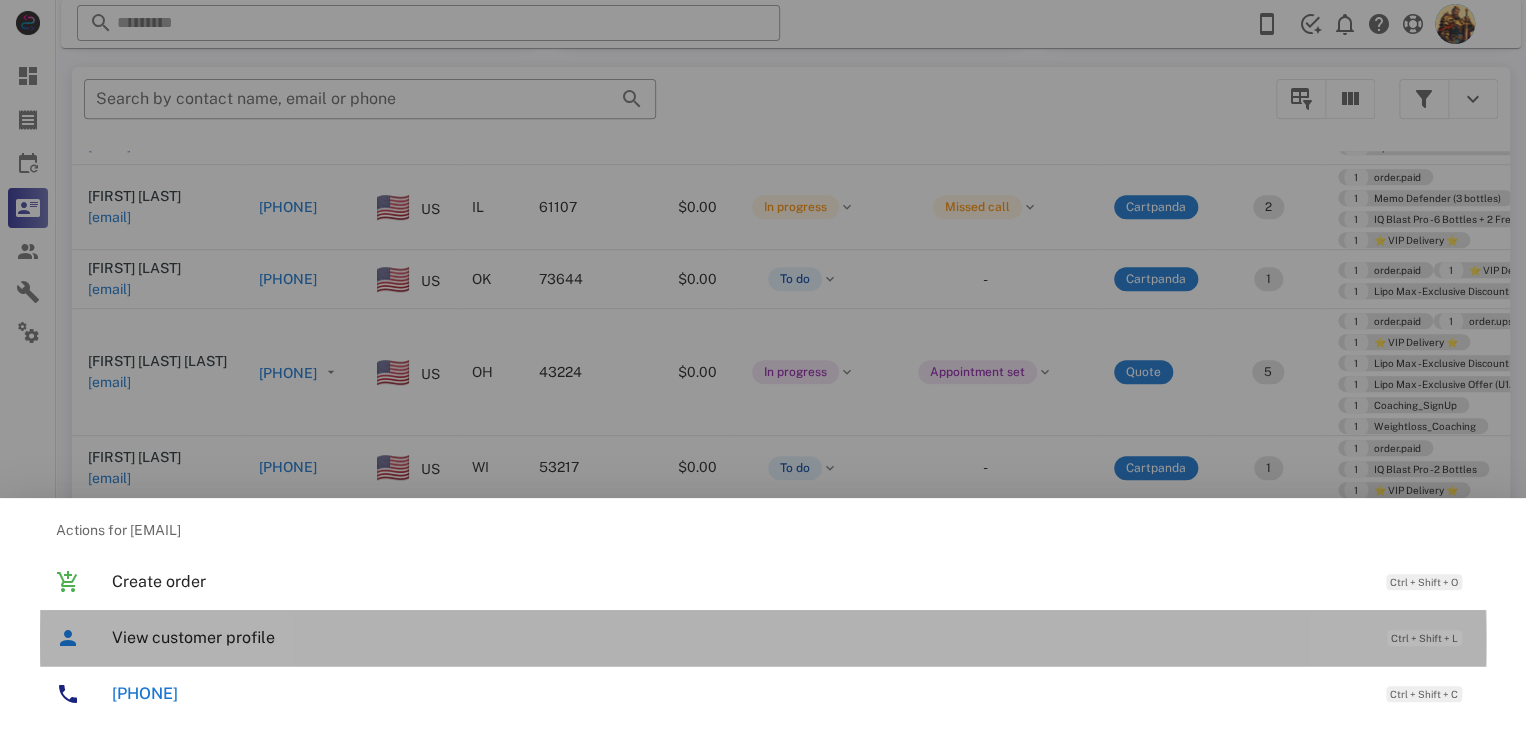 click on "View customer profile" at bounding box center [739, 637] 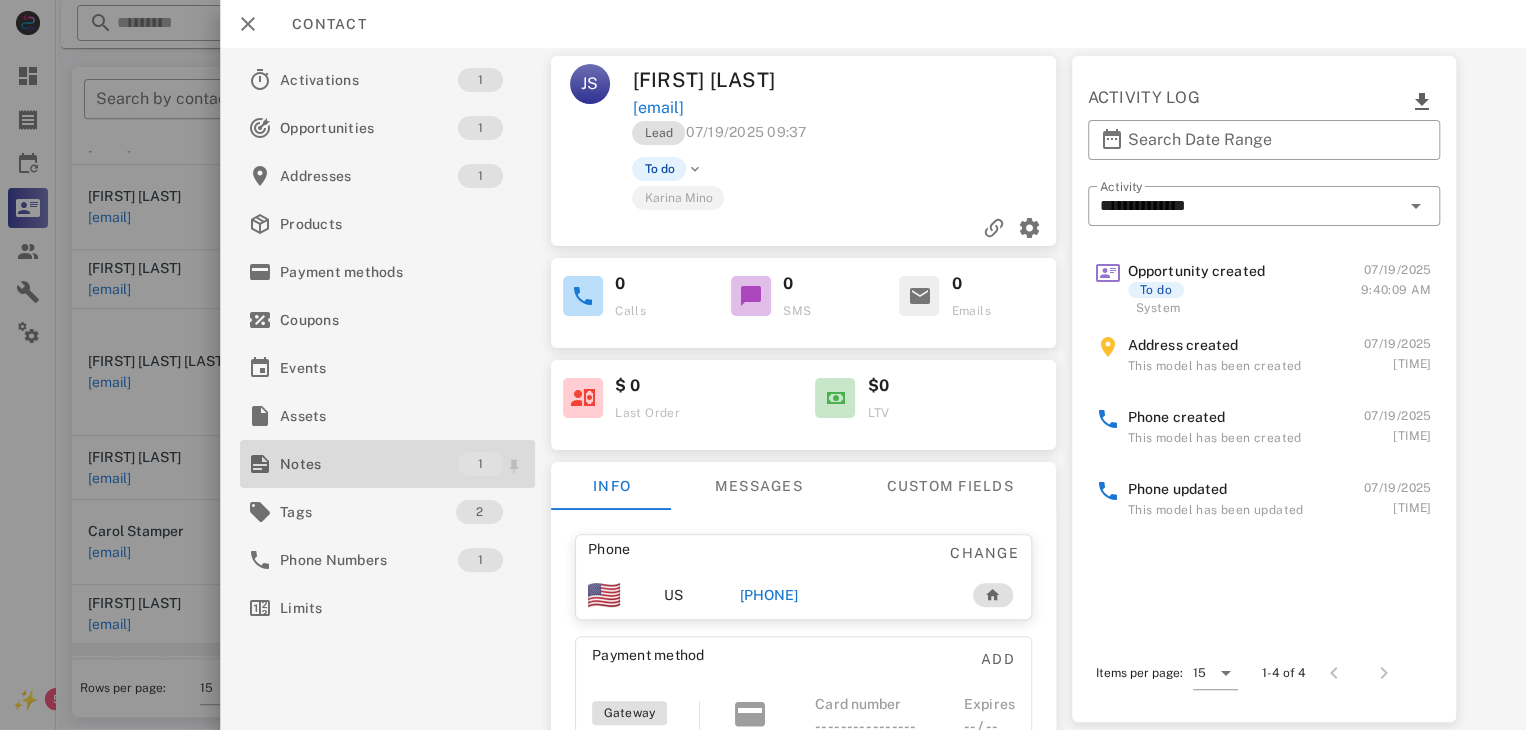 click on "Notes" at bounding box center [369, 464] 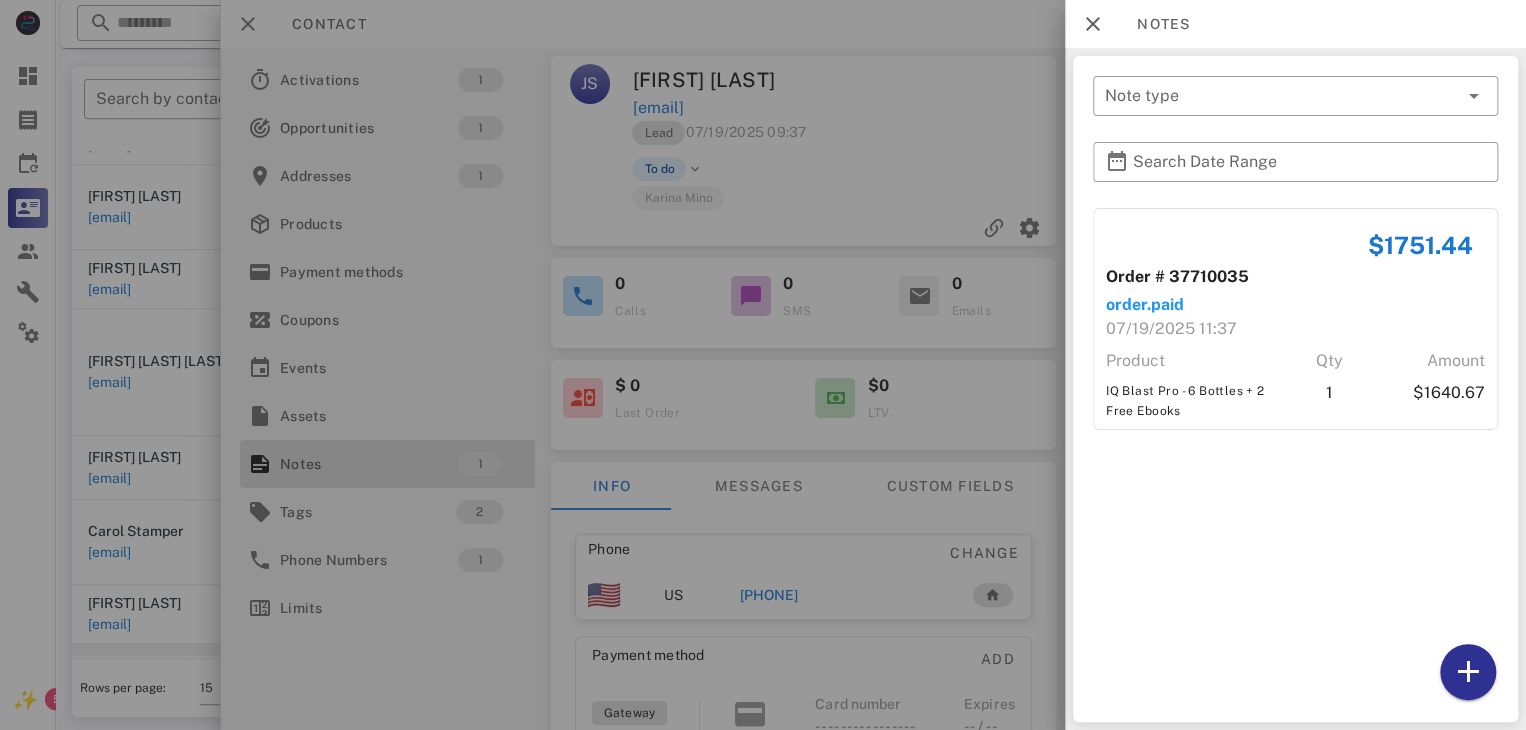 click at bounding box center (763, 365) 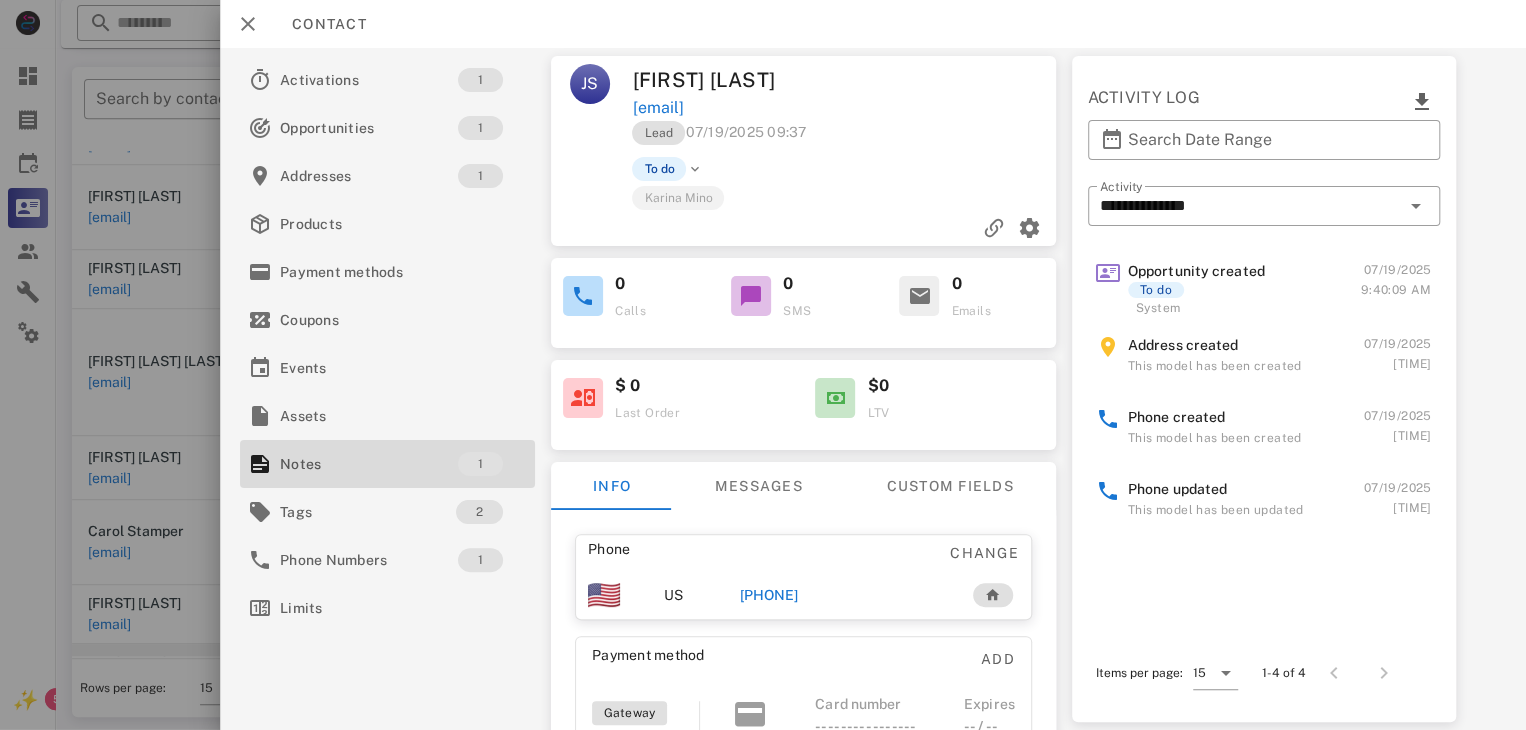 click at bounding box center (763, 365) 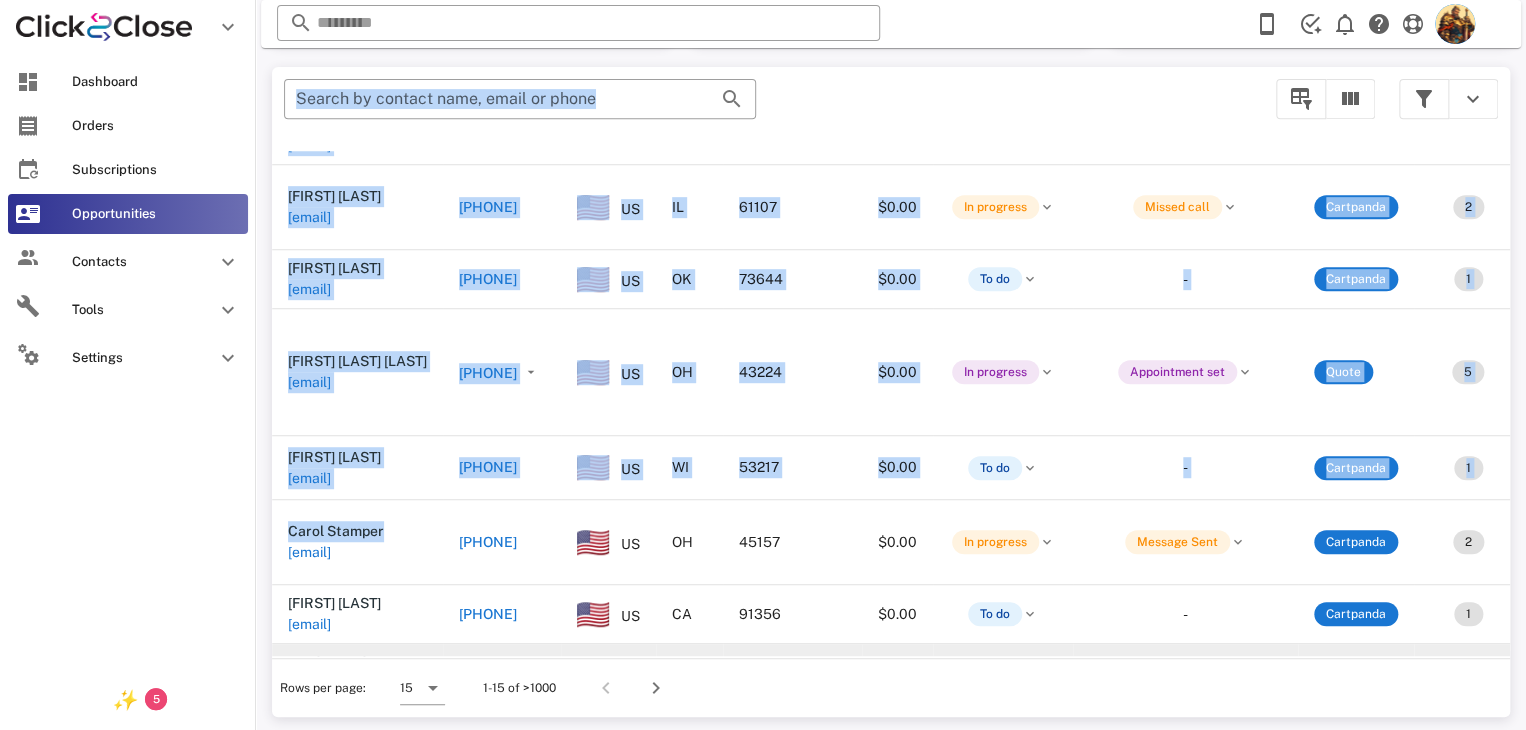 drag, startPoint x: 262, startPoint y: 449, endPoint x: 45, endPoint y: 508, distance: 224.87775 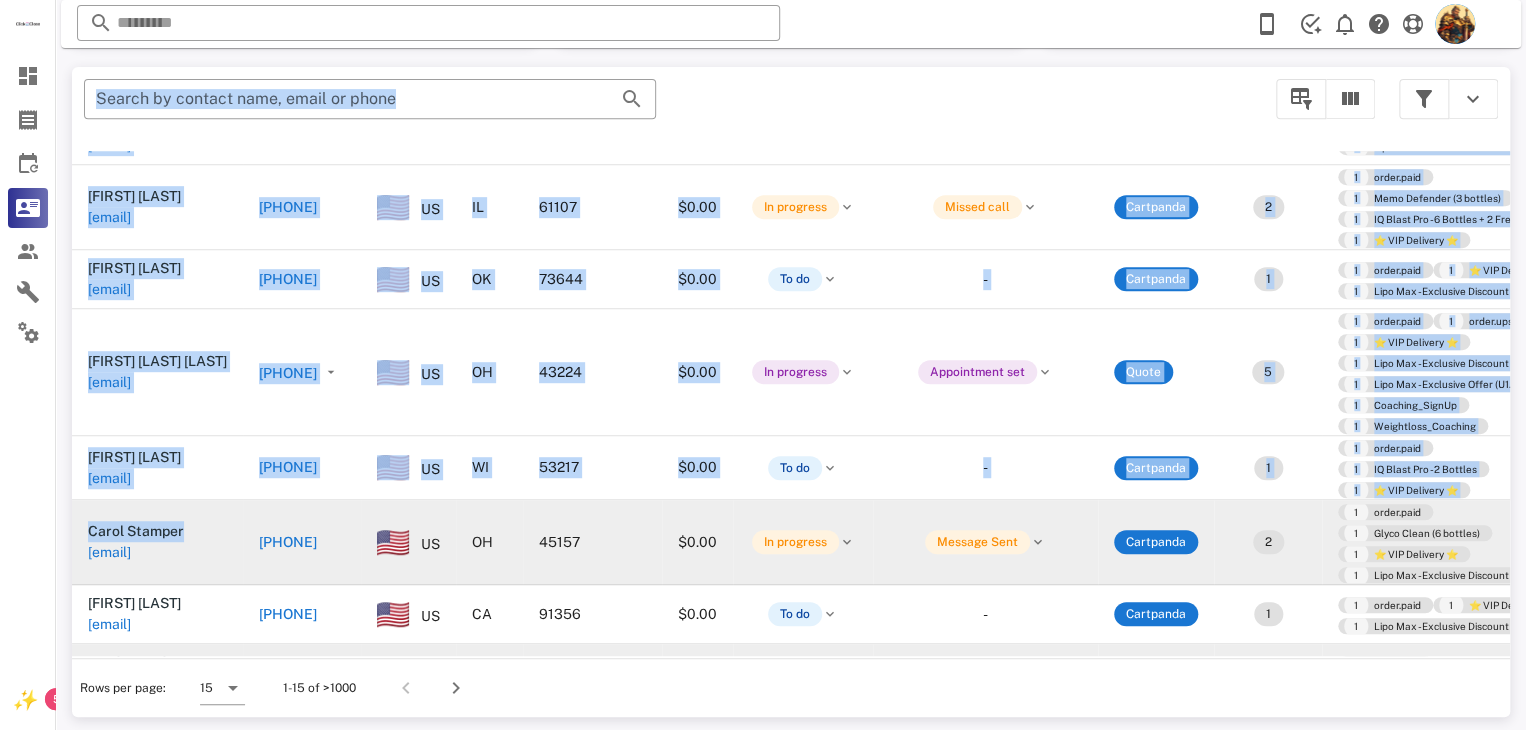 drag, startPoint x: 45, startPoint y: 508, endPoint x: 396, endPoint y: 488, distance: 351.56934 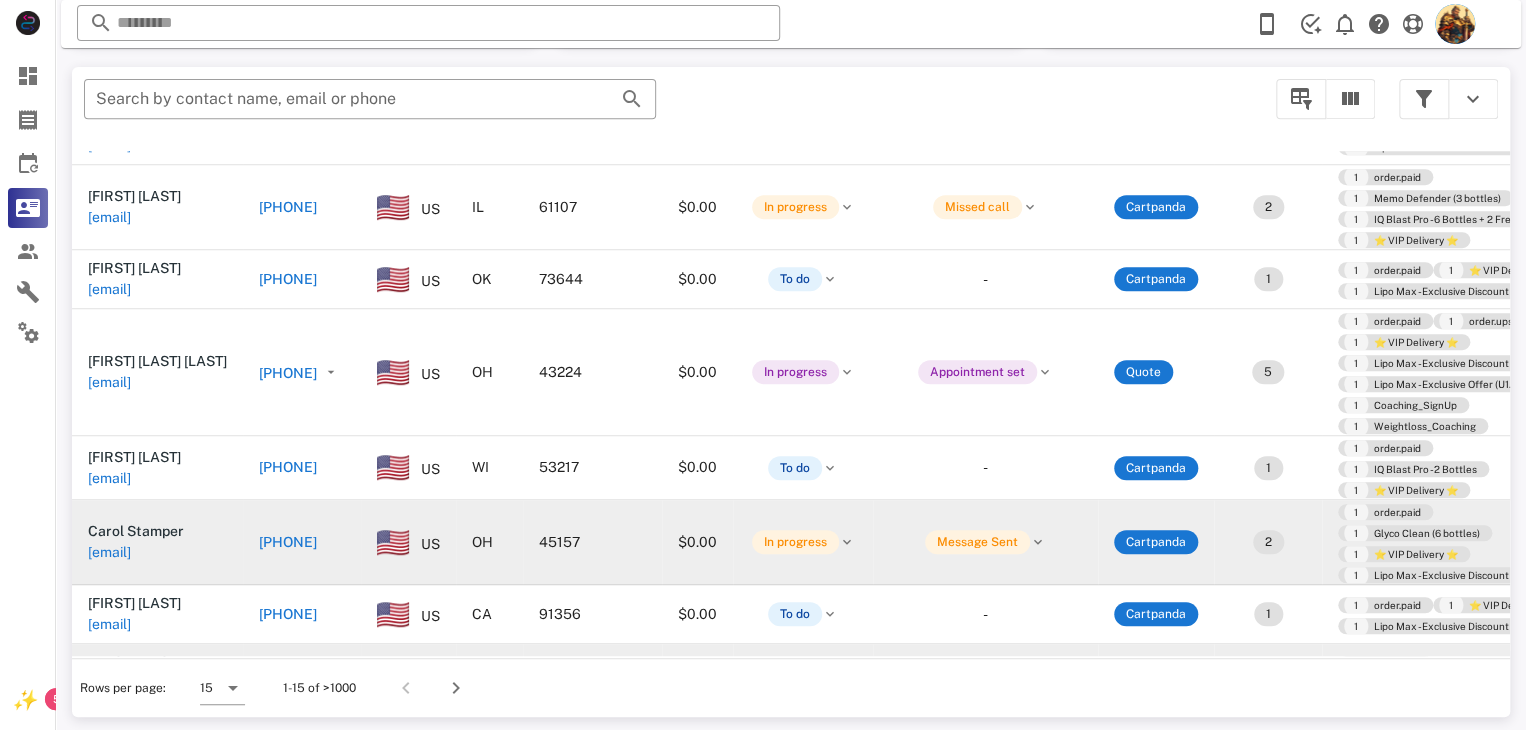 click on "Carol Stamper" at bounding box center [136, 531] 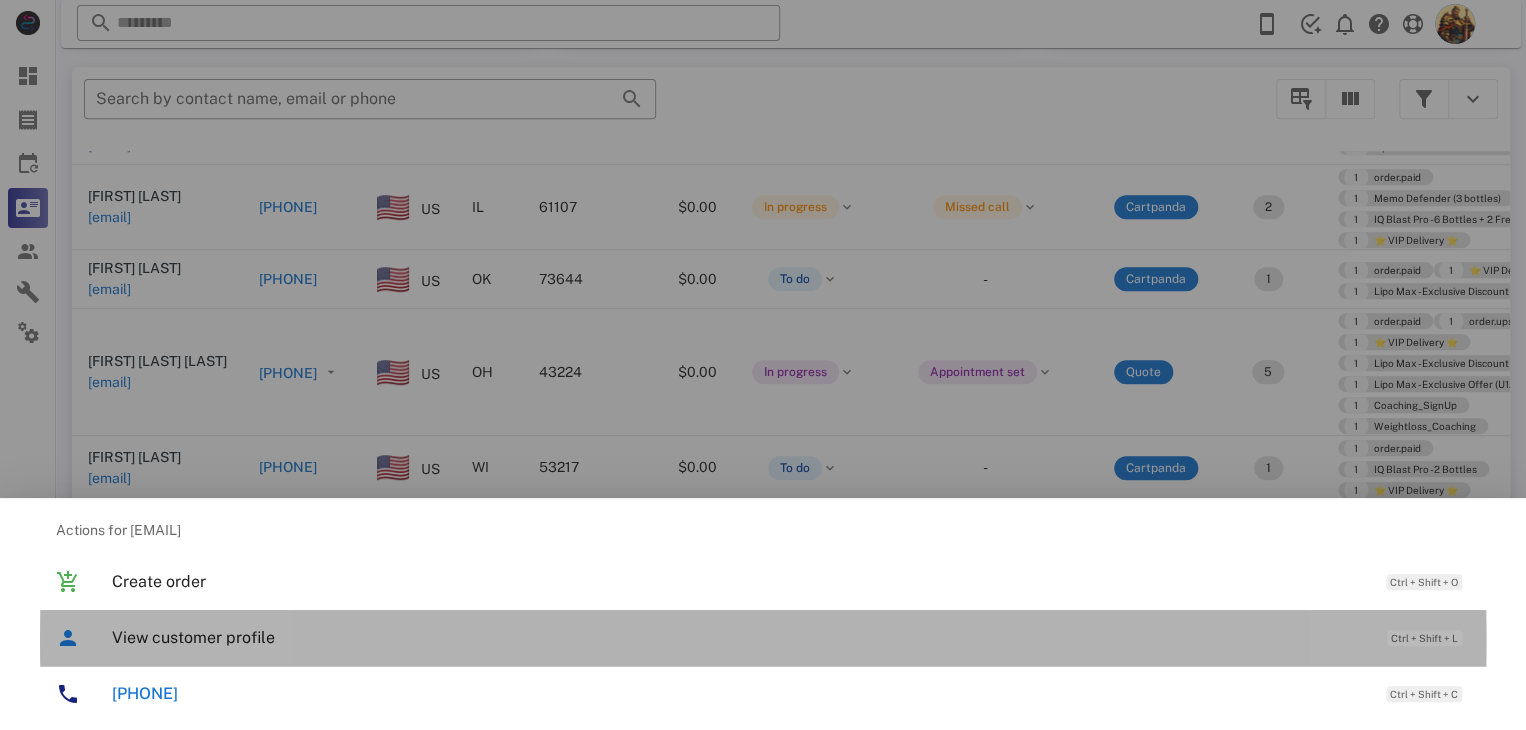 click on "View customer profile" at bounding box center [739, 637] 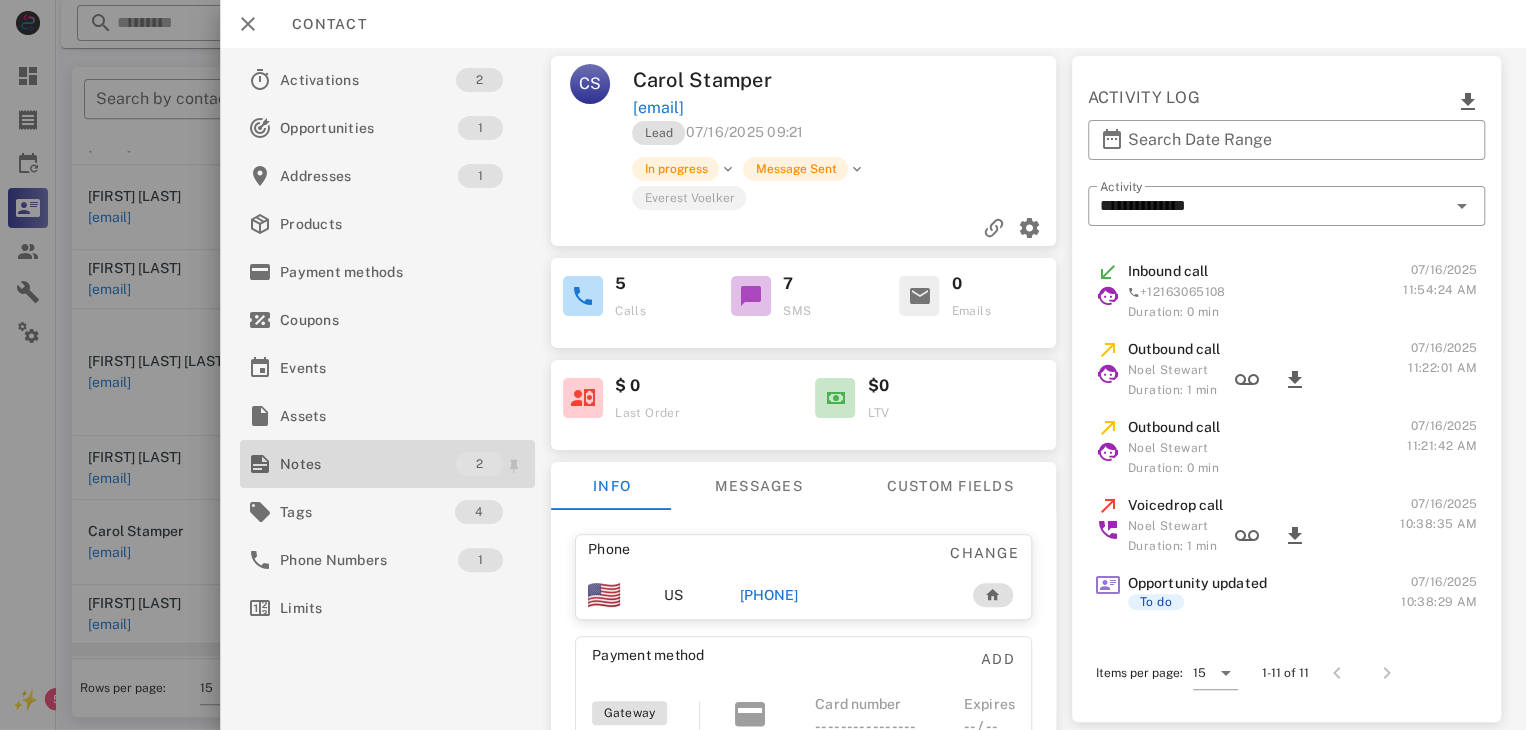 click on "Notes" at bounding box center (368, 464) 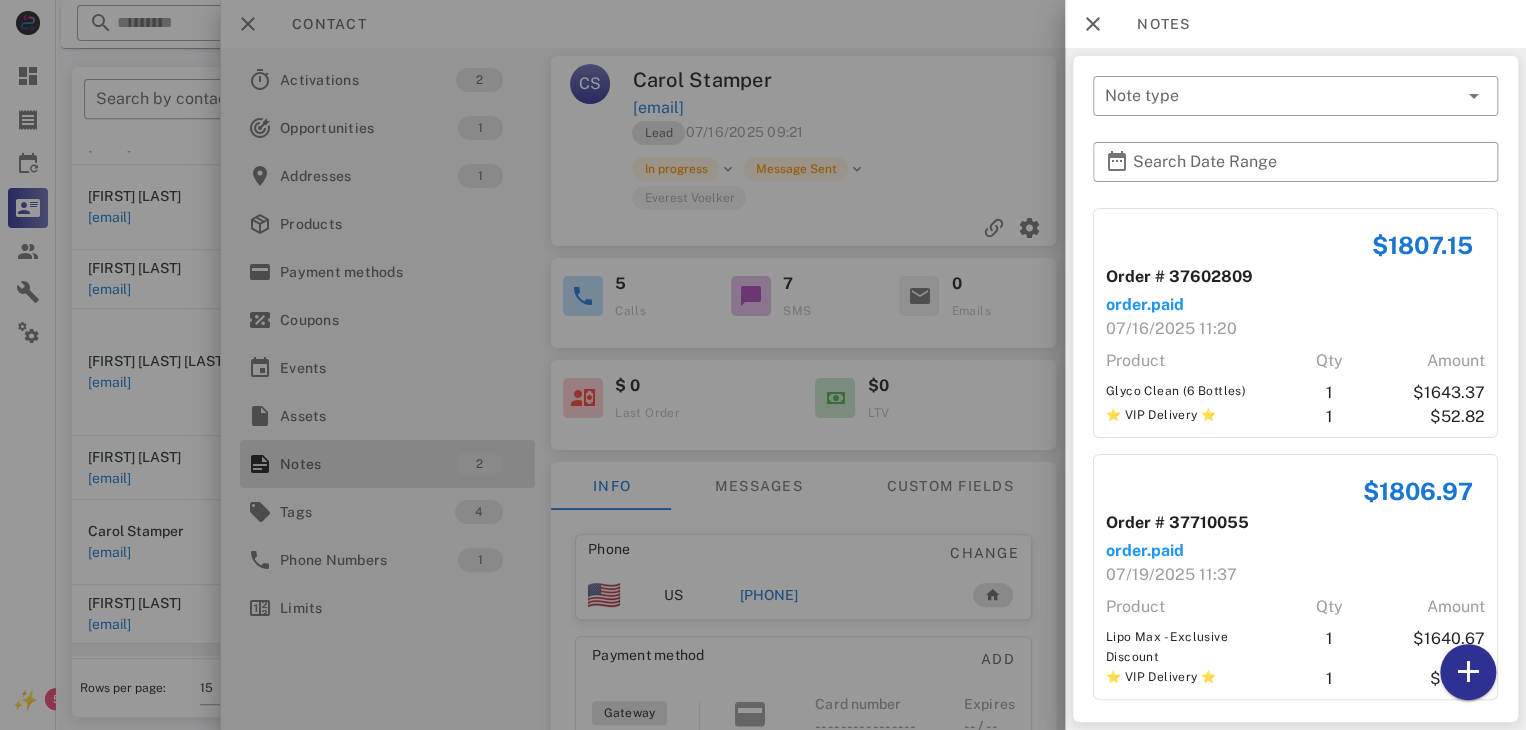 click at bounding box center (763, 365) 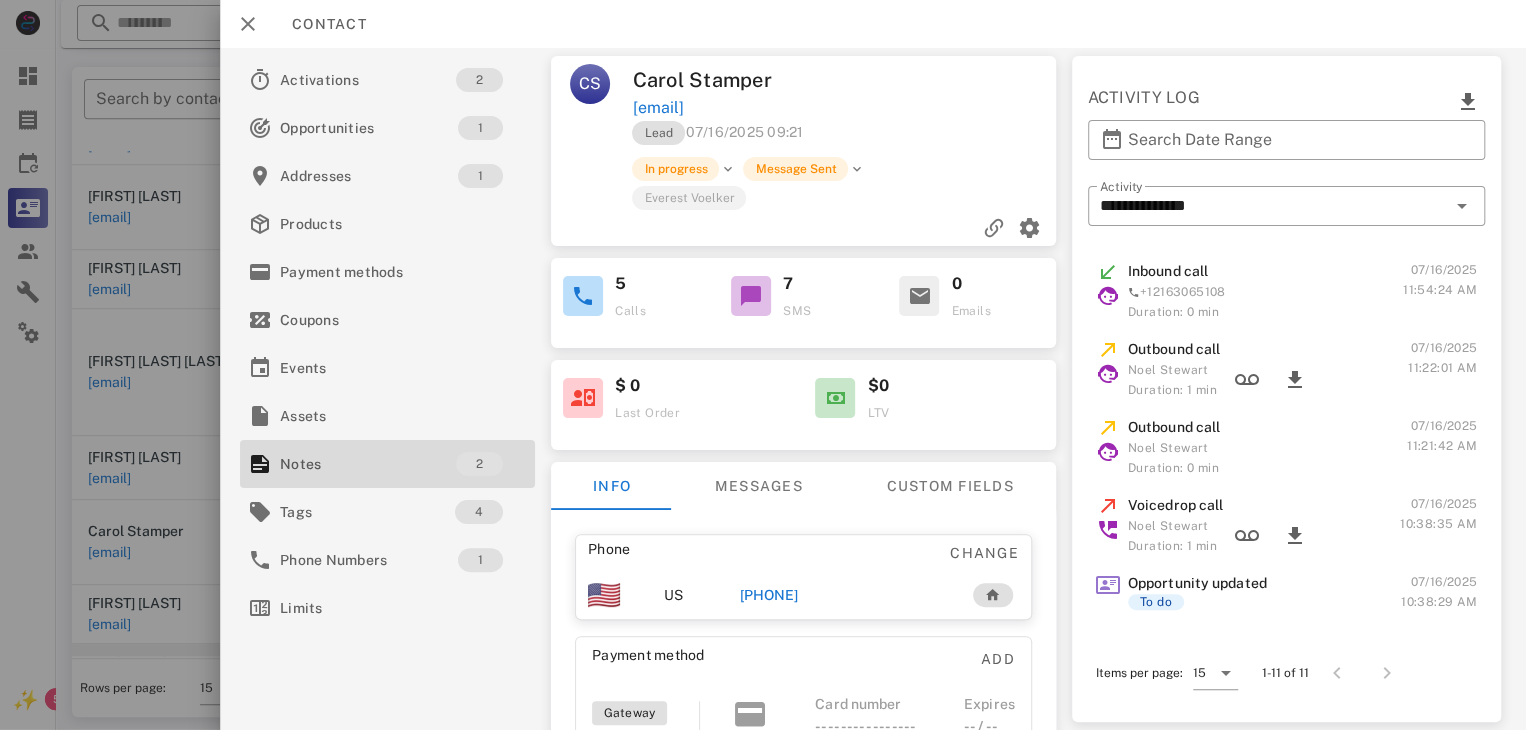 click on "[PHONE]" at bounding box center [769, 595] 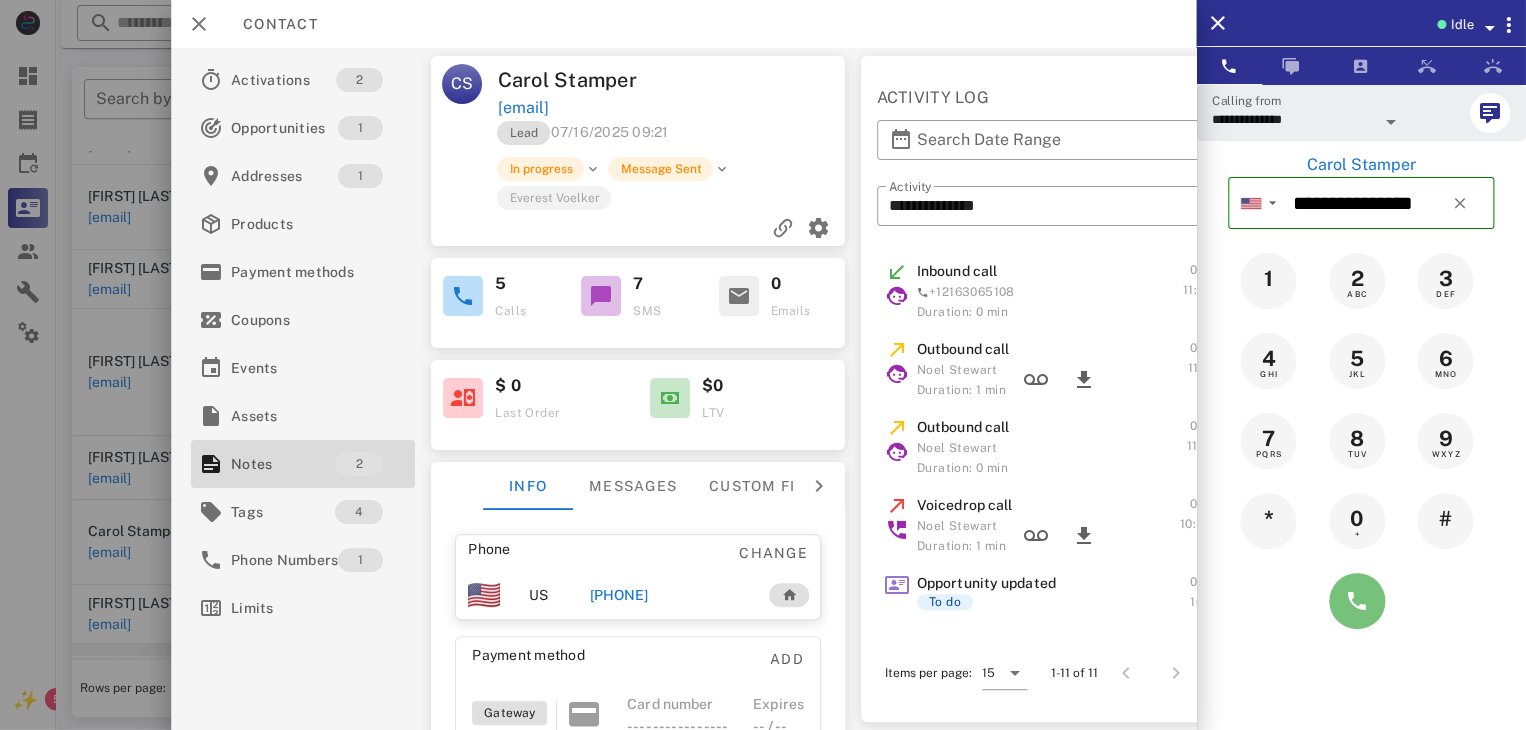 click at bounding box center [1357, 601] 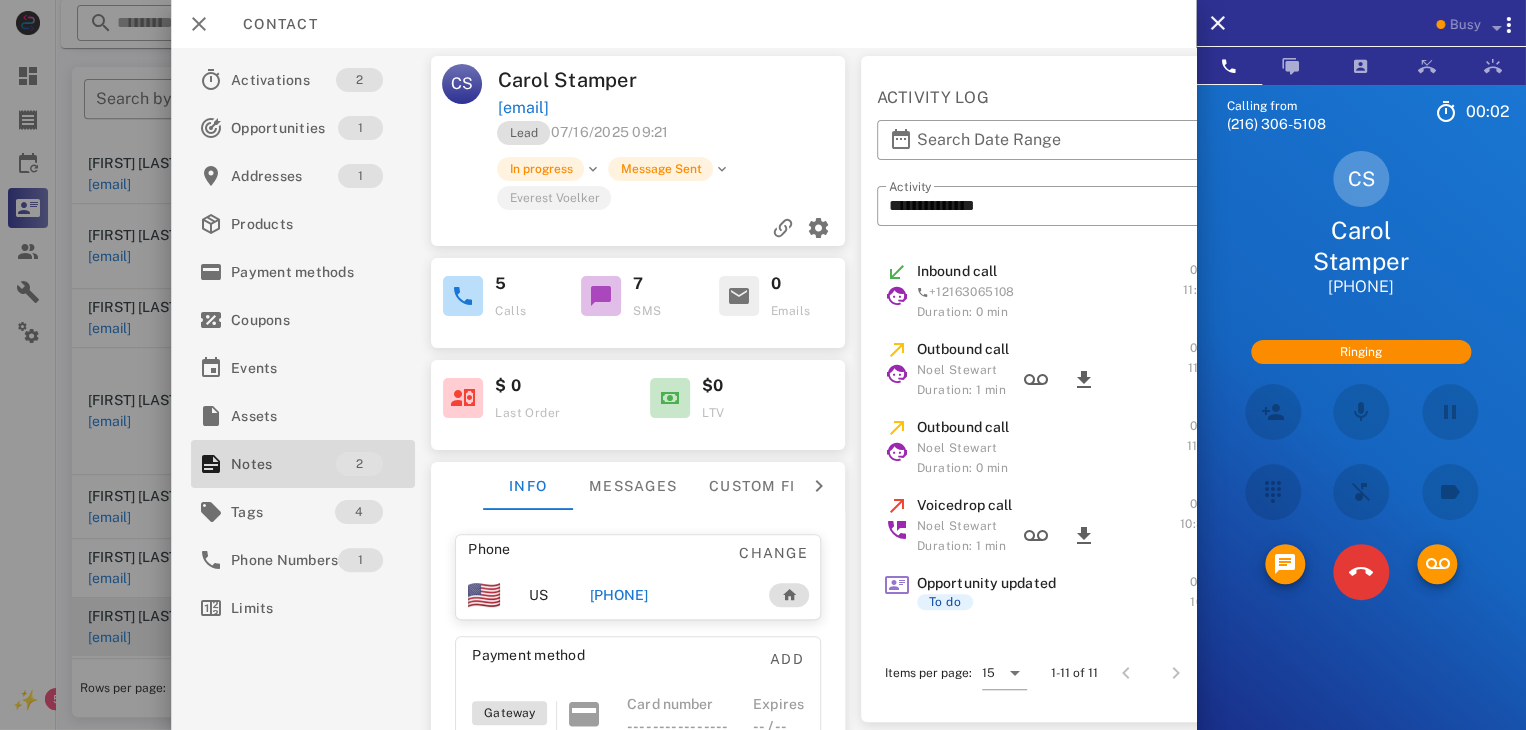 scroll, scrollTop: 446, scrollLeft: 0, axis: vertical 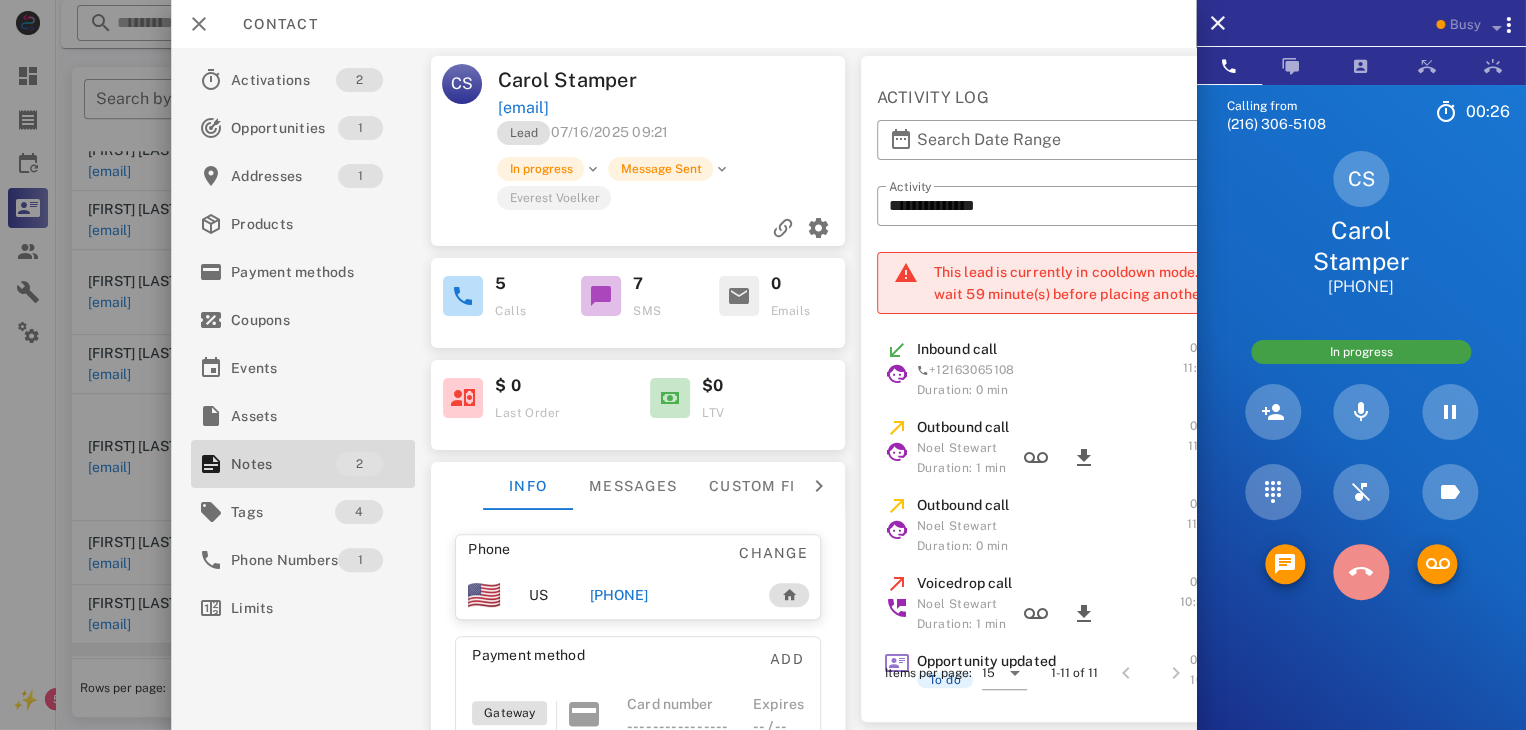 click at bounding box center [1361, 572] 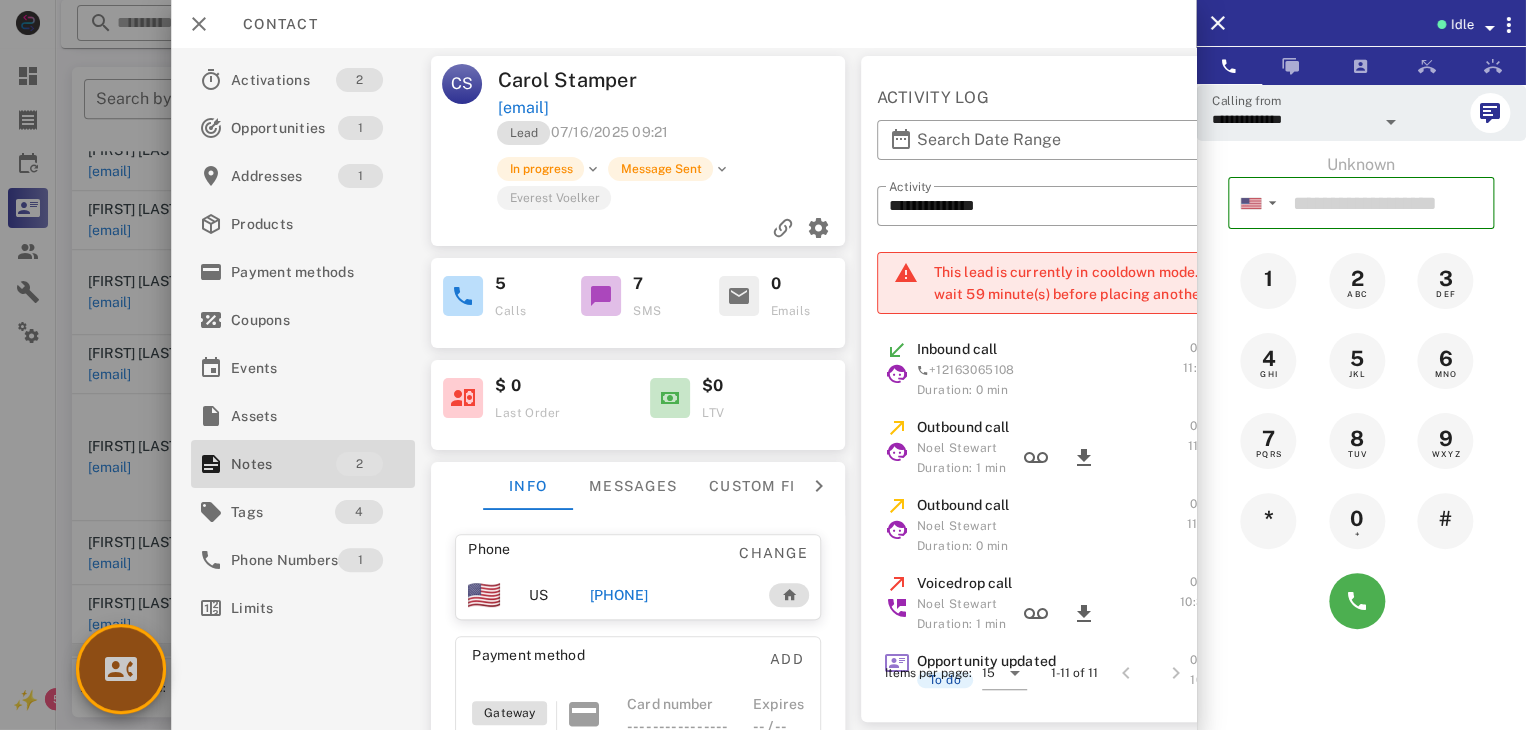 click at bounding box center (121, 669) 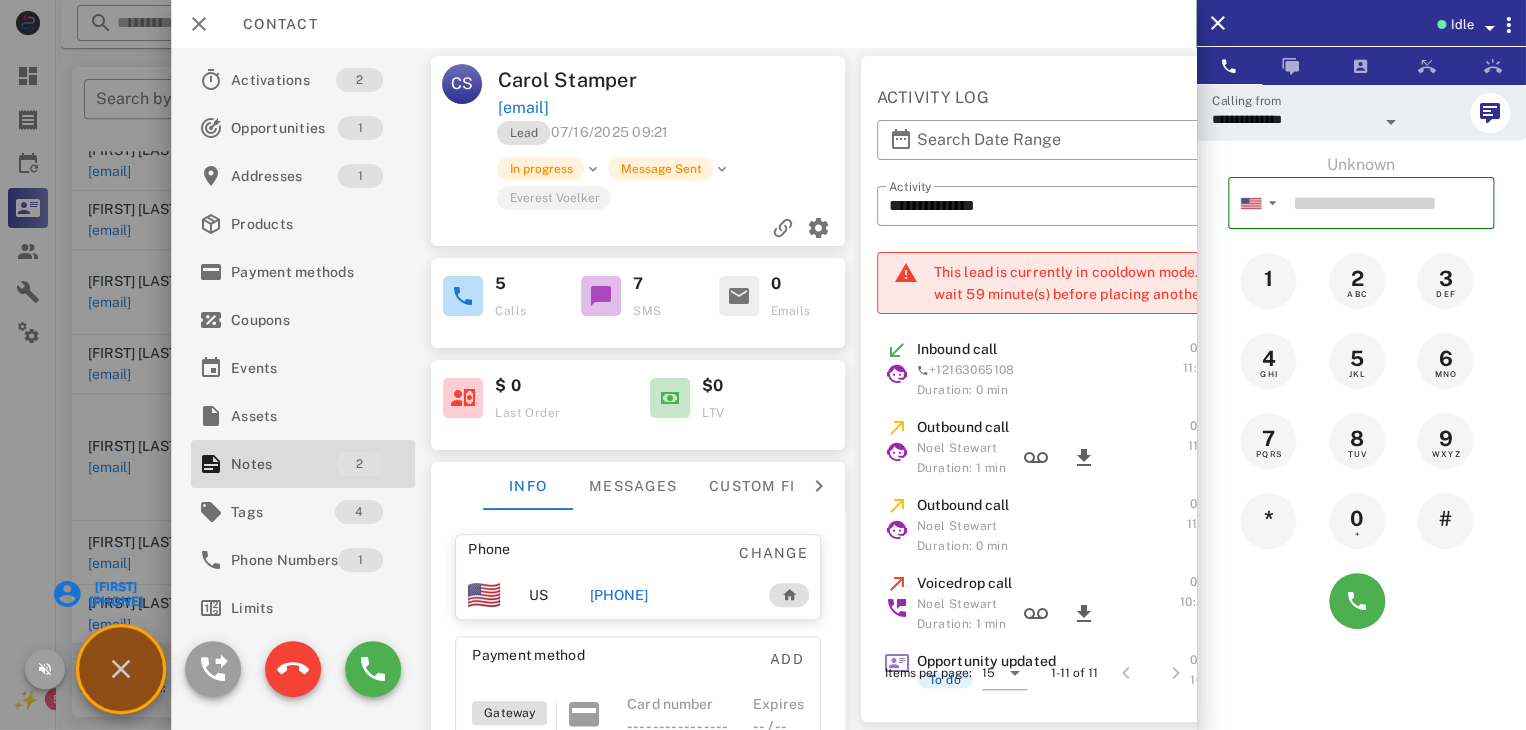 click on "[FIRST]" at bounding box center (114, 587) 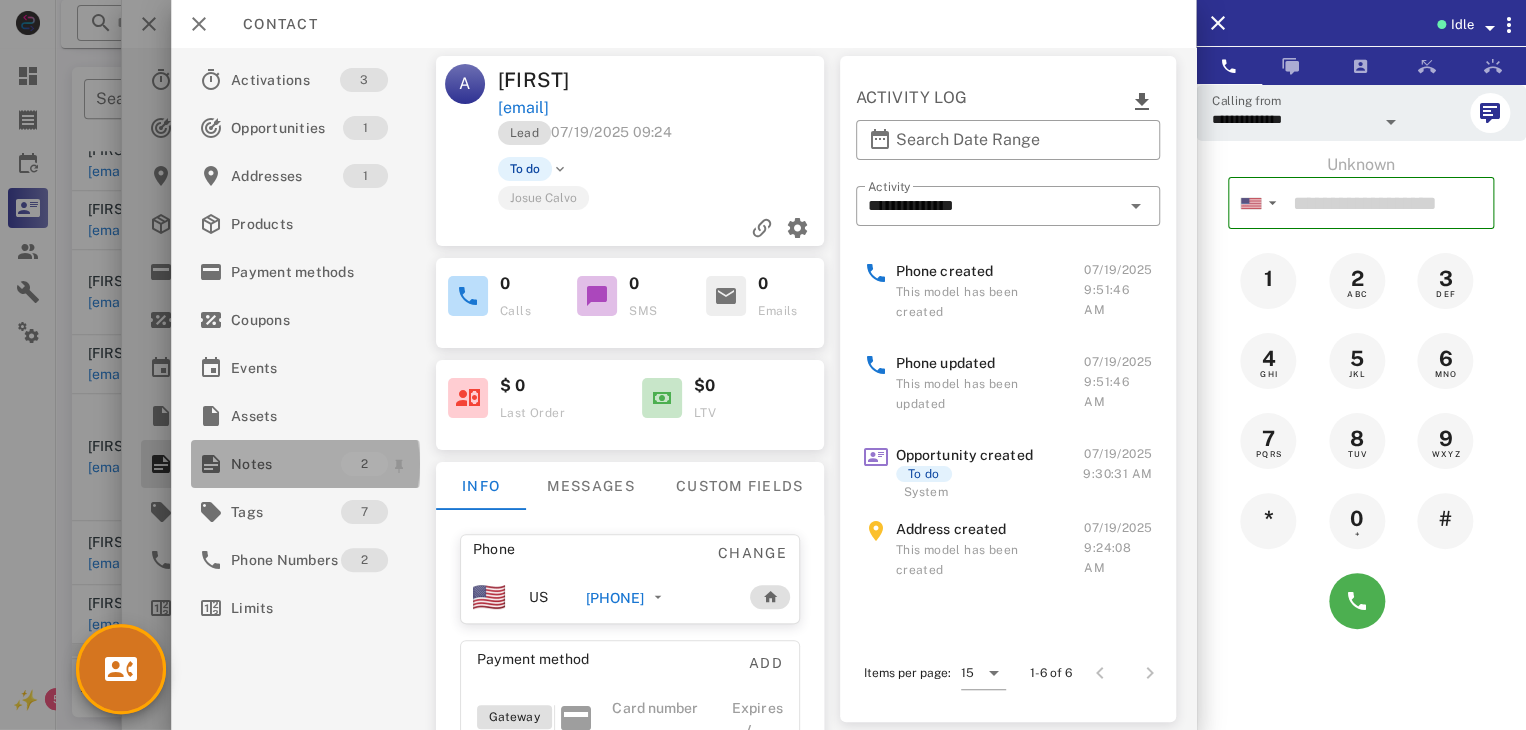 click on "Notes" at bounding box center [286, 464] 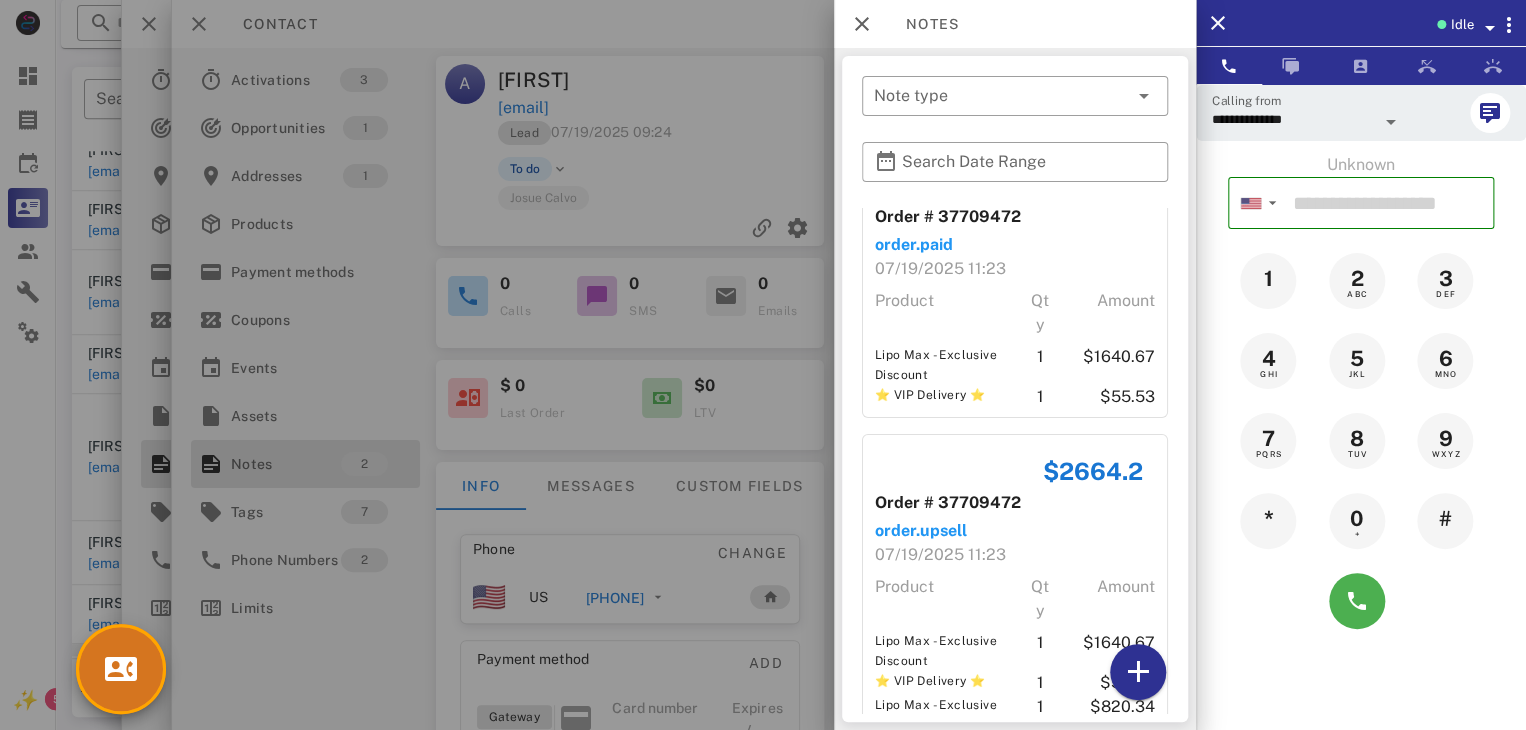 scroll, scrollTop: 118, scrollLeft: 0, axis: vertical 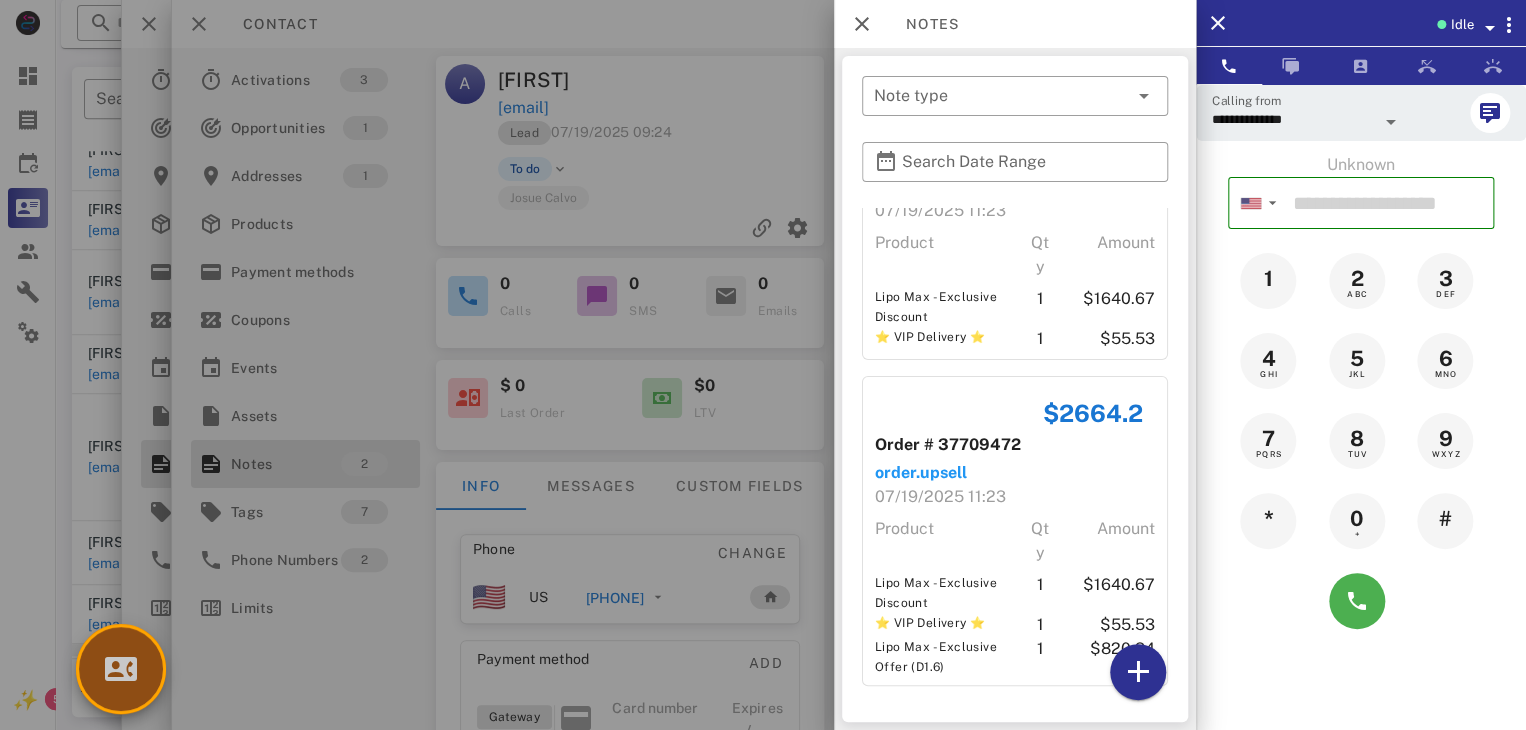 click at bounding box center (121, 669) 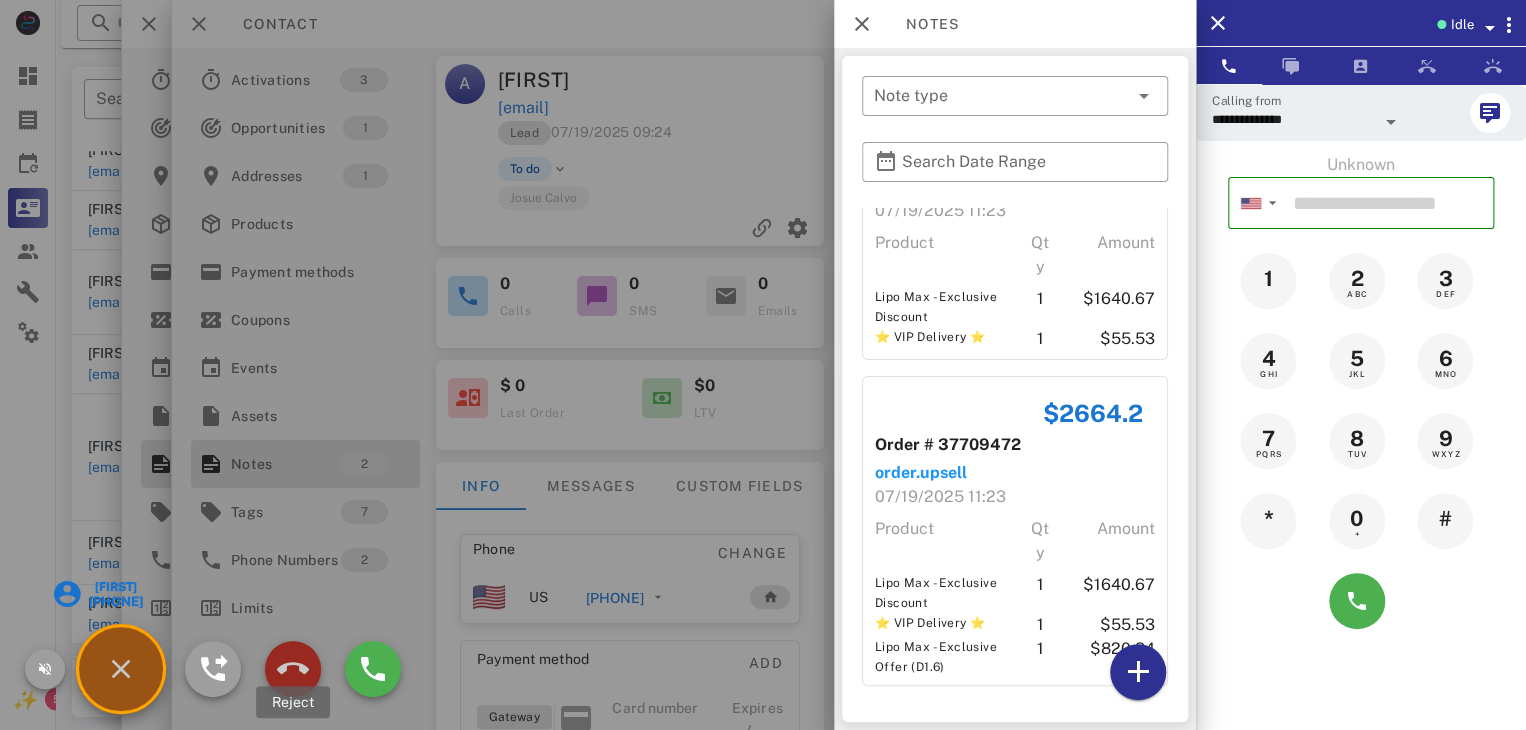 click at bounding box center [293, 669] 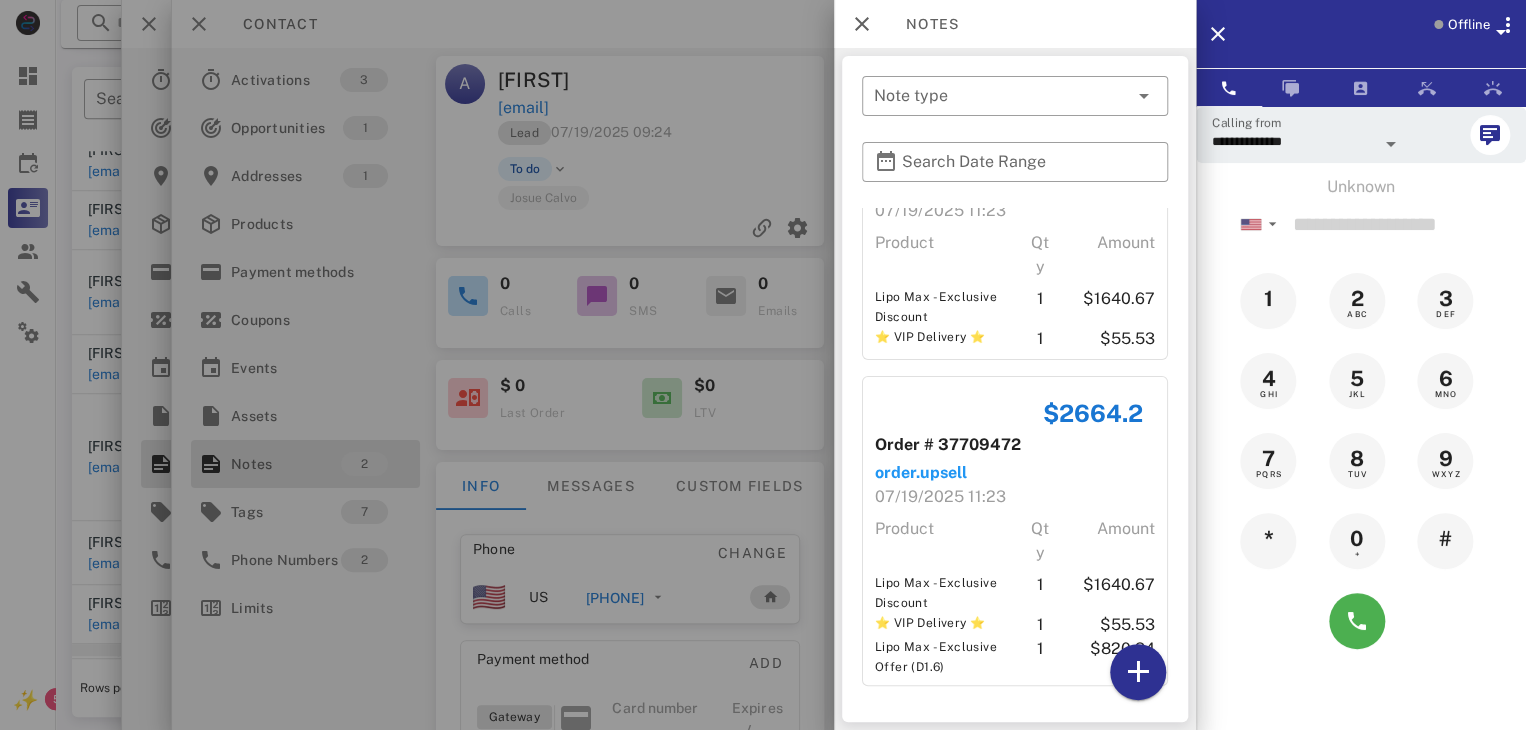 click at bounding box center (763, 365) 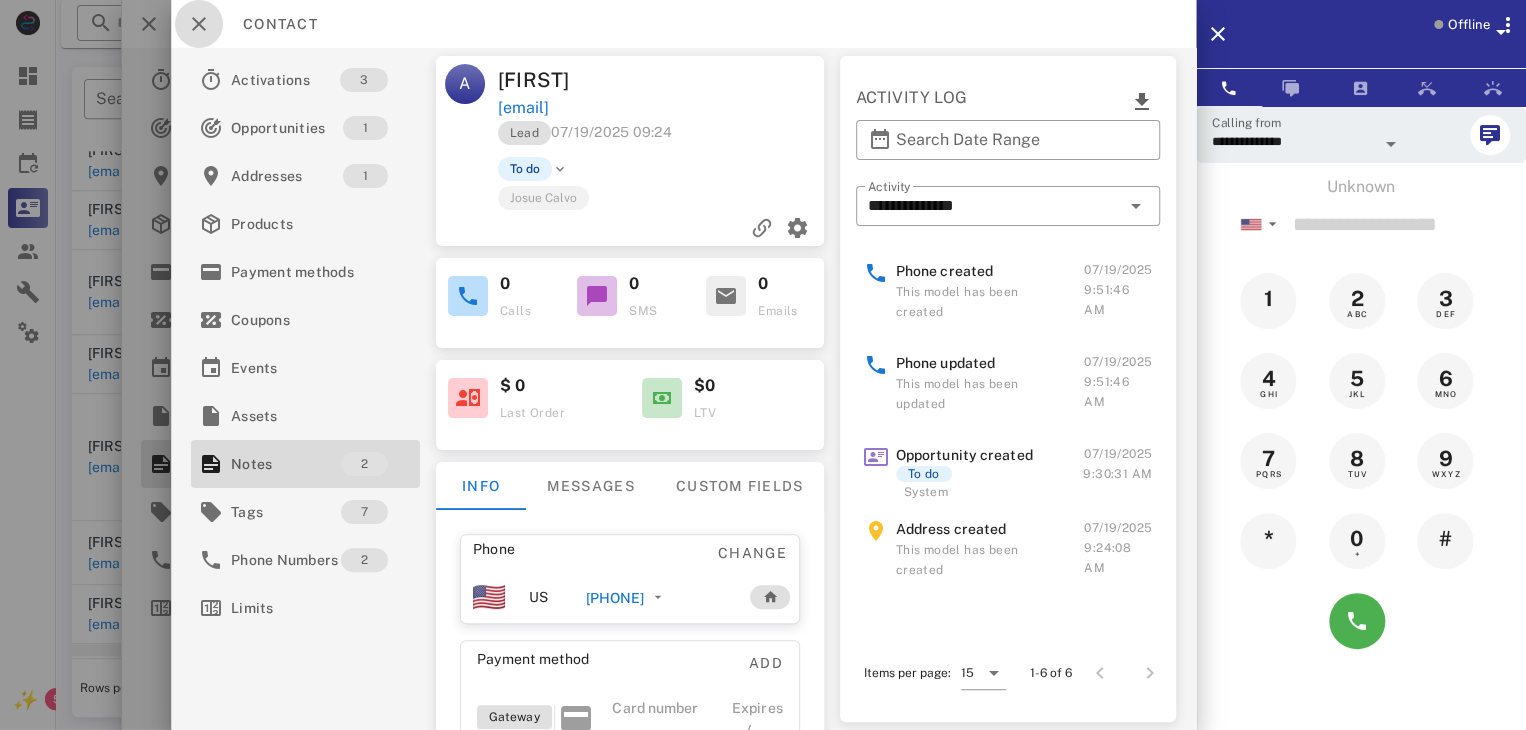 click at bounding box center [199, 24] 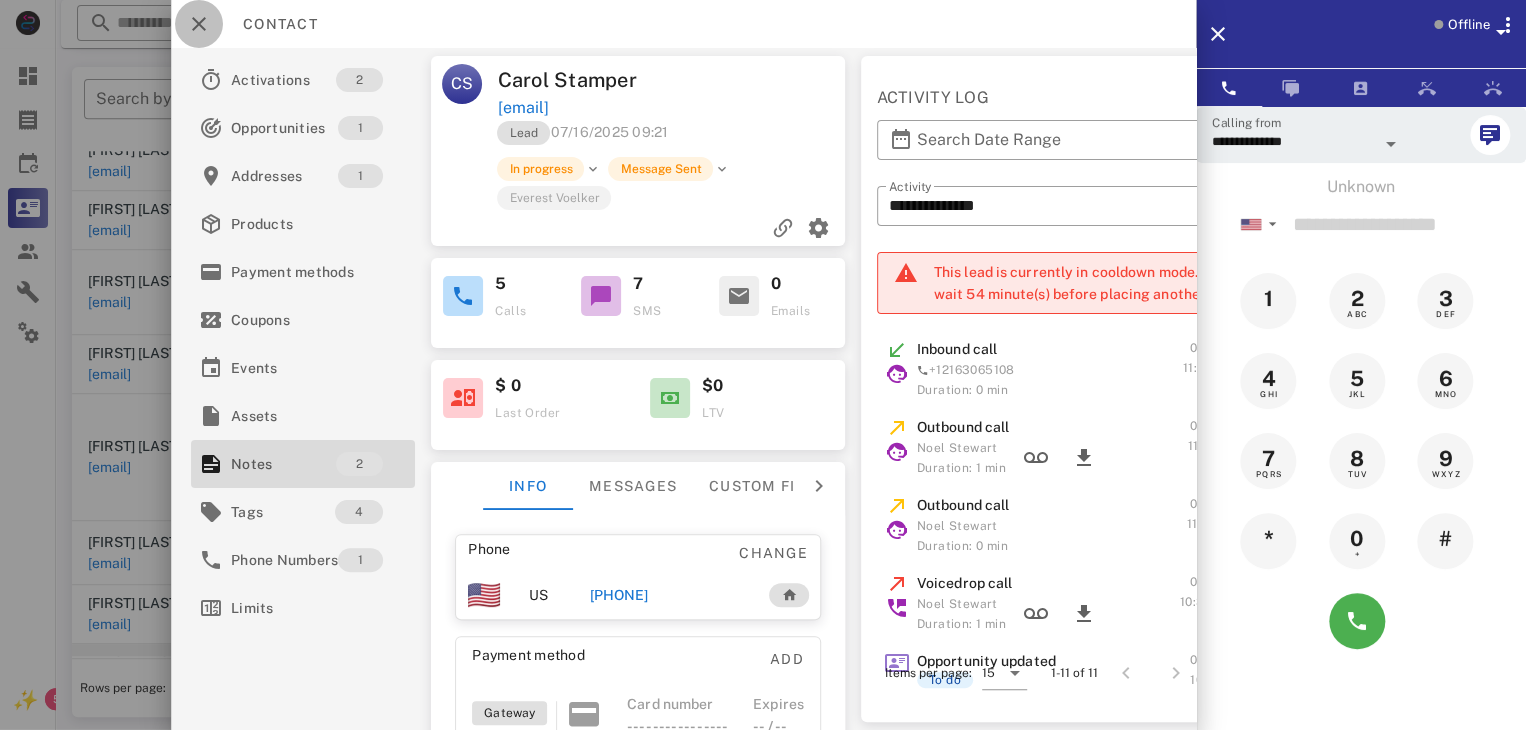 click at bounding box center (199, 24) 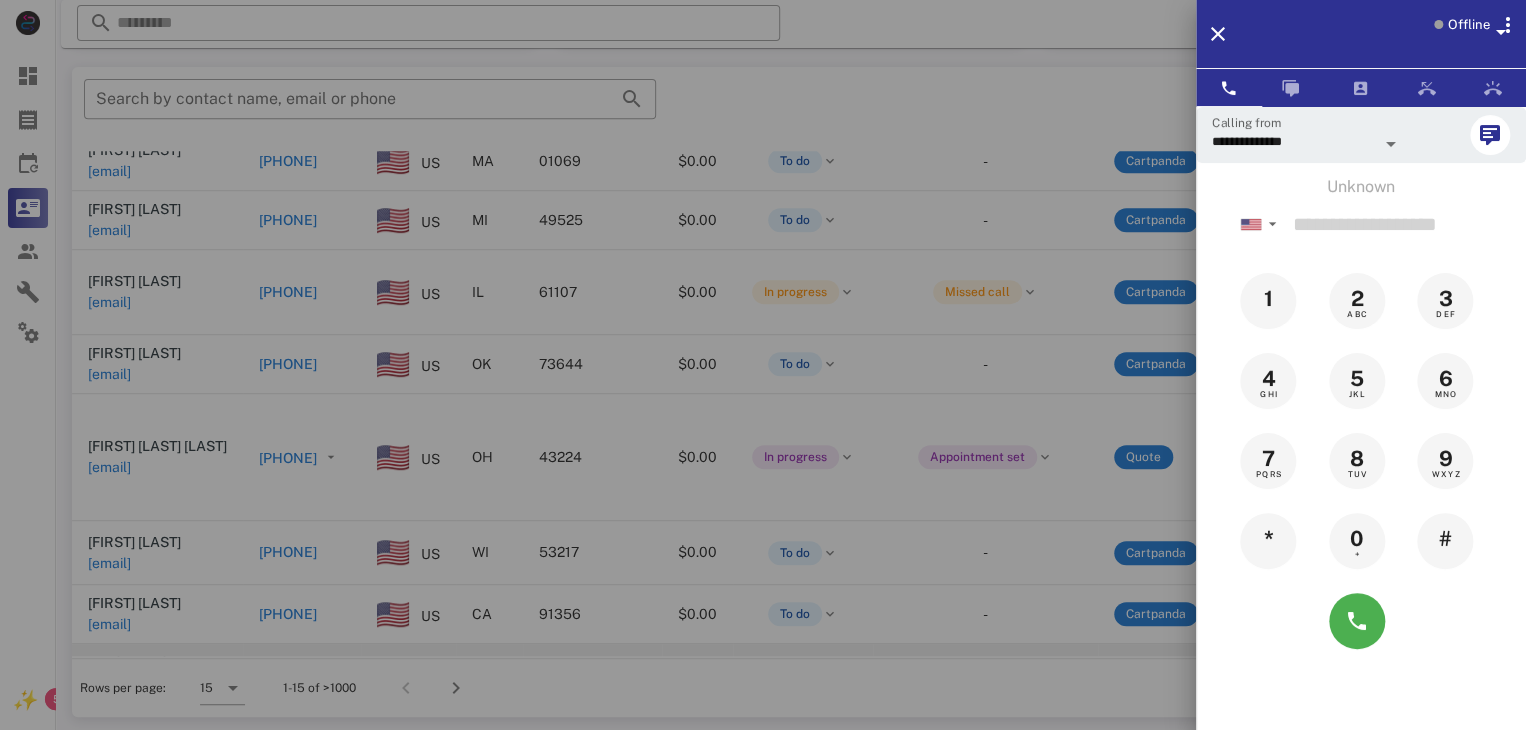 click on "Offline" at bounding box center (1361, 34) 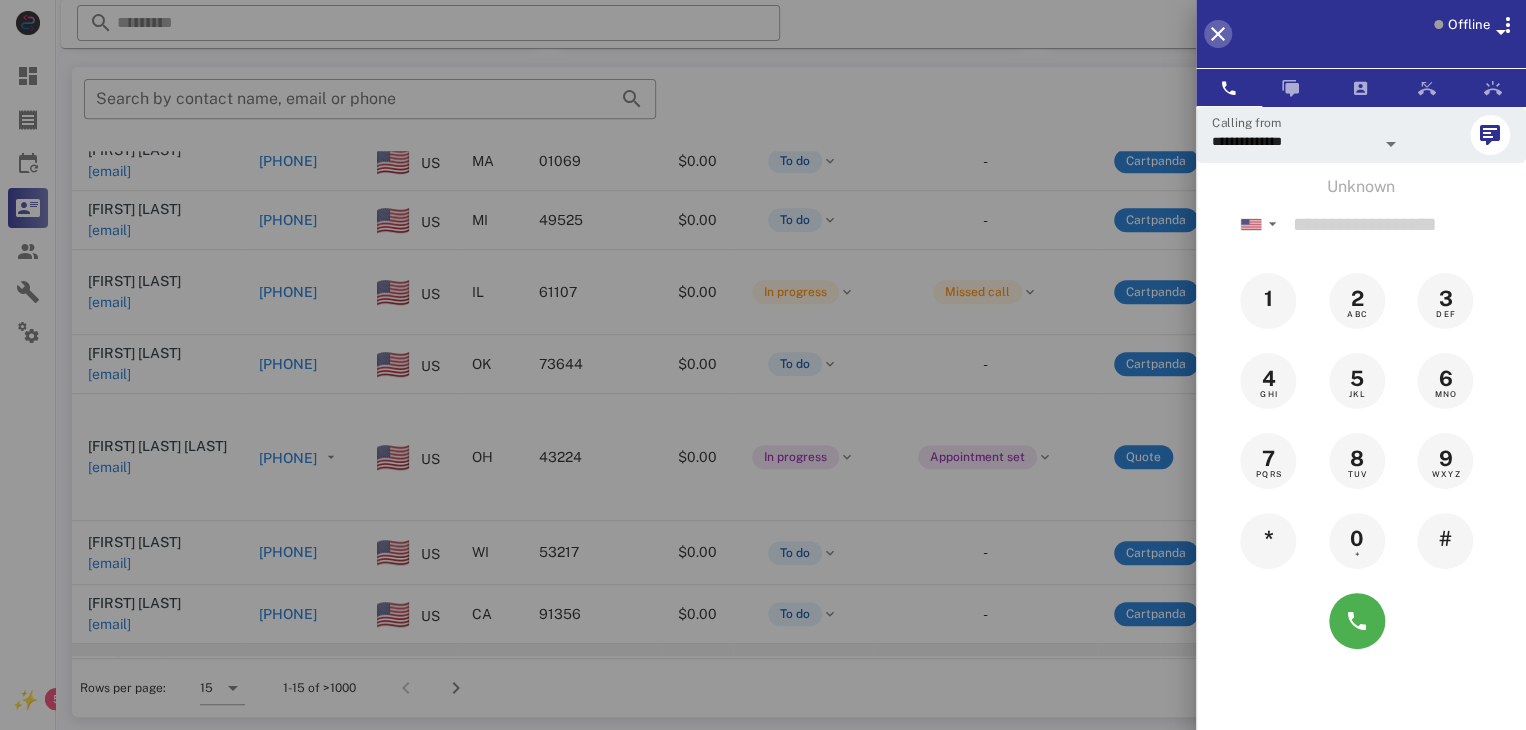 click at bounding box center (1218, 34) 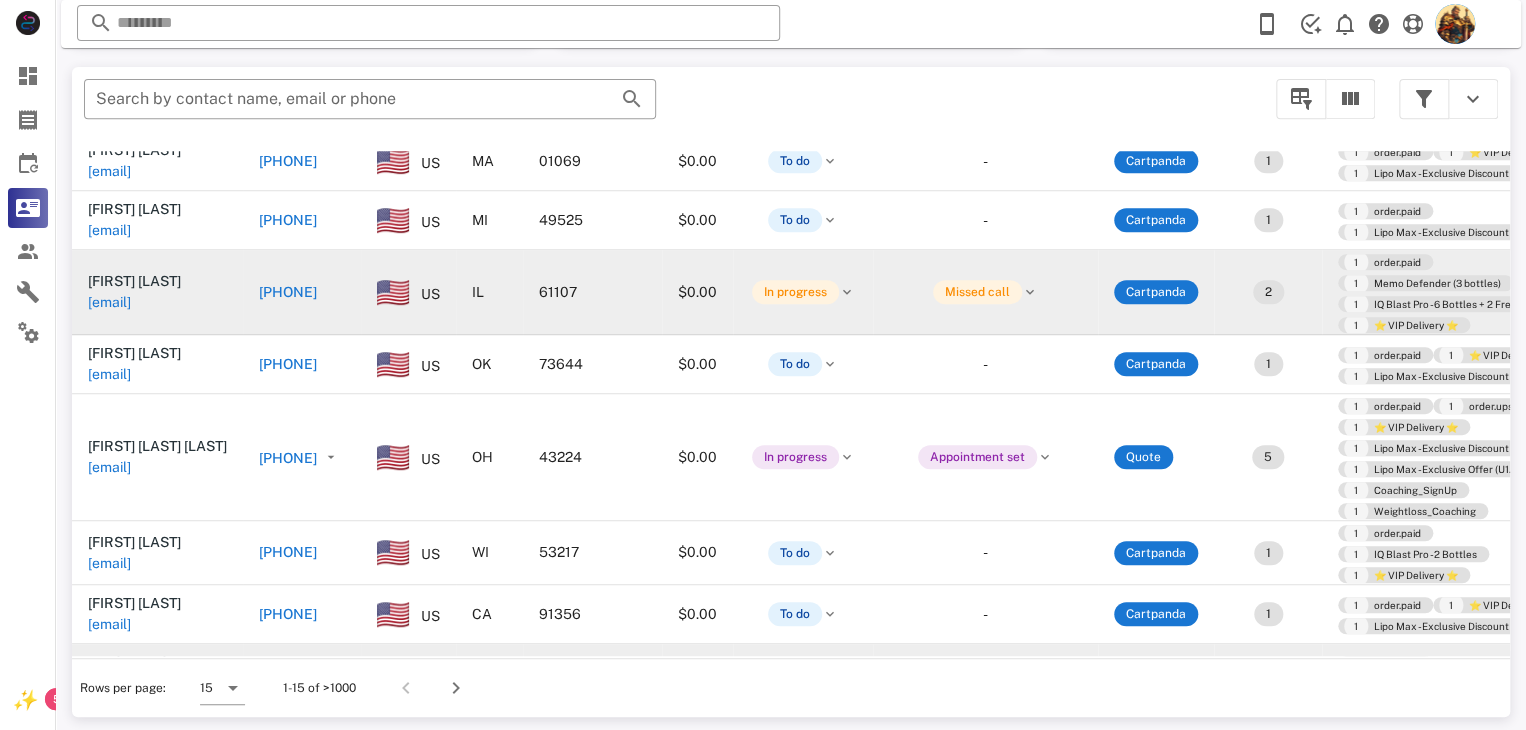 click on "[EMAIL]" at bounding box center [109, 302] 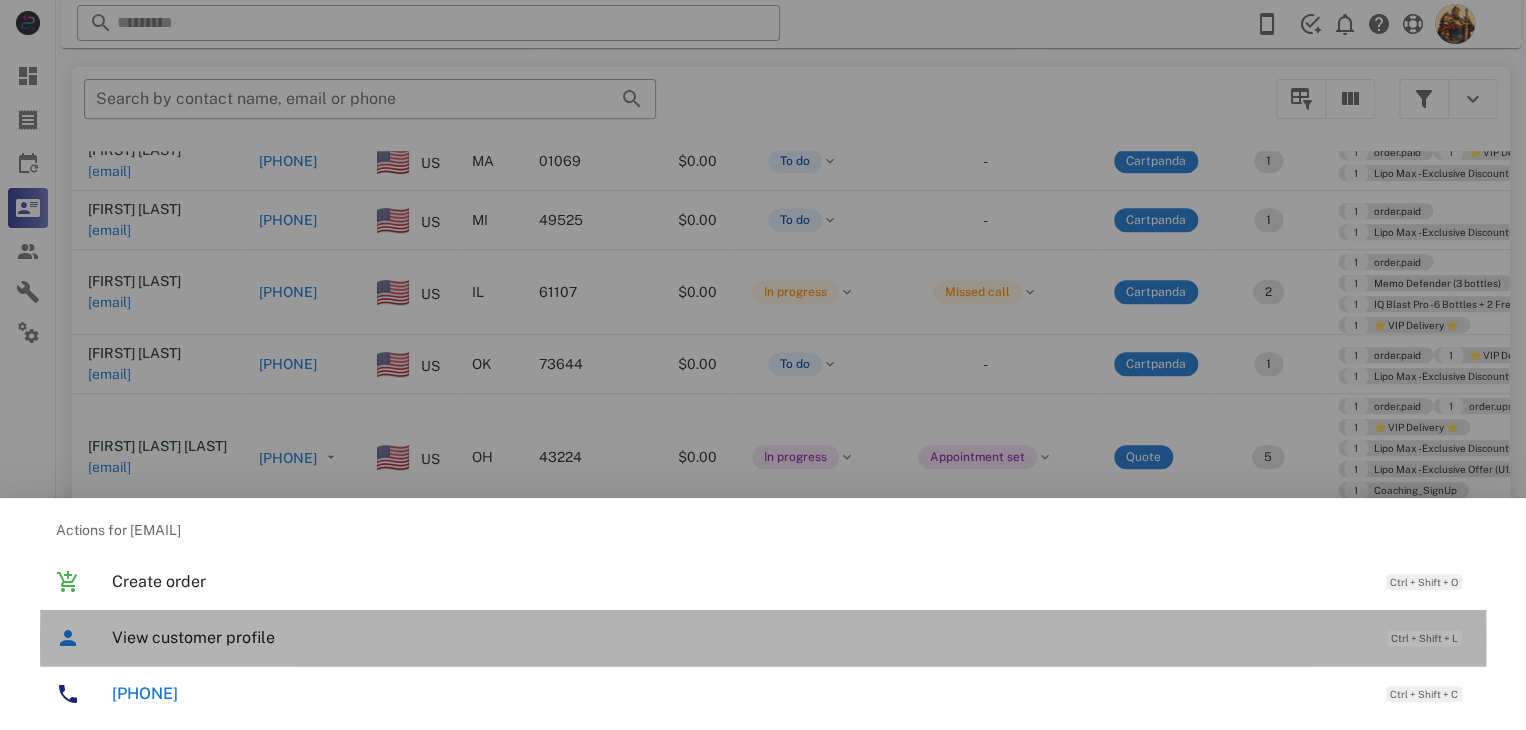 click on "View customer profile" at bounding box center [739, 637] 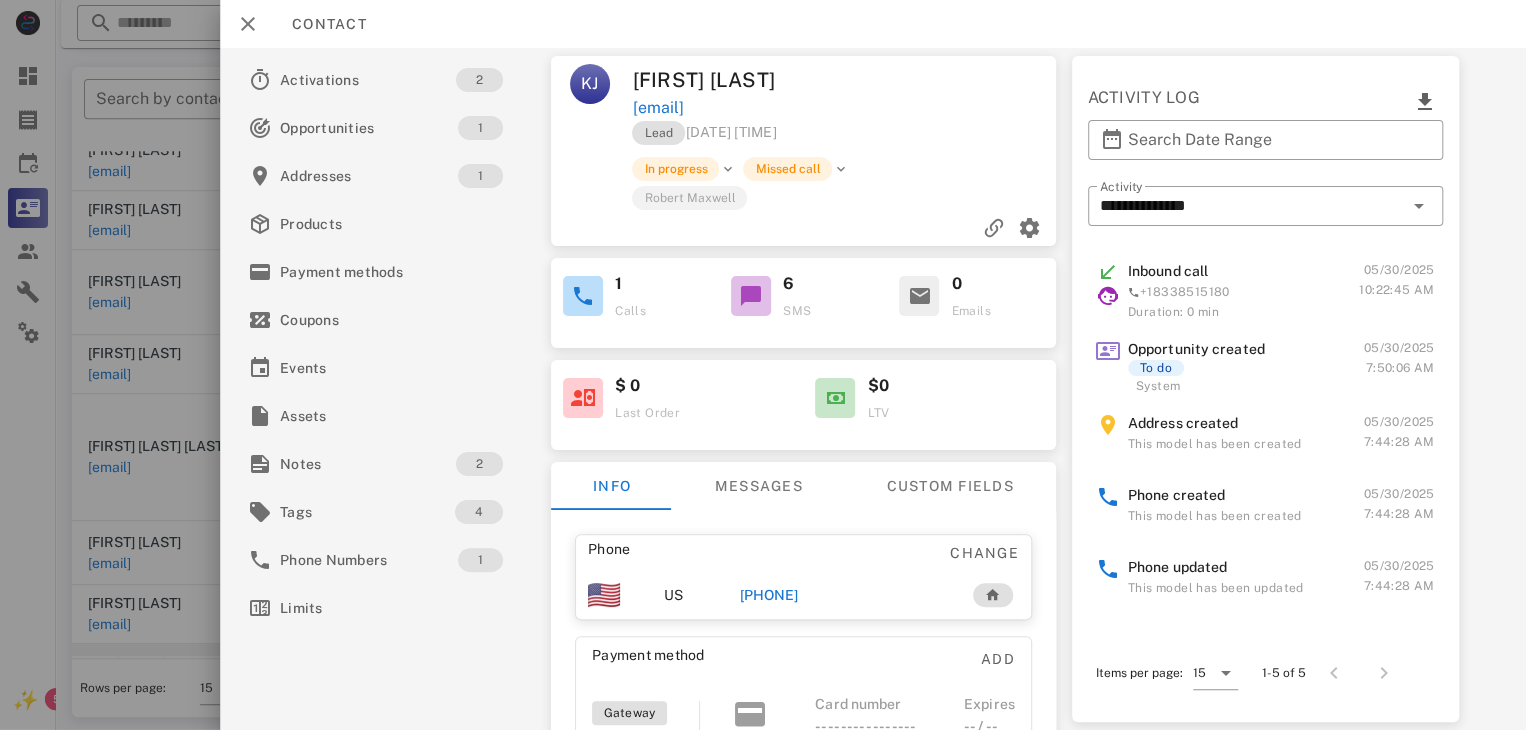 click at bounding box center [763, 365] 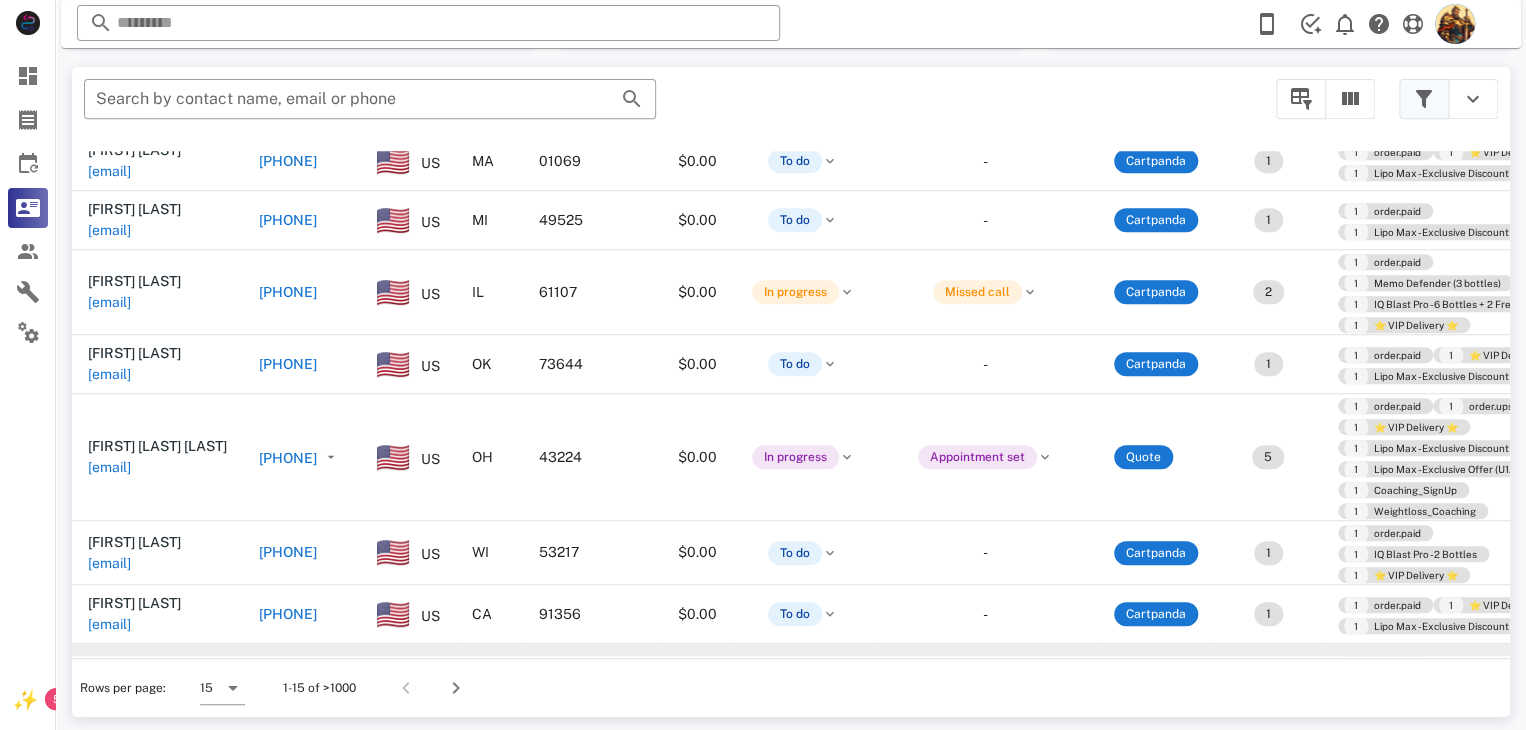 click at bounding box center (1424, 99) 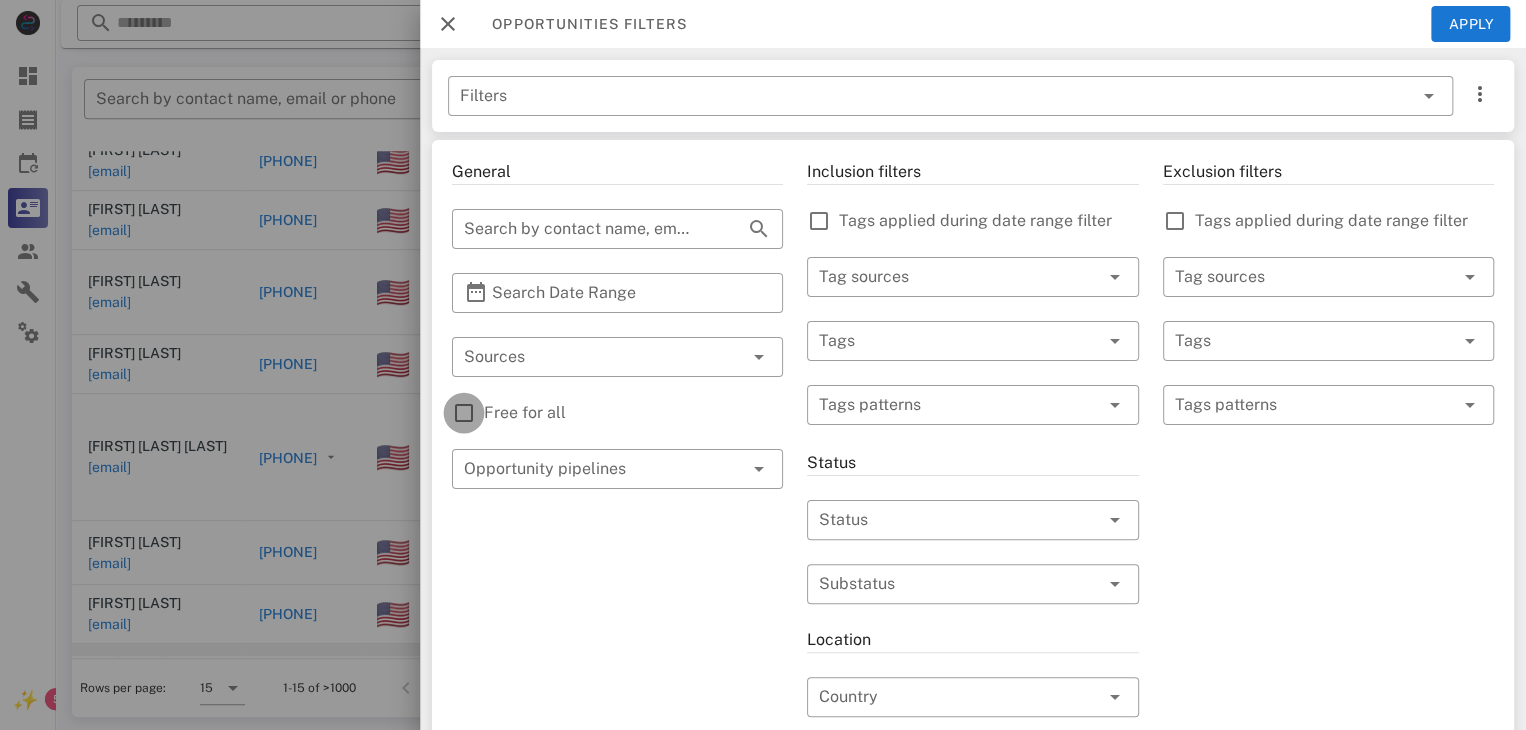 click at bounding box center [464, 413] 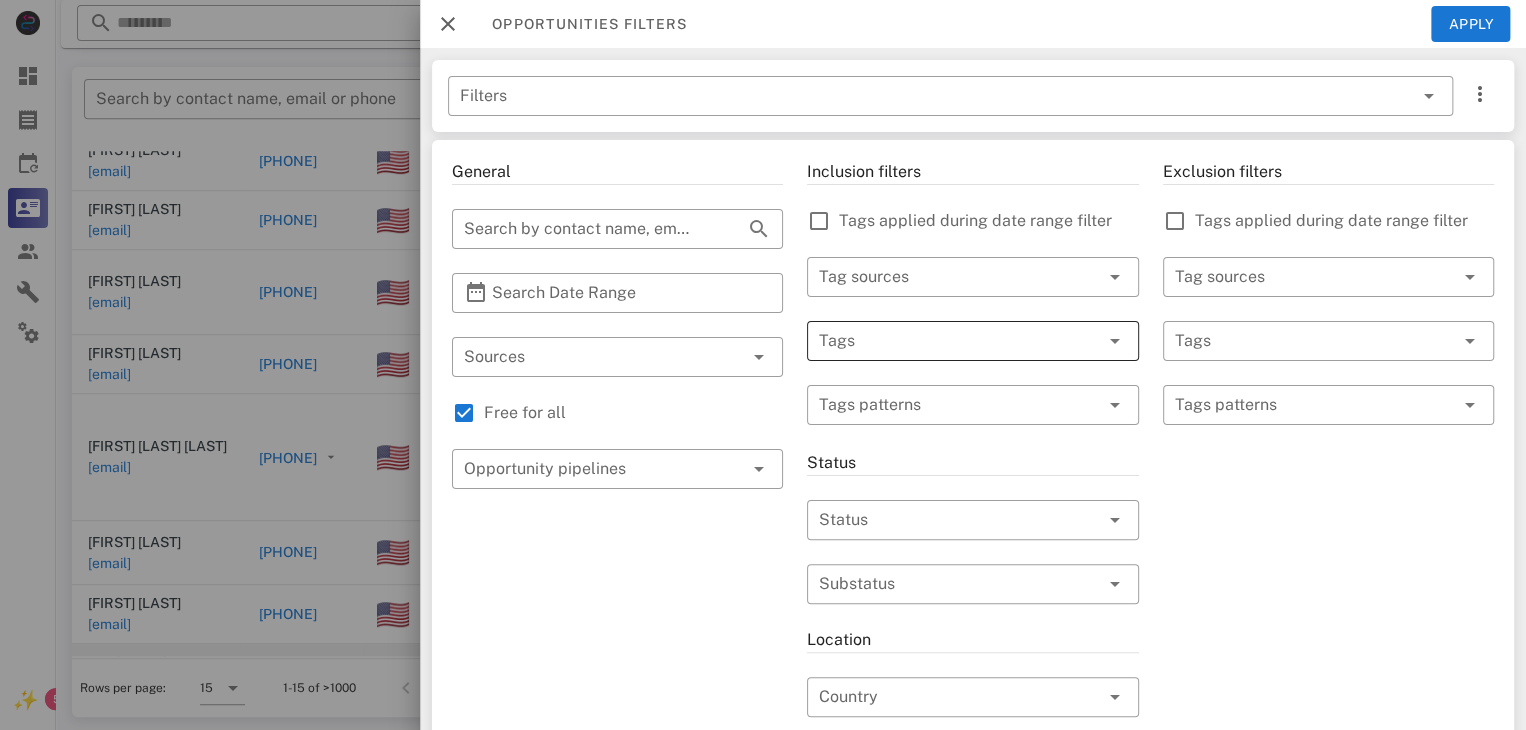 click on "​ Tags" at bounding box center [972, 341] 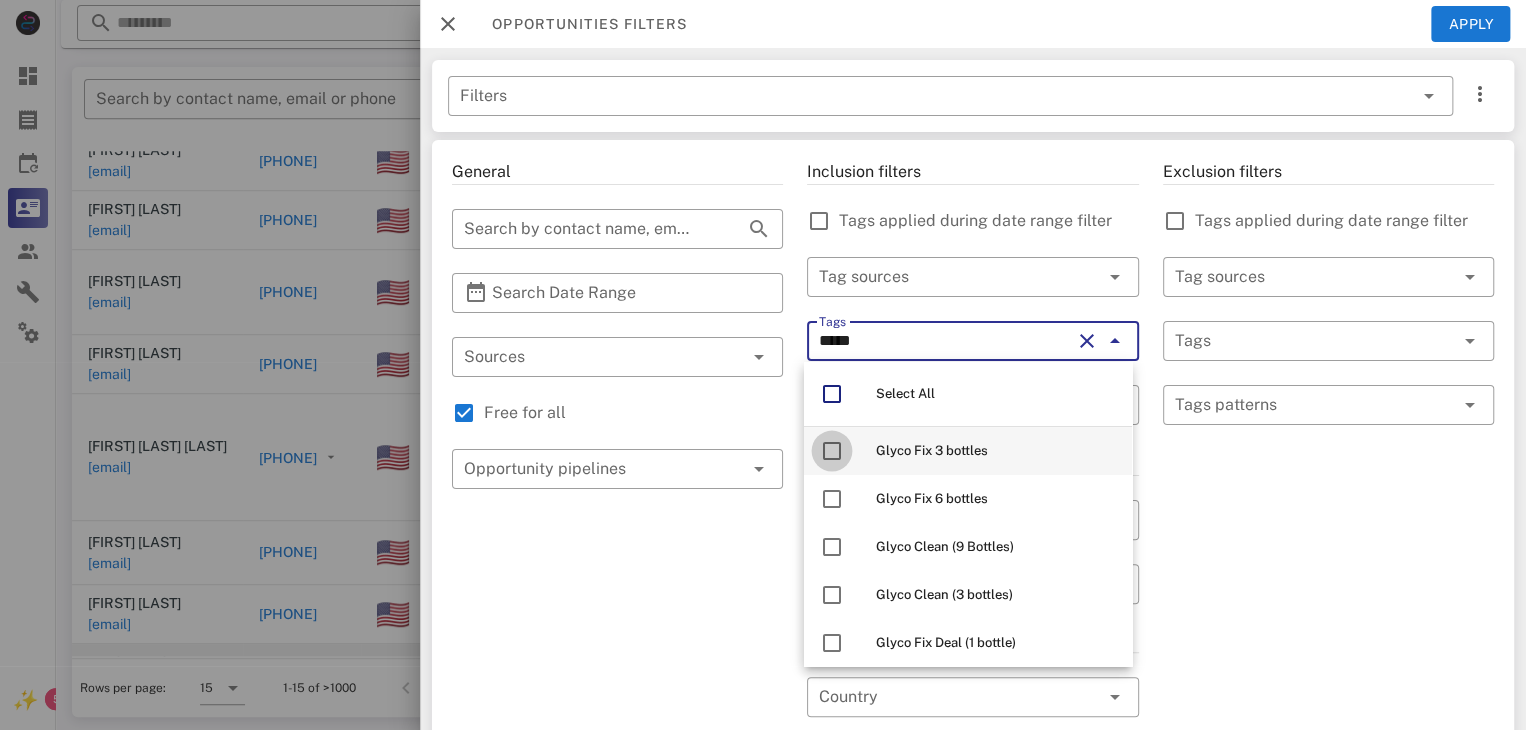 click at bounding box center (832, 451) 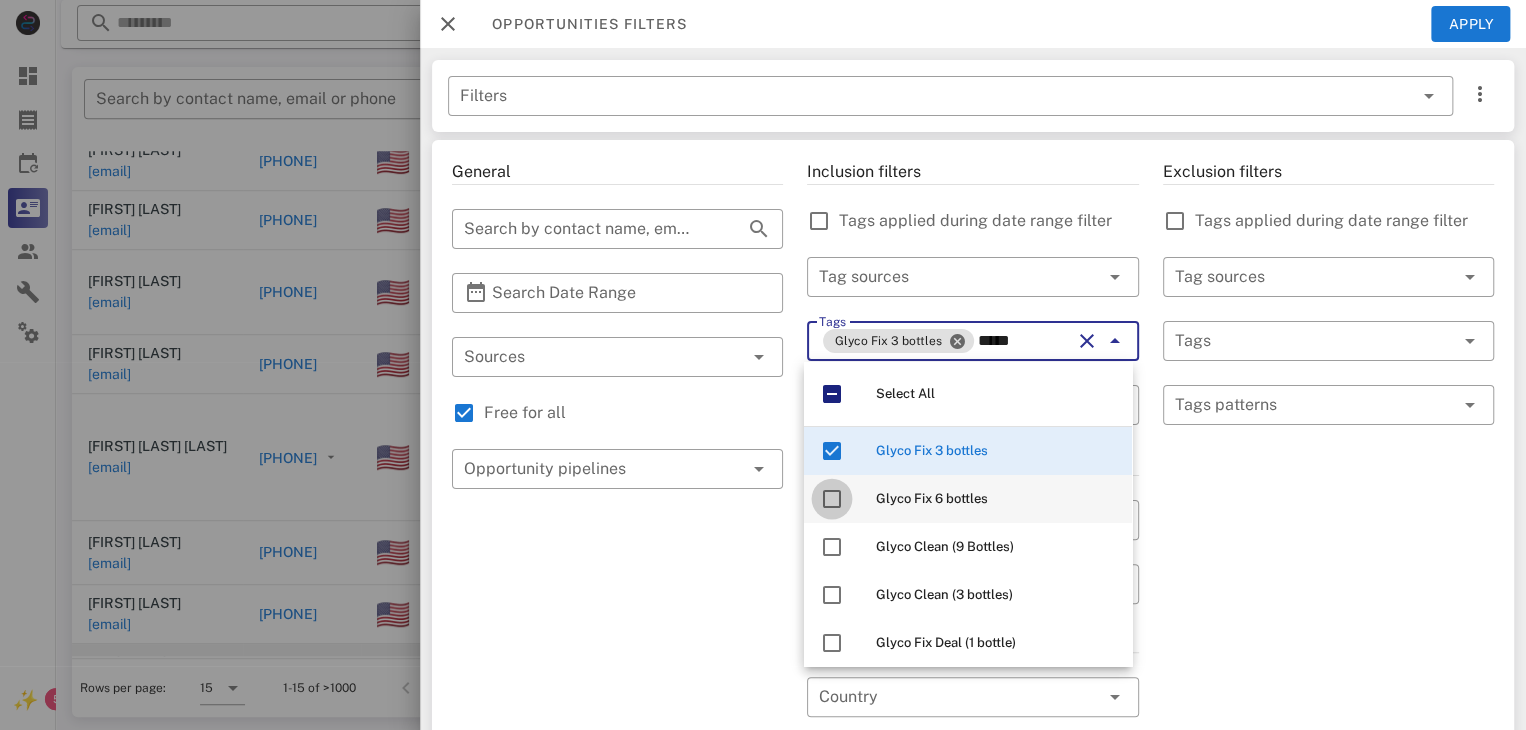 click at bounding box center (832, 499) 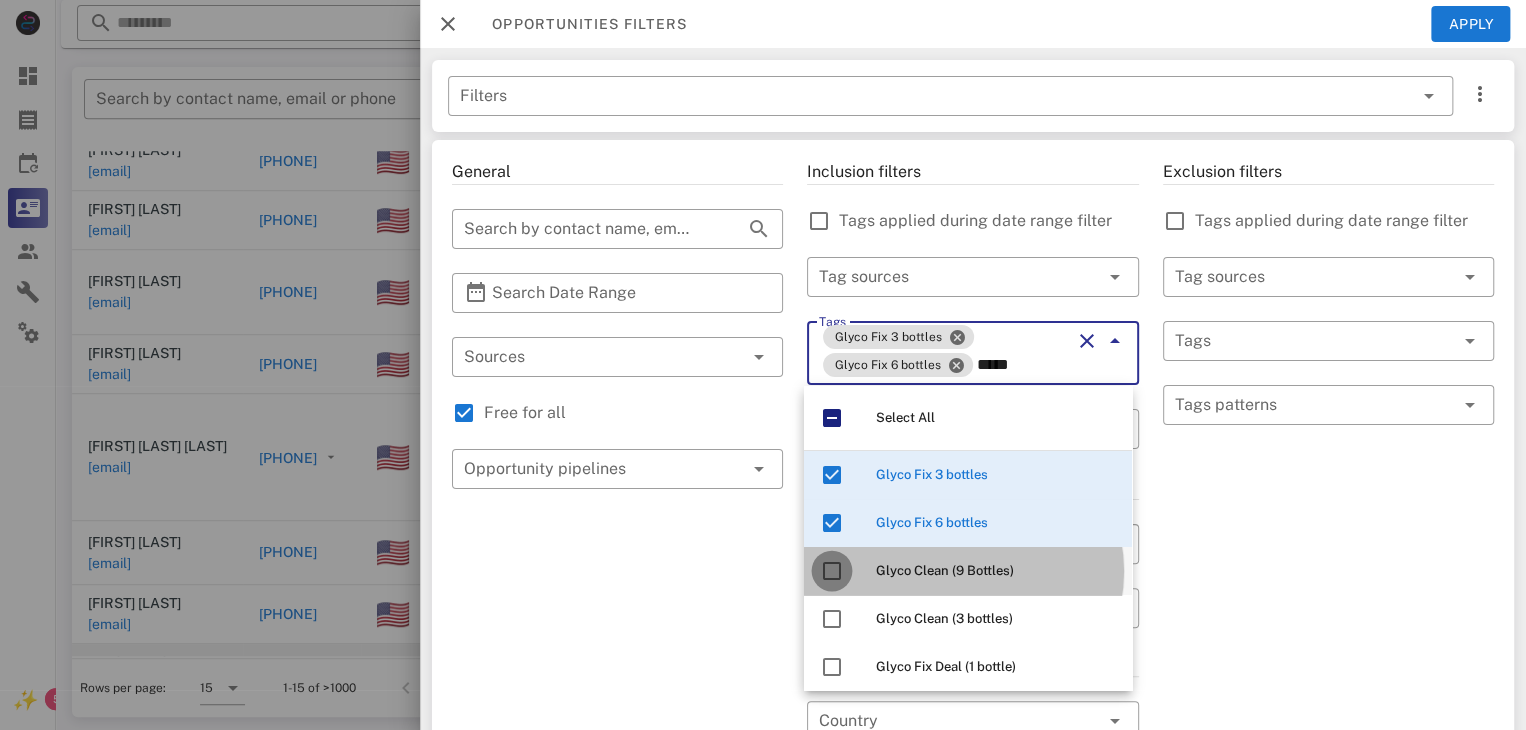 click at bounding box center [832, 571] 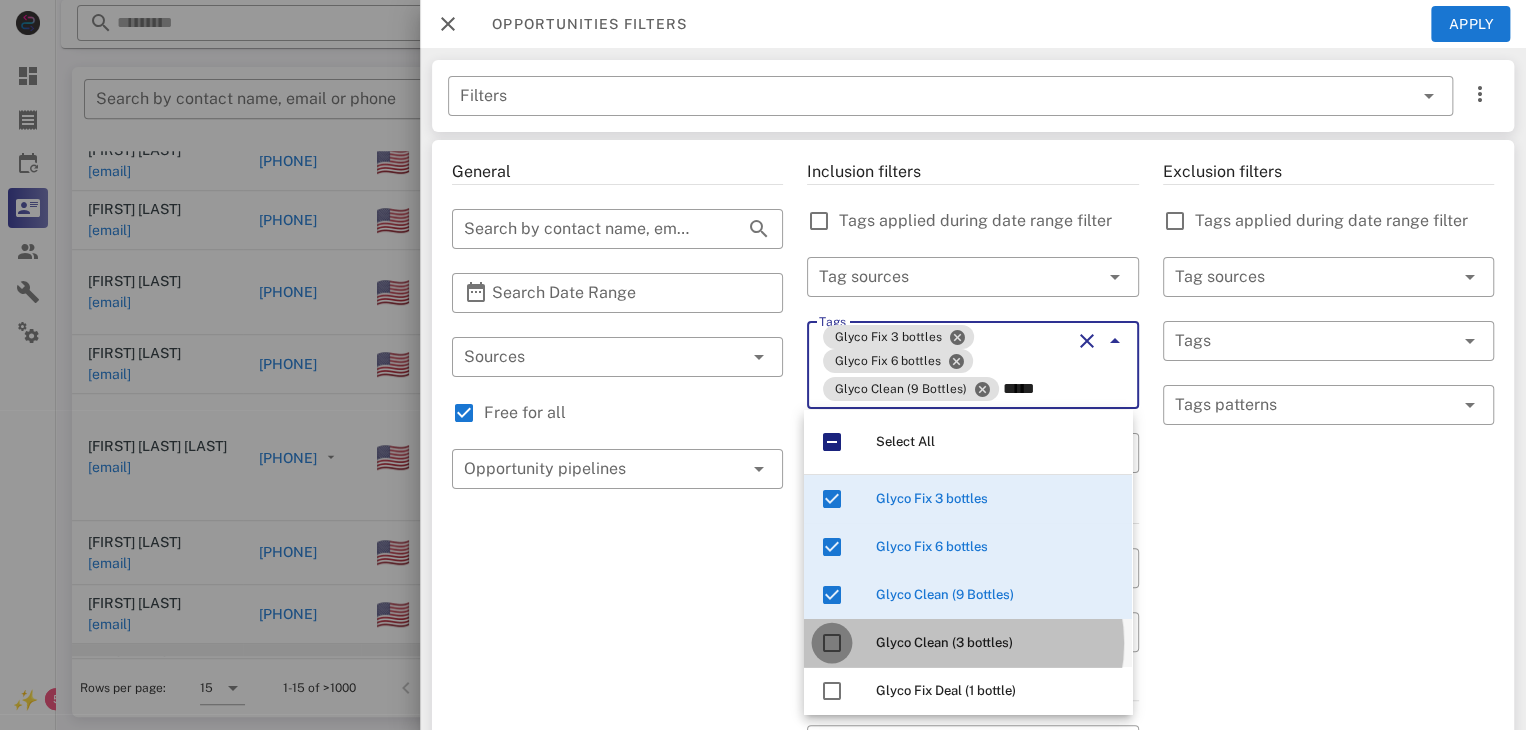 click at bounding box center (832, 643) 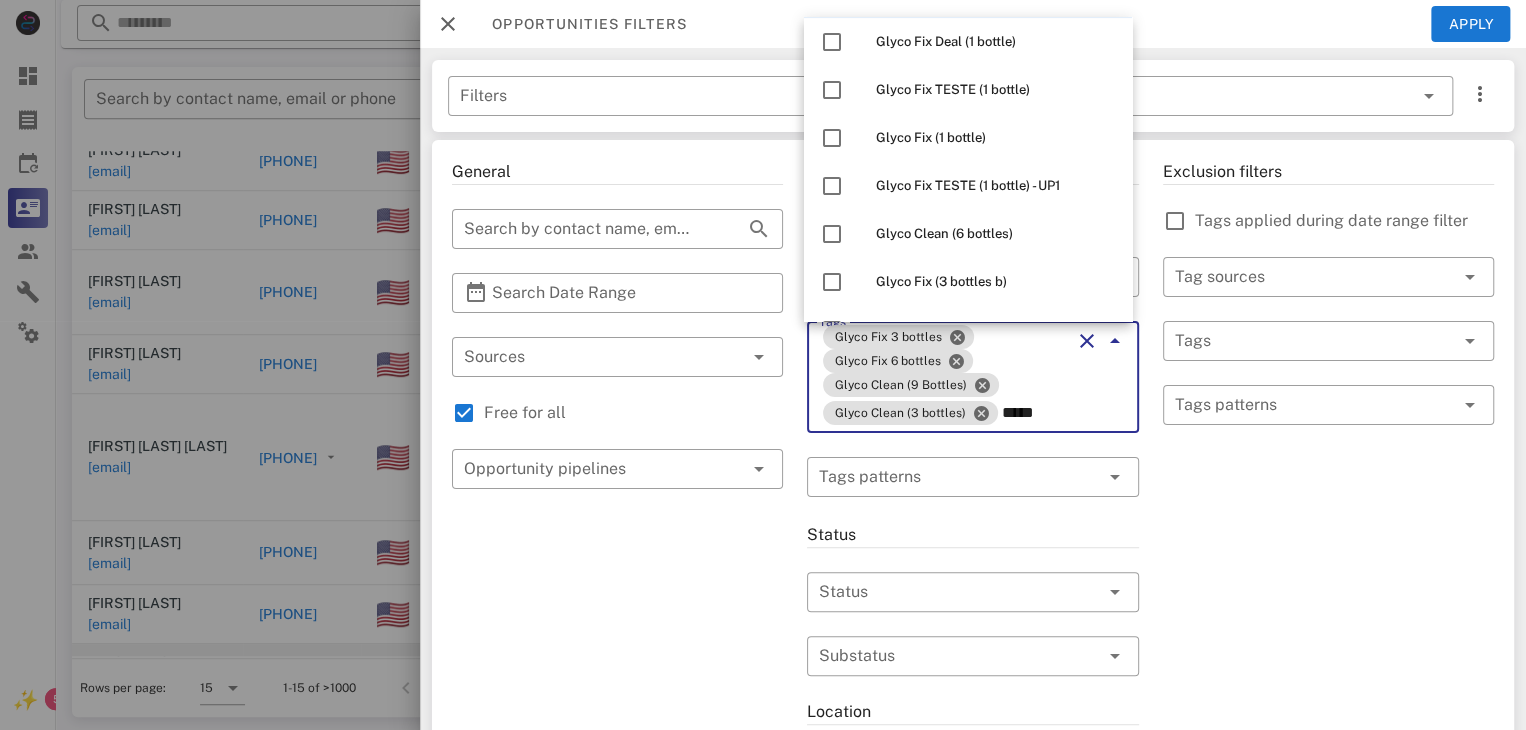 scroll, scrollTop: 265, scrollLeft: 0, axis: vertical 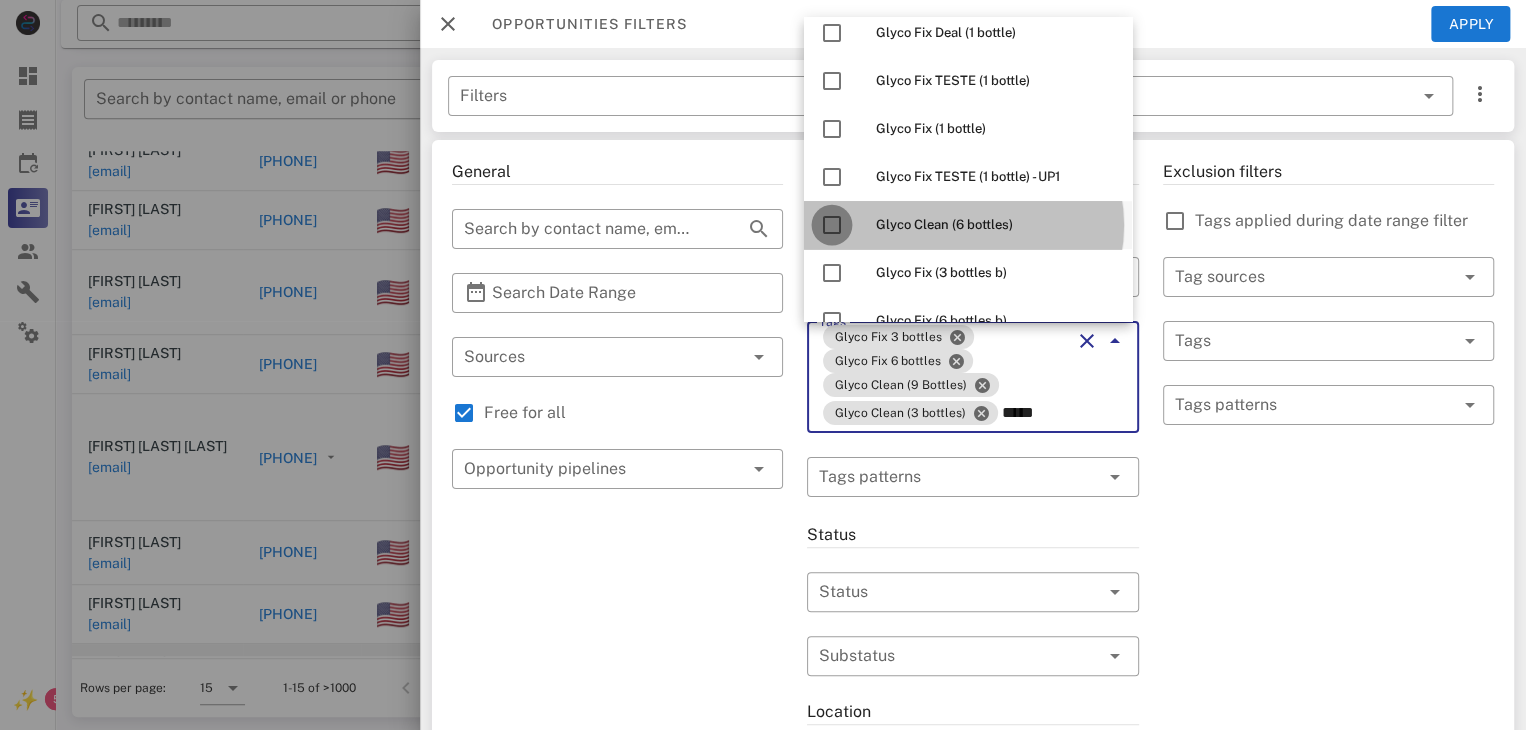 click at bounding box center (832, 225) 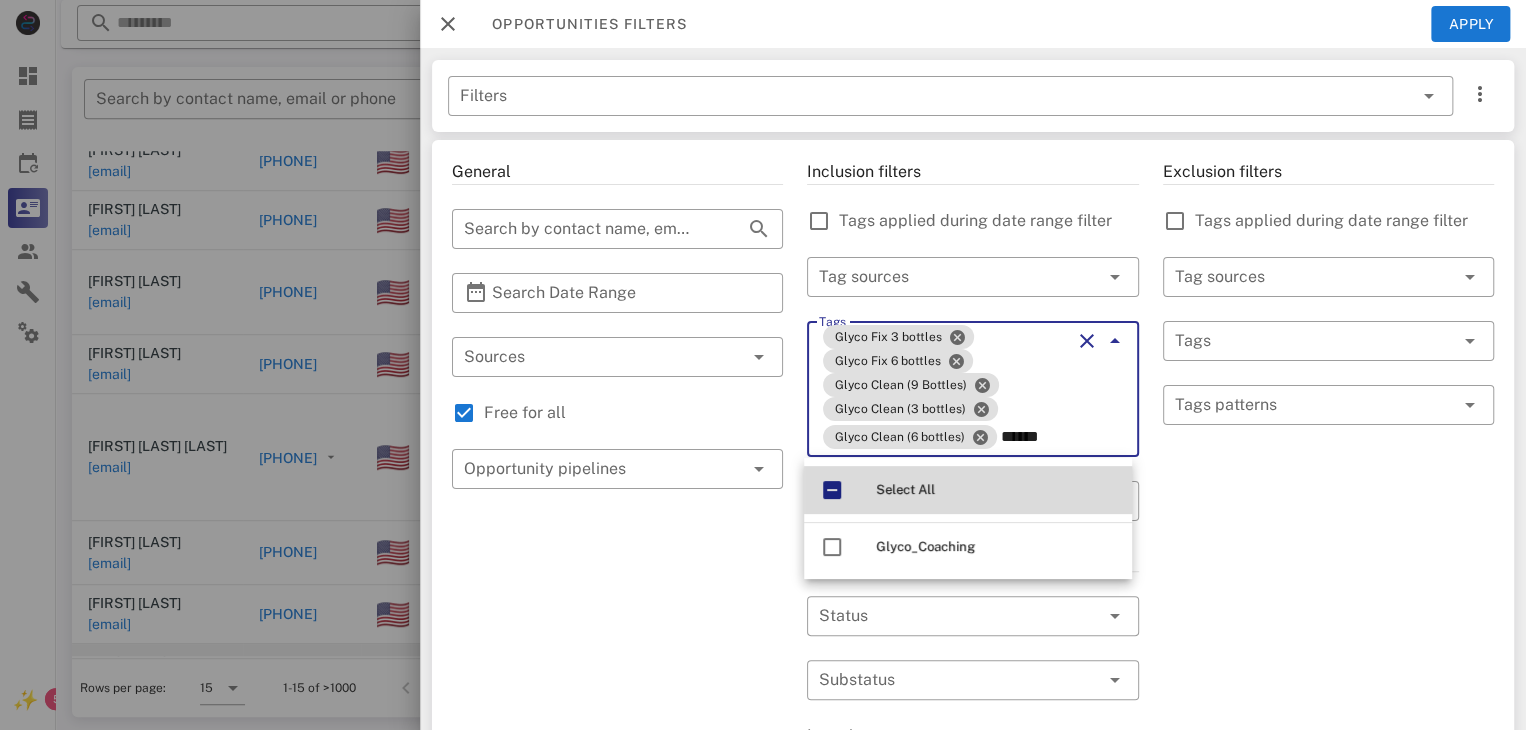 scroll, scrollTop: 0, scrollLeft: 0, axis: both 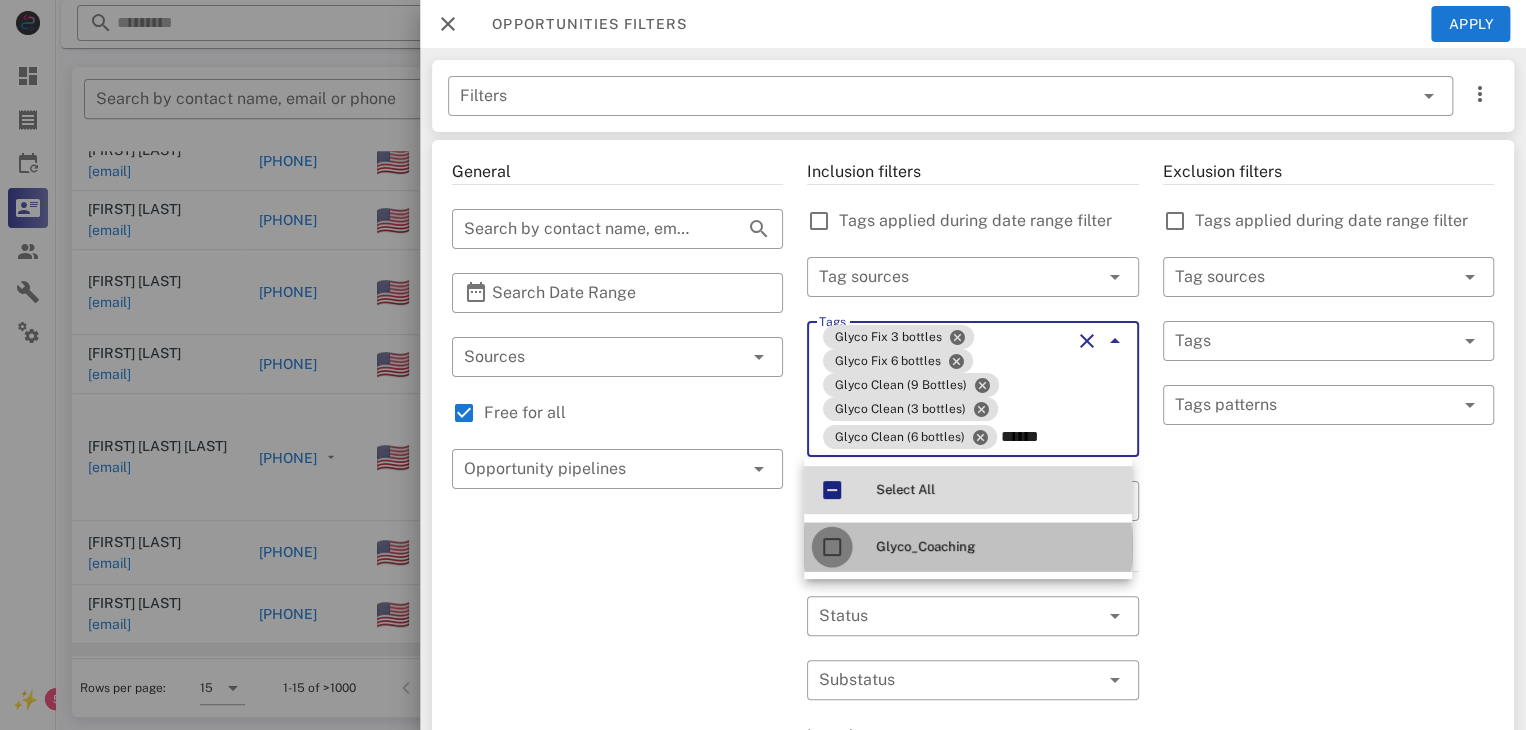 click at bounding box center [832, 547] 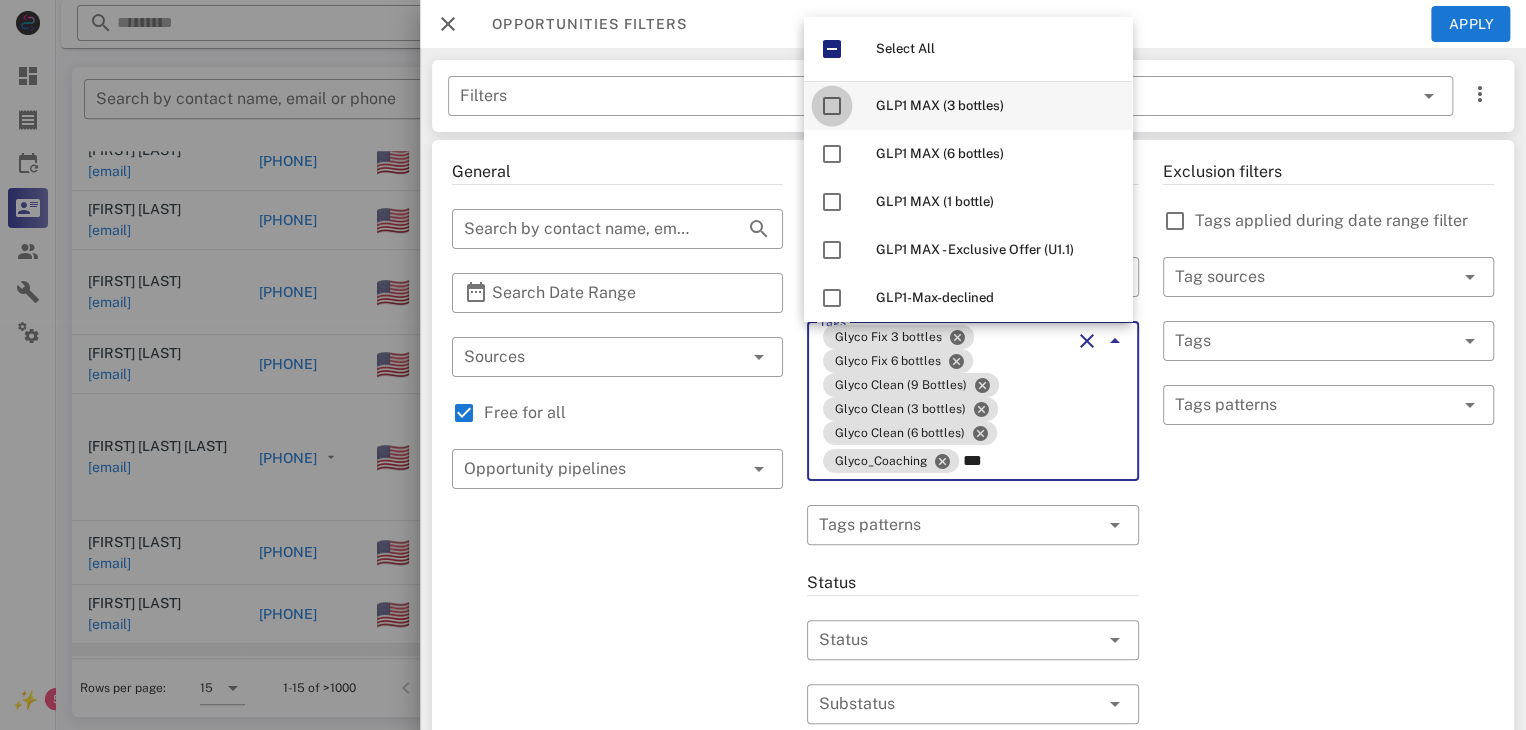 click at bounding box center [832, 106] 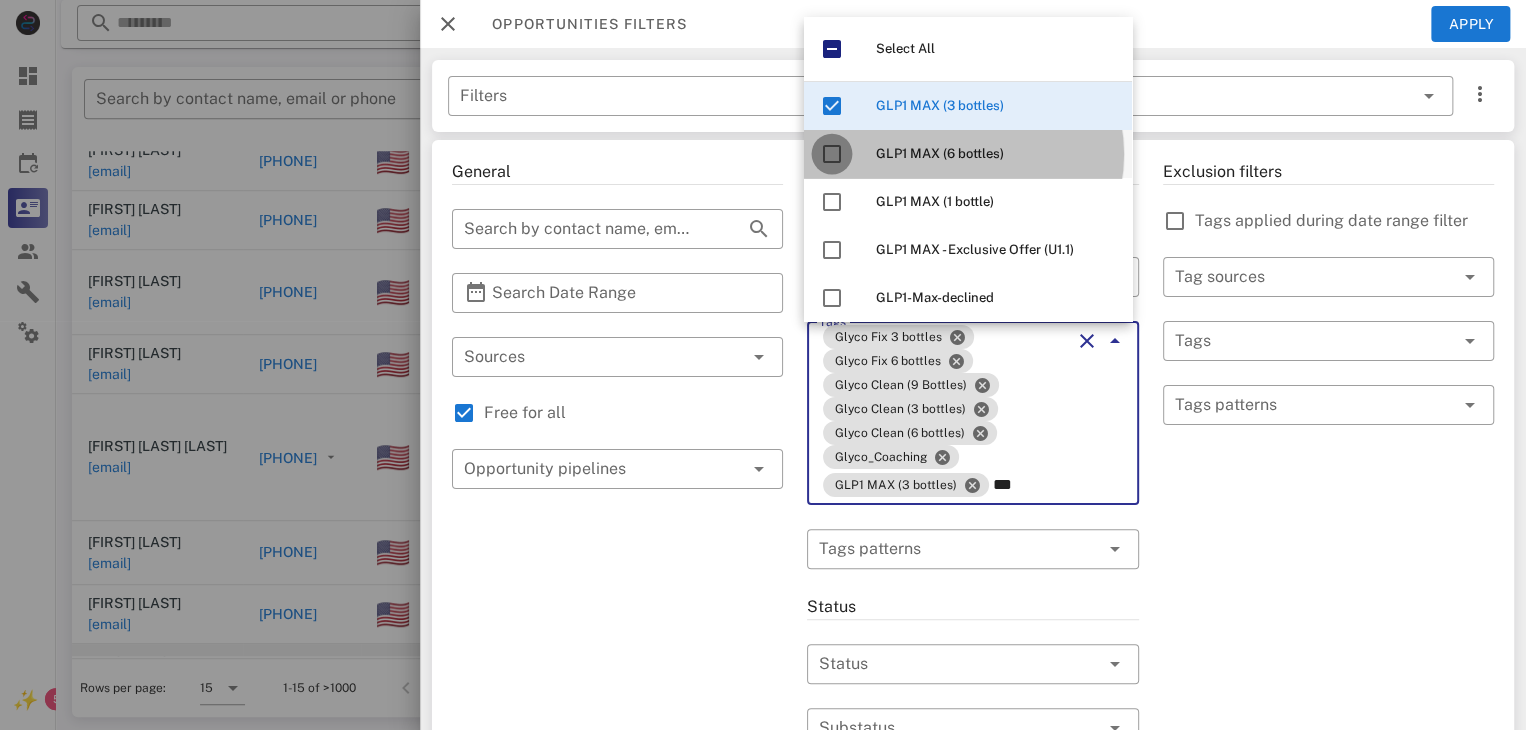 click at bounding box center (832, 154) 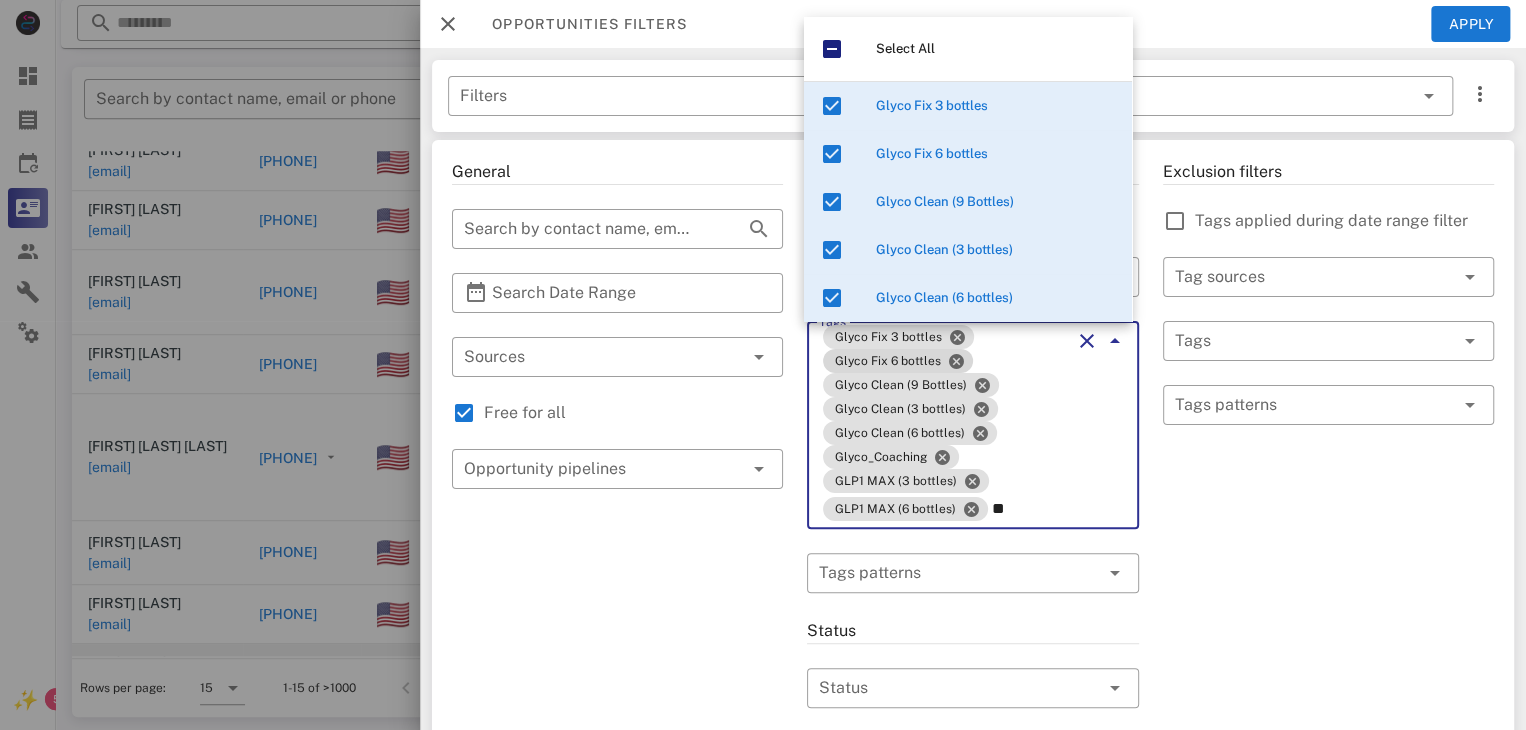 type on "*" 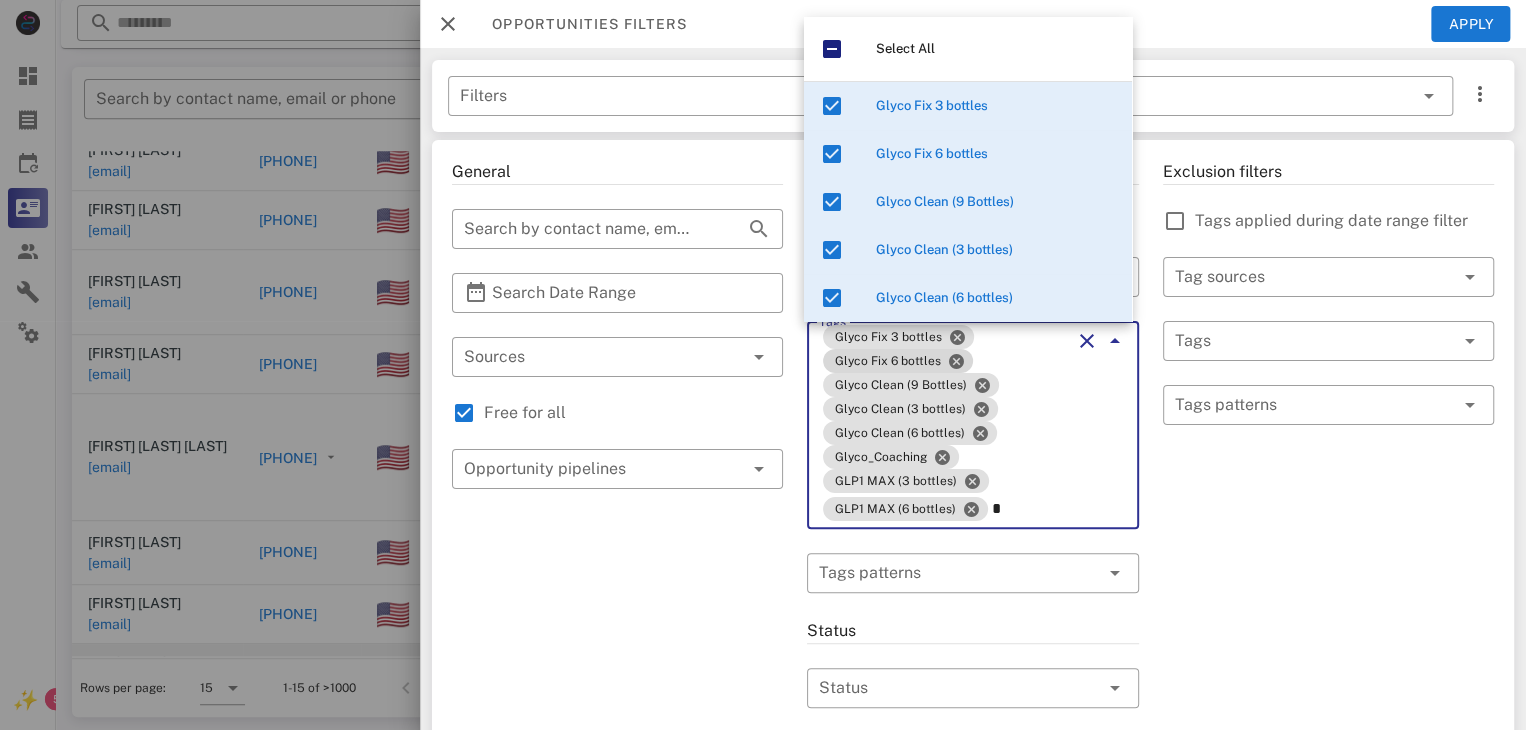 type 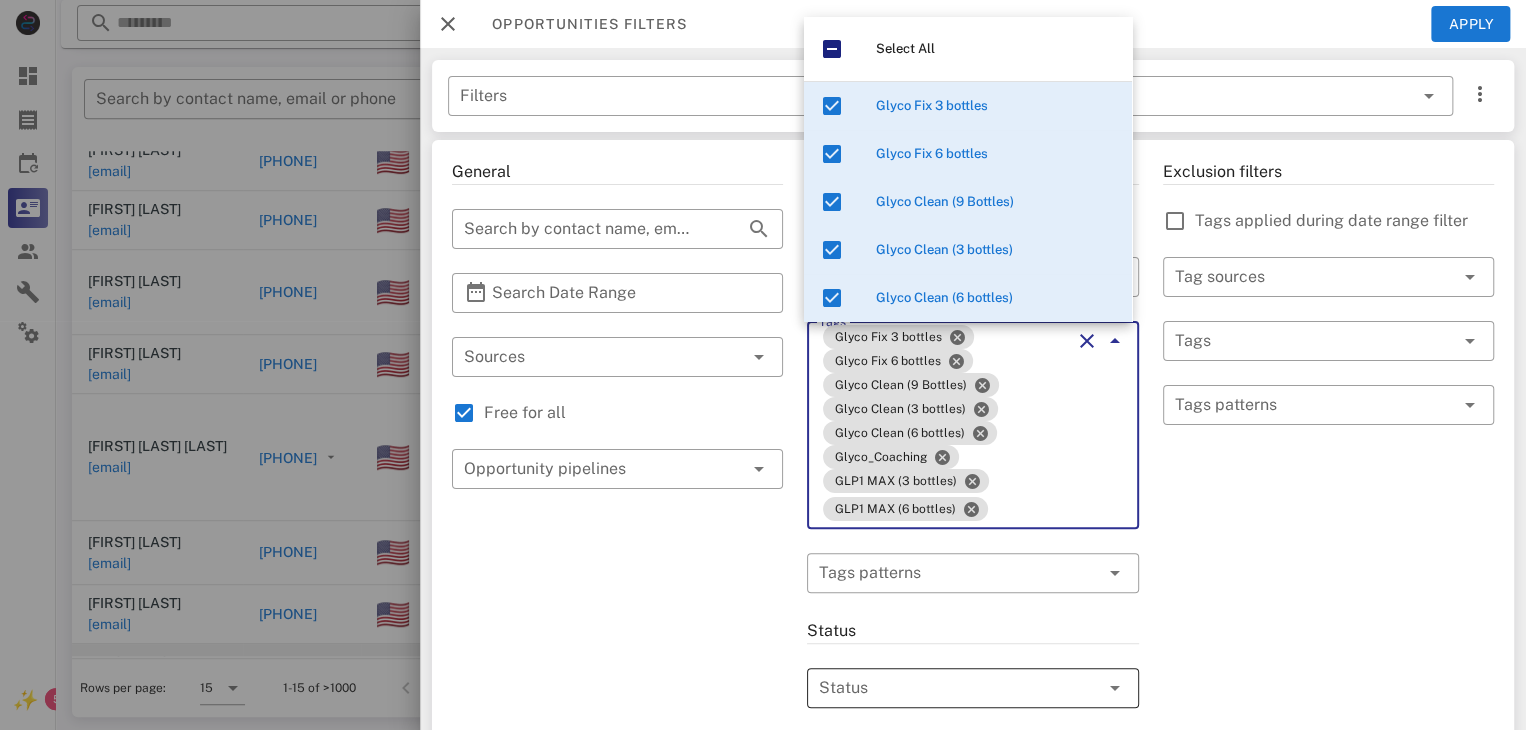 click at bounding box center [944, 688] 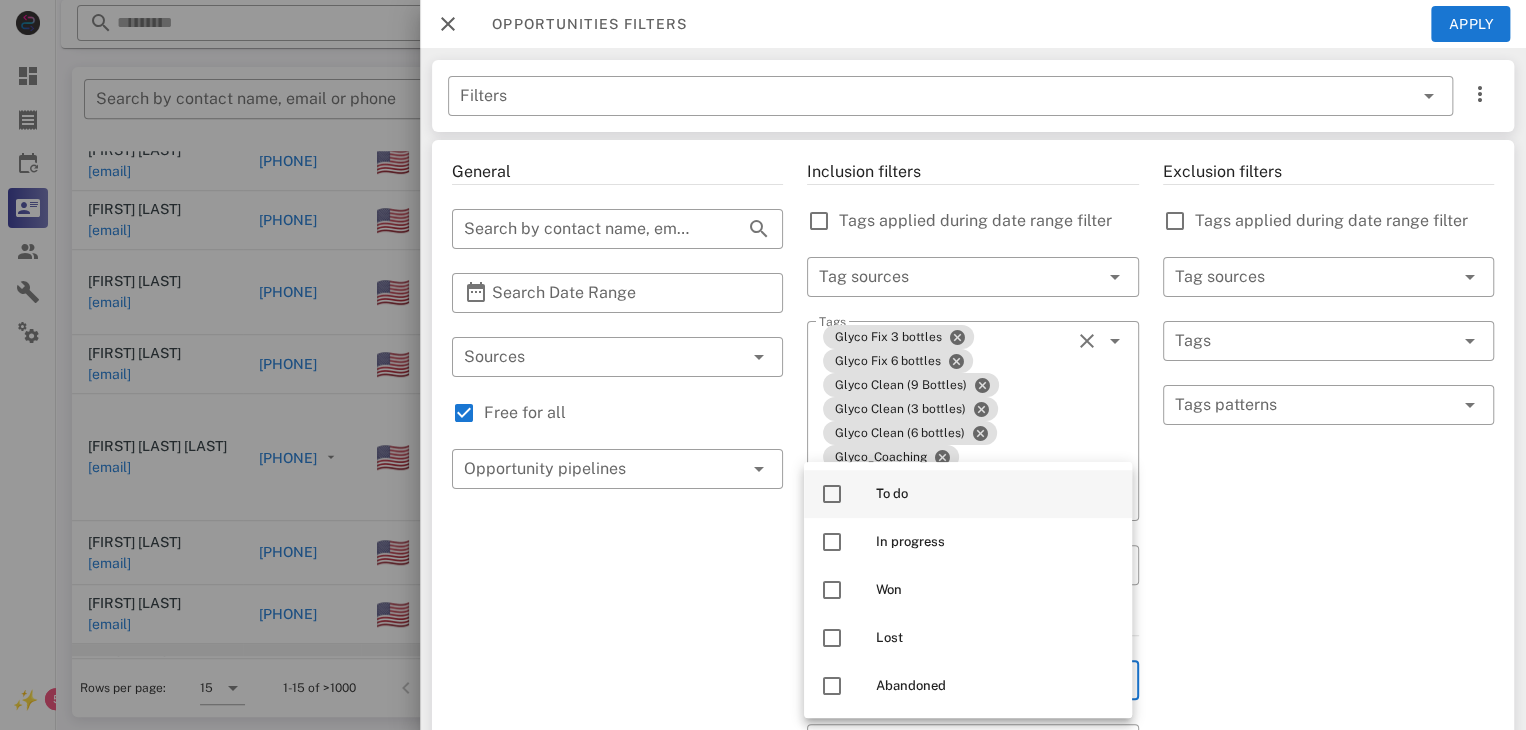 click at bounding box center (832, 494) 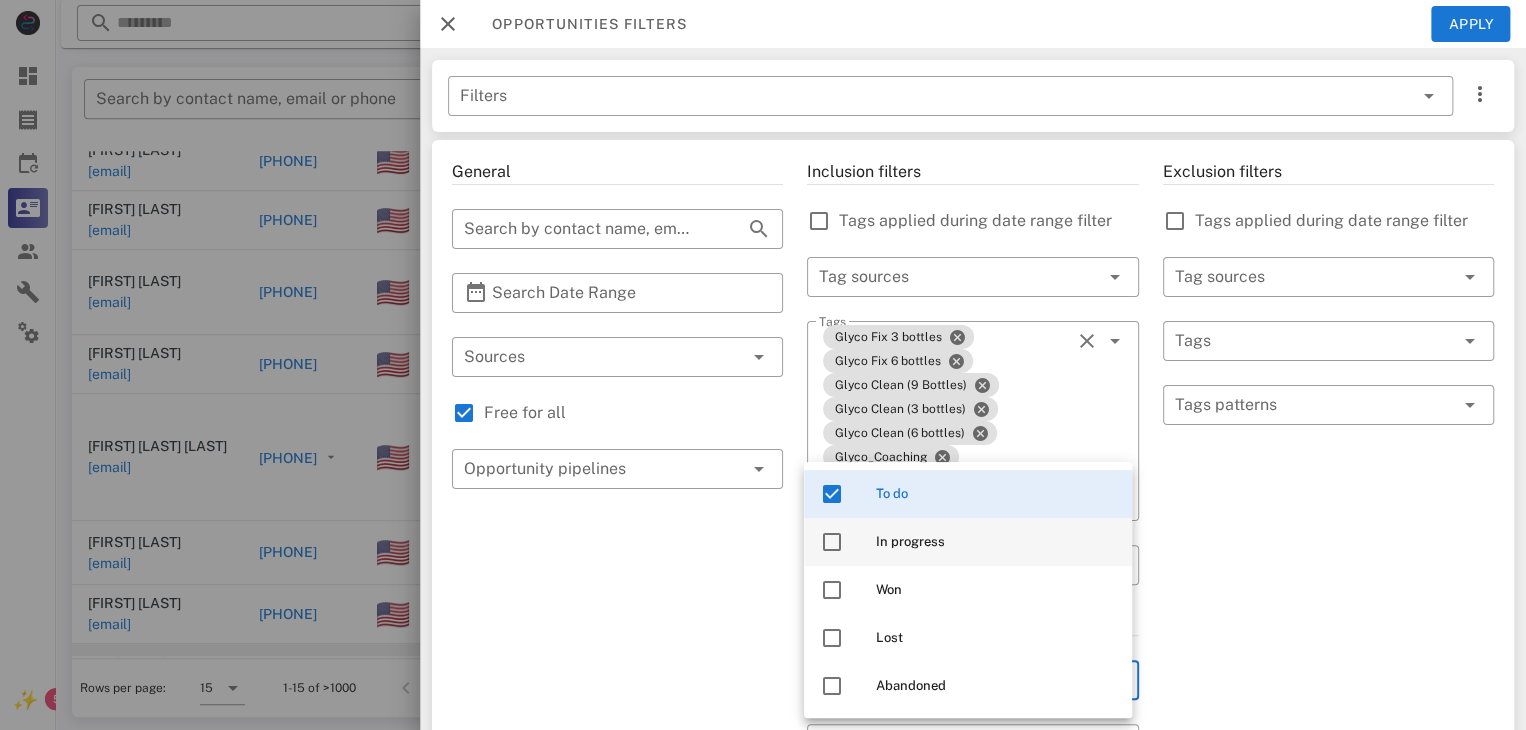 click at bounding box center (832, 542) 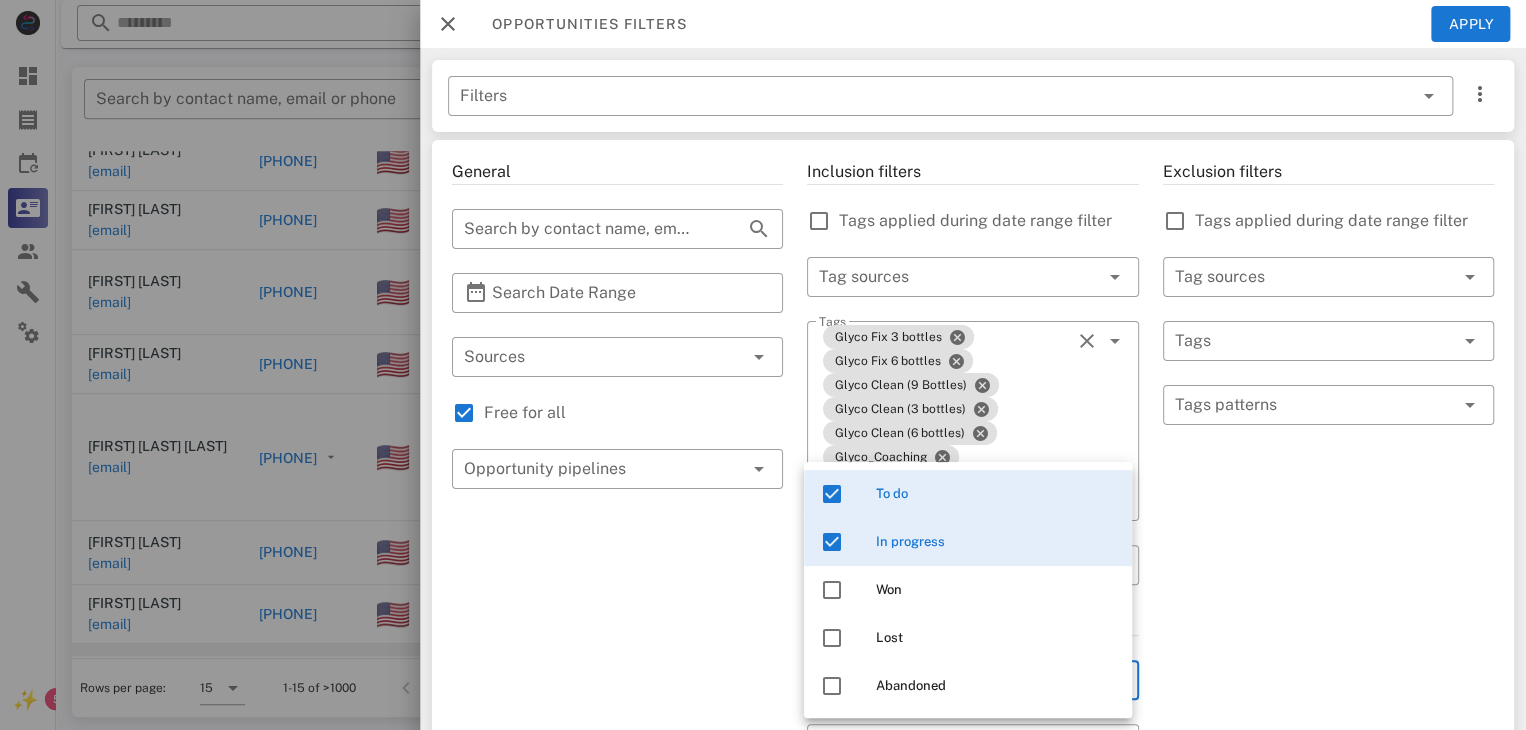 click on "Exclusion filters Tags applied during date range filter ​ Tag sources ​ Tags ​ Tags patterns" at bounding box center [1328, 789] 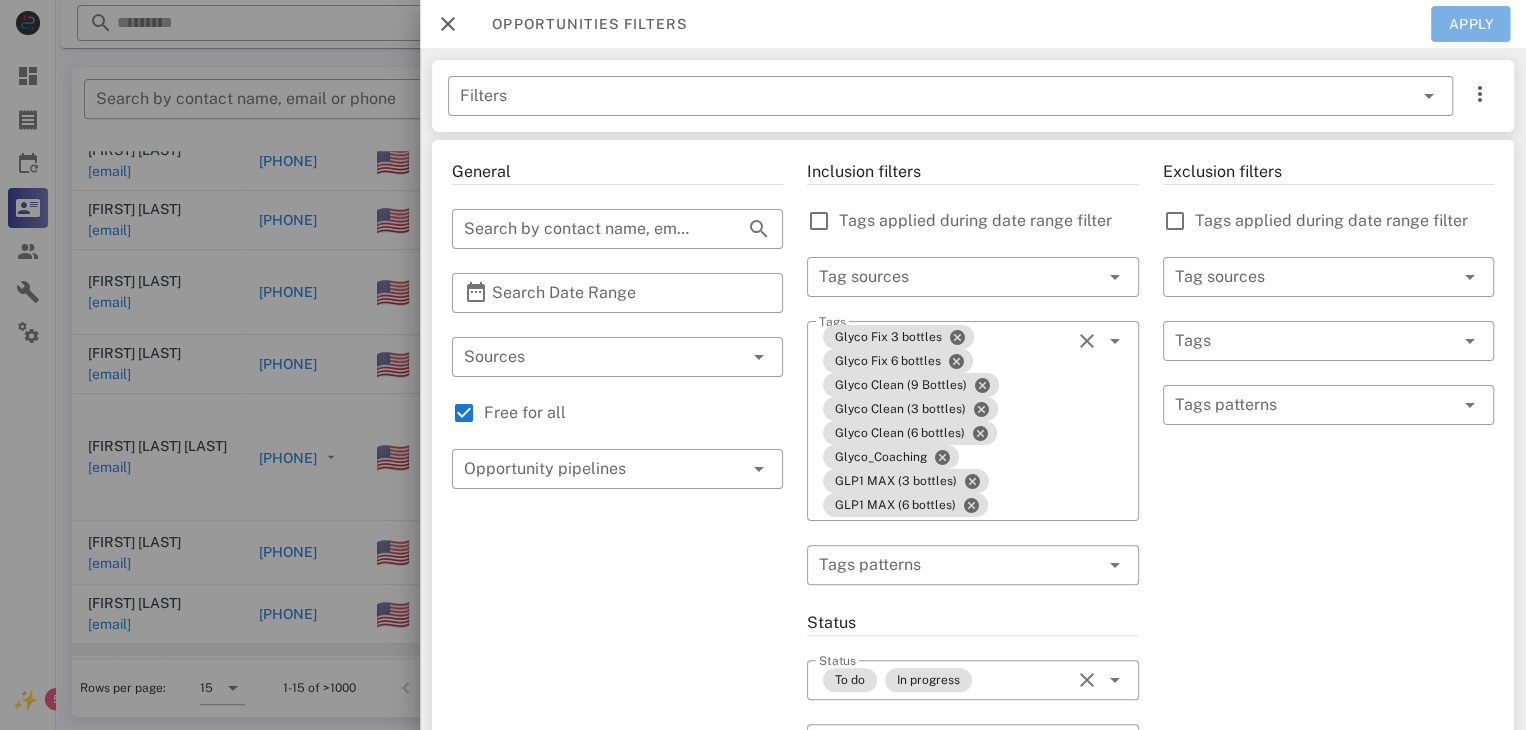 click on "Apply" at bounding box center (1471, 24) 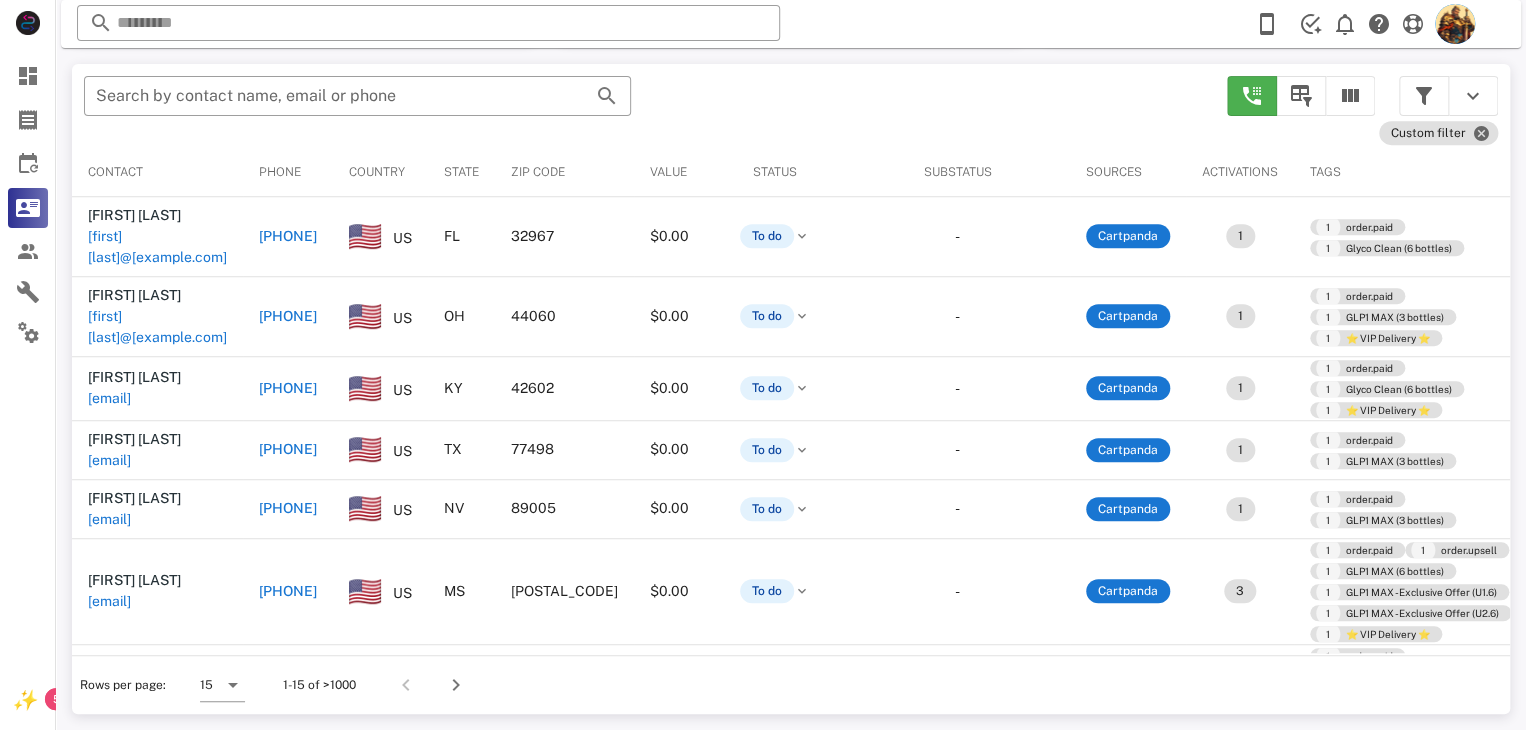 scroll, scrollTop: 377, scrollLeft: 0, axis: vertical 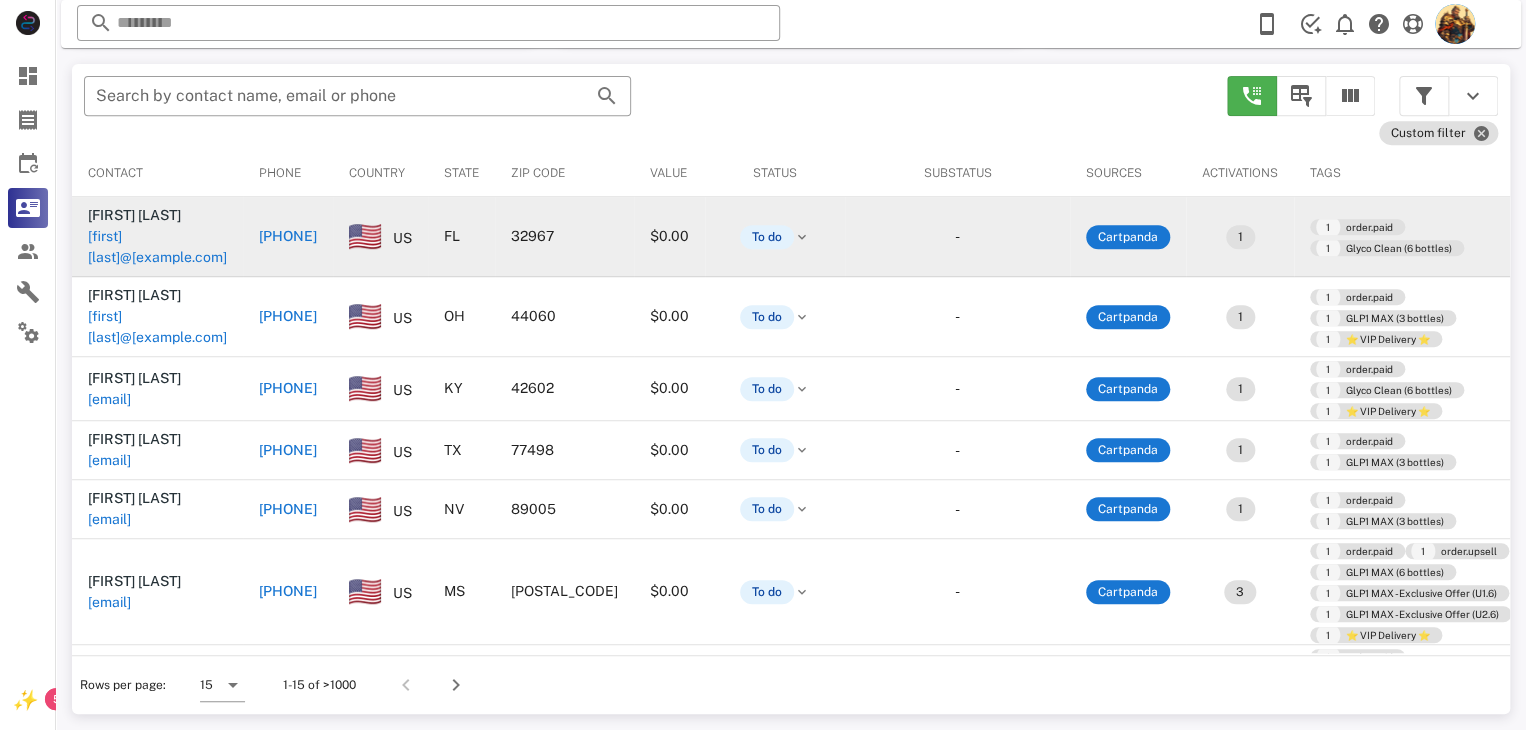 click on "[FIRST][LAST]@[EXAMPLE.COM]" at bounding box center (157, 247) 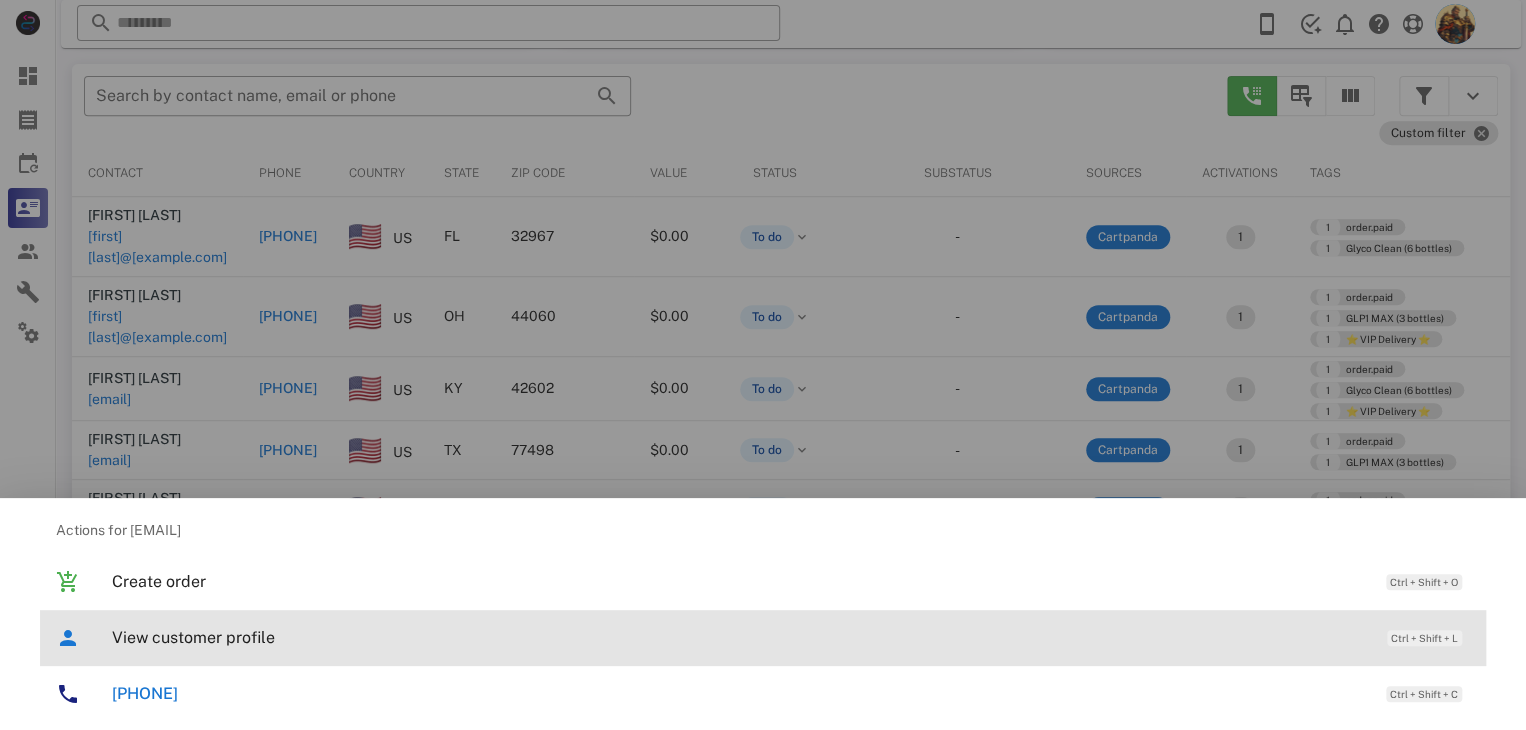 click on "View customer profile" at bounding box center [739, 637] 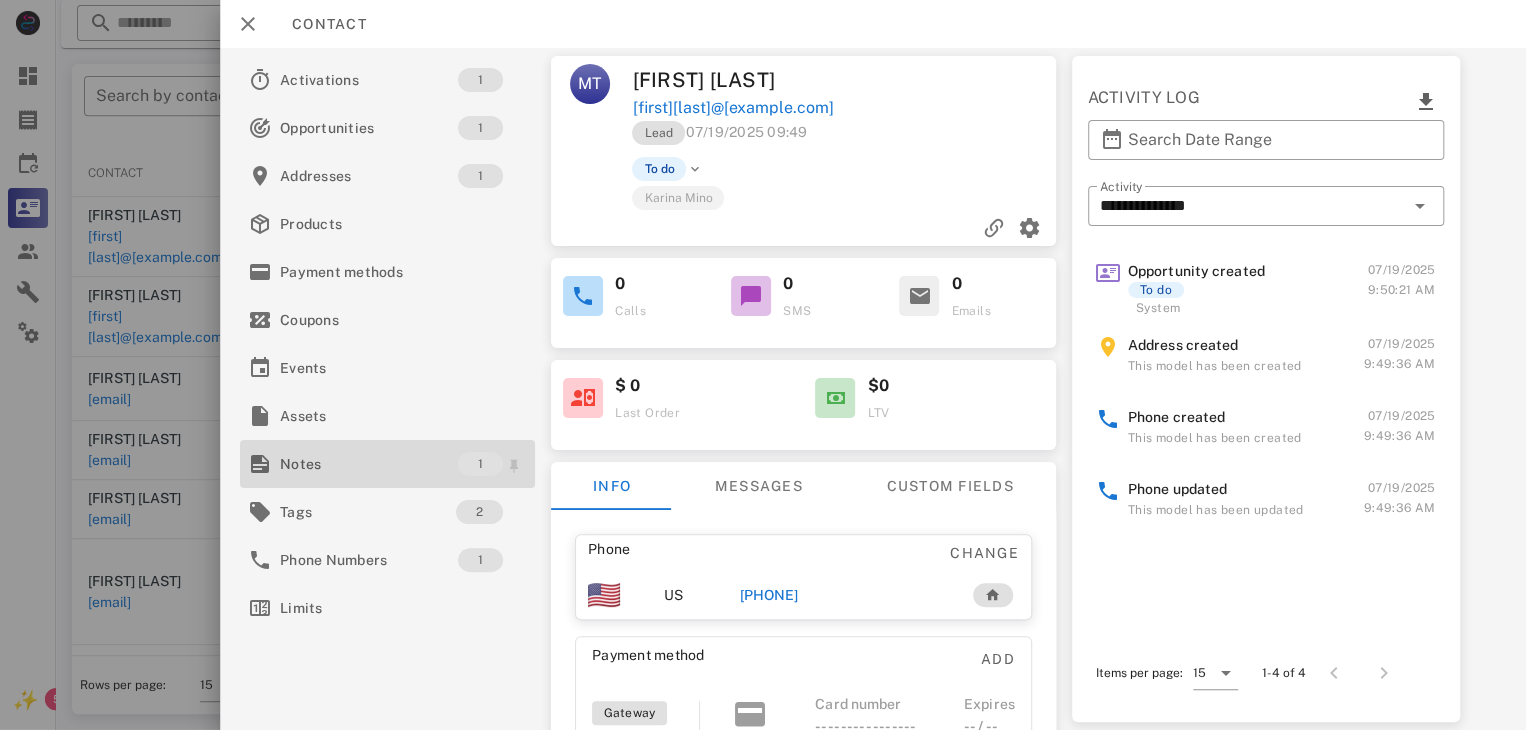 click on "Notes" at bounding box center [369, 464] 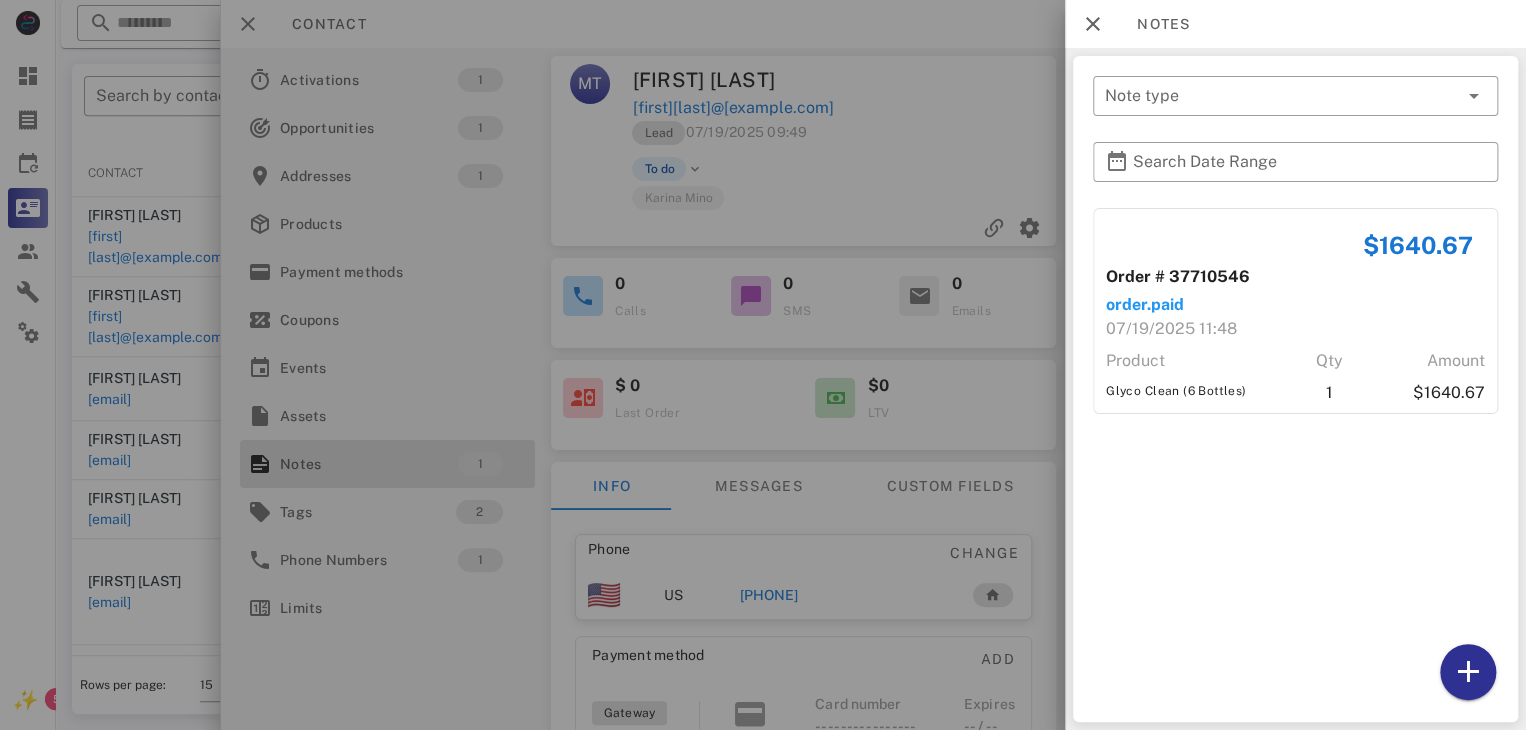 click at bounding box center (763, 365) 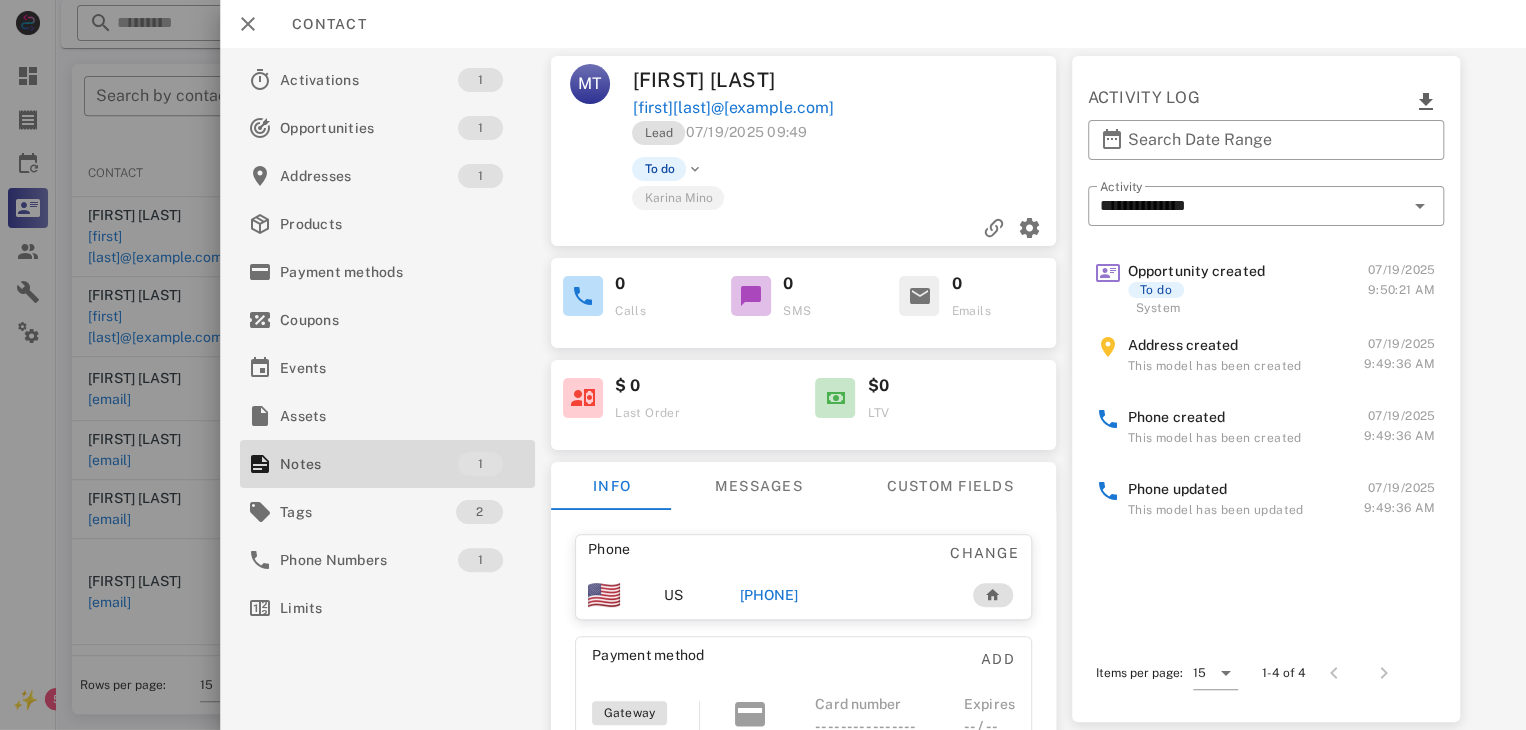 click on "[PHONE]" at bounding box center [769, 595] 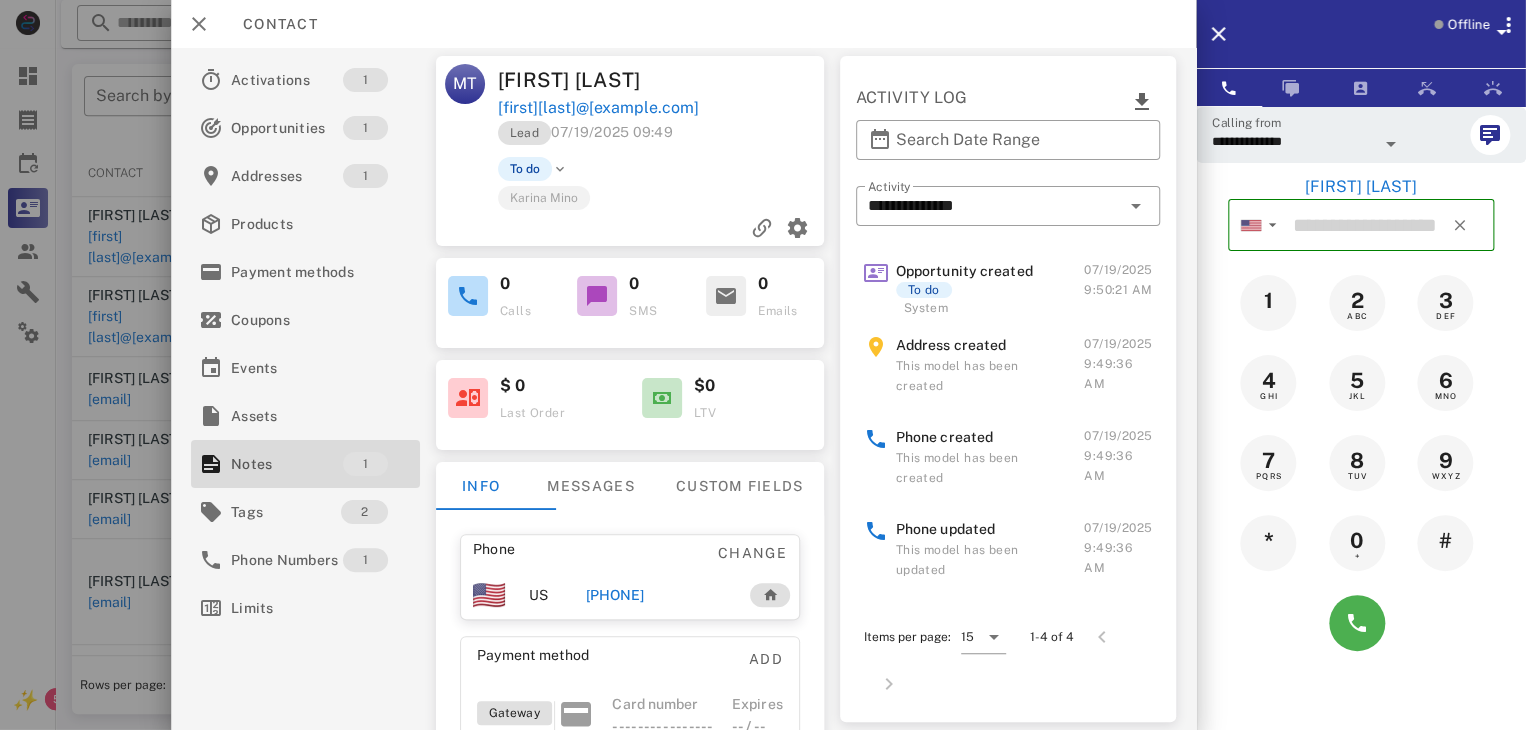 type on "**********" 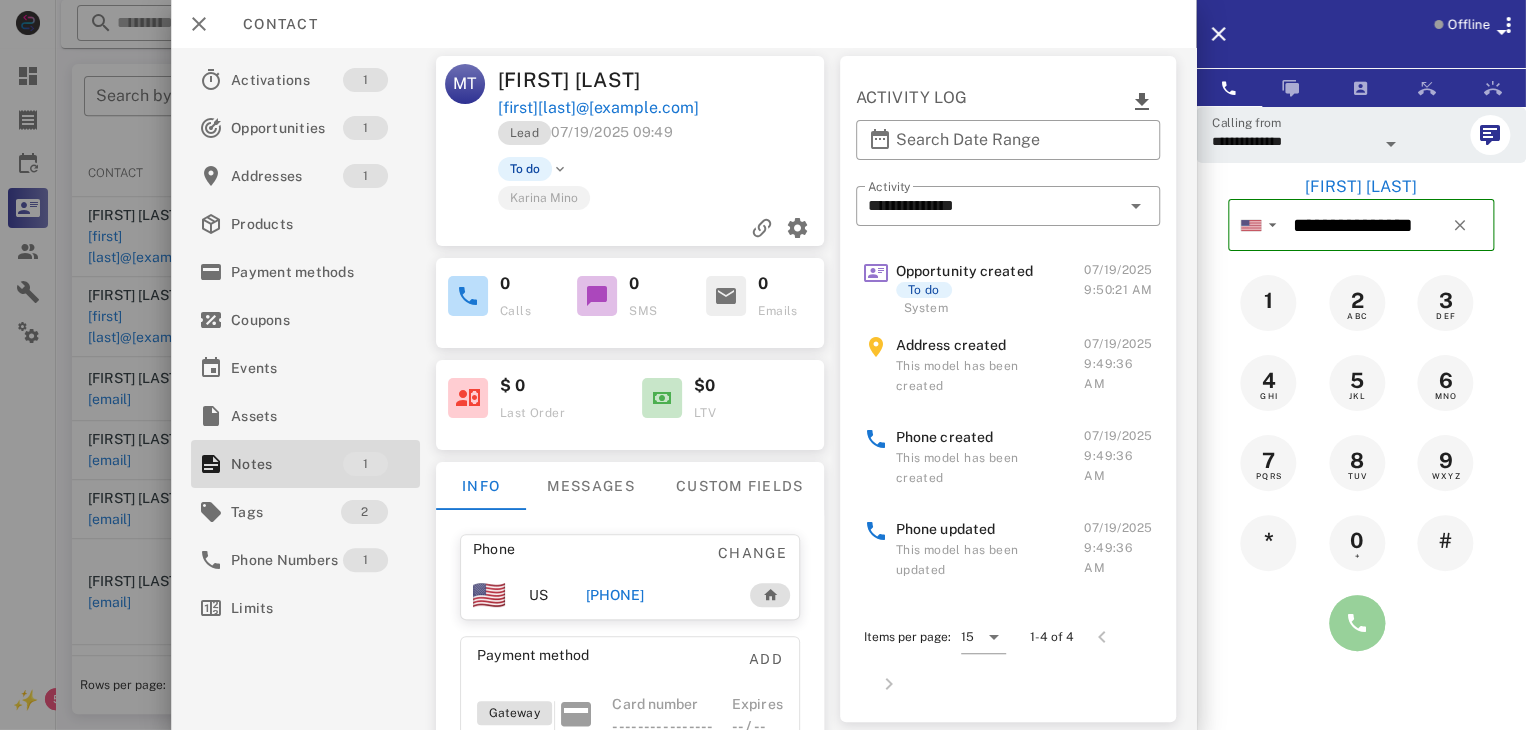 click at bounding box center [1357, 623] 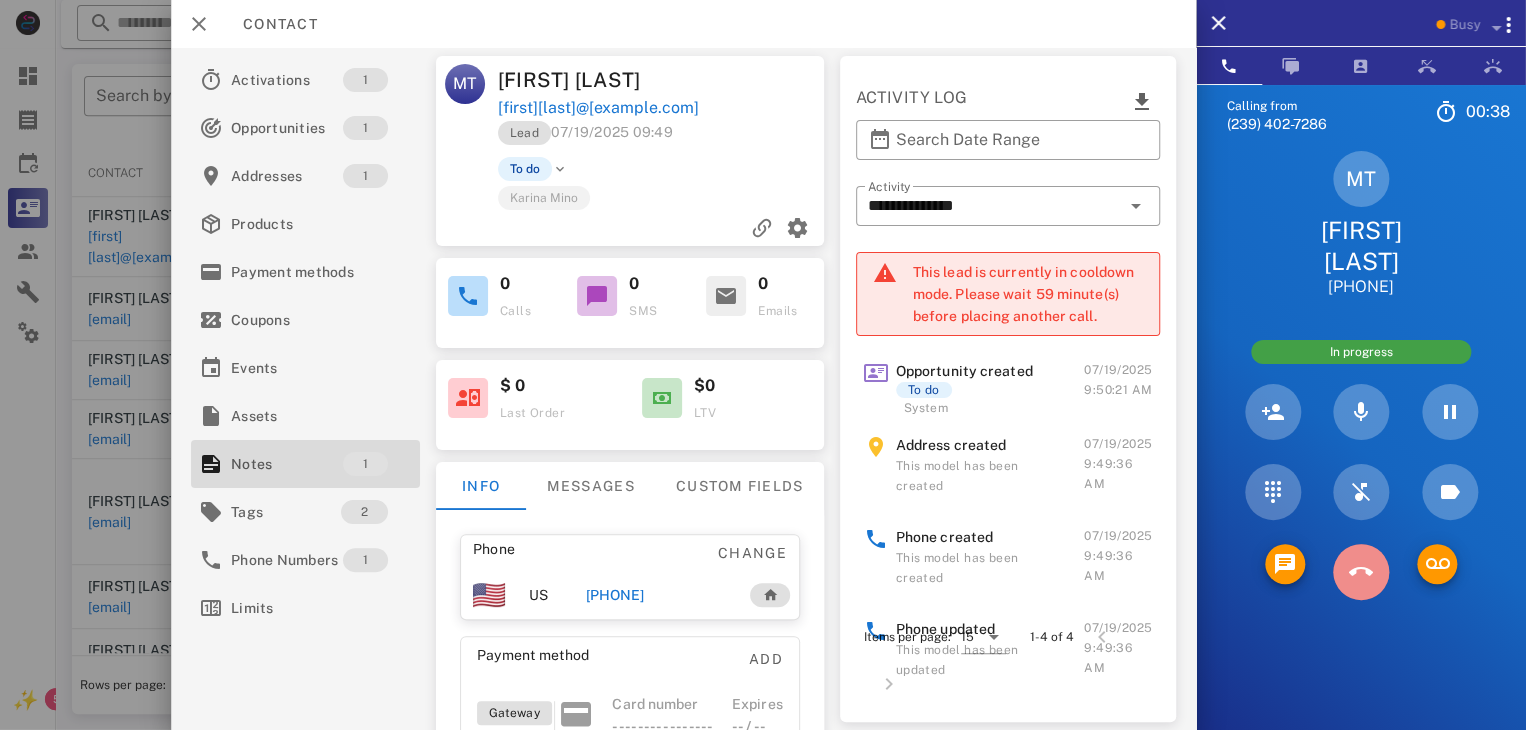 click at bounding box center (1361, 572) 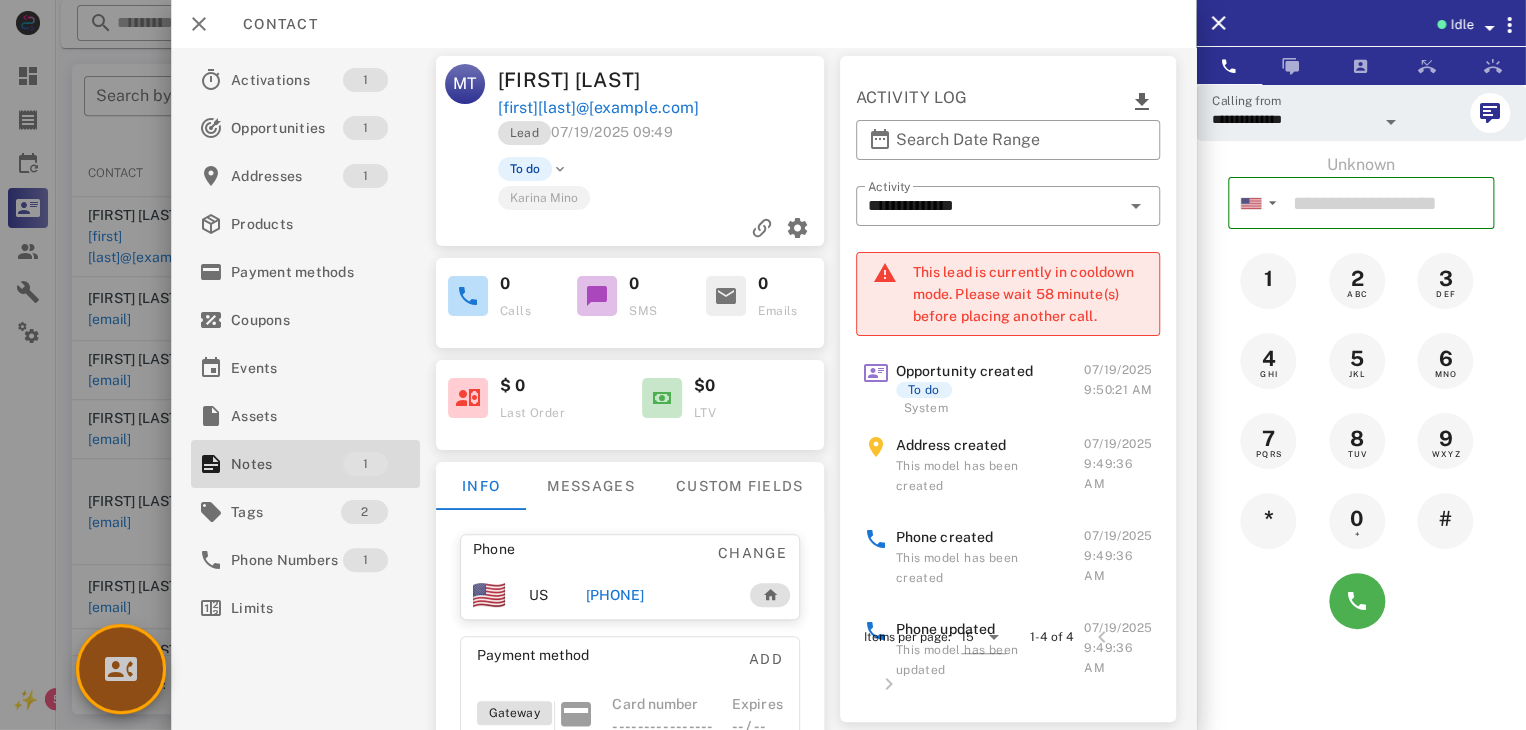 click at bounding box center [121, 669] 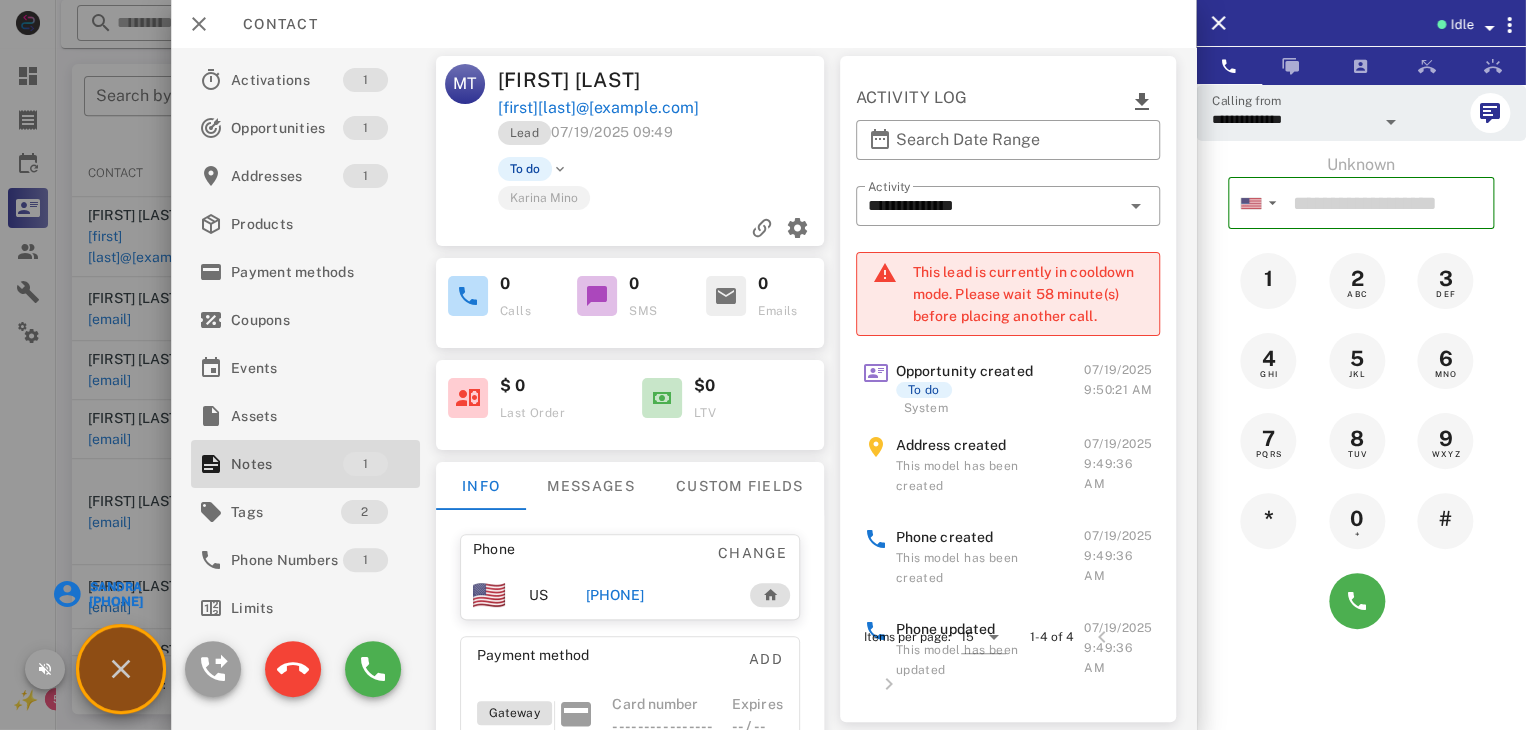 click on "Sandra" at bounding box center [114, 587] 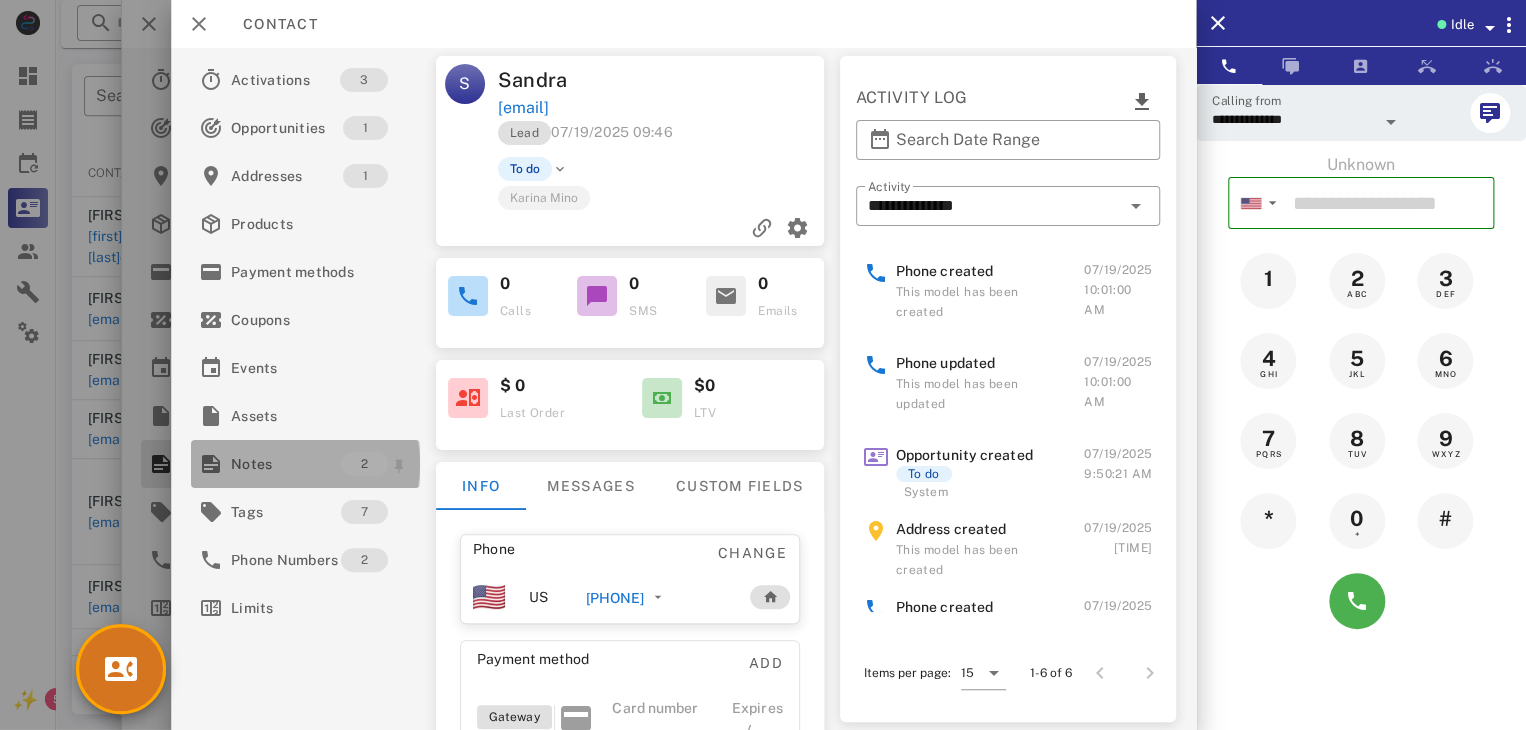 click on "Notes" at bounding box center [286, 464] 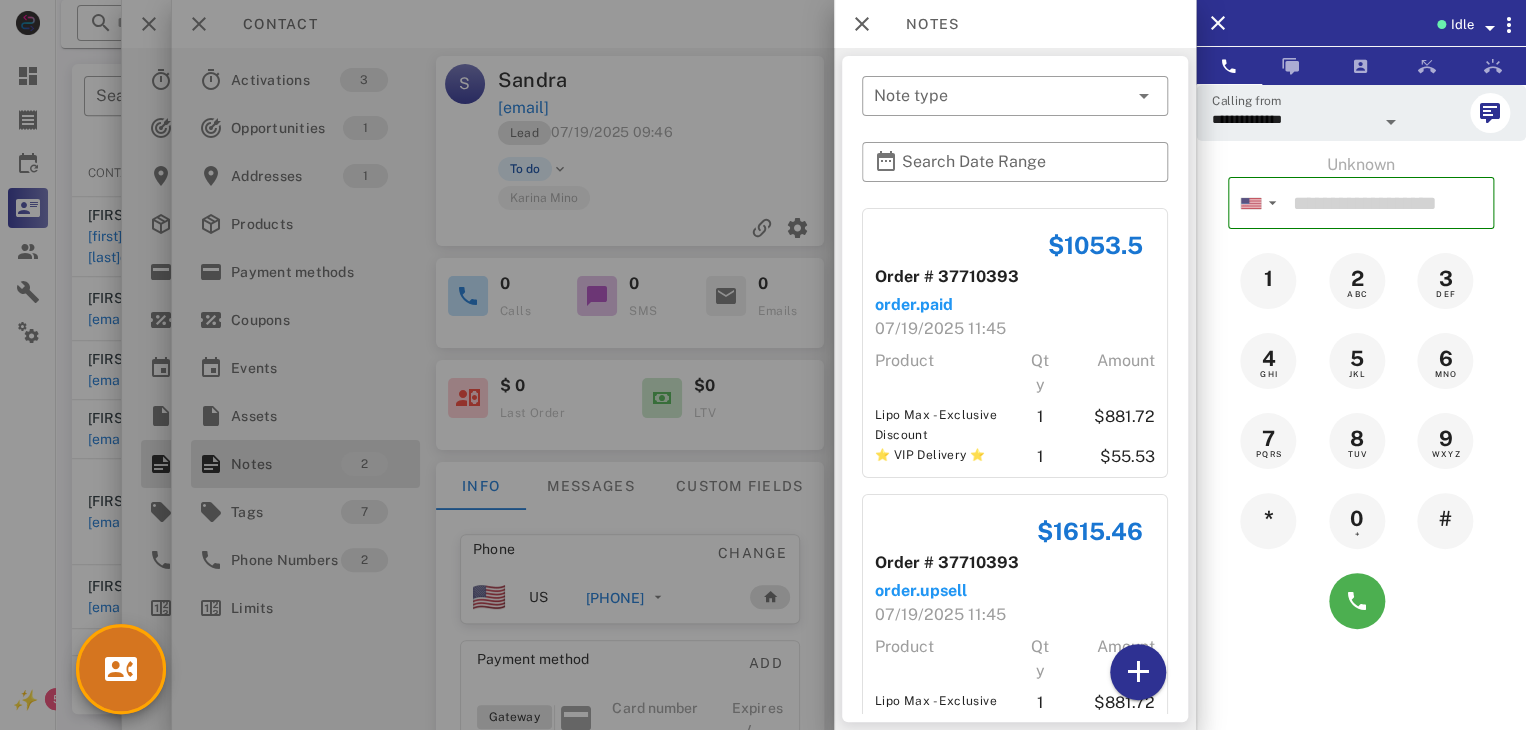 scroll, scrollTop: 118, scrollLeft: 0, axis: vertical 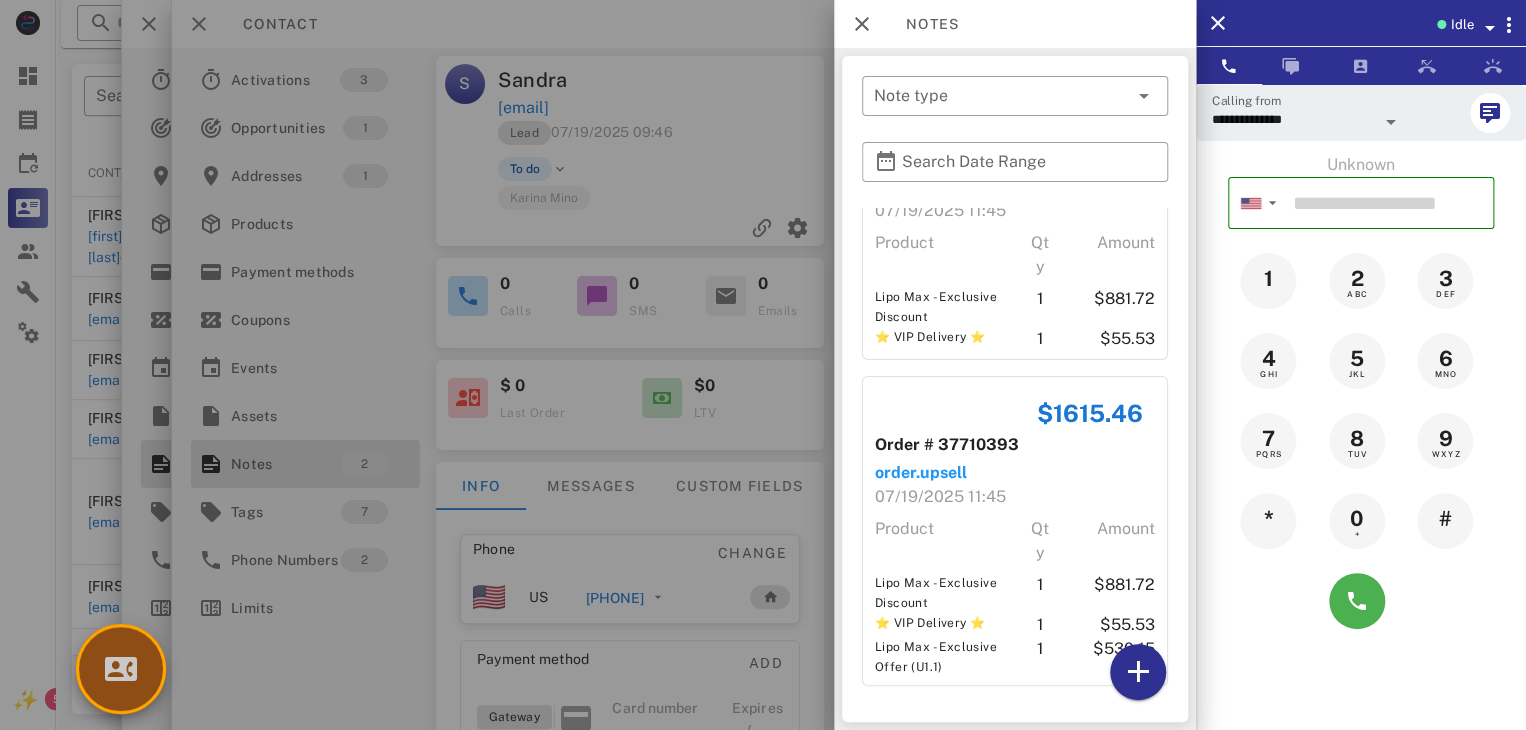 click at bounding box center [121, 669] 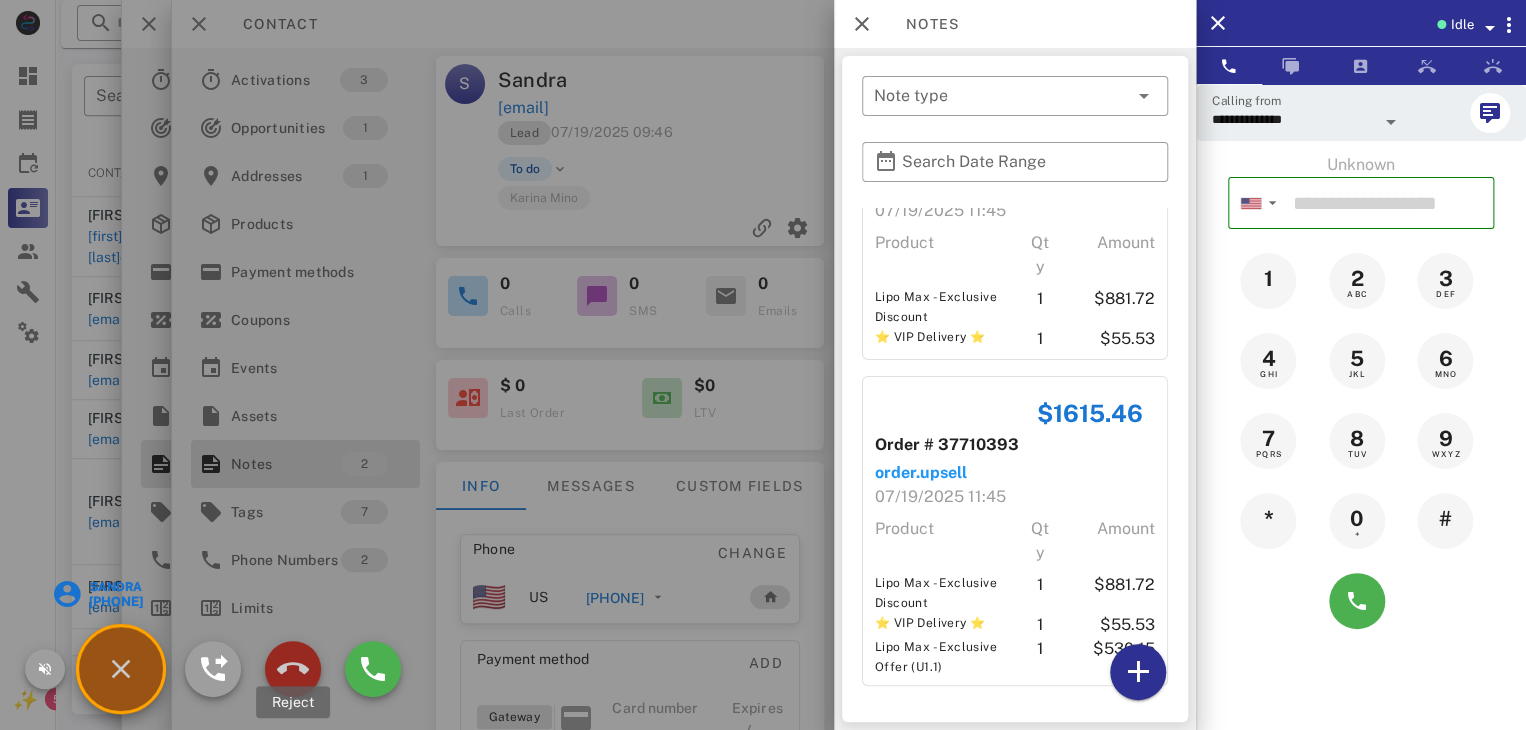 click at bounding box center [293, 669] 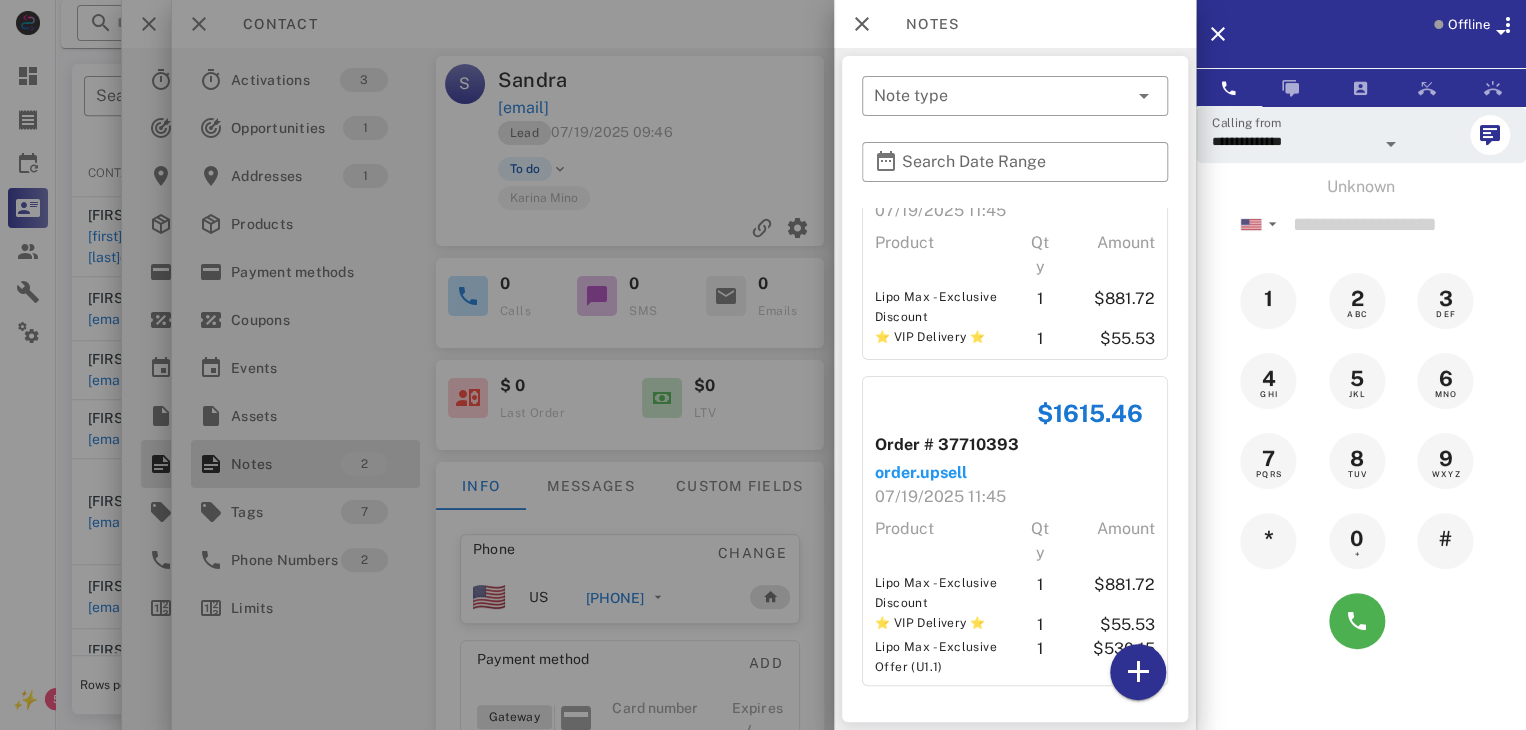 click at bounding box center [763, 365] 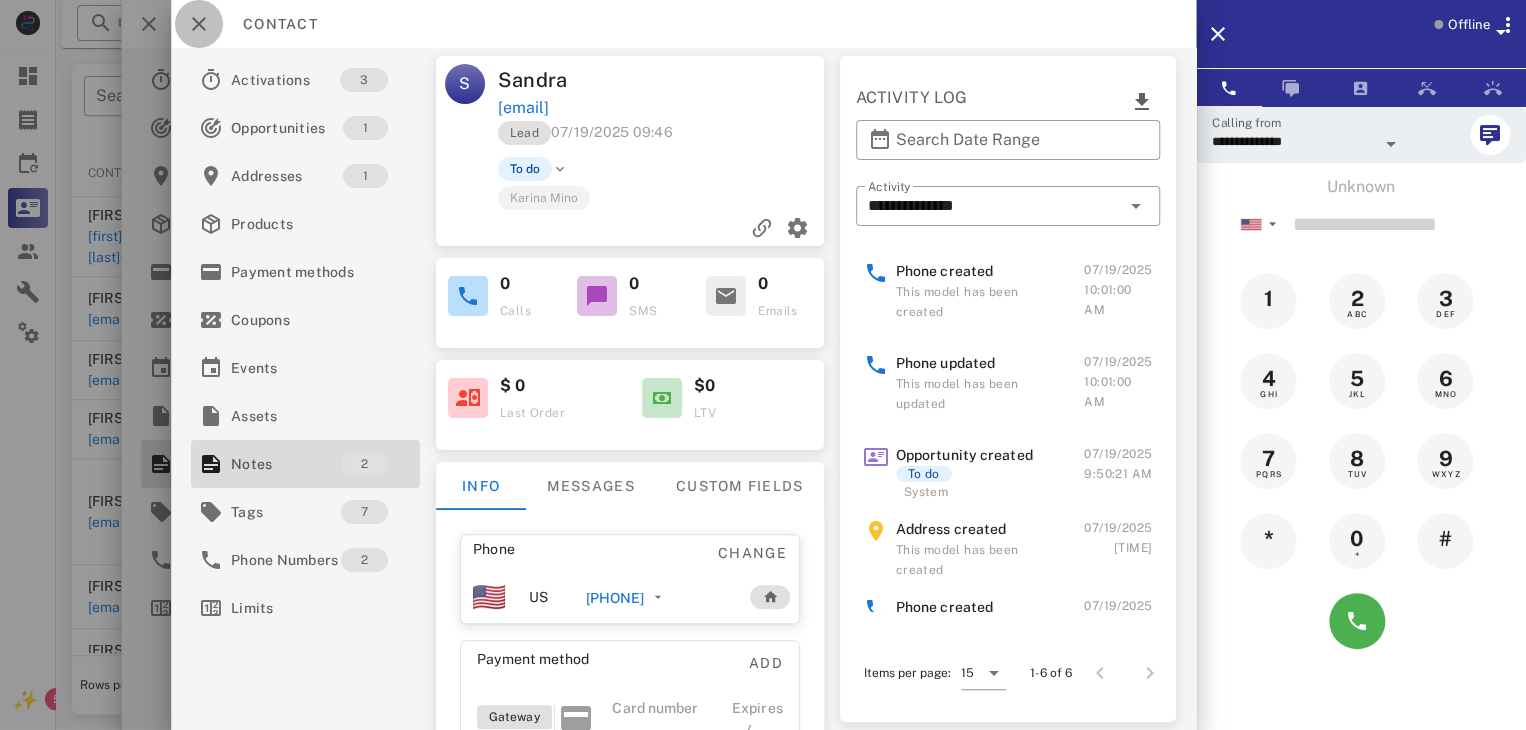 click at bounding box center [199, 24] 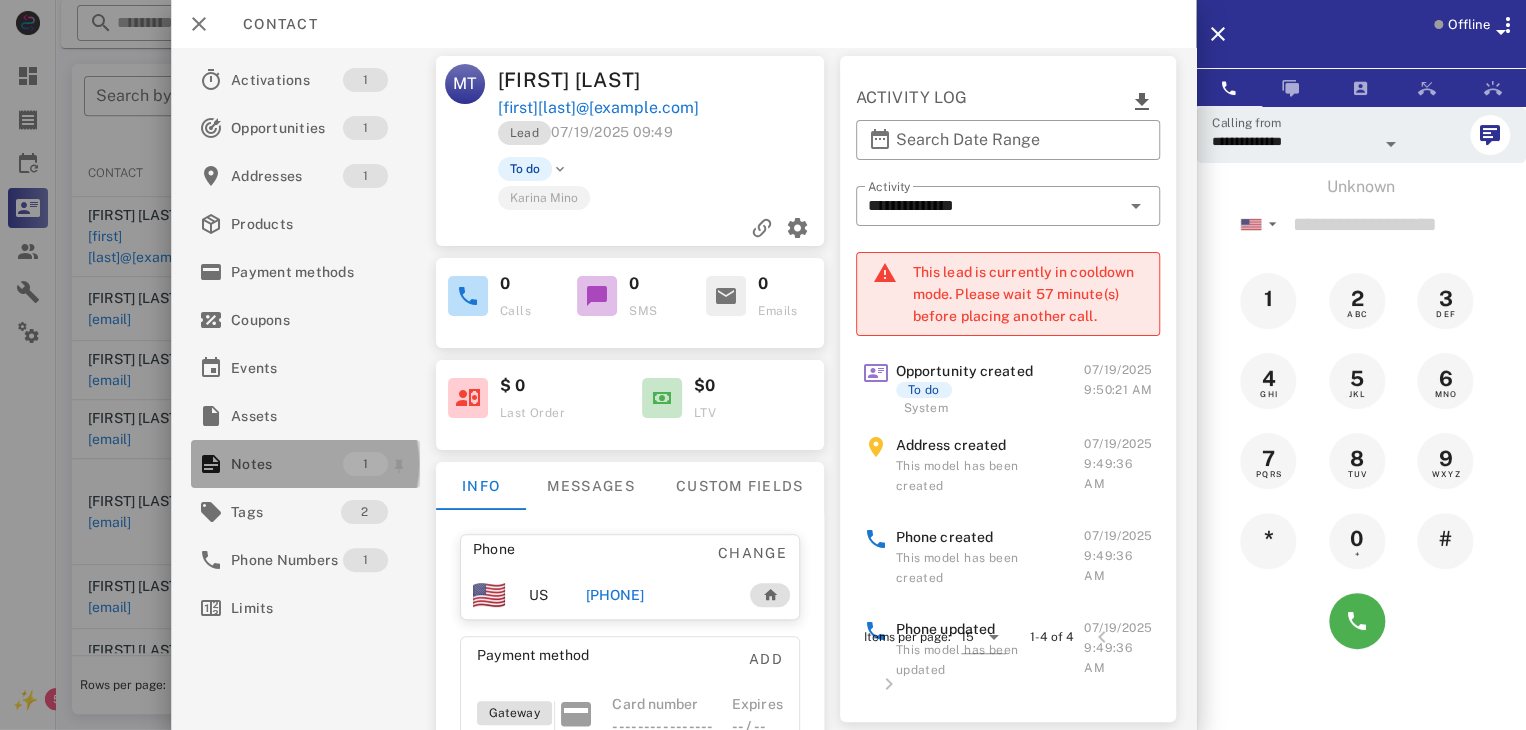 click on "Notes" at bounding box center (287, 464) 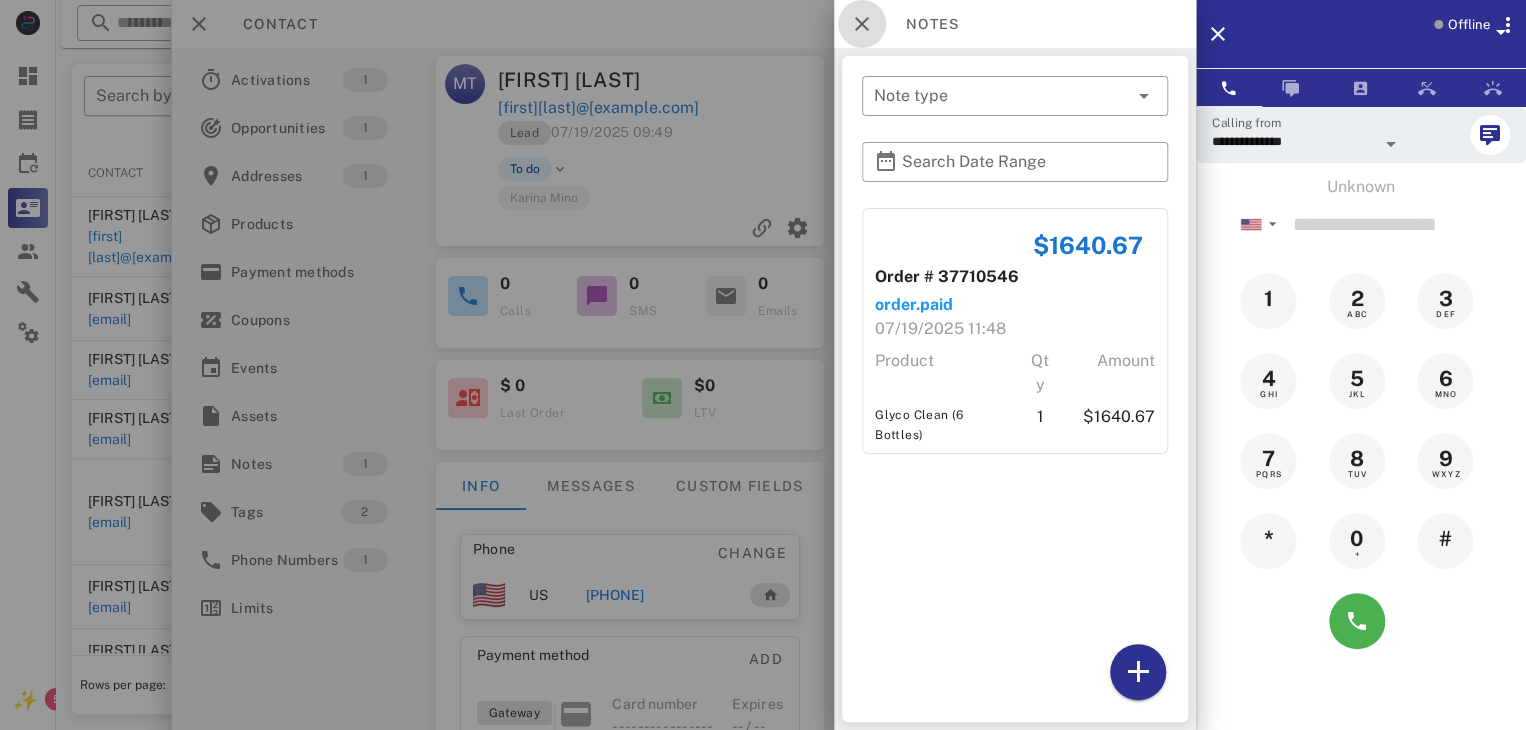 click at bounding box center (862, 24) 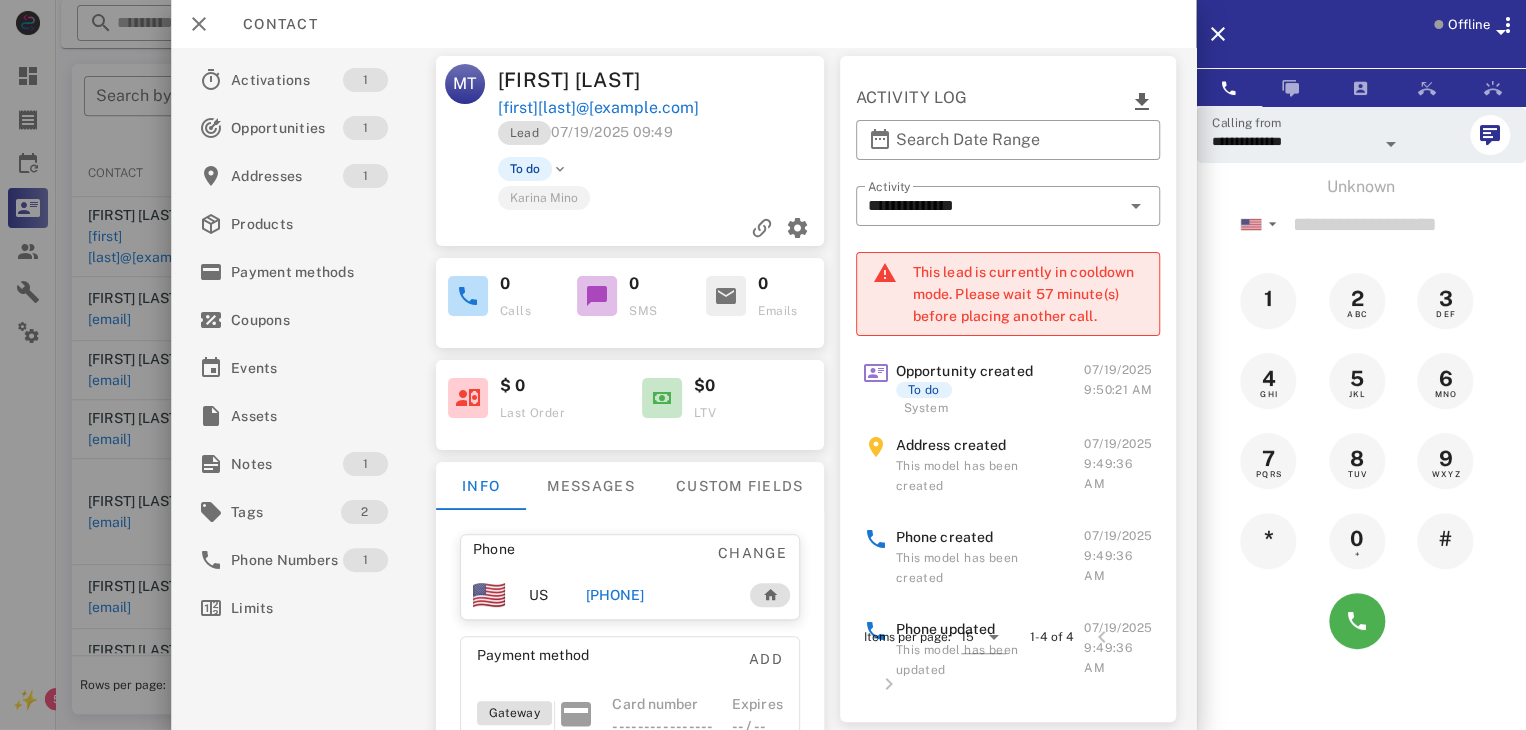 click on "[PHONE]" at bounding box center [614, 595] 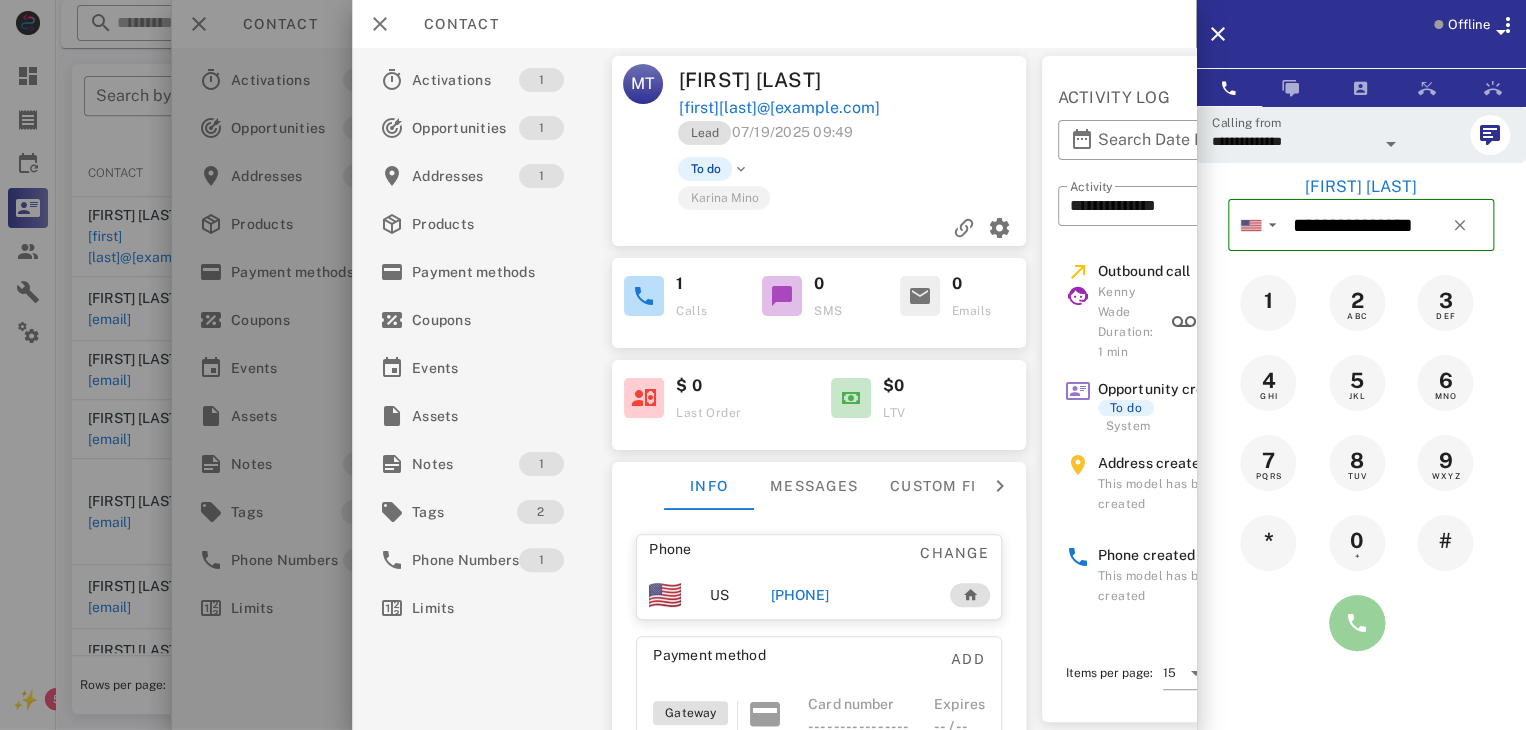 click at bounding box center (1357, 623) 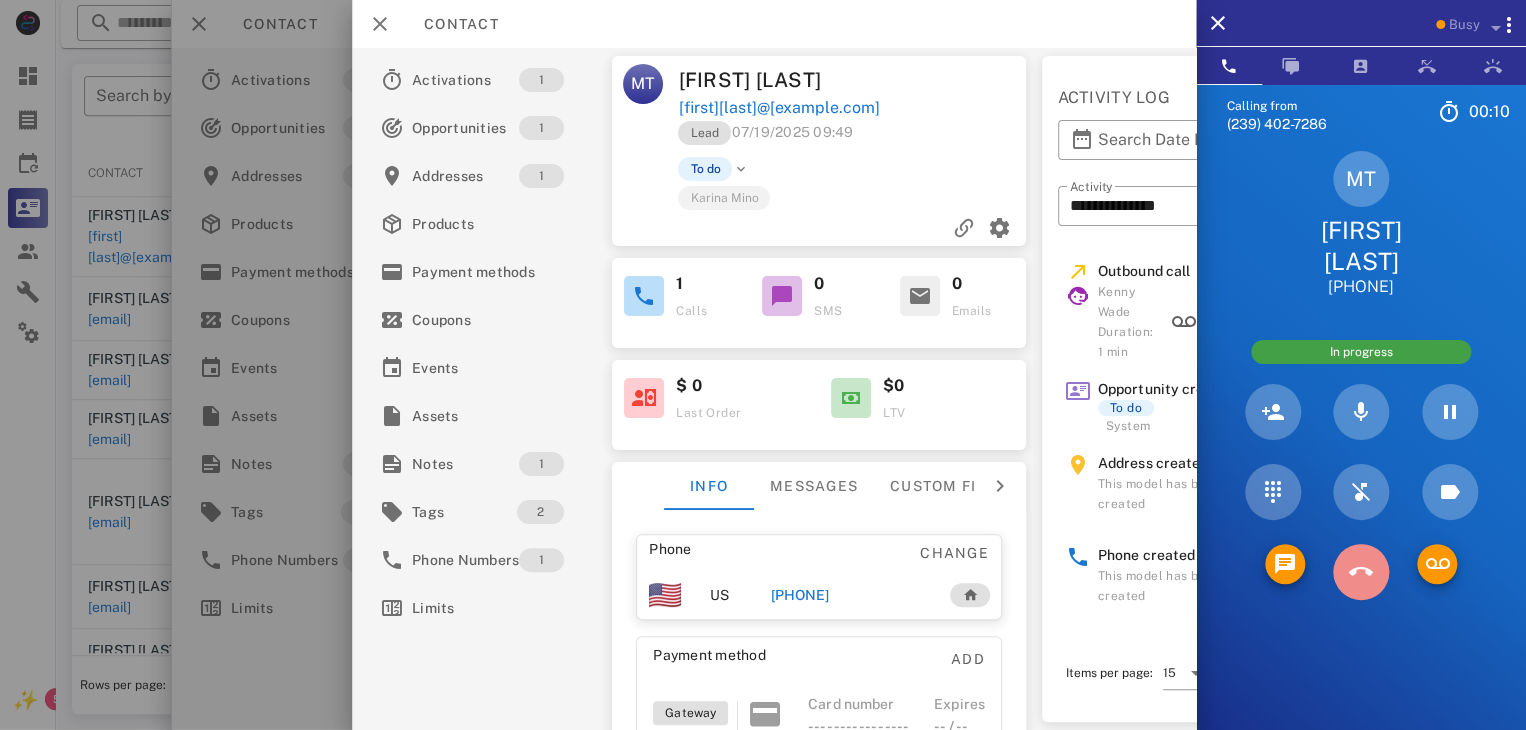 click at bounding box center [1361, 572] 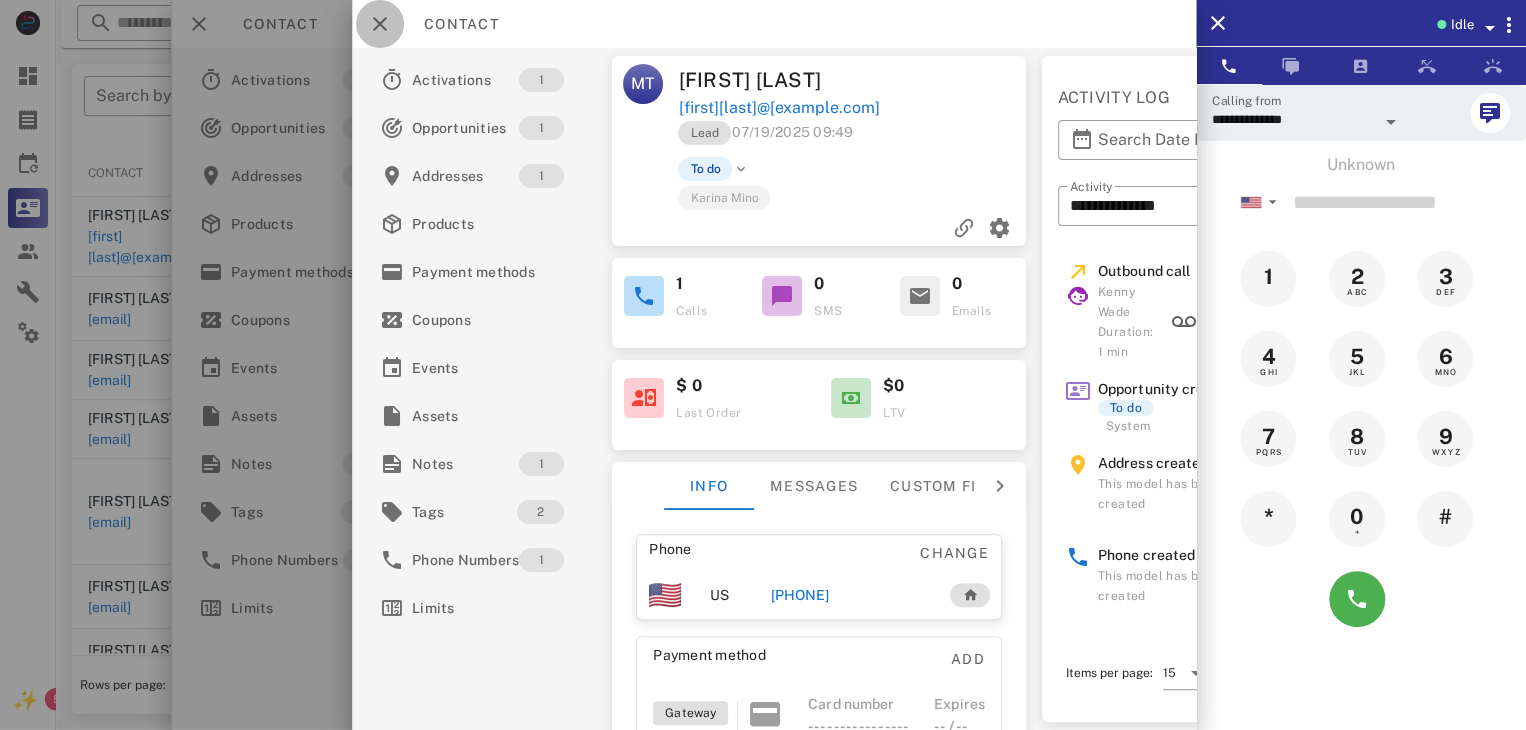 click at bounding box center [380, 24] 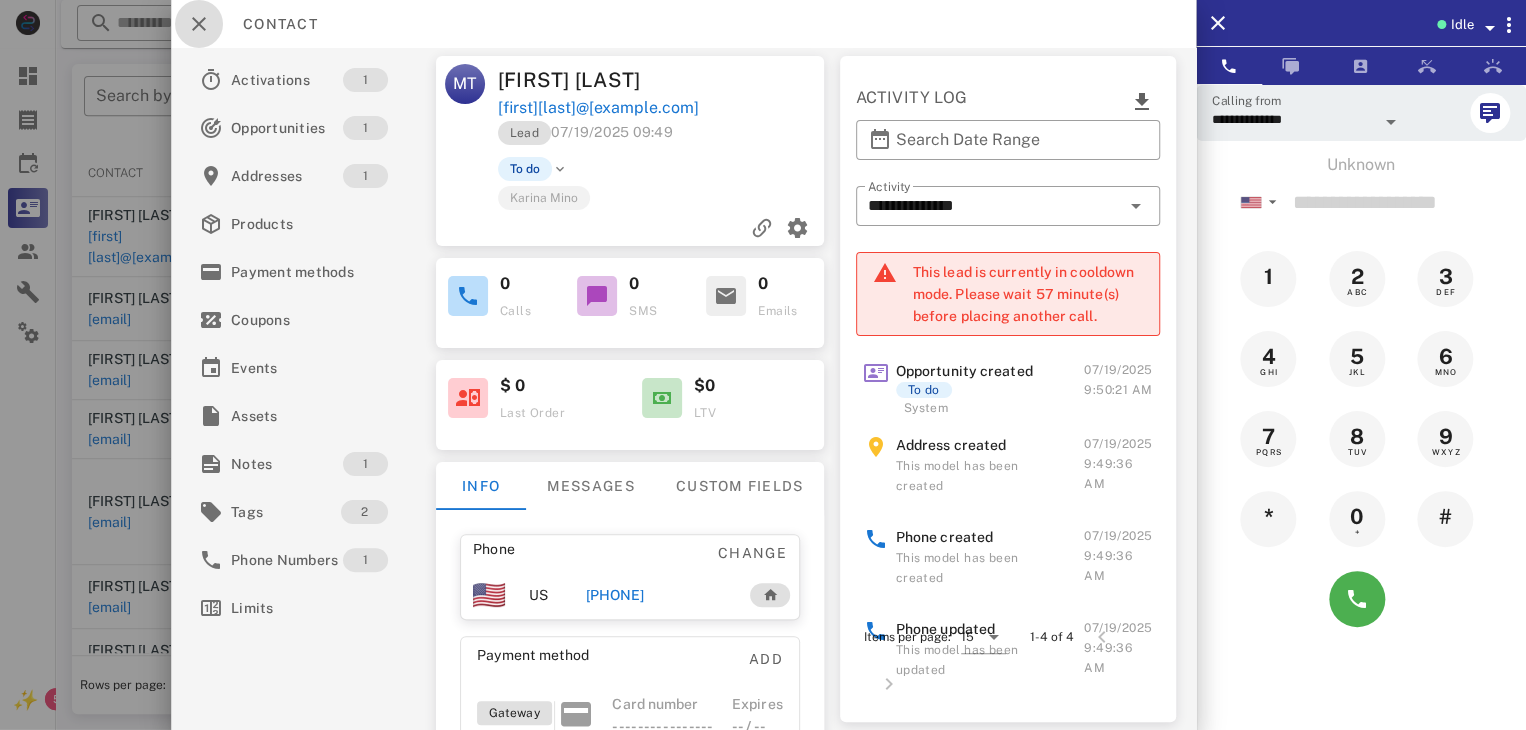click at bounding box center (199, 24) 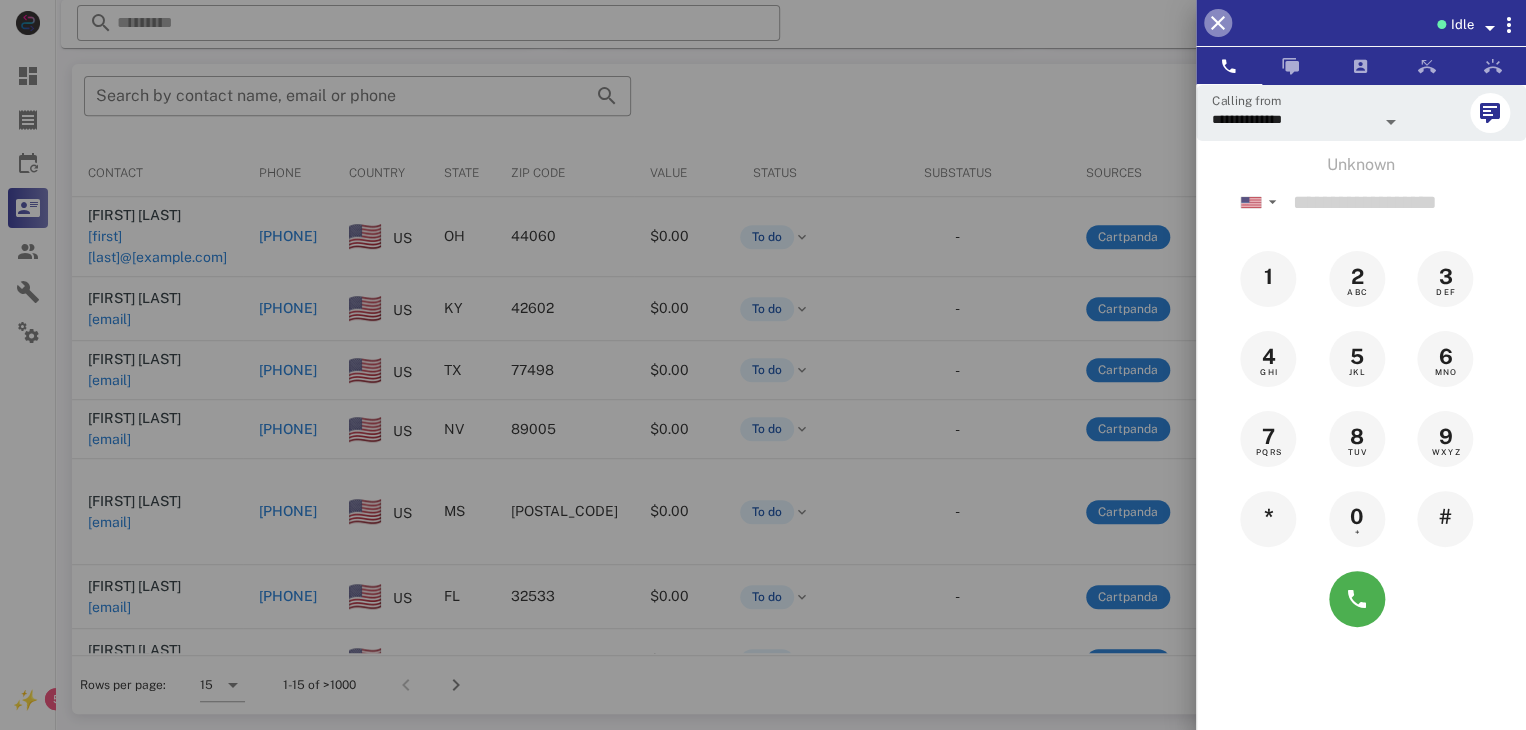click at bounding box center (1218, 23) 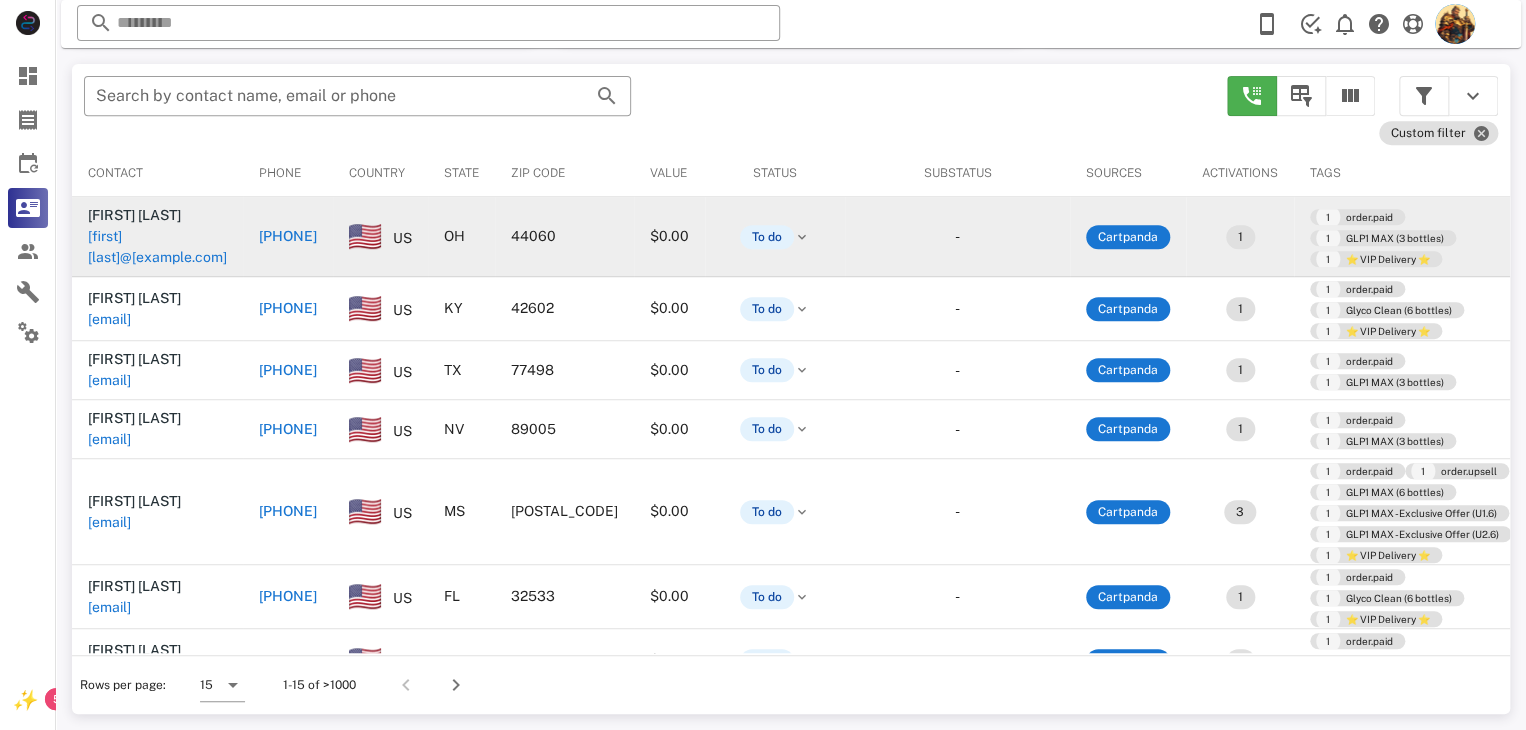 click on "[FIRST][LAST]@[EXAMPLE.COM]" at bounding box center [157, 247] 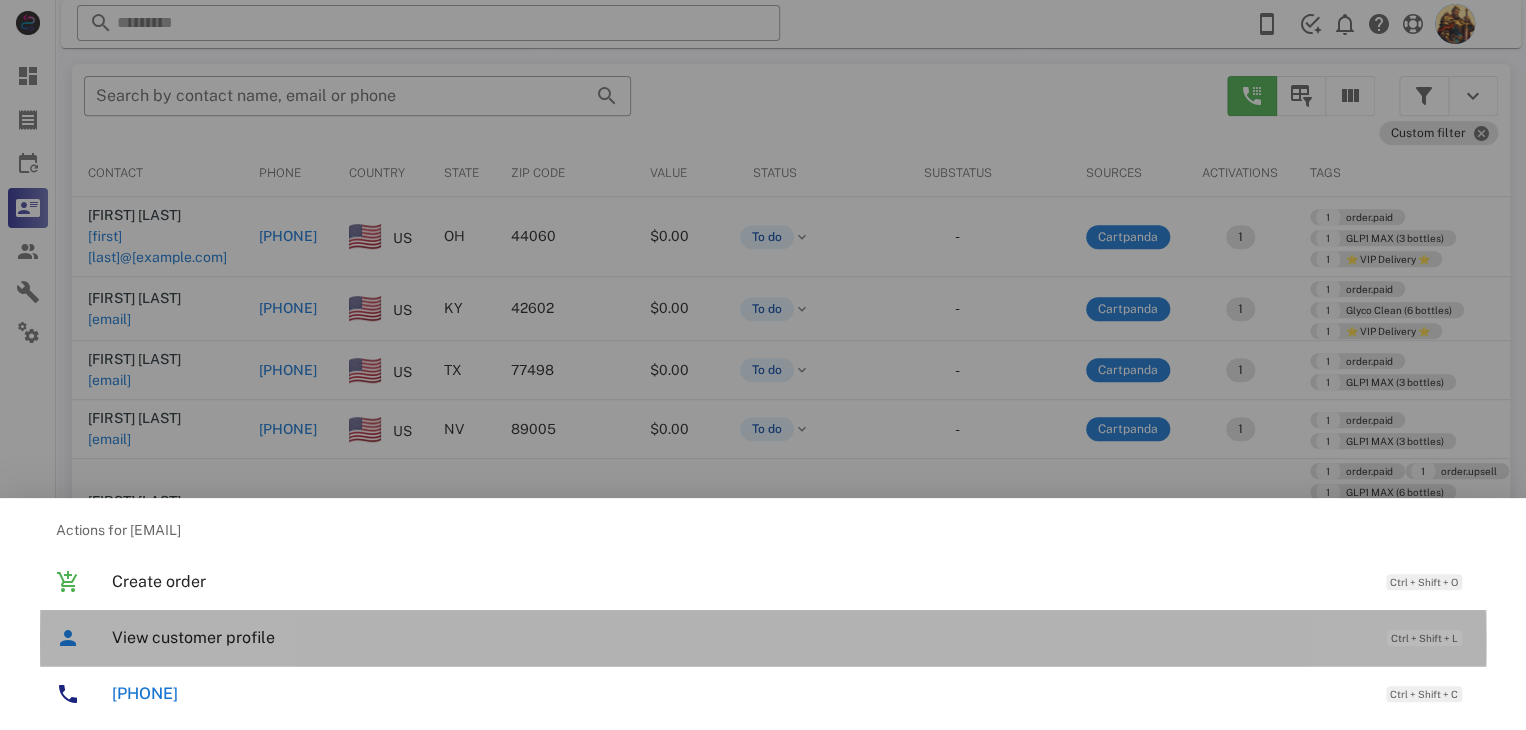 click on "View customer profile" at bounding box center [739, 637] 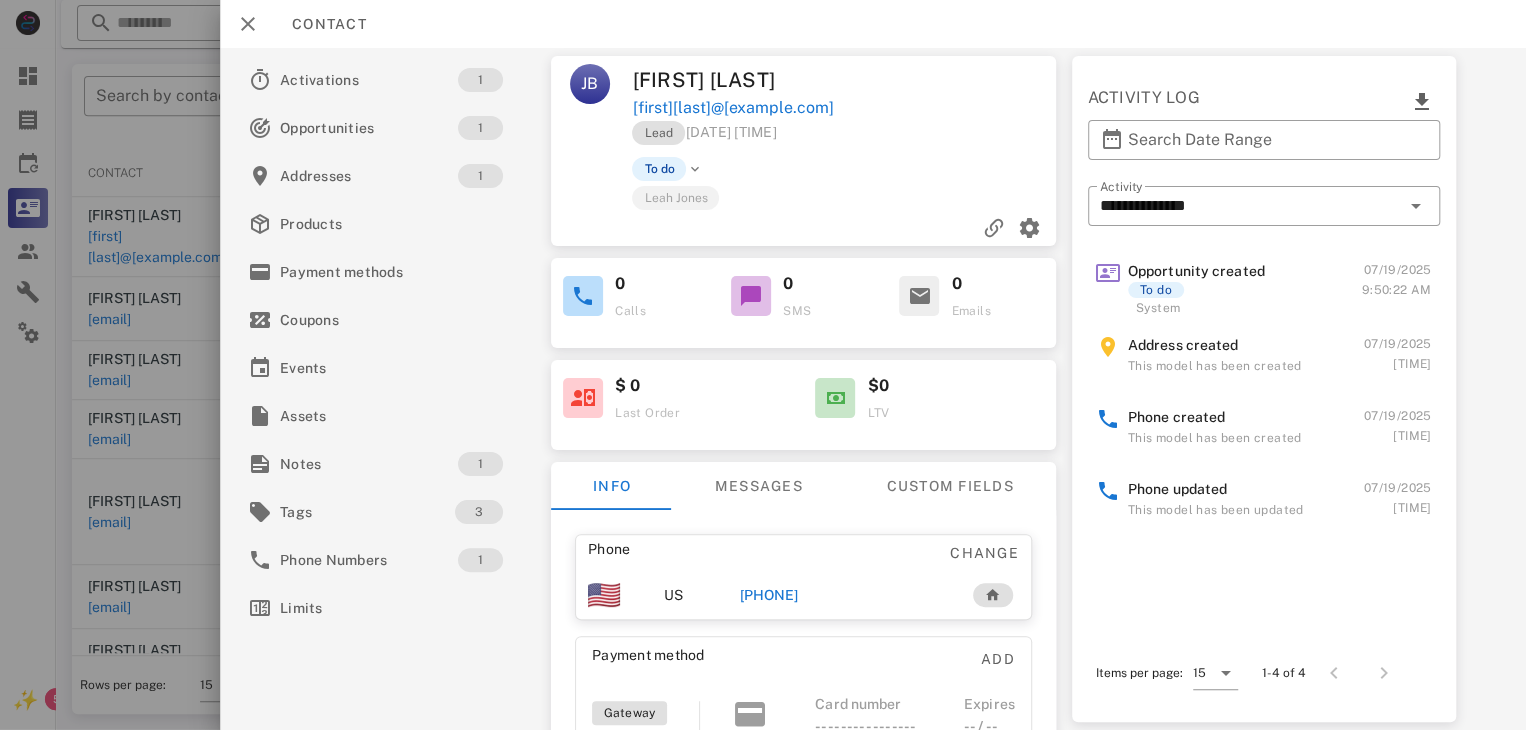 click on "[PHONE]" at bounding box center [769, 595] 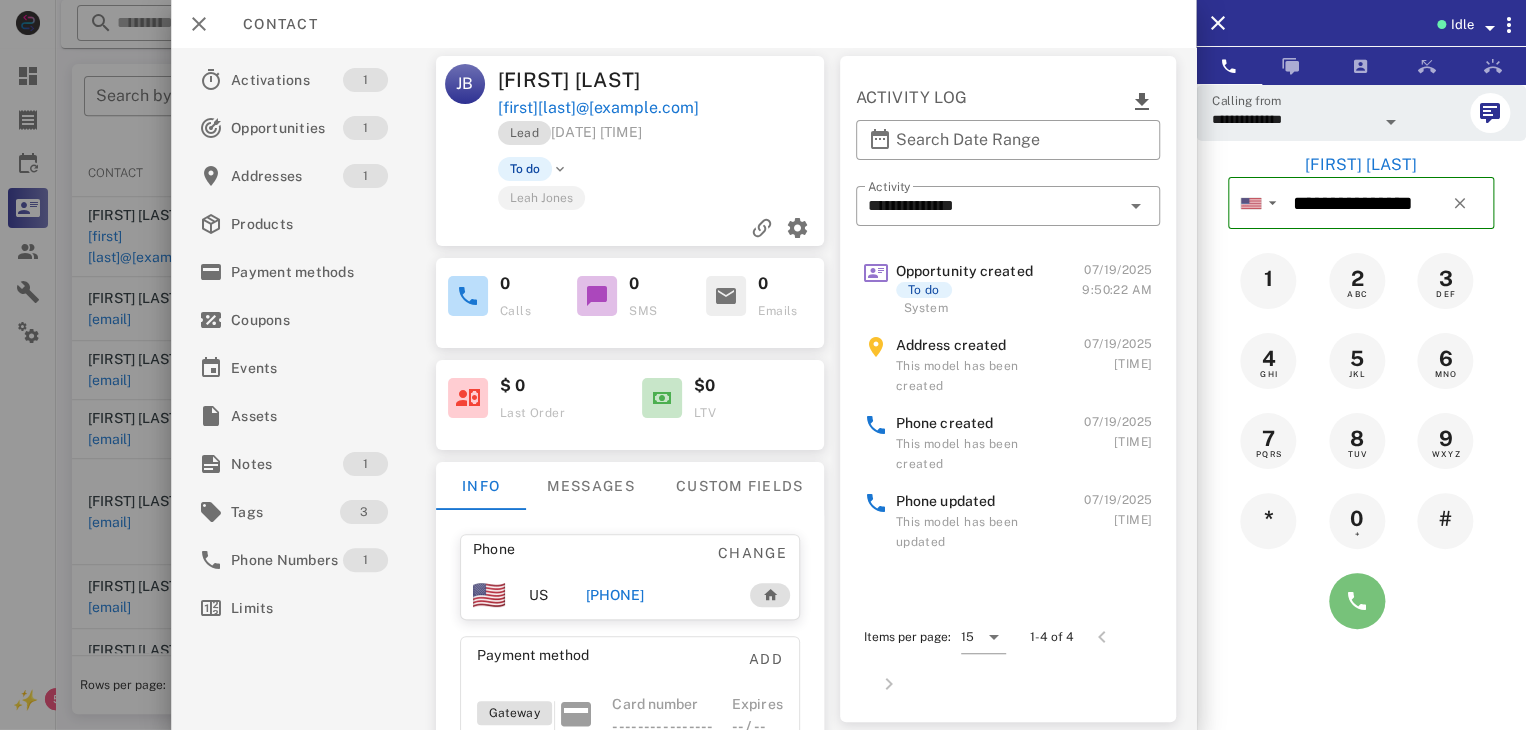 click at bounding box center [1357, 601] 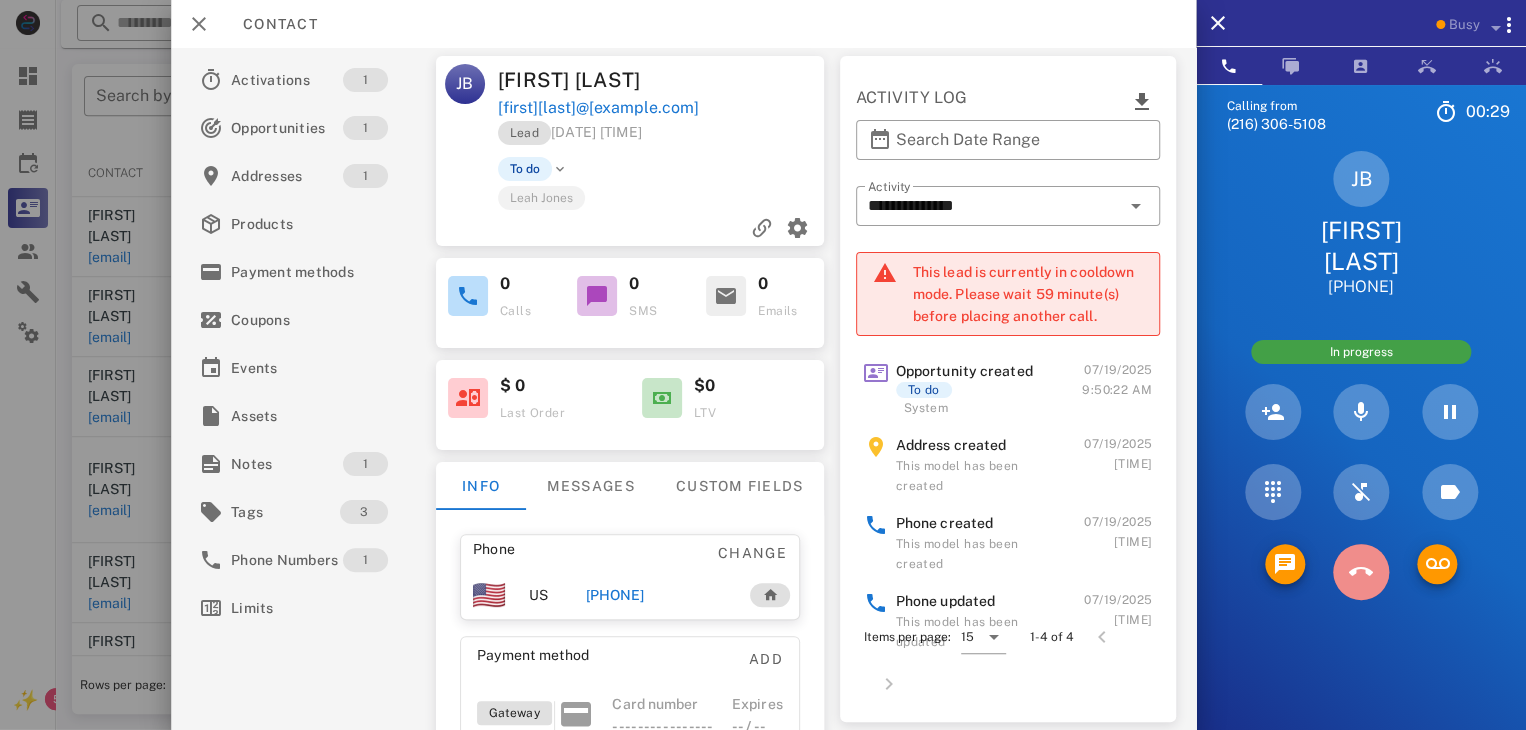 click at bounding box center (1361, 572) 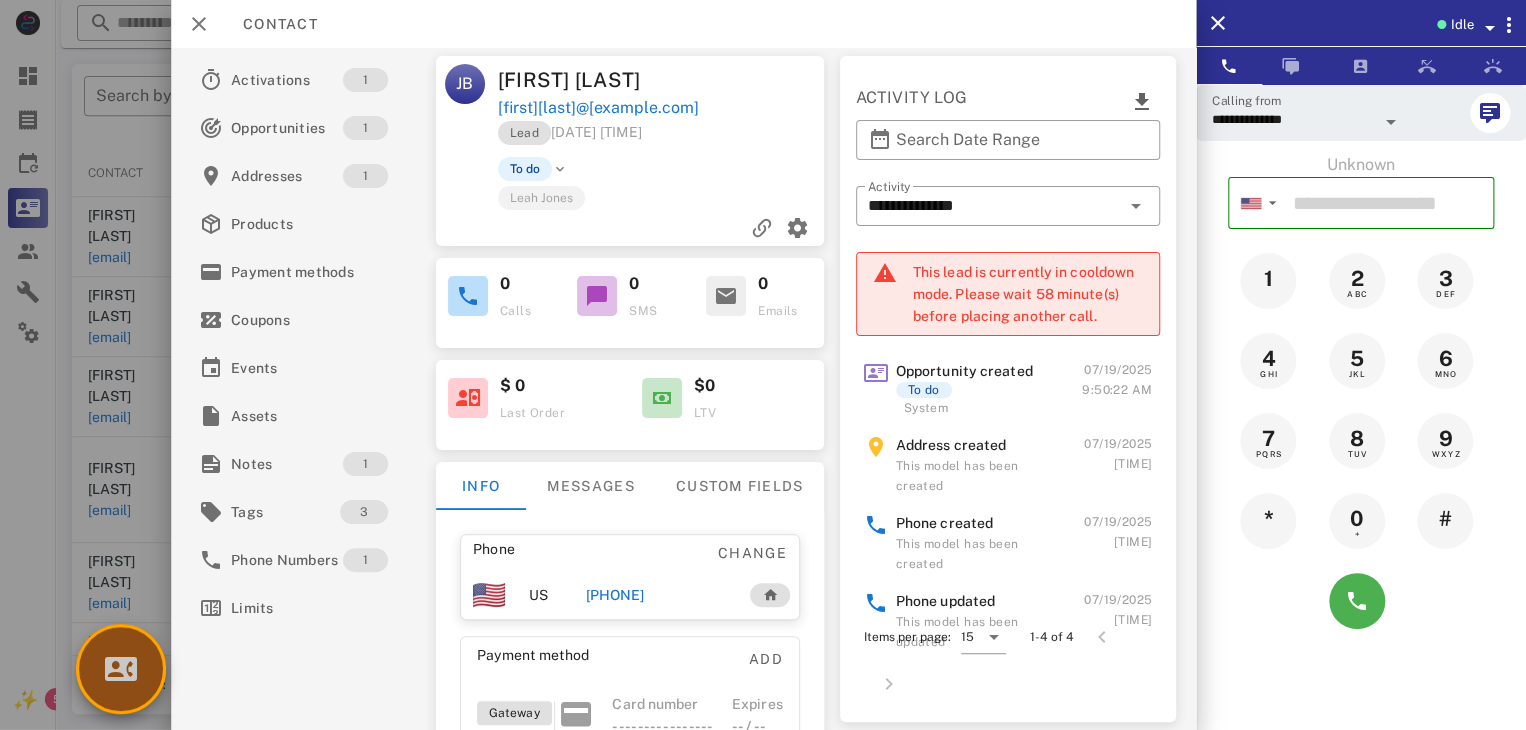 click at bounding box center [121, 669] 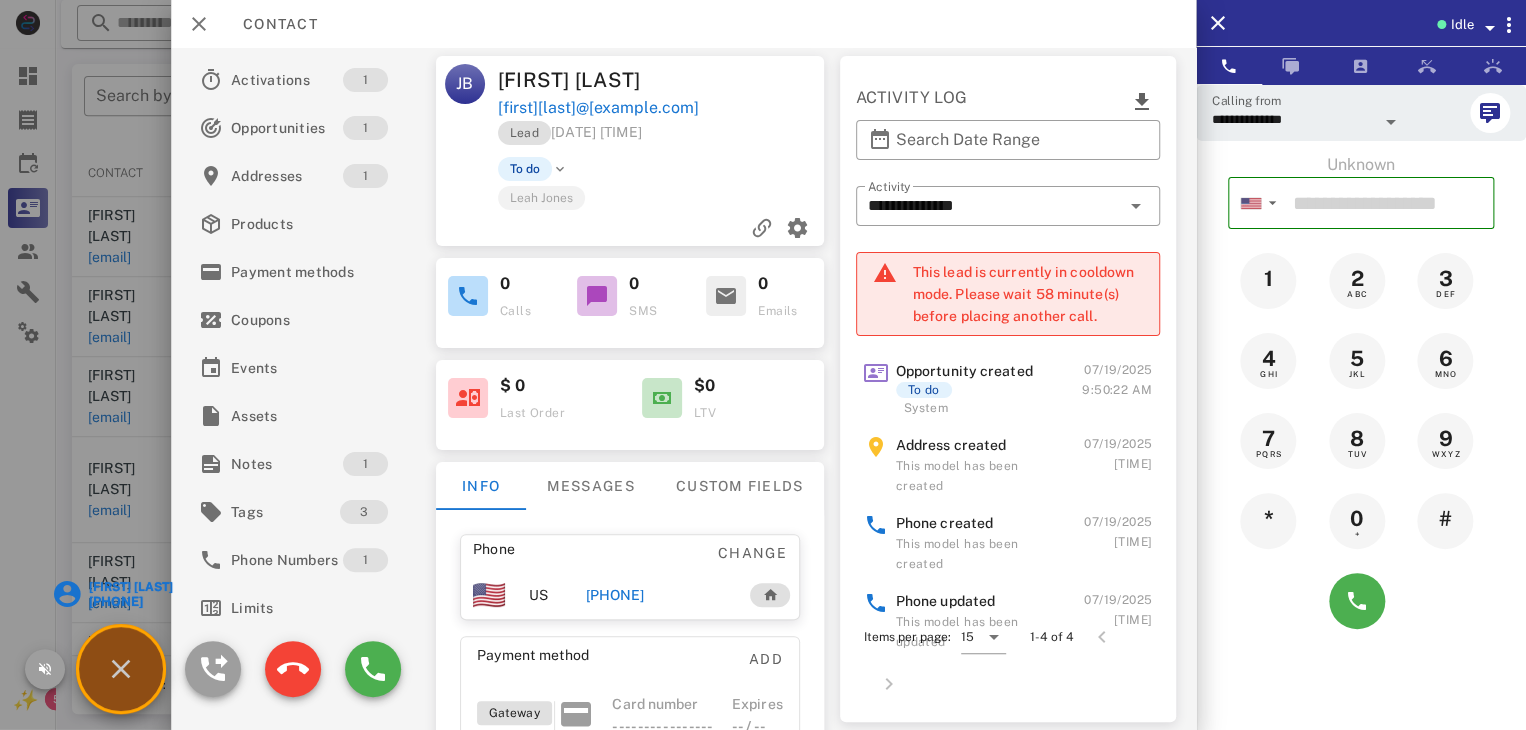 click on "[FIRST] [LAST]" at bounding box center [129, 587] 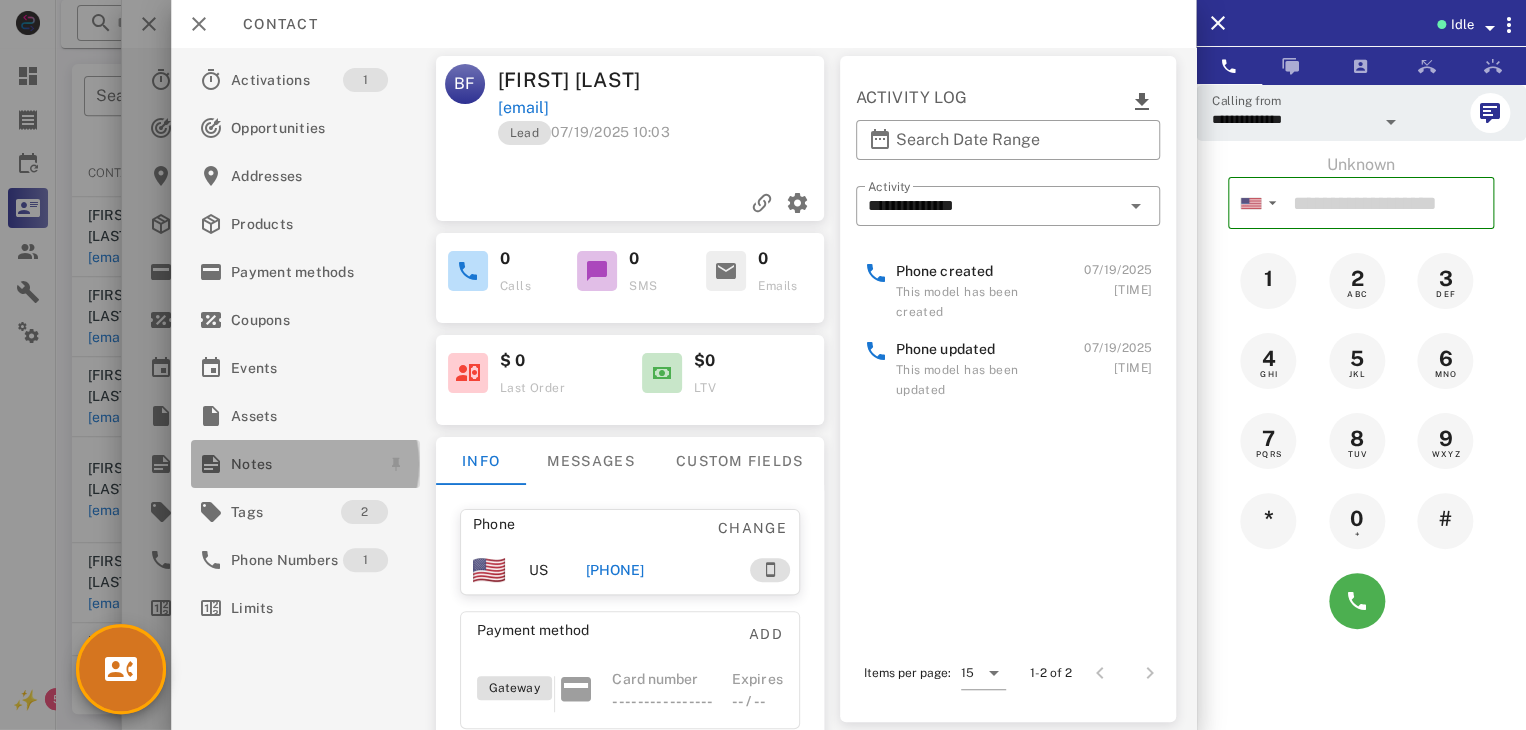click on "Notes" at bounding box center [301, 464] 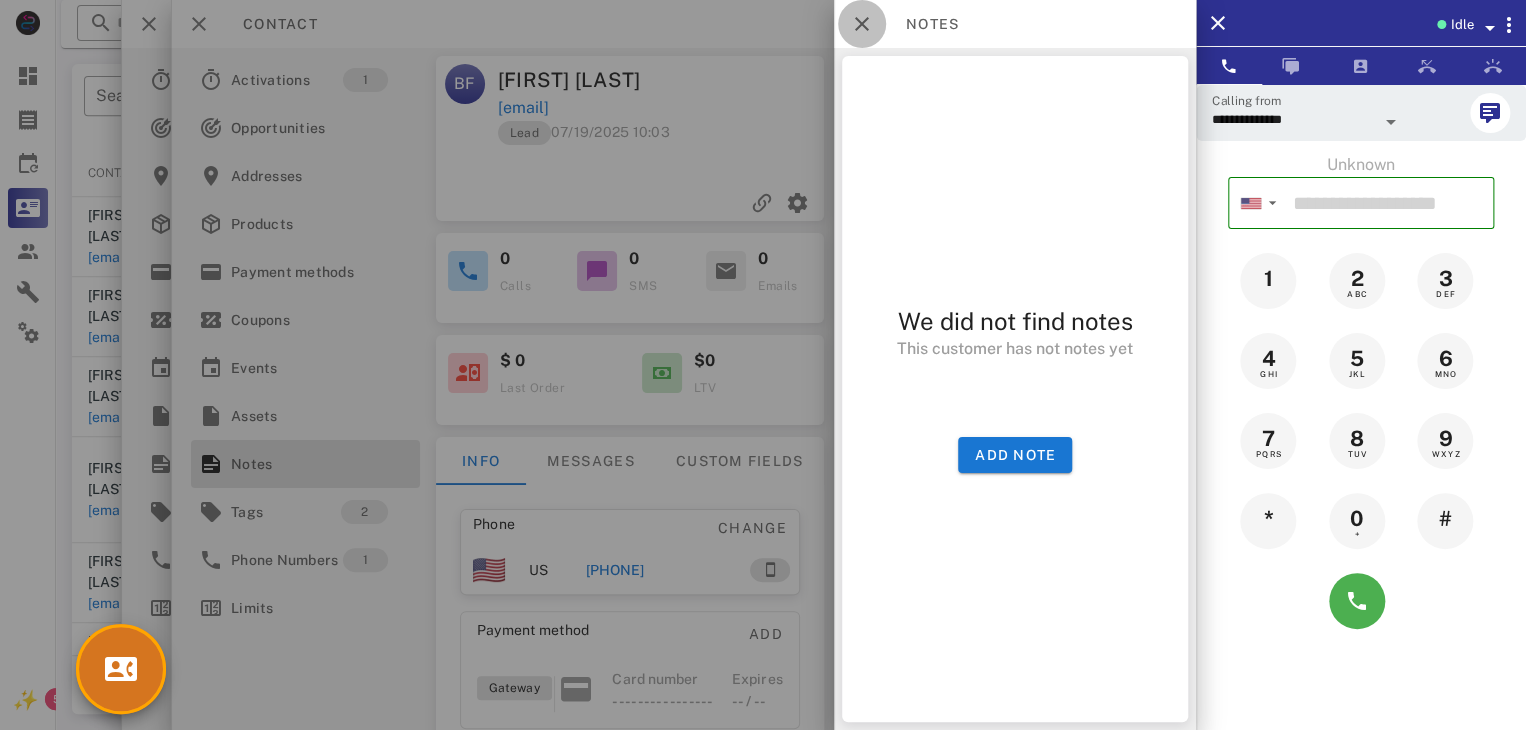 click at bounding box center [862, 24] 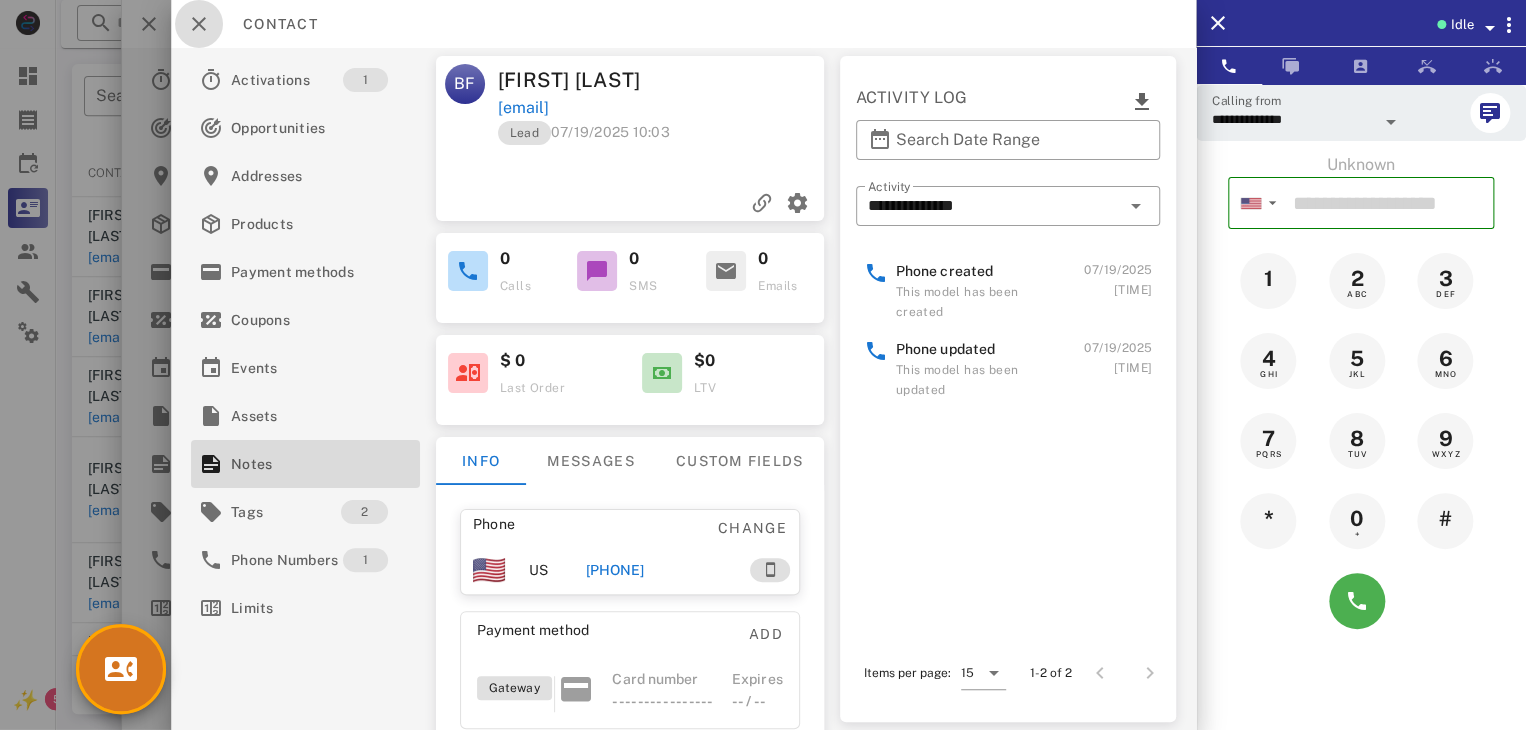 click at bounding box center (199, 24) 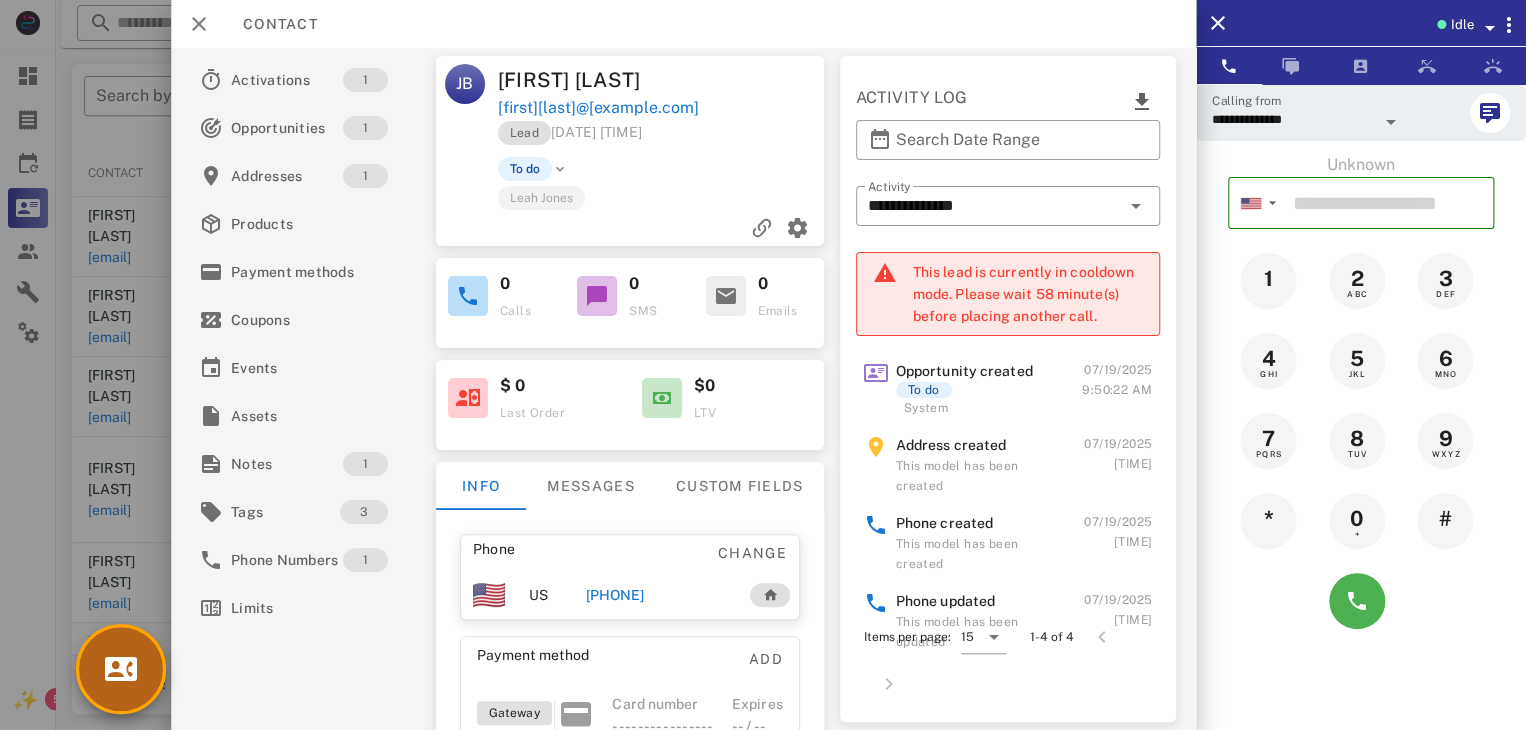 click at bounding box center (121, 669) 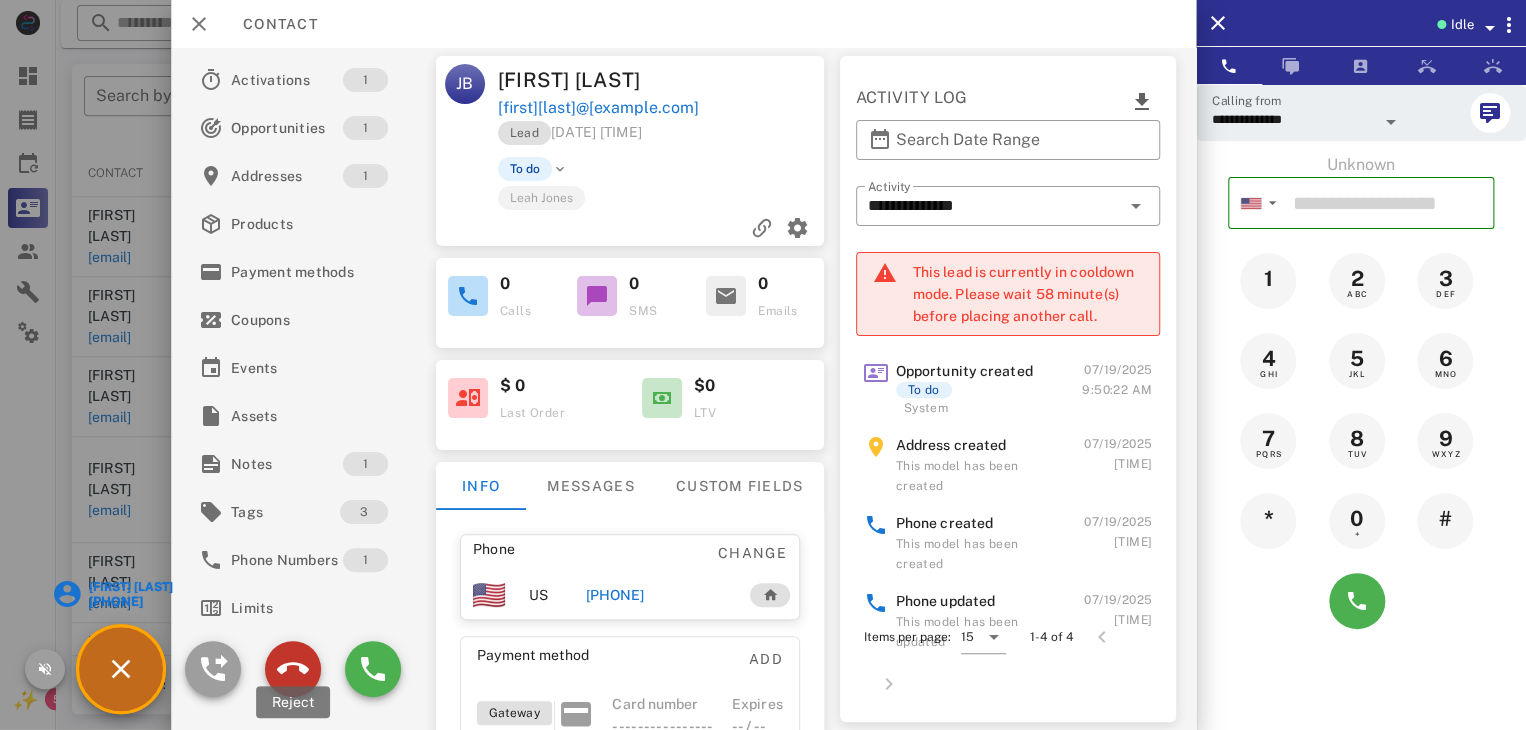 click at bounding box center [293, 669] 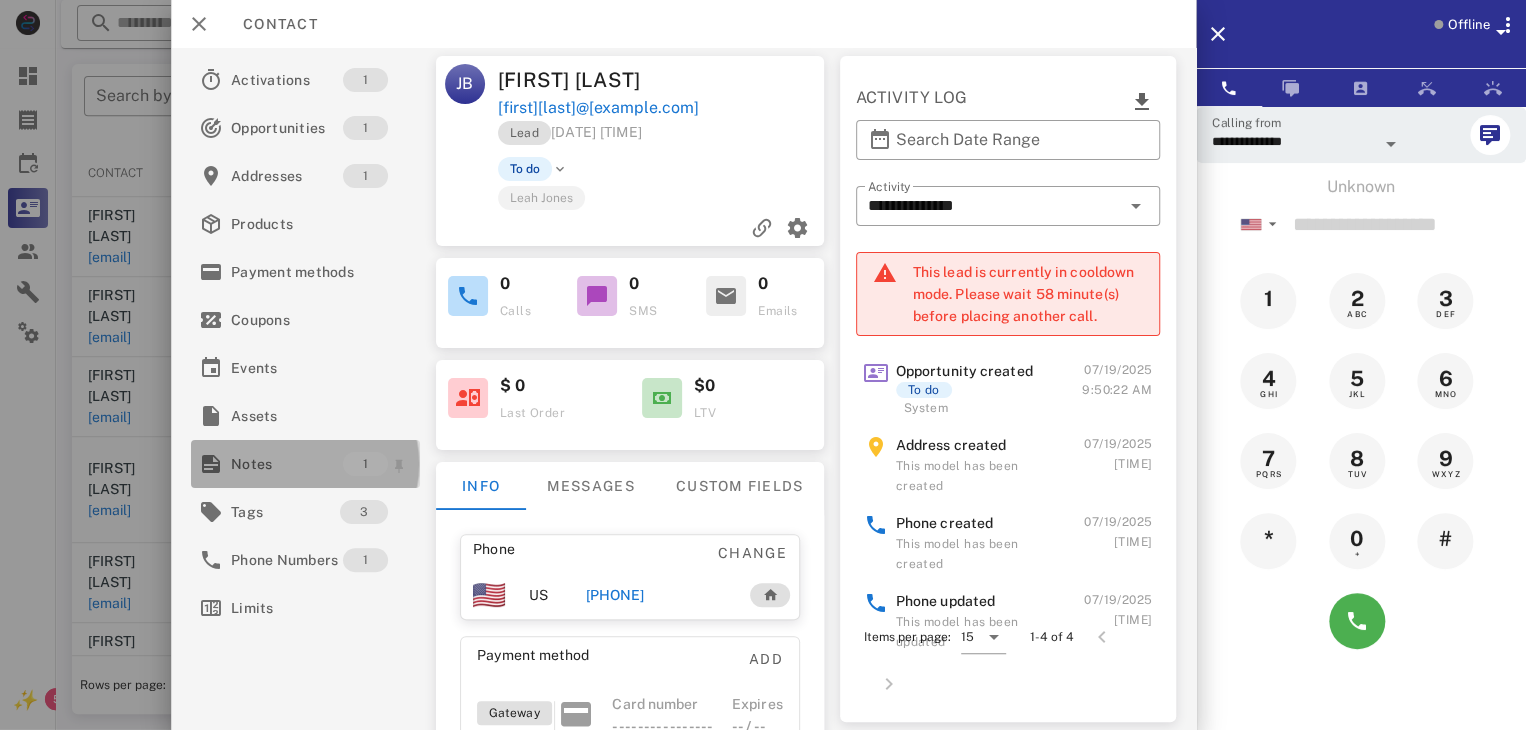 click on "Notes" at bounding box center [287, 464] 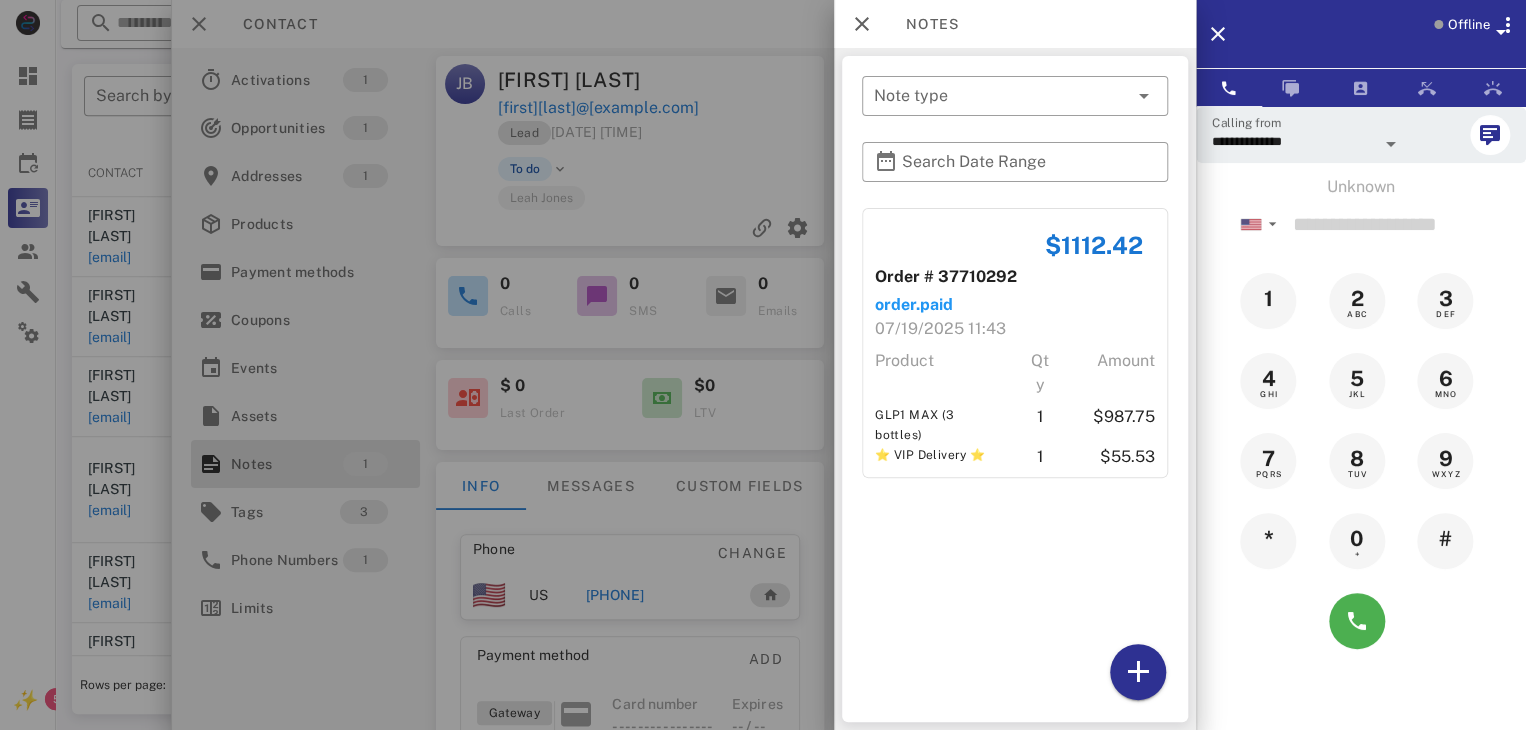 click at bounding box center [763, 365] 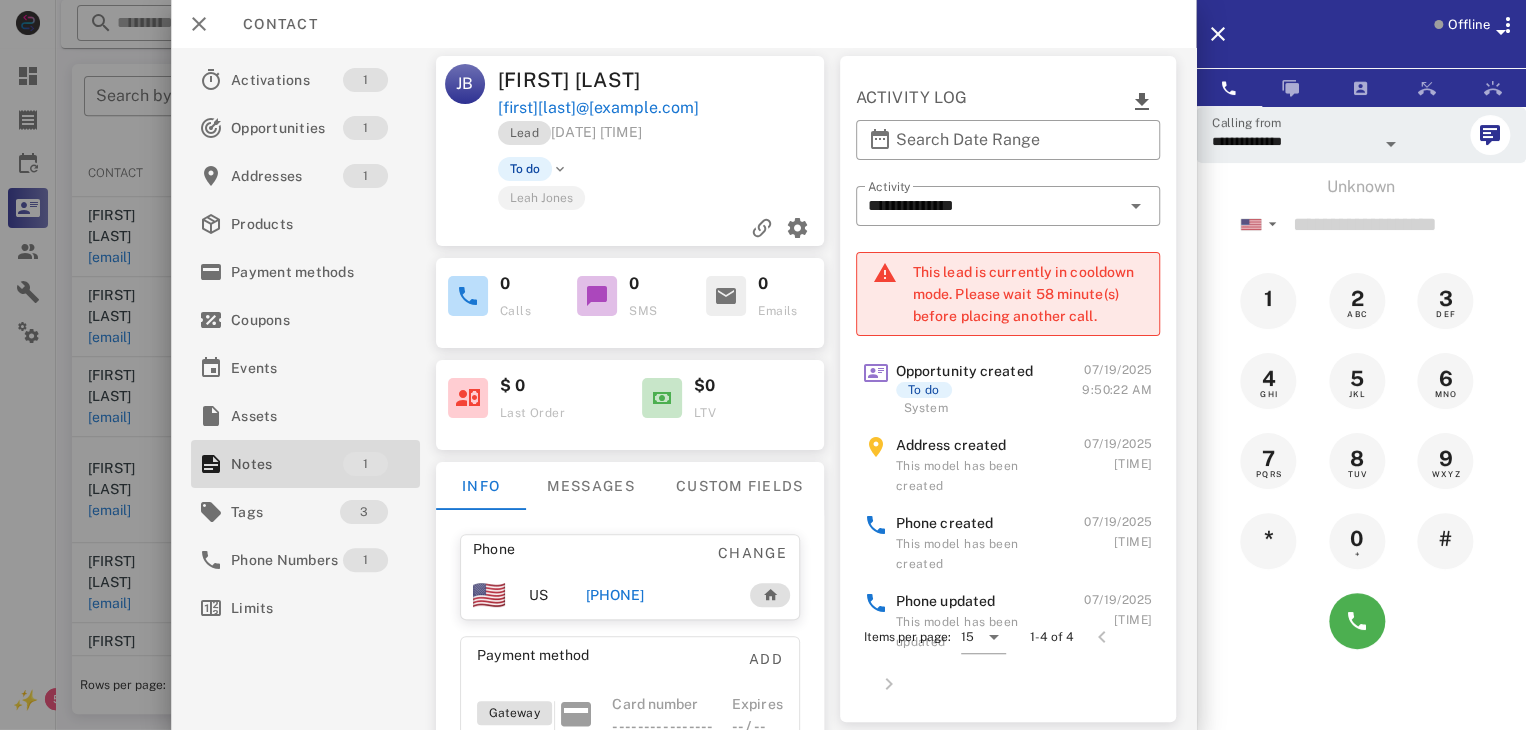 click at bounding box center [763, 365] 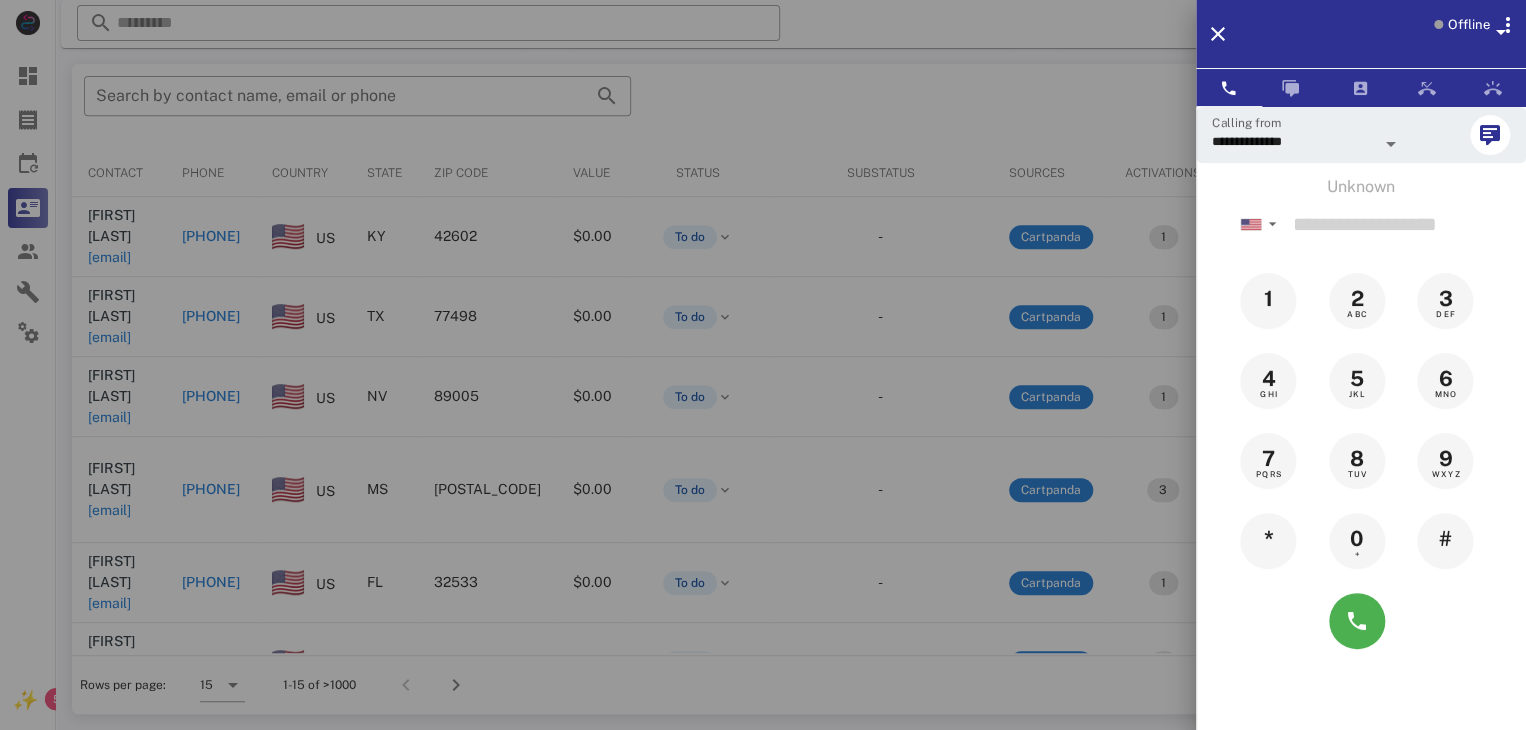 click at bounding box center (763, 365) 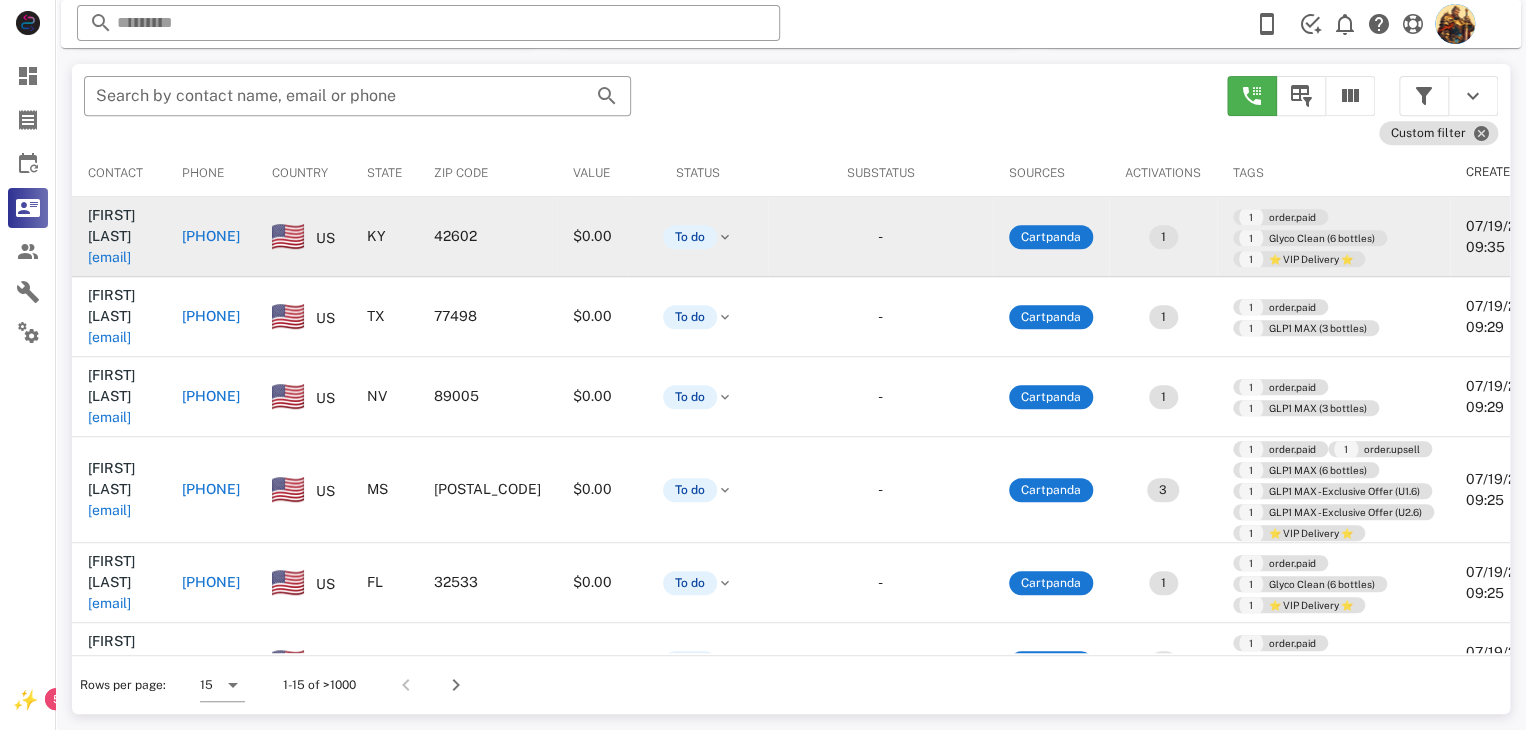 click on "[EMAIL]" at bounding box center [109, 257] 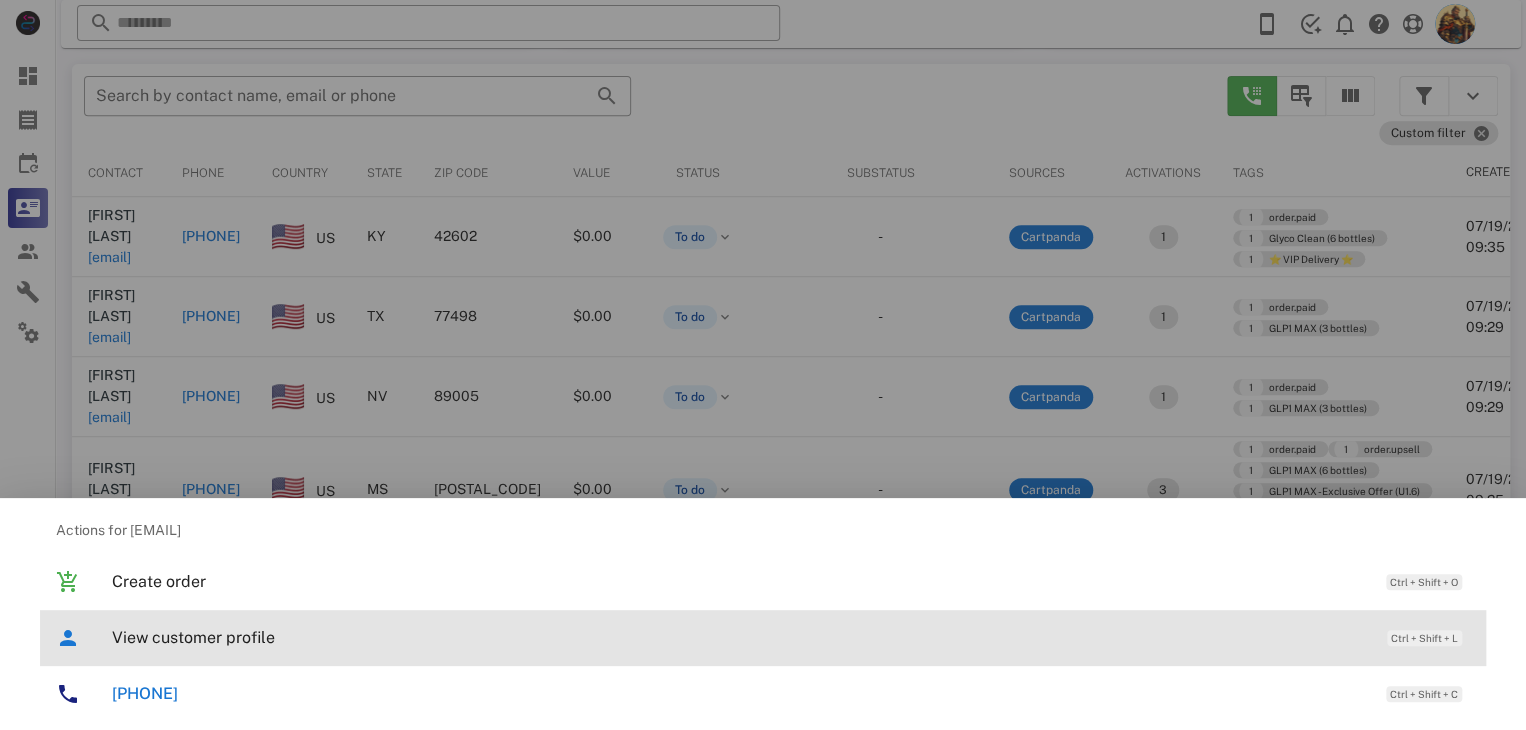 click on "View customer profile Ctrl + Shift + L" at bounding box center (791, 637) 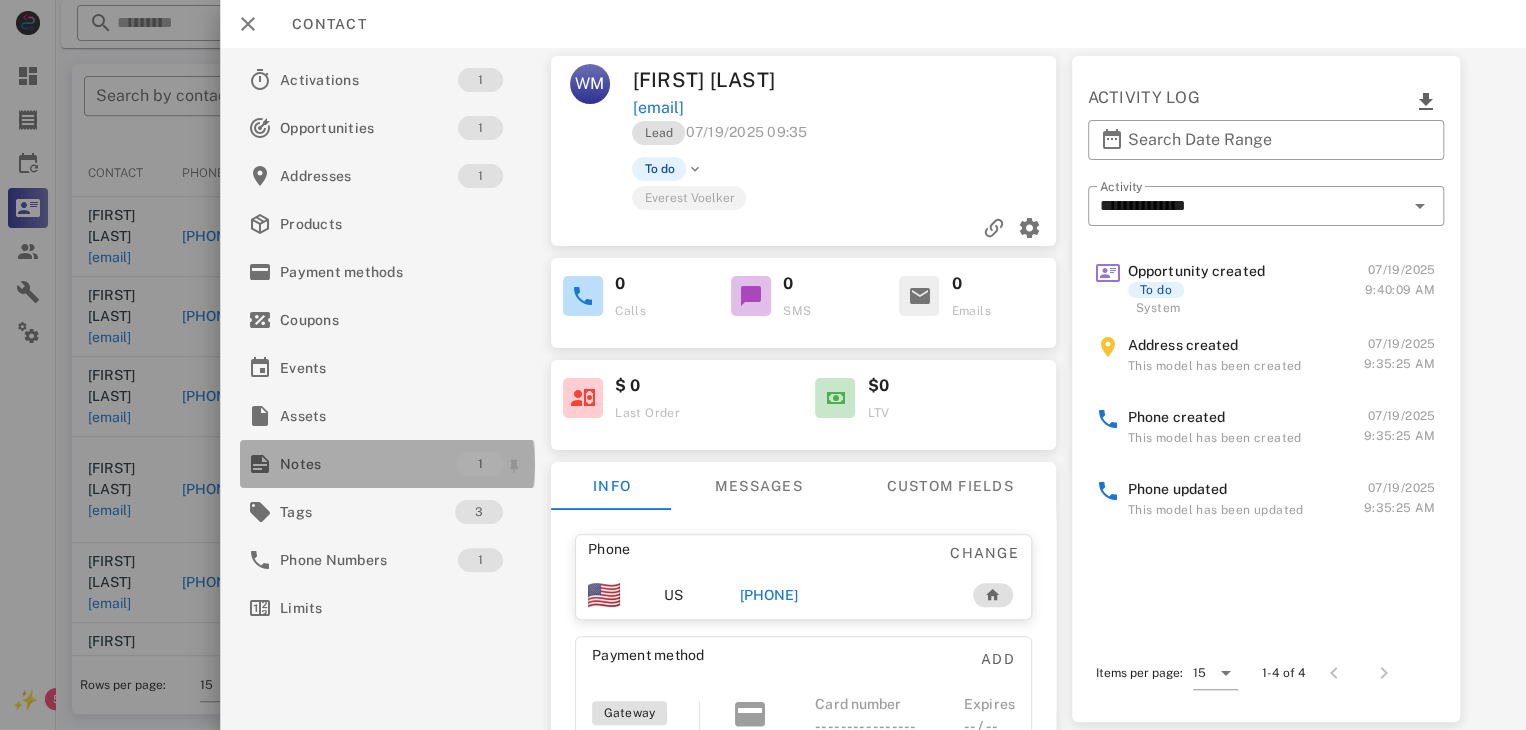 click on "Notes" at bounding box center (369, 464) 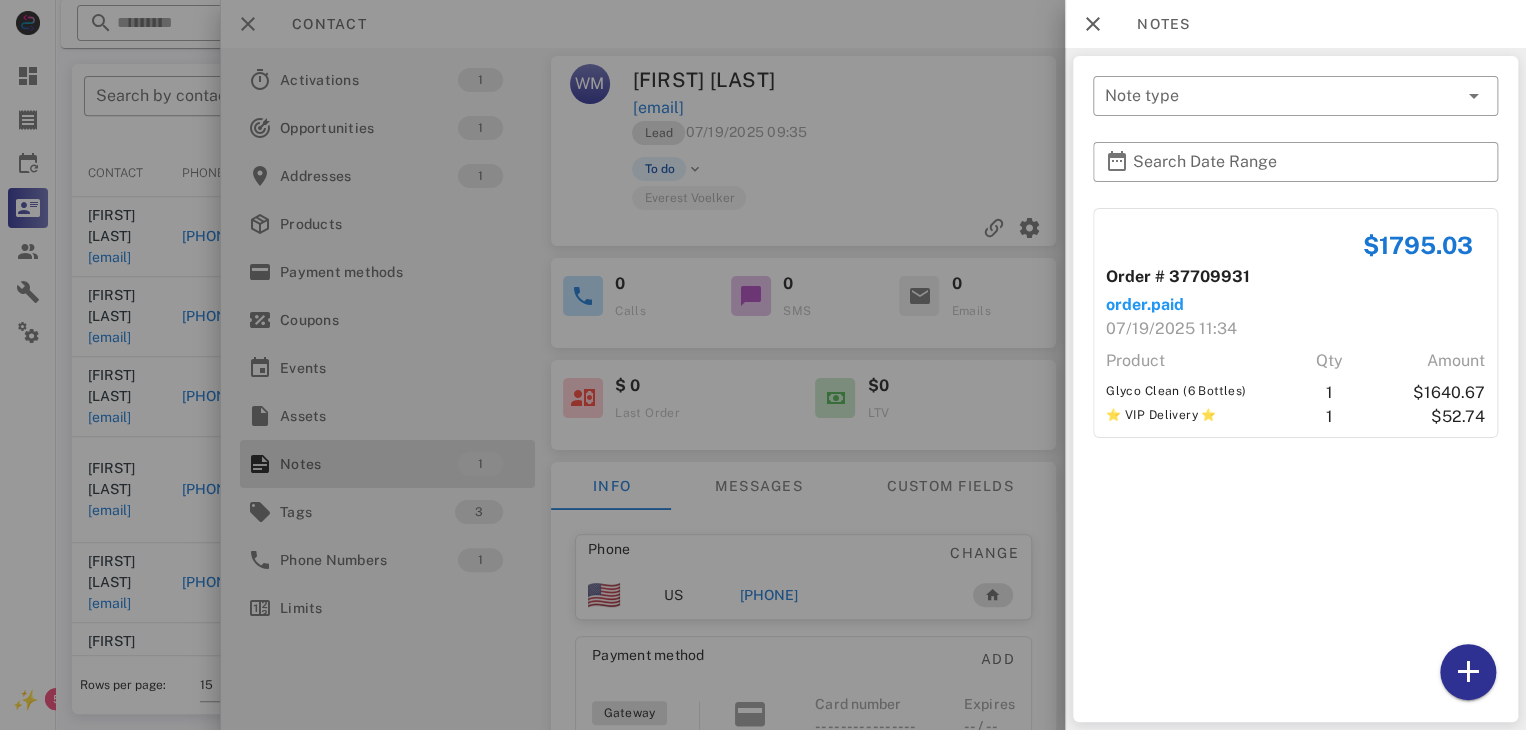 click at bounding box center (763, 365) 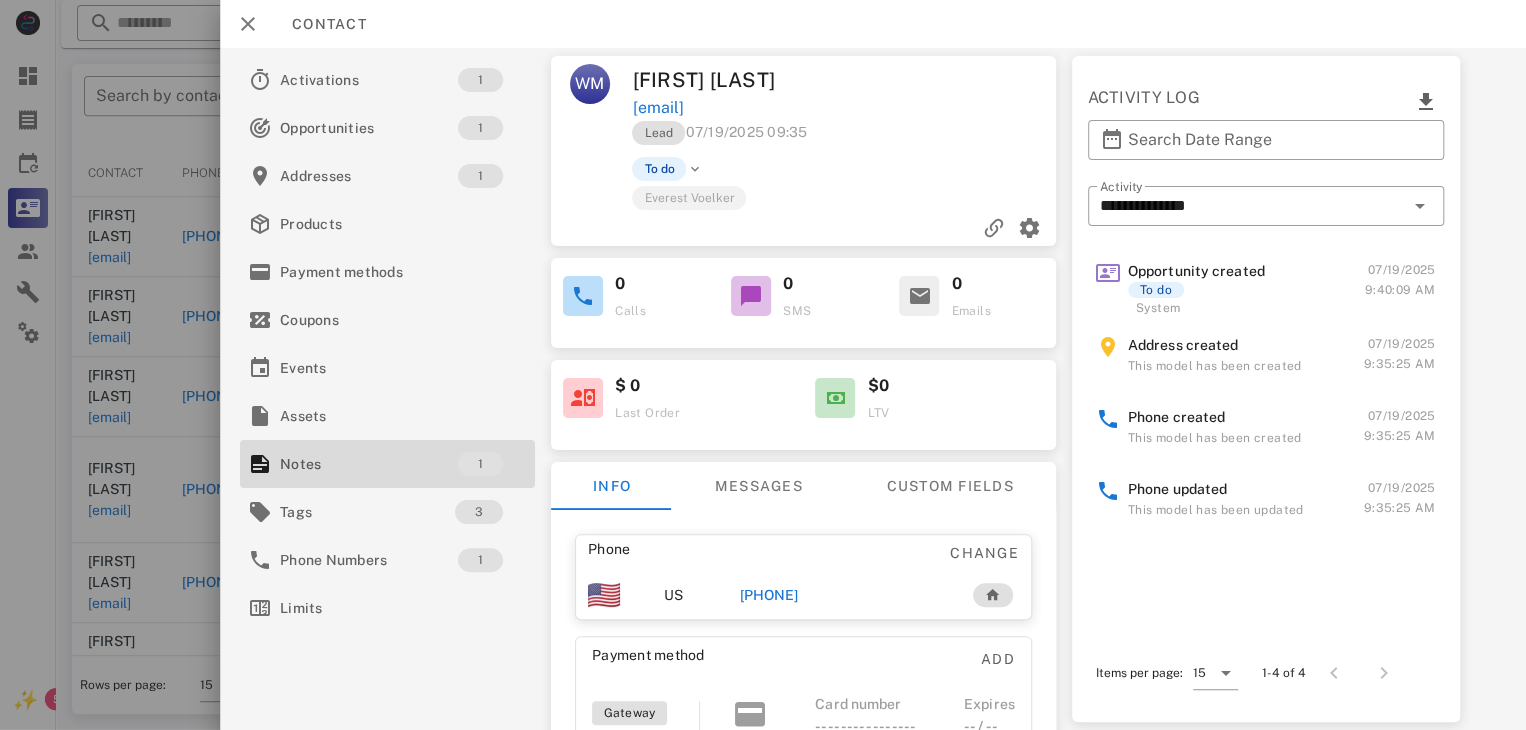click on "[PHONE]" at bounding box center [769, 595] 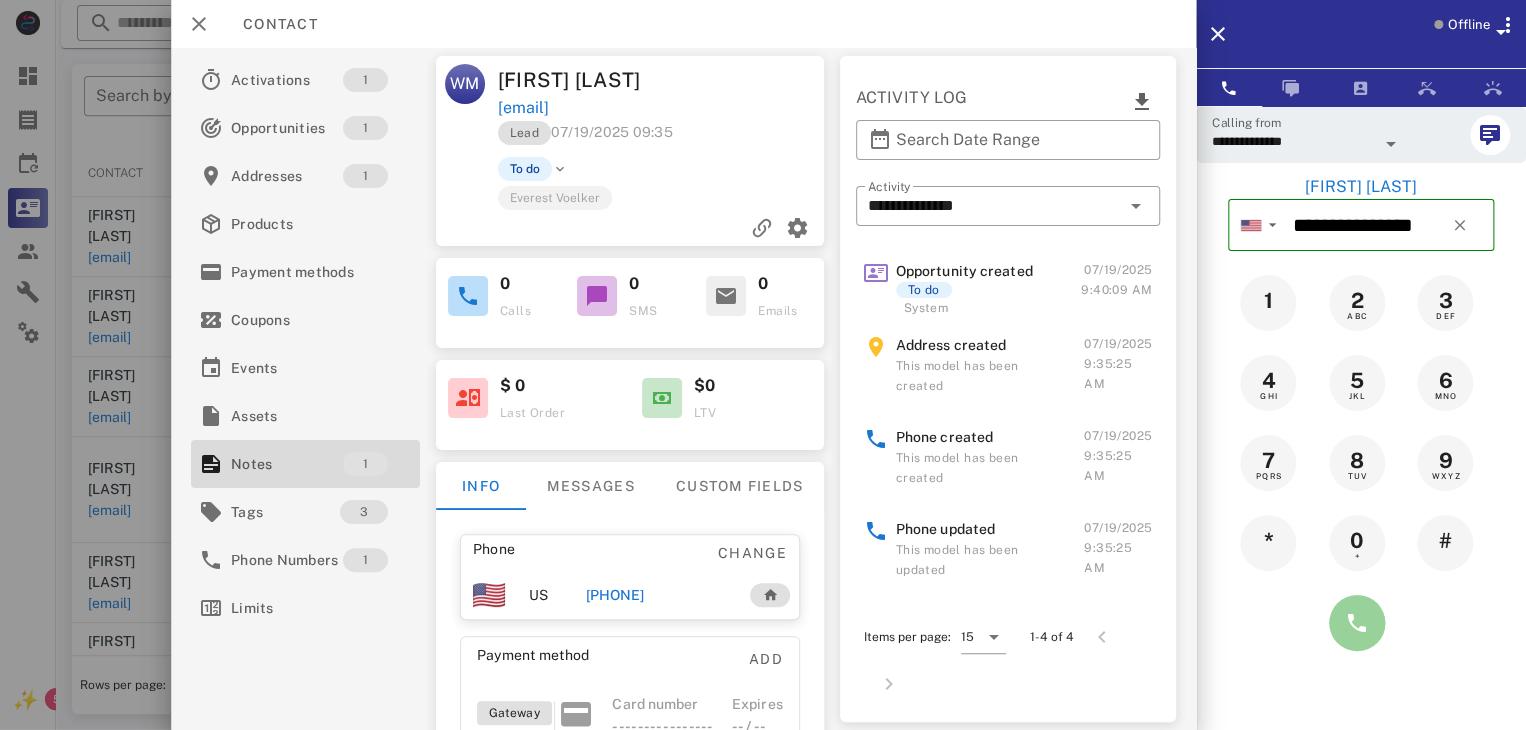click at bounding box center (1357, 623) 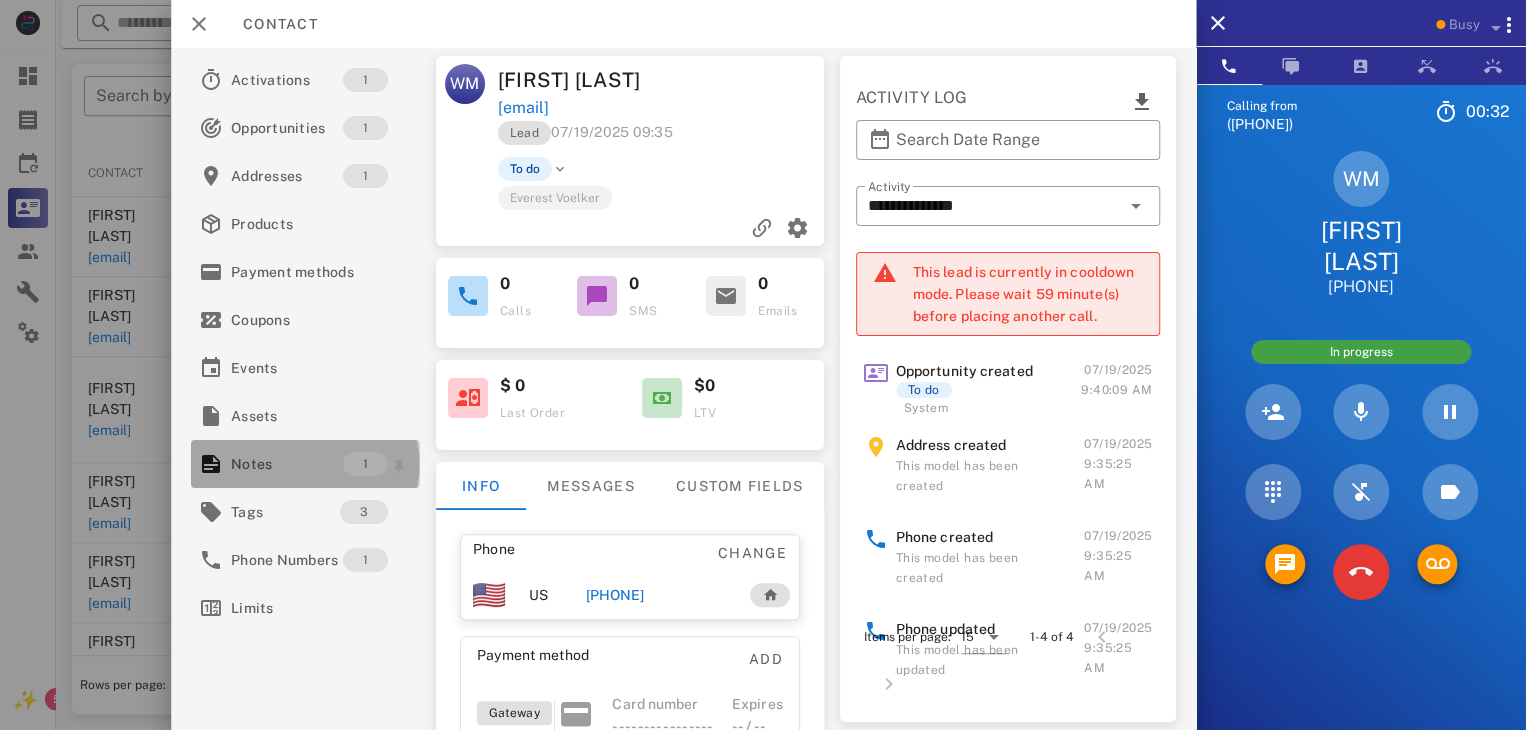 click on "Notes" at bounding box center (287, 464) 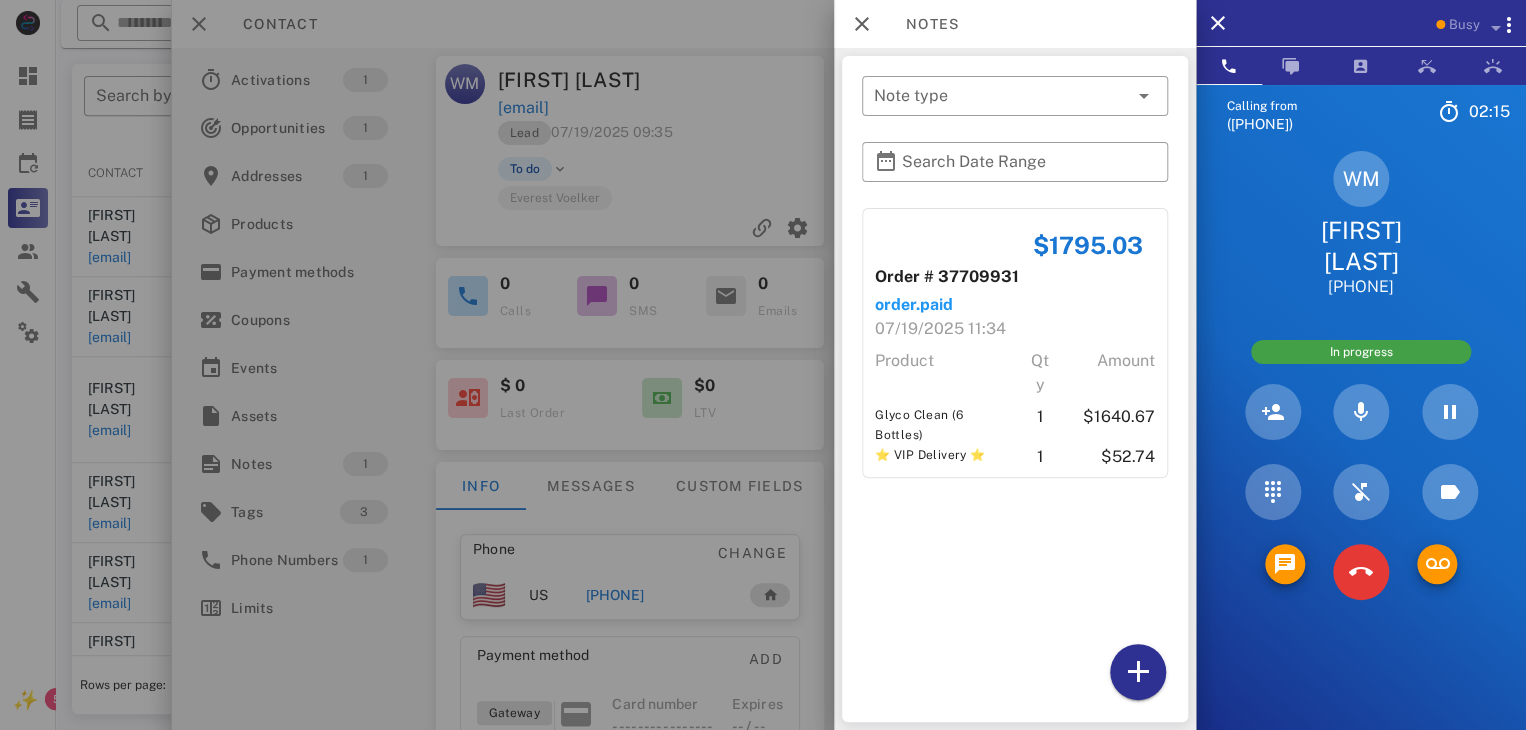 drag, startPoint x: 304, startPoint y: 472, endPoint x: 653, endPoint y: 549, distance: 357.39334 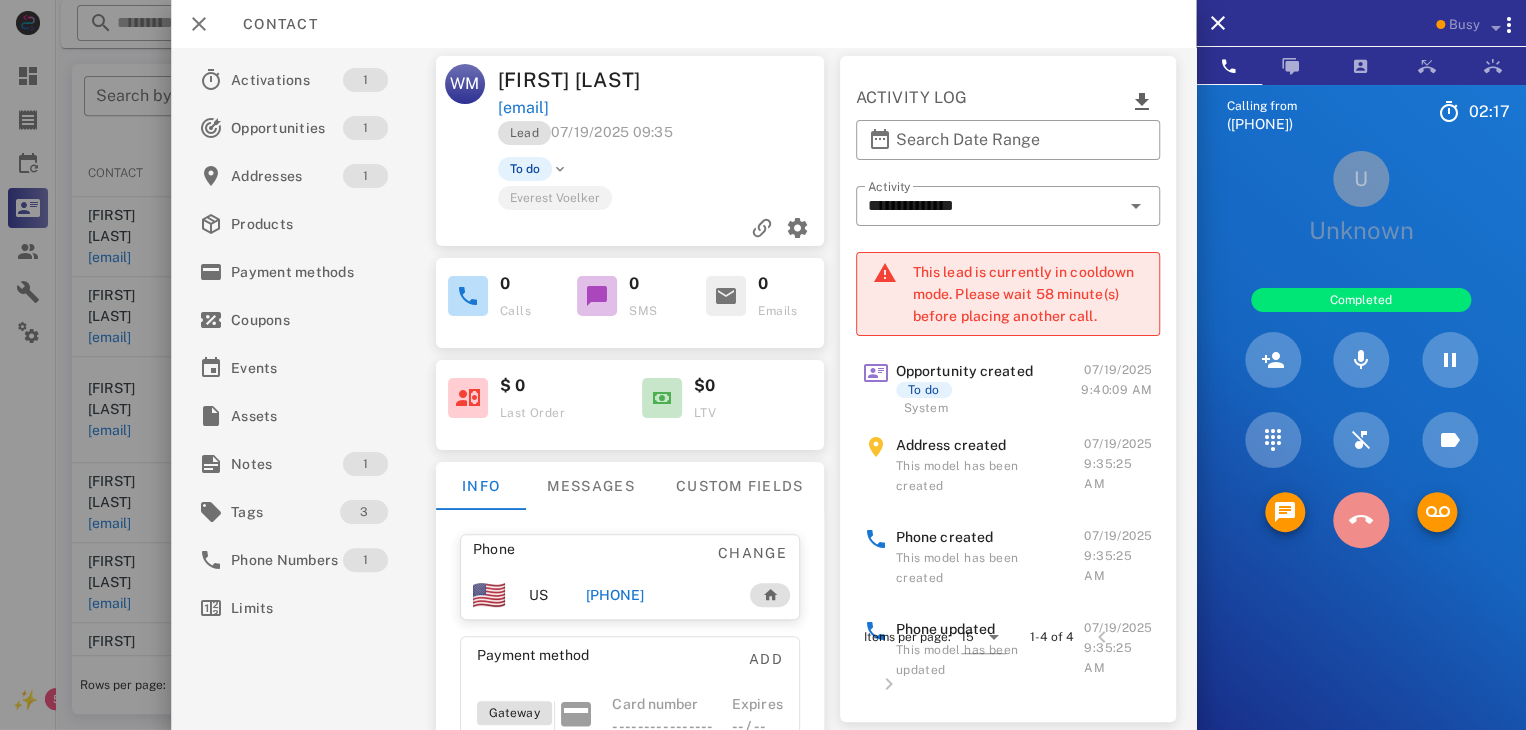click at bounding box center (1361, 520) 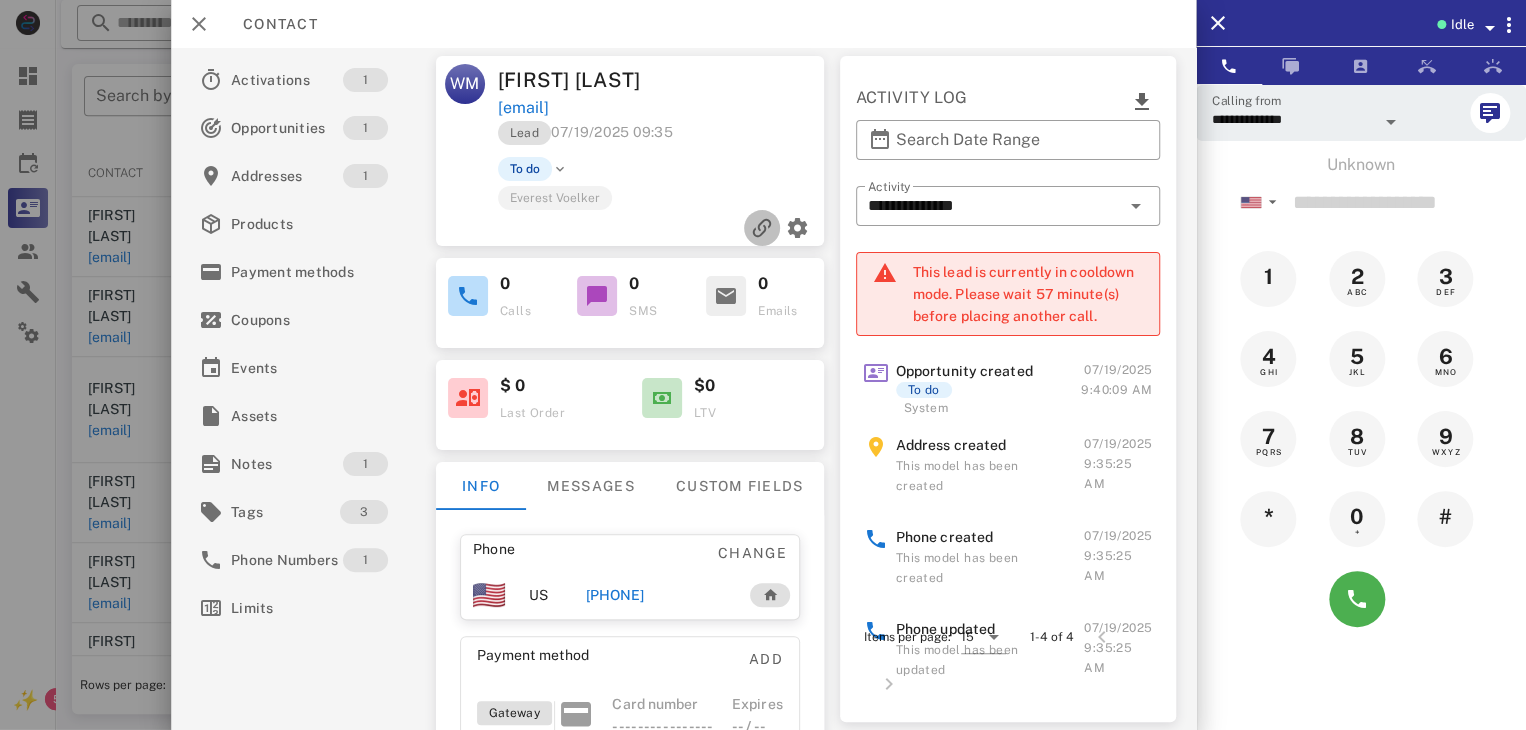 click at bounding box center (762, 228) 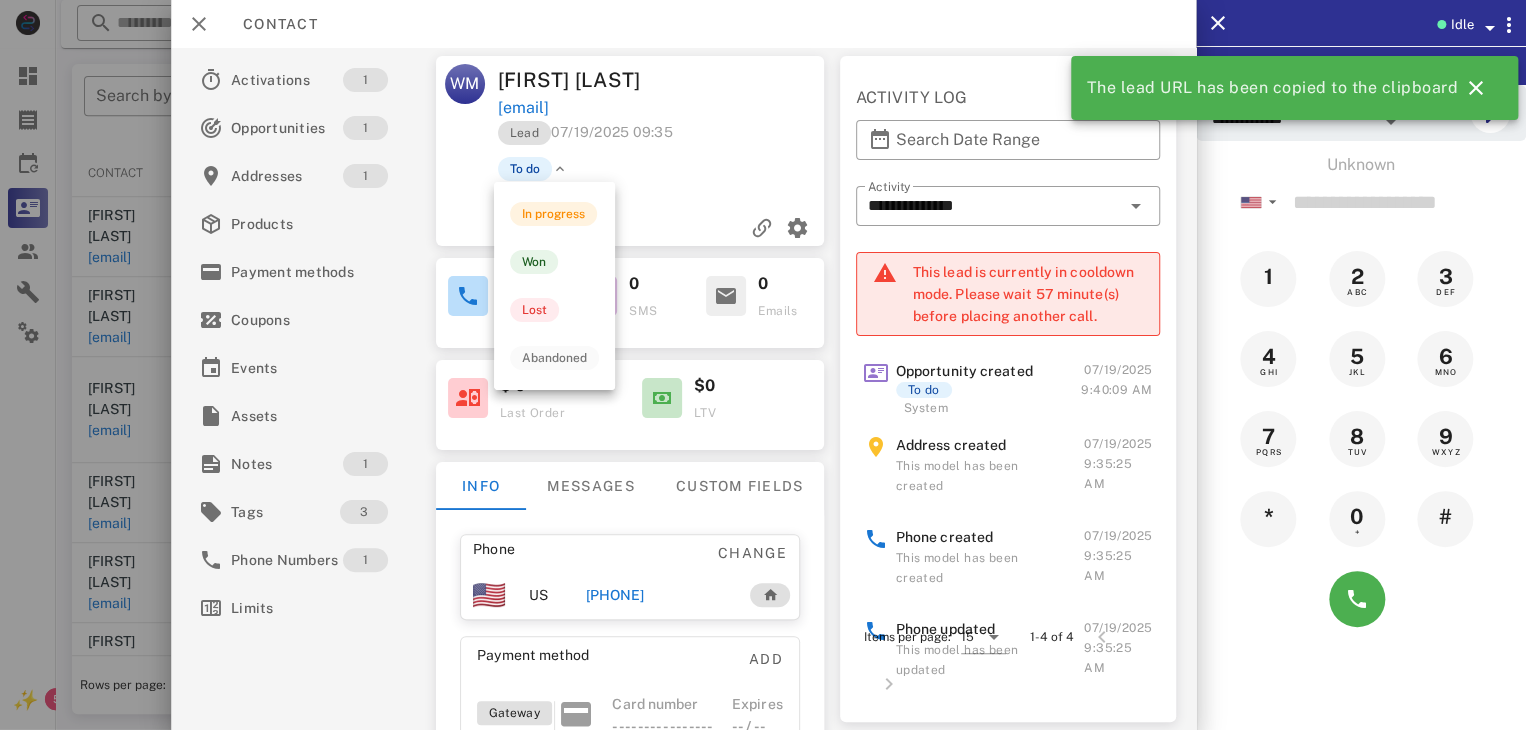 click at bounding box center (560, 169) 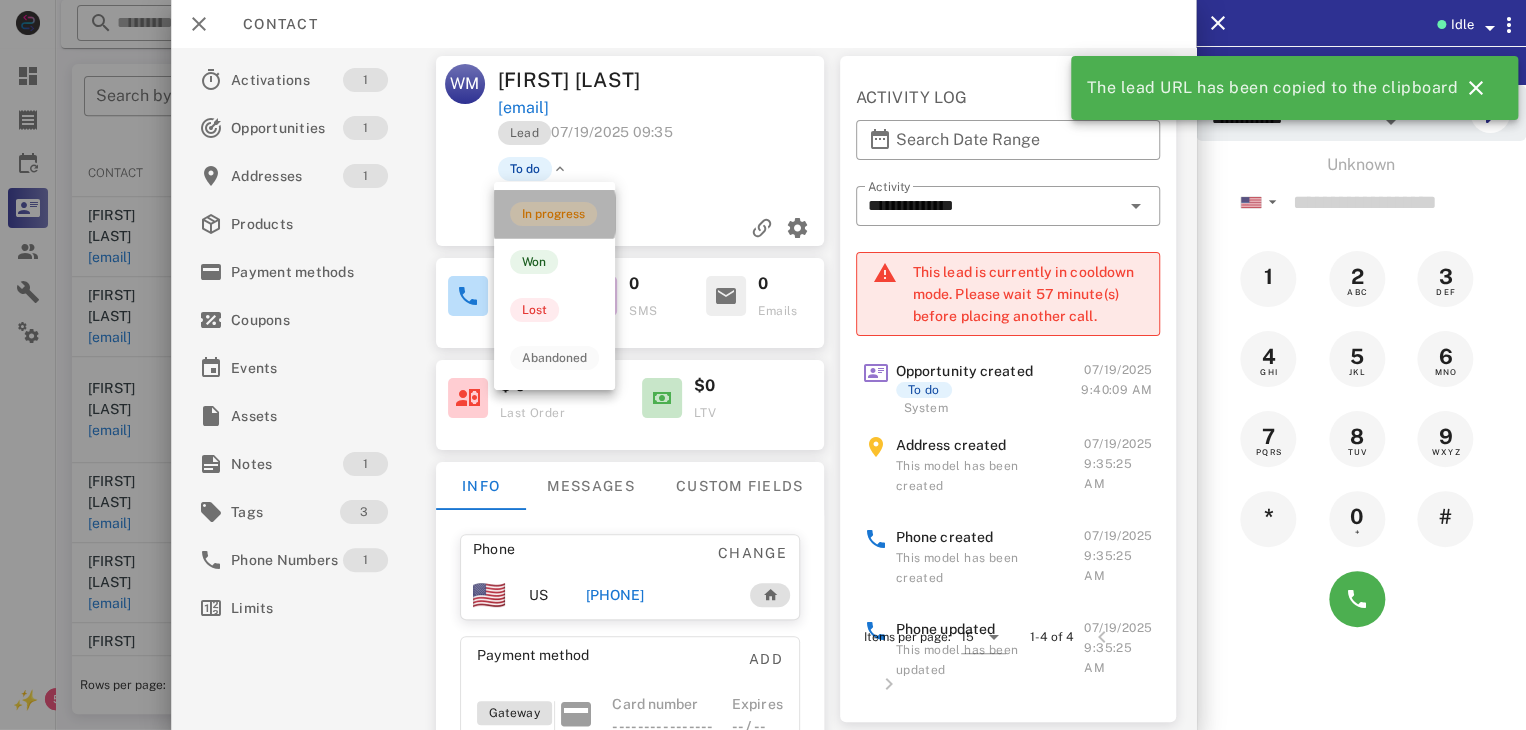 click on "In progress" at bounding box center [553, 214] 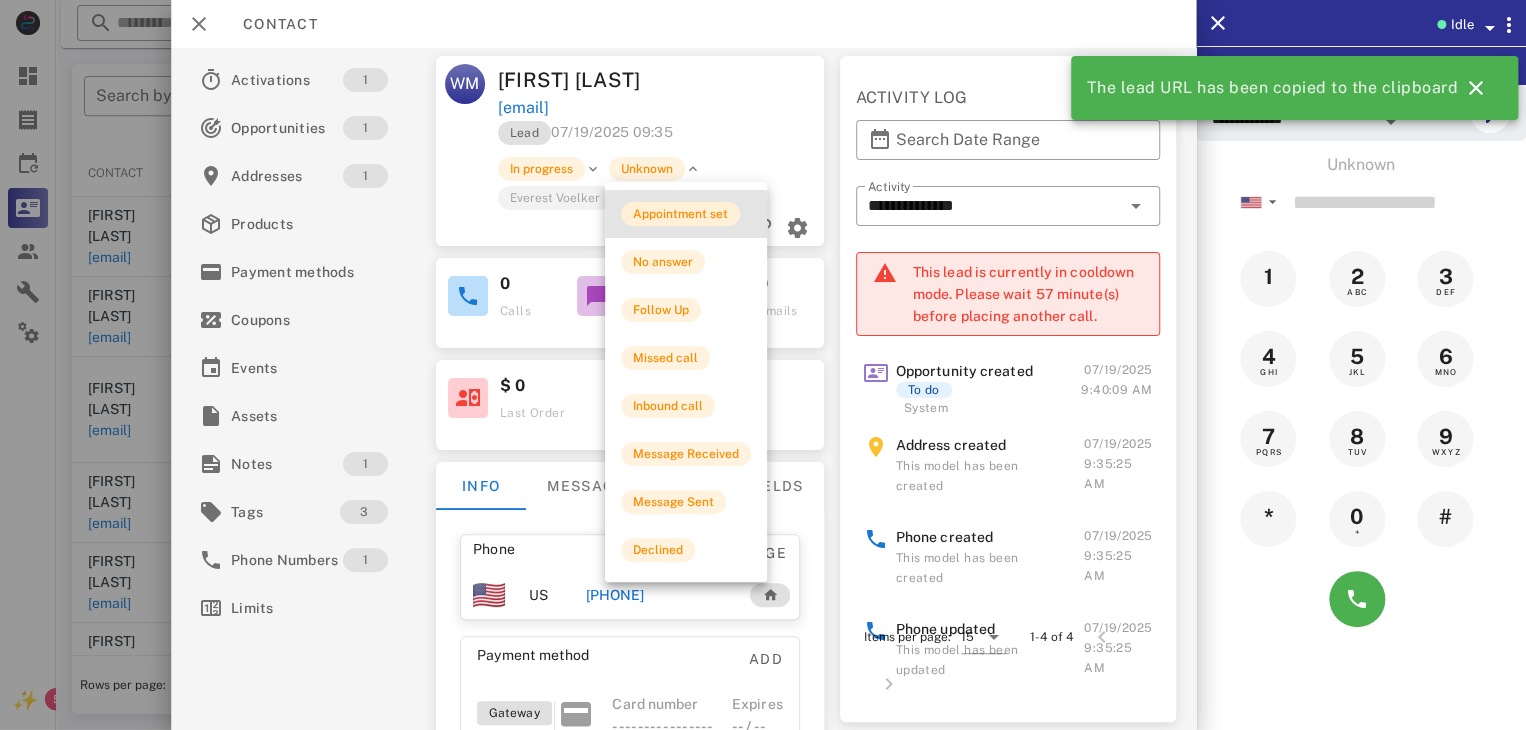click on "Appointment set" at bounding box center (680, 214) 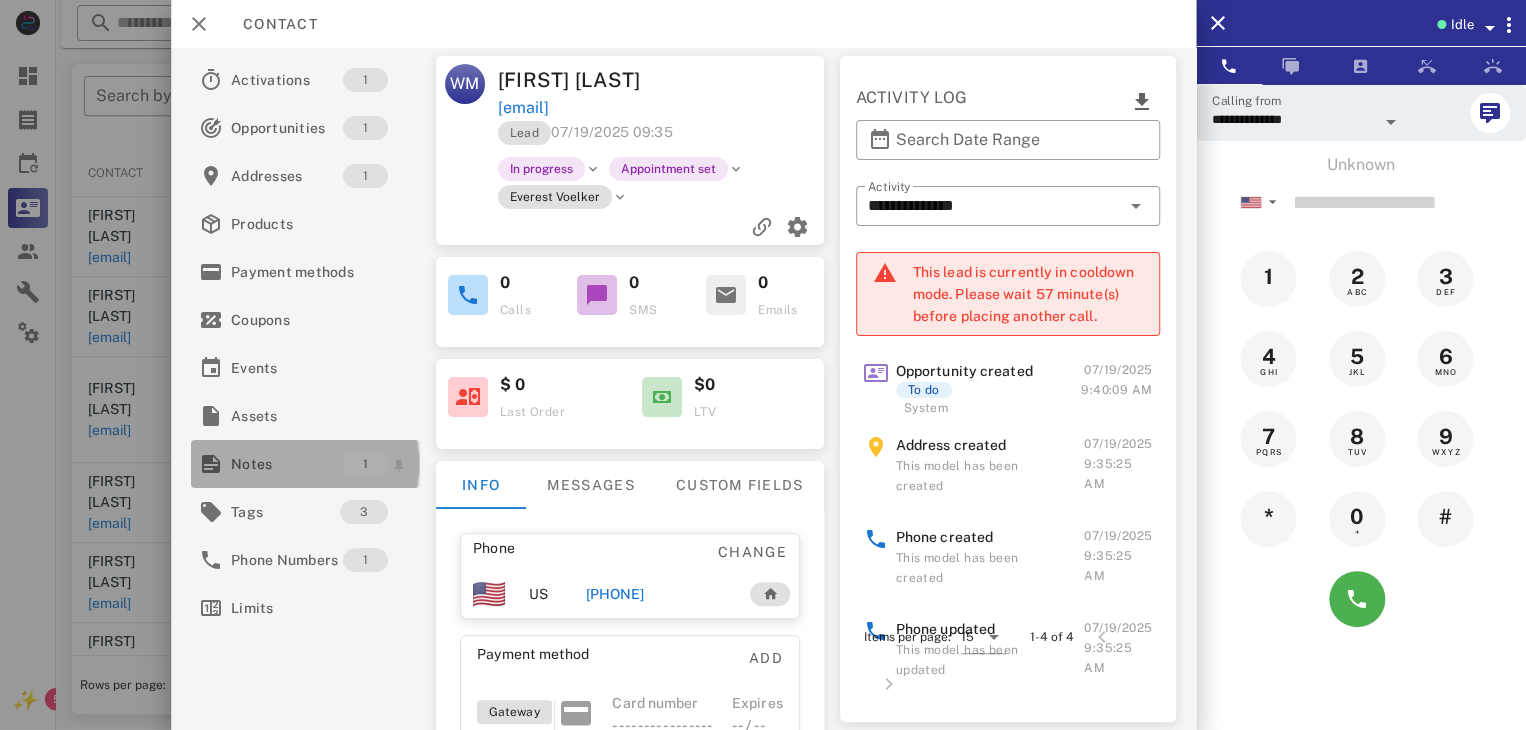 click on "Notes" at bounding box center [287, 464] 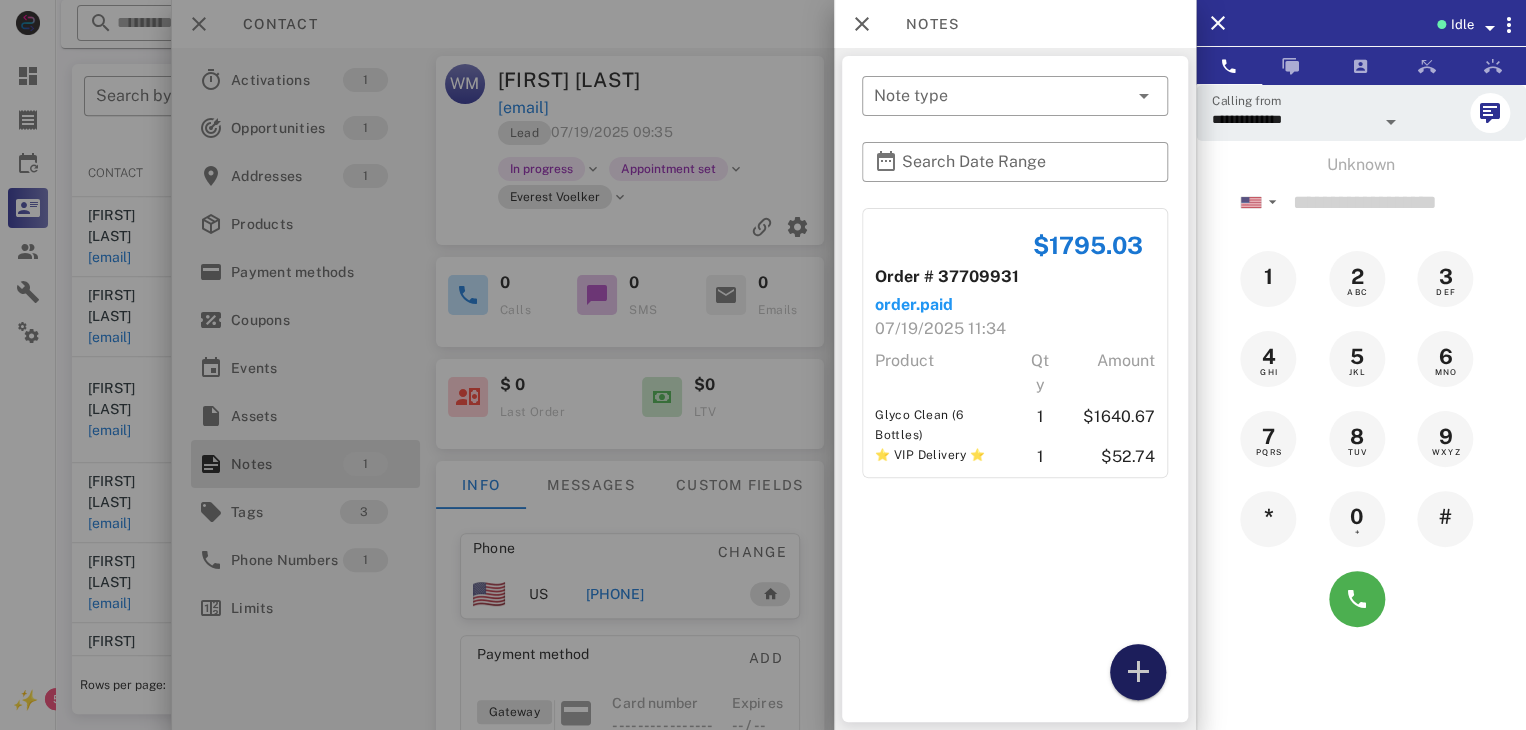 click at bounding box center (1138, 672) 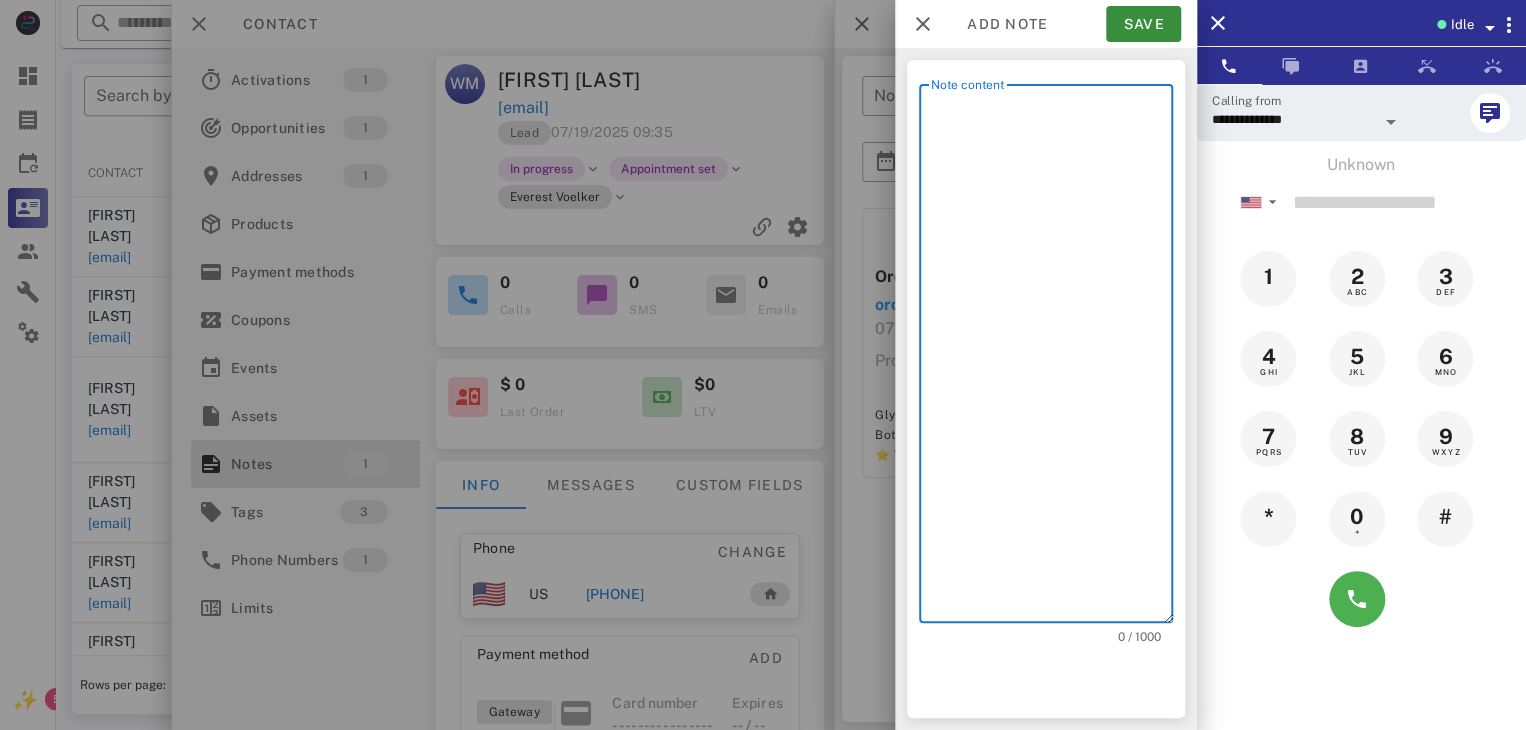 click on "Note content" at bounding box center (1052, 358) 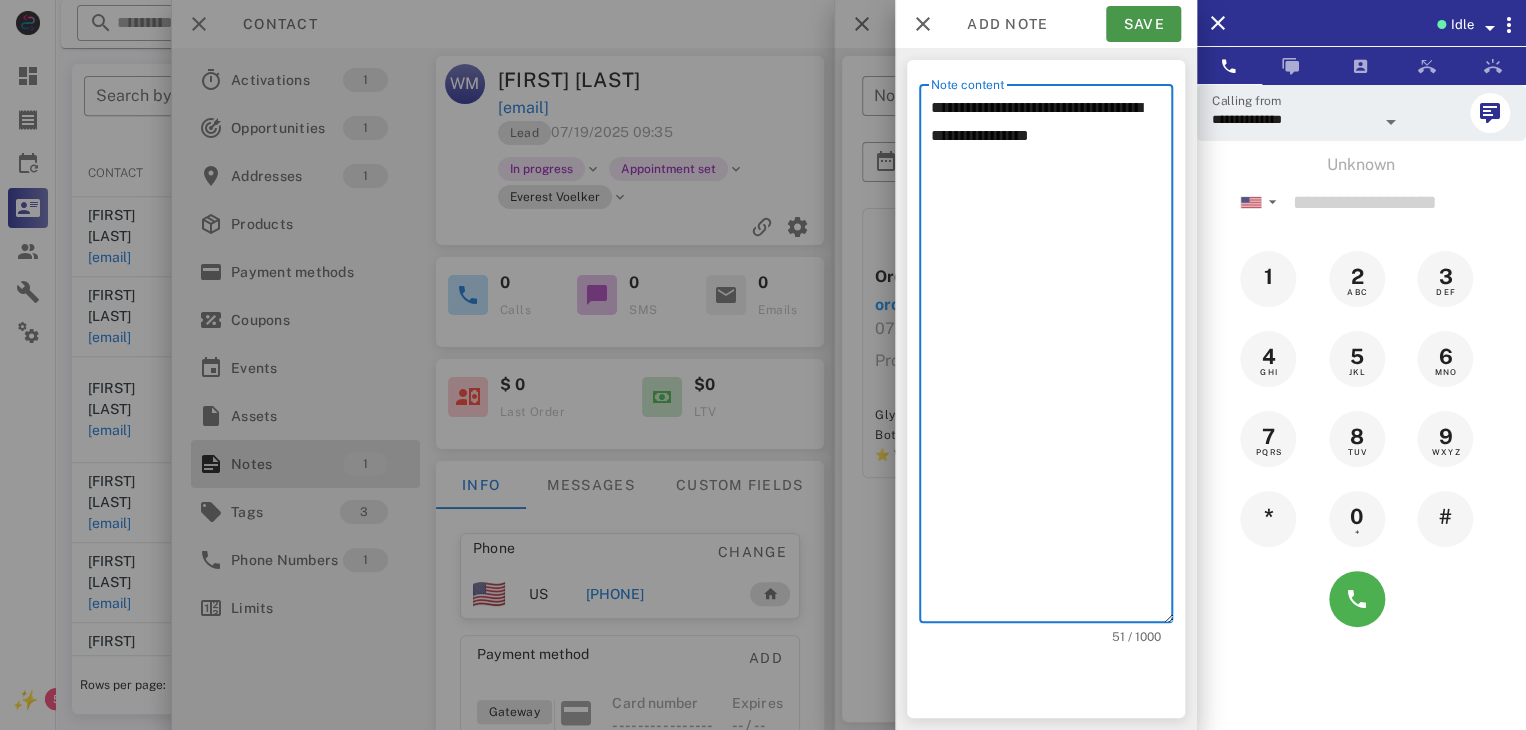 type on "**********" 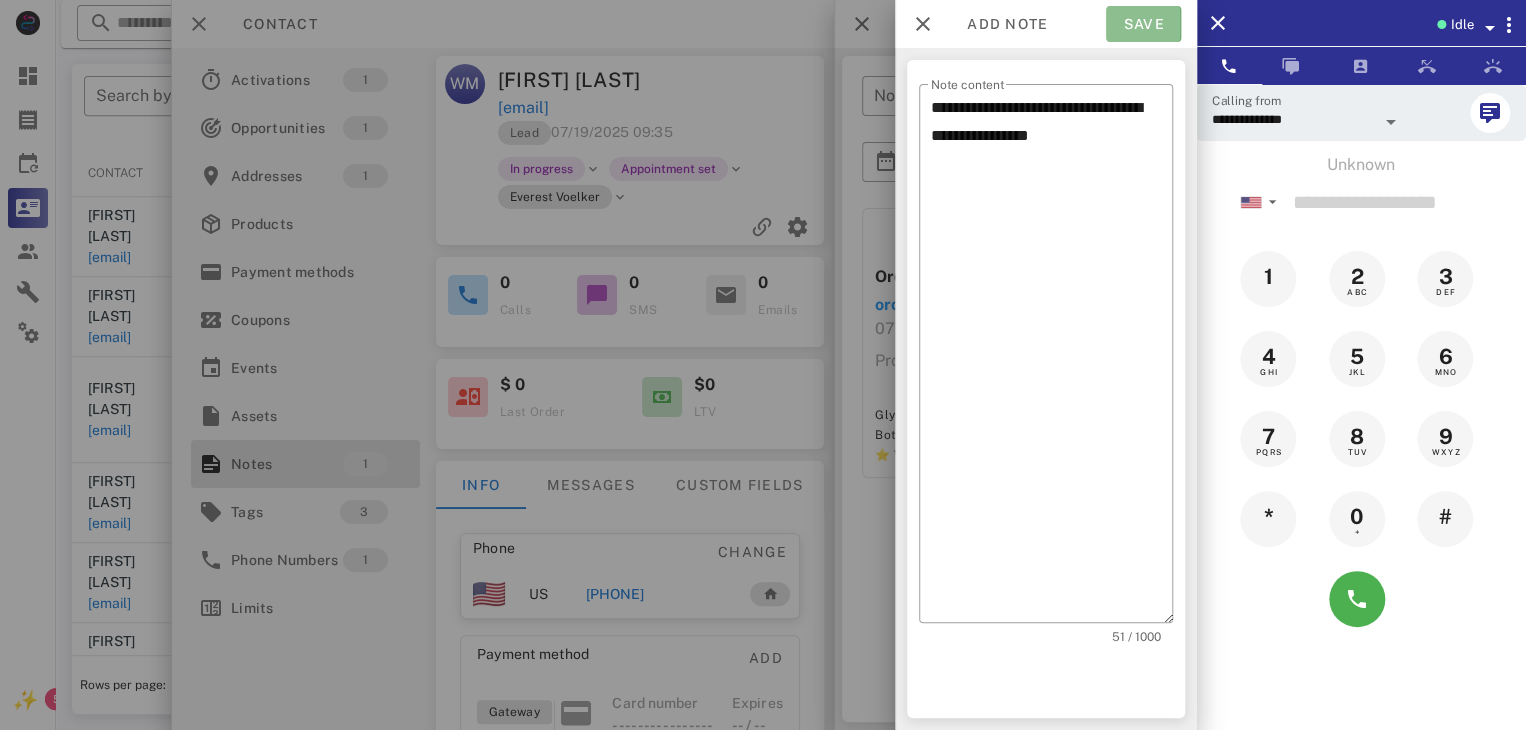 click on "Save" at bounding box center [1143, 24] 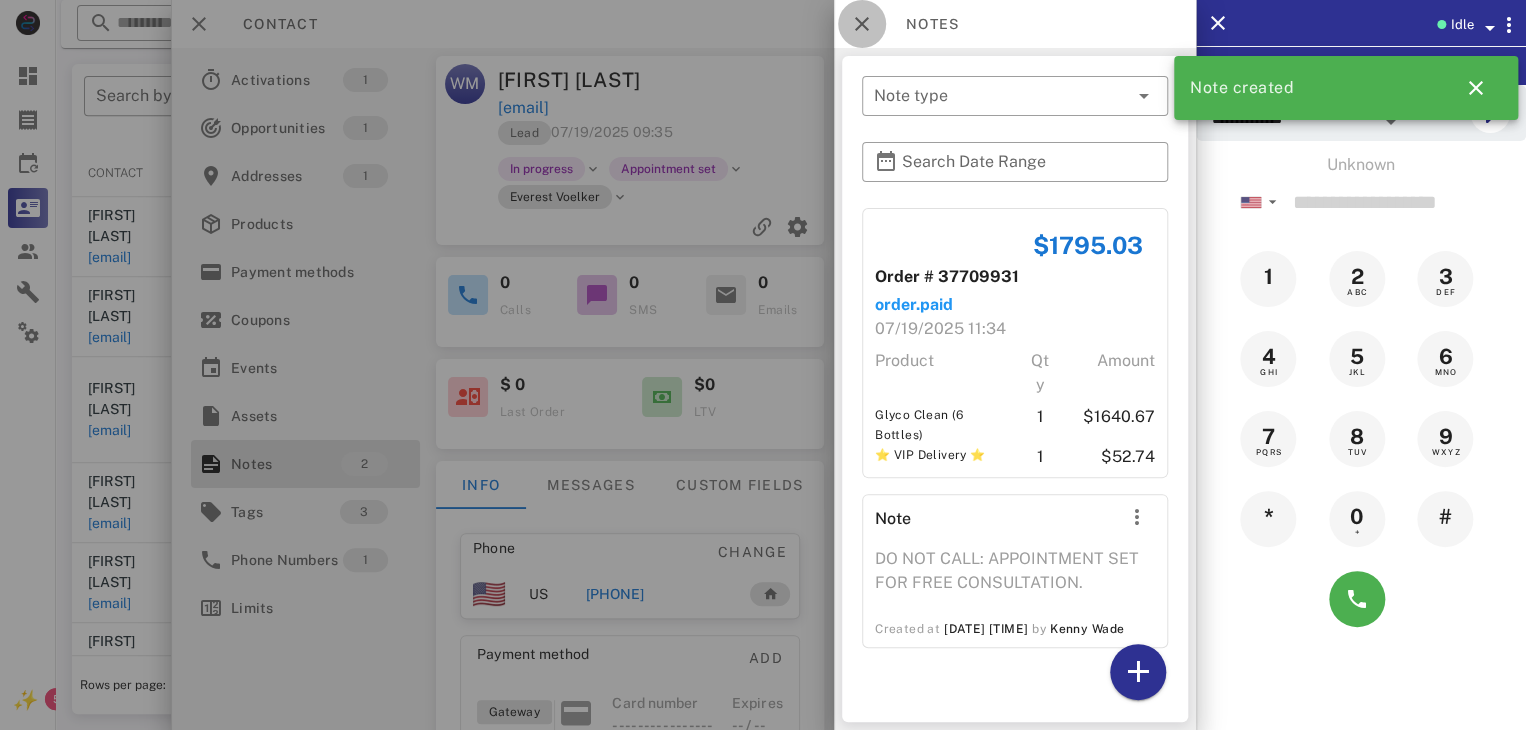 click at bounding box center [862, 24] 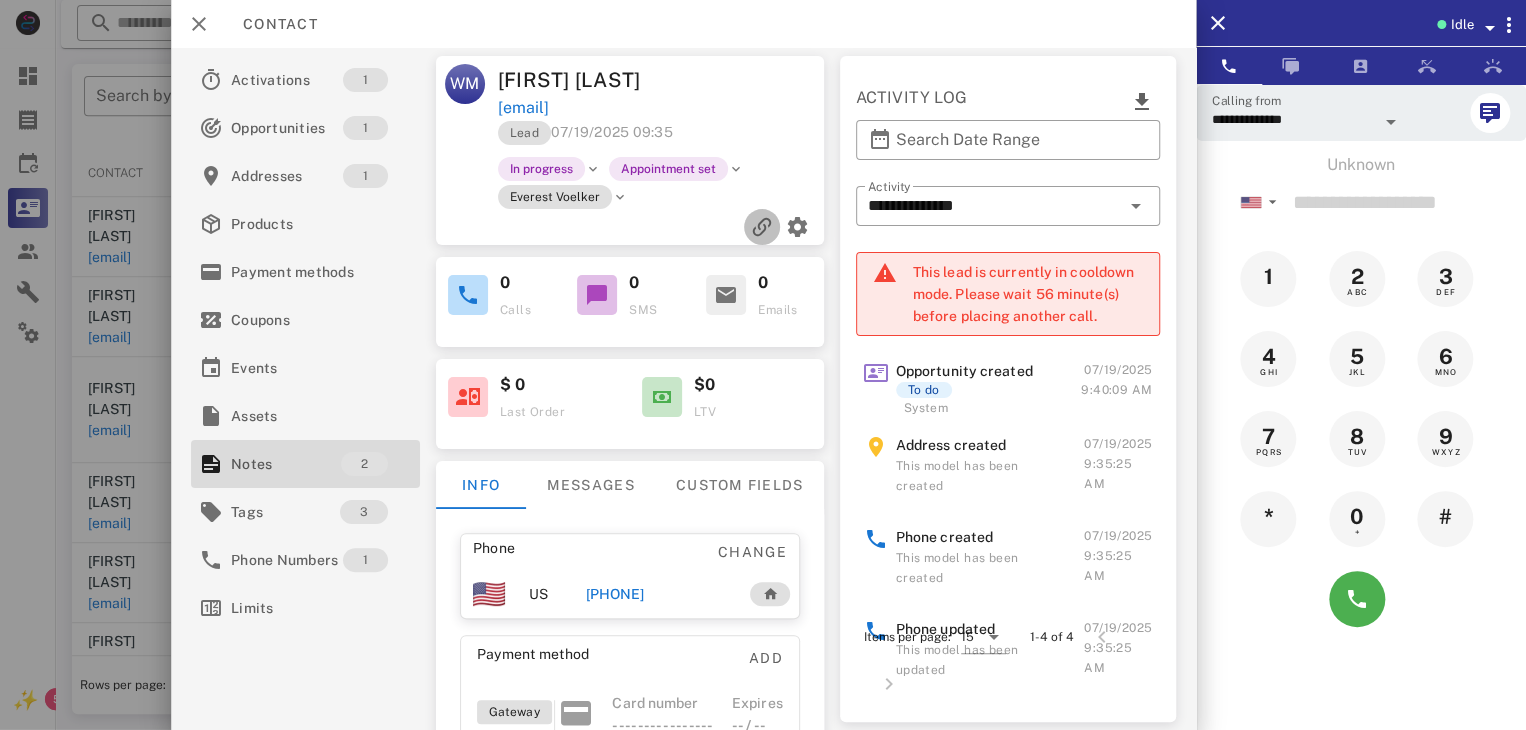 click at bounding box center (762, 227) 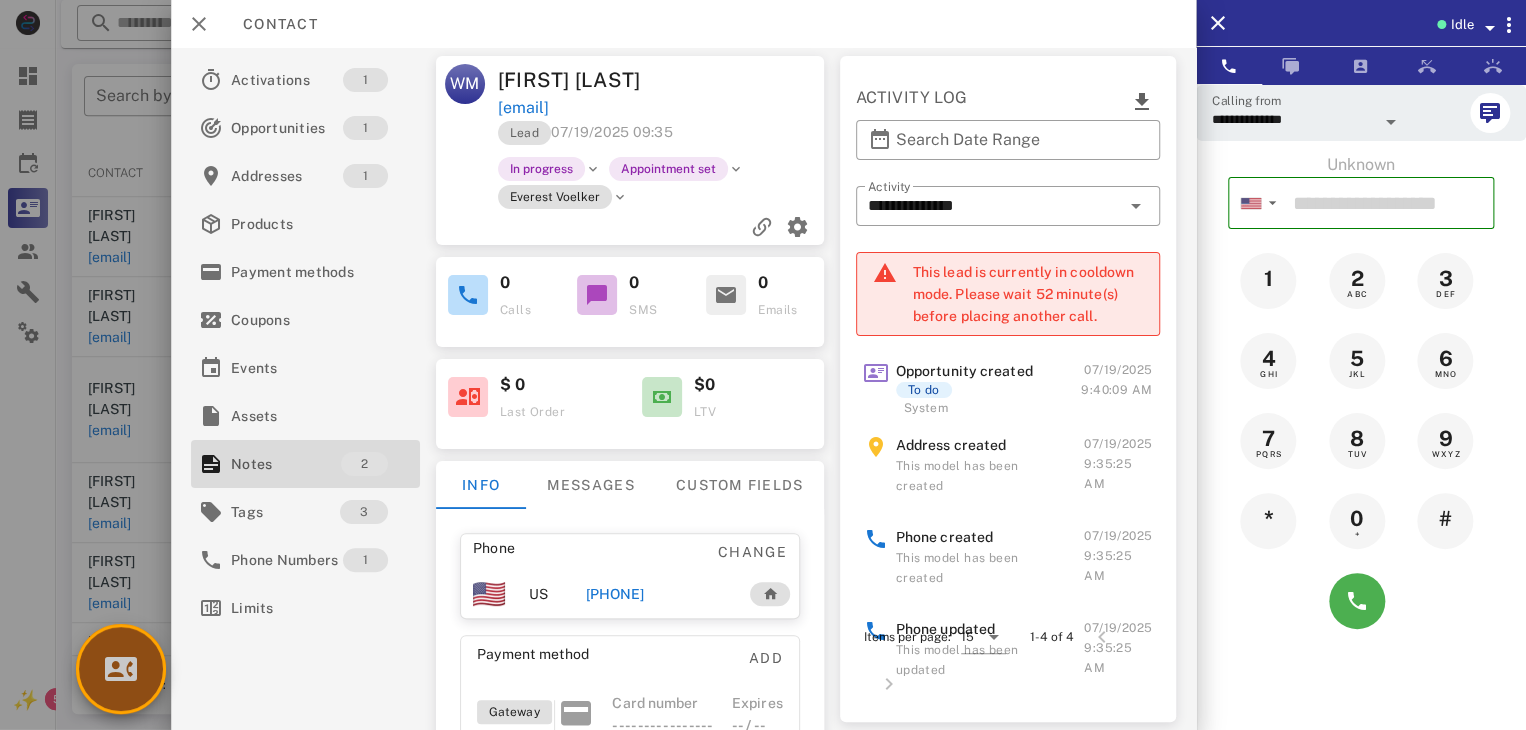 click at bounding box center (121, 669) 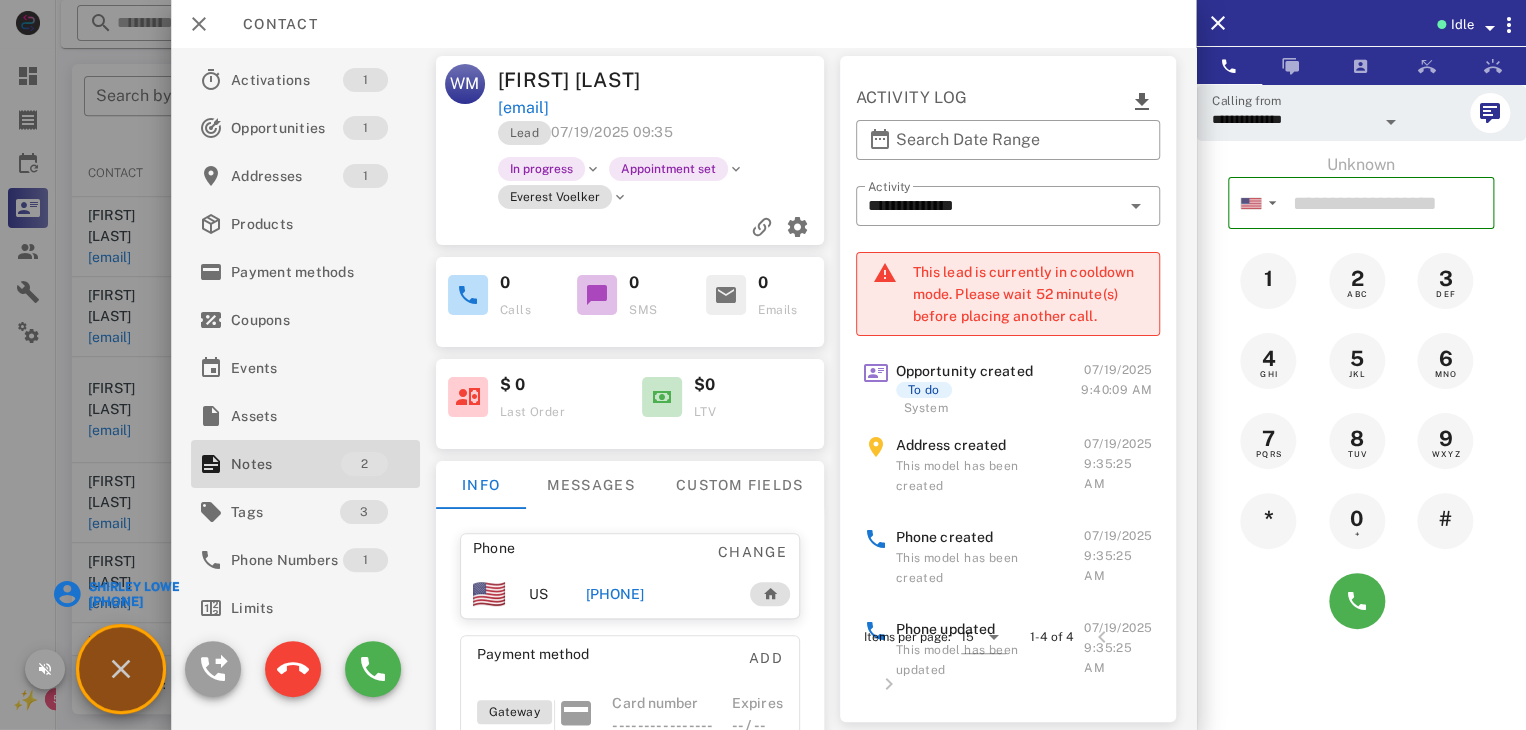 click on "Shirley Lowe" at bounding box center [133, 587] 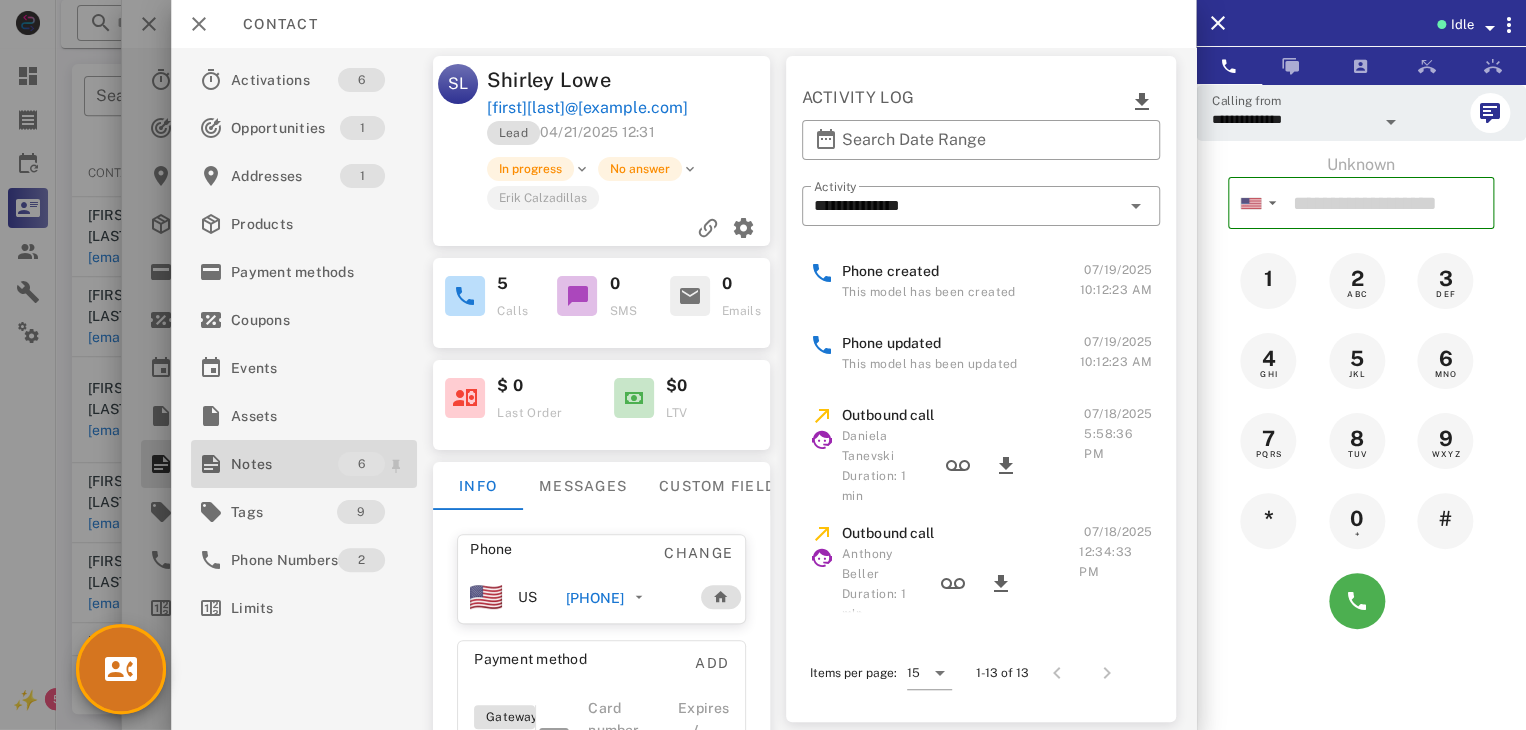 click on "Notes" at bounding box center [284, 464] 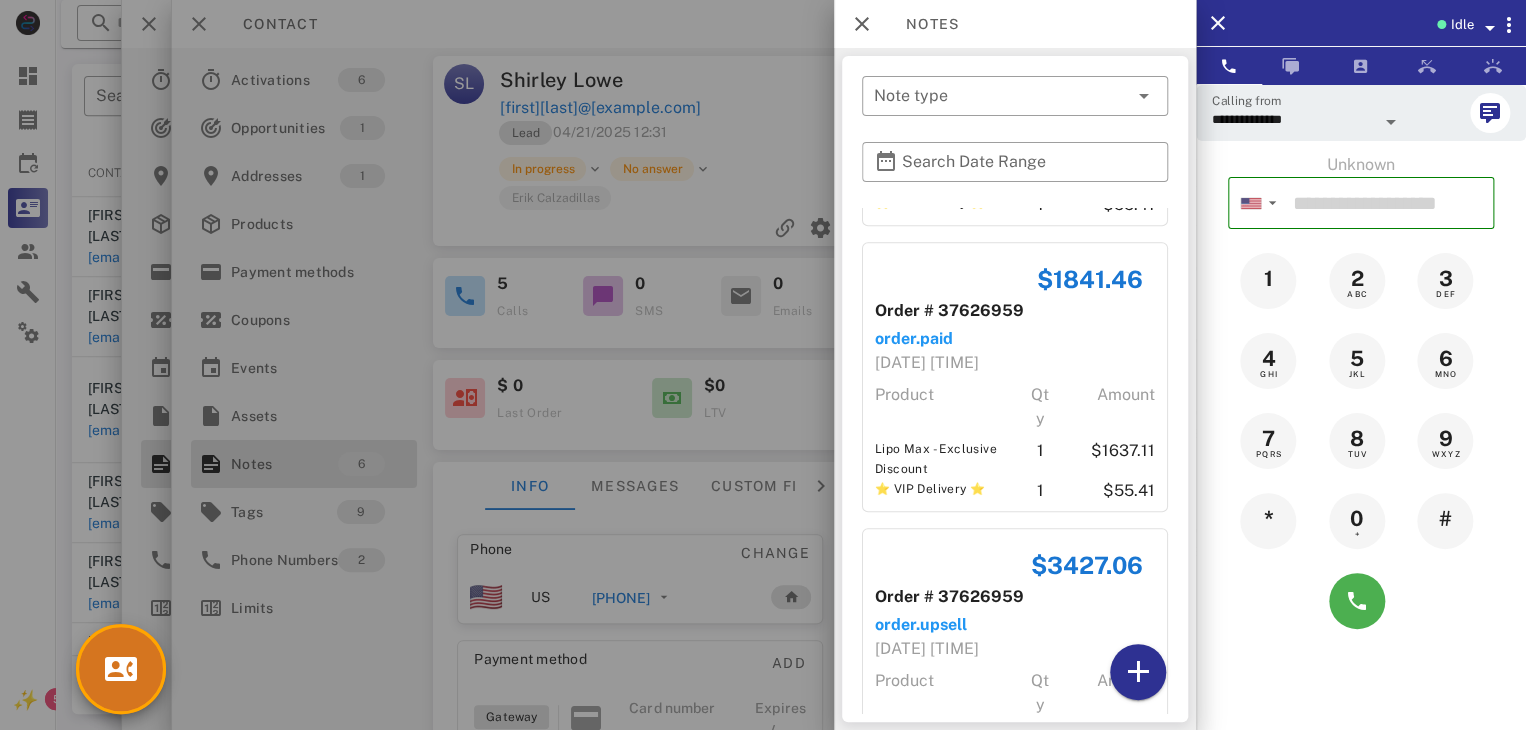 scroll, scrollTop: 948, scrollLeft: 0, axis: vertical 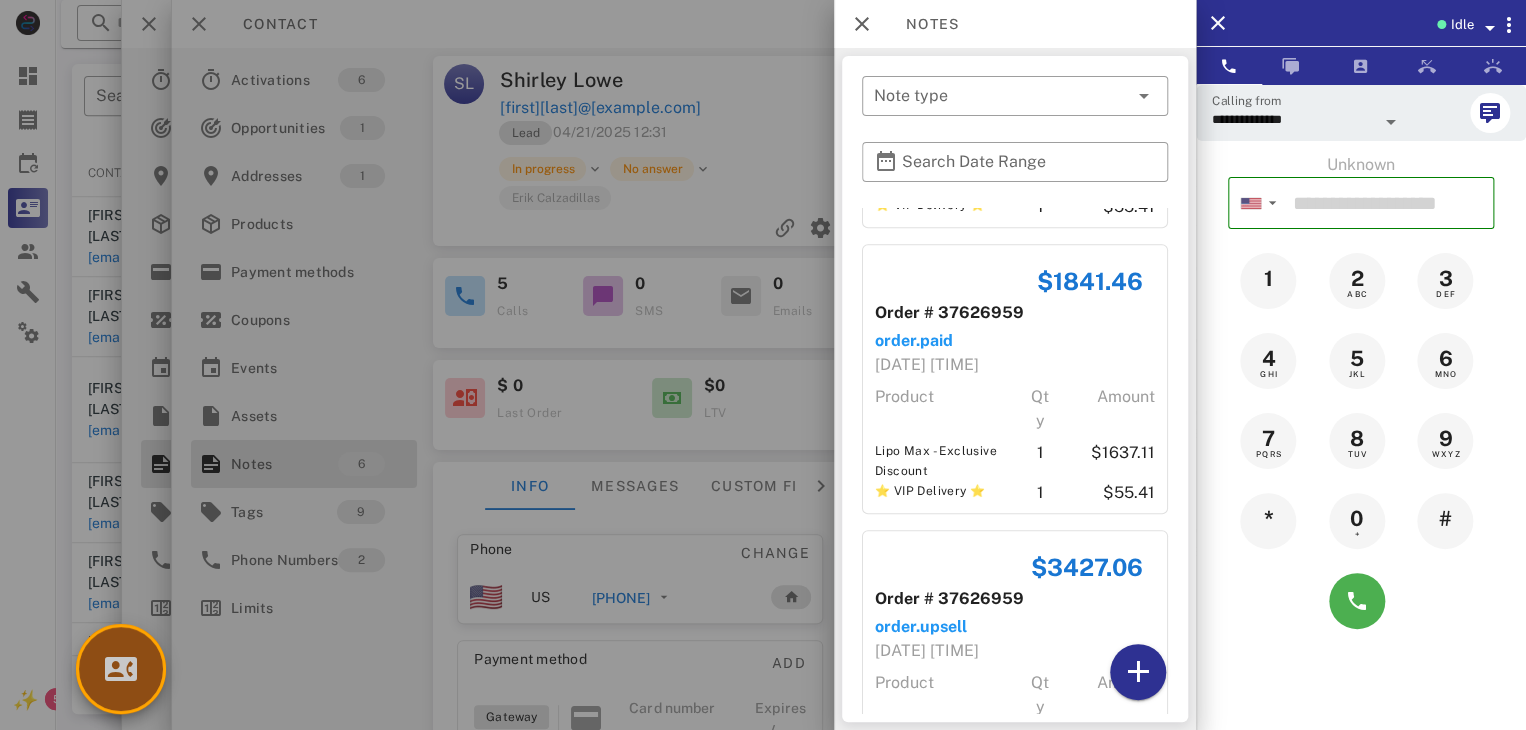 click at bounding box center (121, 669) 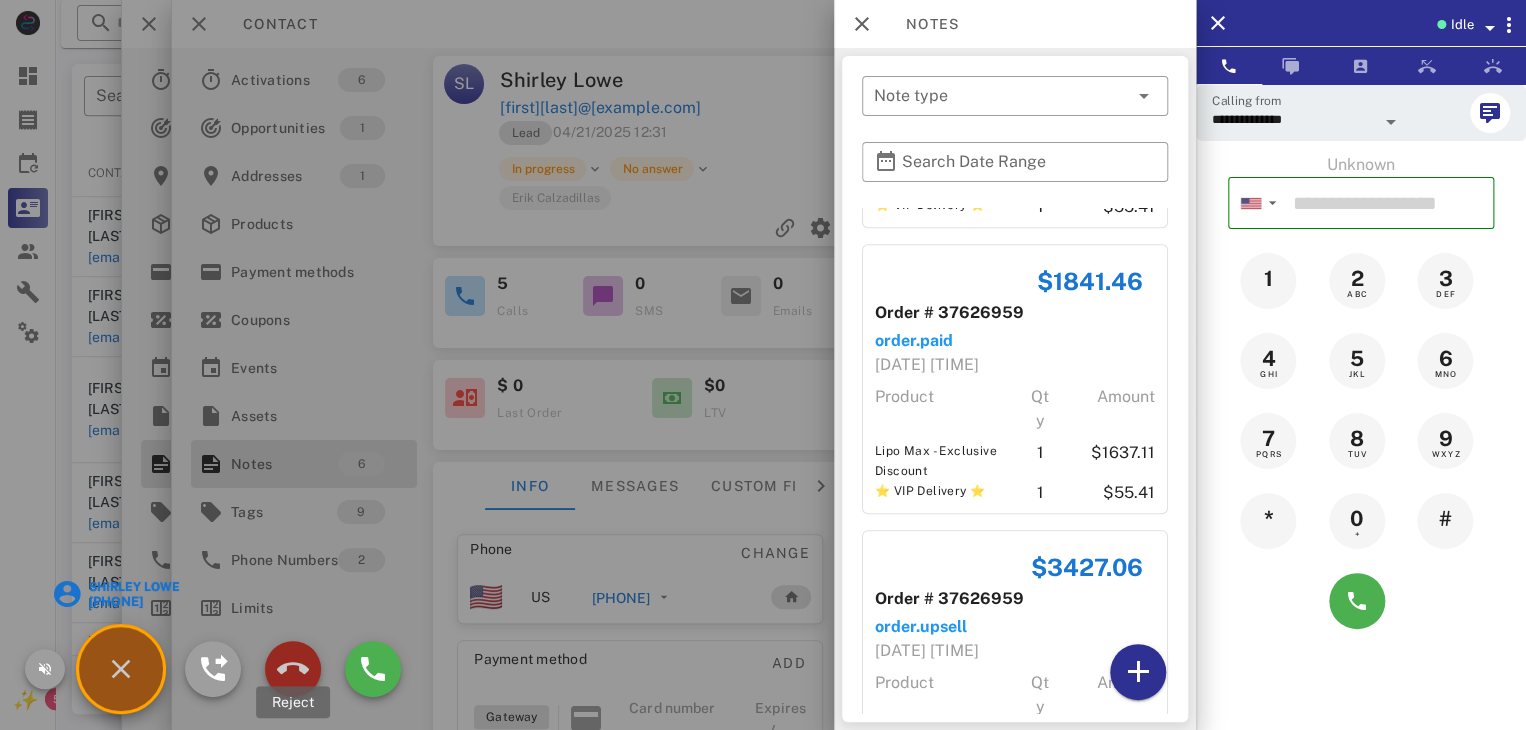 click at bounding box center (293, 669) 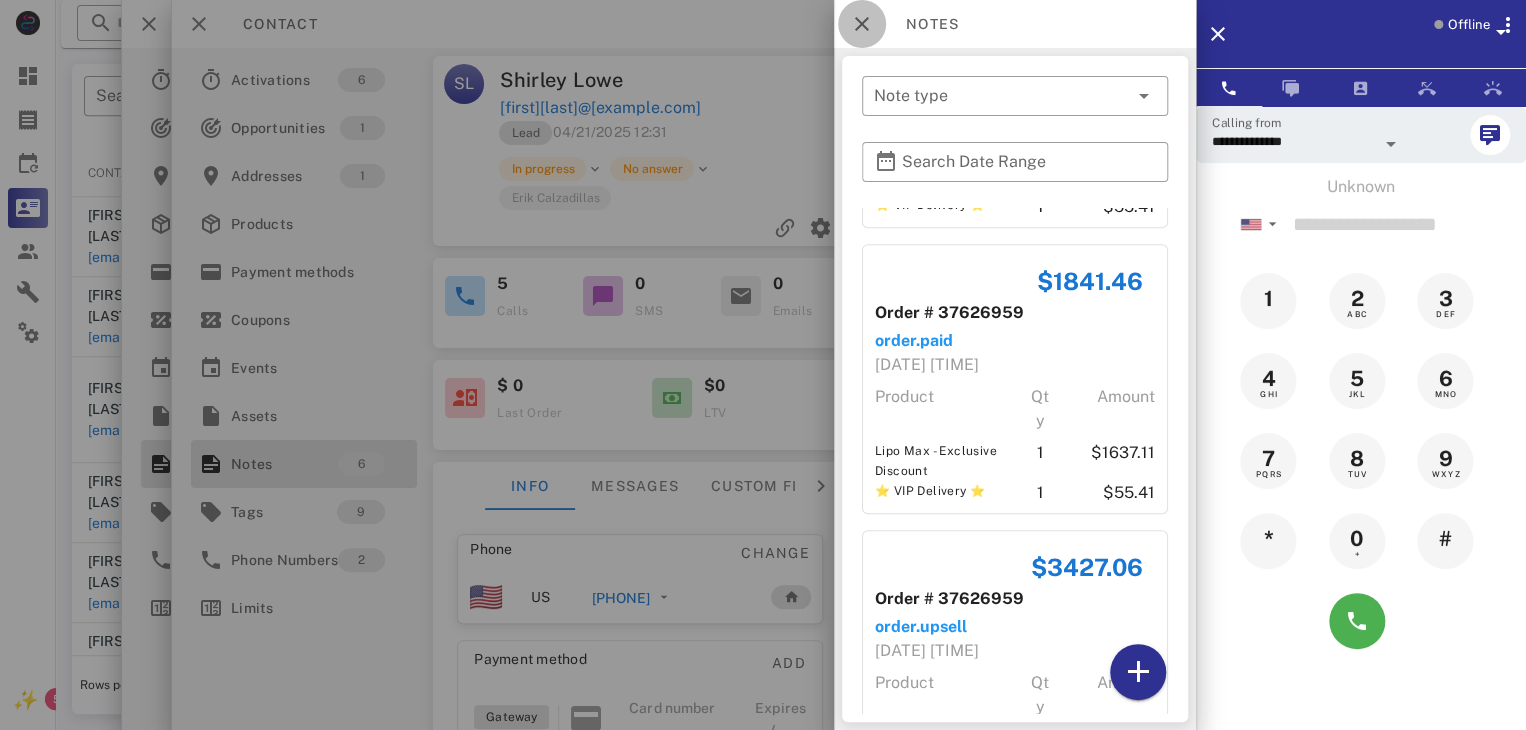 click at bounding box center (862, 24) 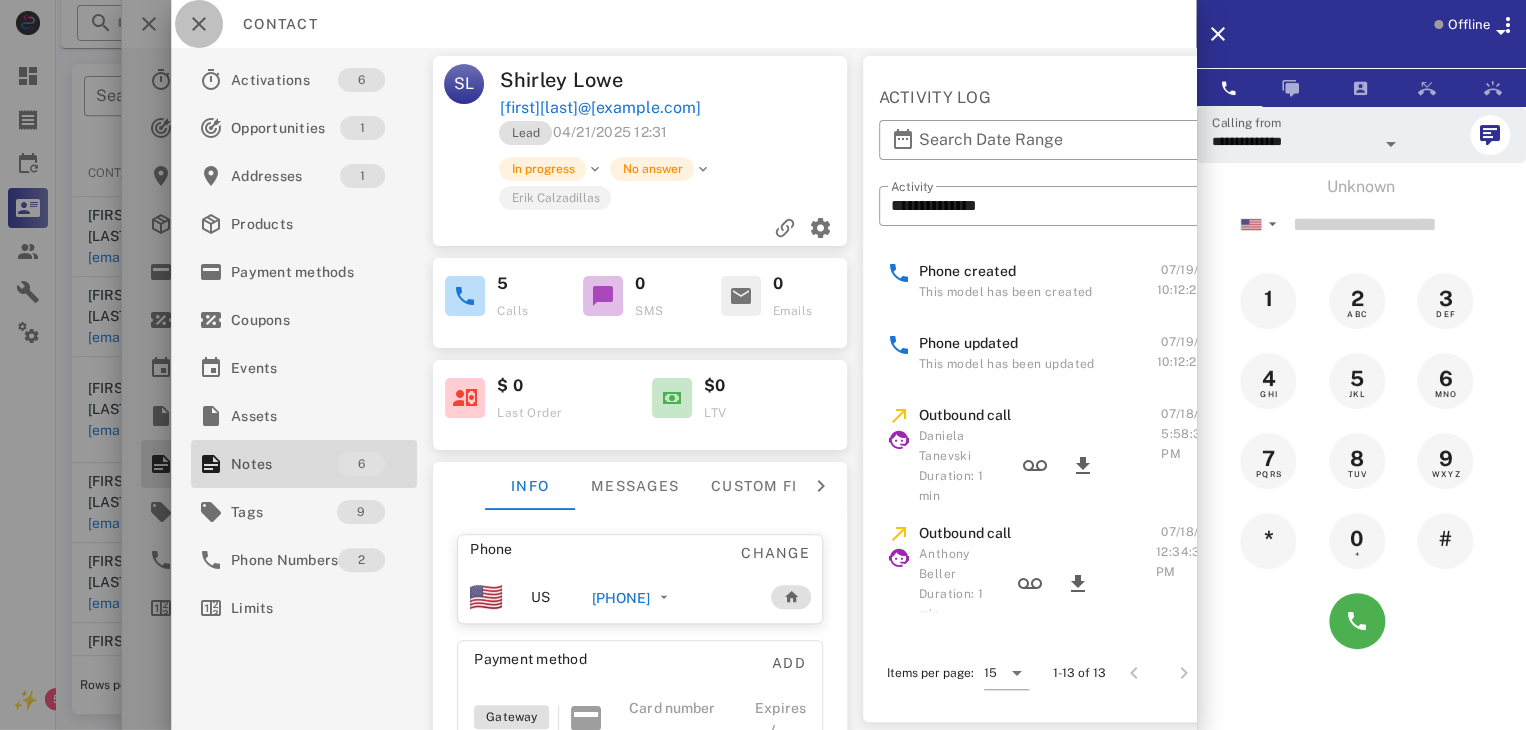 click at bounding box center (199, 24) 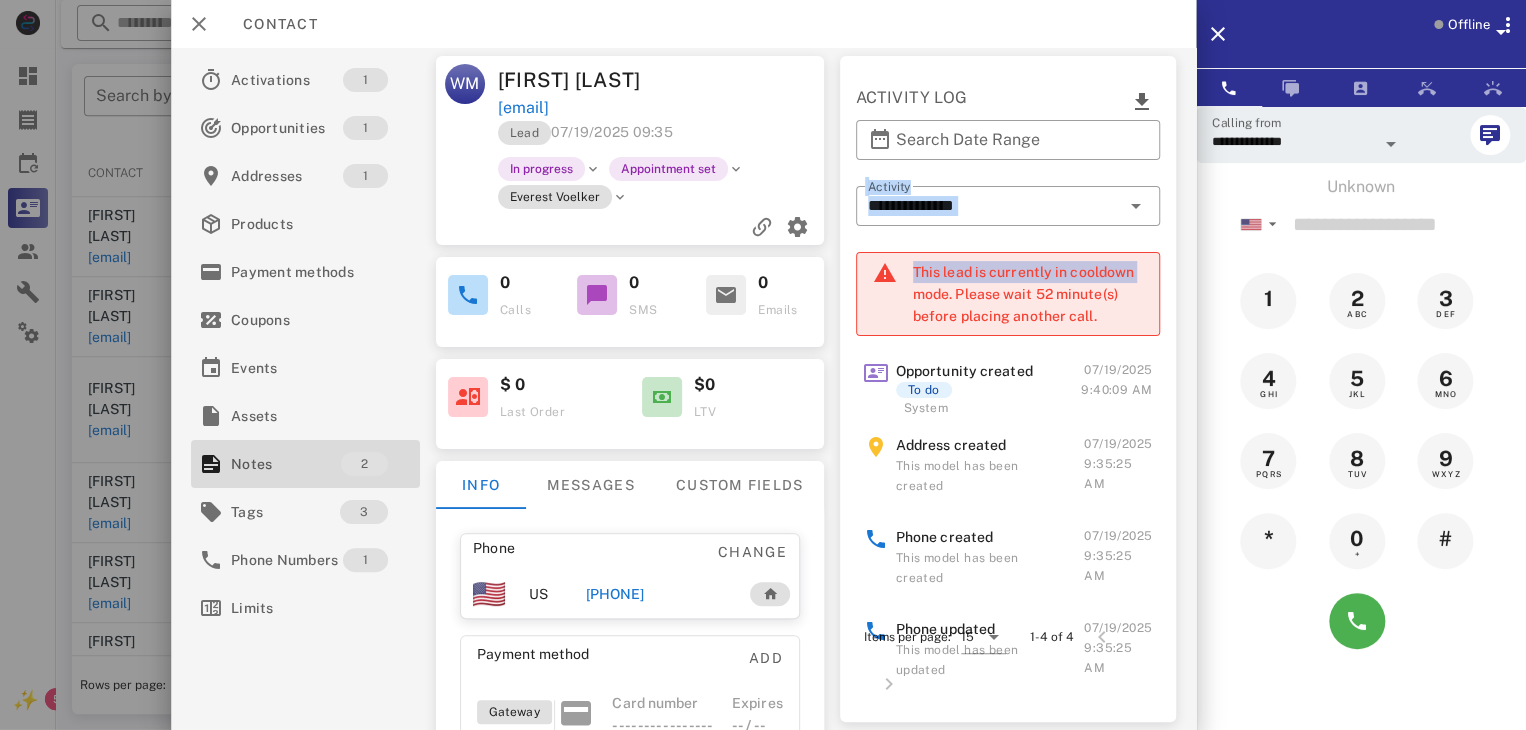 drag, startPoint x: 1184, startPoint y: 165, endPoint x: 1184, endPoint y: 279, distance: 114 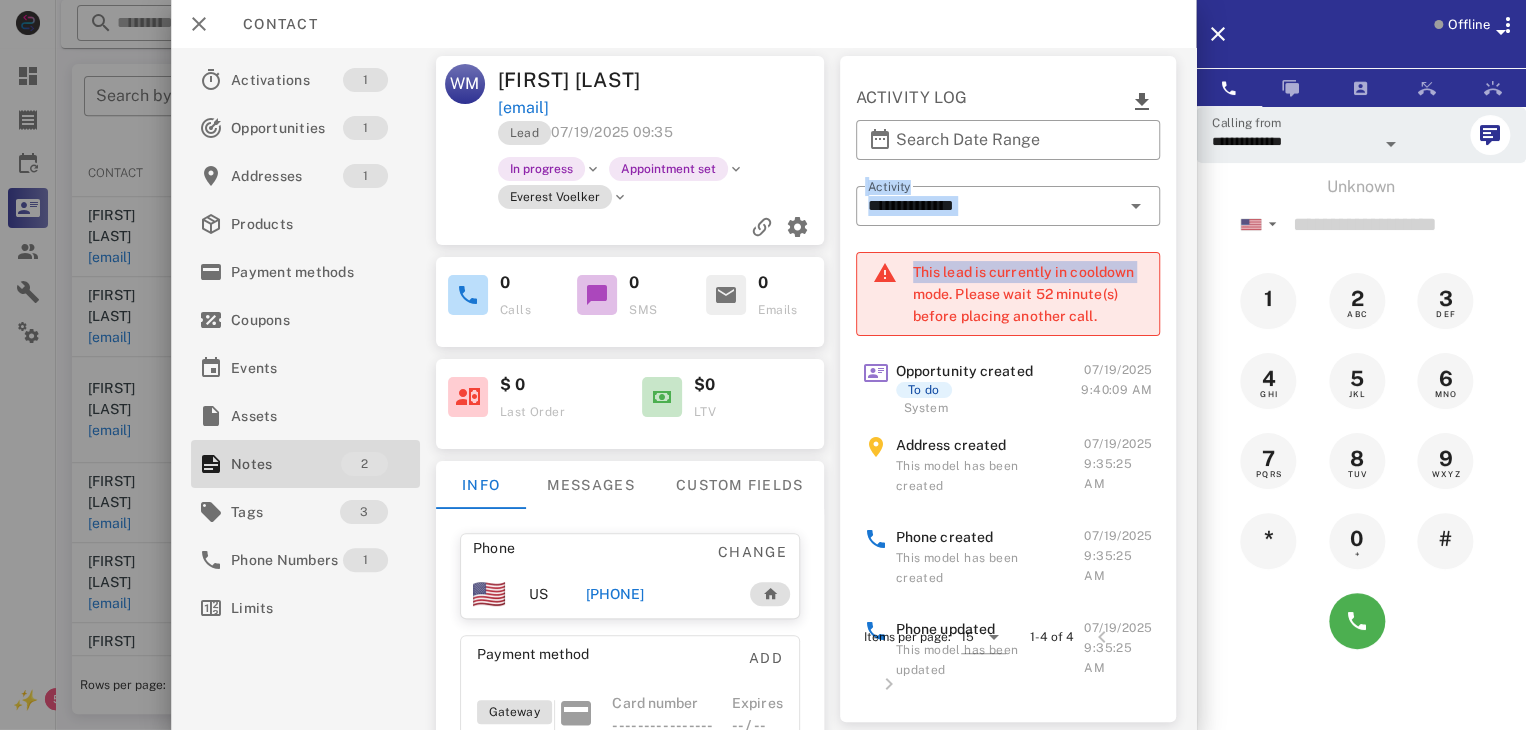 click on "**********" at bounding box center (683, 389) 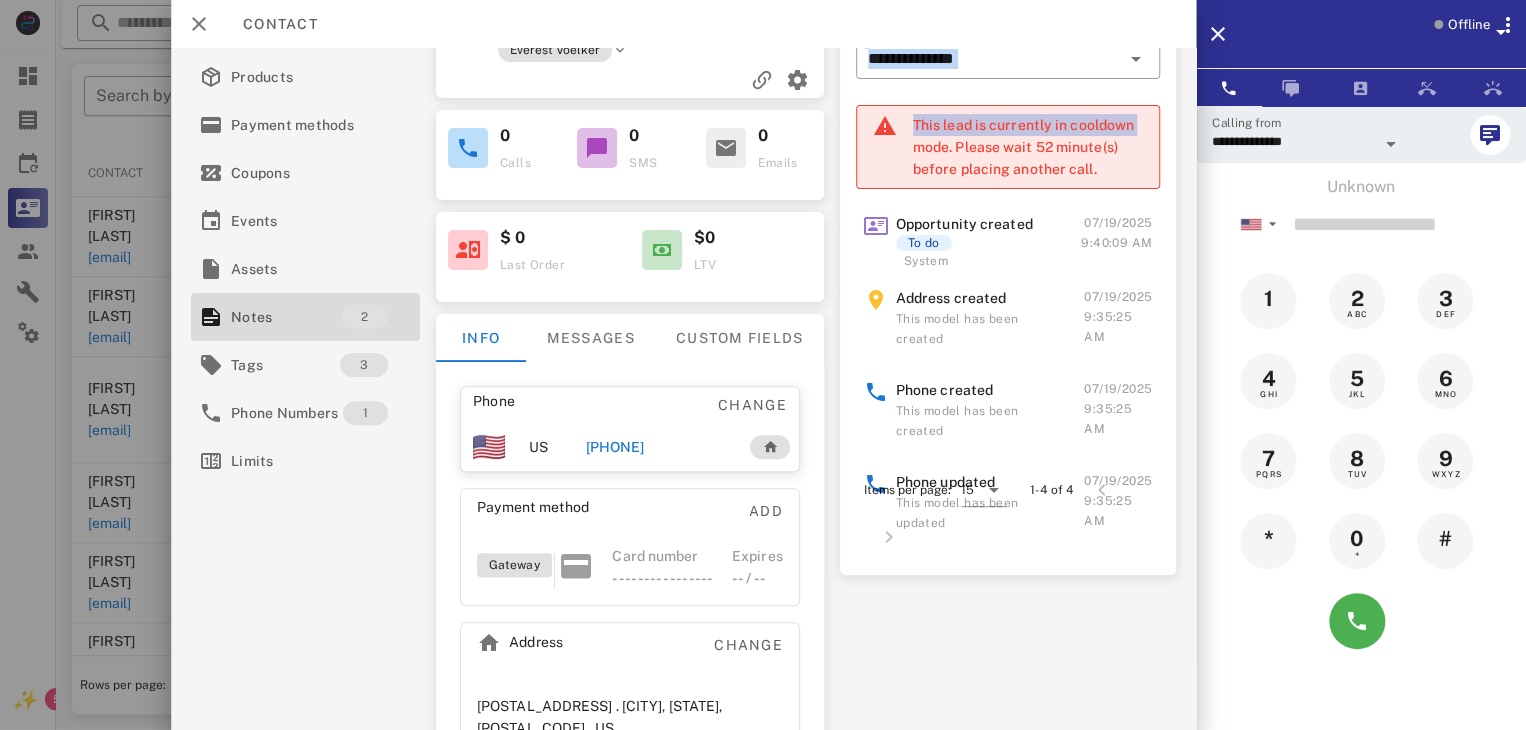 scroll, scrollTop: 191, scrollLeft: 0, axis: vertical 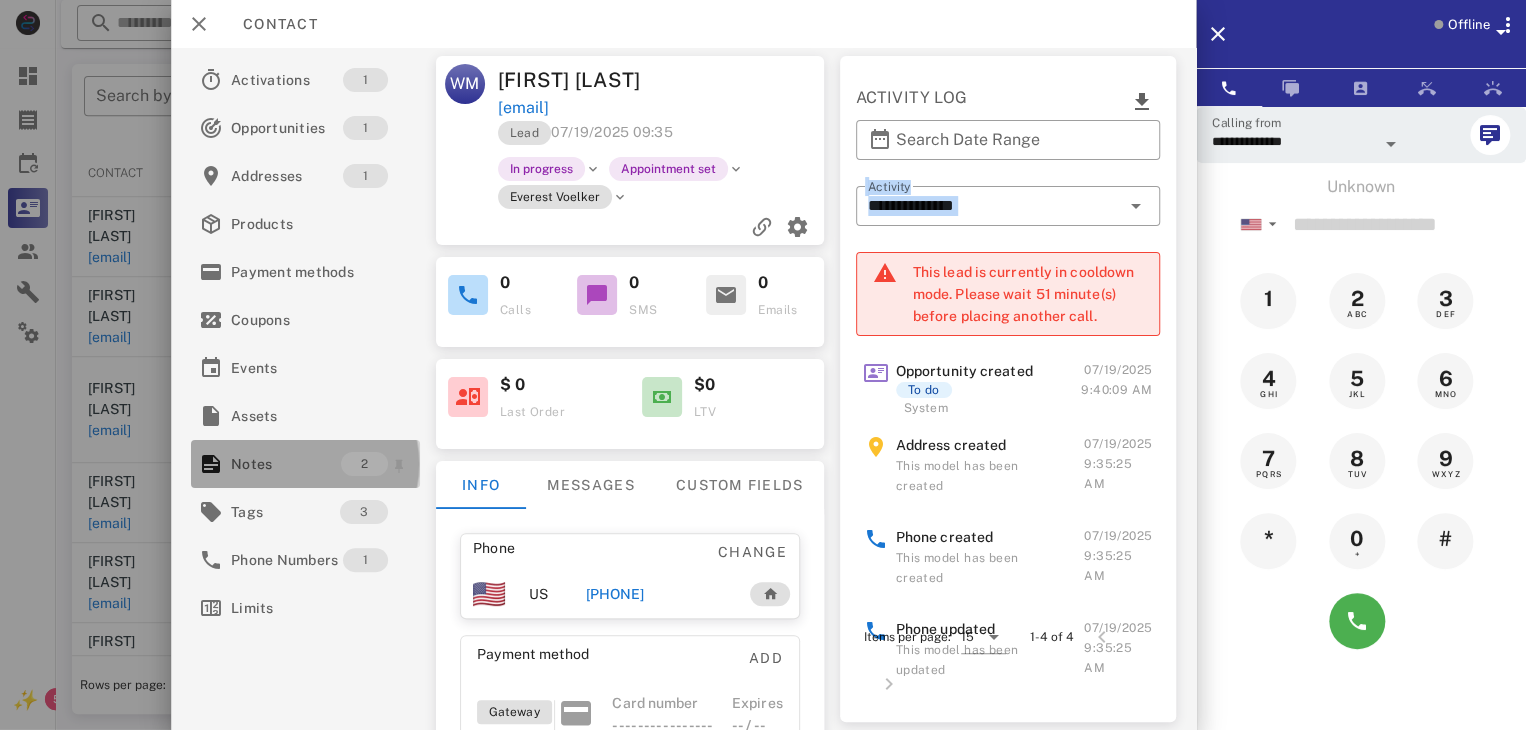 click on "Notes" at bounding box center [286, 464] 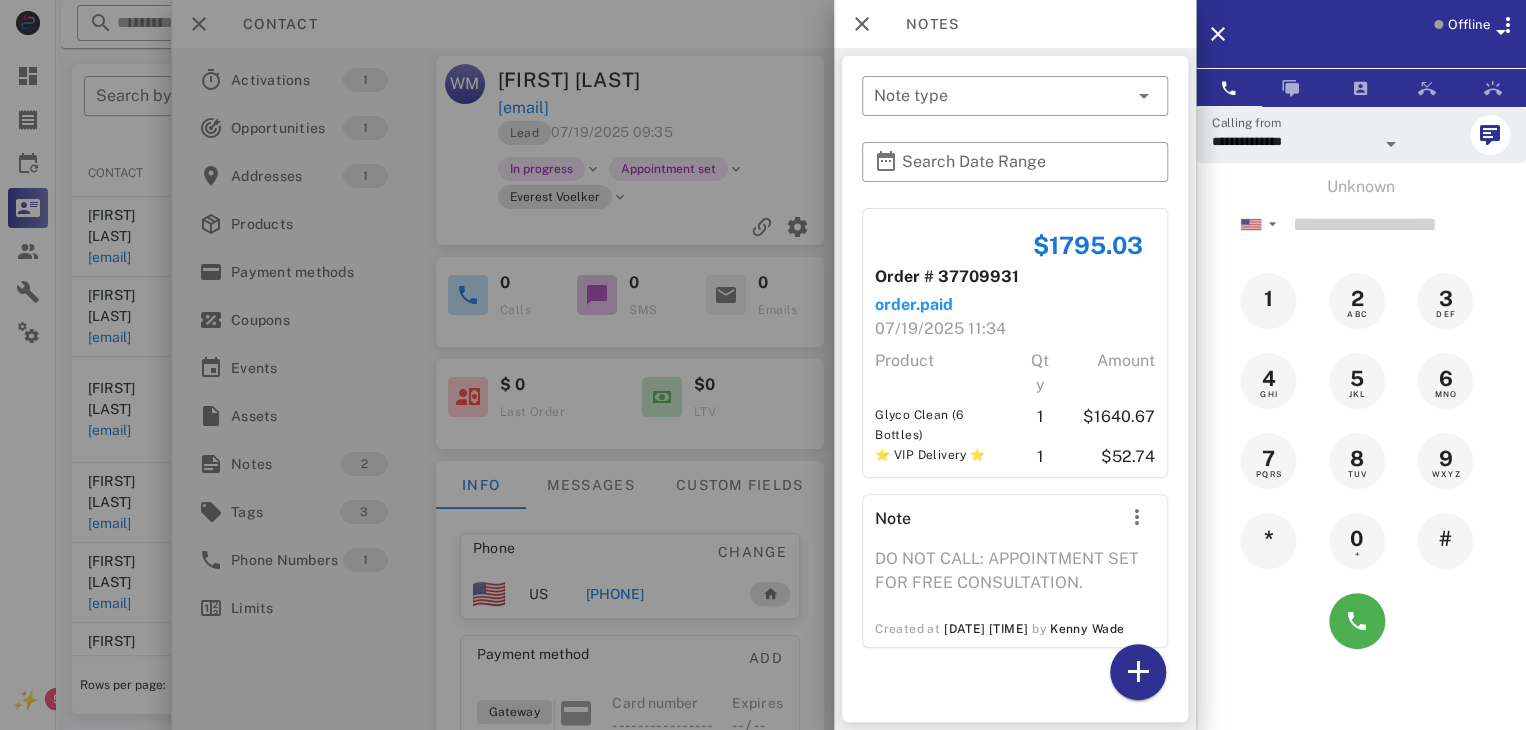 click at bounding box center (763, 365) 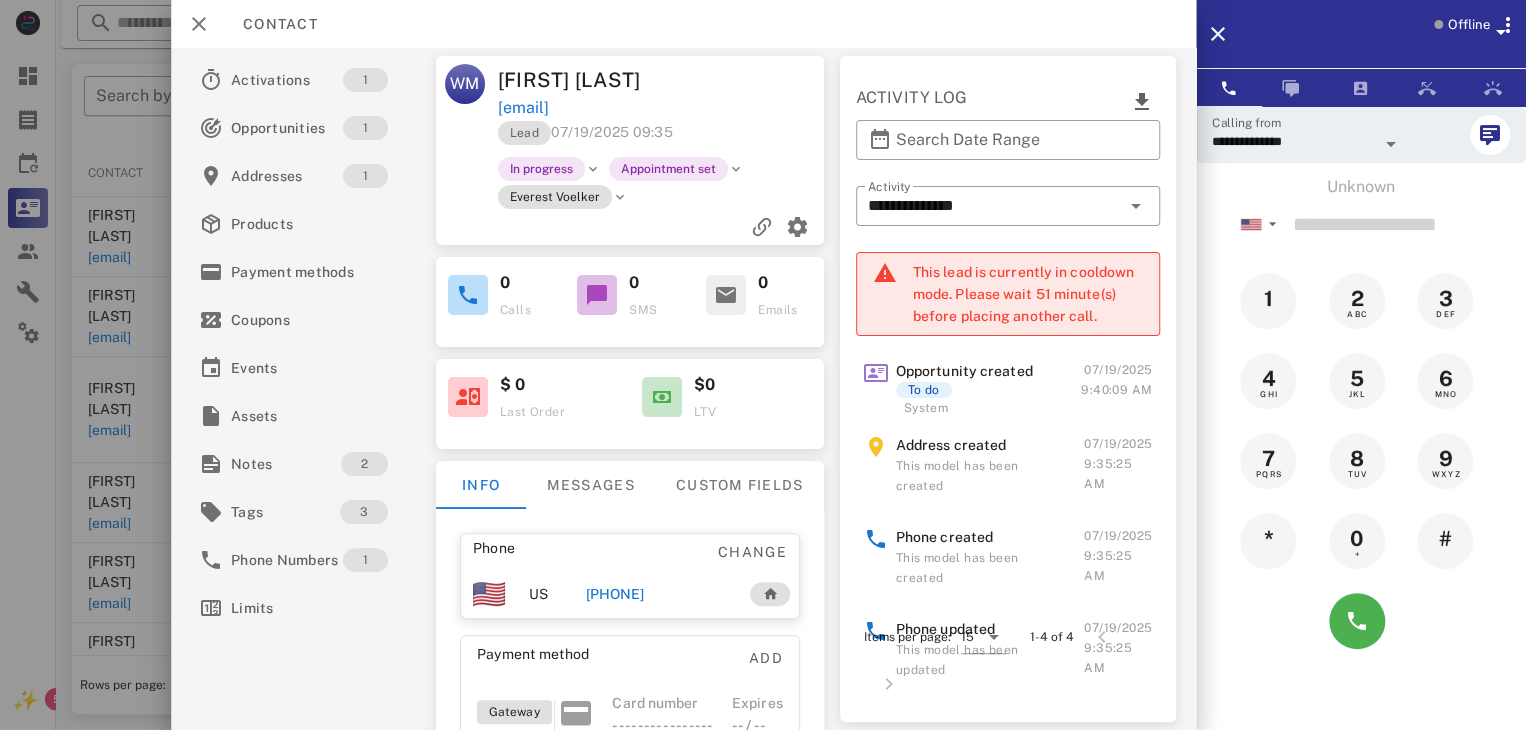 click at bounding box center [763, 365] 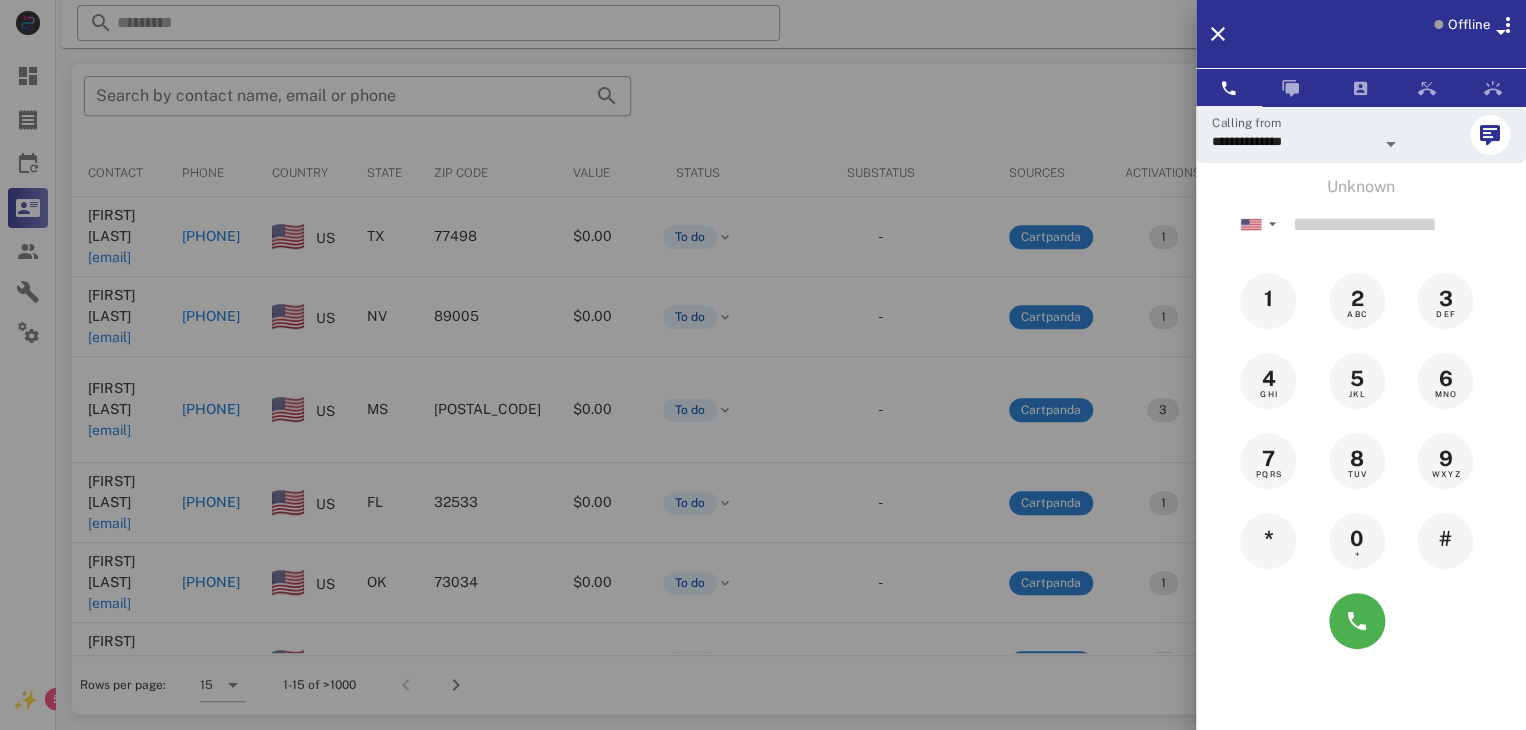 click at bounding box center (763, 365) 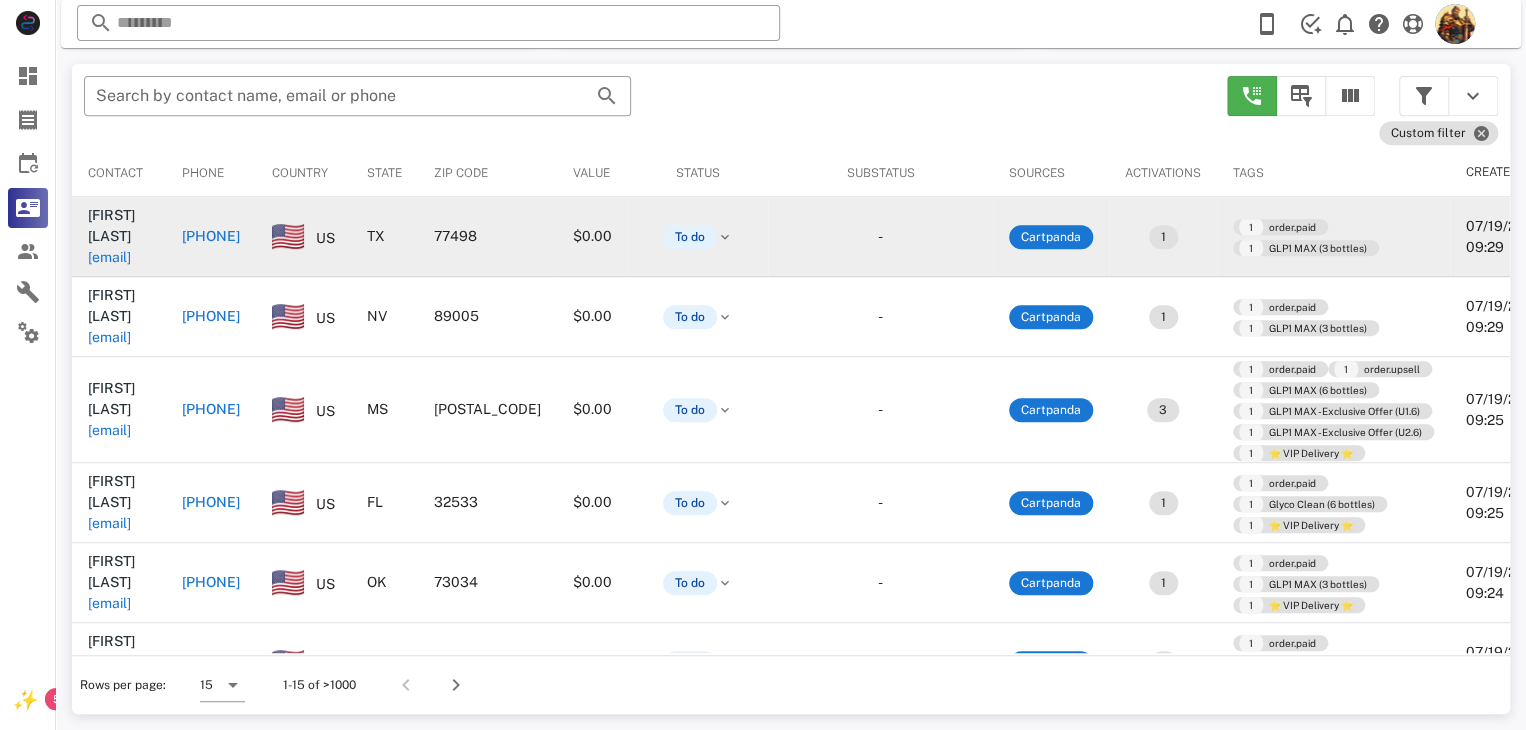 click on "[EMAIL]" at bounding box center [109, 257] 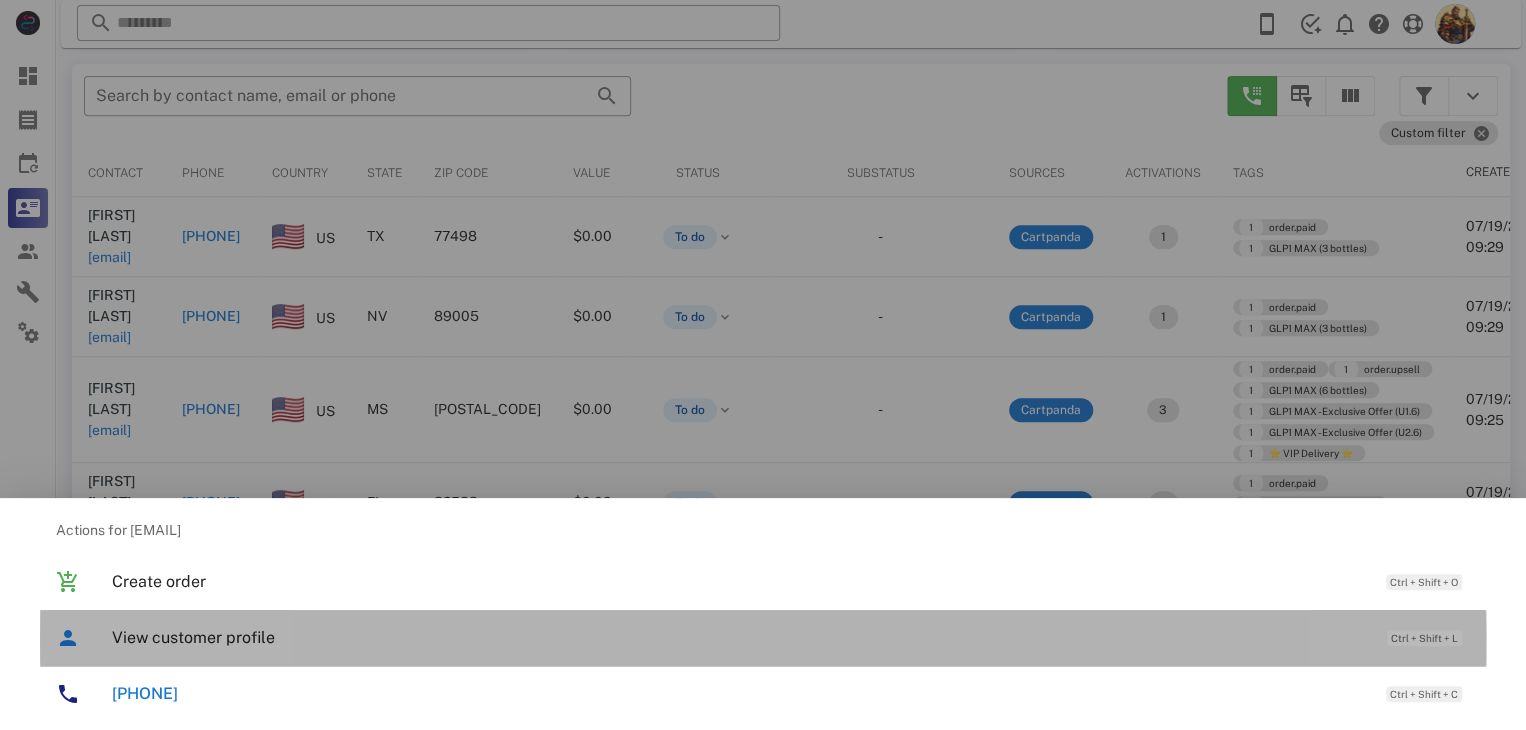 click on "View customer profile" at bounding box center (739, 637) 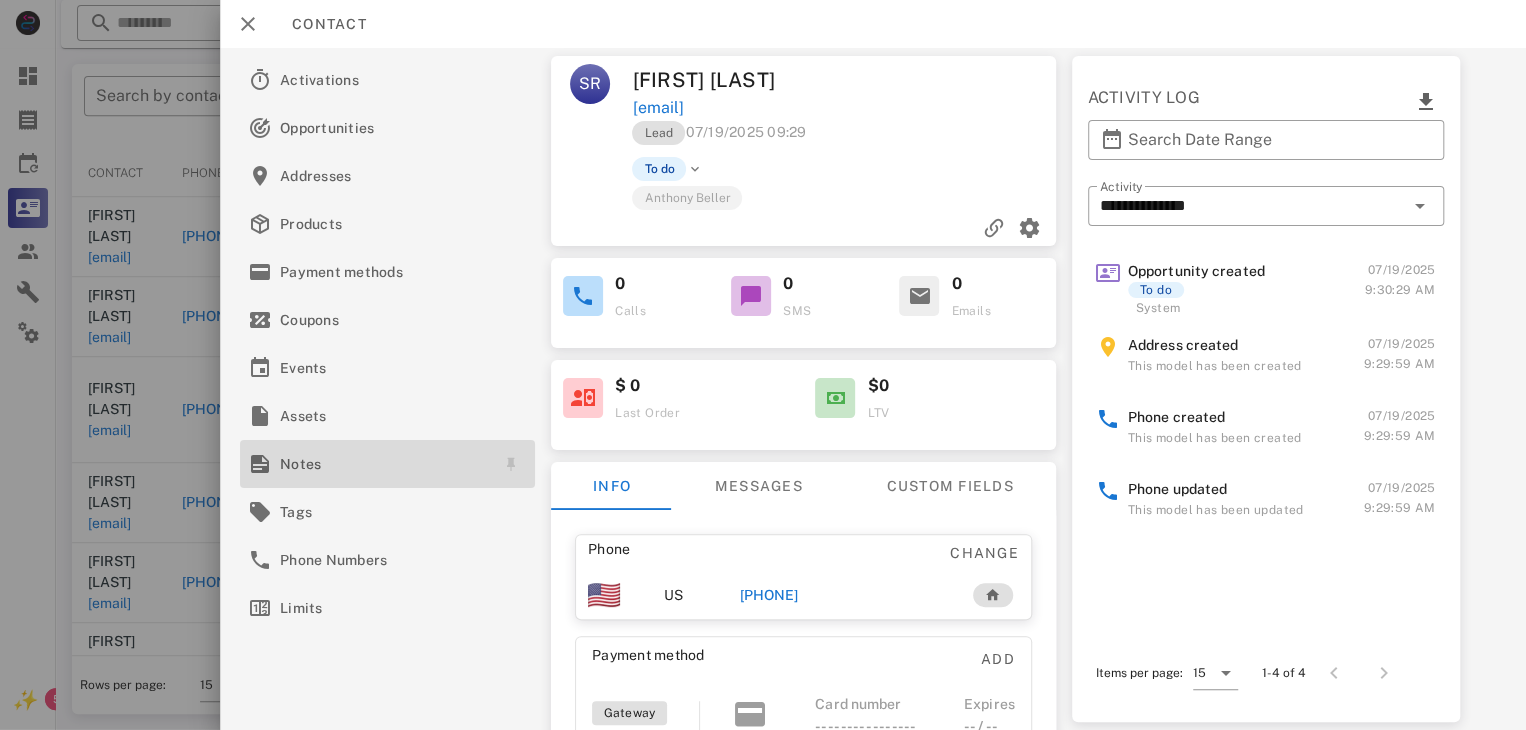 click on "Notes" at bounding box center (383, 464) 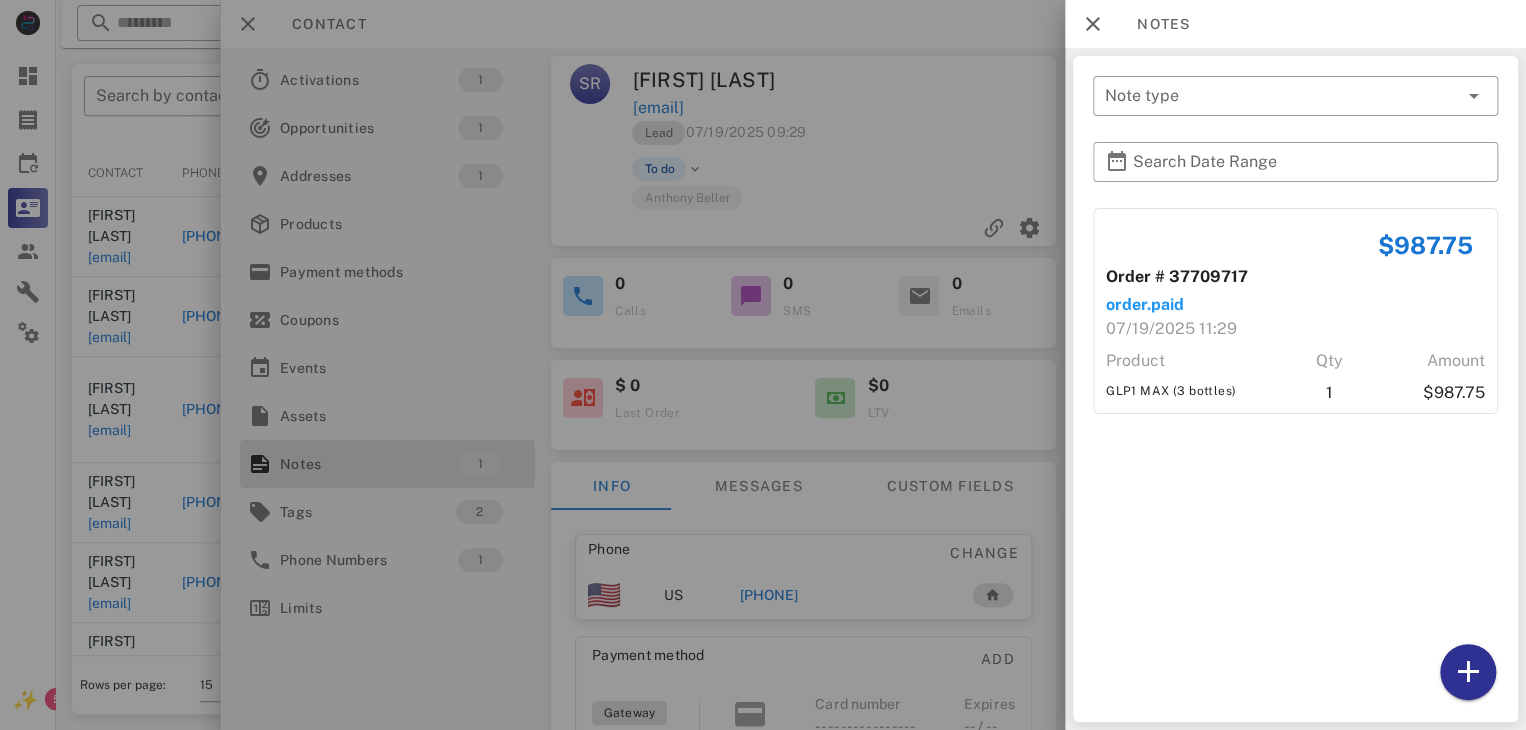 click at bounding box center [763, 365] 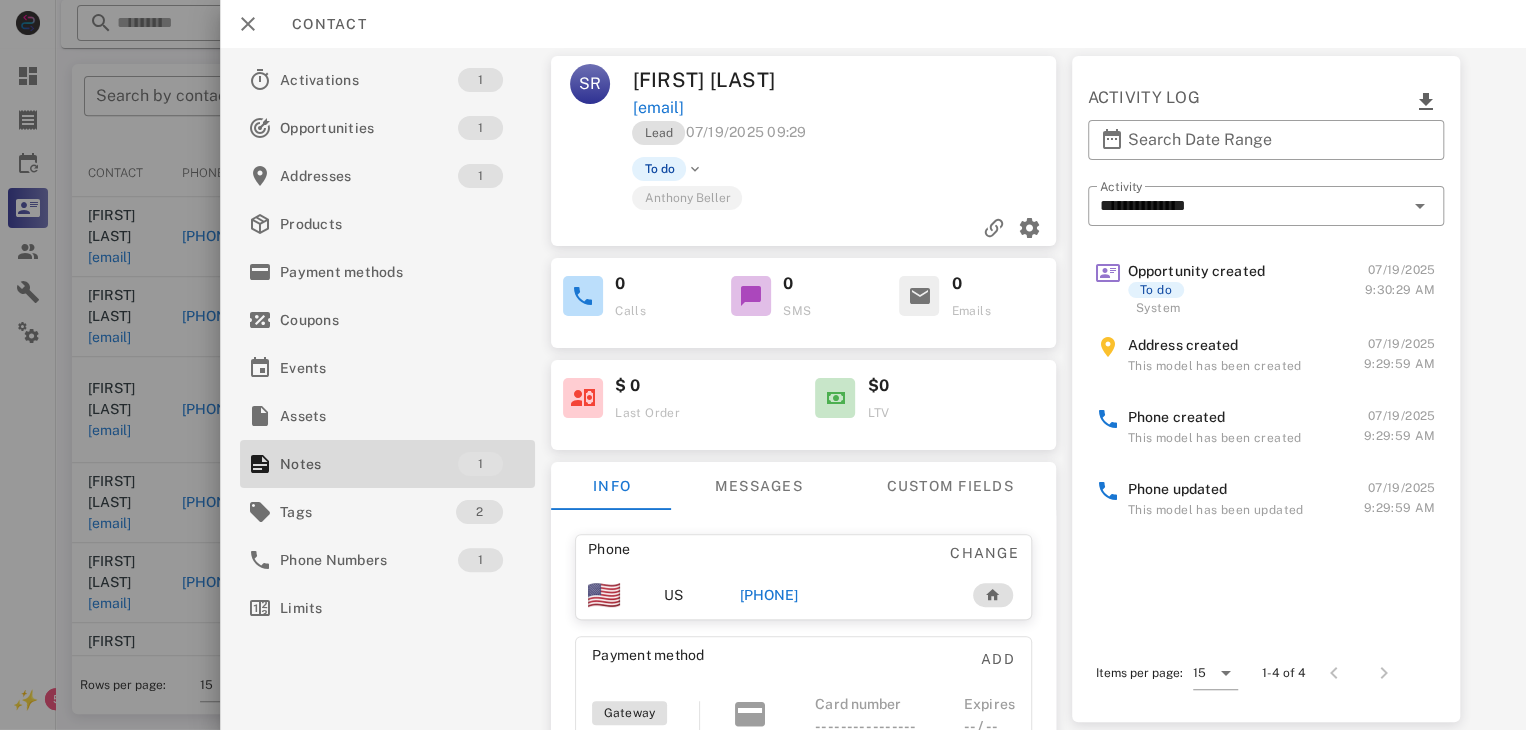 drag, startPoint x: 778, startPoint y: 591, endPoint x: 762, endPoint y: 598, distance: 17.464249 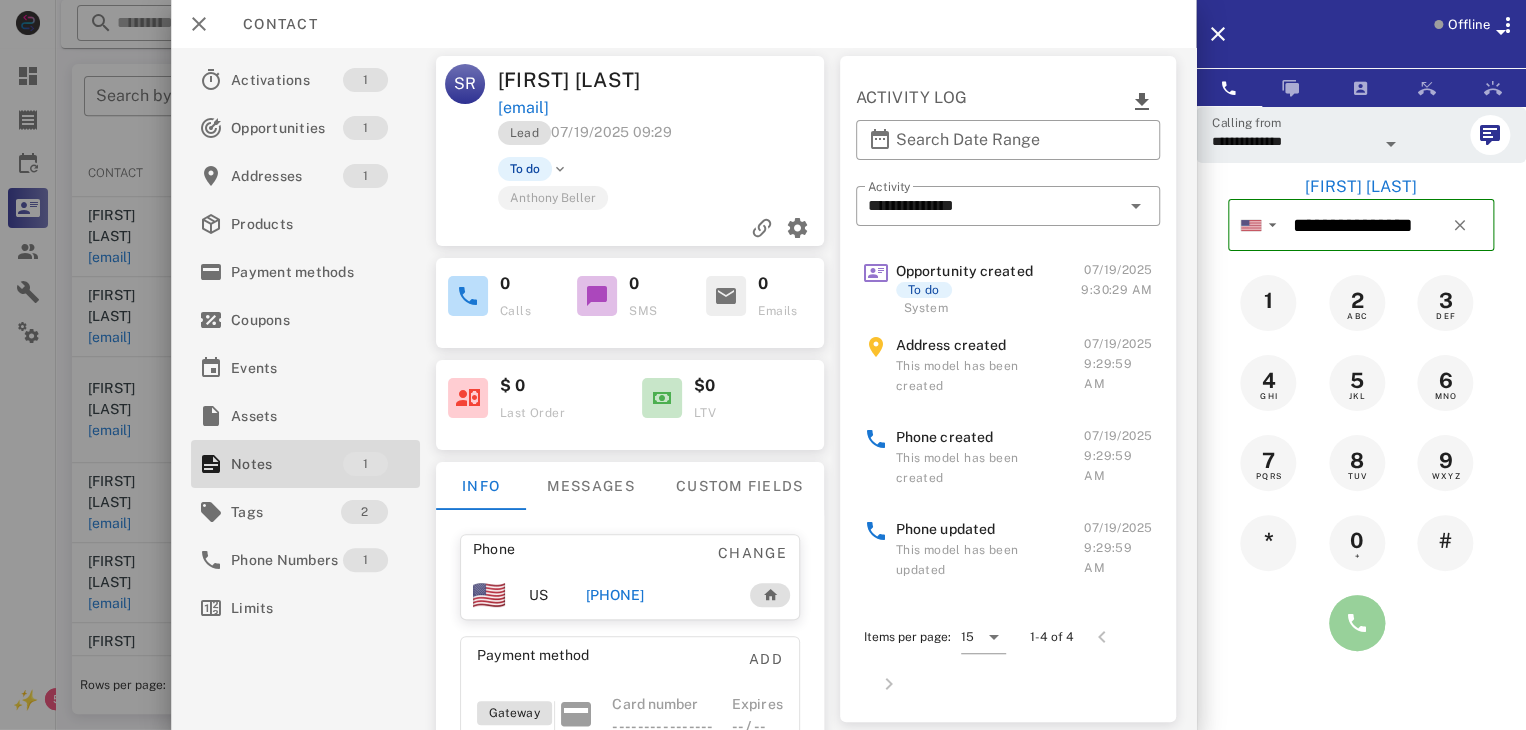 click at bounding box center (1357, 623) 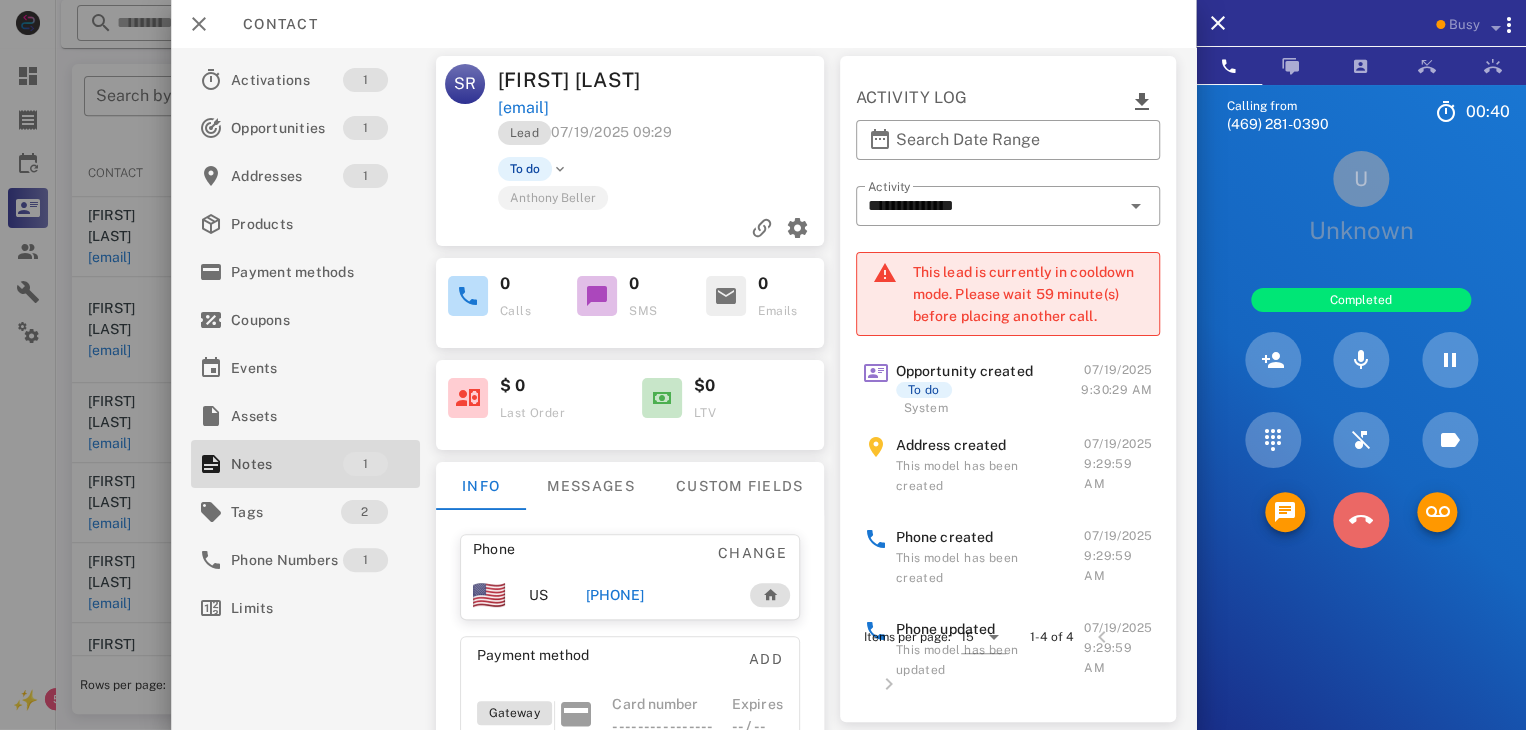click at bounding box center [1361, 520] 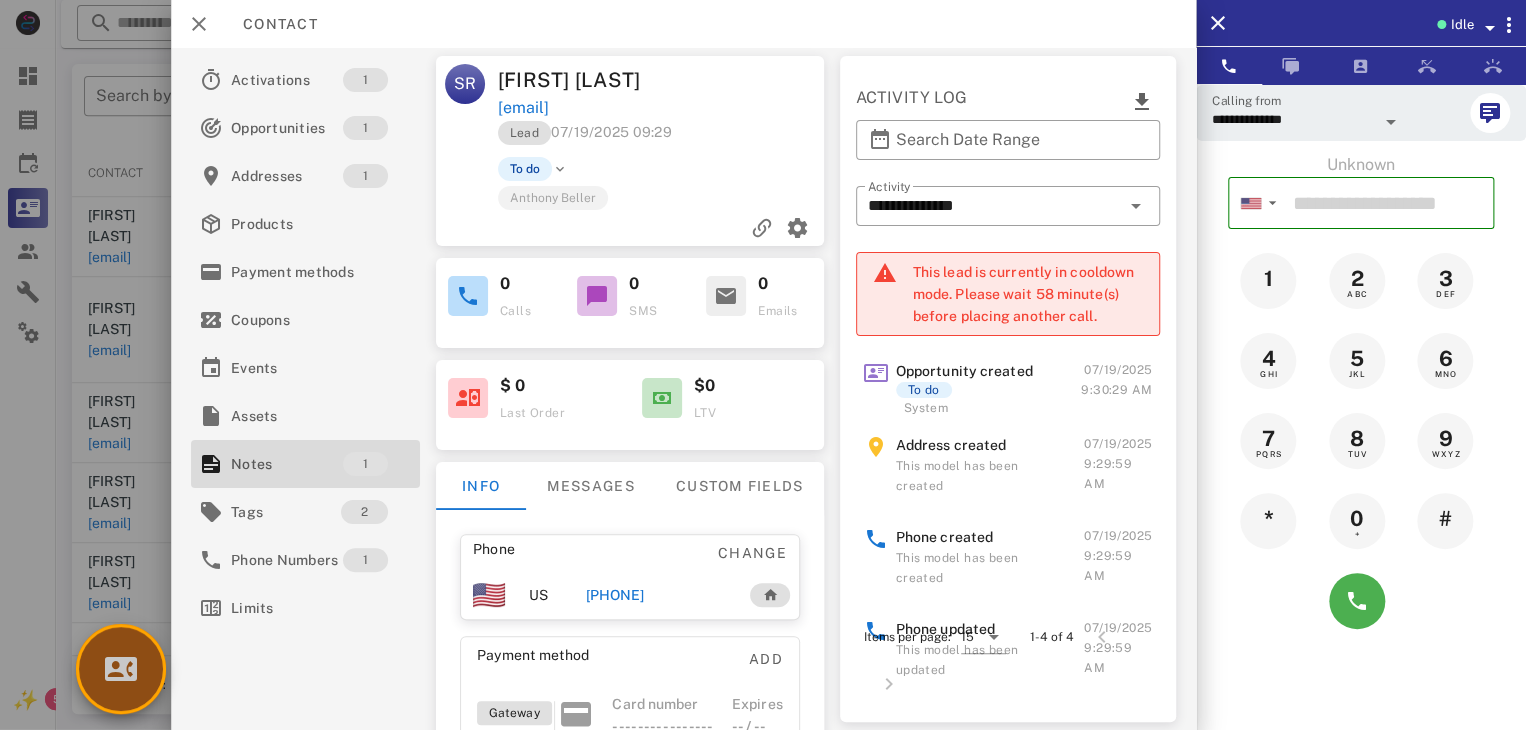 click at bounding box center [121, 669] 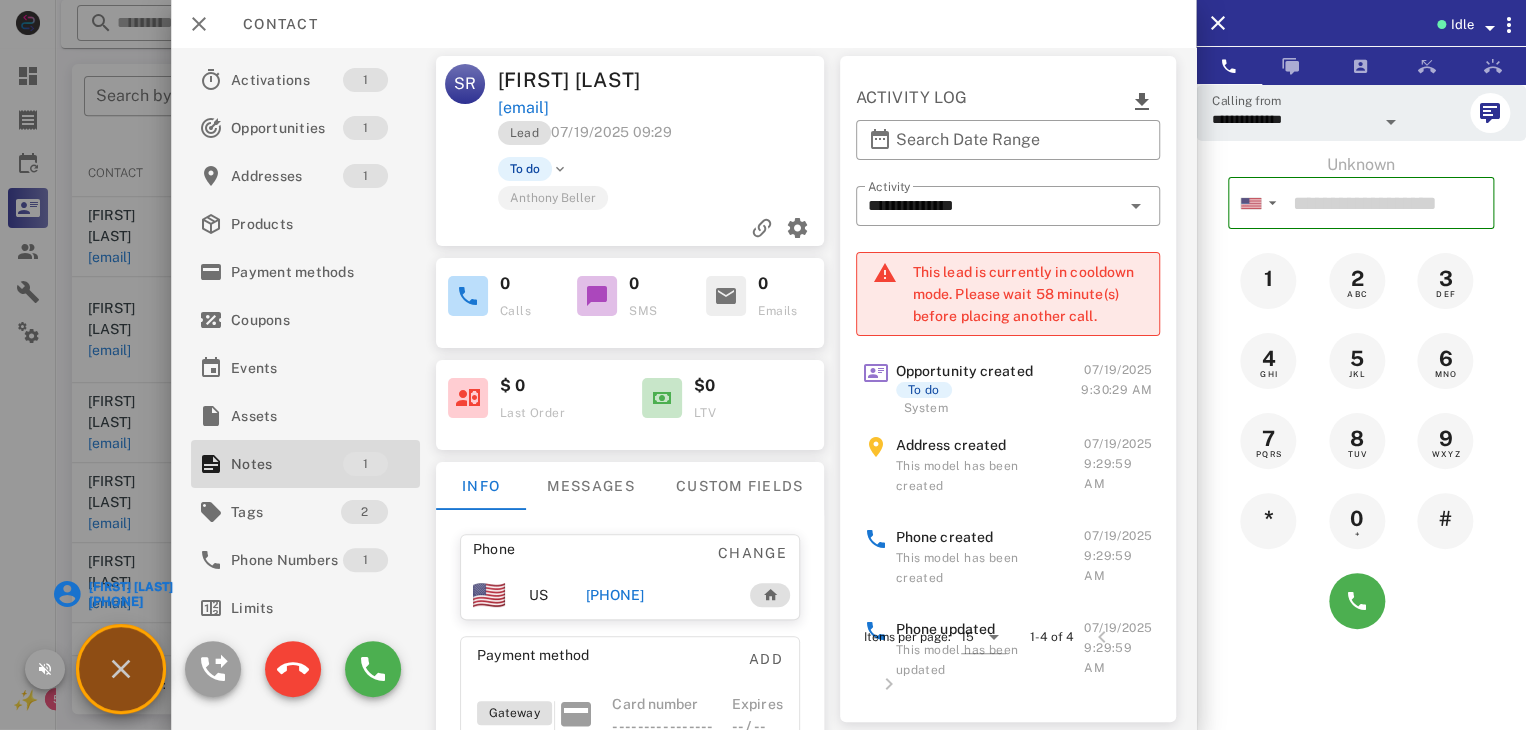 click on "[FIRST] [LAST]" at bounding box center (129, 587) 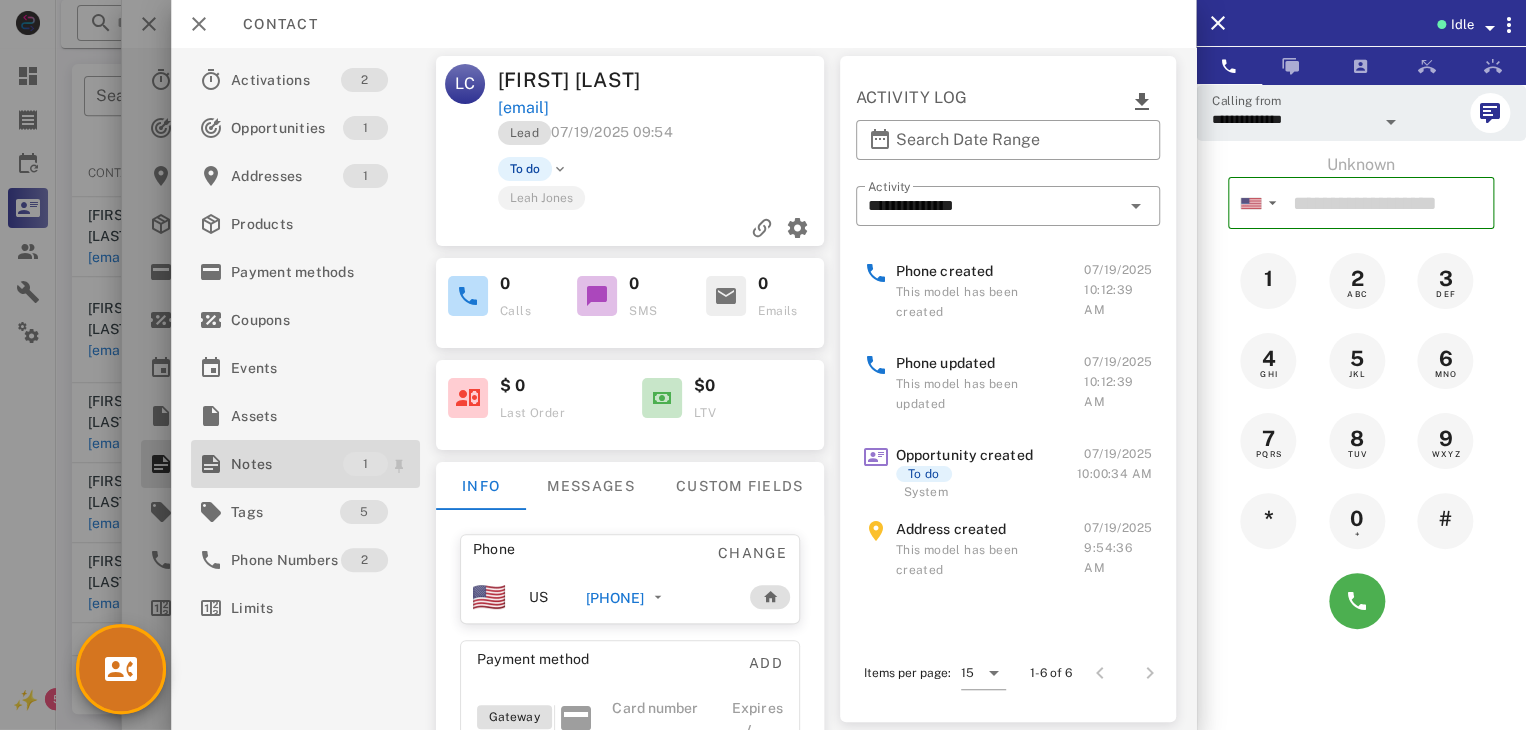 click on "Notes" at bounding box center [287, 464] 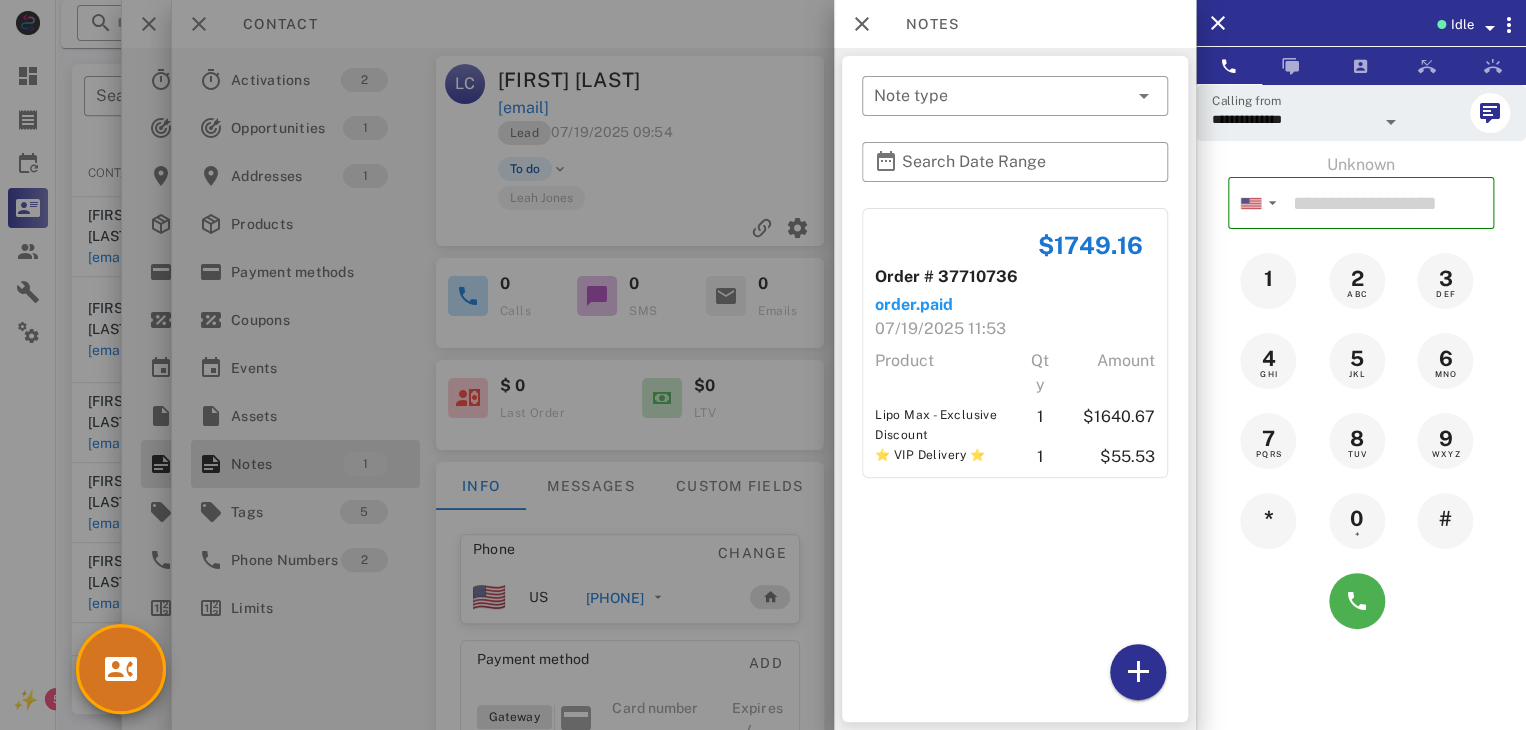 click at bounding box center (763, 365) 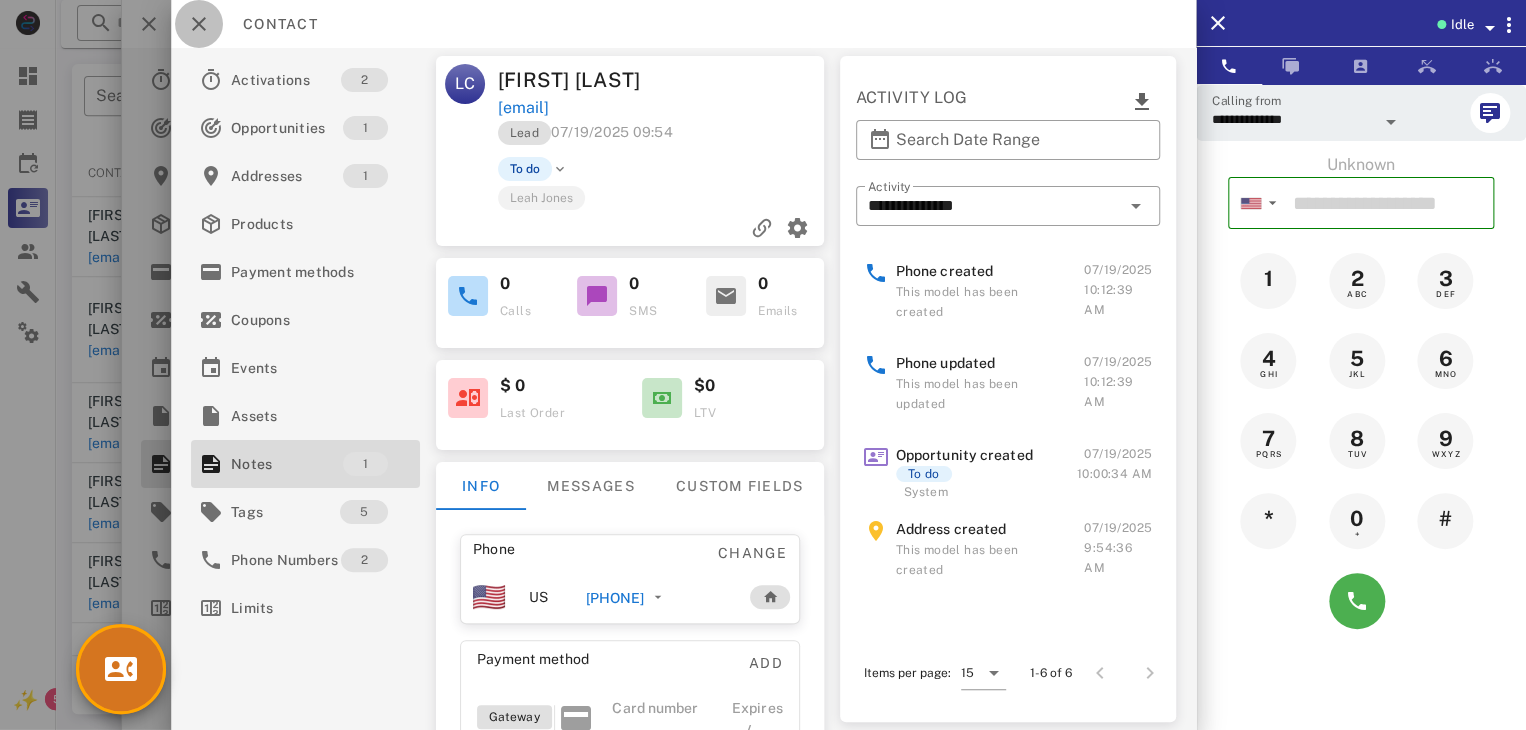 click at bounding box center (199, 24) 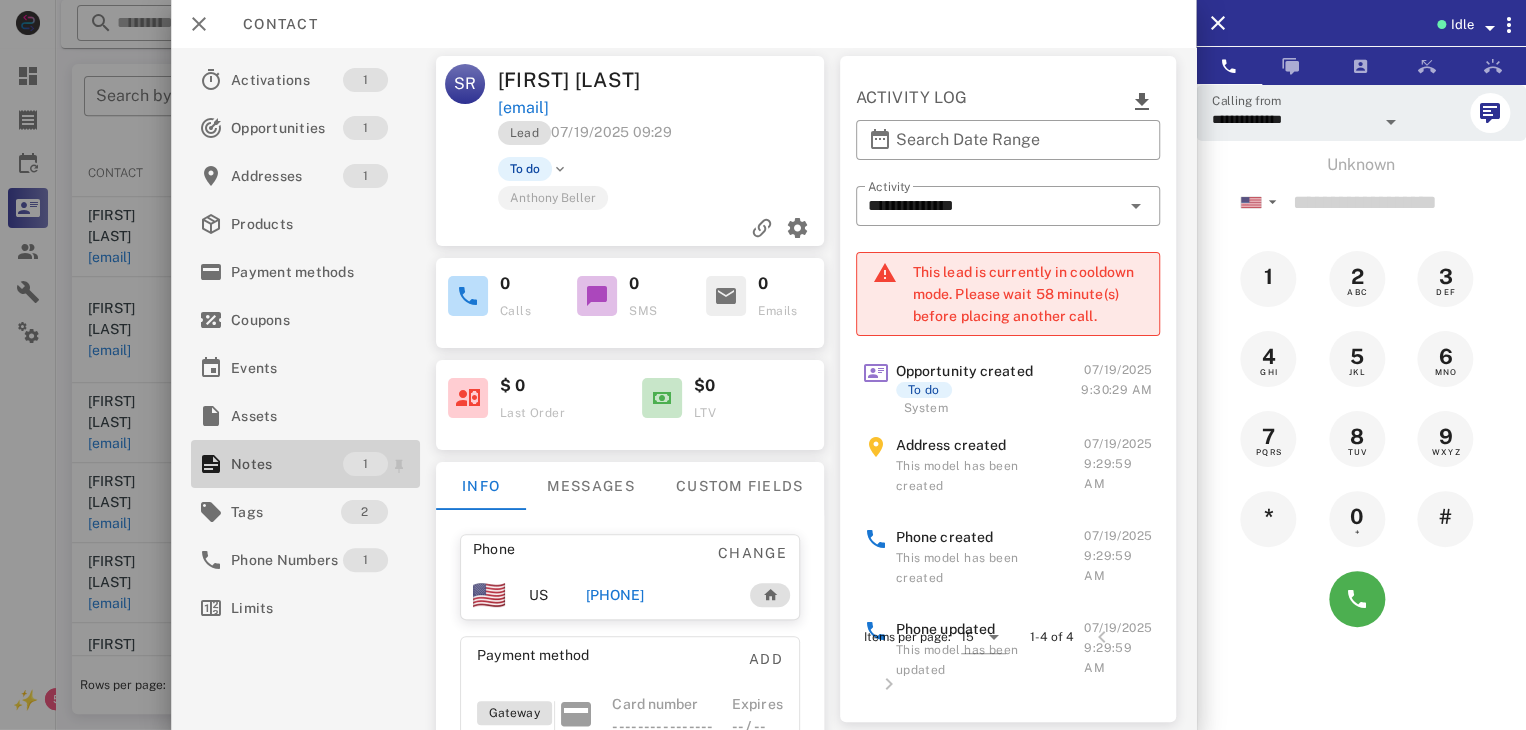click on "Notes" at bounding box center [287, 464] 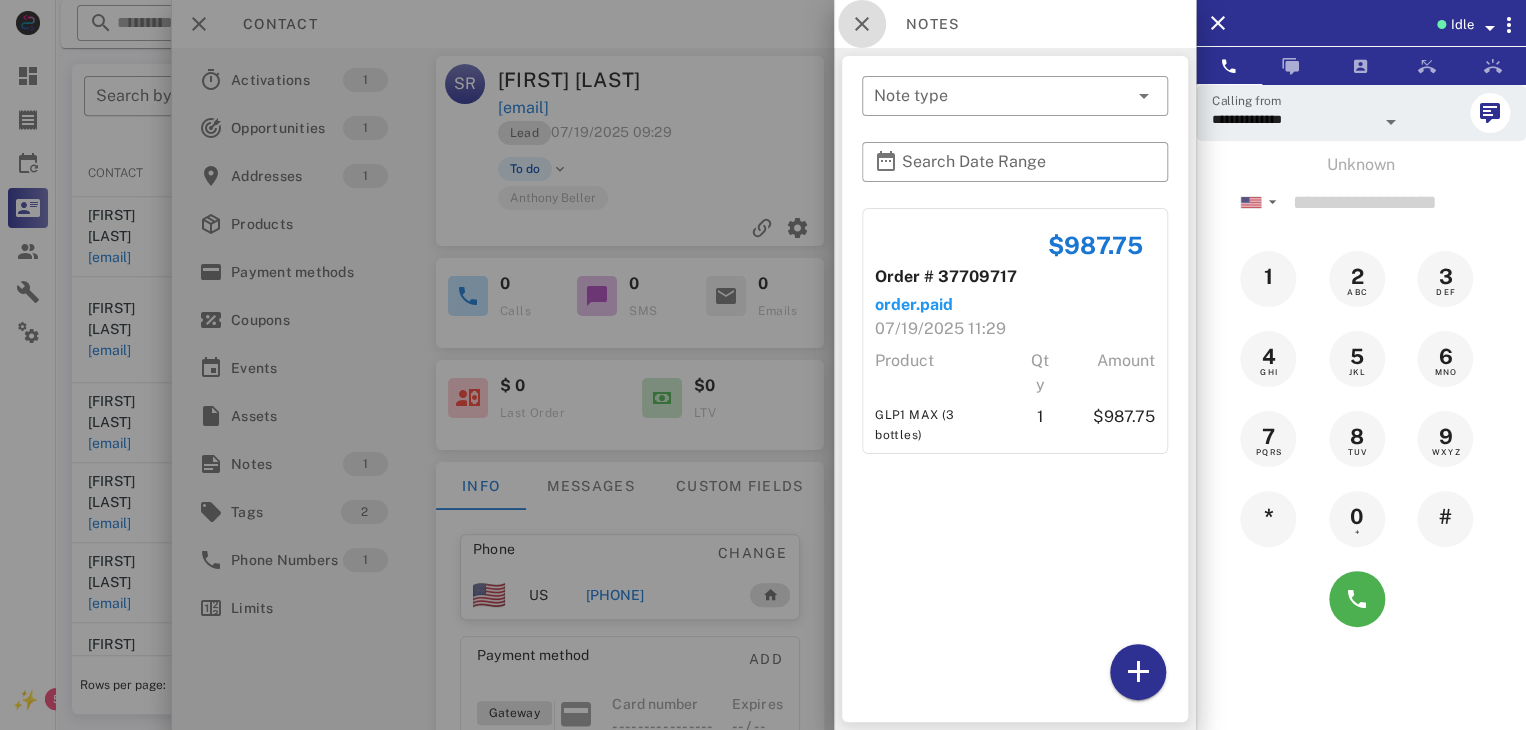 click at bounding box center [862, 24] 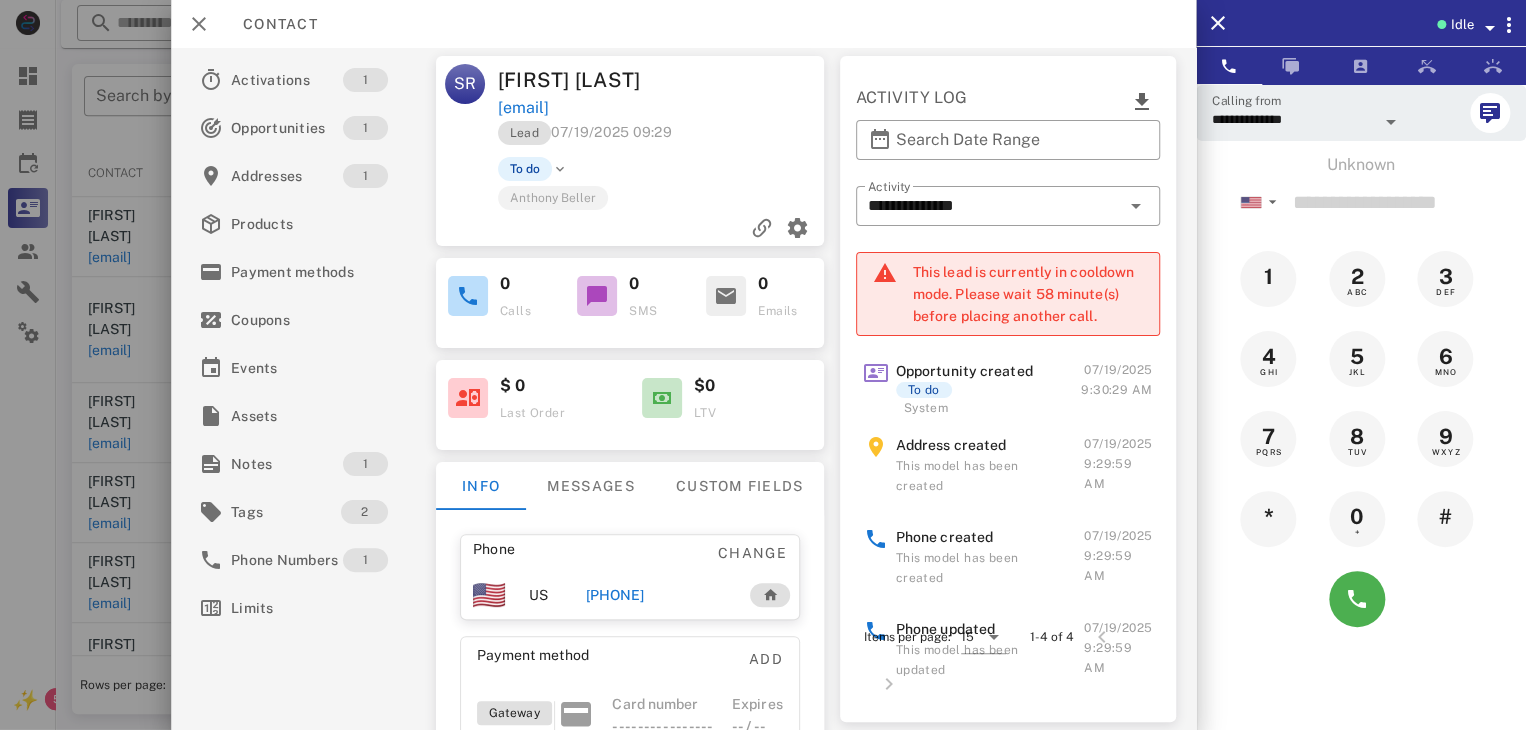 click on "[PHONE]" at bounding box center (614, 595) 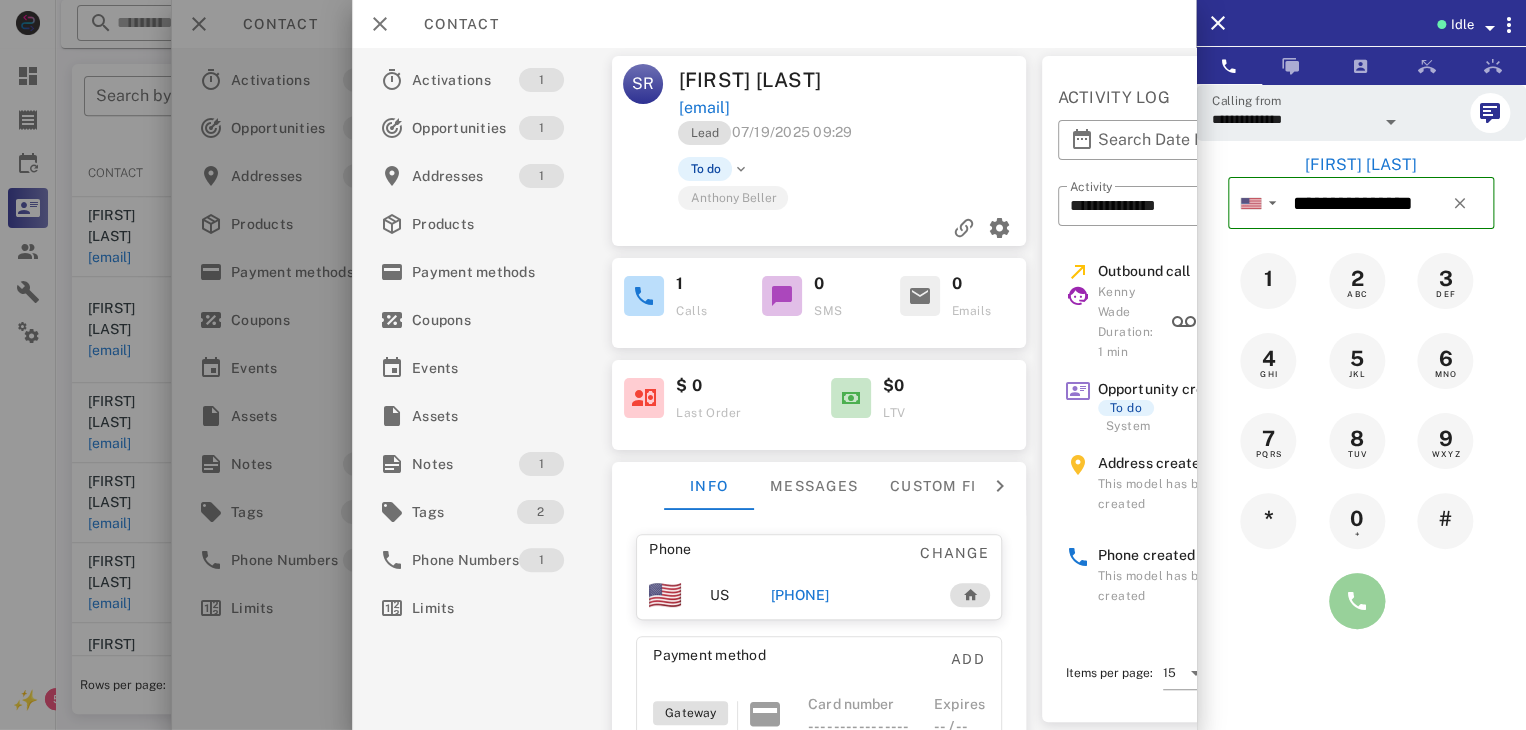 click at bounding box center [1357, 601] 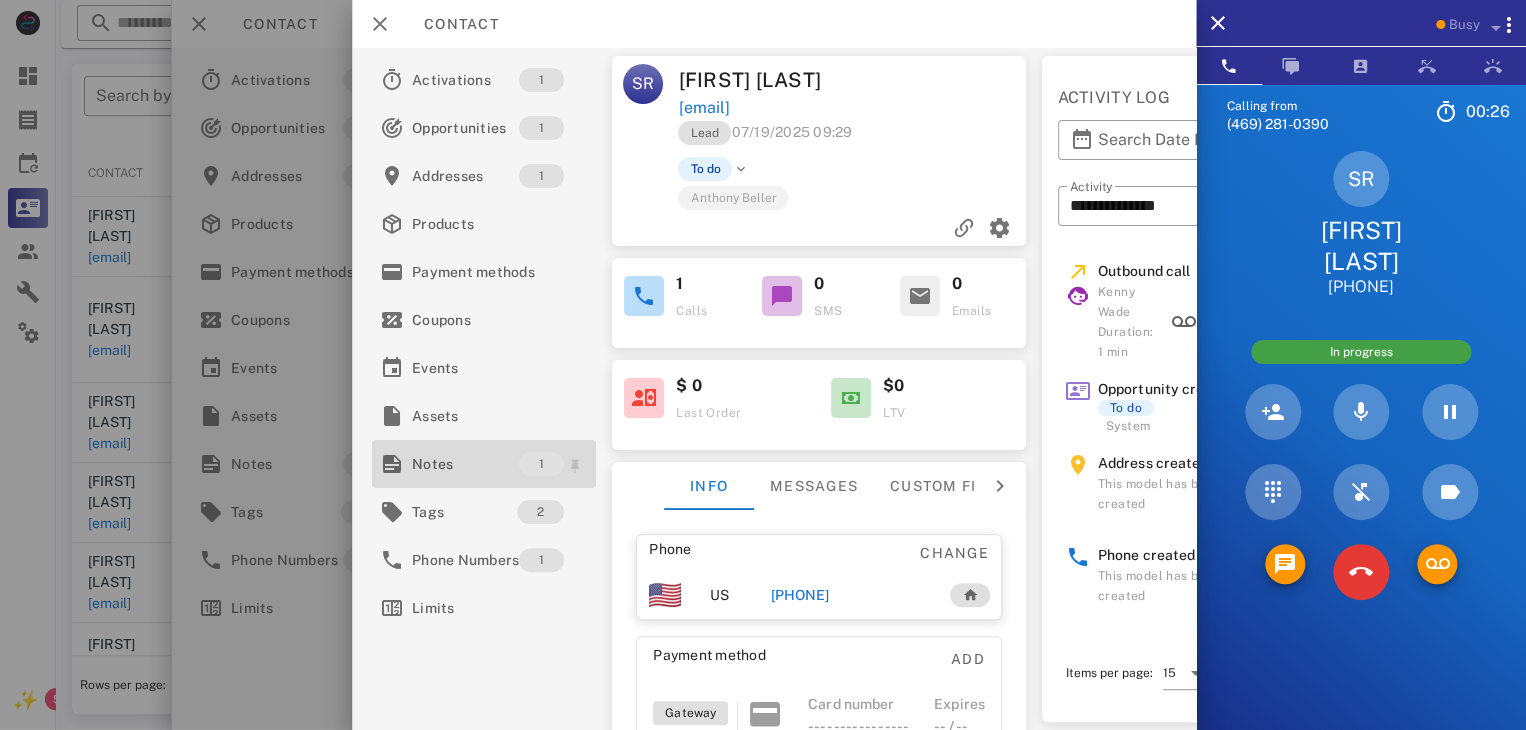 click on "Notes  1" at bounding box center [484, 464] 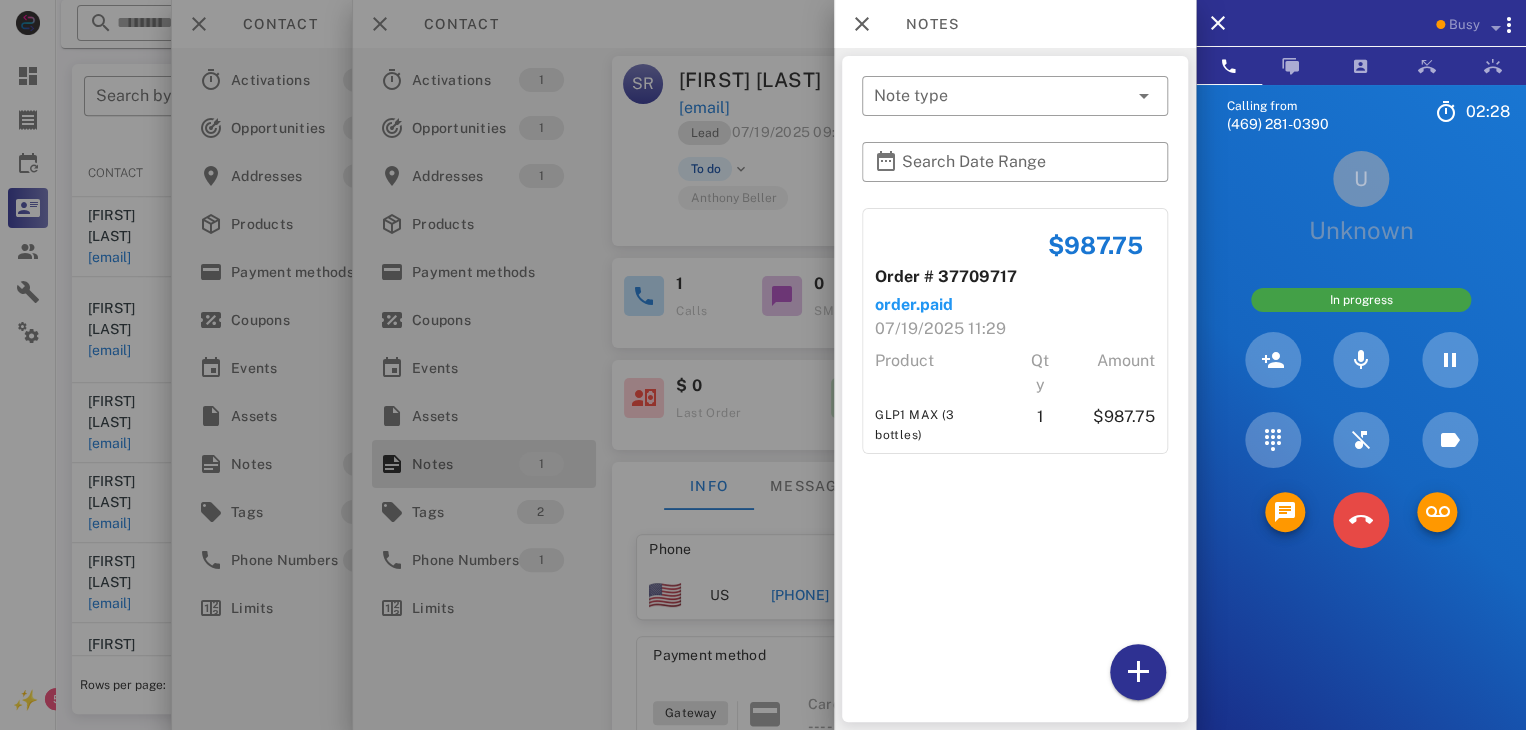 click on "Calling from ([PHONE])  [TIME]  Unknown      ▼     Australia
+61
Canada
+1
Guam
+1671
Mexico (México)
+52
New Zealand
+64
United Kingdom
+44
United States
+1
1 2 ABC 3 DEF 4 GHI 5 JKL 6 MNO 7 PQRS 8 TUV 9 WXYZ * 0 + #  U  Unknown  In progress  Directory ​  WC  [FIRST] [LAST] [LAST]  Idle   A1  Agent 120  Idle   A1  Agent 122  Idle   A1  Agent 130  Idle   CA  [FIRST] [LAST]  Idle   DT  [FIRST] [LAST]  Idle   JR  [FIRST] [LAST]  Idle   LJ  [FIRST] [LAST]  Busy   AL  [FIRST] [LAST]  Busy   AG  [FIRST] [LAST]  Busy   HR  [FIRST] [LAST]  Busy   JS  [FIRST] [LAST]  Busy   RM  [FIRST] [LAST]  Offline   AD  [DEPARTMENT] [DEPT]  Offline   A1  Agent 112  Offline   A1  agent 114  Offline   A1  Agent 119  Offline   A1  Agent 123  Offline   A1  Agent 125  Offline   A1  agent 126  Offline   A1  Agent 129  Offline   A1  Agent 135  Offline   A1  Agent 136  Offline   A1   A1" at bounding box center (1361, 449) 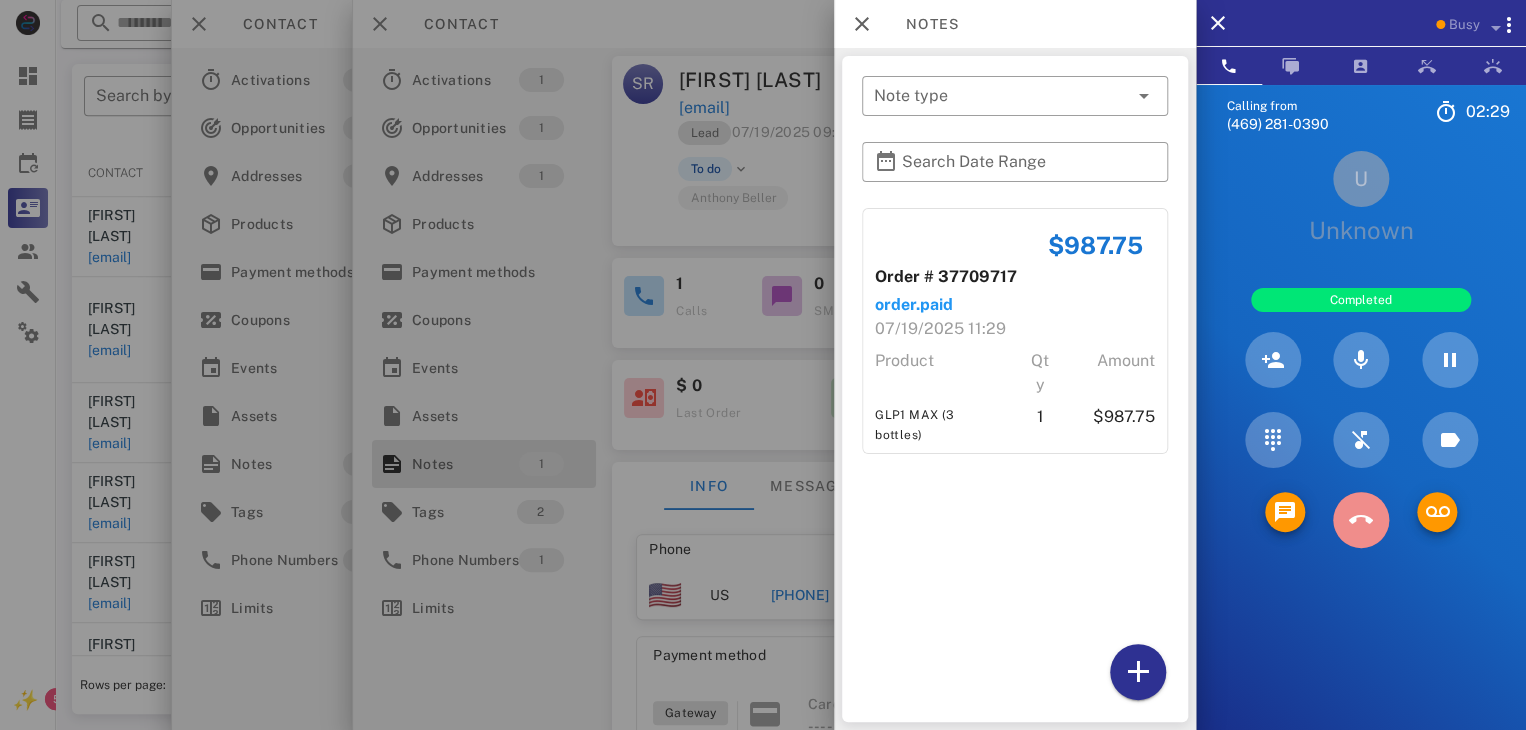 click at bounding box center (1361, 520) 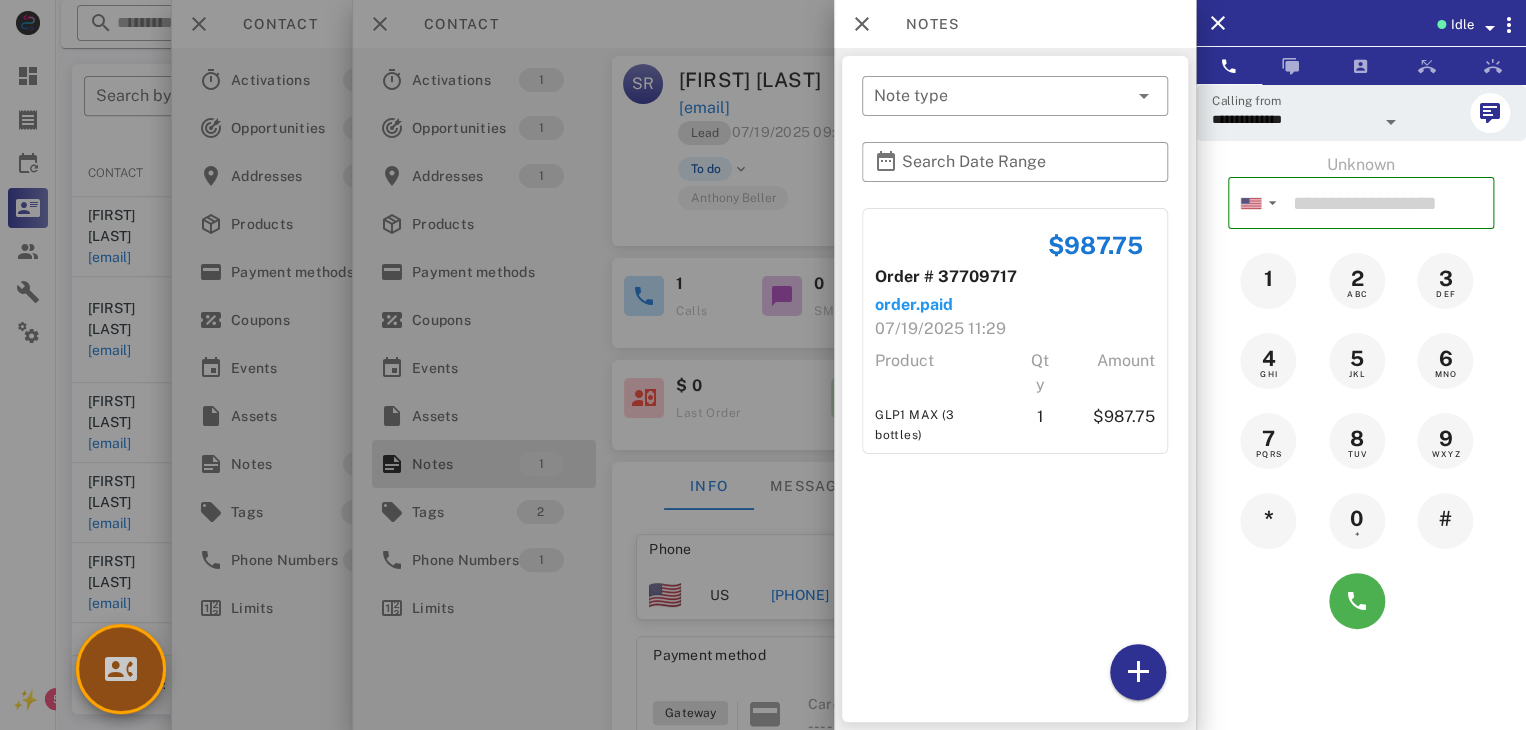 click at bounding box center [121, 669] 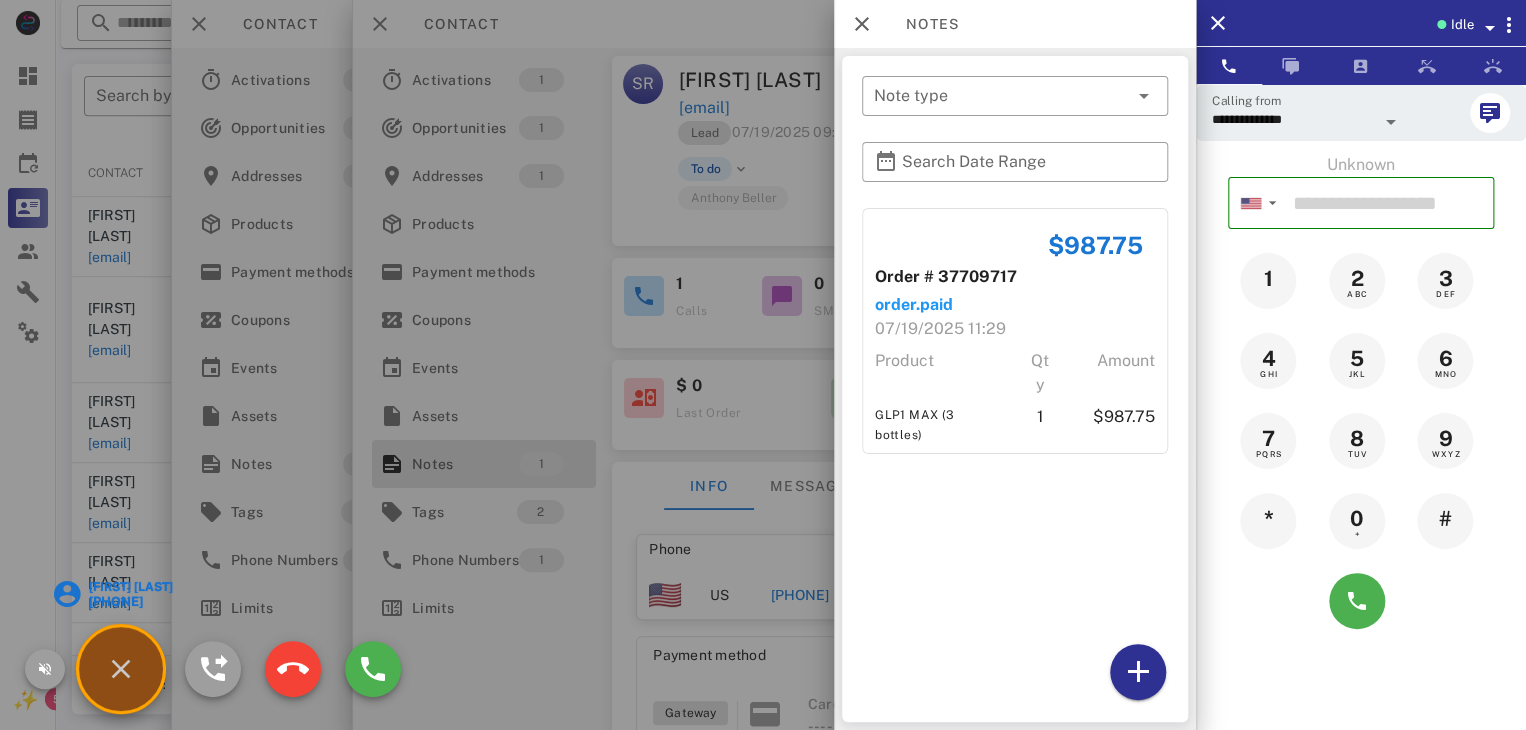 click on "[FIRST] [LAST]" at bounding box center (129, 587) 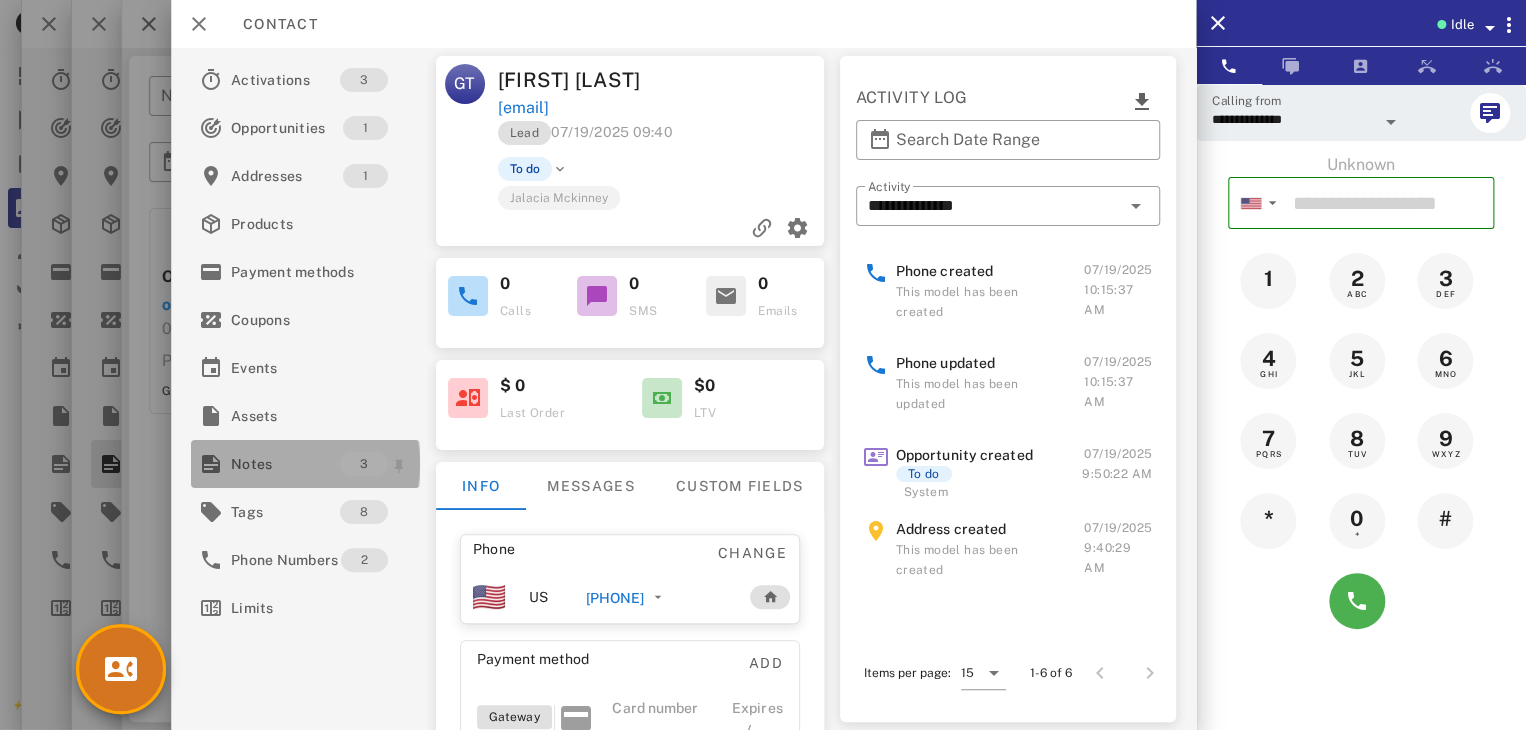 click on "Notes" at bounding box center (285, 464) 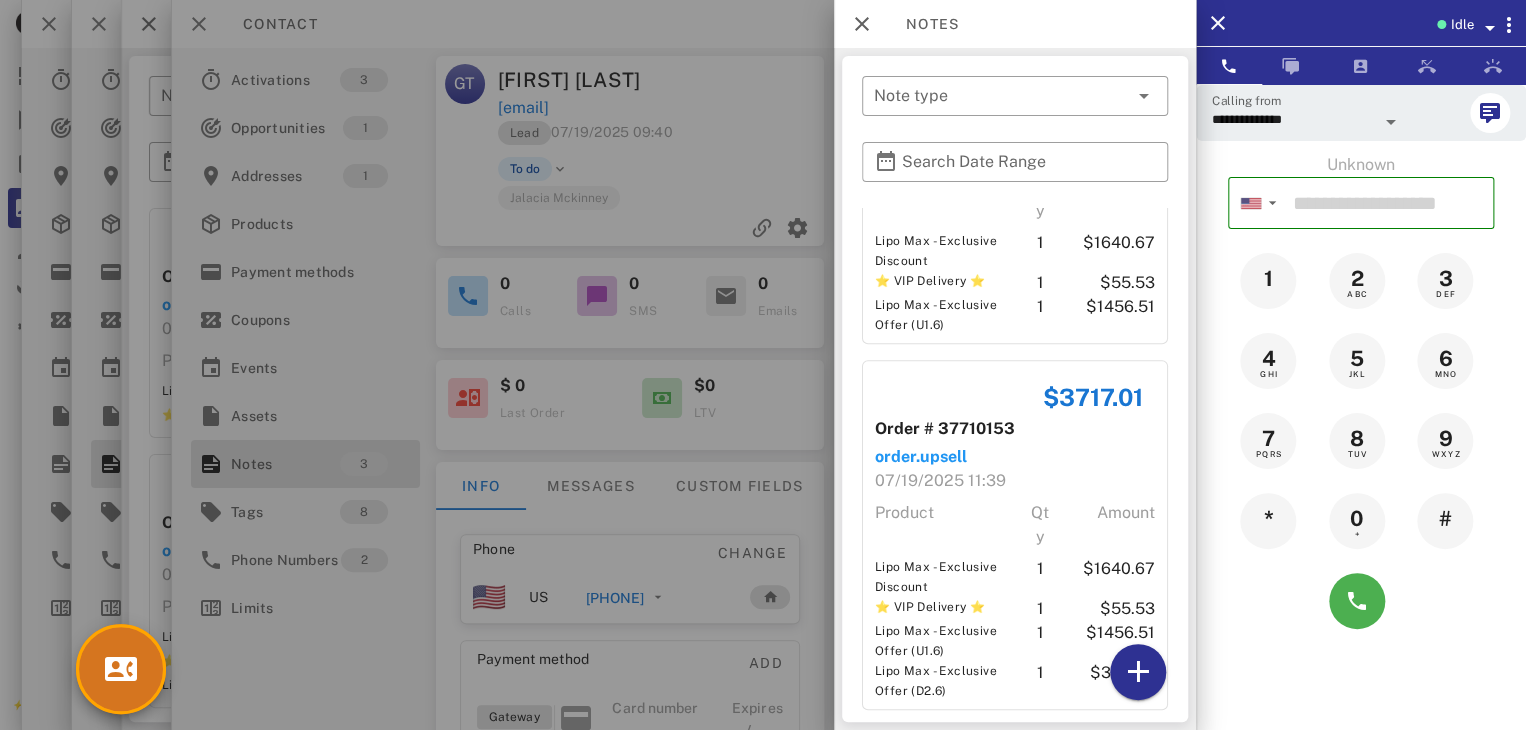 scroll, scrollTop: 484, scrollLeft: 0, axis: vertical 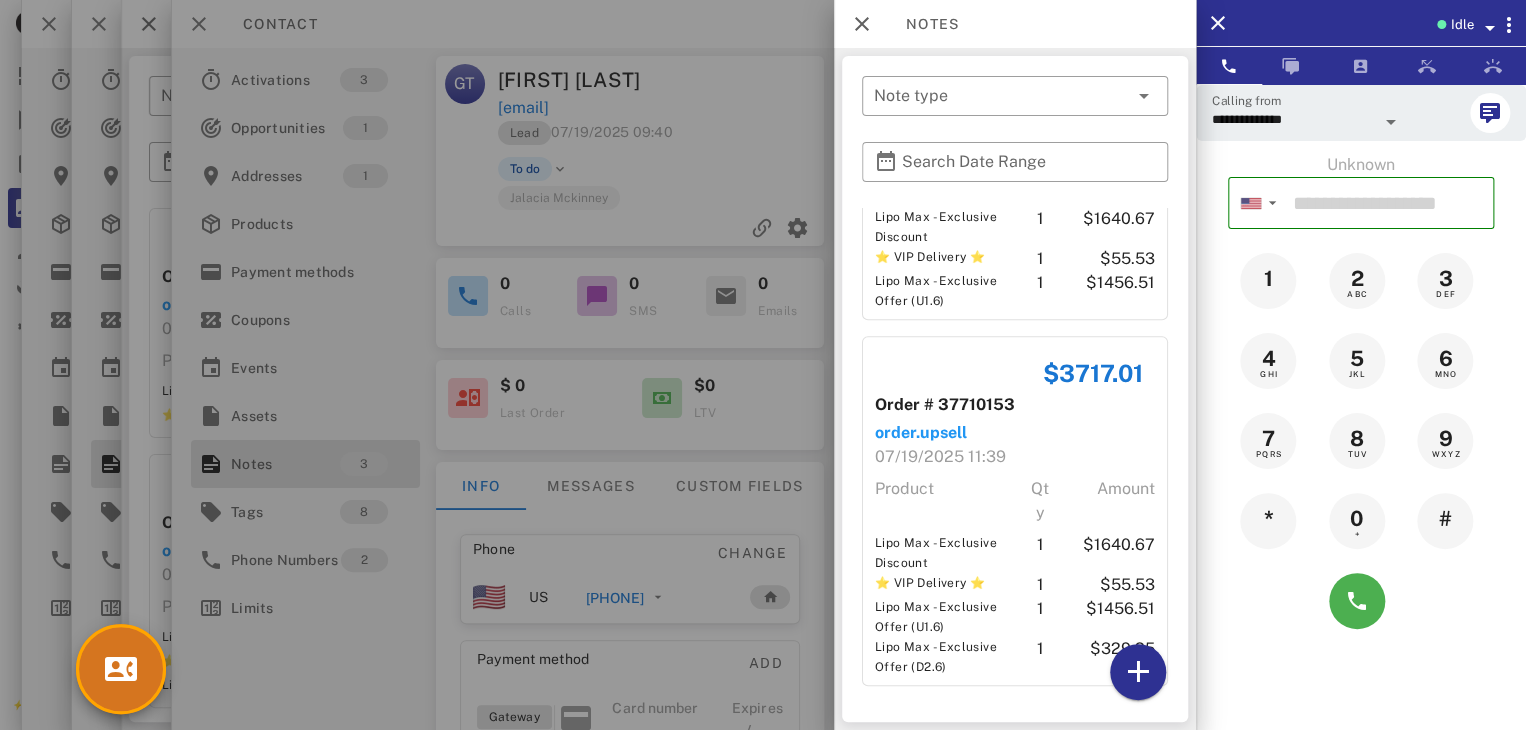 click at bounding box center [763, 365] 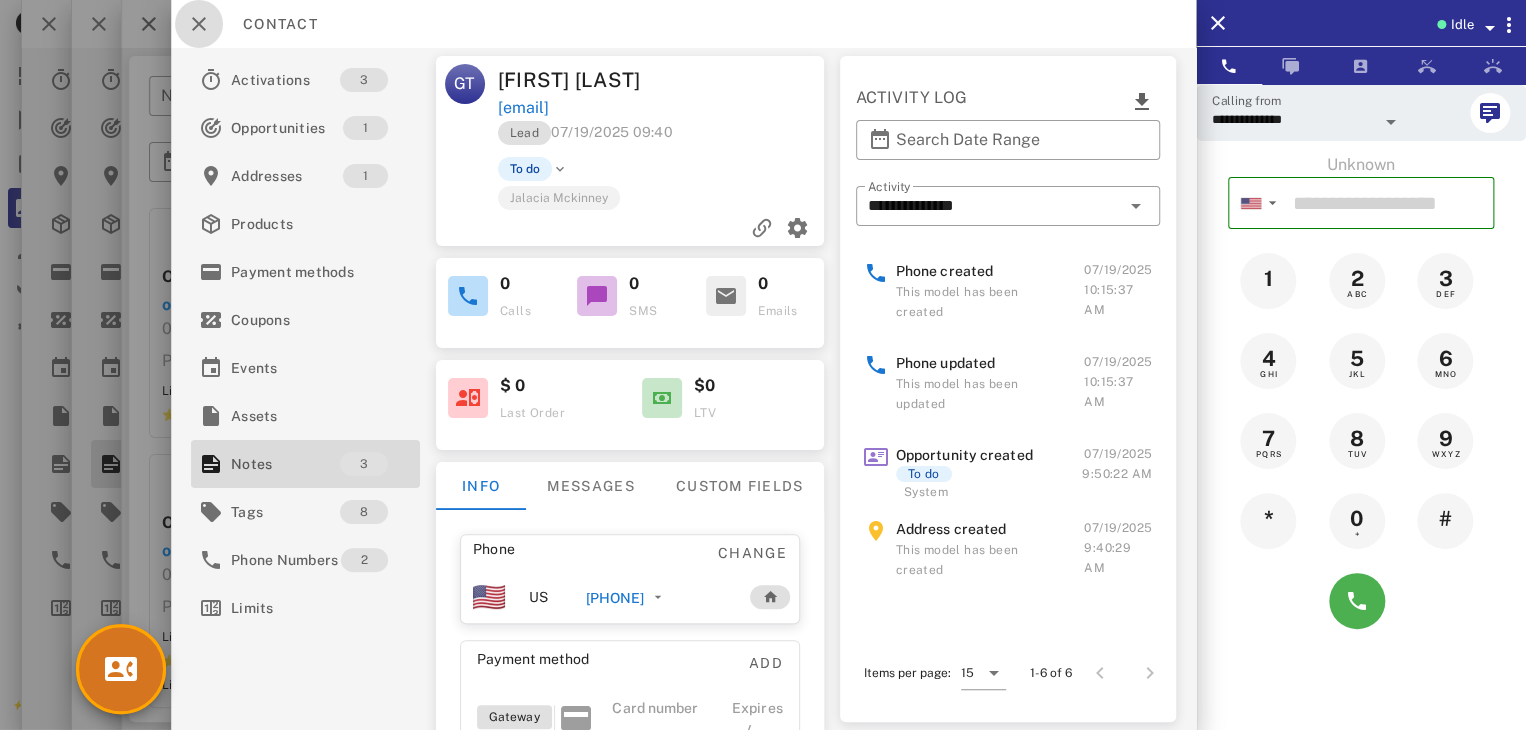 click at bounding box center (199, 24) 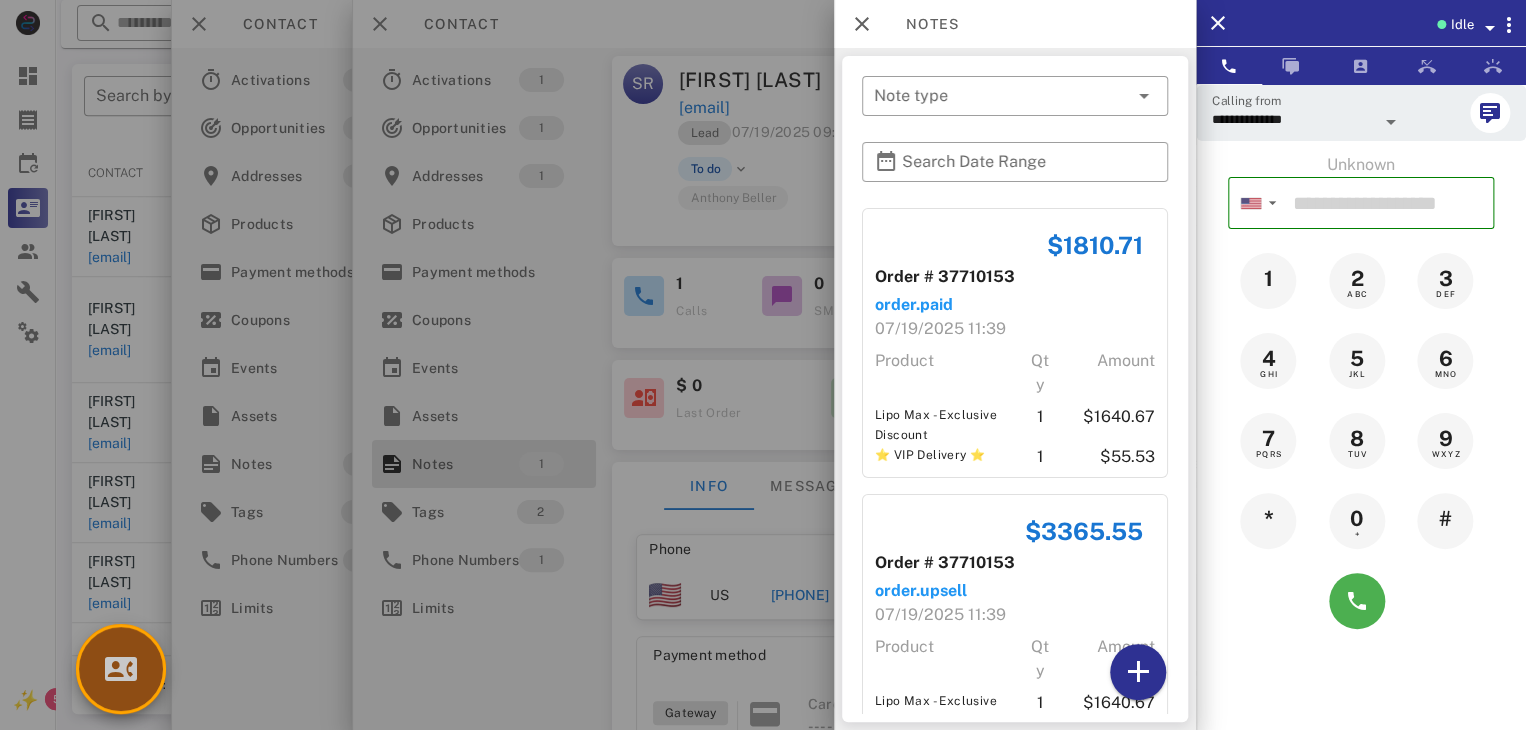 click at bounding box center [121, 669] 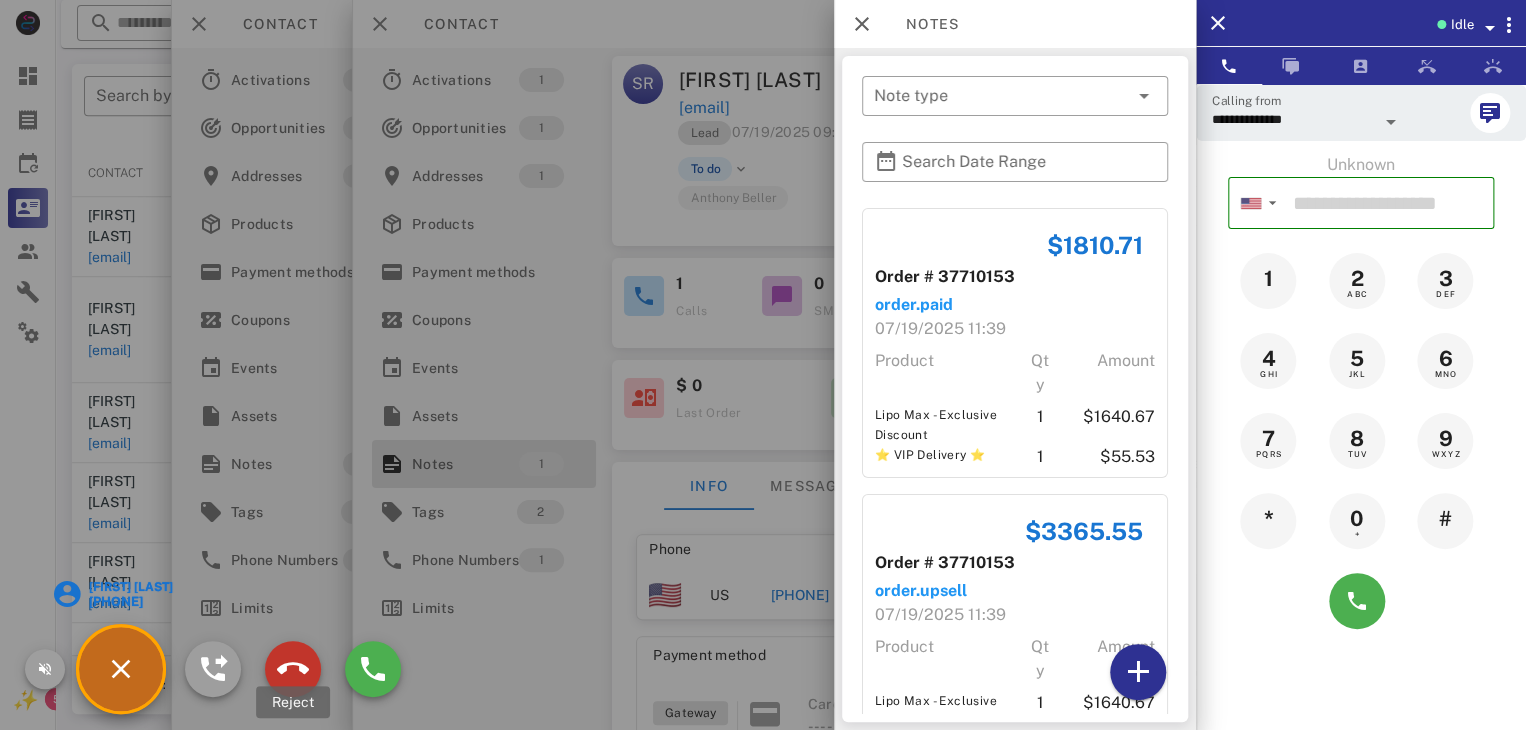 click at bounding box center (293, 669) 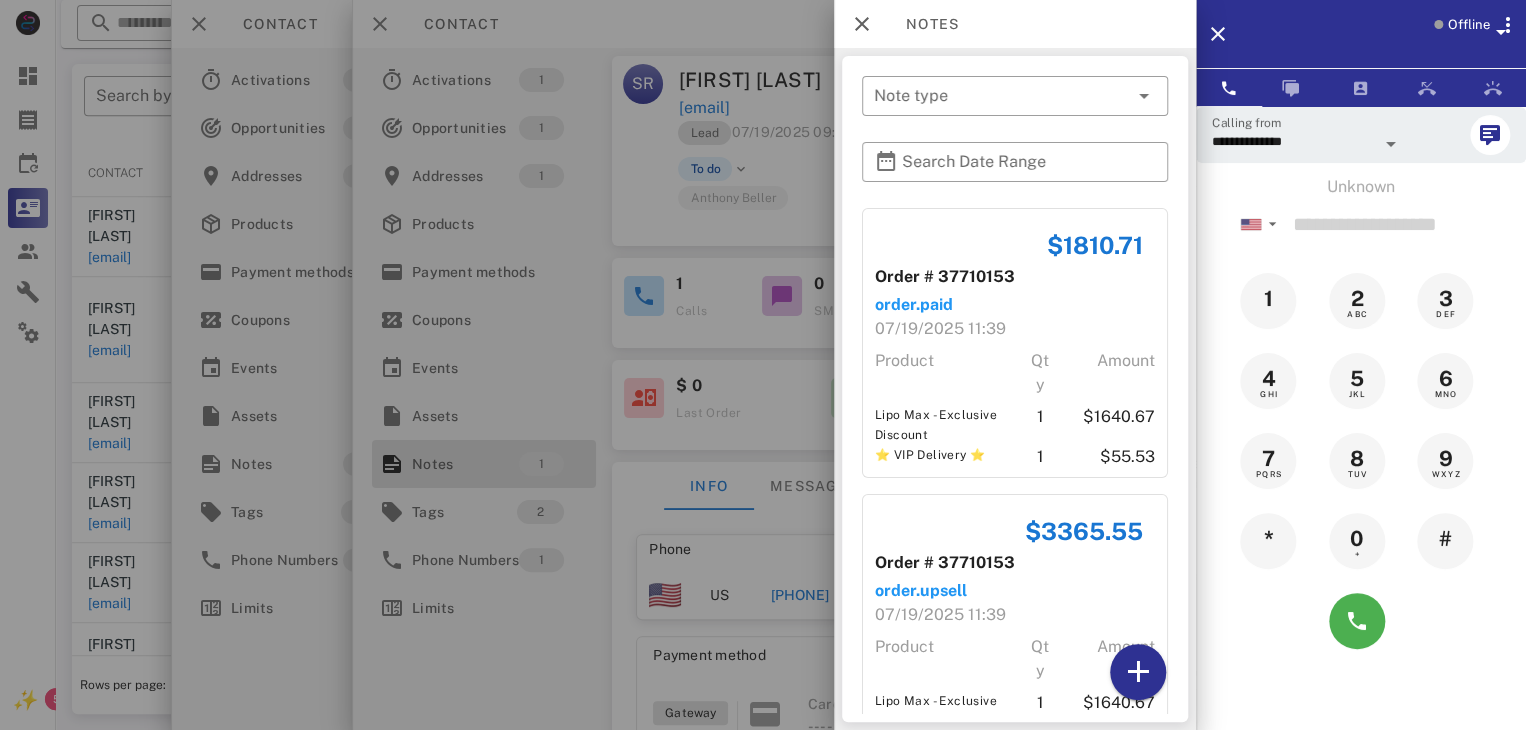 click at bounding box center [763, 365] 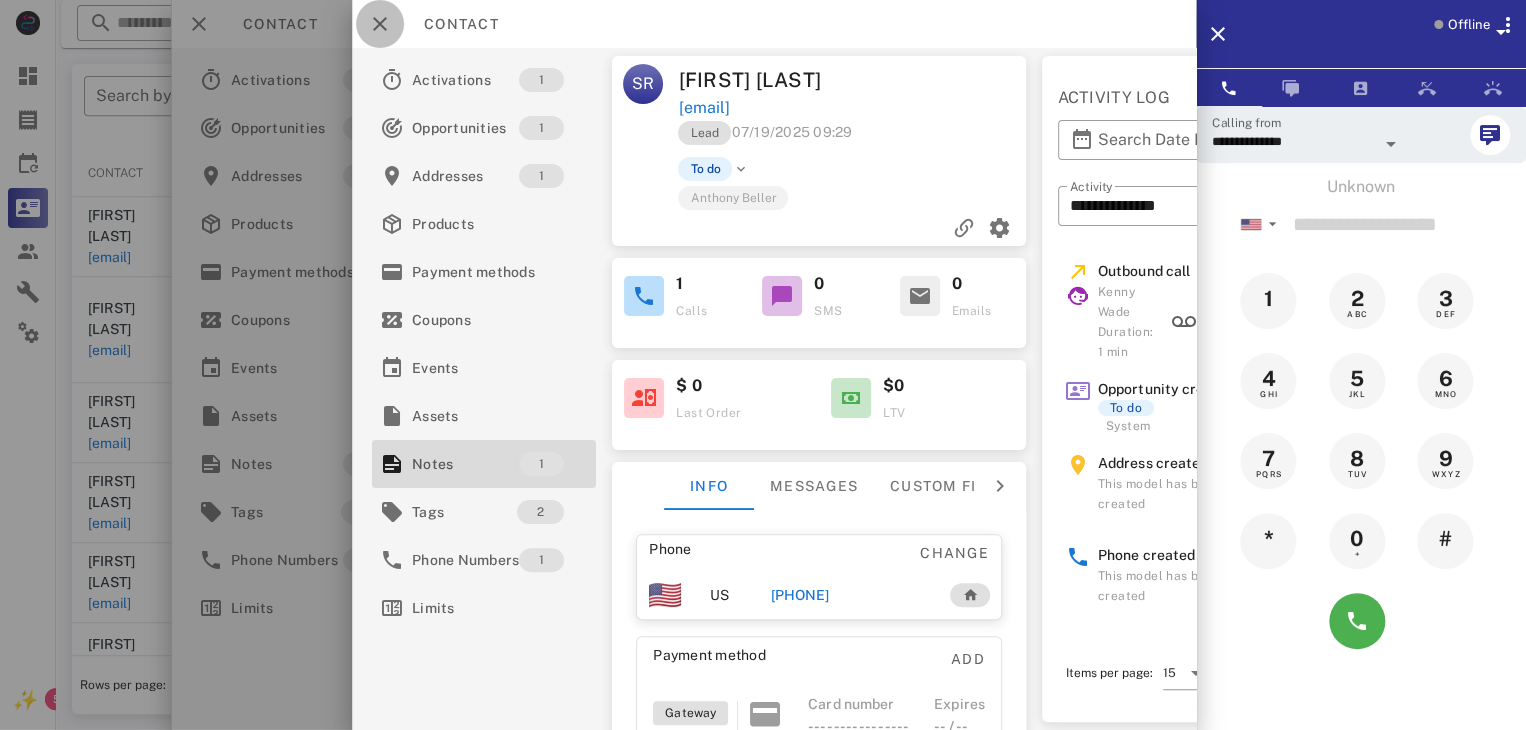 click at bounding box center (380, 24) 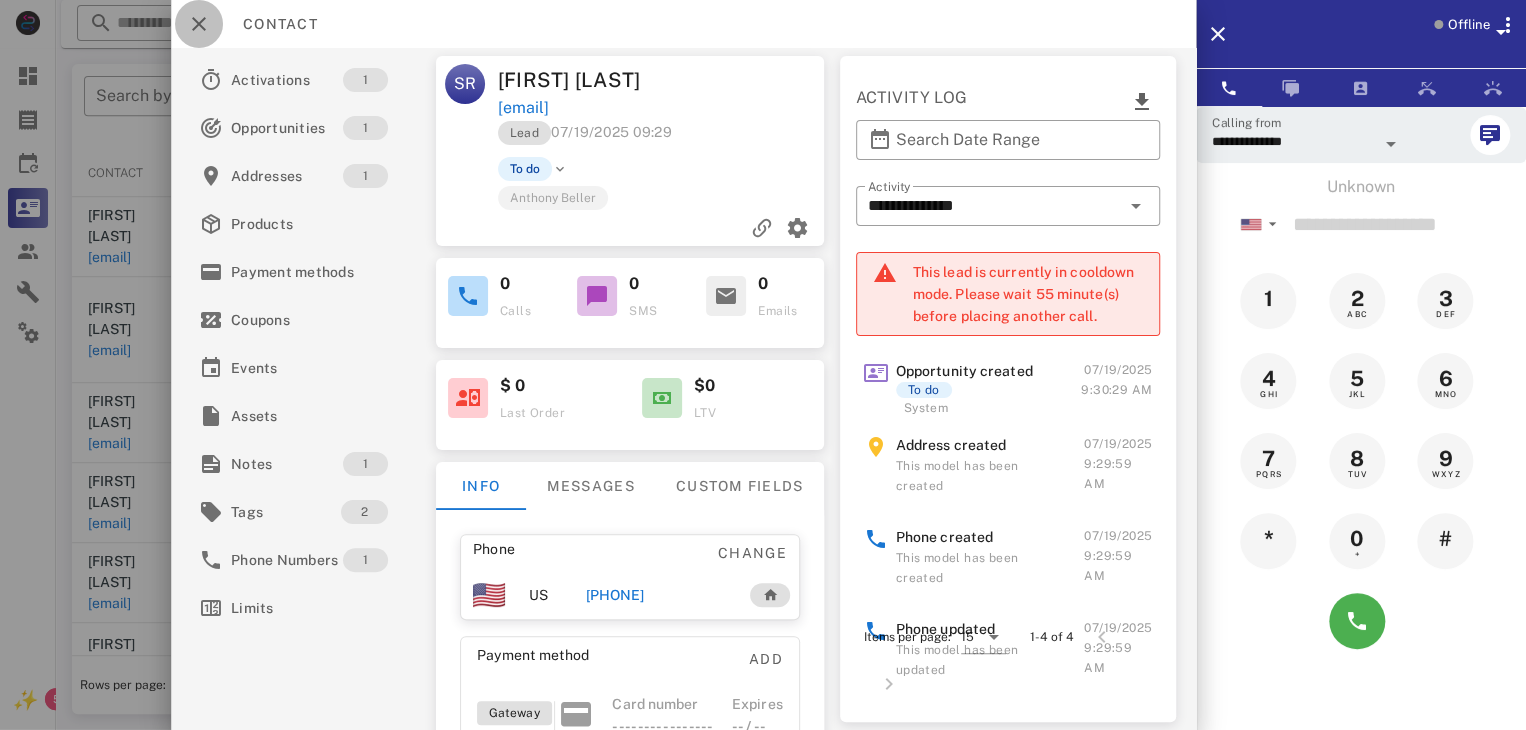click at bounding box center [199, 24] 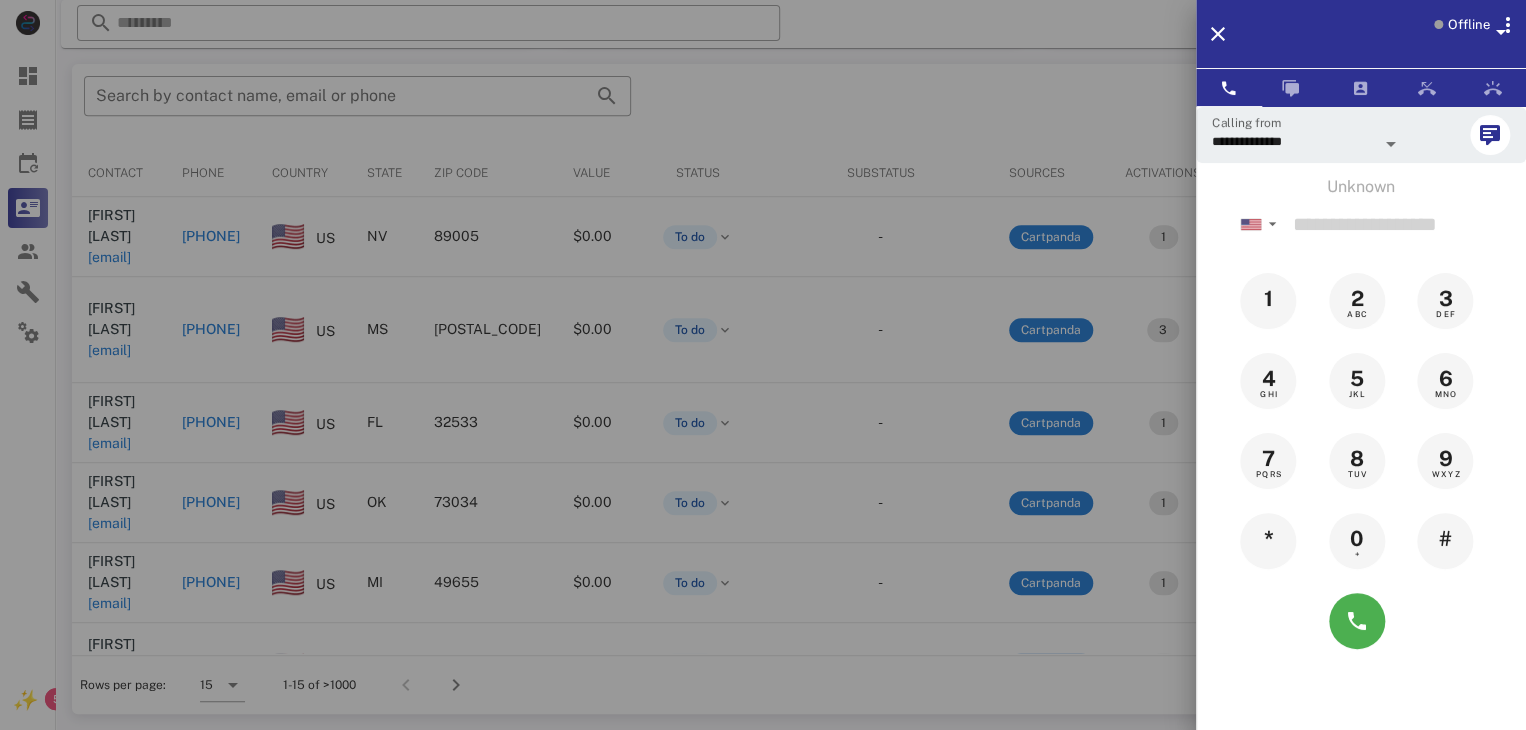 click on "Offline" at bounding box center [1361, 34] 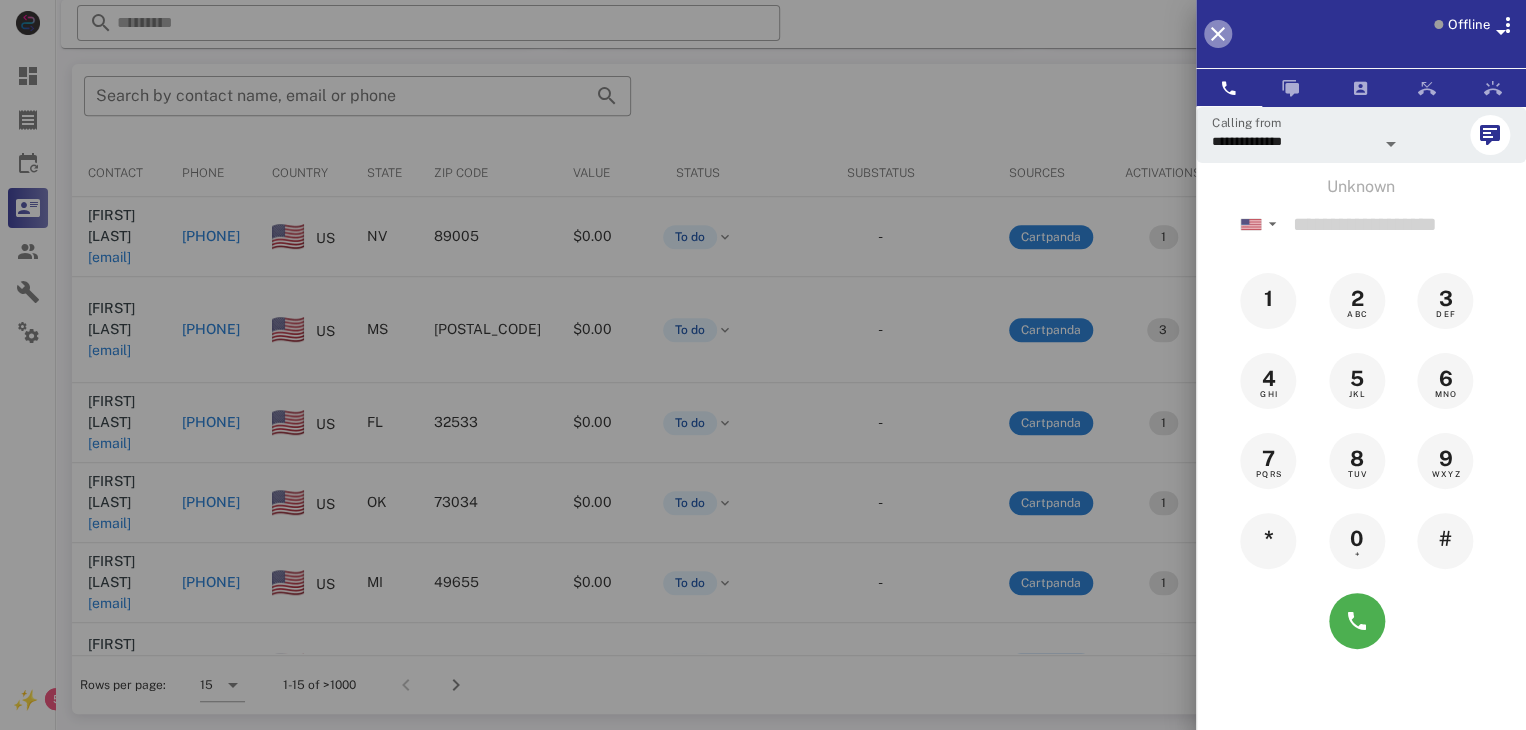 click at bounding box center (1218, 34) 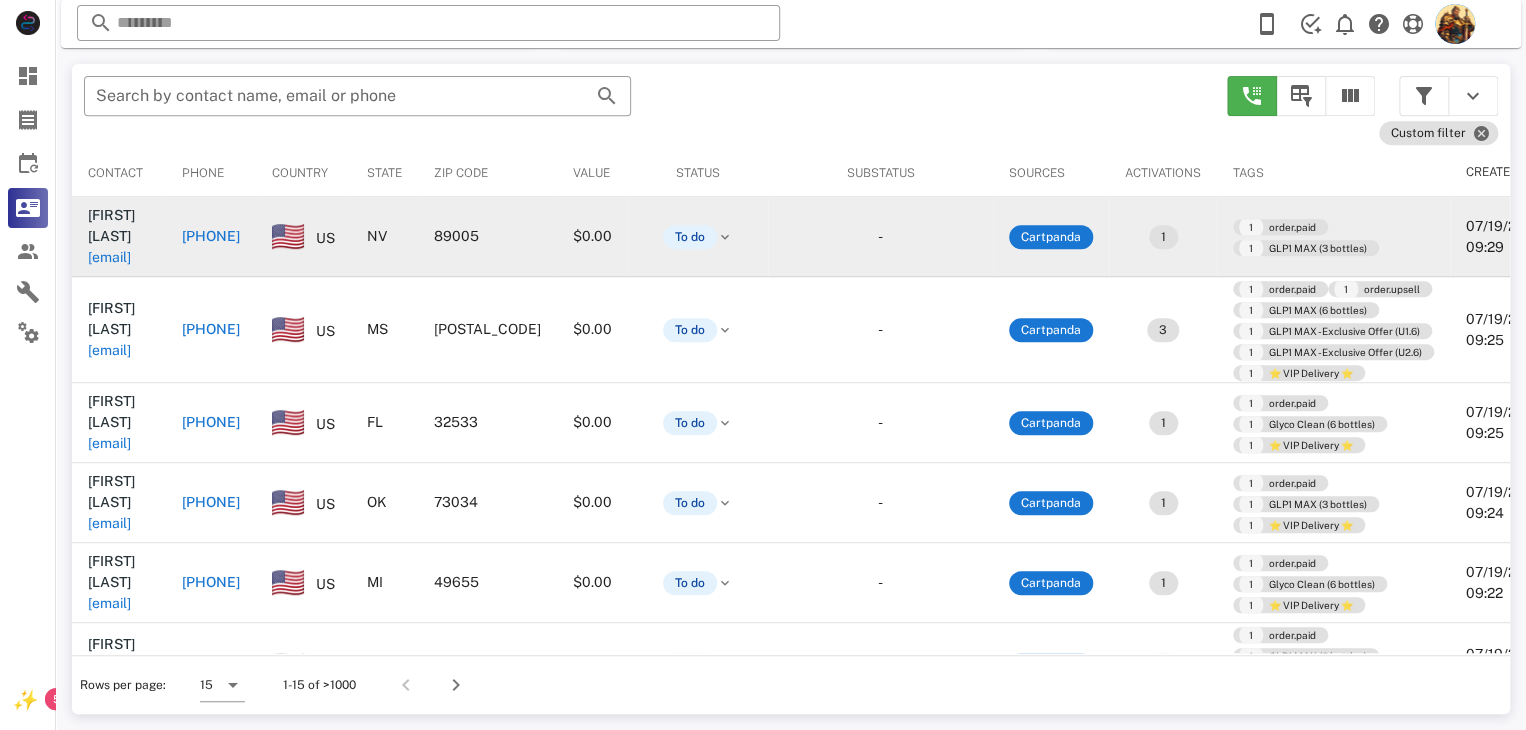click on "[EMAIL]" at bounding box center [109, 257] 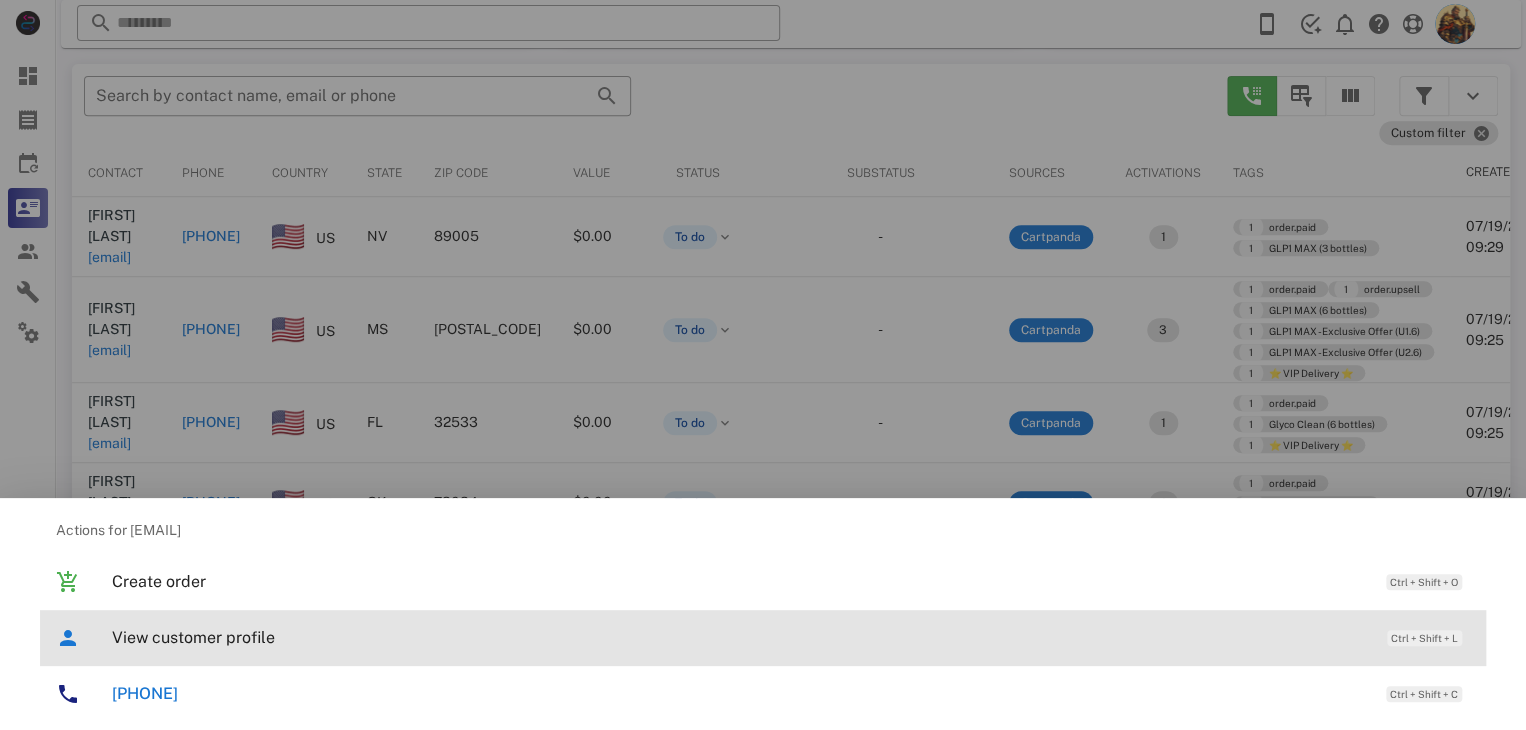 click on "View customer profile Ctrl + Shift + L" at bounding box center (791, 637) 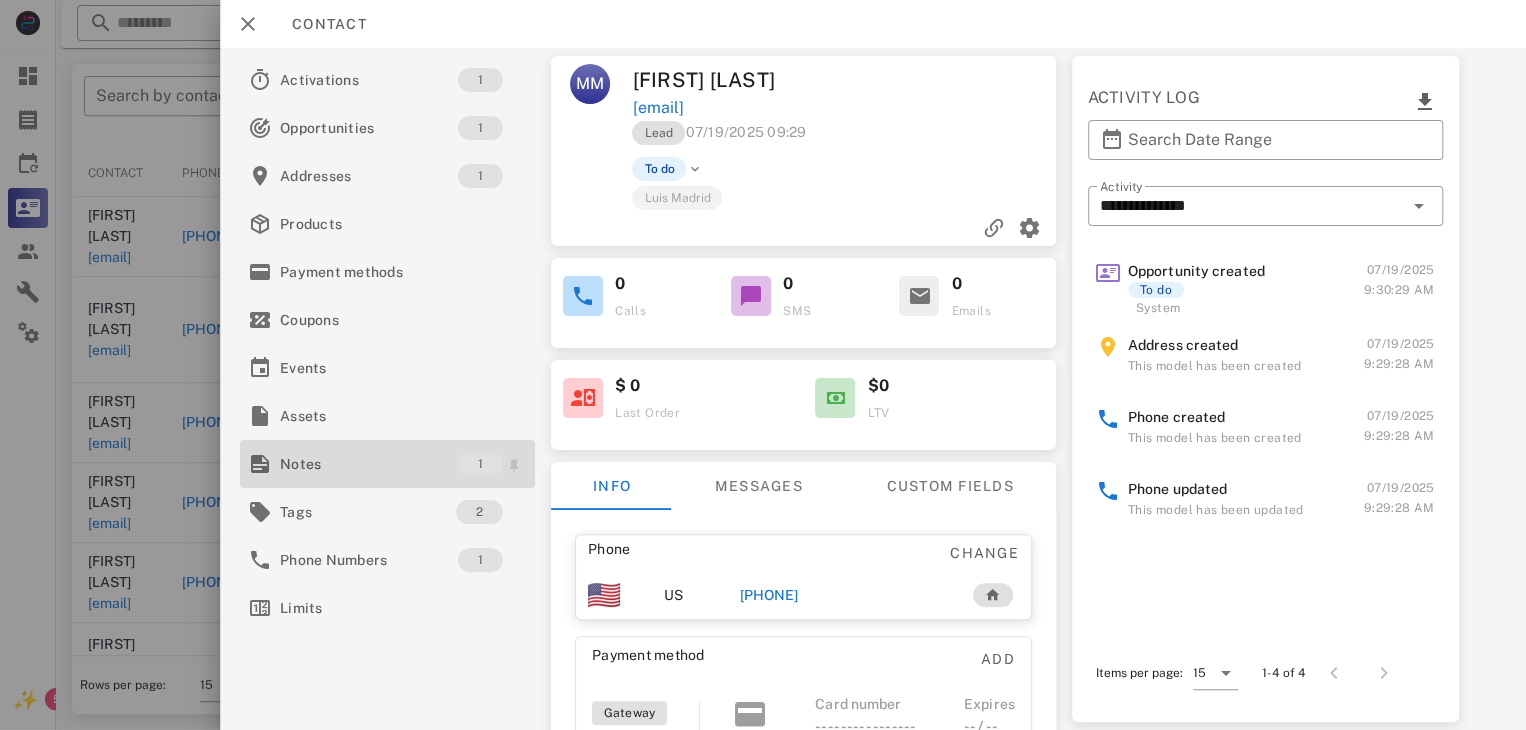 click on "Notes" at bounding box center [369, 464] 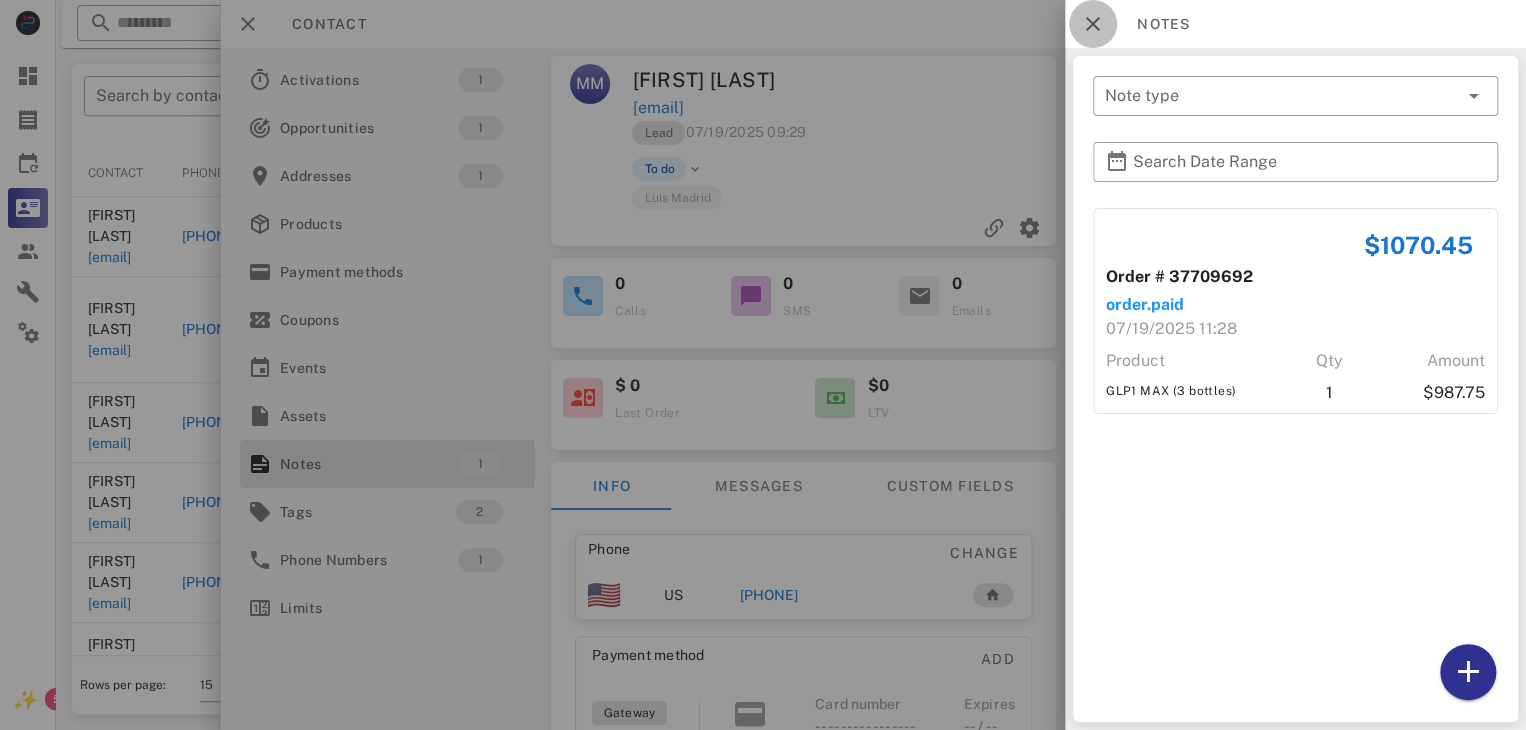 click at bounding box center (1093, 24) 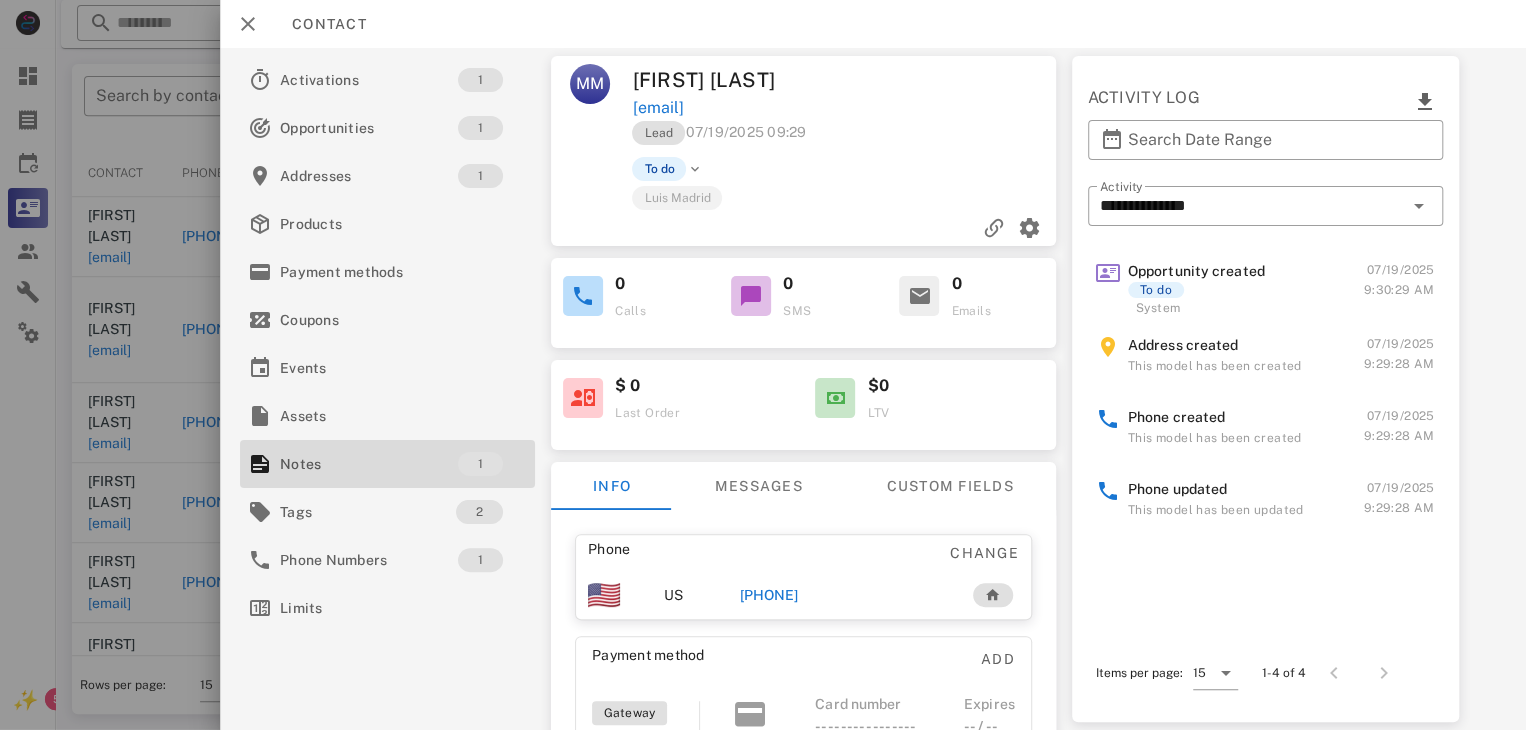 click on "[PHONE]" at bounding box center (769, 595) 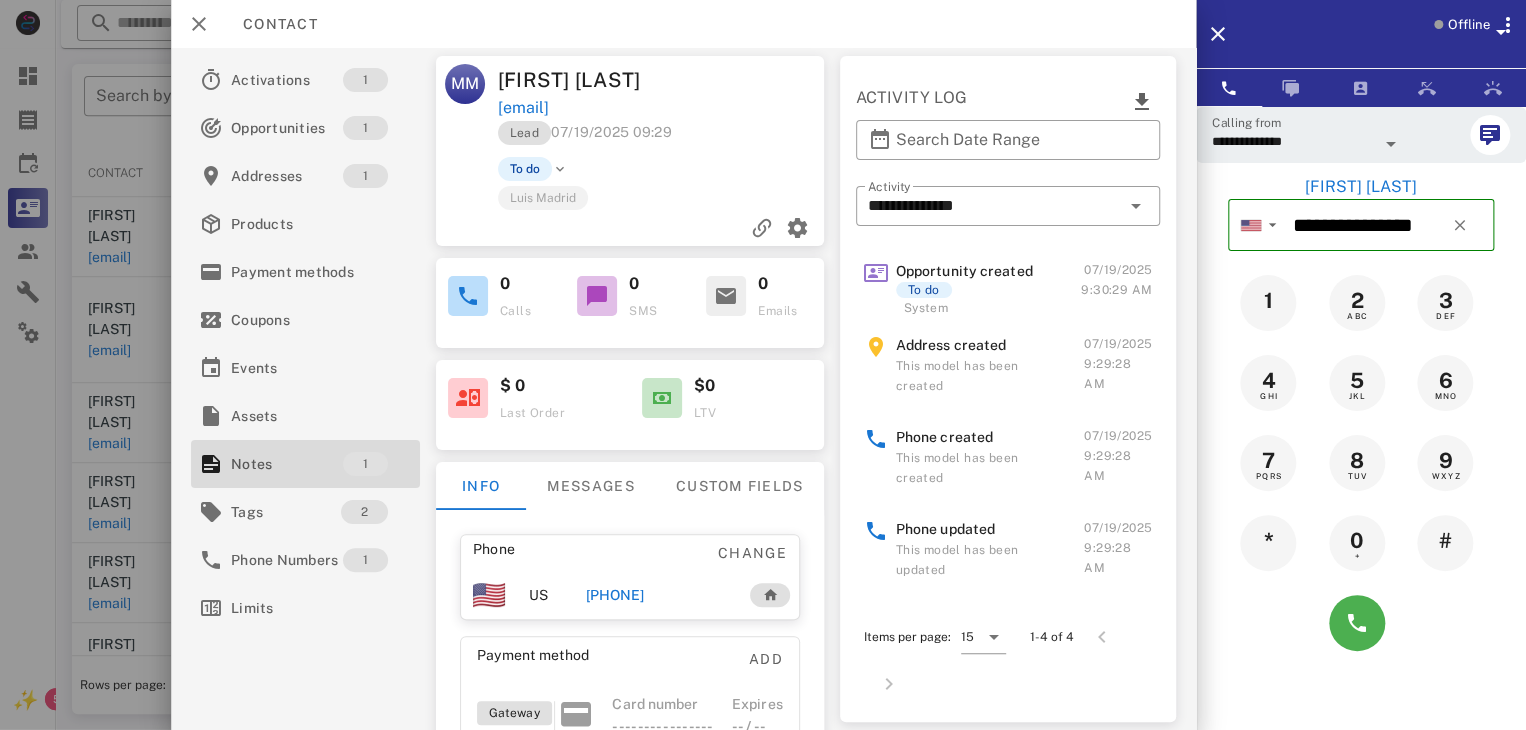 click on "[PHONE]" at bounding box center (614, 595) 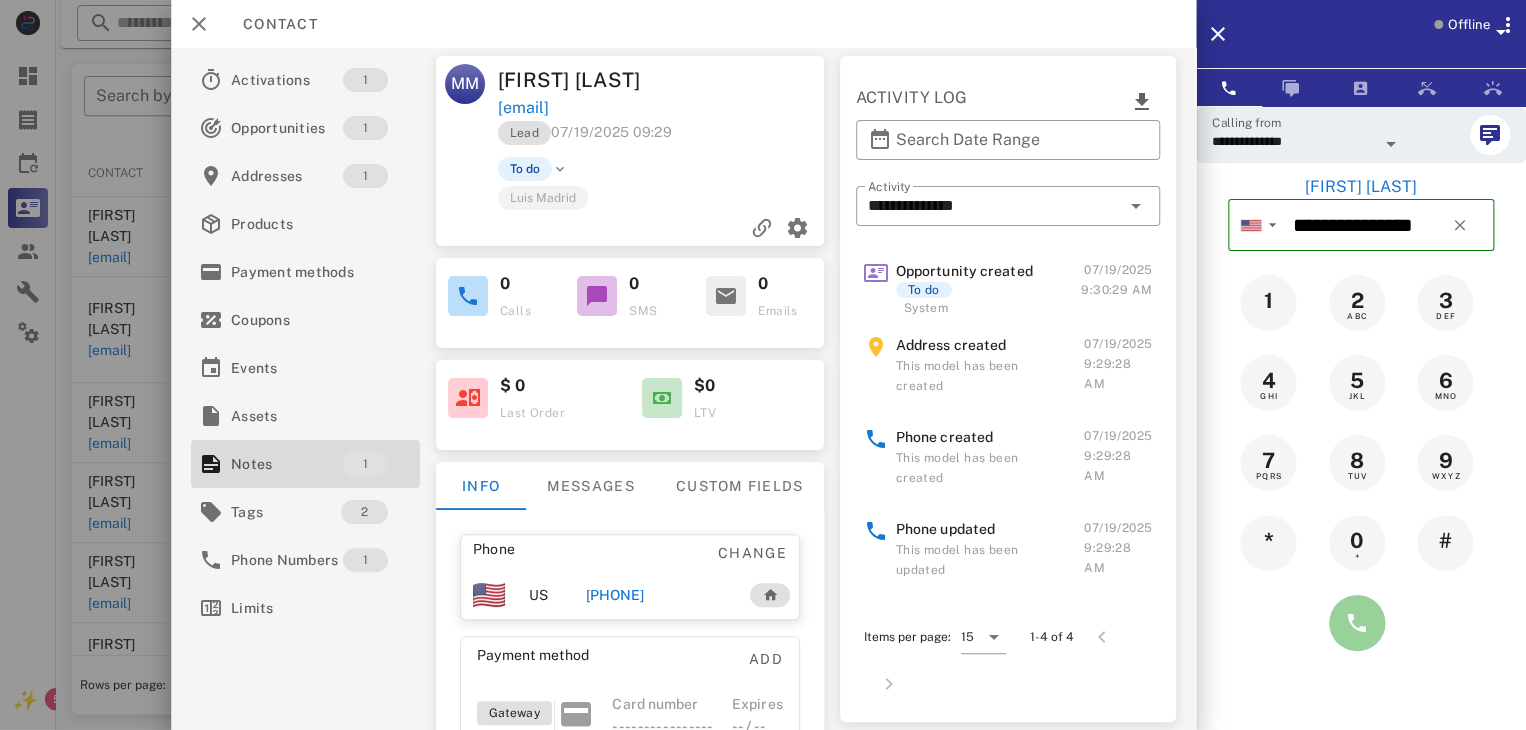 click at bounding box center [1357, 623] 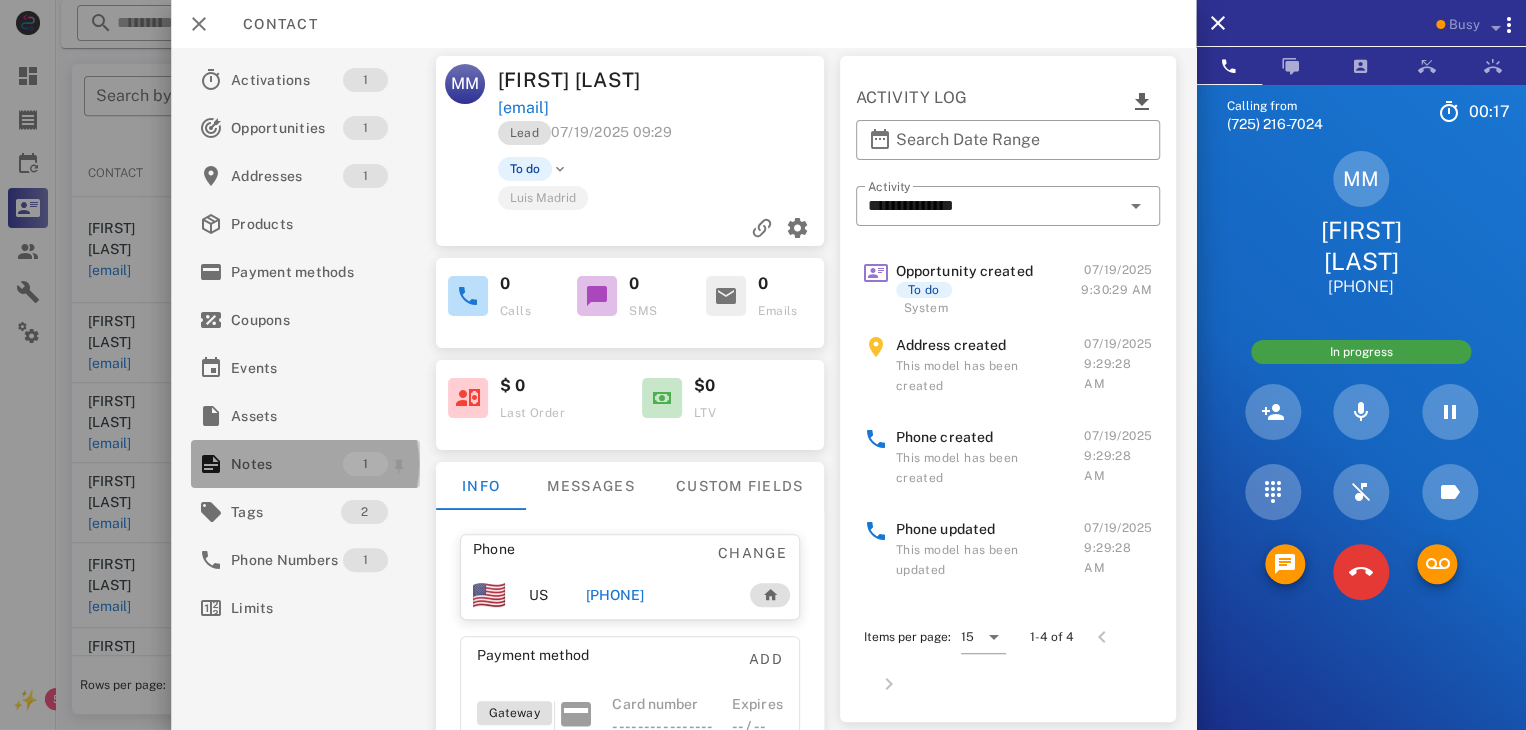 click on "Notes" at bounding box center [287, 464] 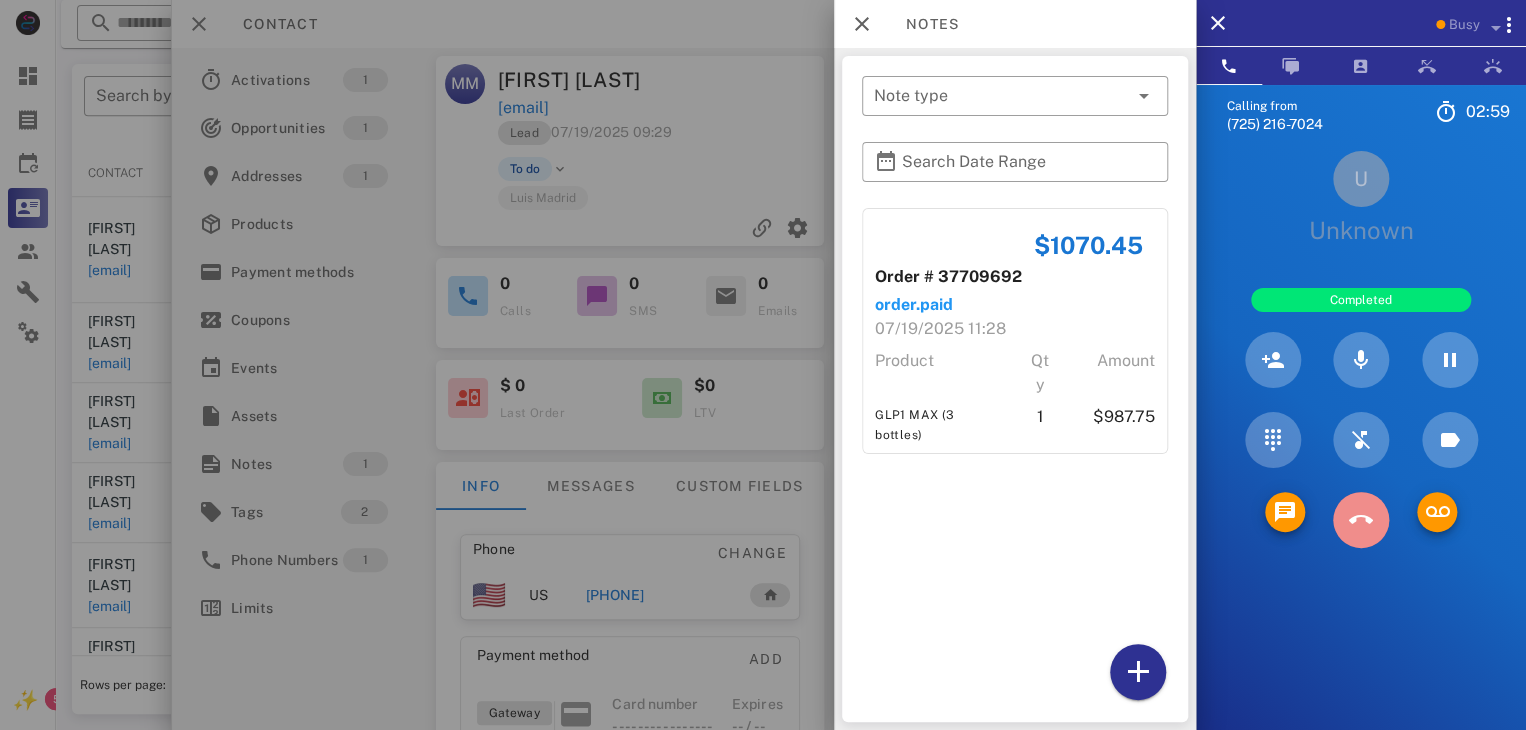 click at bounding box center [1361, 520] 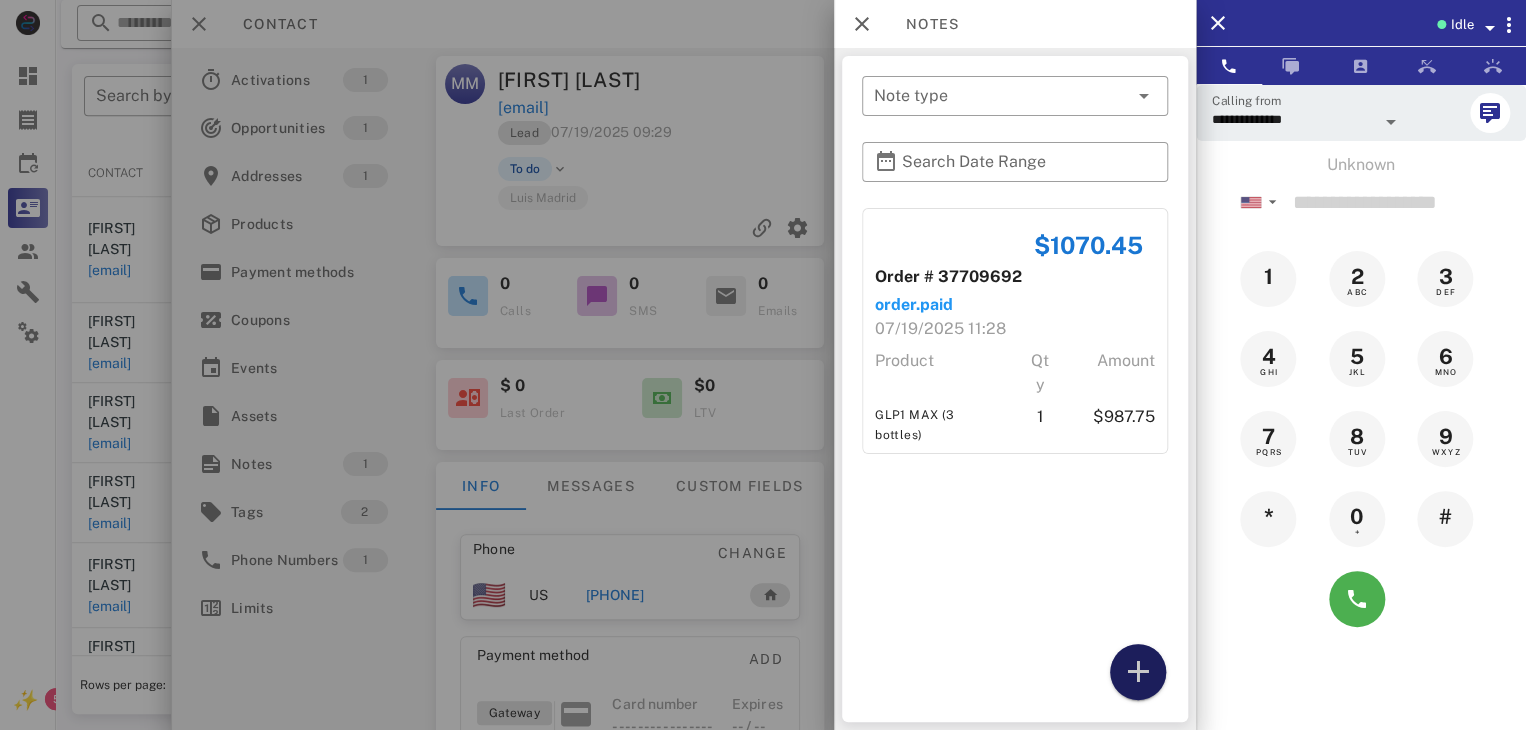 click at bounding box center [1138, 672] 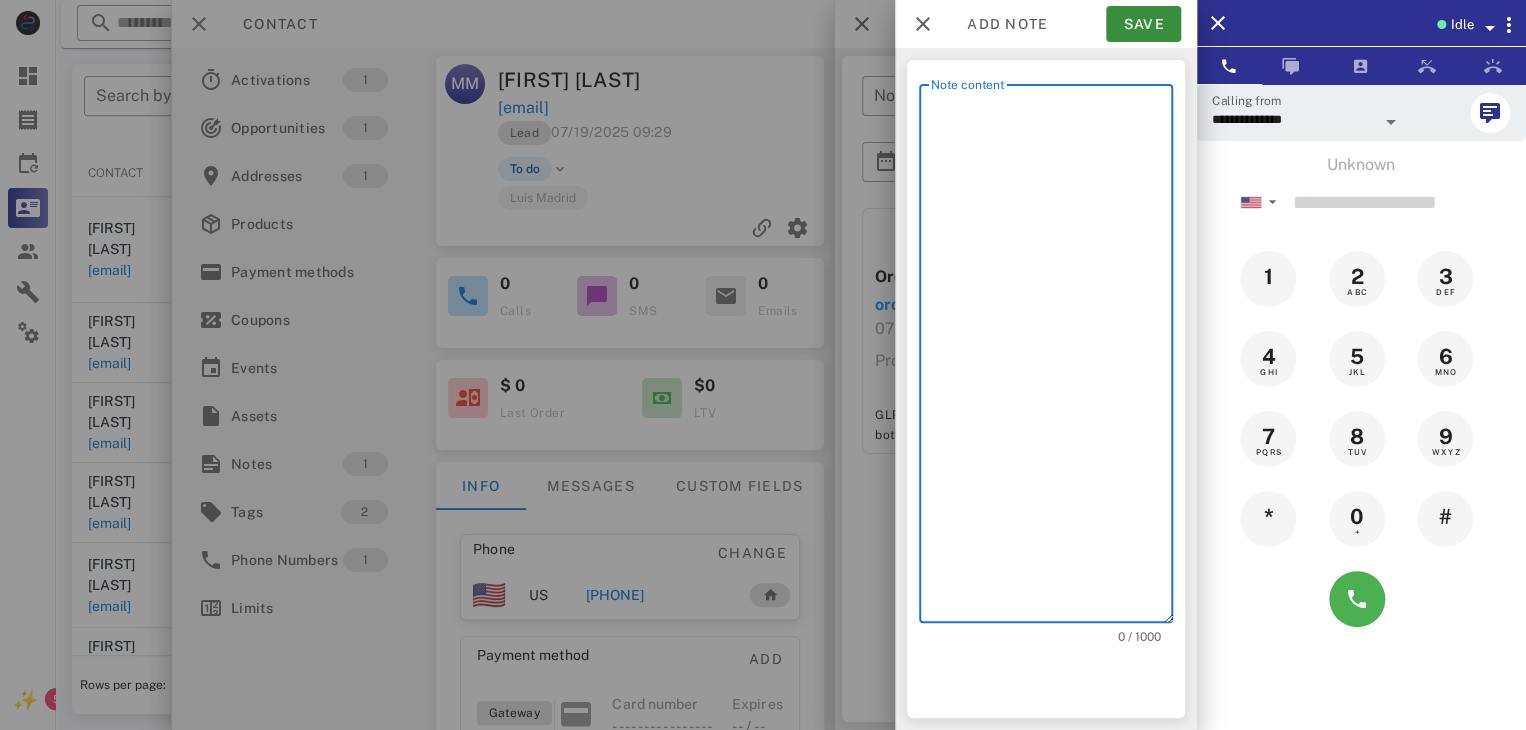 click on "Note content" at bounding box center [1052, 358] 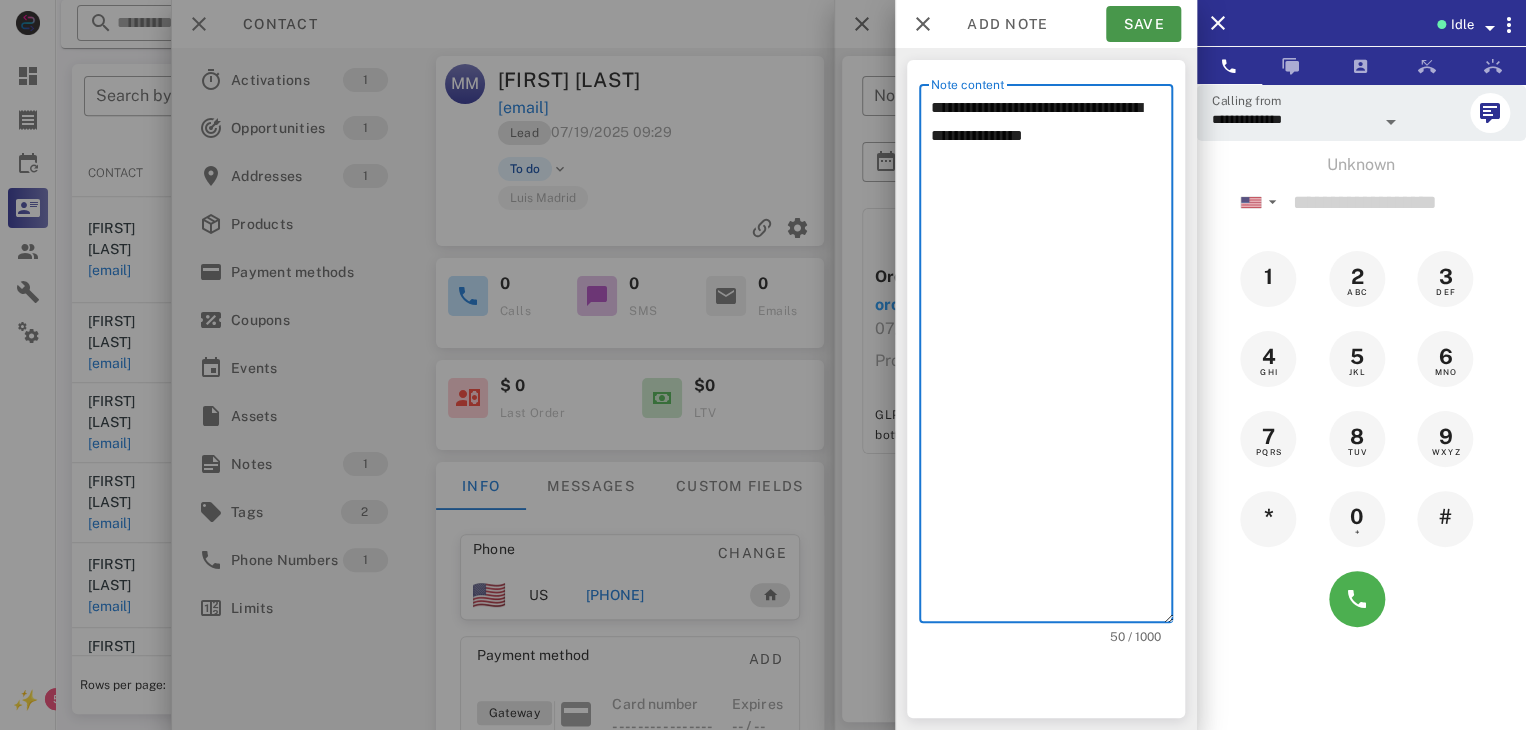 type on "**********" 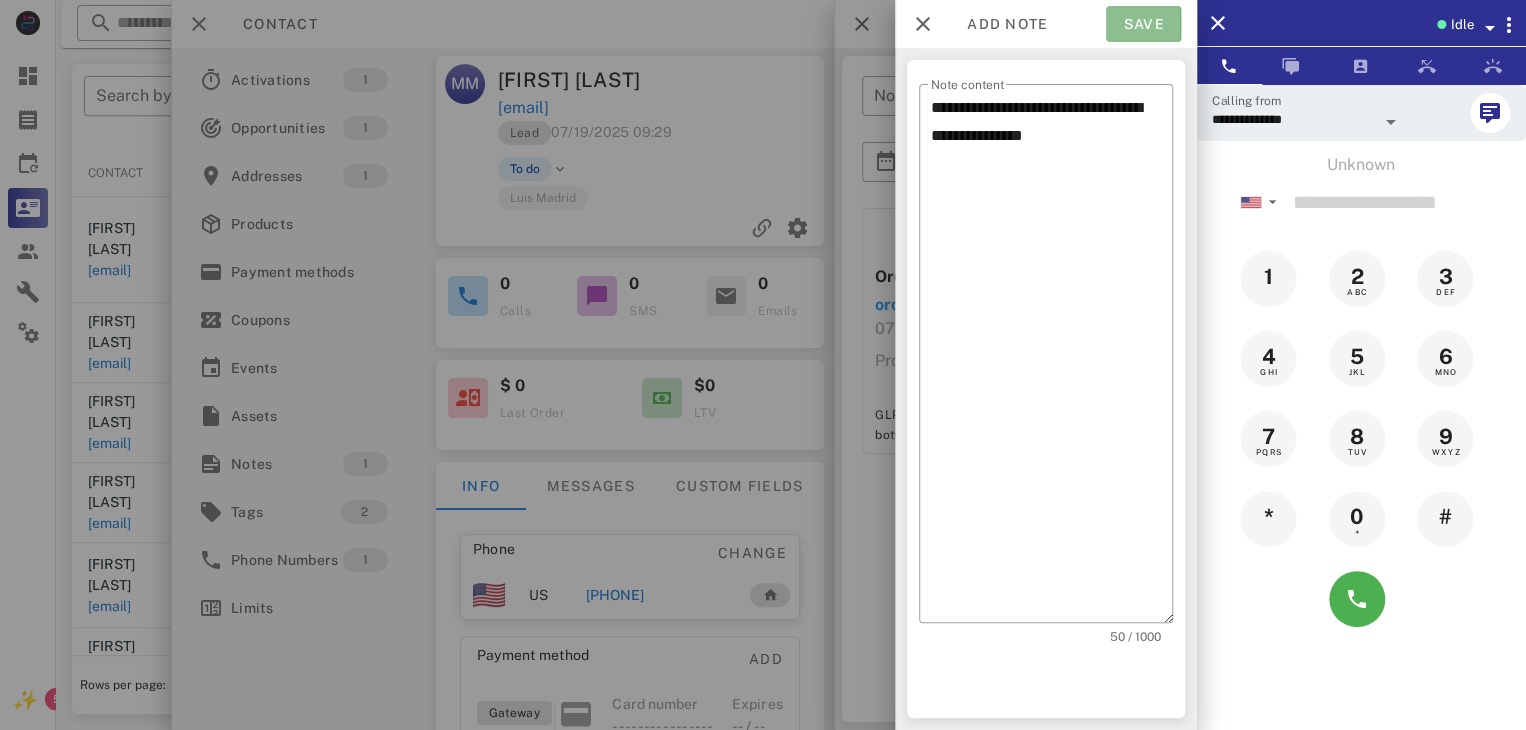 click on "Save" at bounding box center (1143, 24) 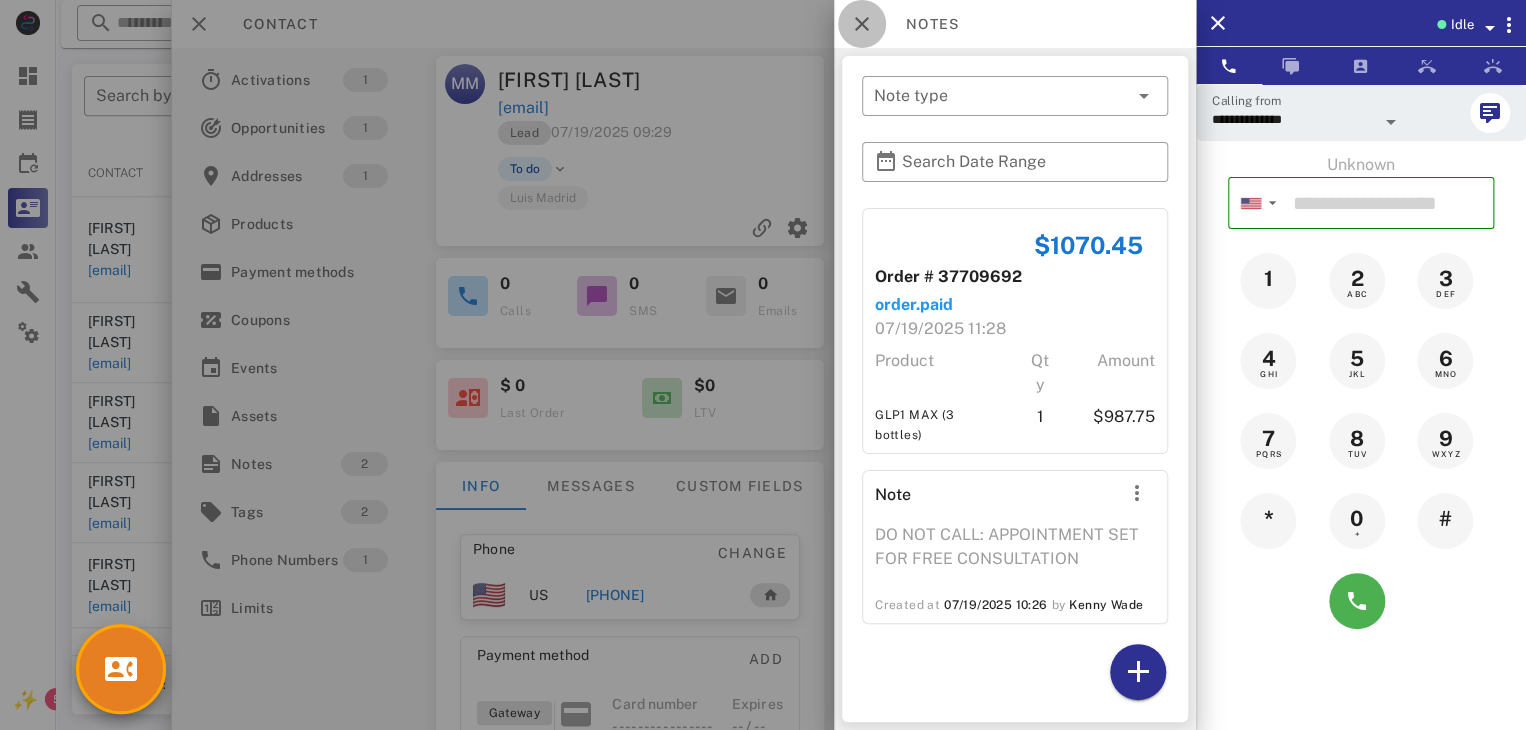 click at bounding box center (862, 24) 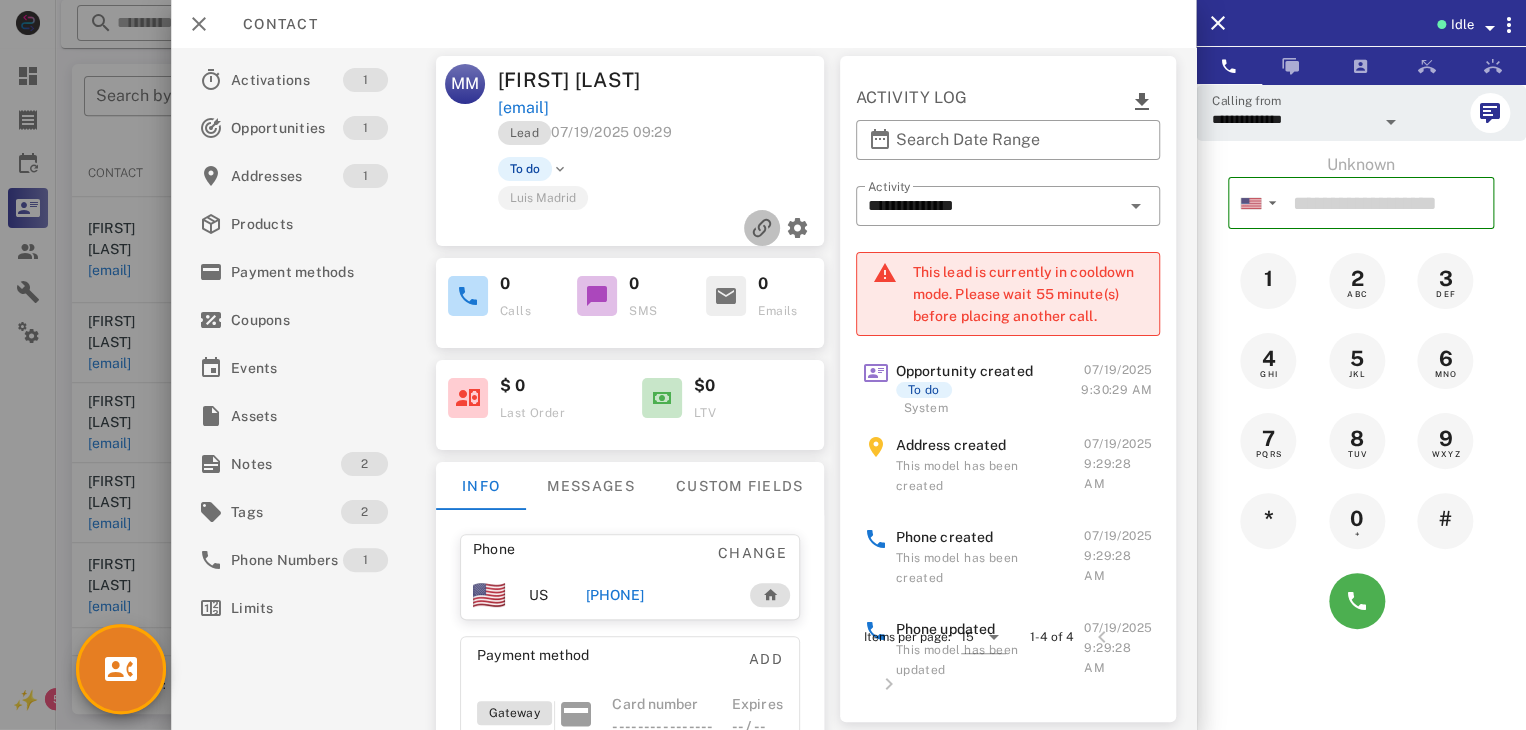 click at bounding box center (762, 228) 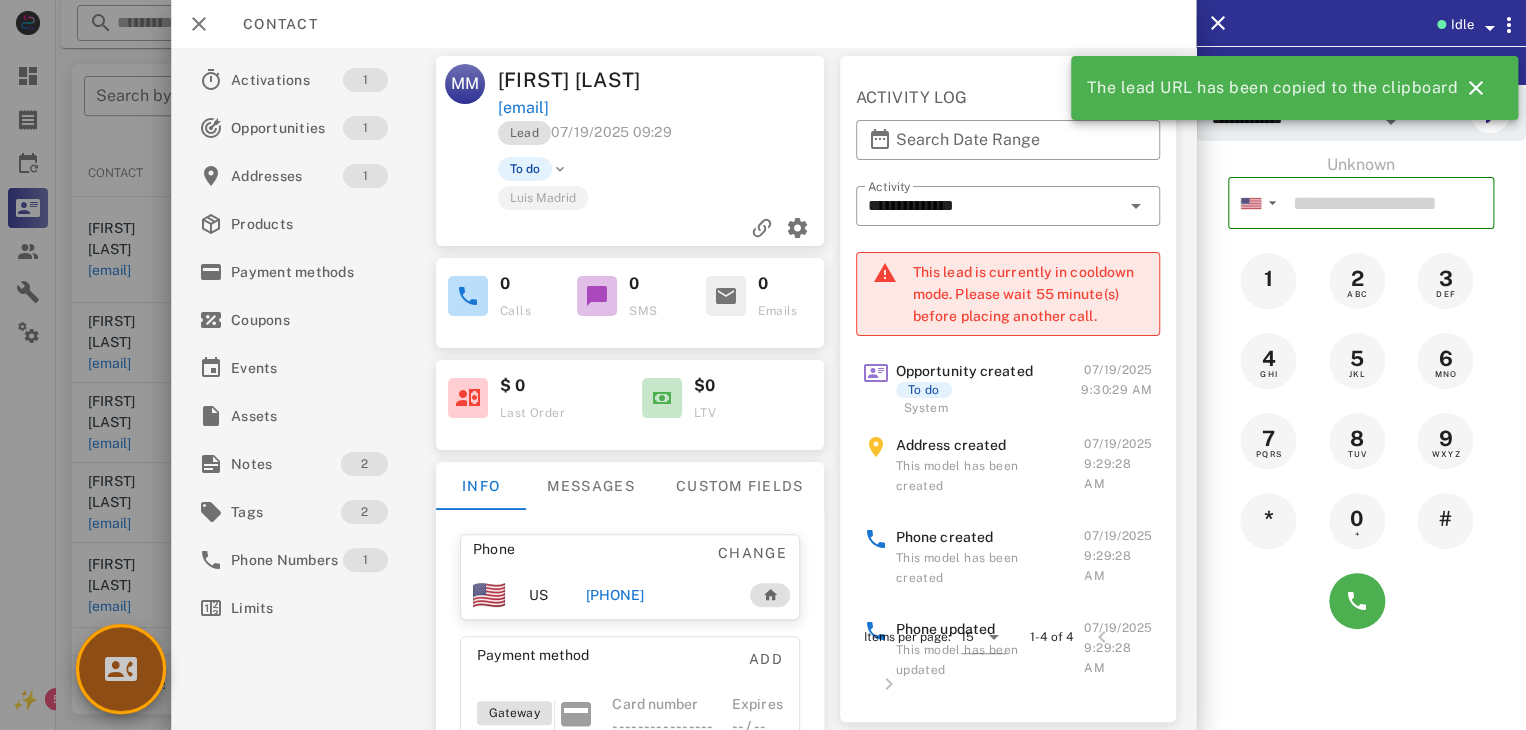 click at bounding box center [121, 669] 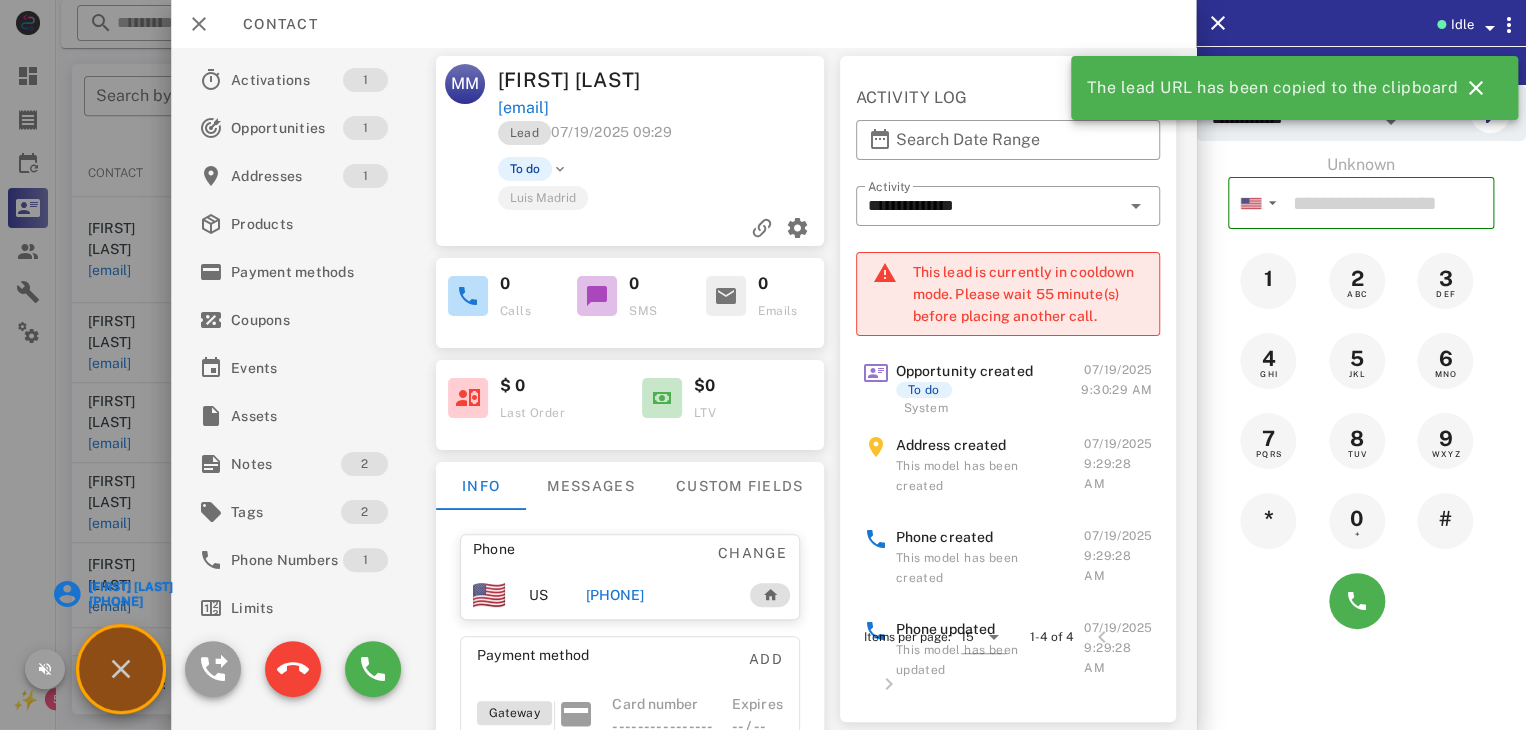 click on "[FIRST] [LAST]" at bounding box center (129, 587) 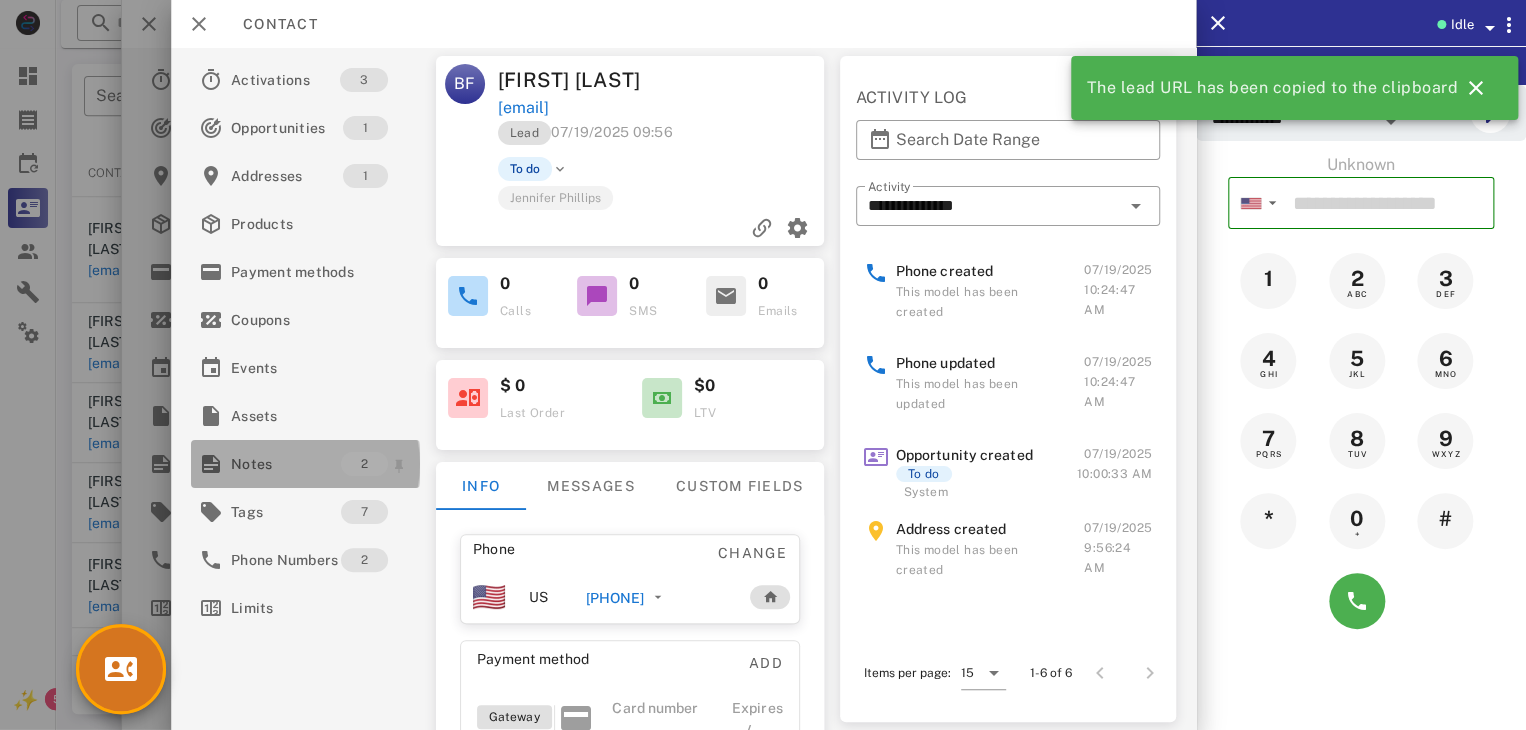 click on "Notes" at bounding box center (286, 464) 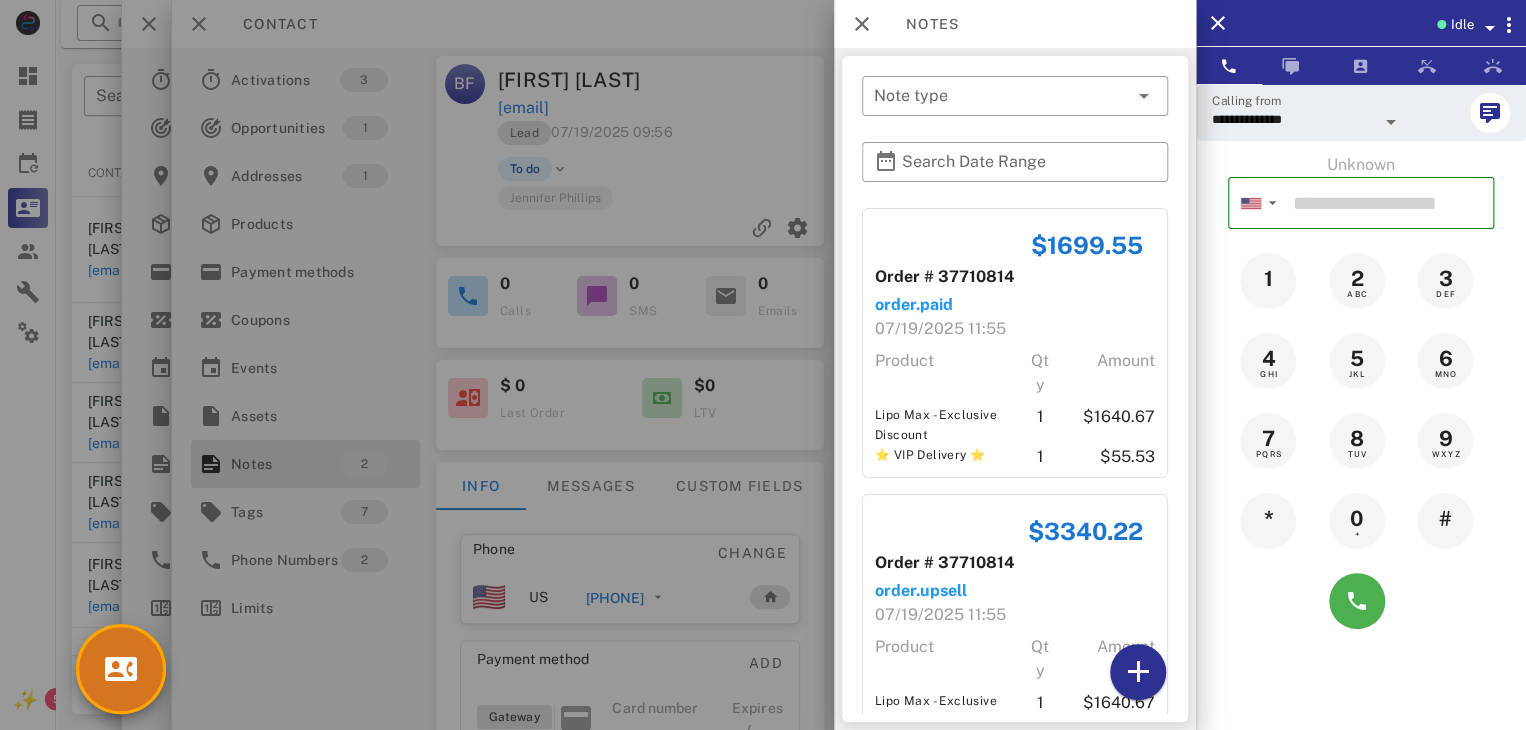 scroll, scrollTop: 118, scrollLeft: 0, axis: vertical 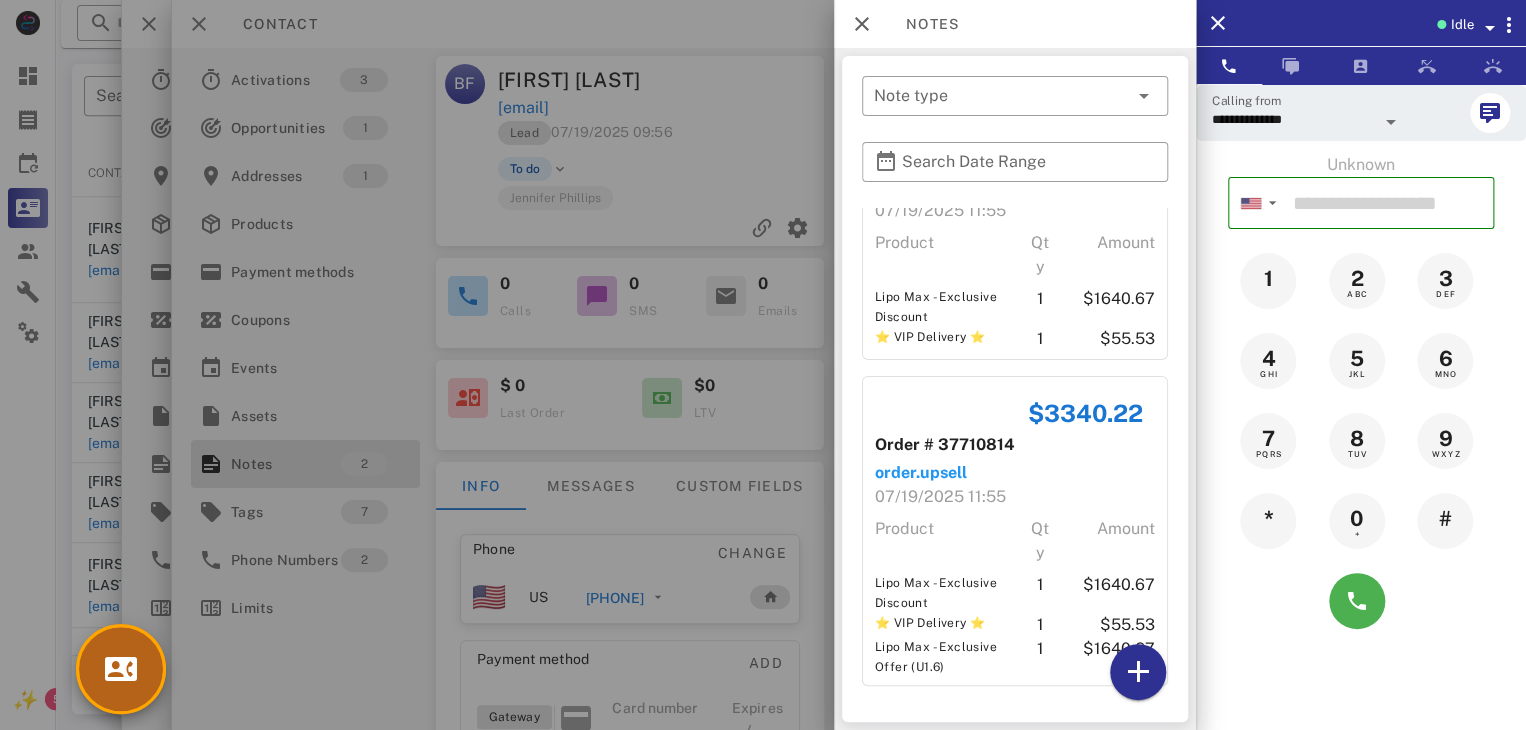 click at bounding box center (121, 669) 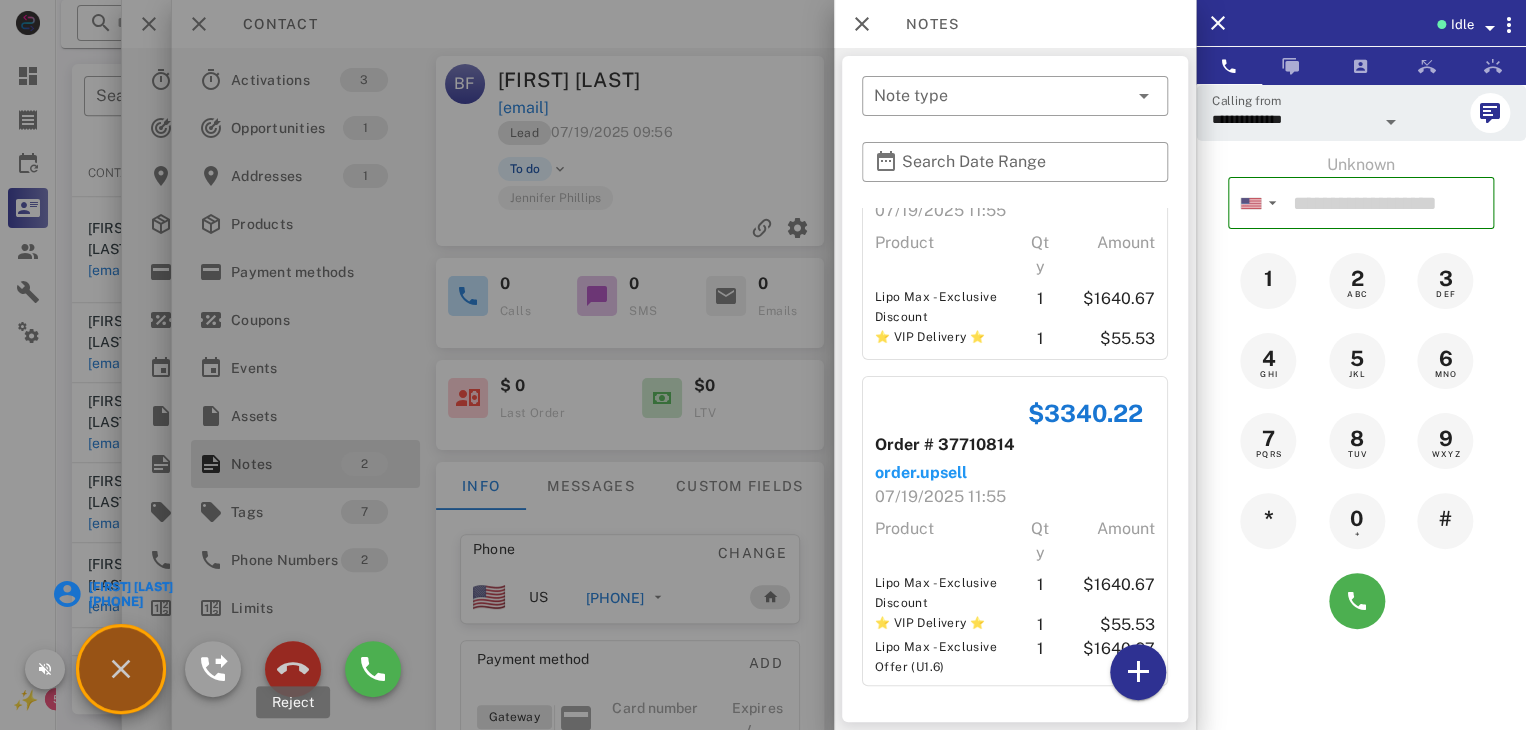 click at bounding box center [293, 669] 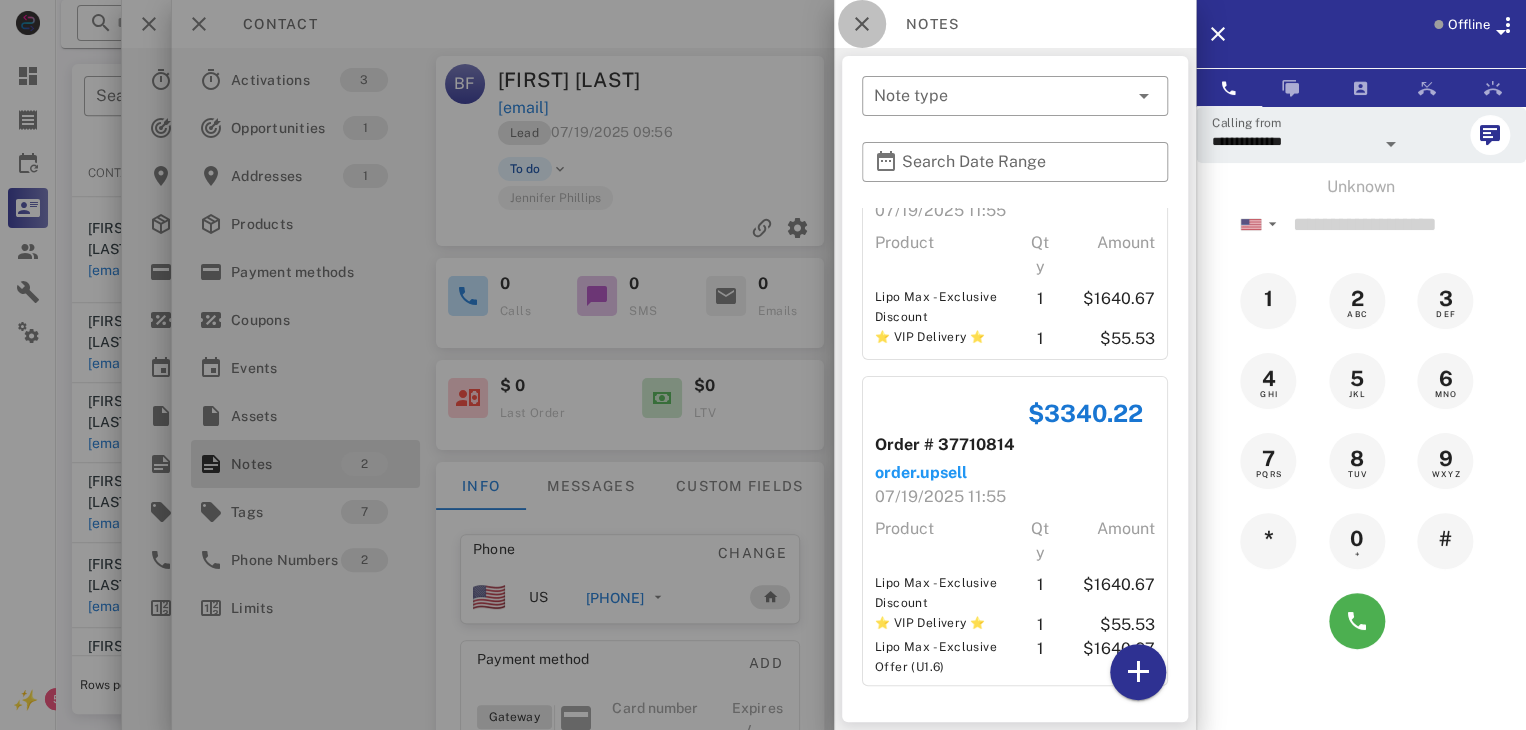 click at bounding box center (862, 24) 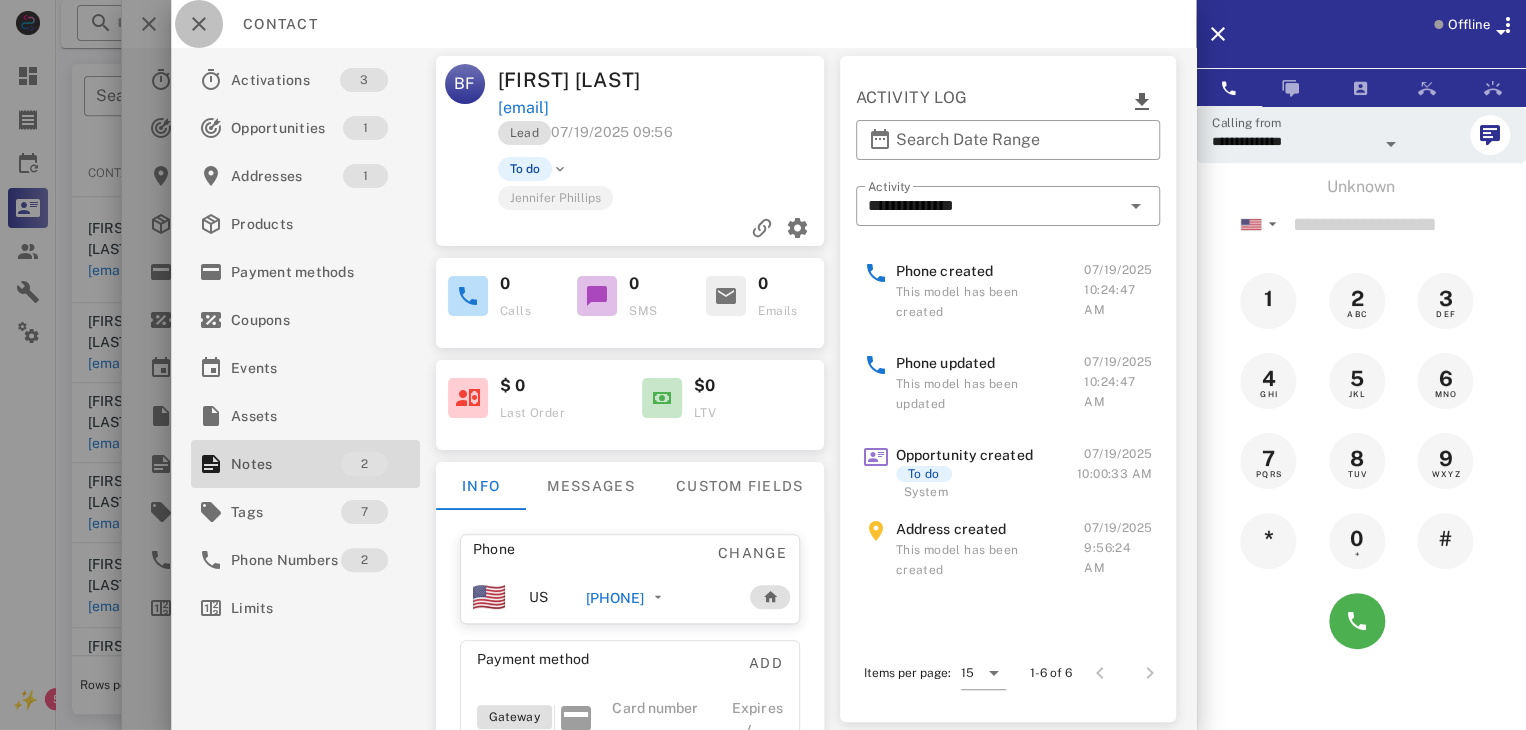 click at bounding box center (199, 24) 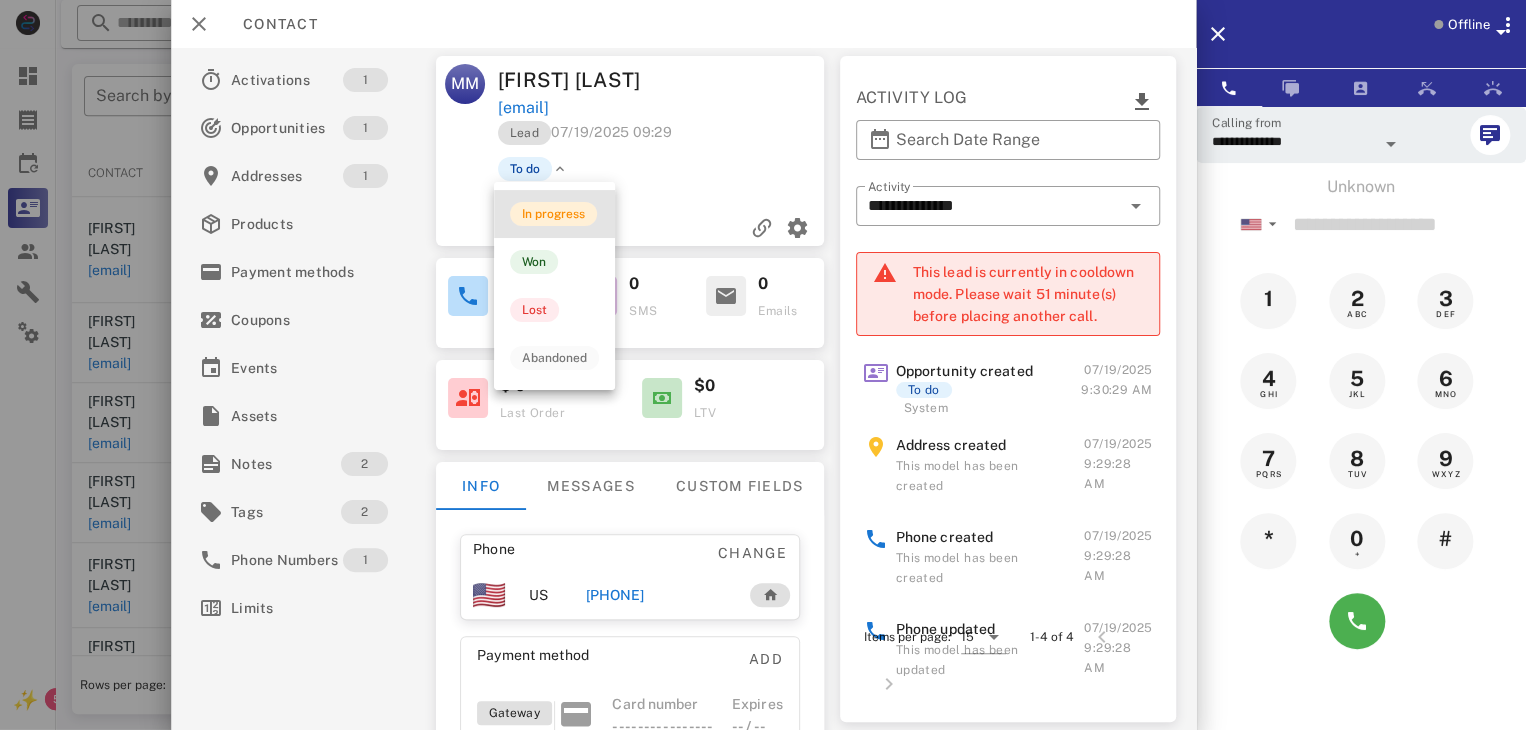 click on "In progress" at bounding box center [553, 214] 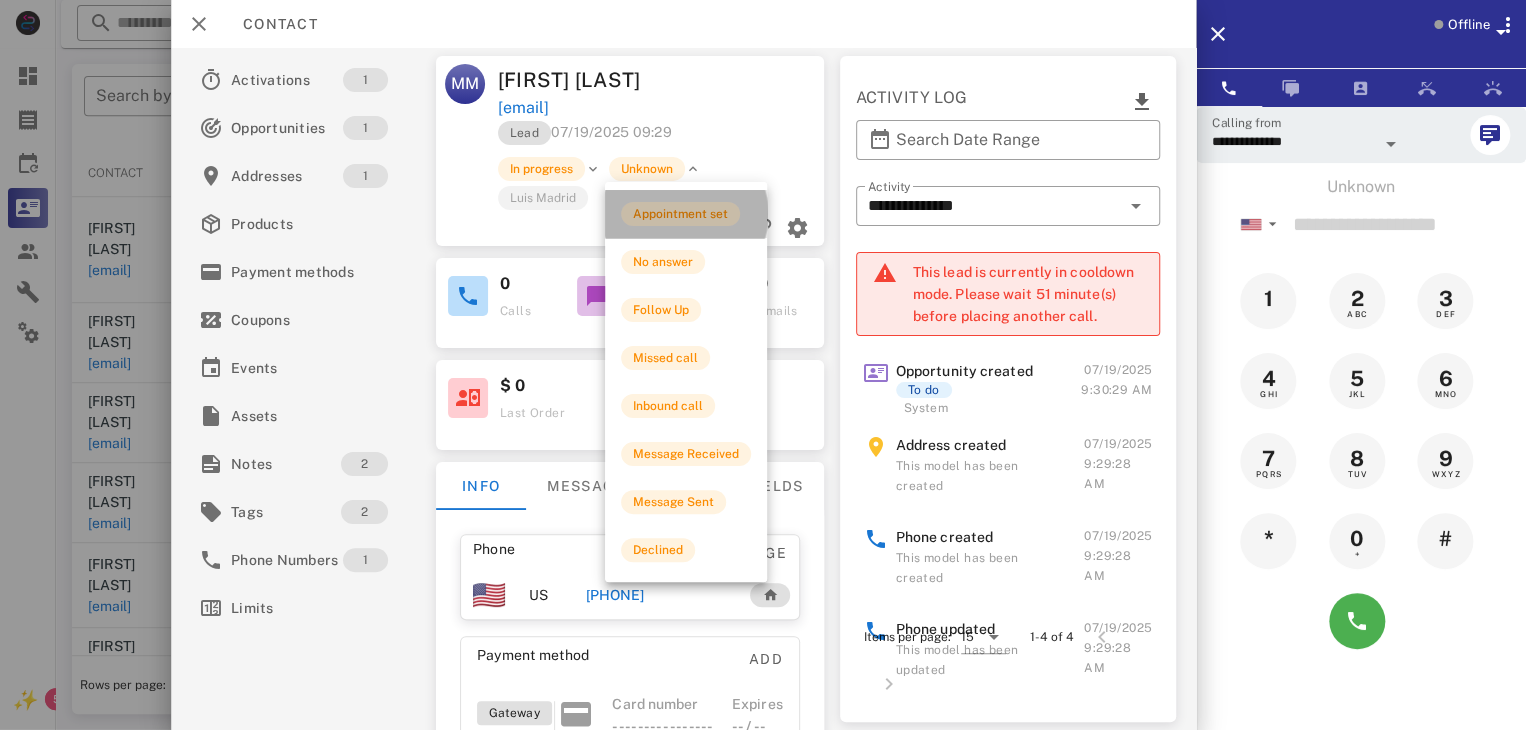 click on "Appointment set" at bounding box center [680, 214] 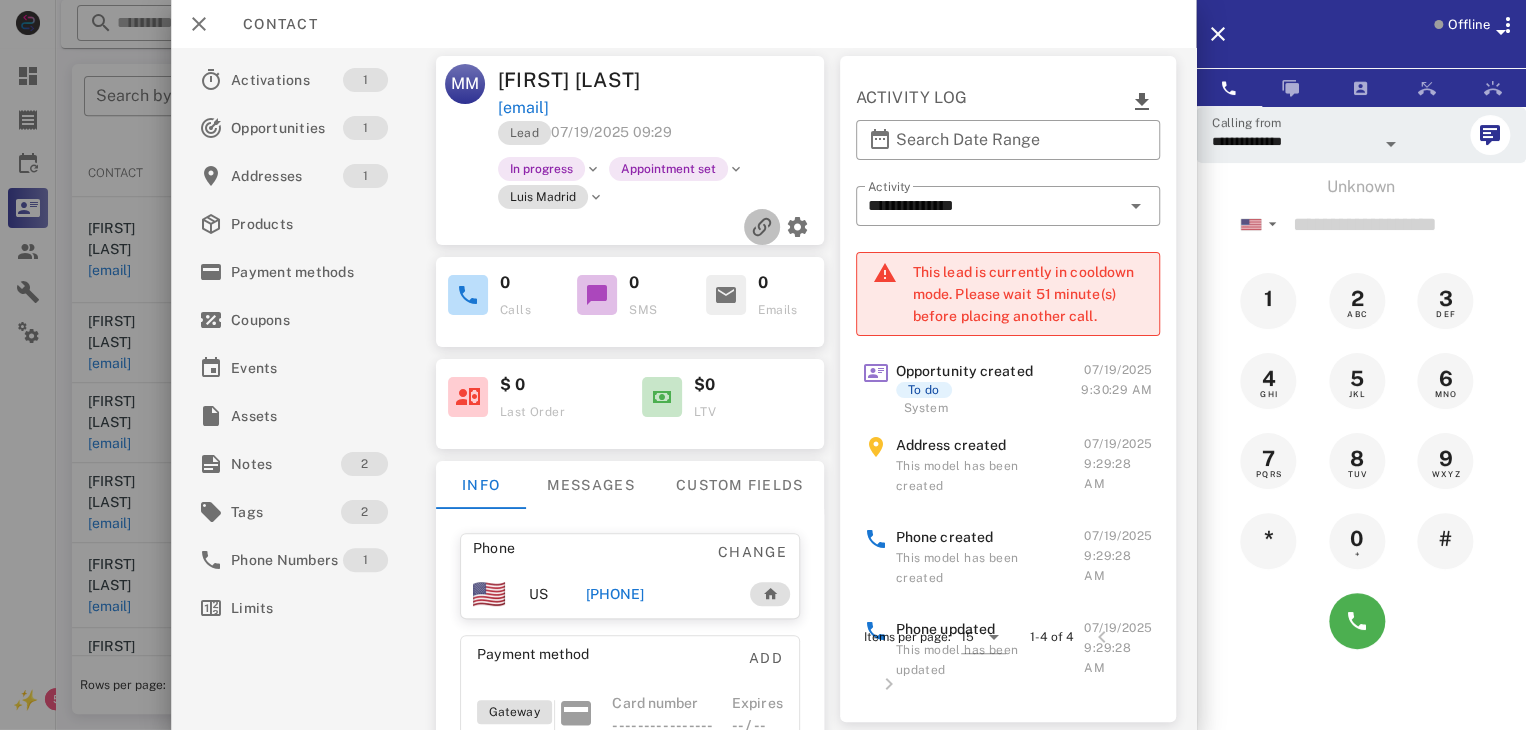 click at bounding box center [762, 227] 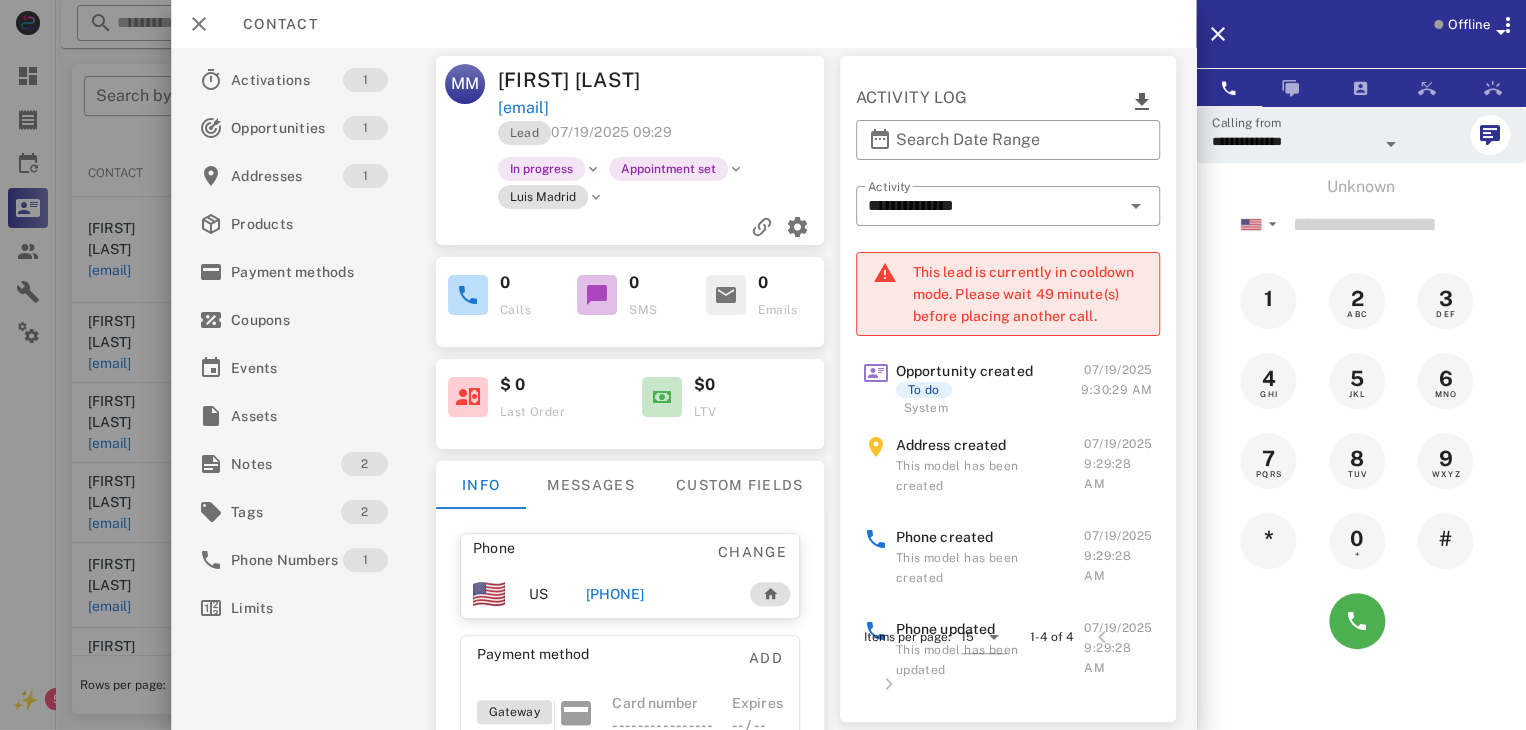 click at bounding box center (763, 365) 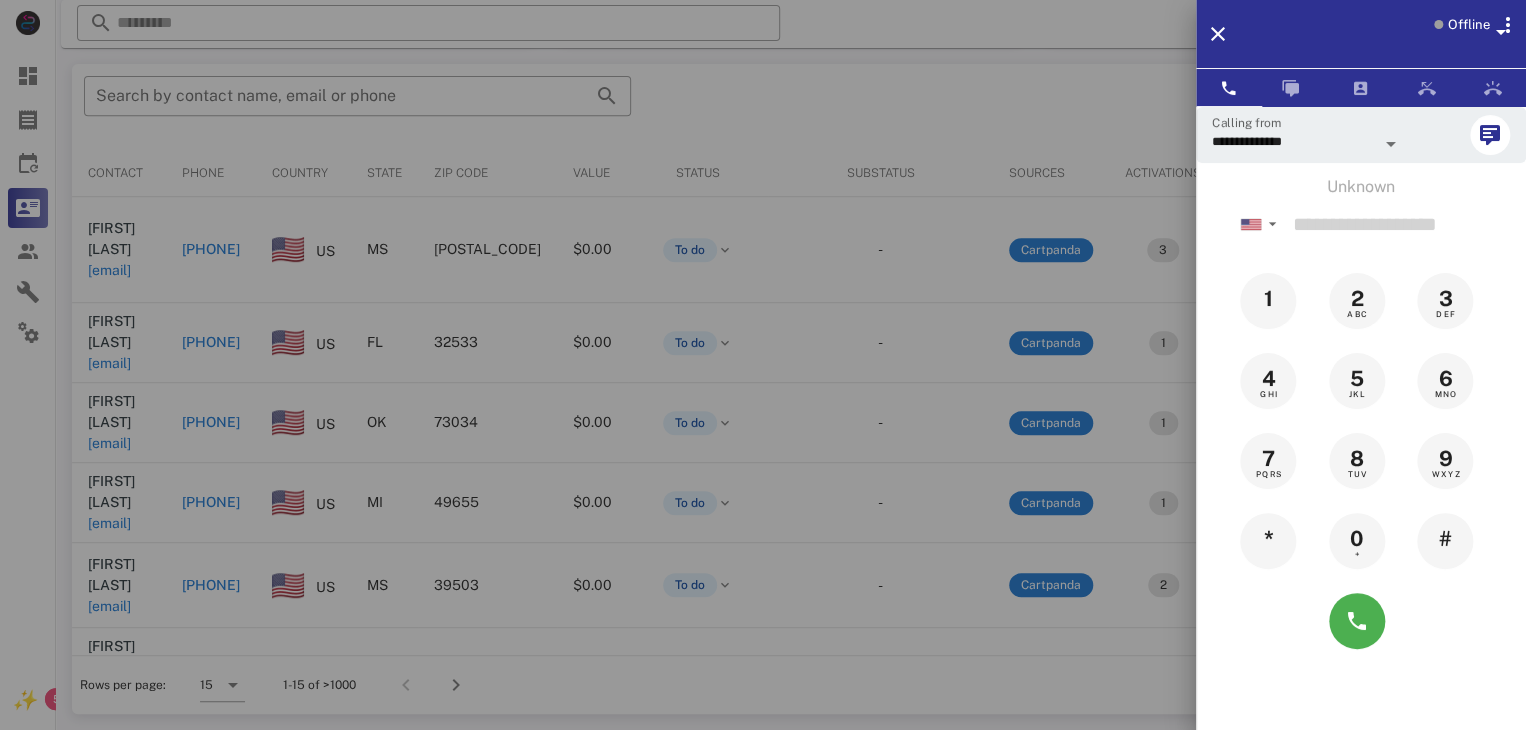 click at bounding box center [763, 365] 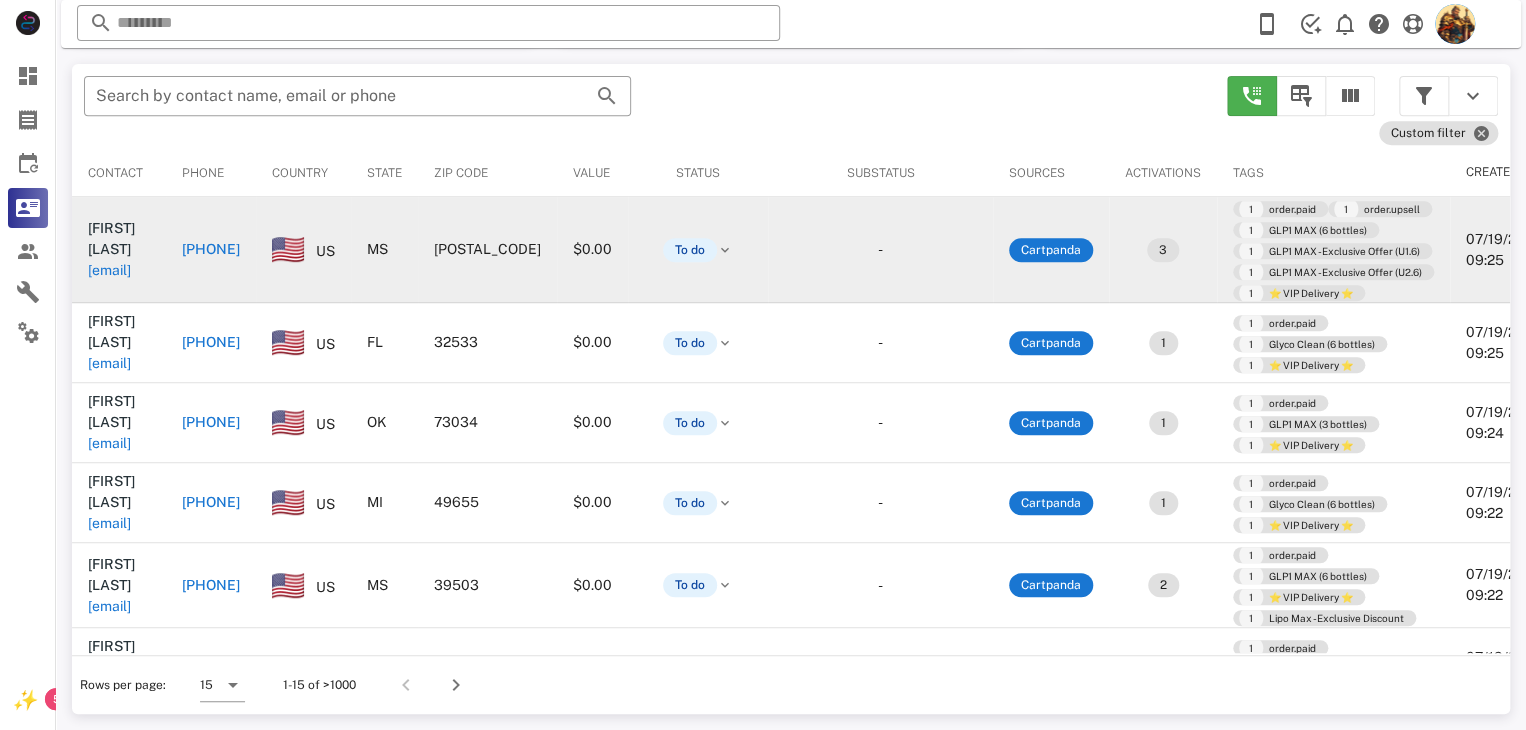 click on "[EMAIL]" at bounding box center (109, 270) 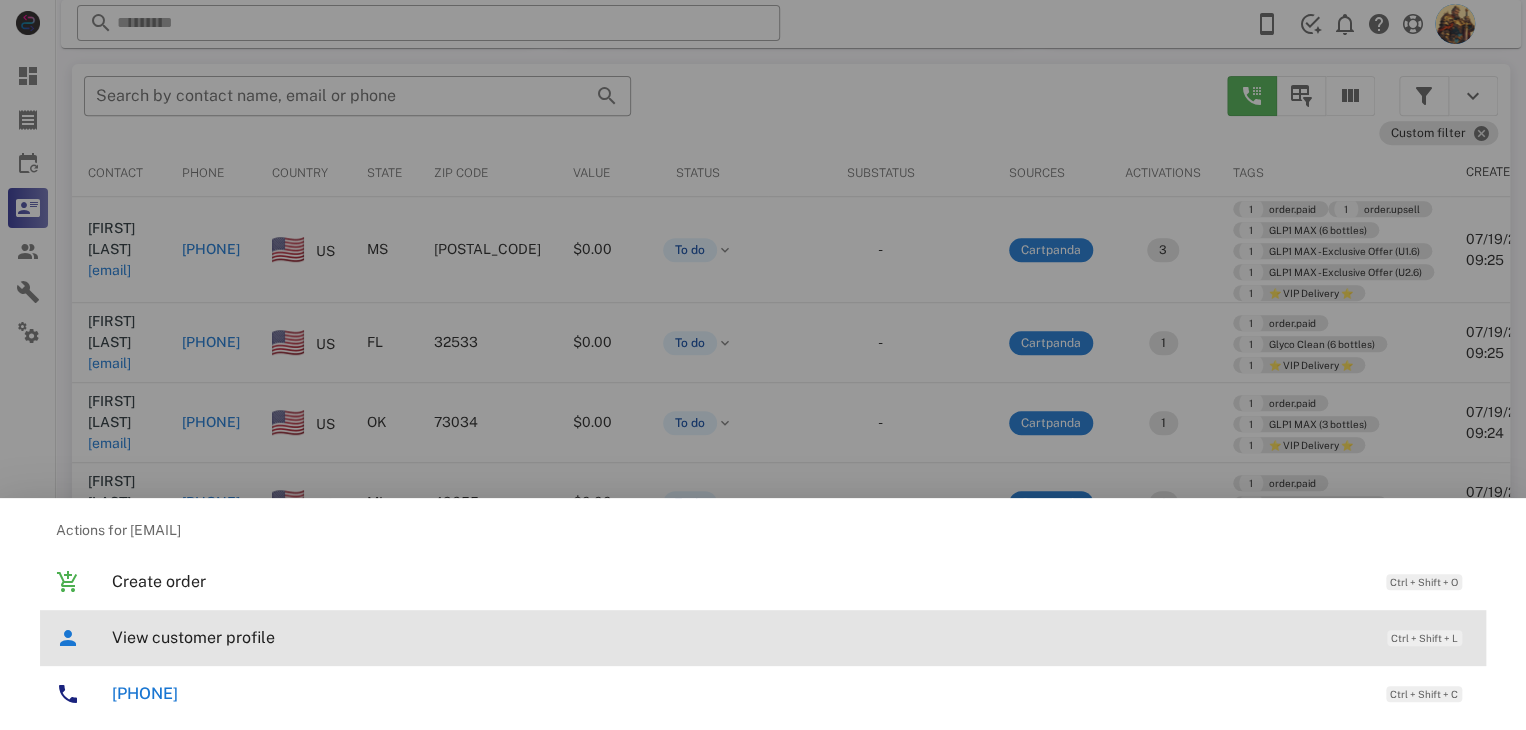 click on "View customer profile" at bounding box center (739, 637) 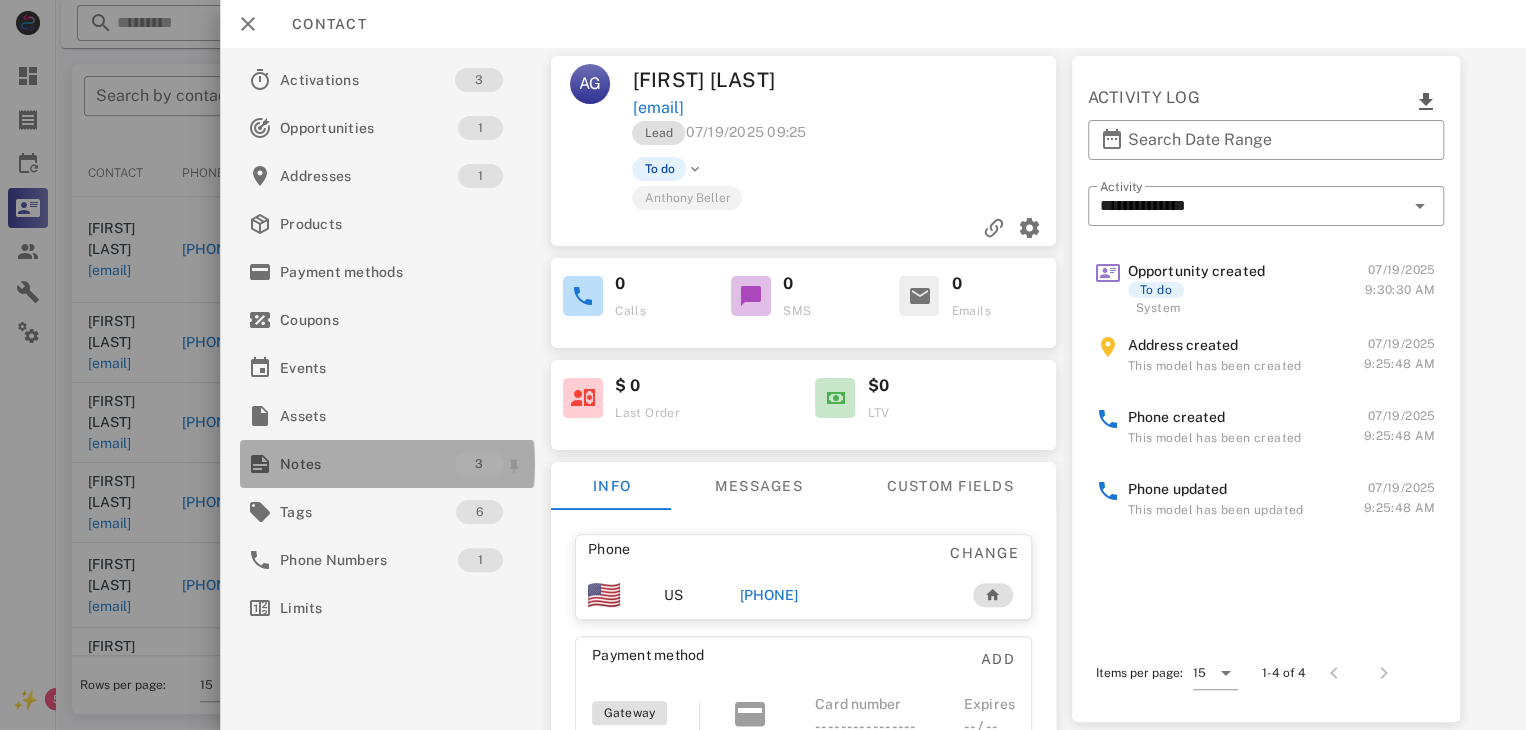 click on "Notes" at bounding box center (367, 464) 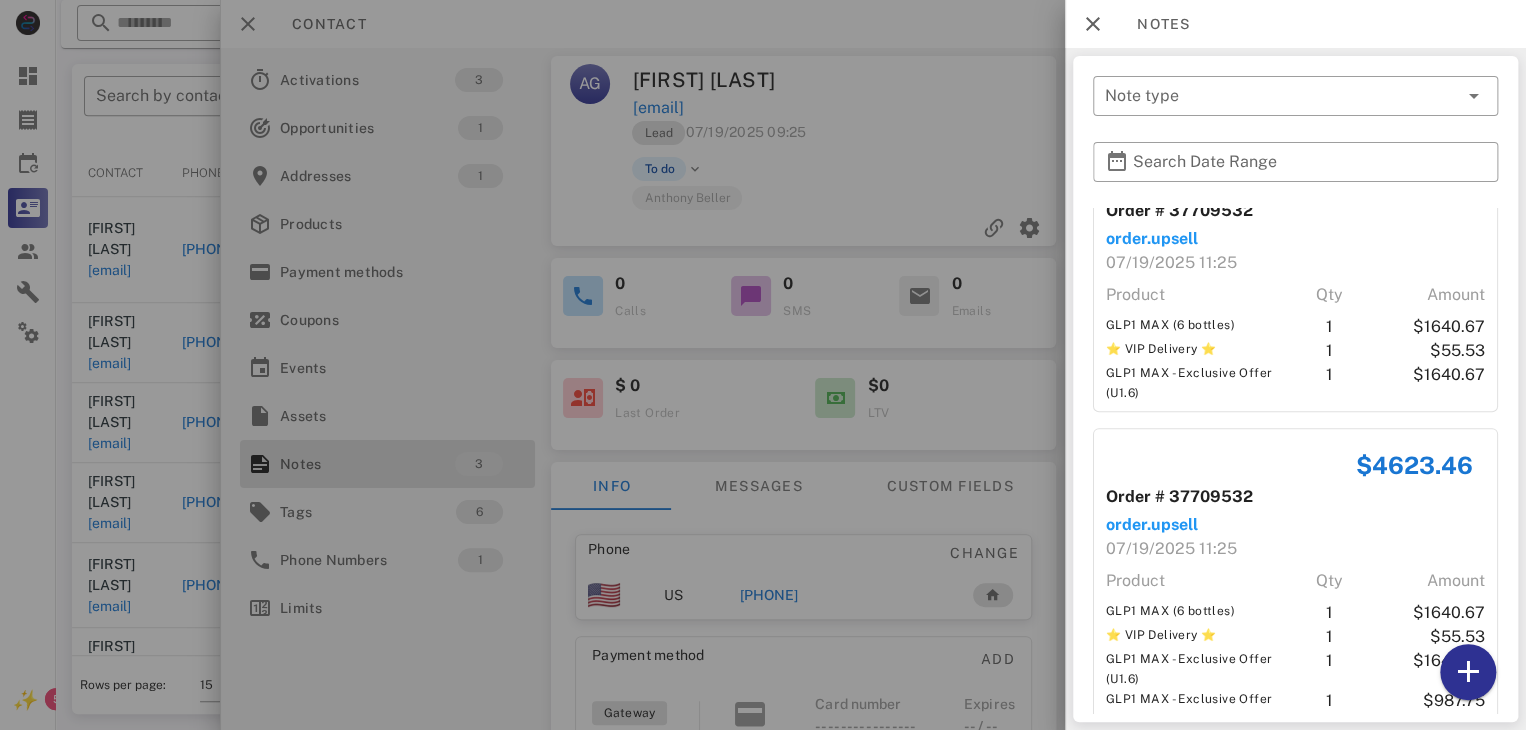 scroll, scrollTop: 364, scrollLeft: 0, axis: vertical 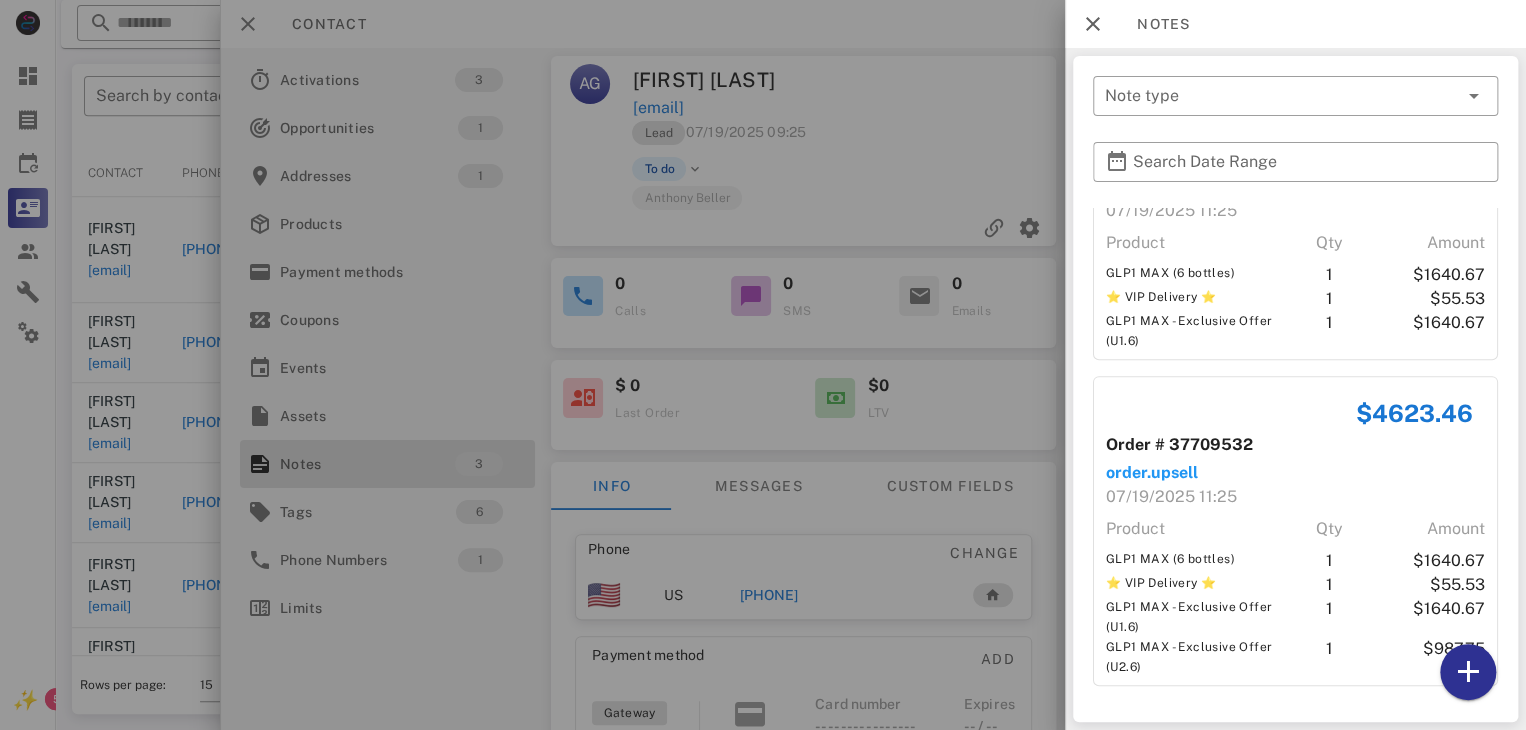 click at bounding box center (763, 365) 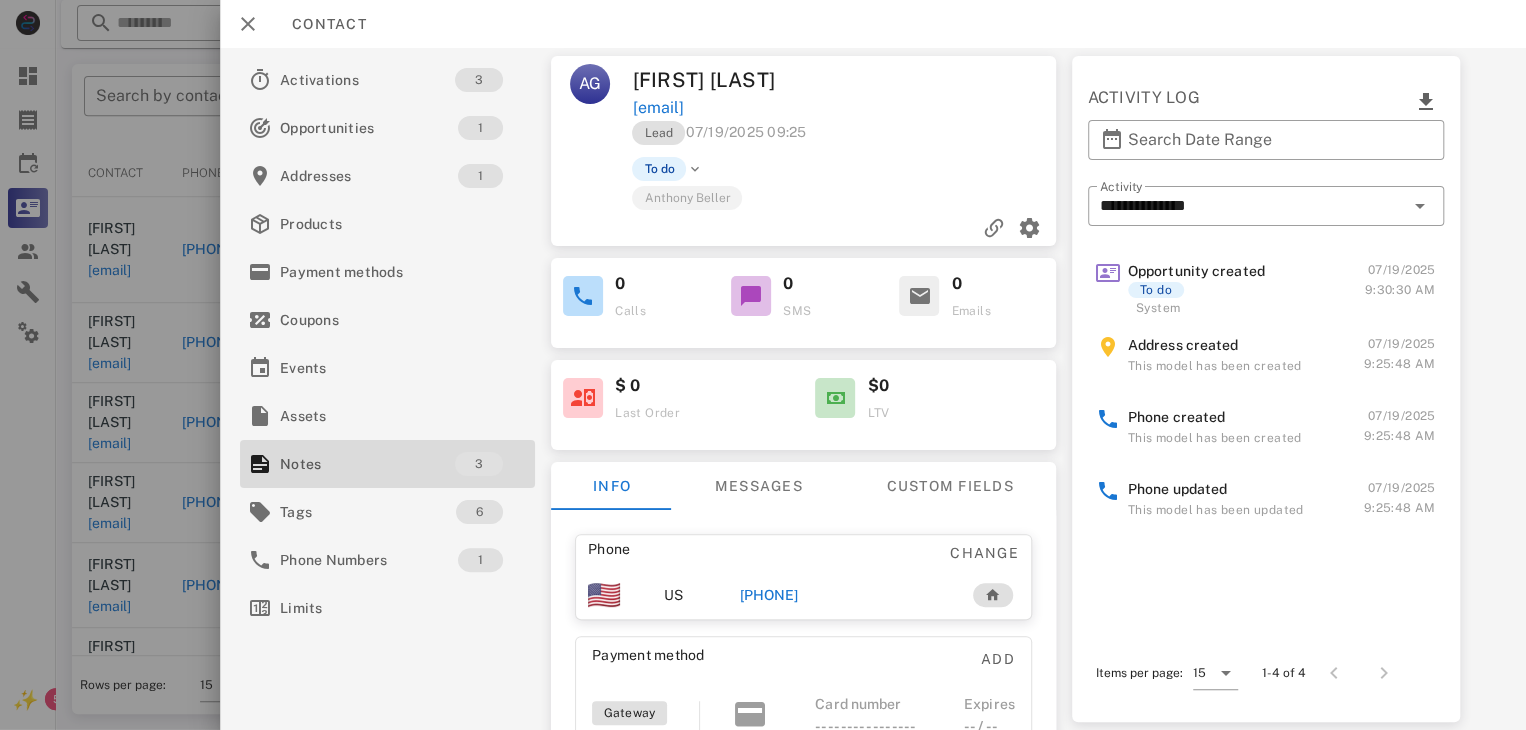 click on "[PHONE]" at bounding box center (769, 595) 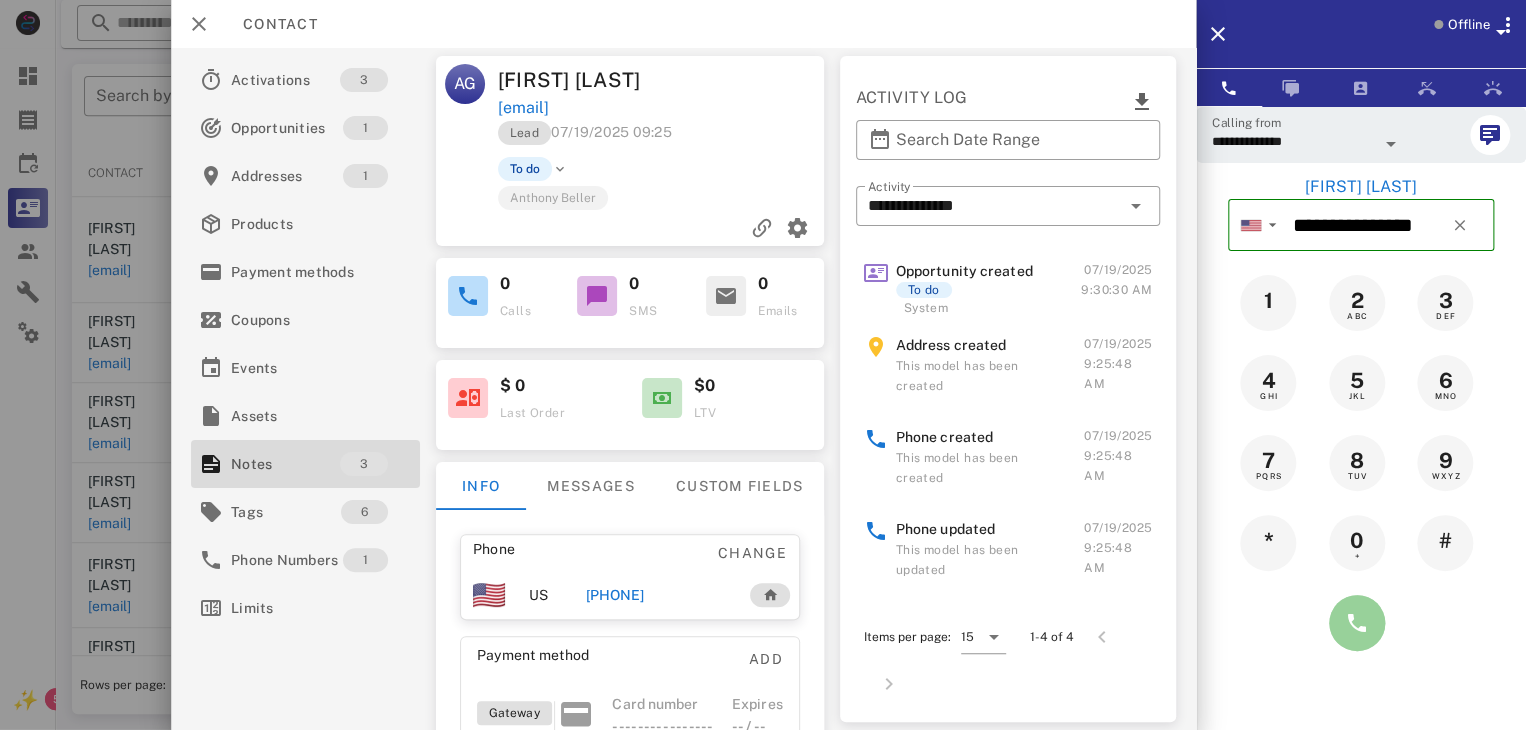 click at bounding box center (1357, 623) 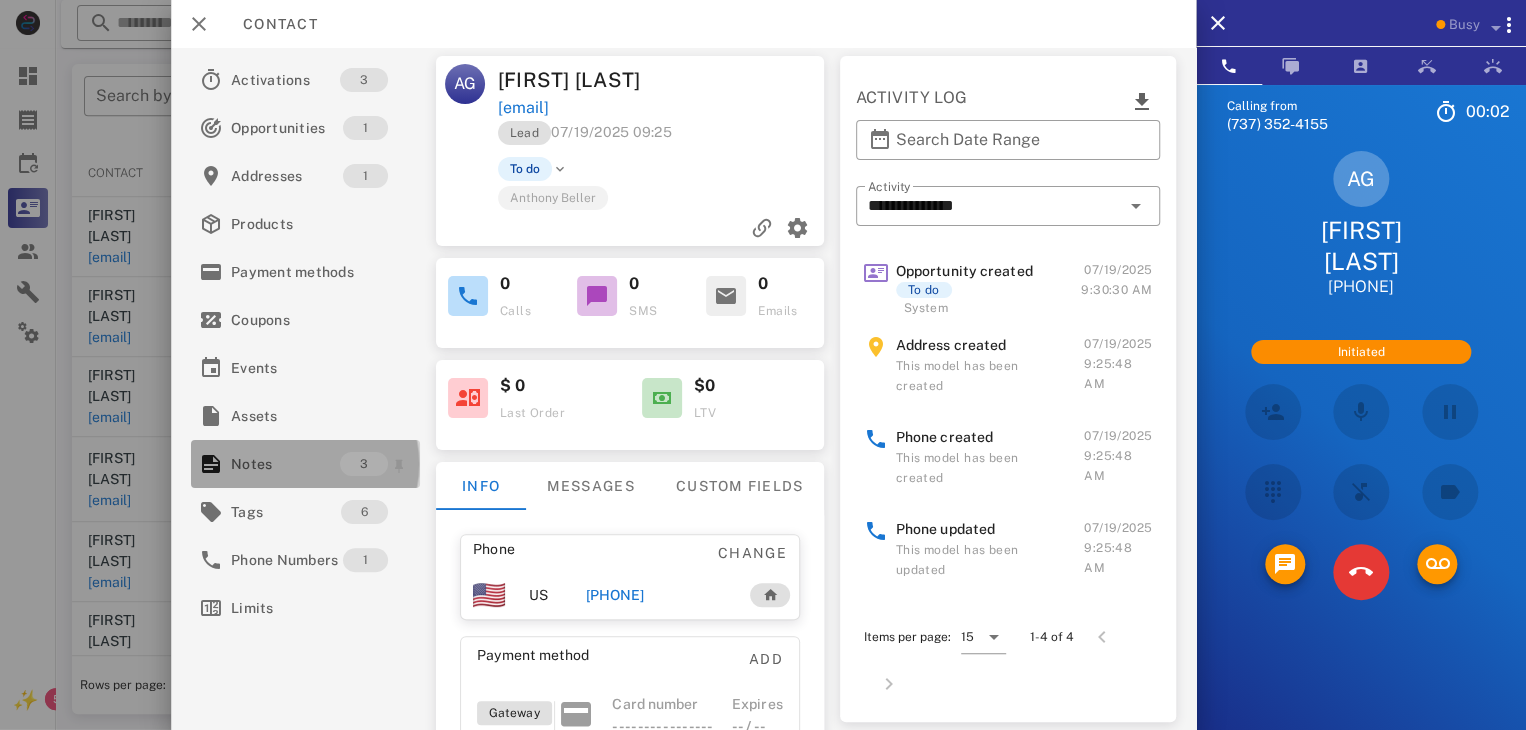 click on "Notes" at bounding box center (285, 464) 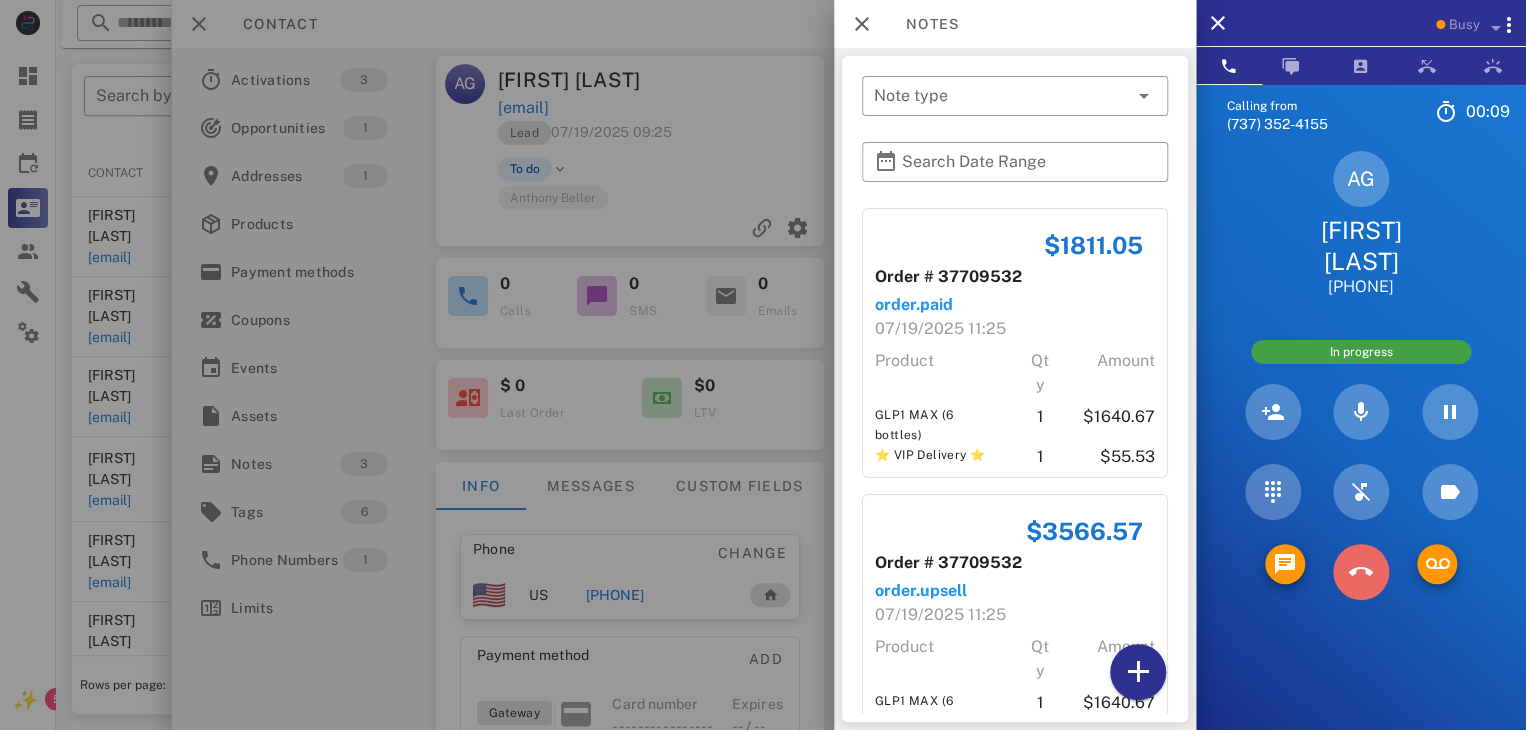 click at bounding box center (1361, 572) 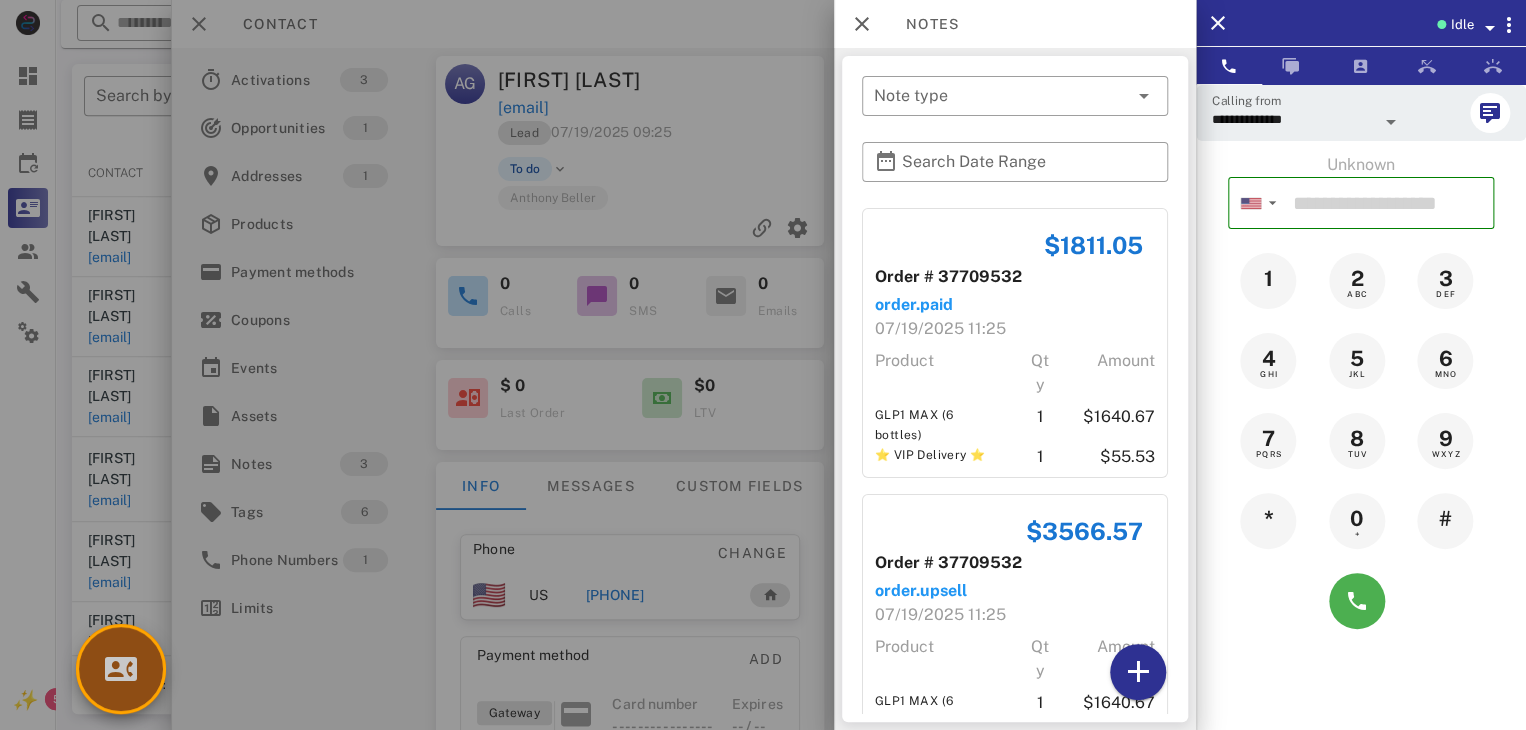 click at bounding box center [121, 669] 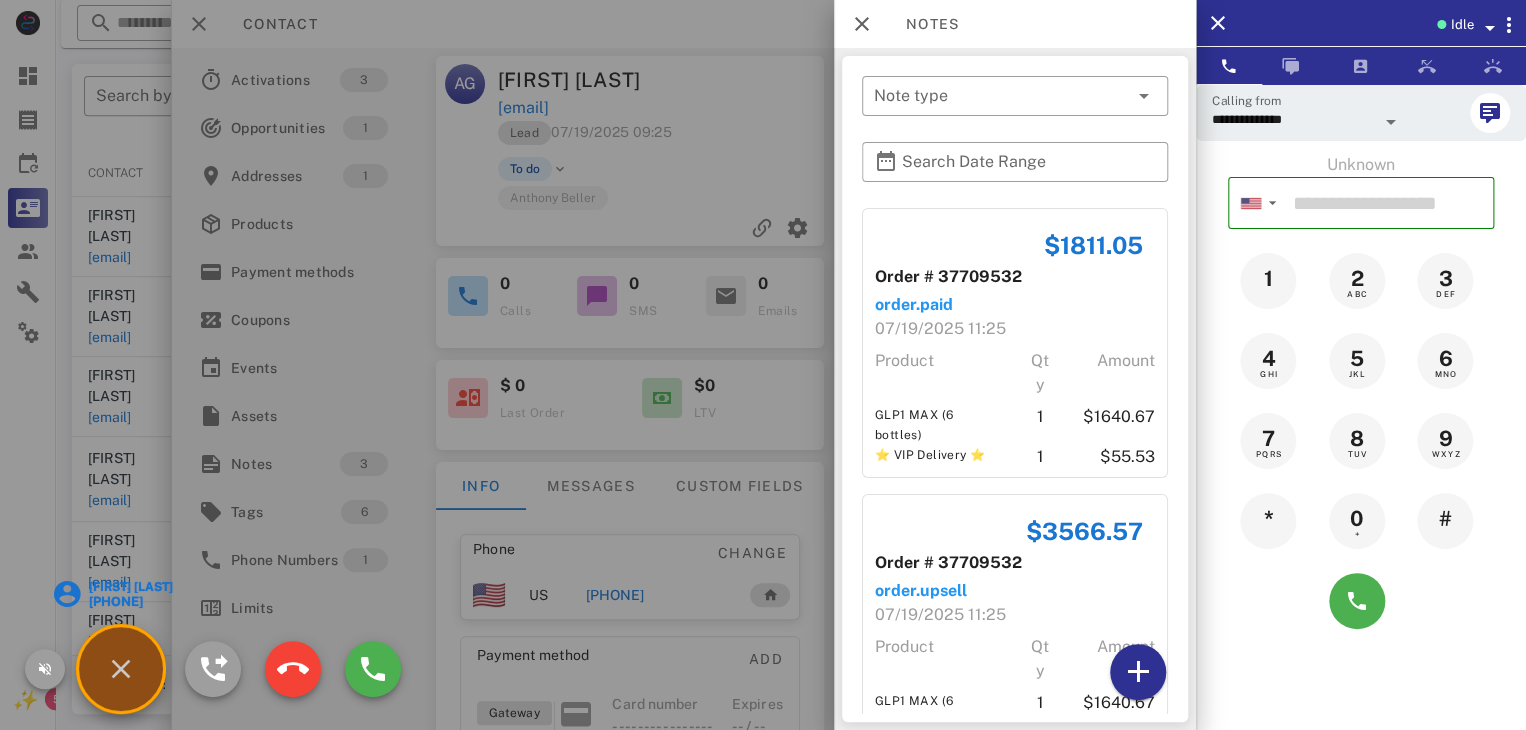 click on "[FIRST] [LAST]" at bounding box center [129, 587] 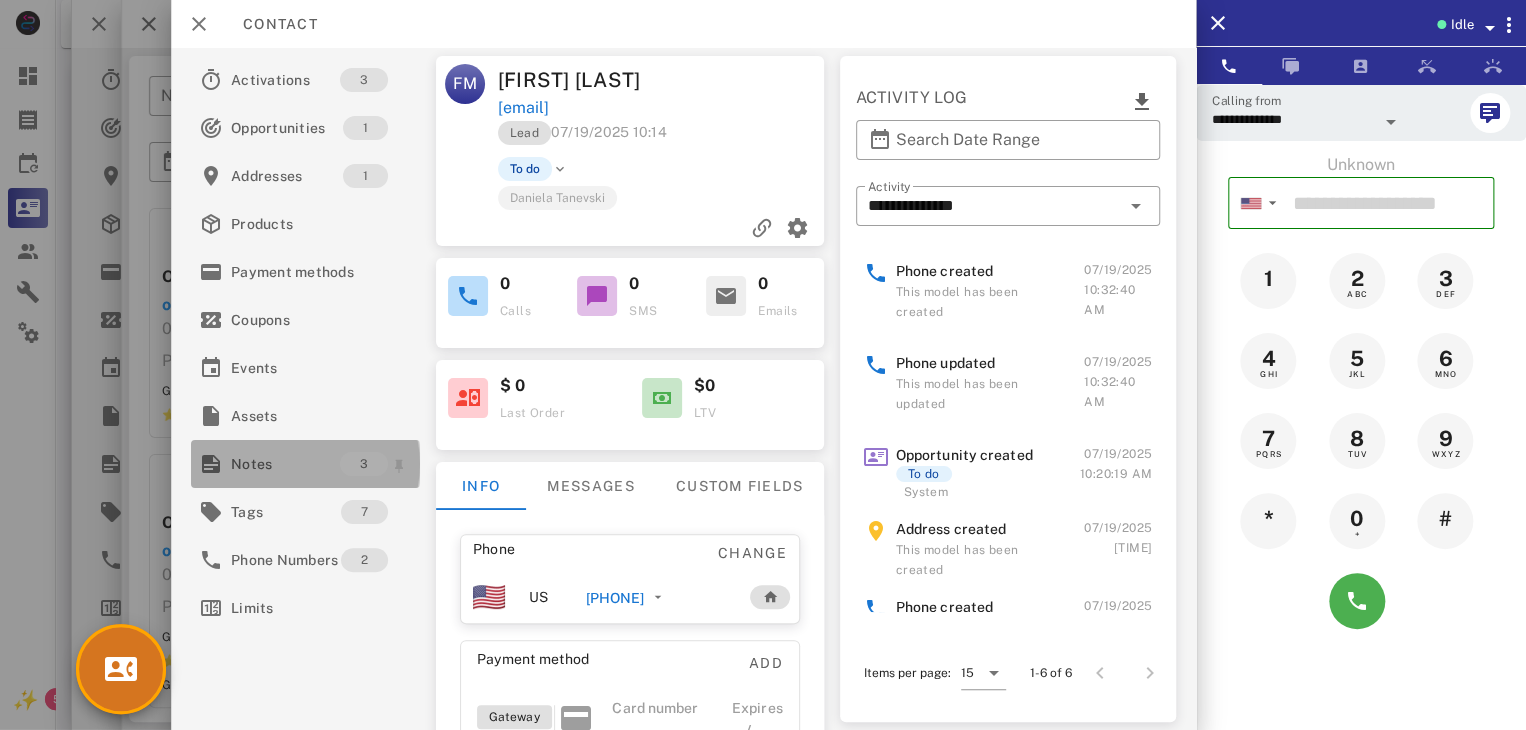 click on "Notes" at bounding box center [285, 464] 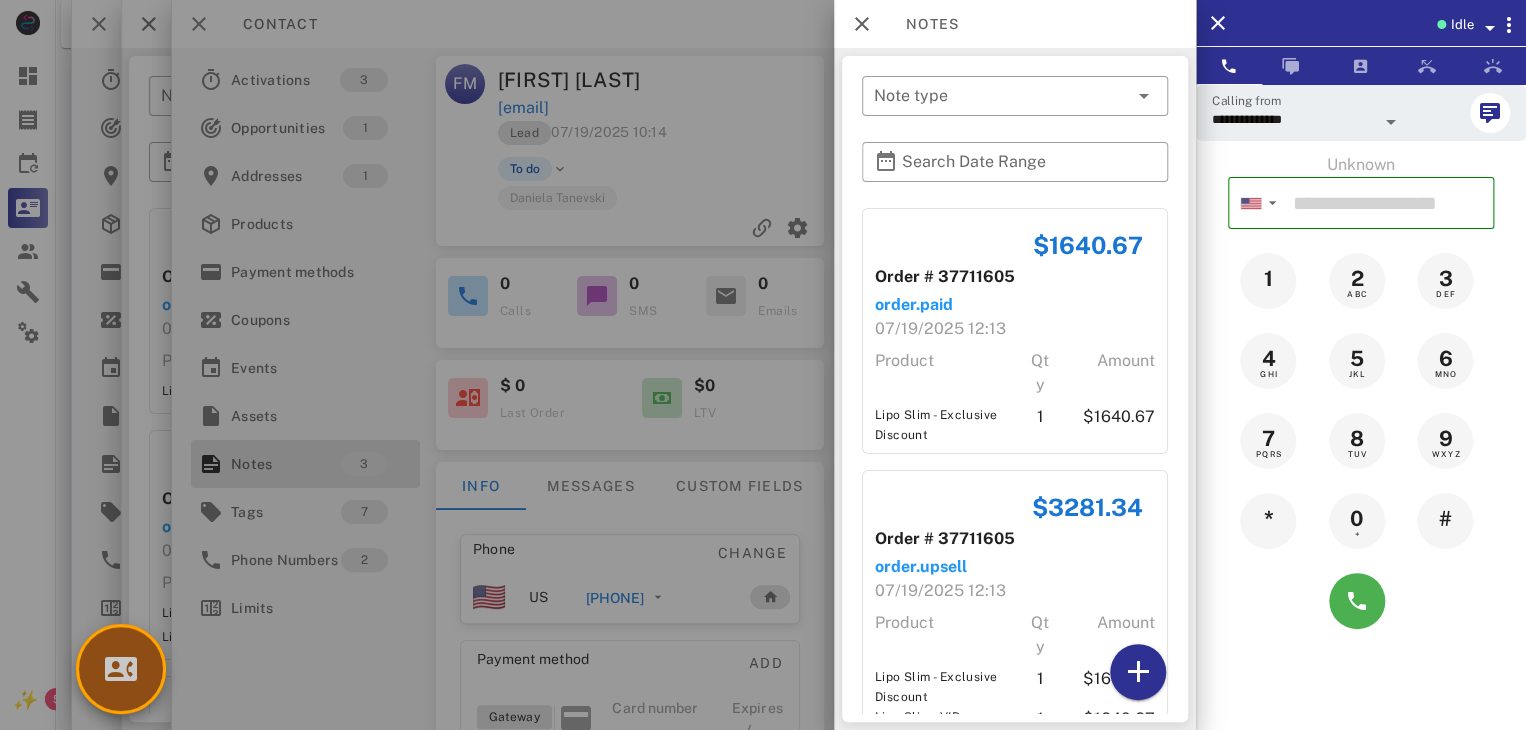 click at bounding box center (121, 669) 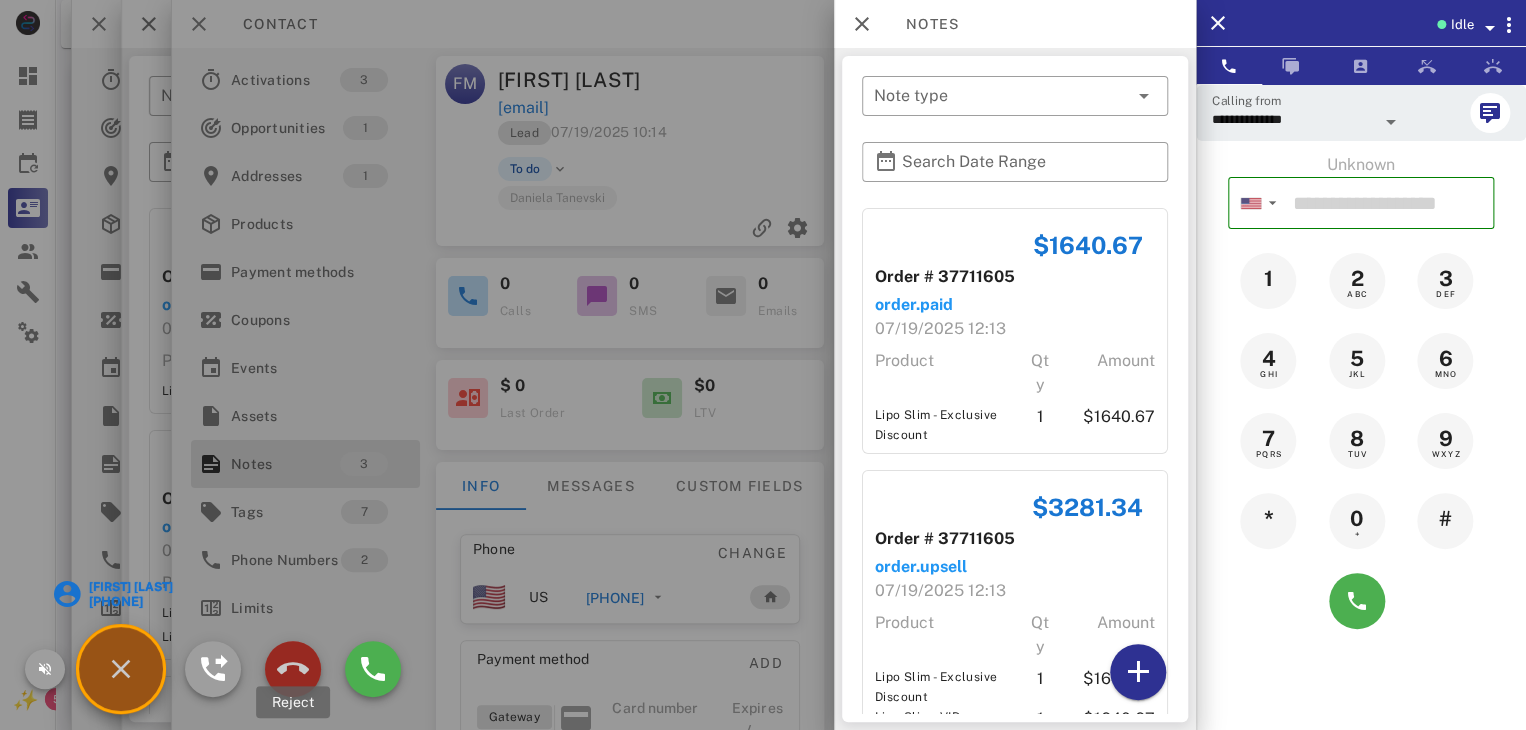click at bounding box center (293, 669) 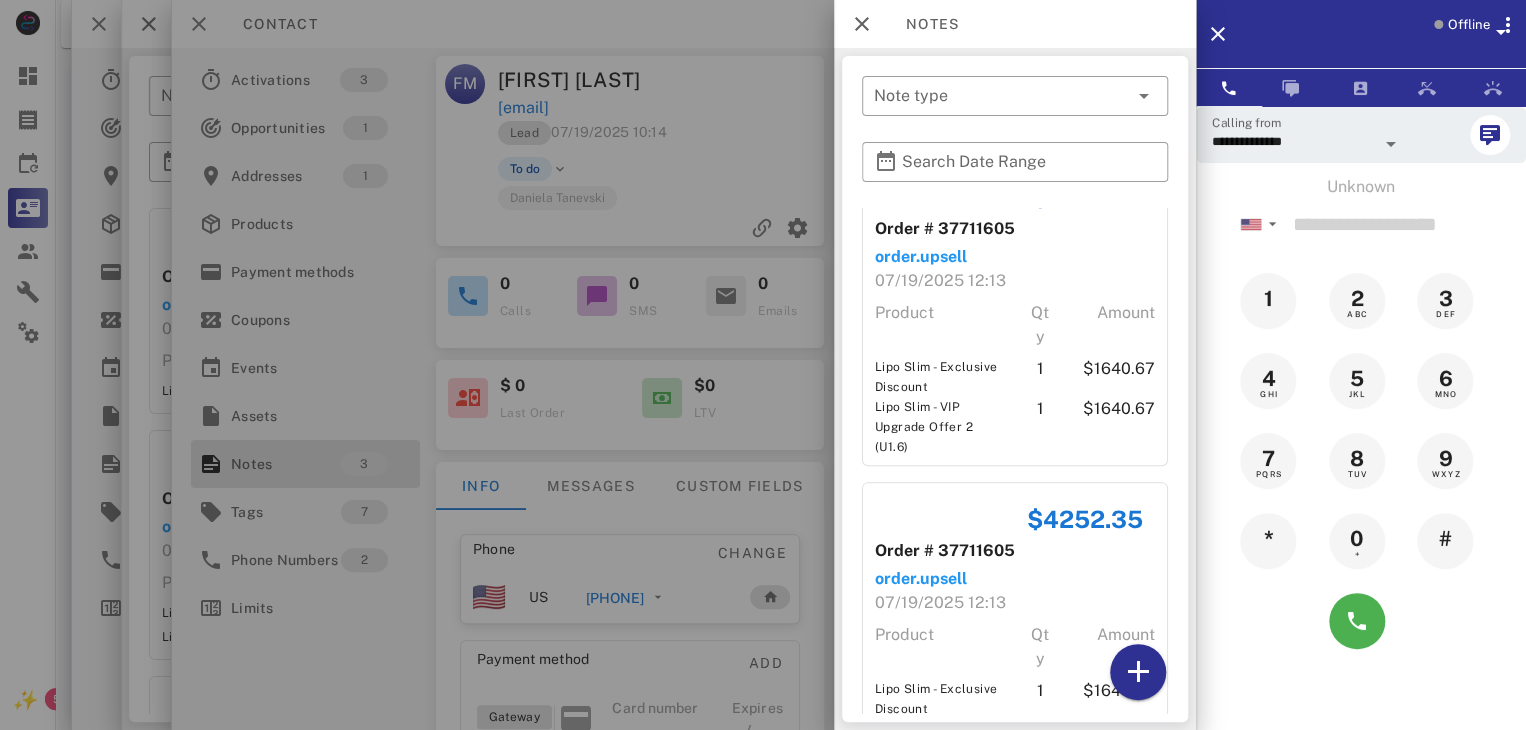 scroll, scrollTop: 472, scrollLeft: 0, axis: vertical 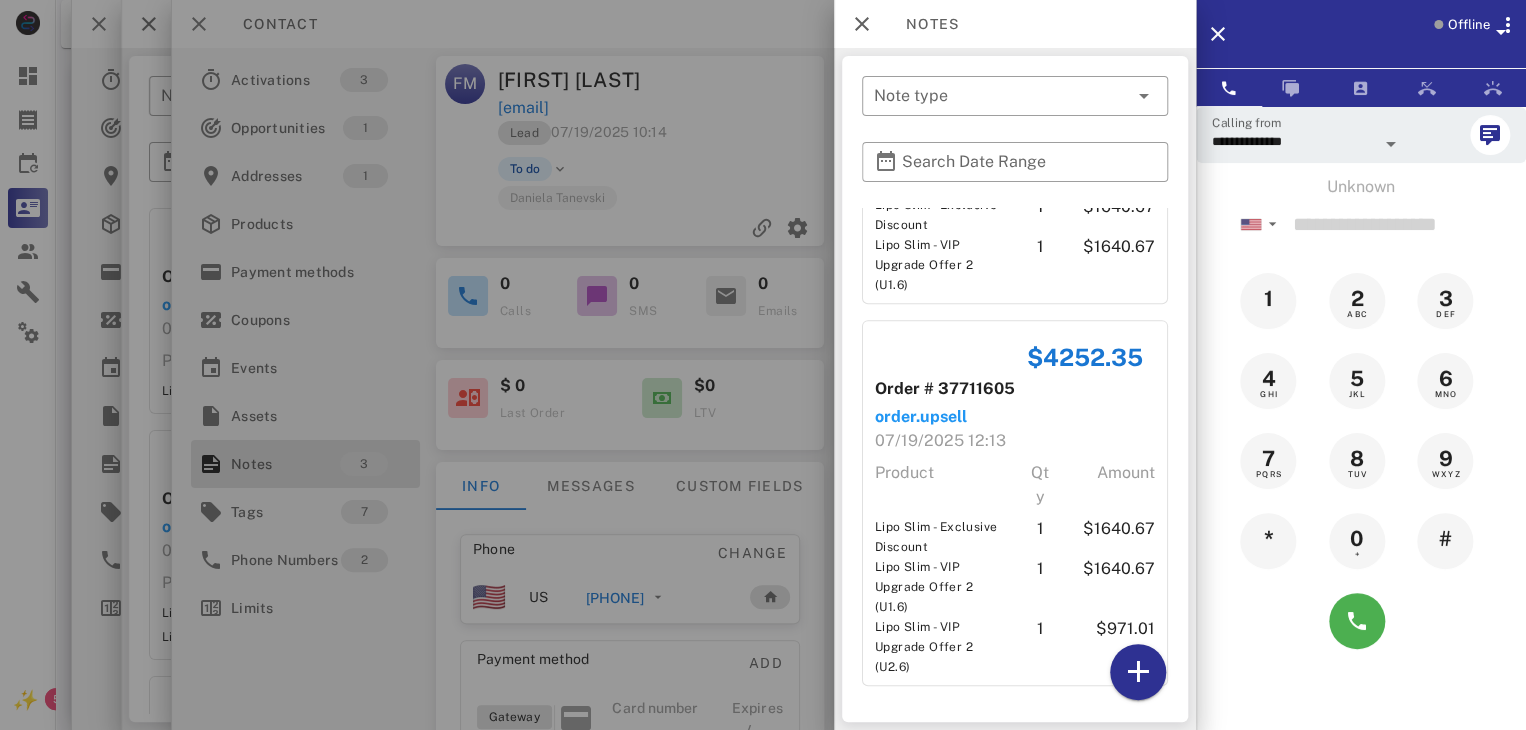 click at bounding box center (763, 365) 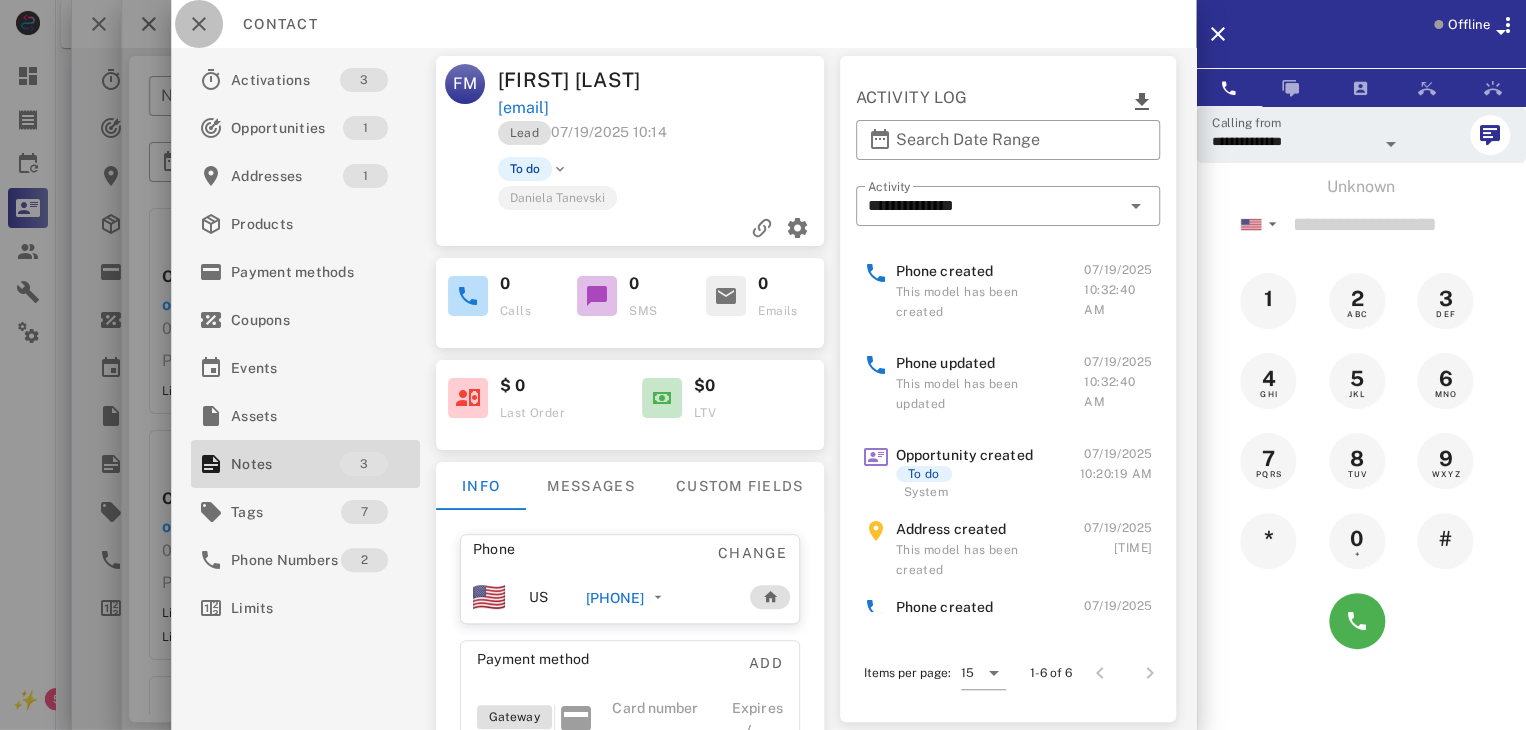 click at bounding box center (199, 24) 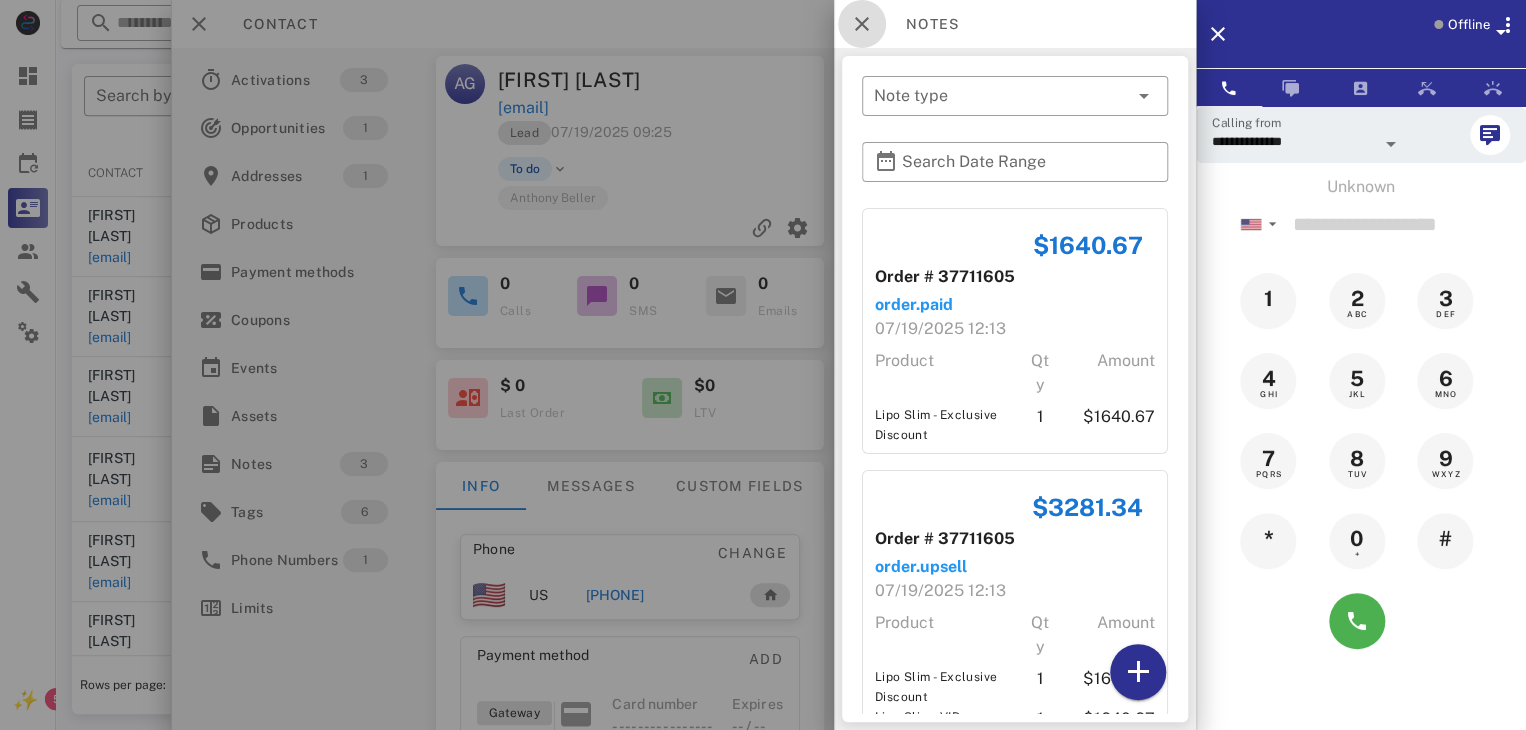 click at bounding box center (862, 24) 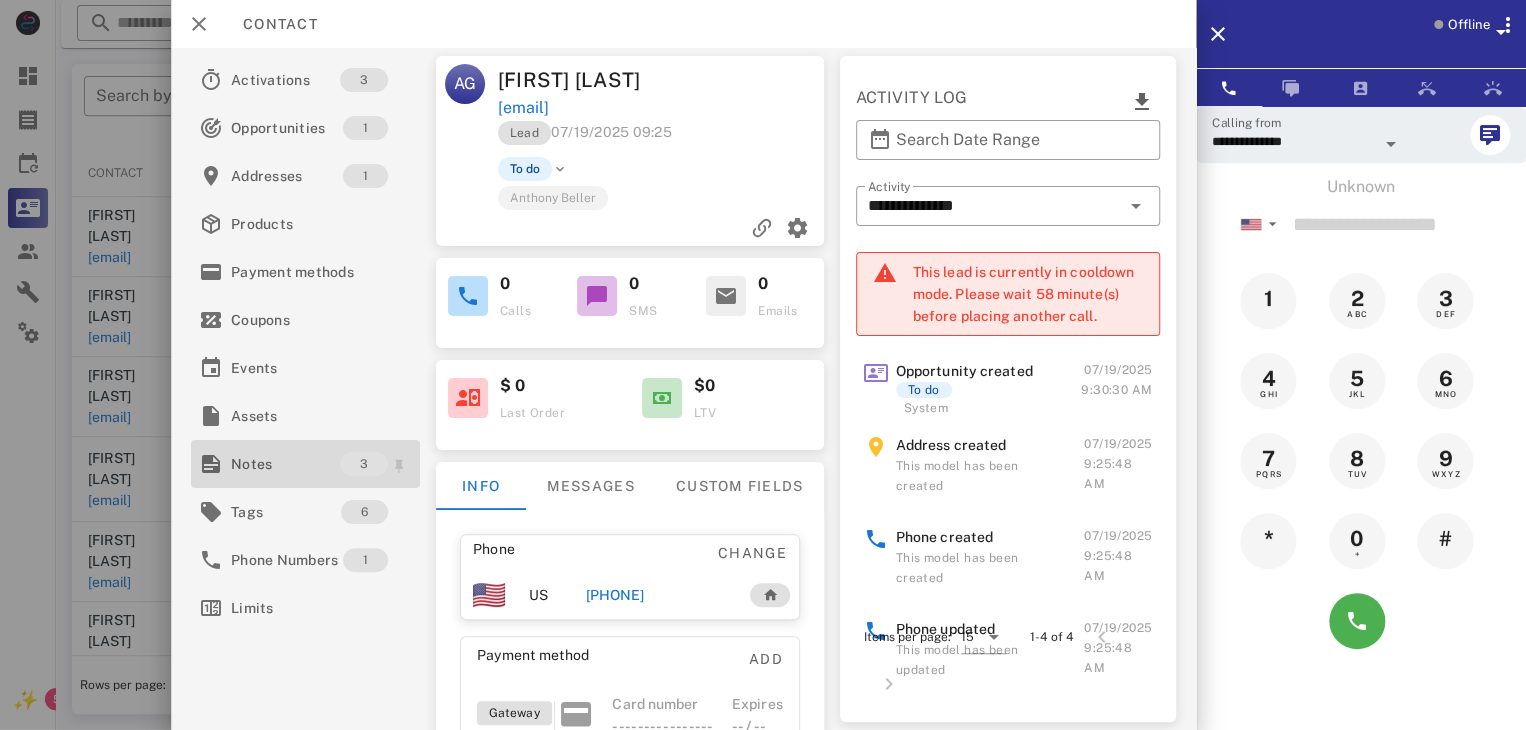 click on "Notes" at bounding box center [285, 464] 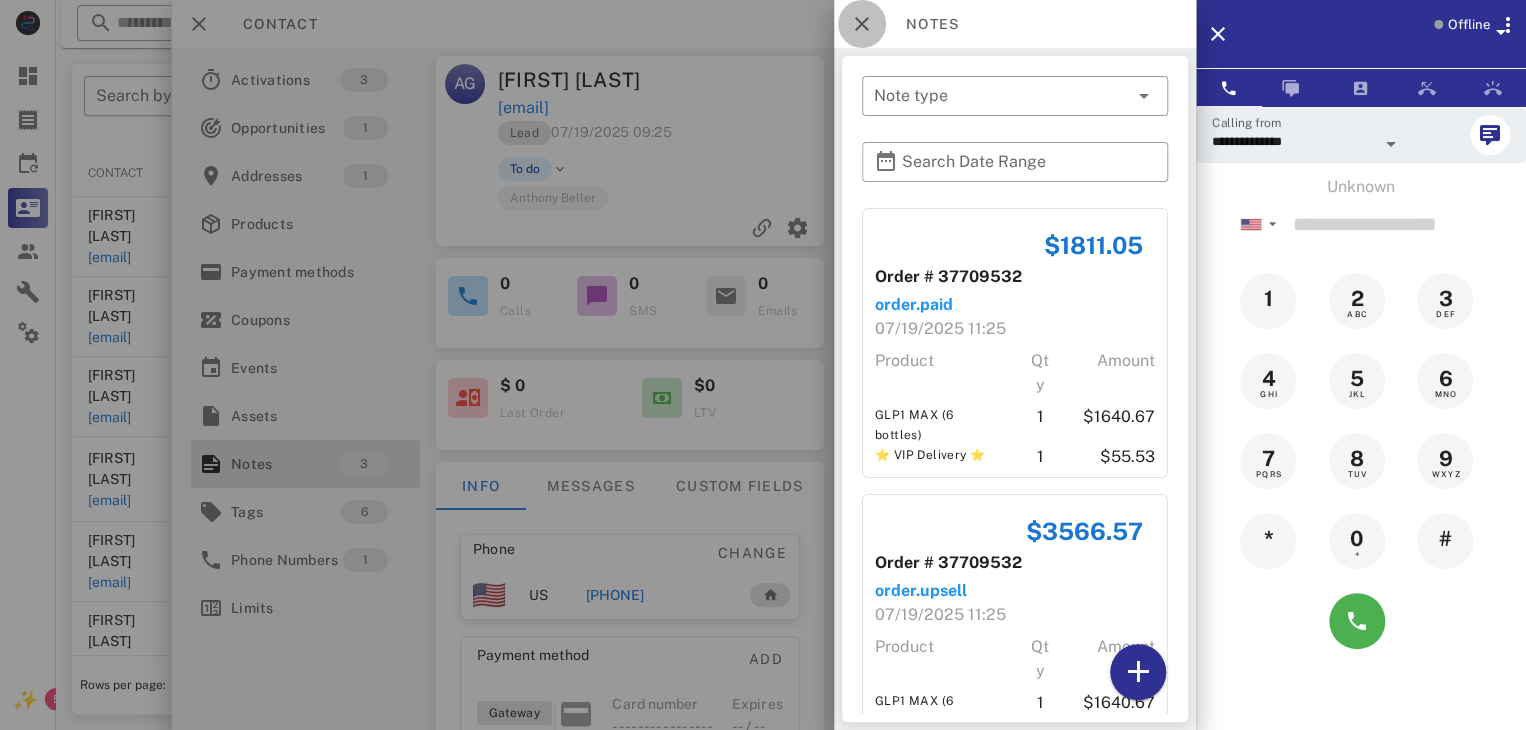 click at bounding box center [862, 24] 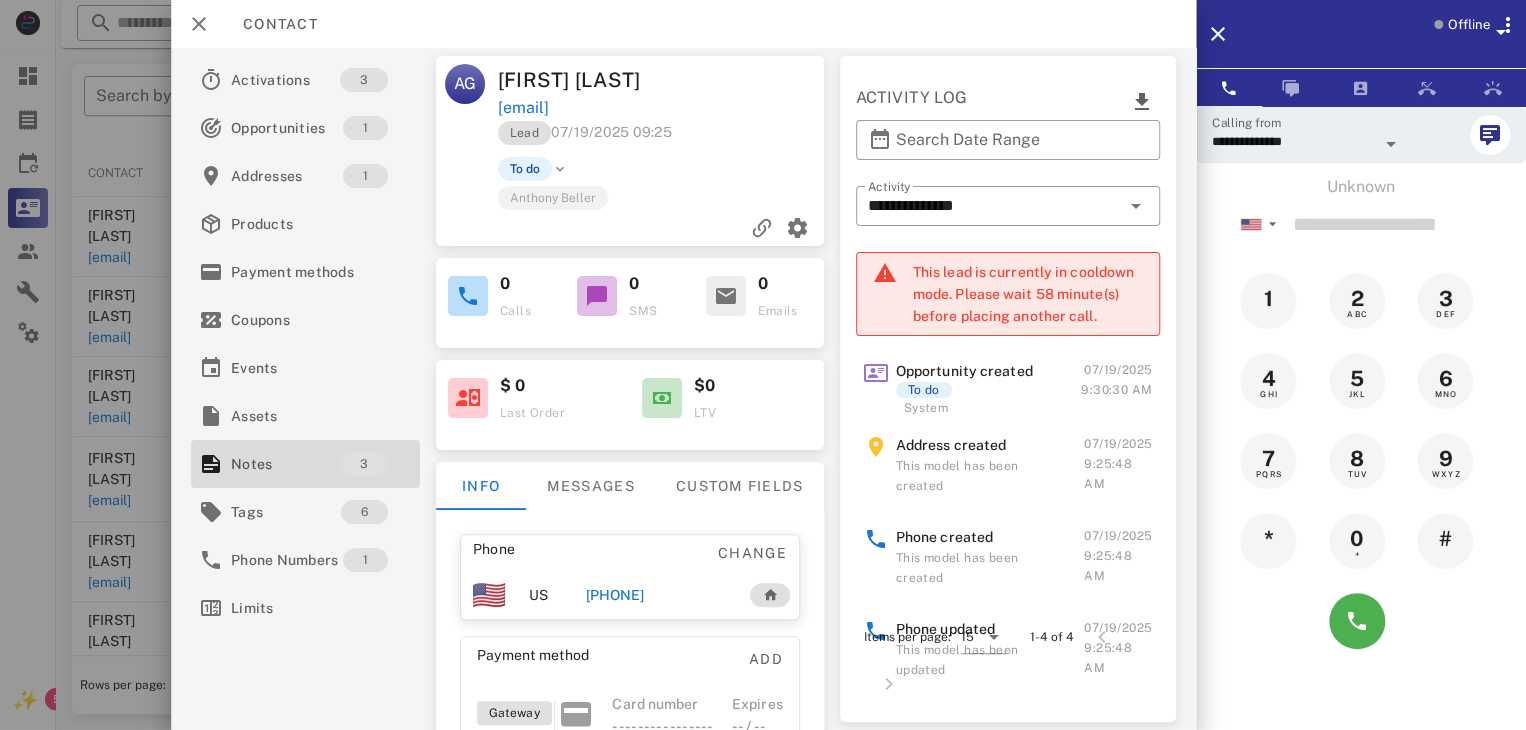 click on "[PHONE]" at bounding box center (614, 595) 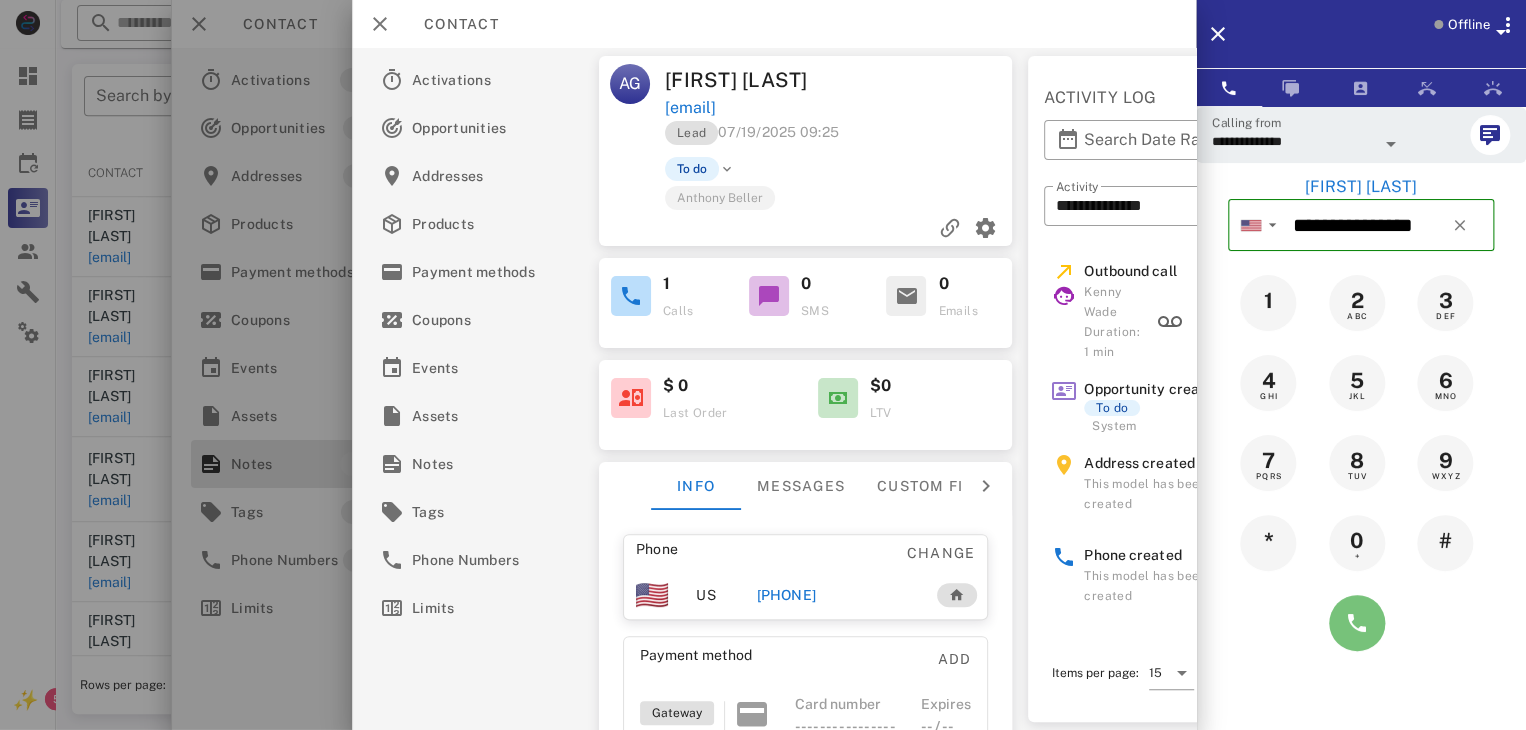 click at bounding box center (1357, 623) 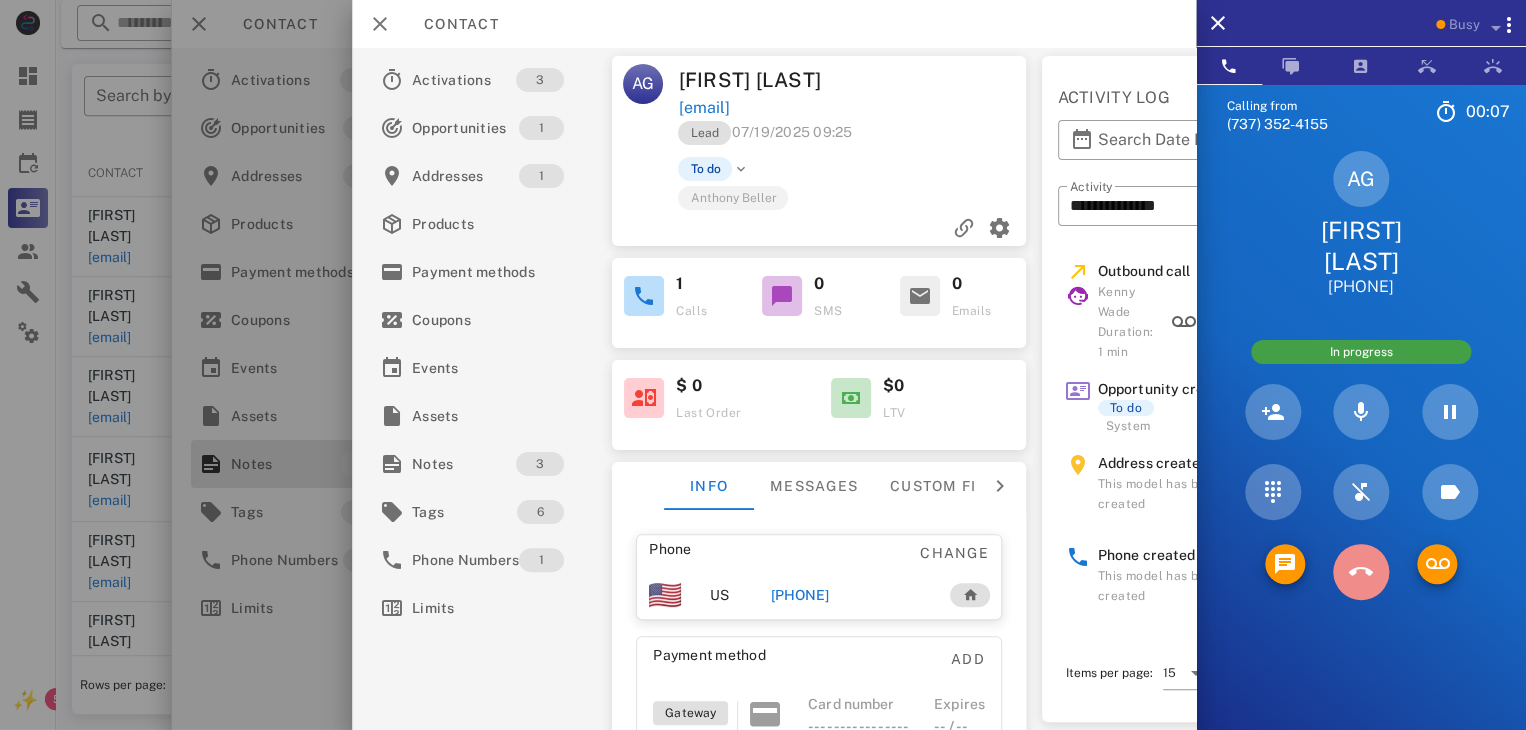 click at bounding box center (1361, 572) 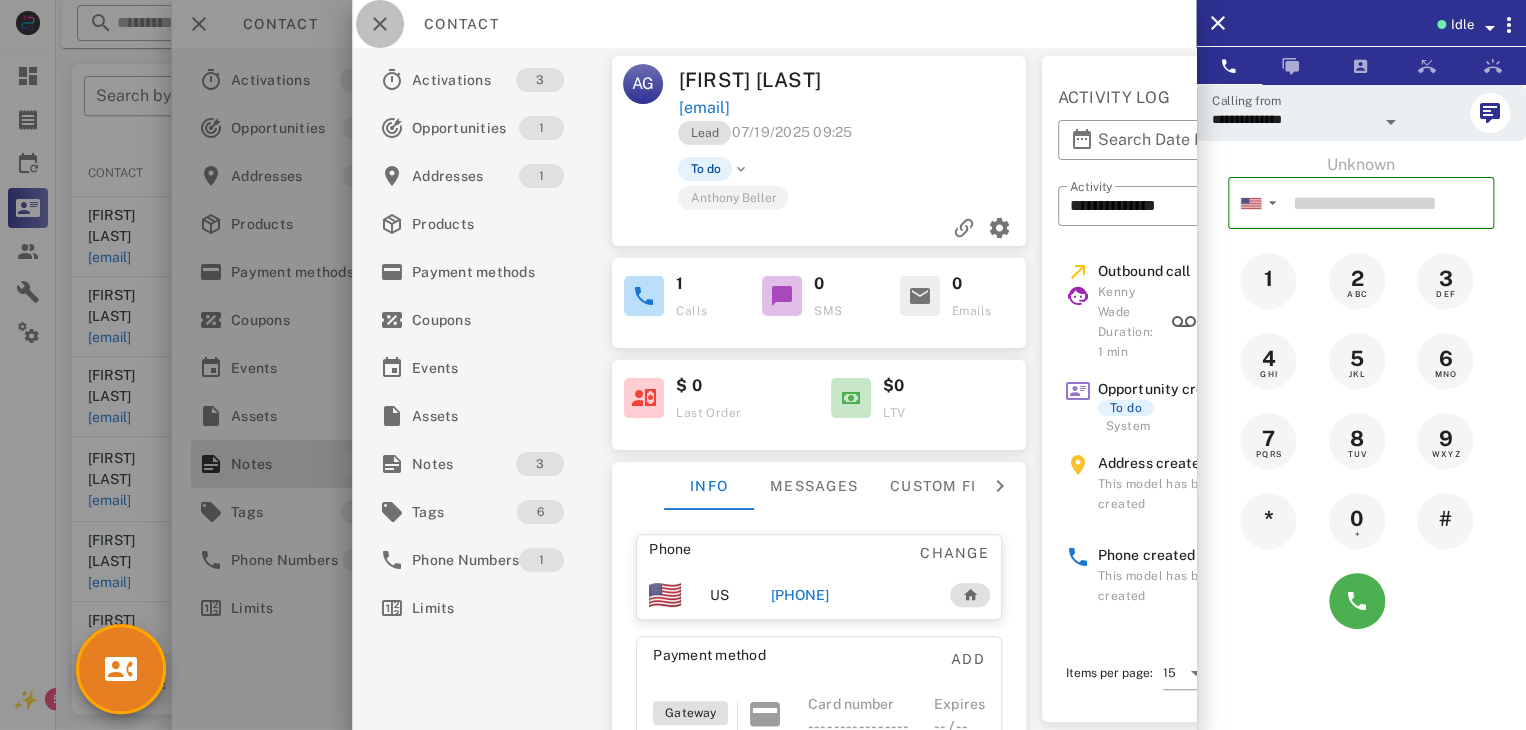 click at bounding box center (380, 24) 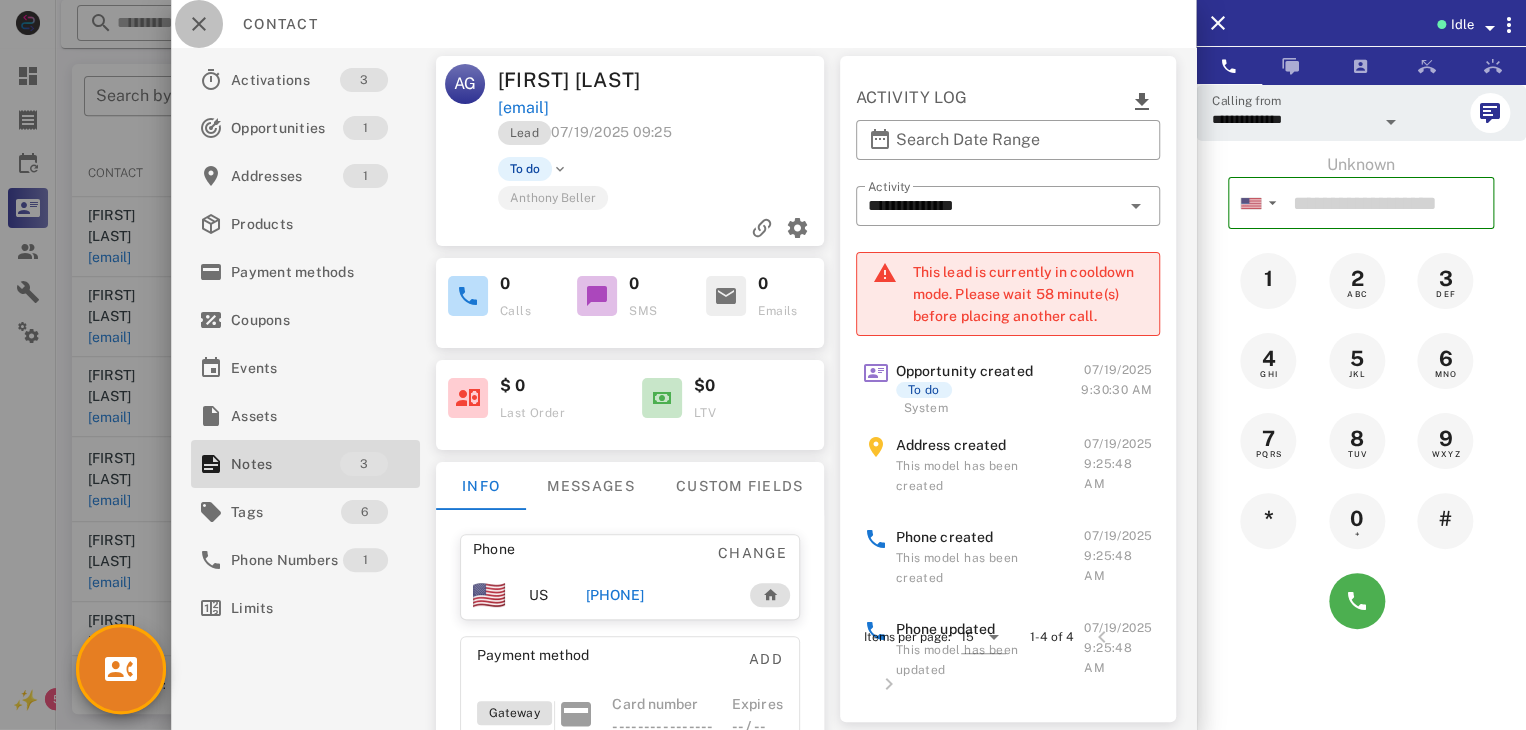 click at bounding box center [199, 24] 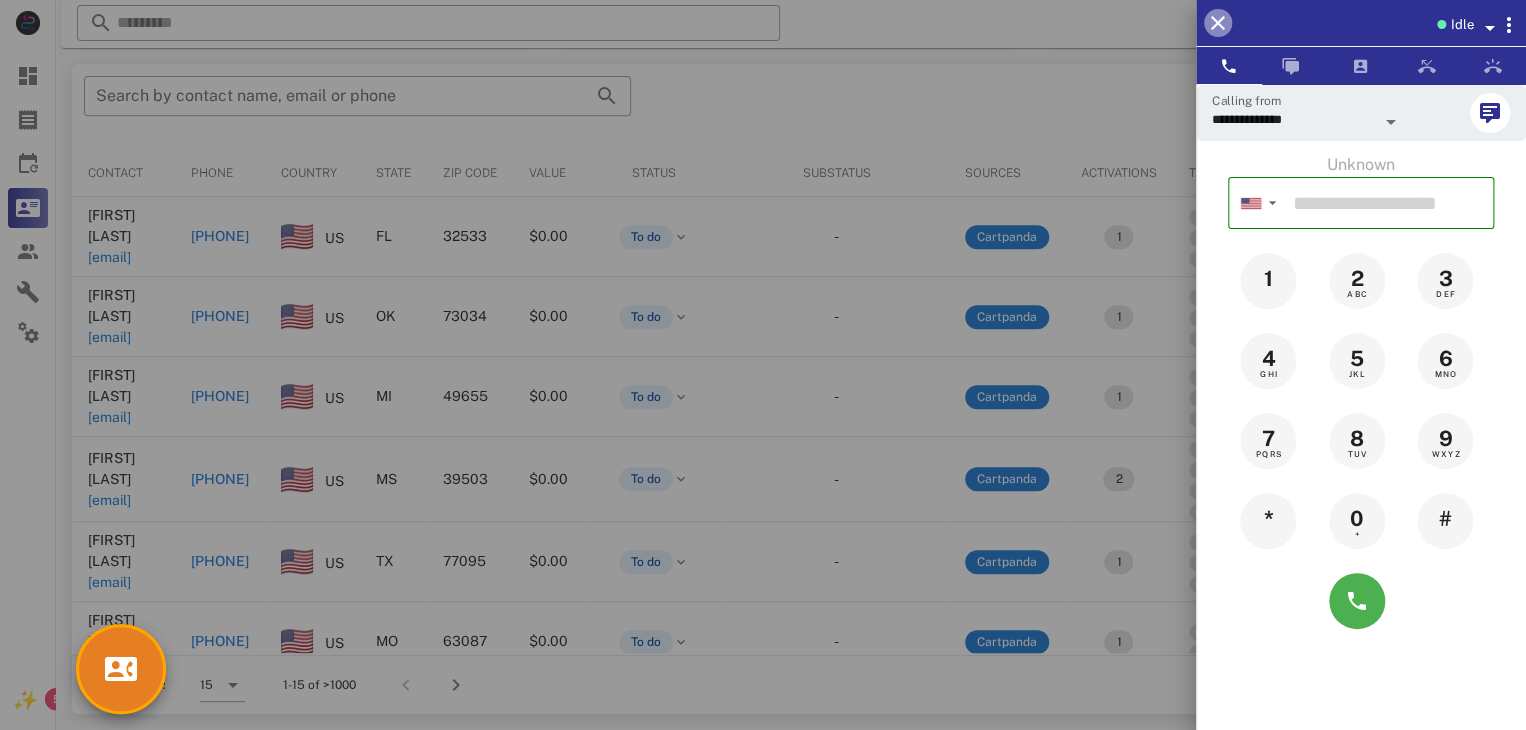 click at bounding box center [1218, 23] 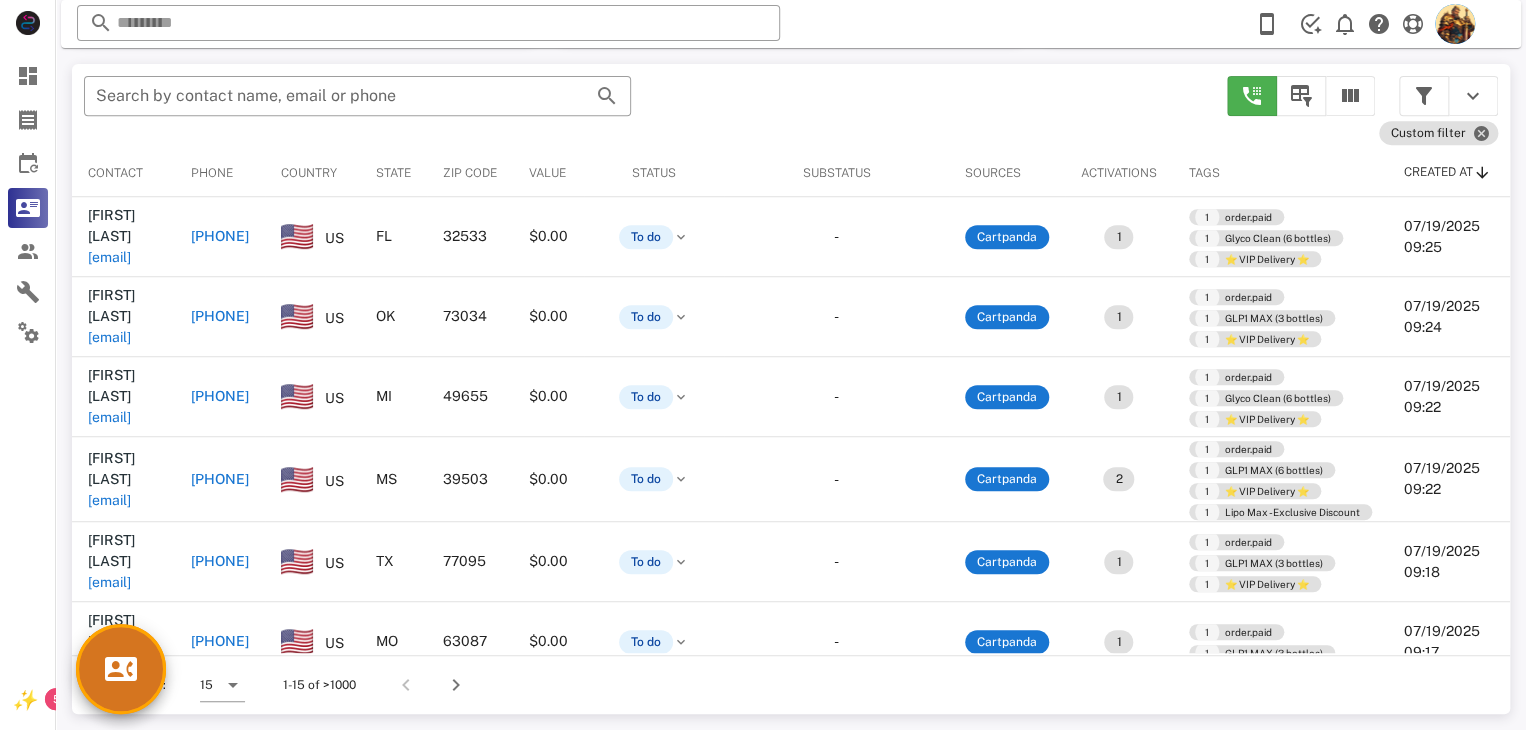 click on "**********" at bounding box center [791, 199] 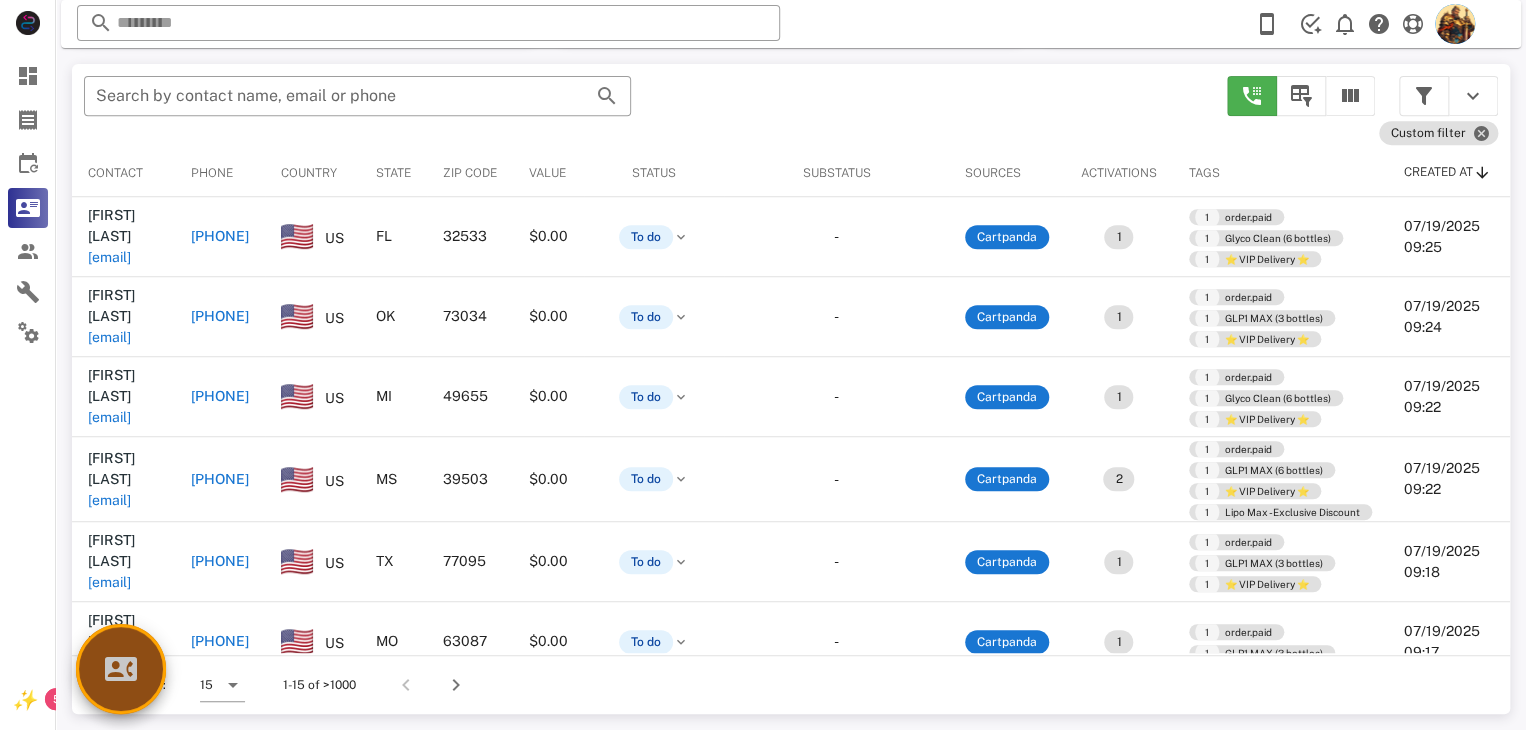 click at bounding box center [121, 669] 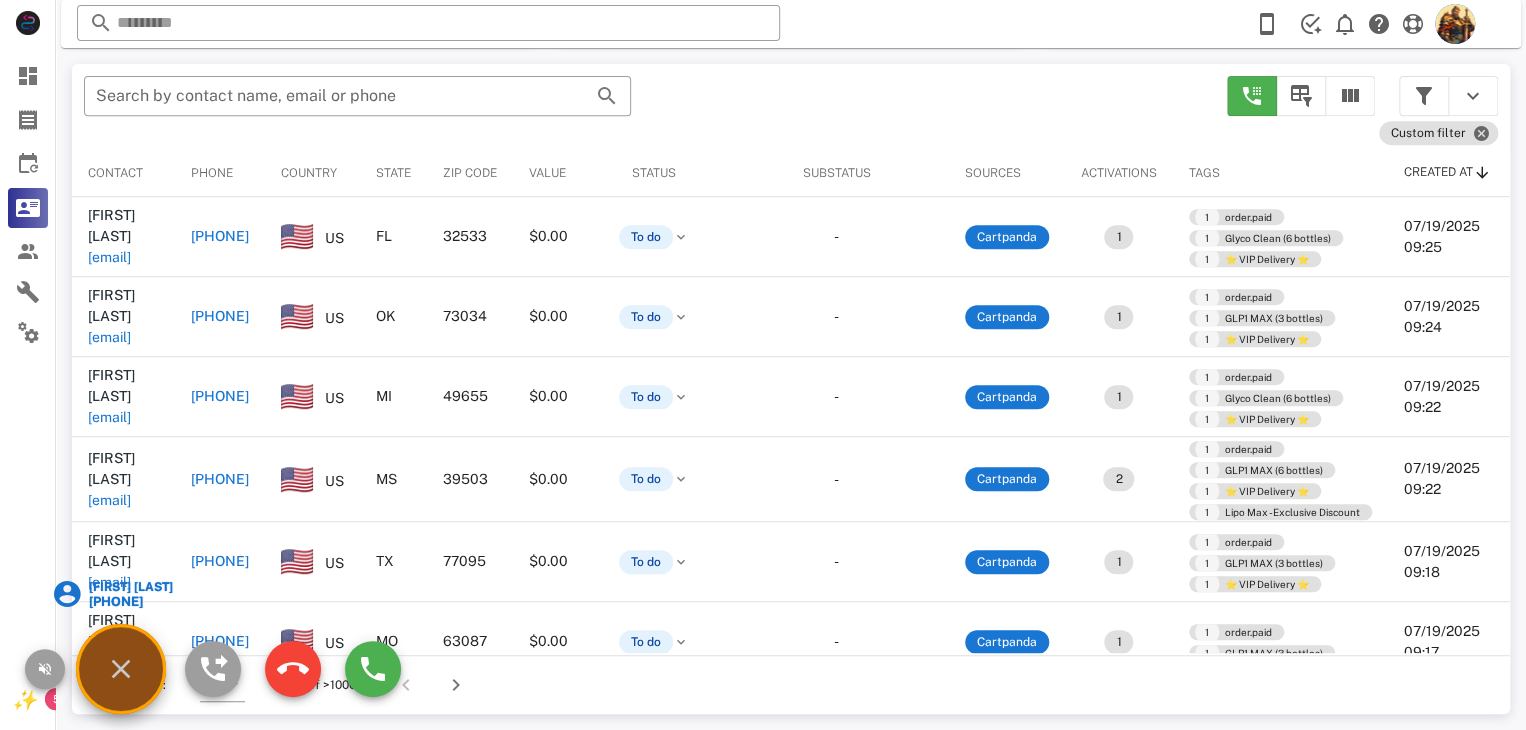 click on "[FIRST] [LAST]" at bounding box center [129, 587] 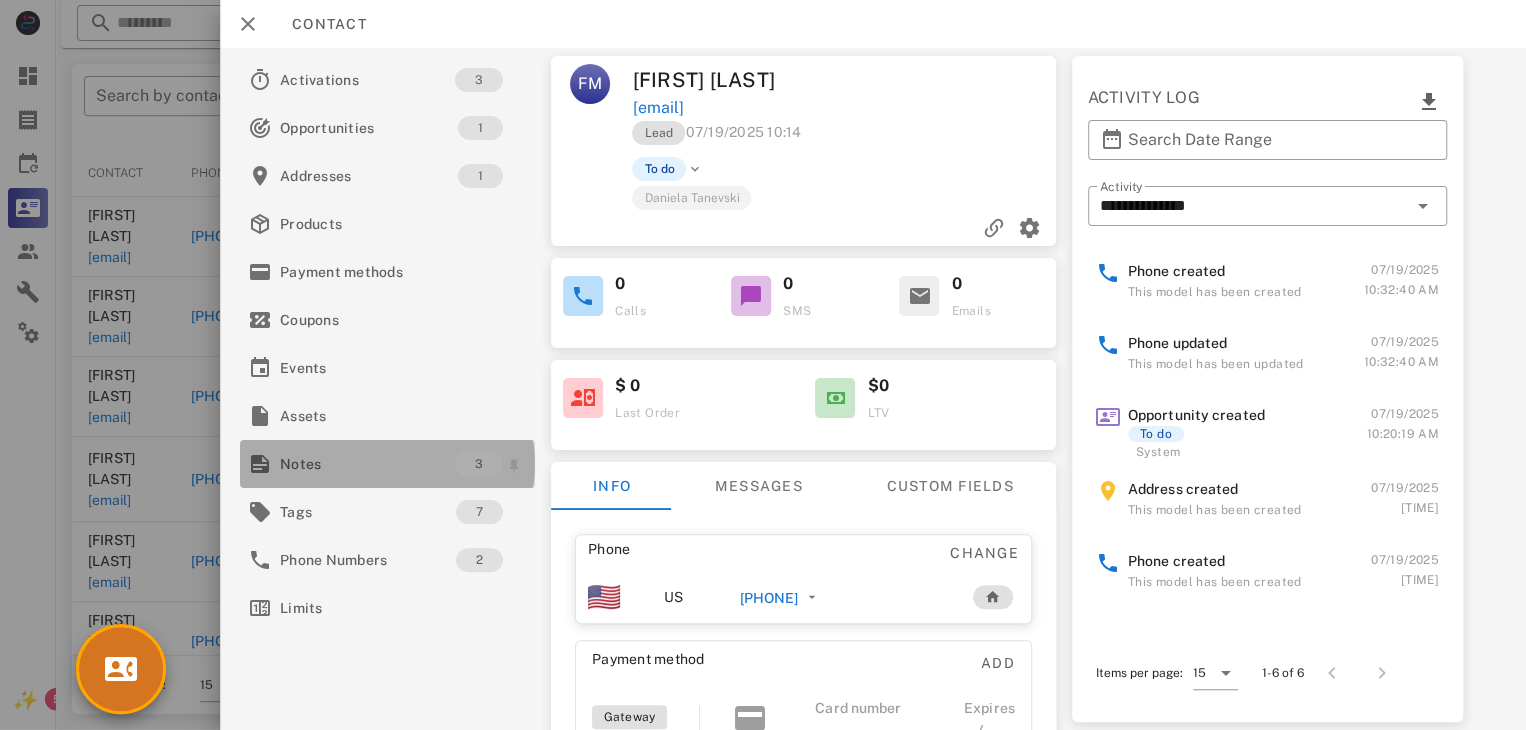 click on "Notes" at bounding box center [367, 464] 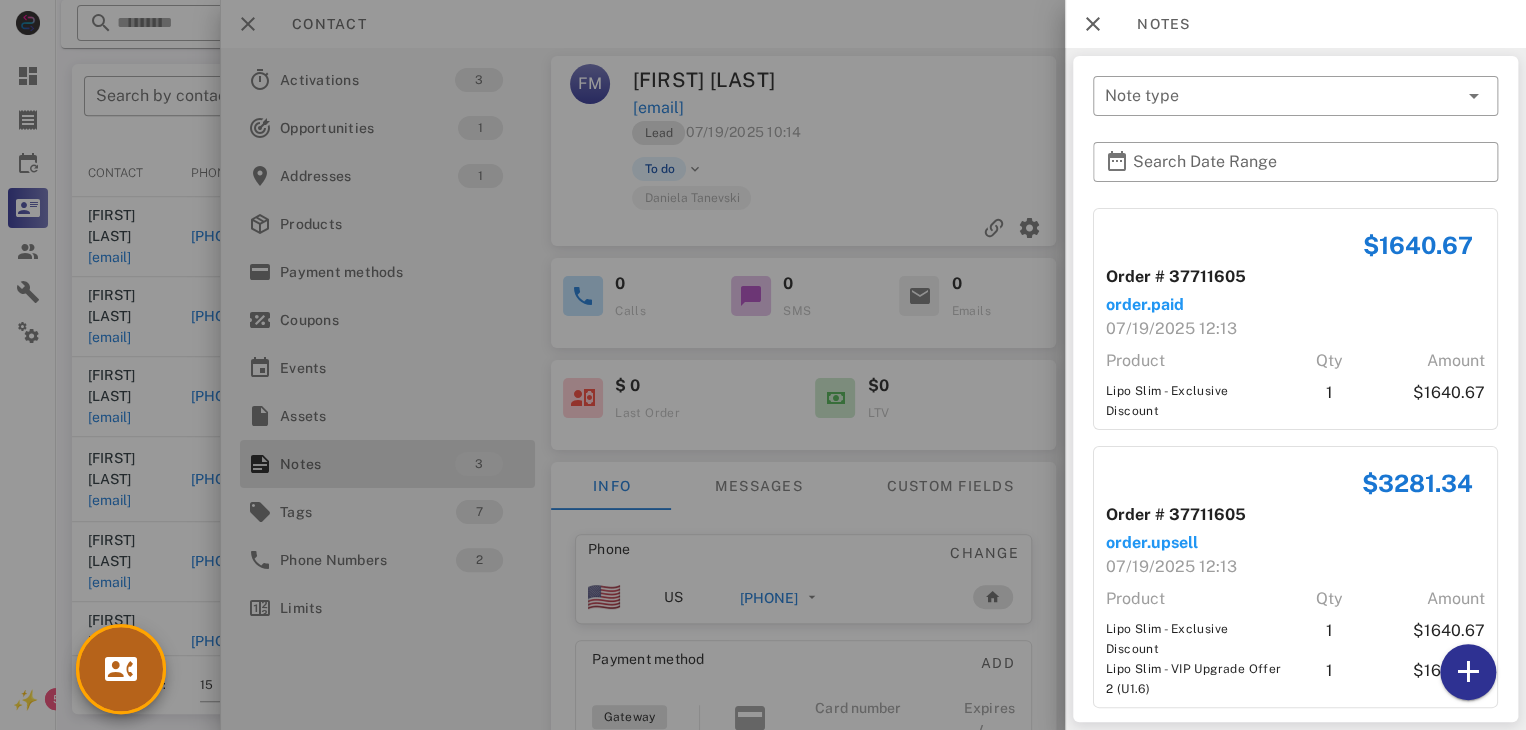 click at bounding box center (121, 669) 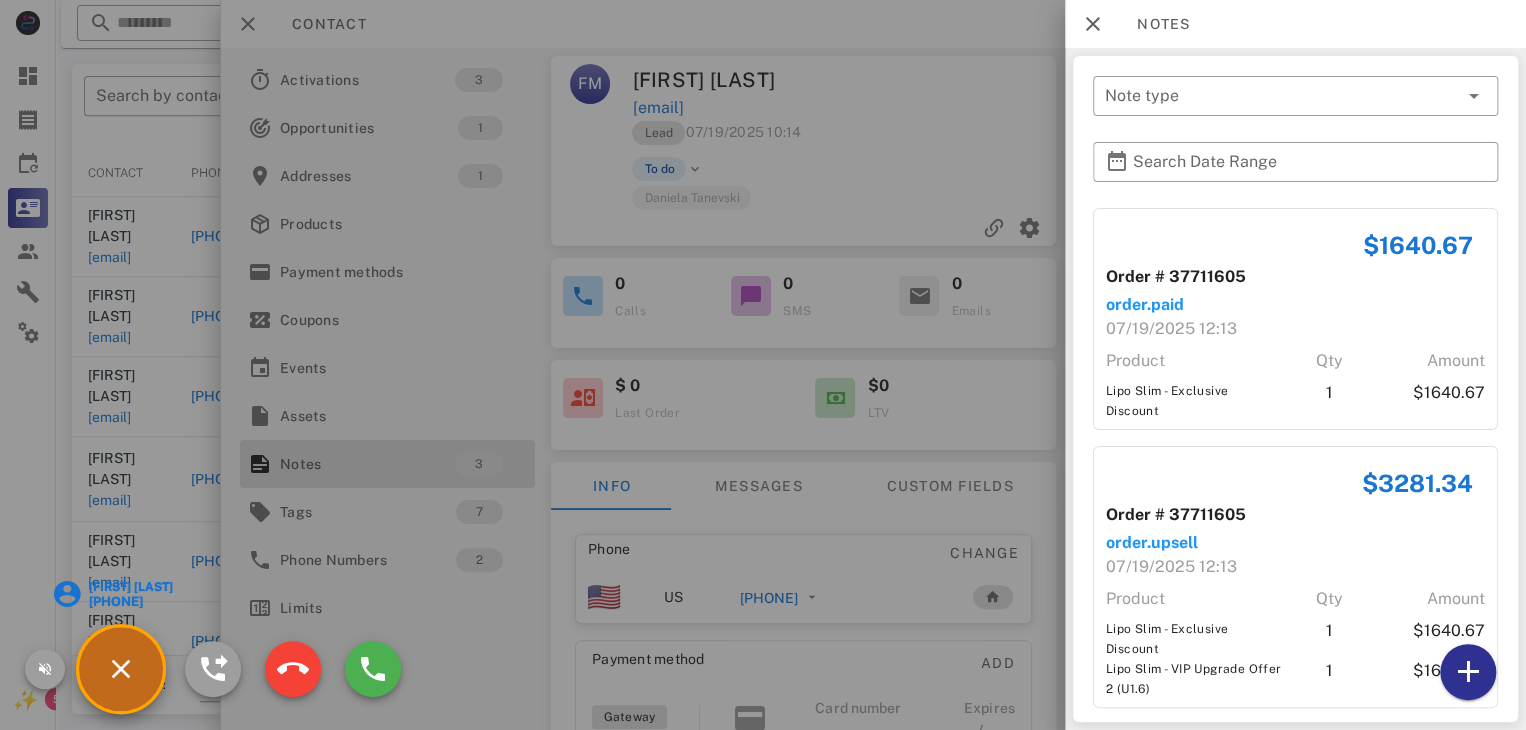 click at bounding box center (763, 365) 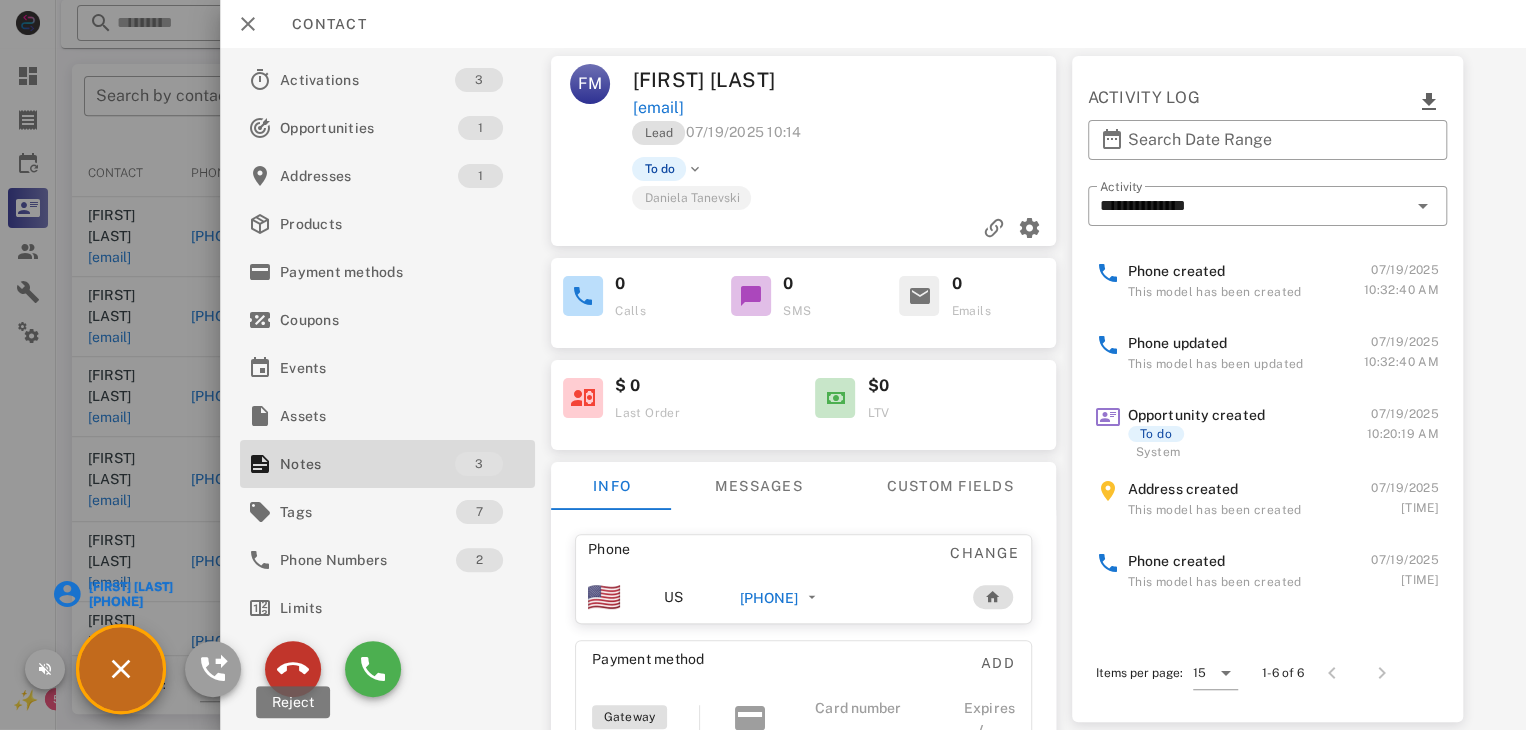 click at bounding box center (293, 669) 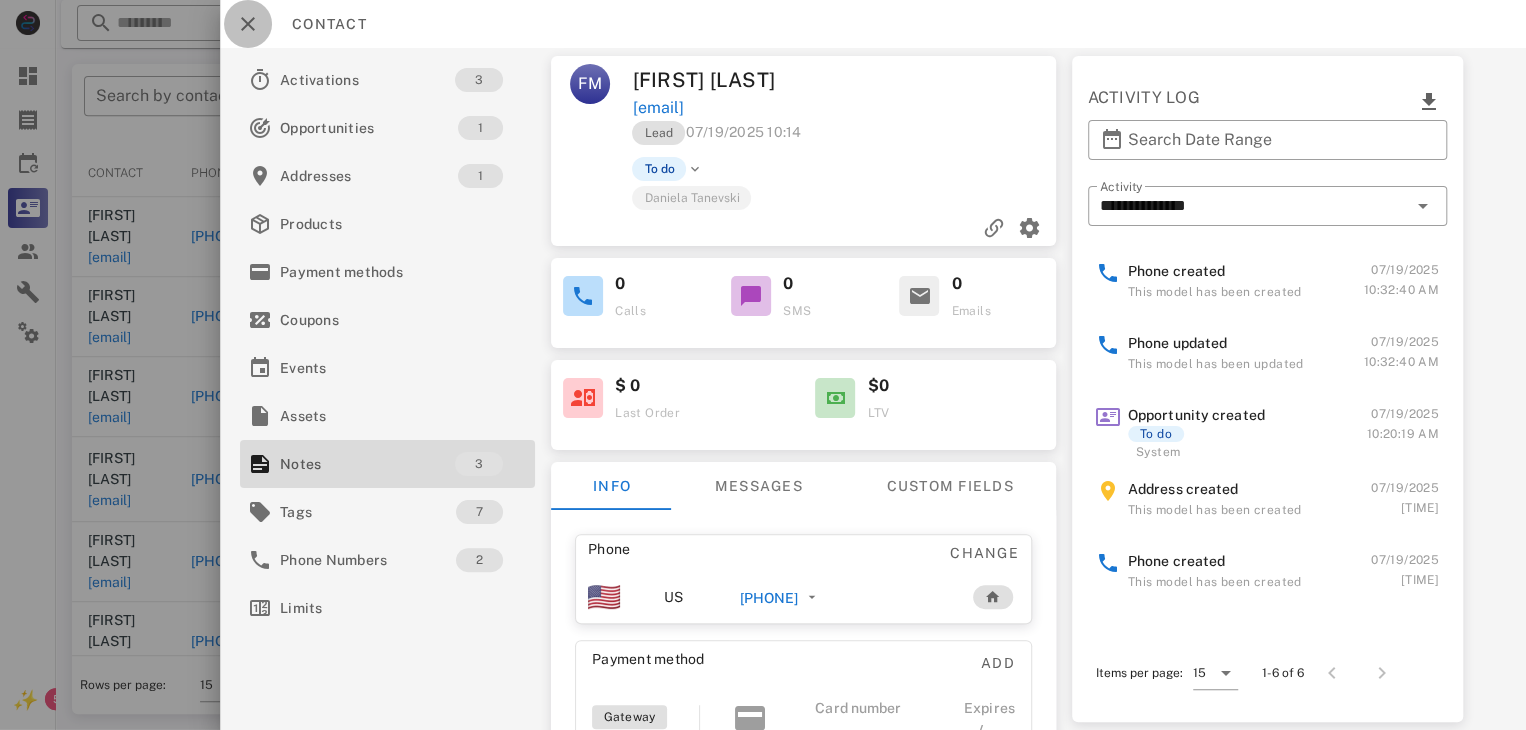 click at bounding box center [248, 24] 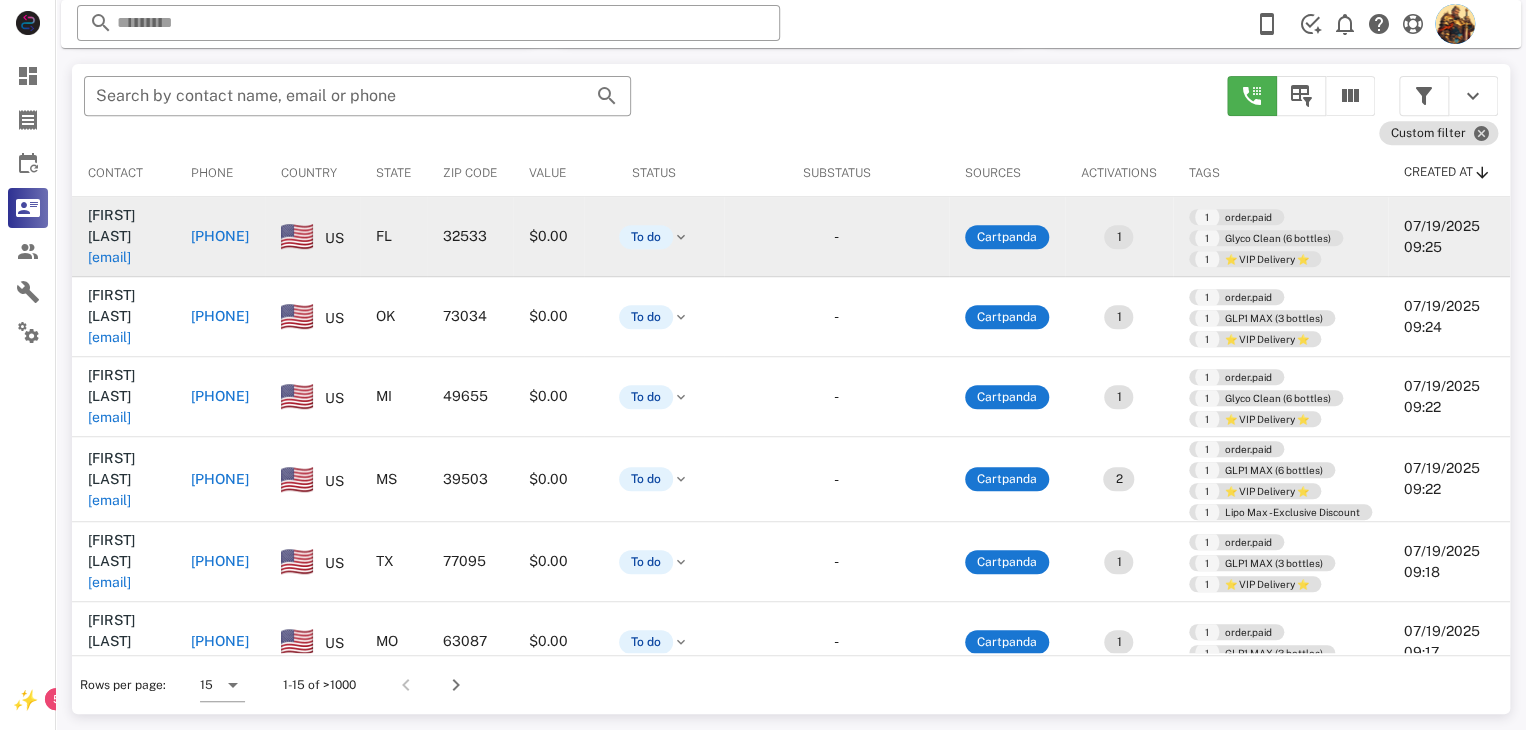 click on "[FIRST] [LAST]  [EMAIL]" at bounding box center [123, 236] 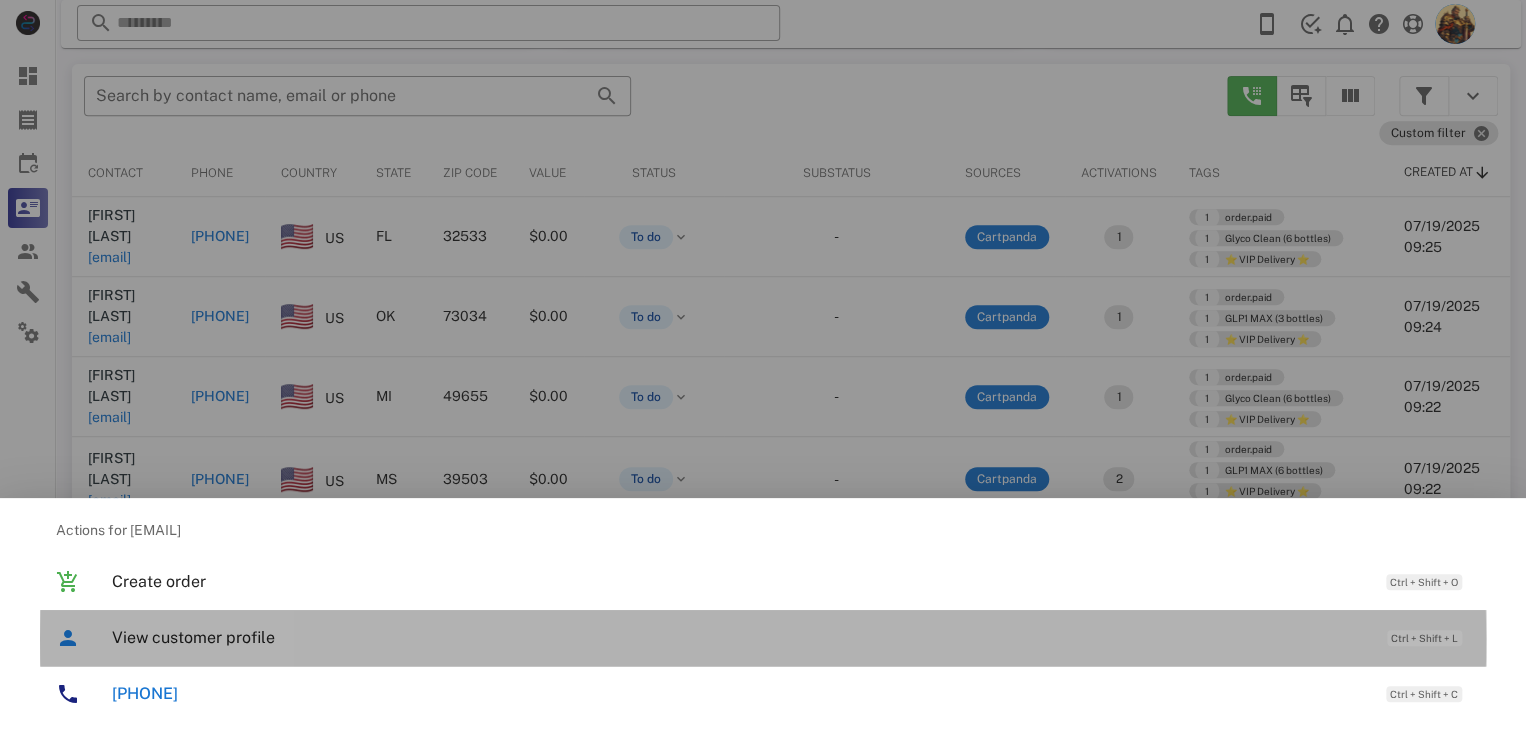 click on "View customer profile Ctrl + Shift + L" at bounding box center [791, 637] 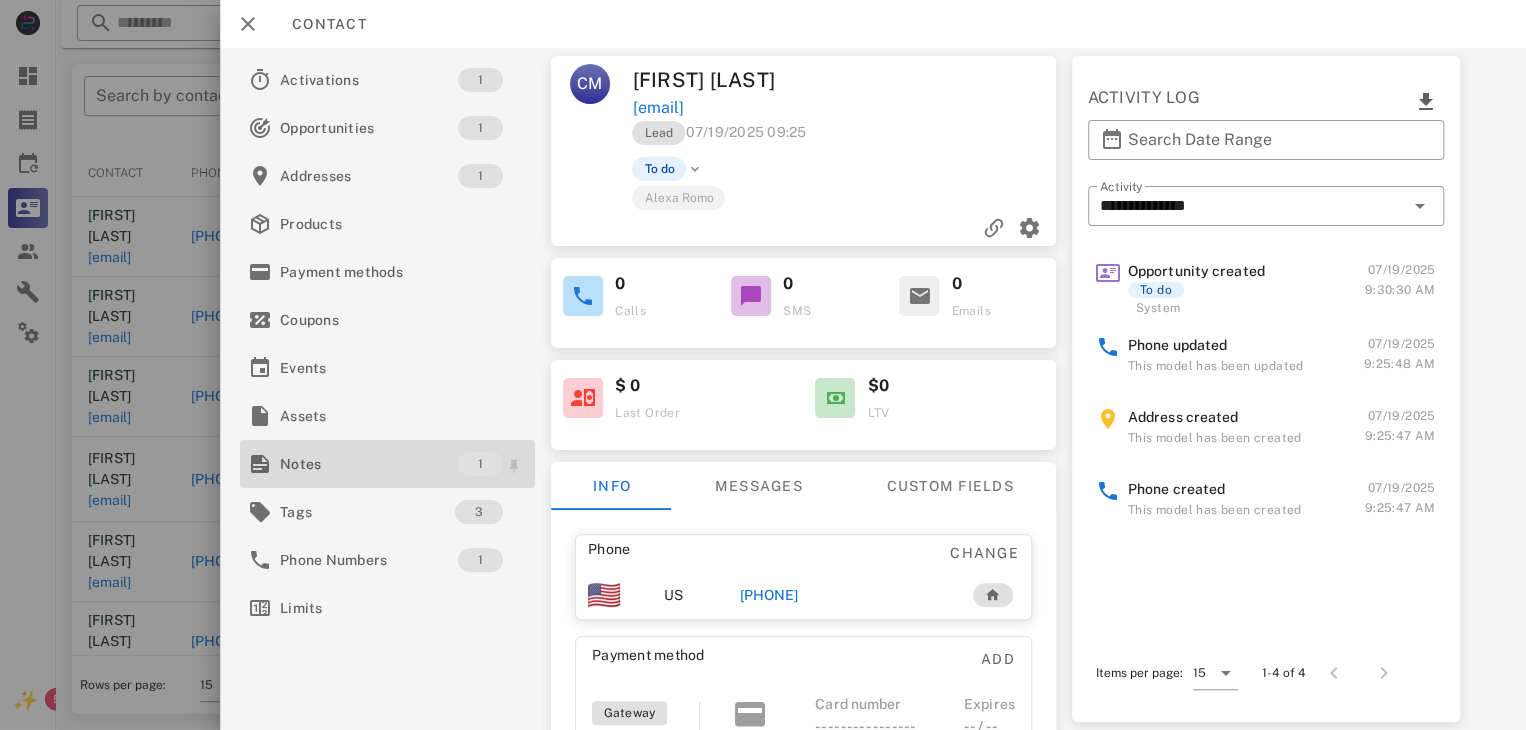 click on "Notes" at bounding box center [369, 464] 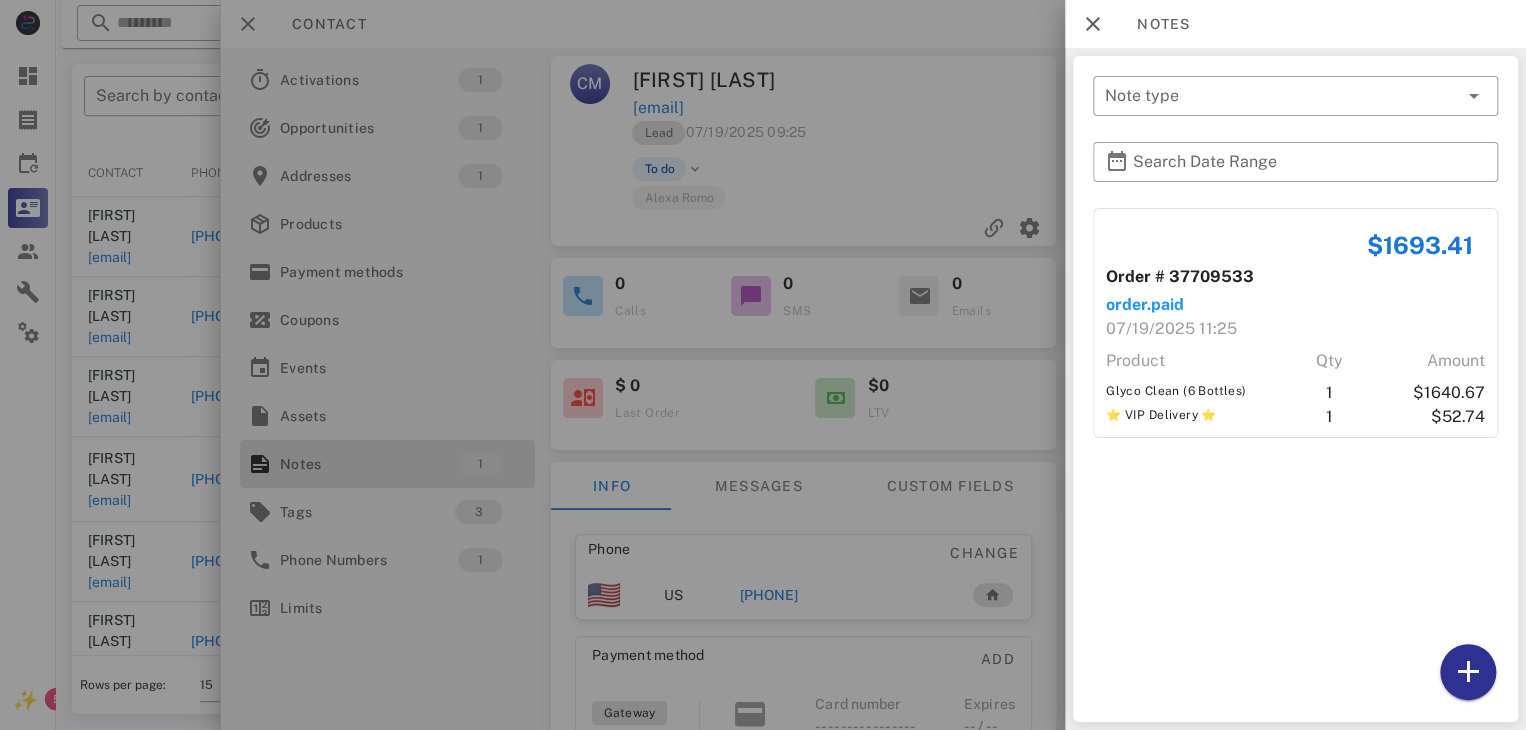 click at bounding box center (763, 365) 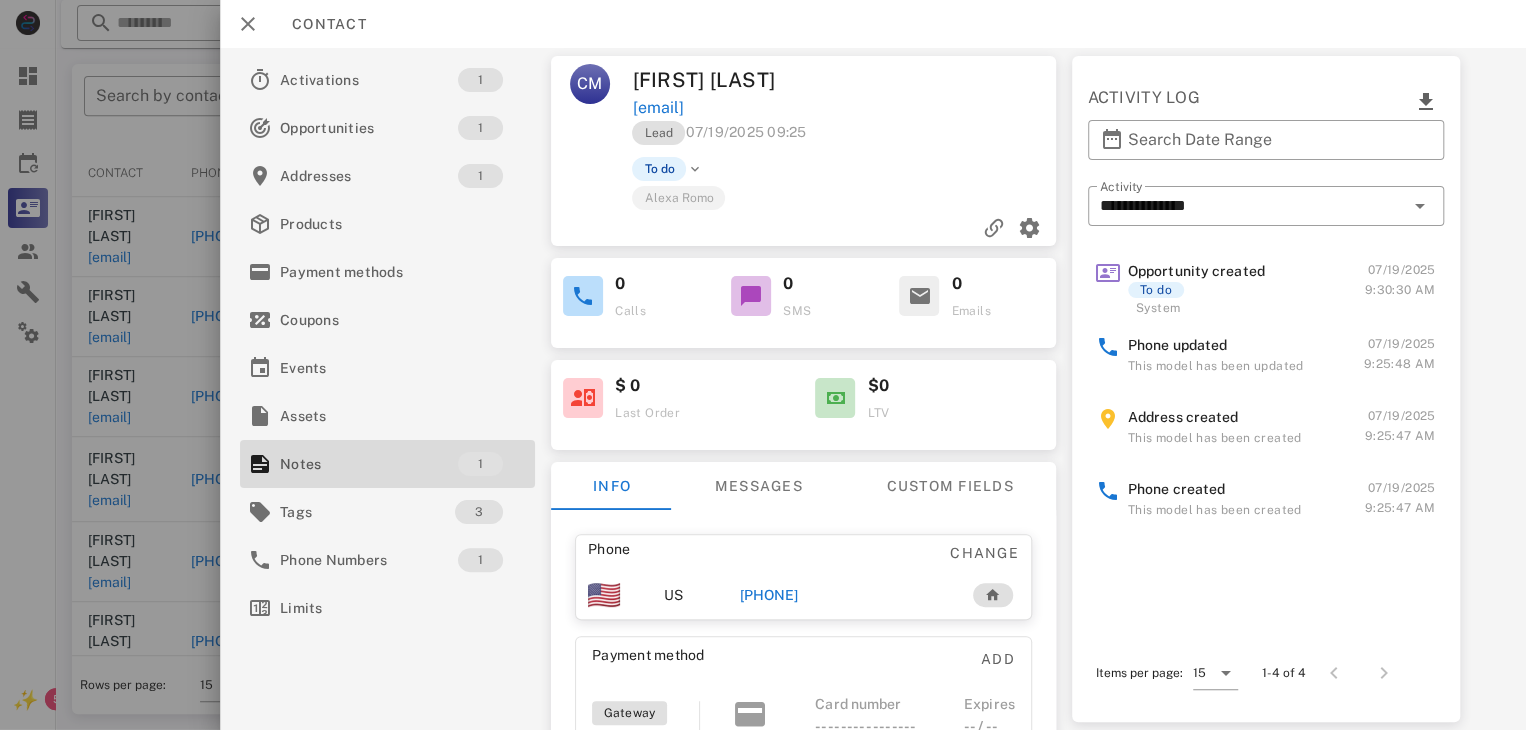 click on "[PHONE]" at bounding box center (769, 595) 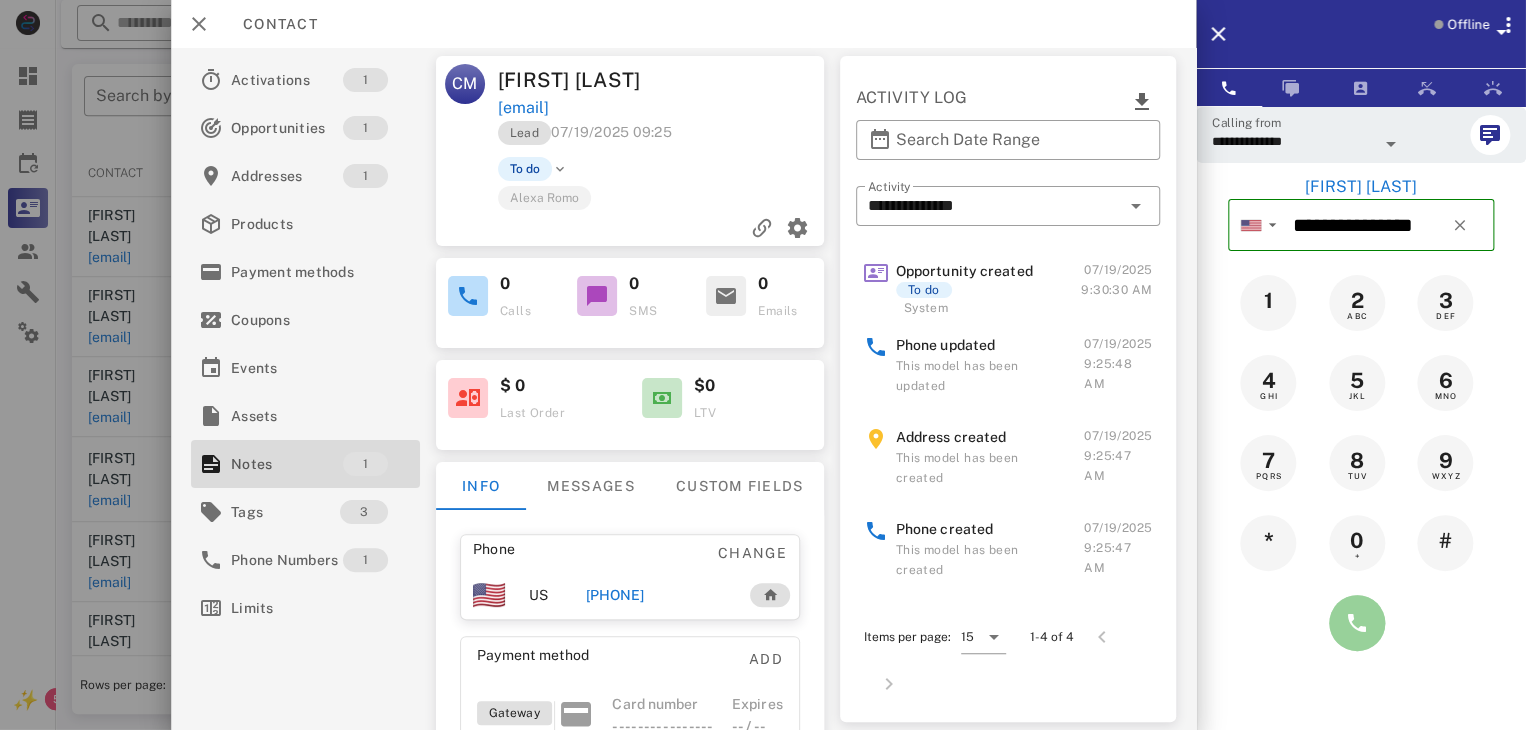 click at bounding box center (1357, 623) 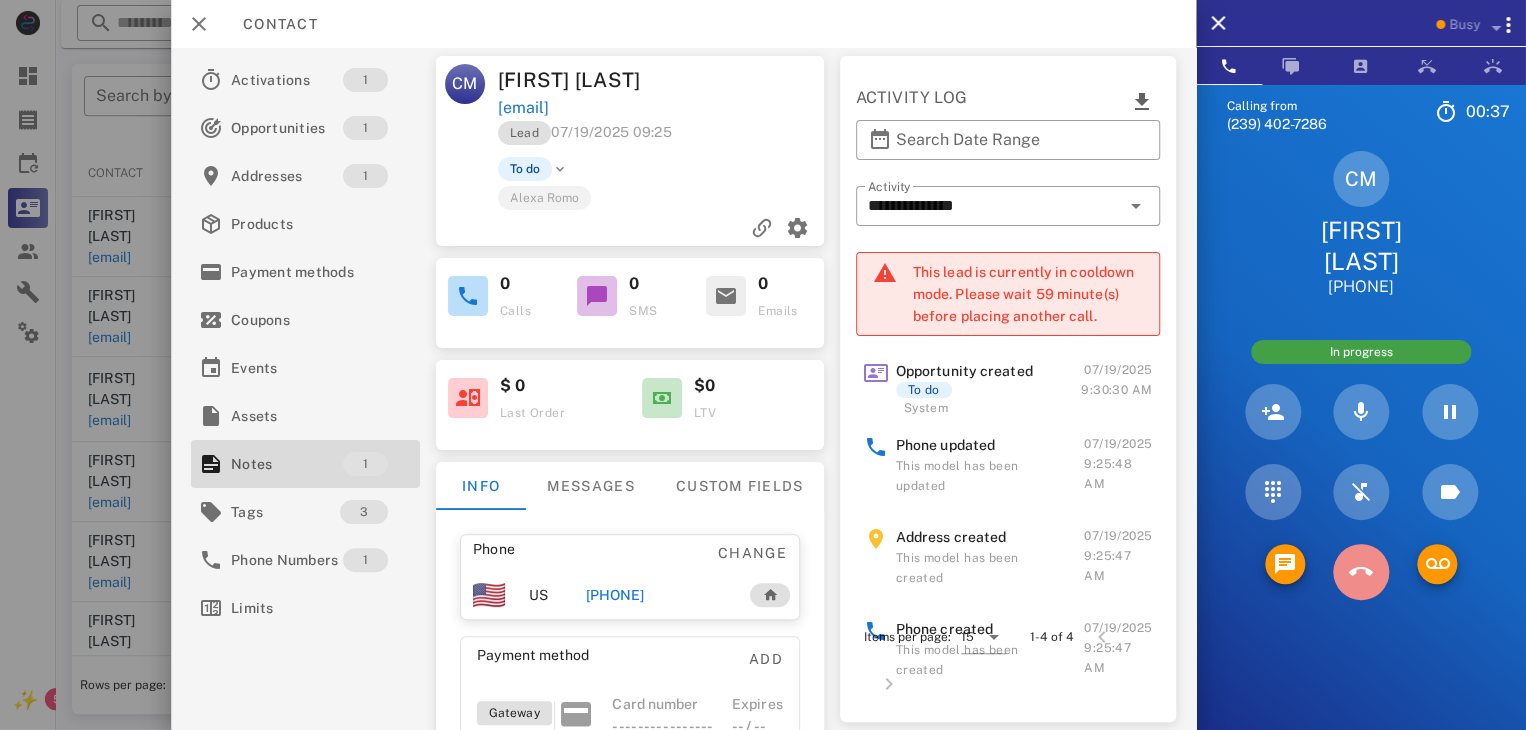 click at bounding box center (1361, 572) 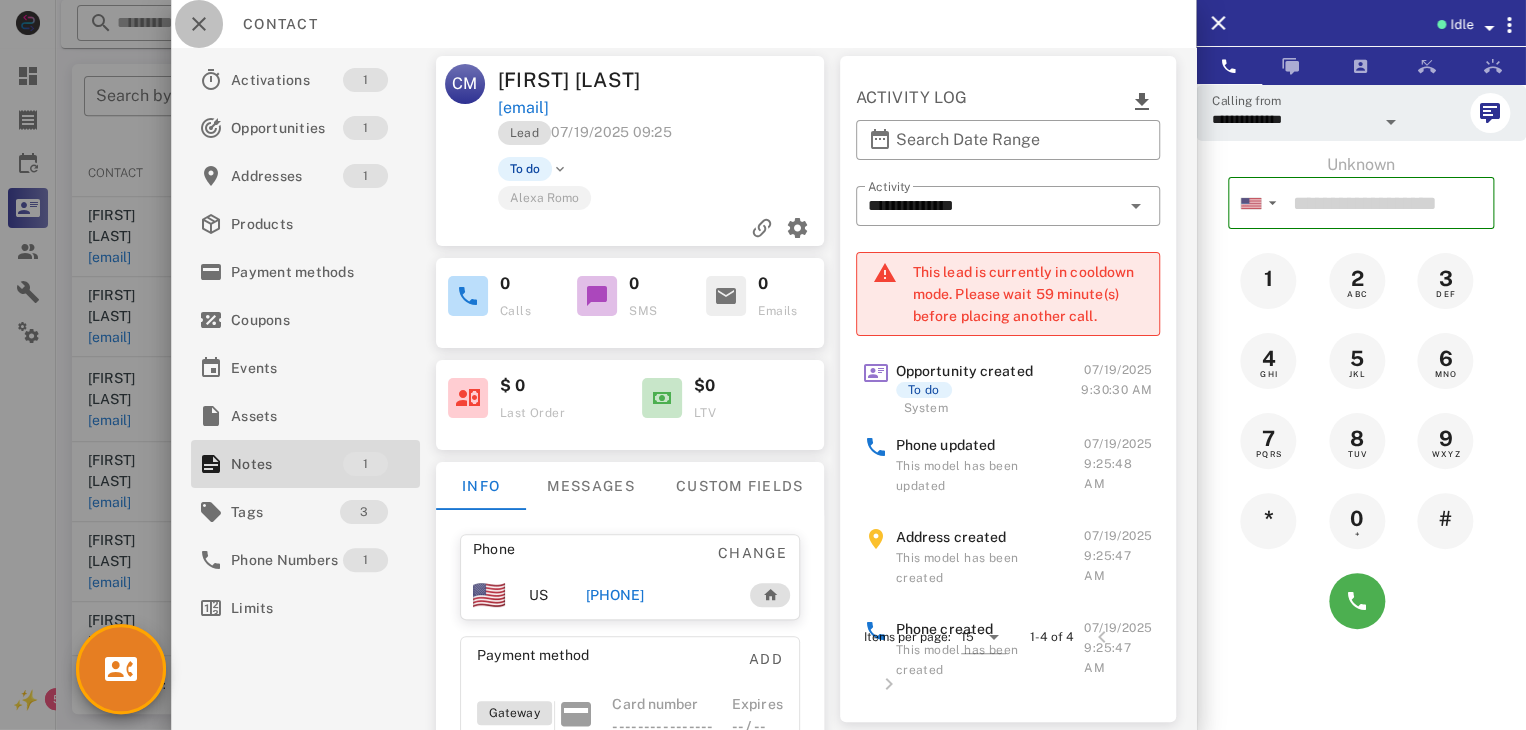 click at bounding box center [199, 24] 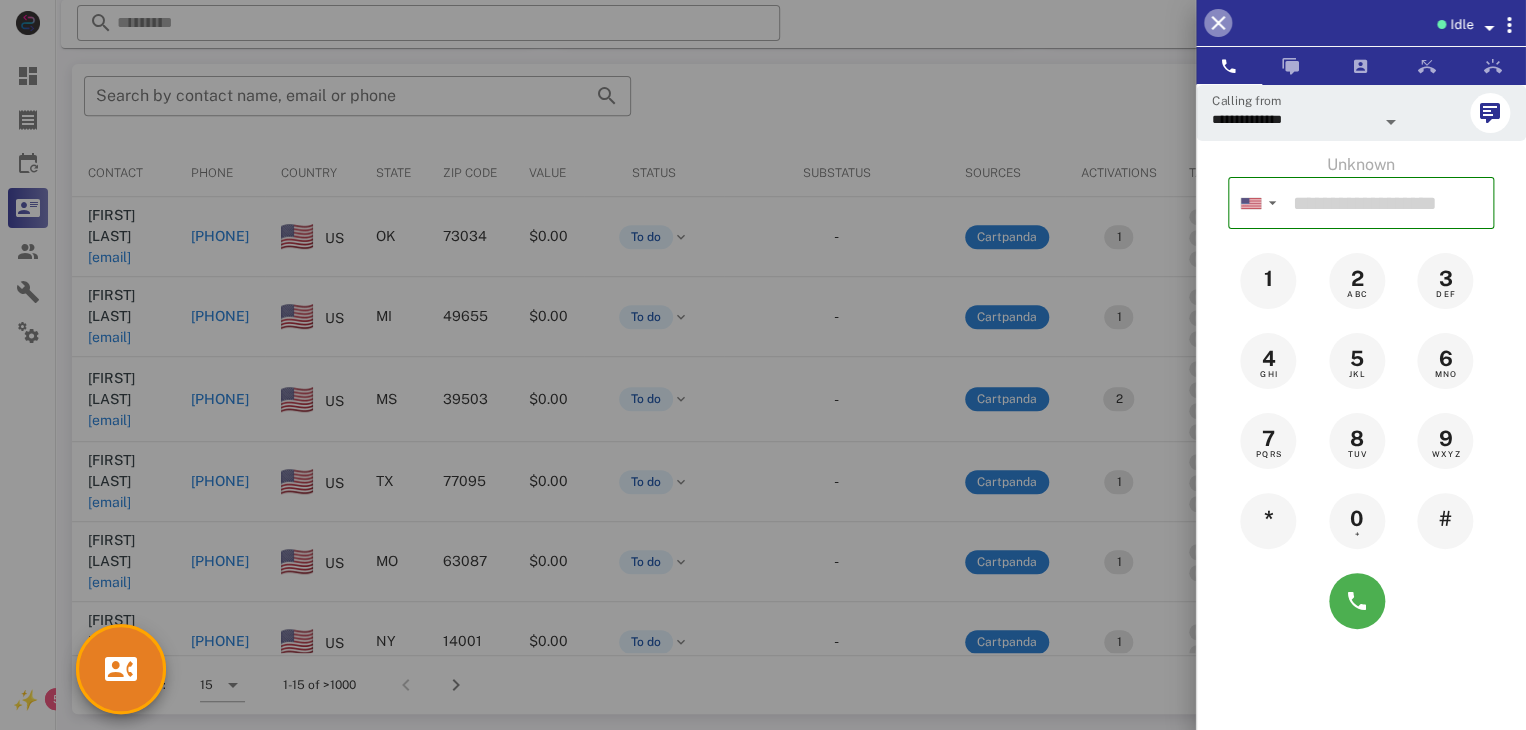 click at bounding box center (1218, 23) 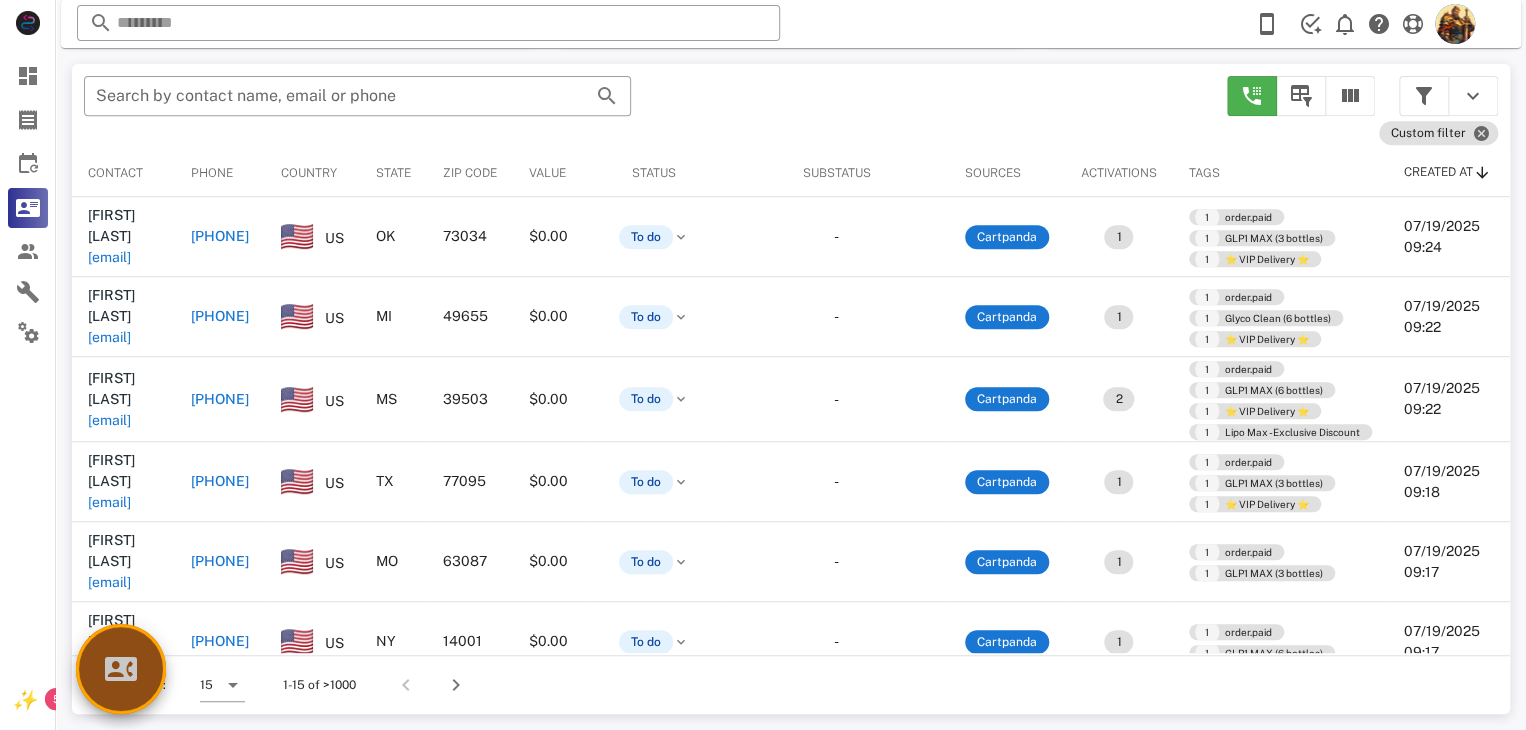 click at bounding box center (121, 669) 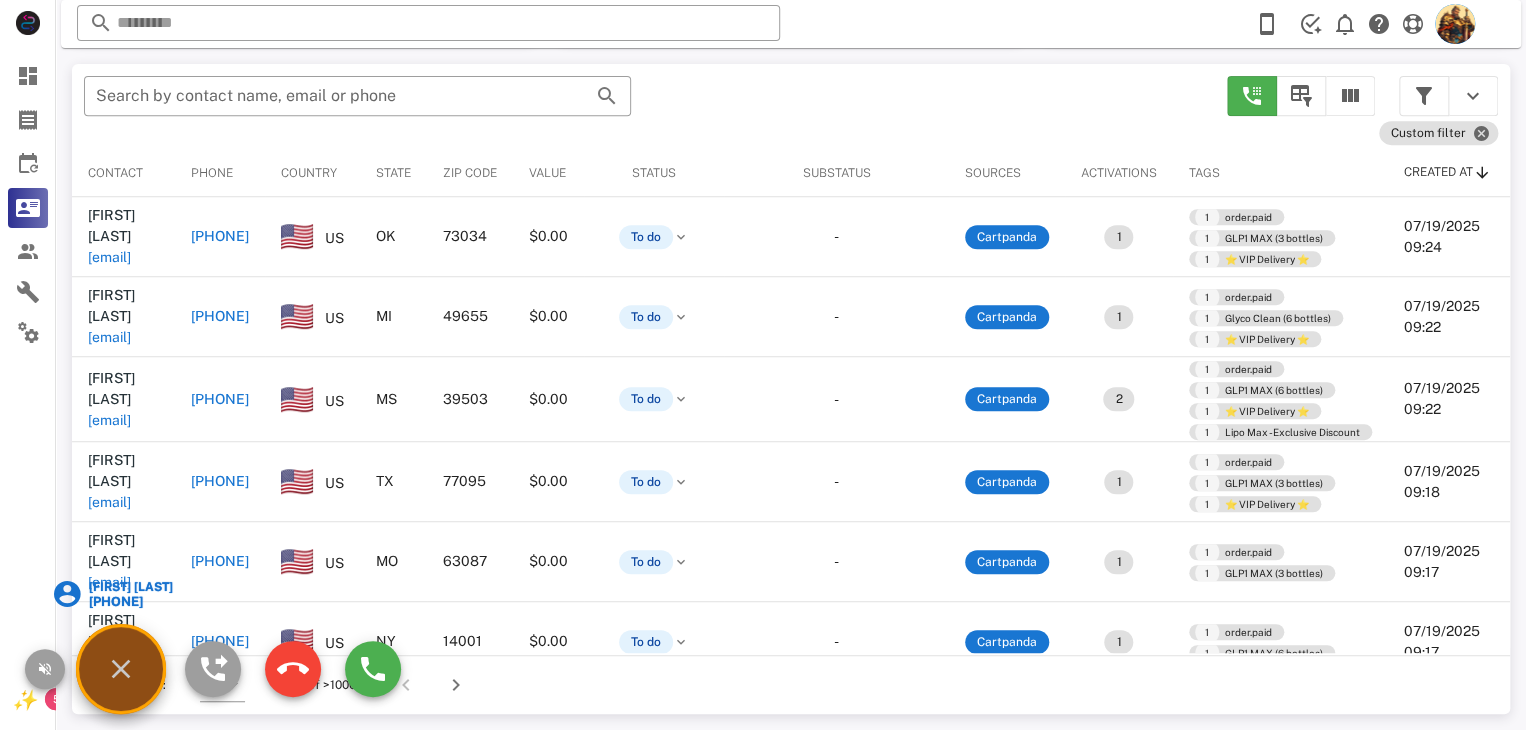 click on "[FIRST] [LAST]" at bounding box center (129, 587) 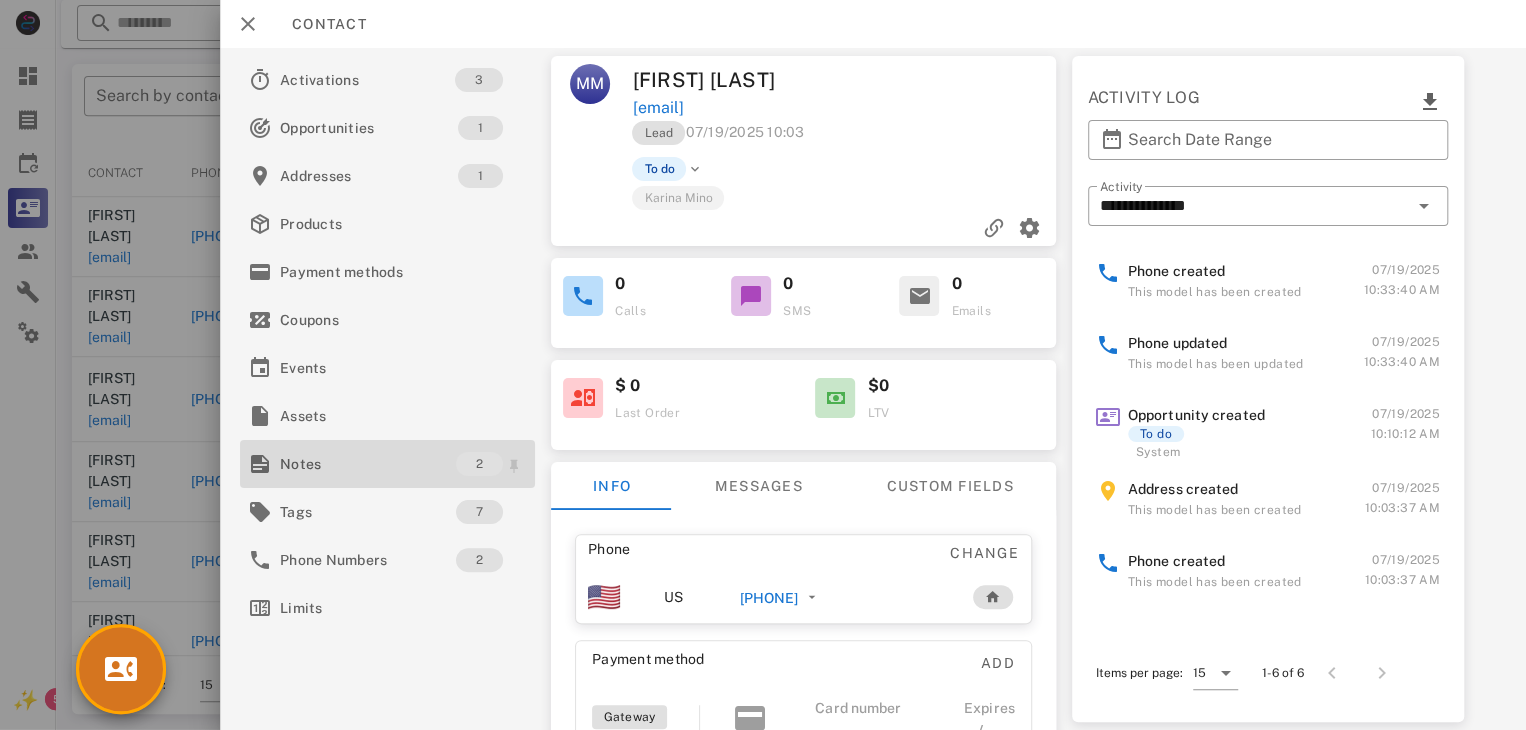 click on "Notes" at bounding box center (368, 464) 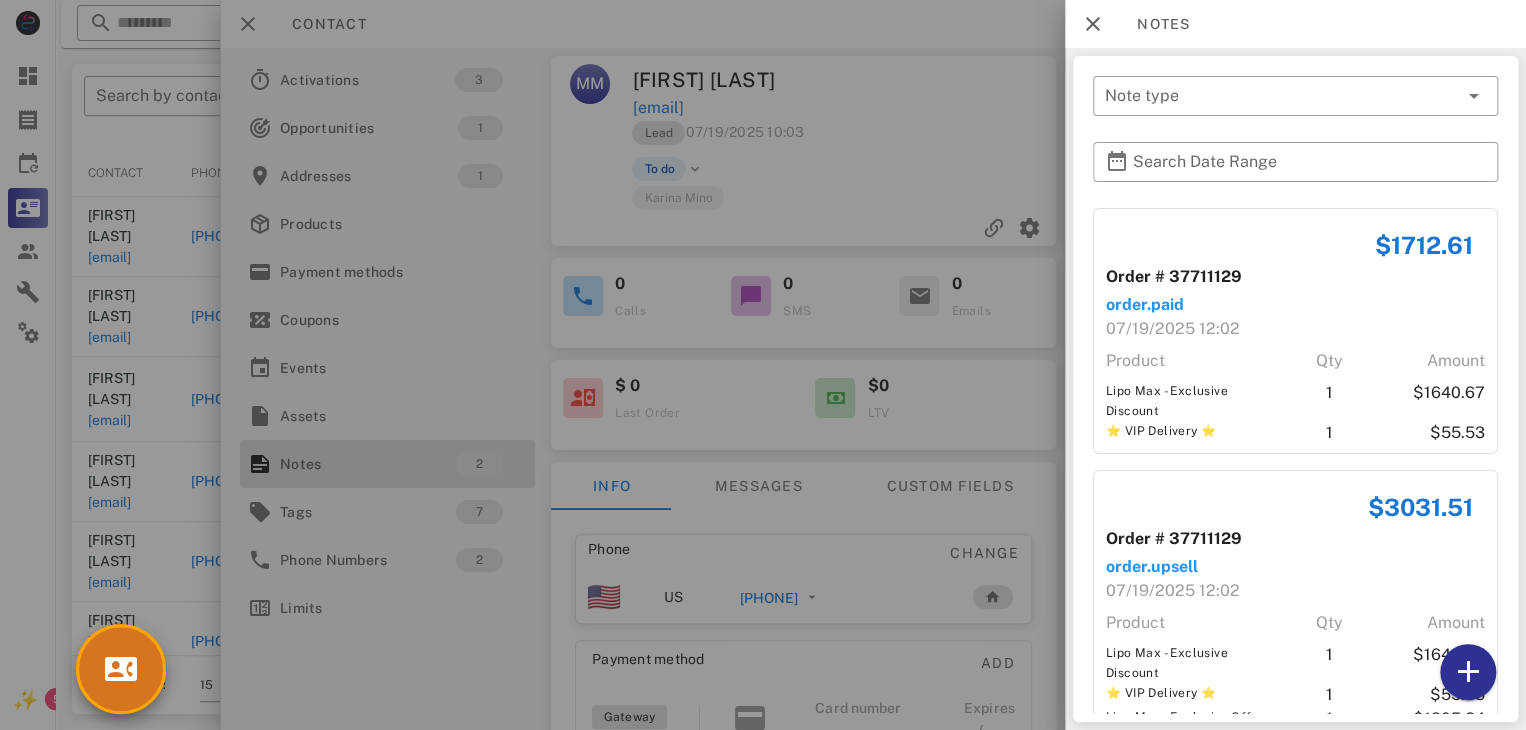 scroll, scrollTop: 70, scrollLeft: 0, axis: vertical 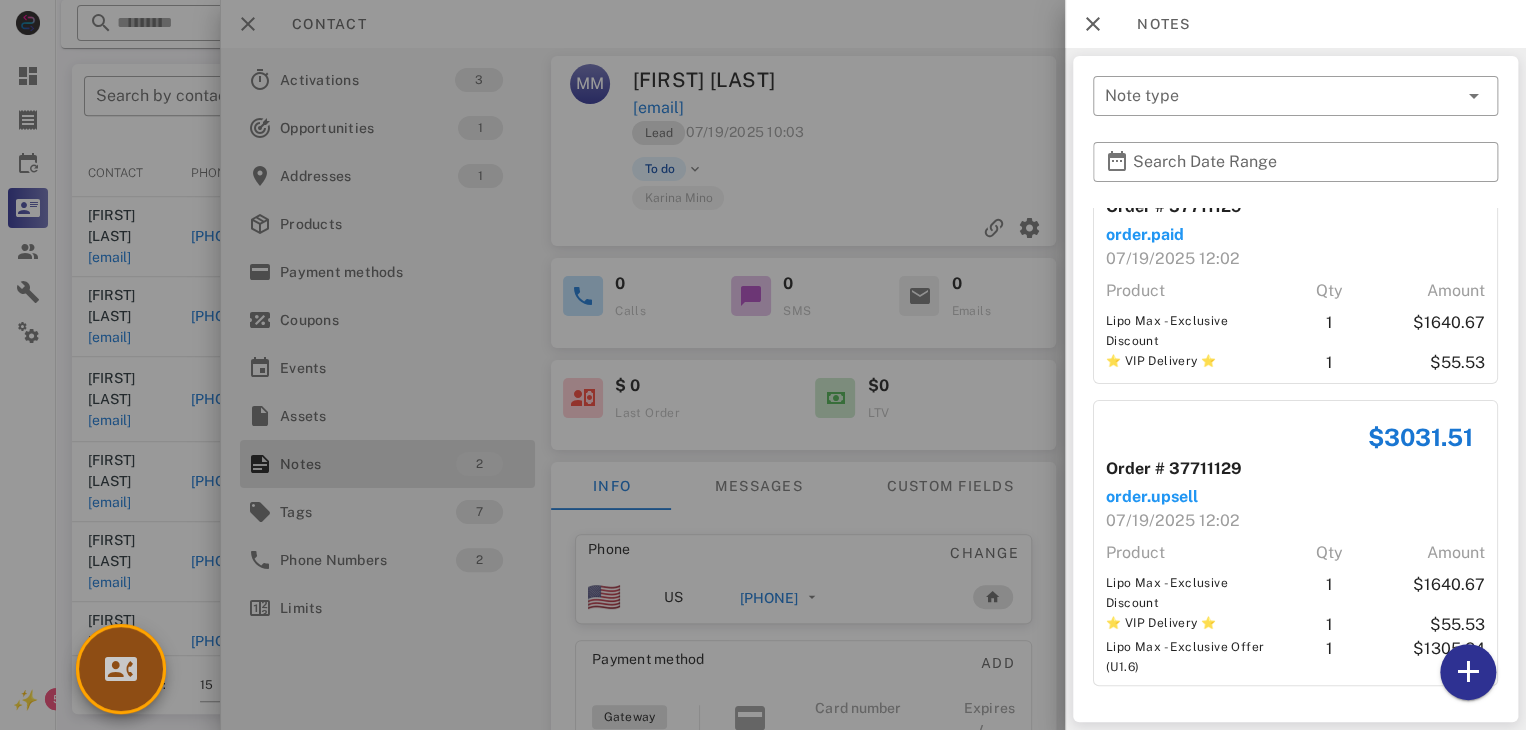 click at bounding box center [121, 669] 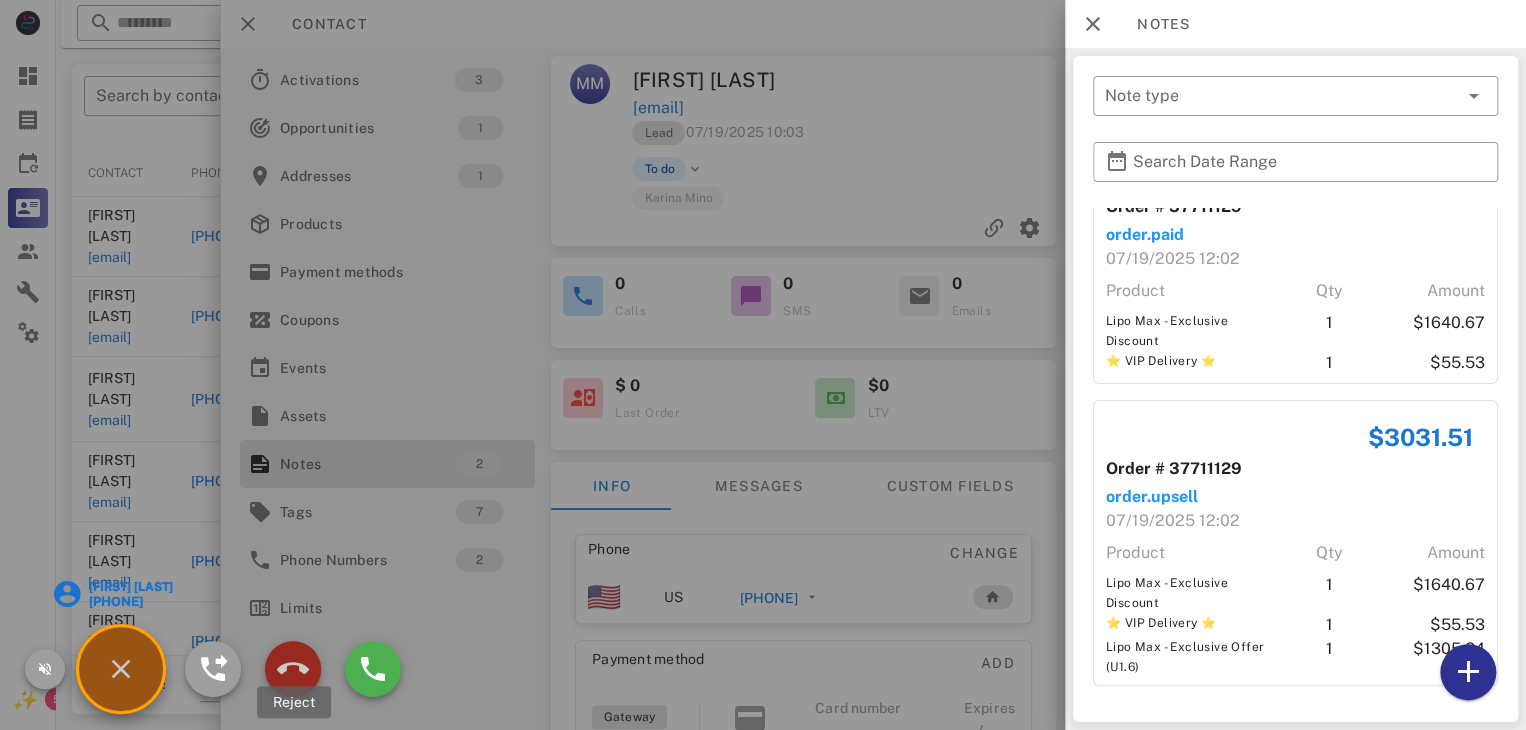 click at bounding box center (293, 669) 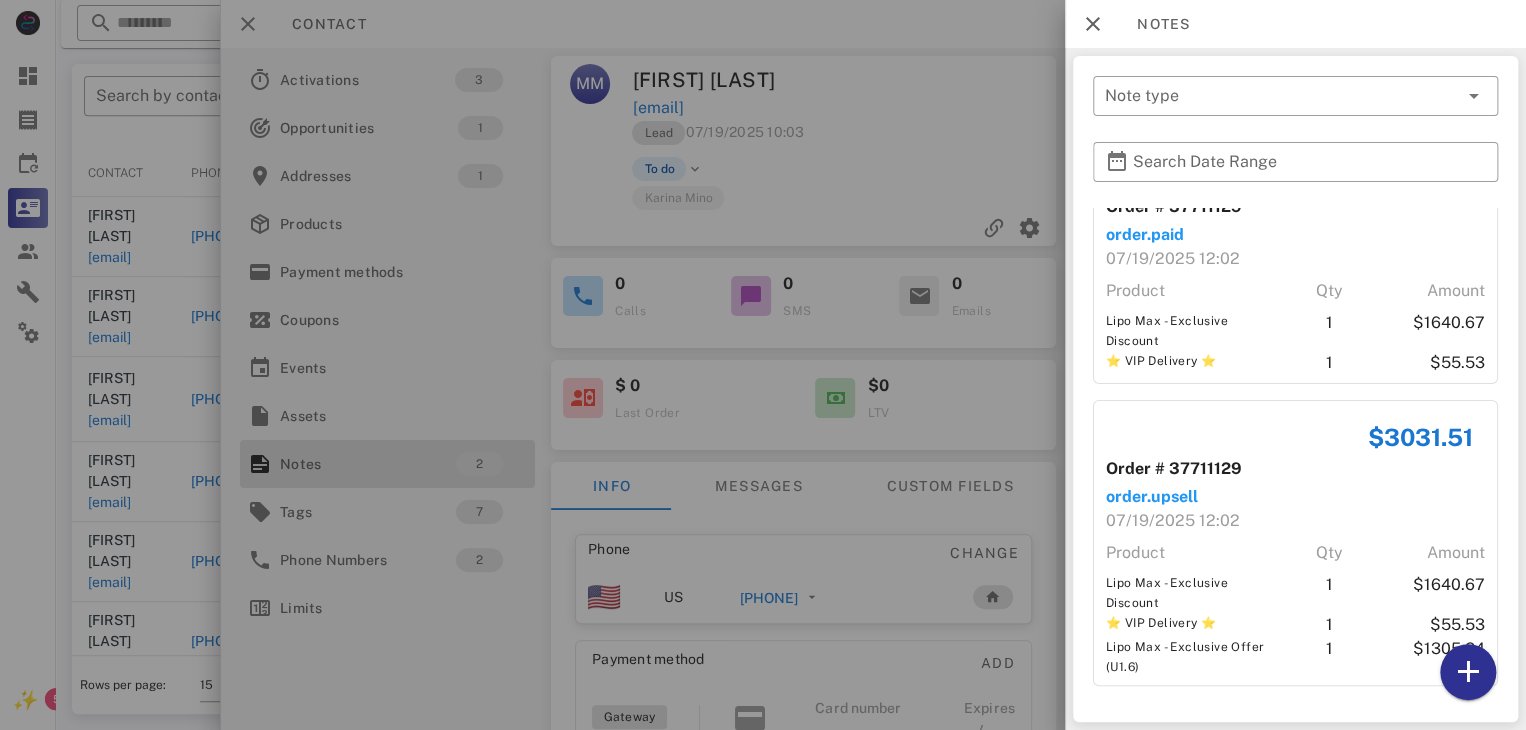 click at bounding box center (763, 365) 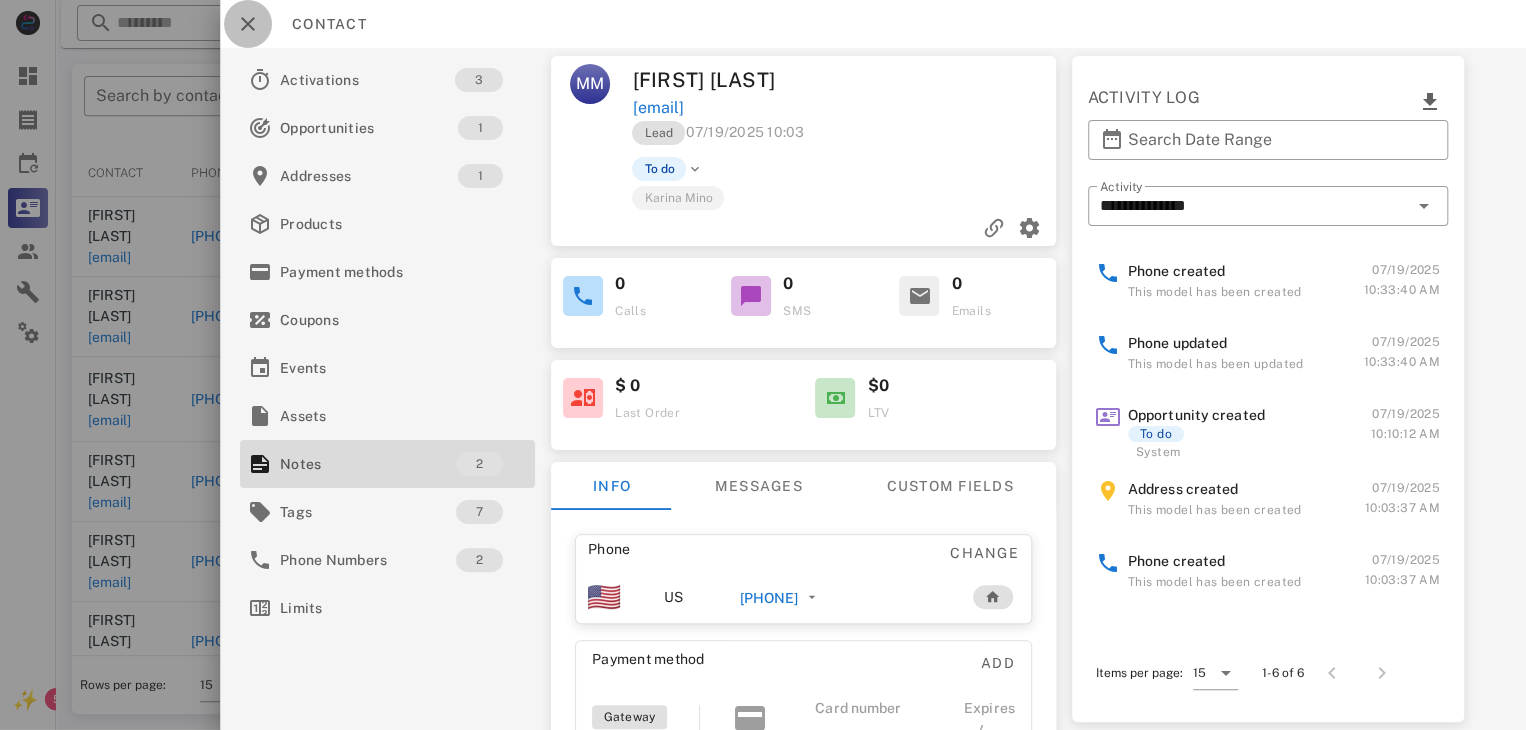 click at bounding box center (248, 24) 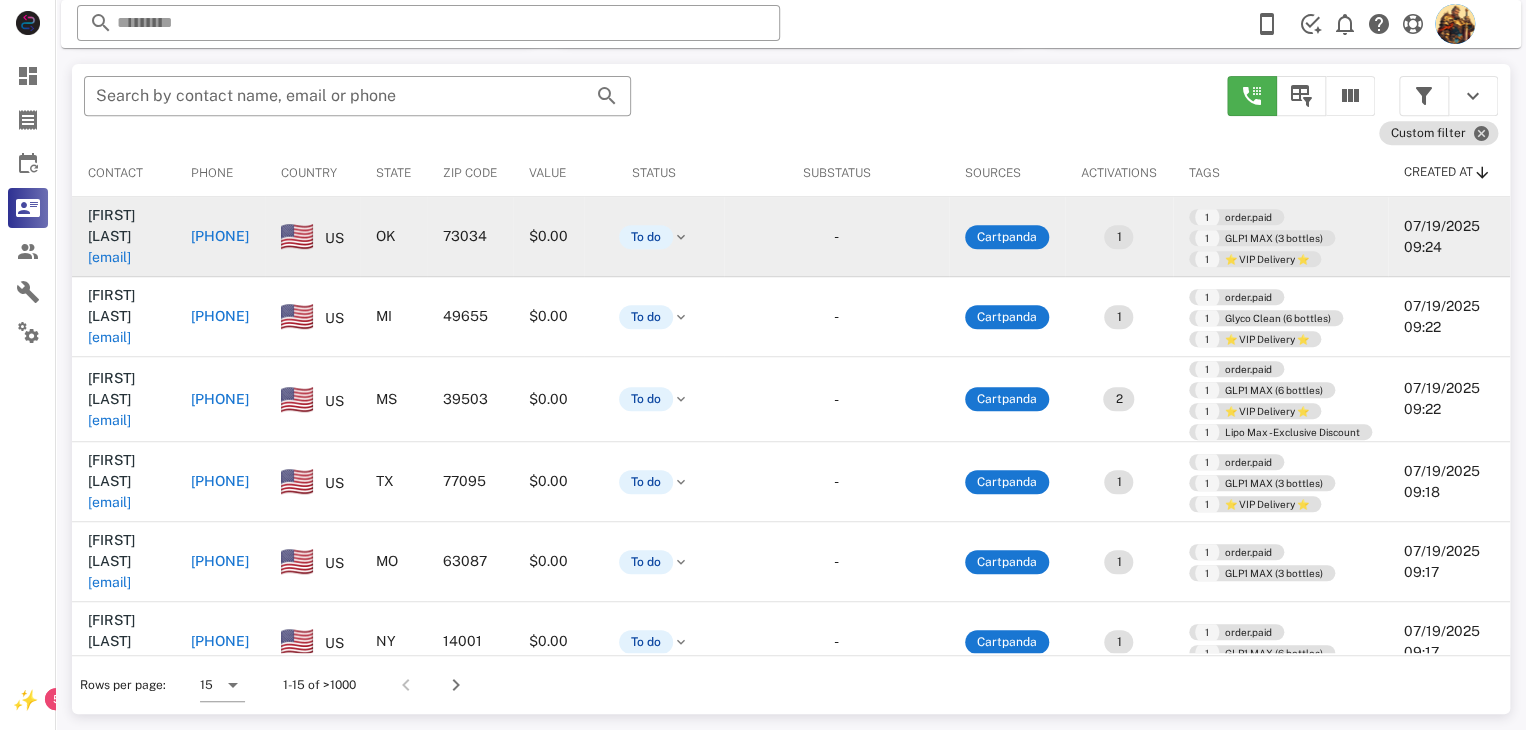 click on "[FIRST] [LAST]  [EMAIL]" at bounding box center (123, 236) 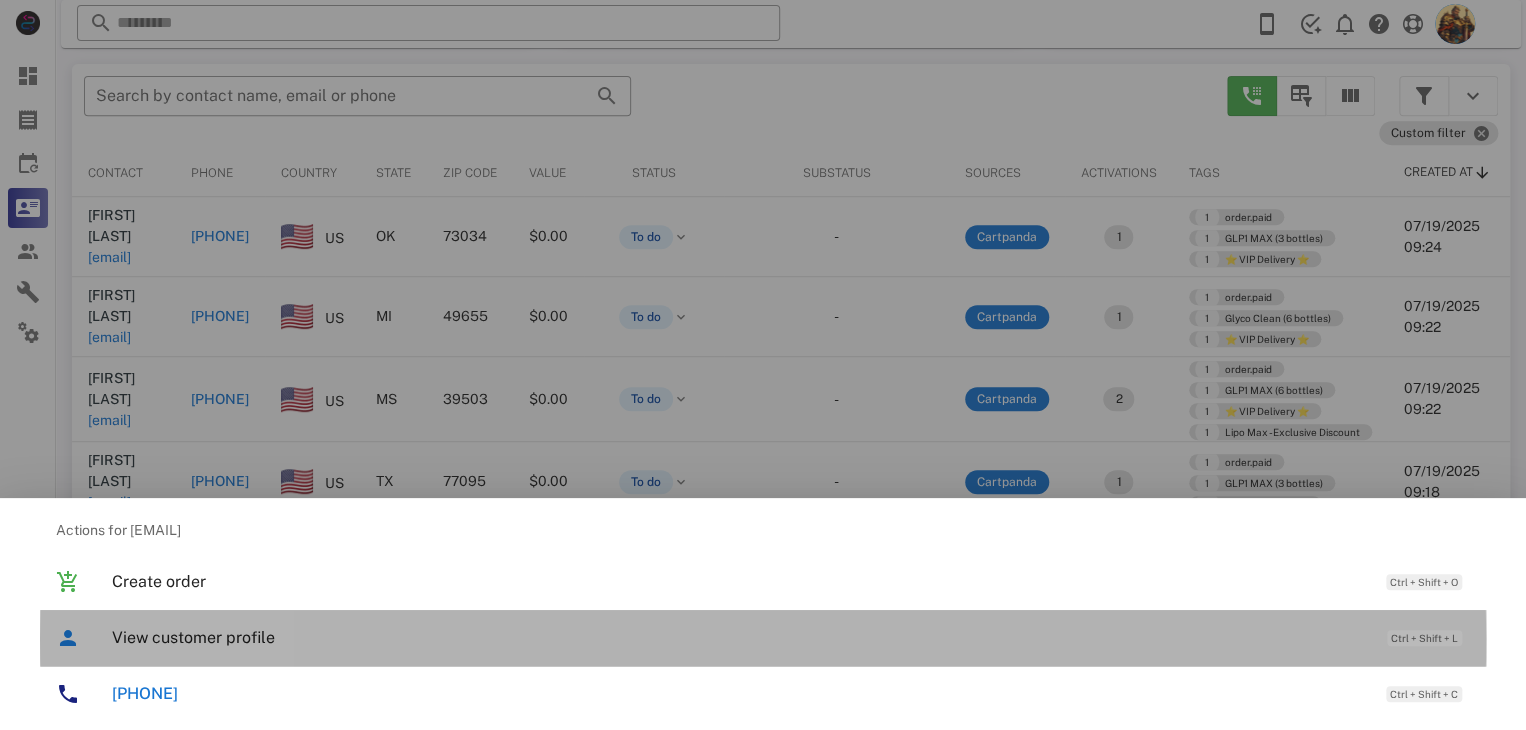 click on "View customer profile" at bounding box center (739, 637) 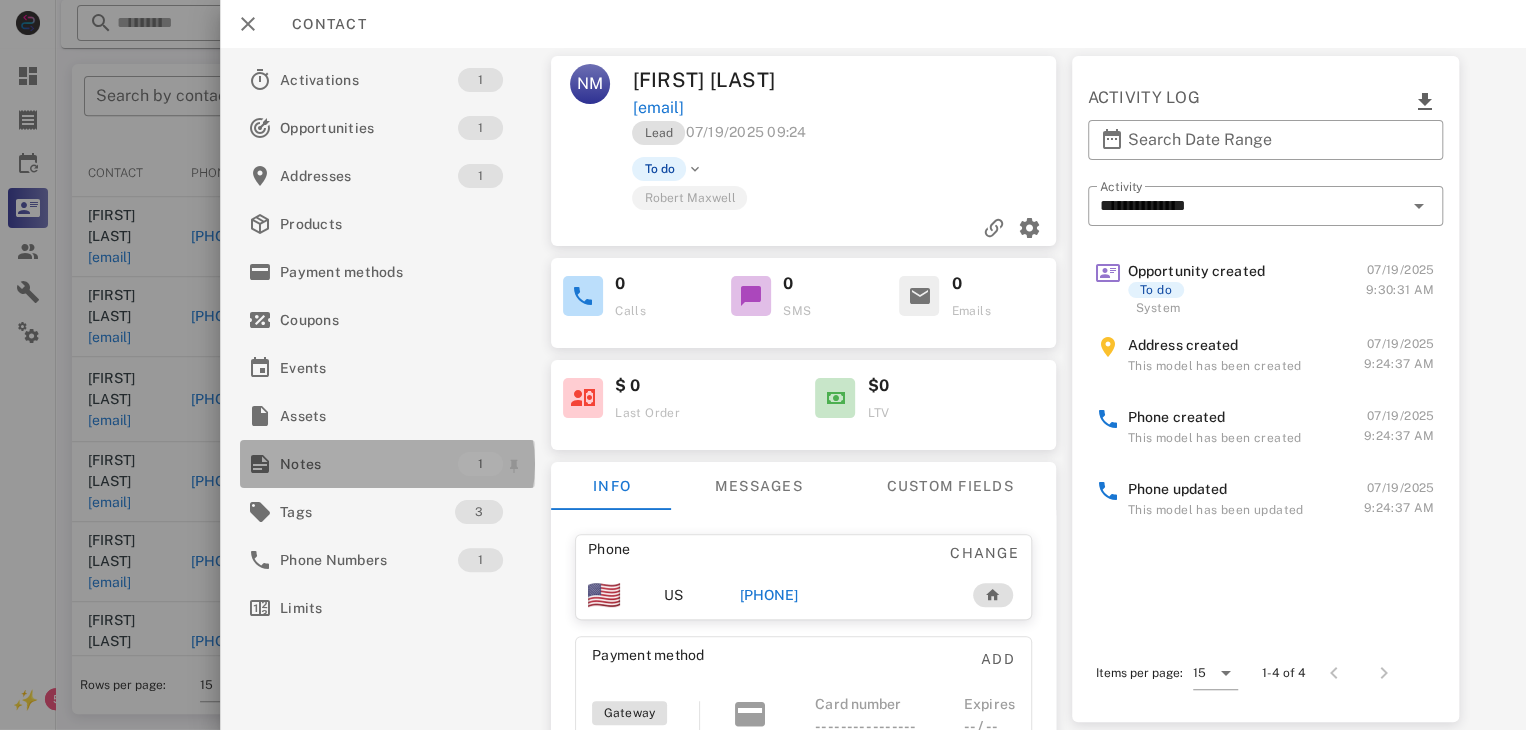 click on "Notes" at bounding box center (369, 464) 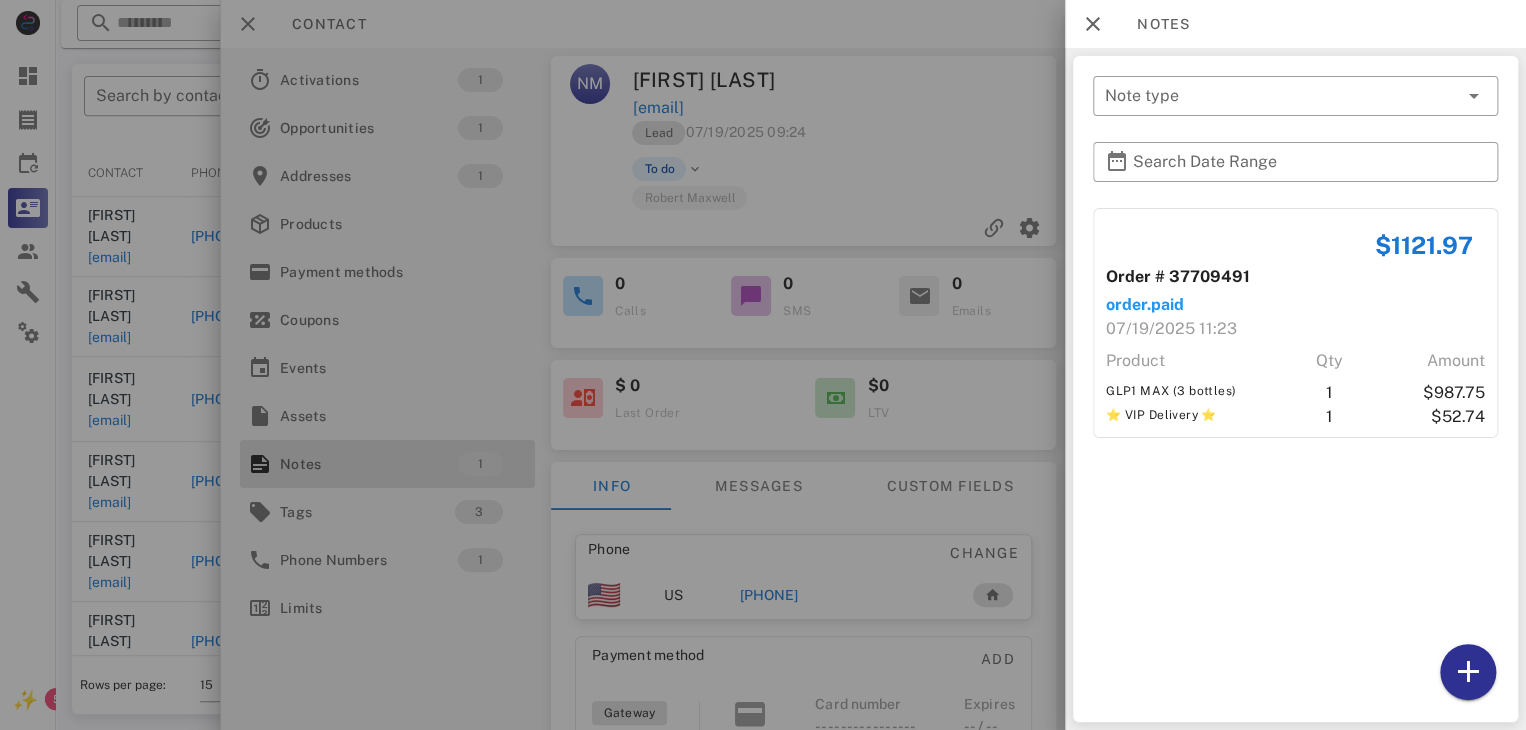 click at bounding box center [763, 365] 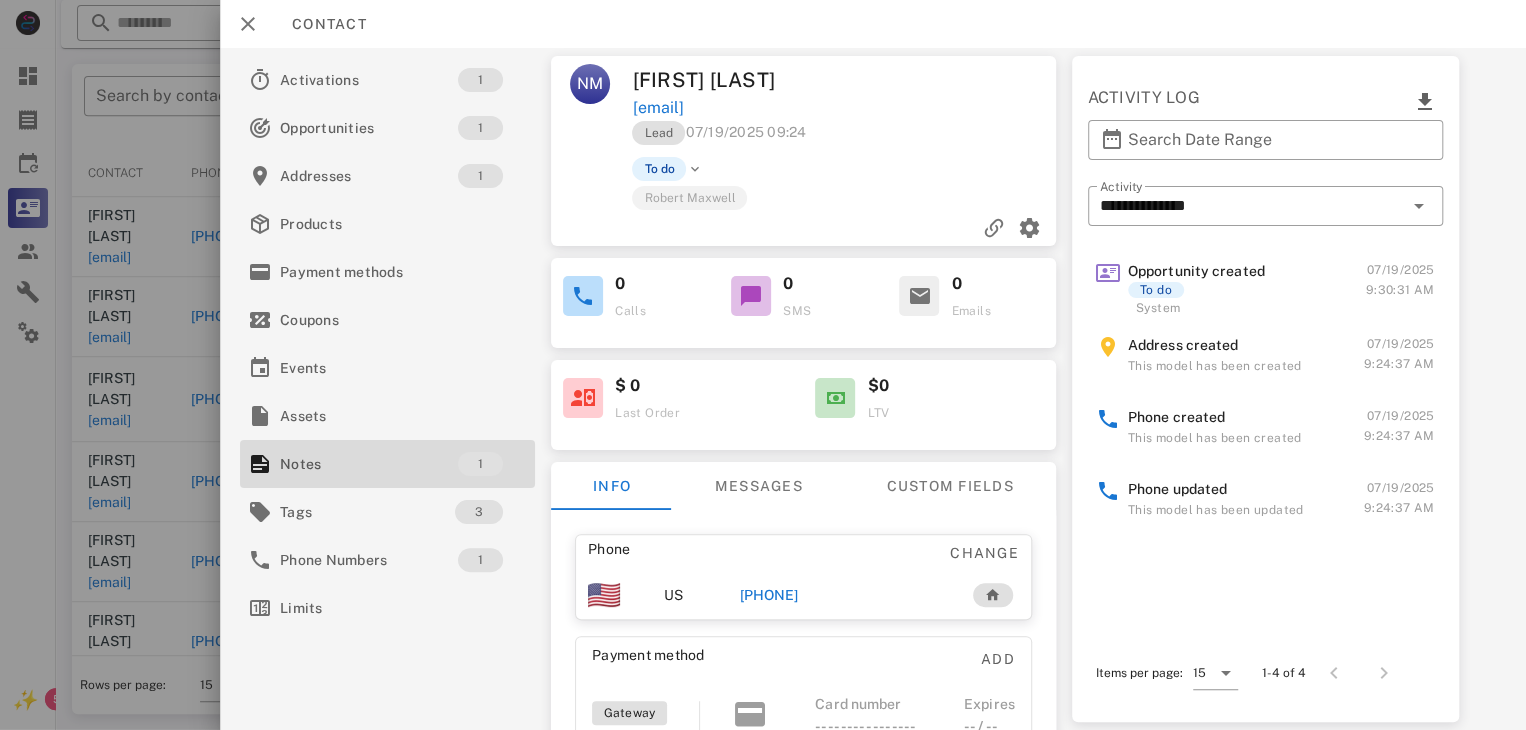 click on "[PHONE]" at bounding box center [769, 595] 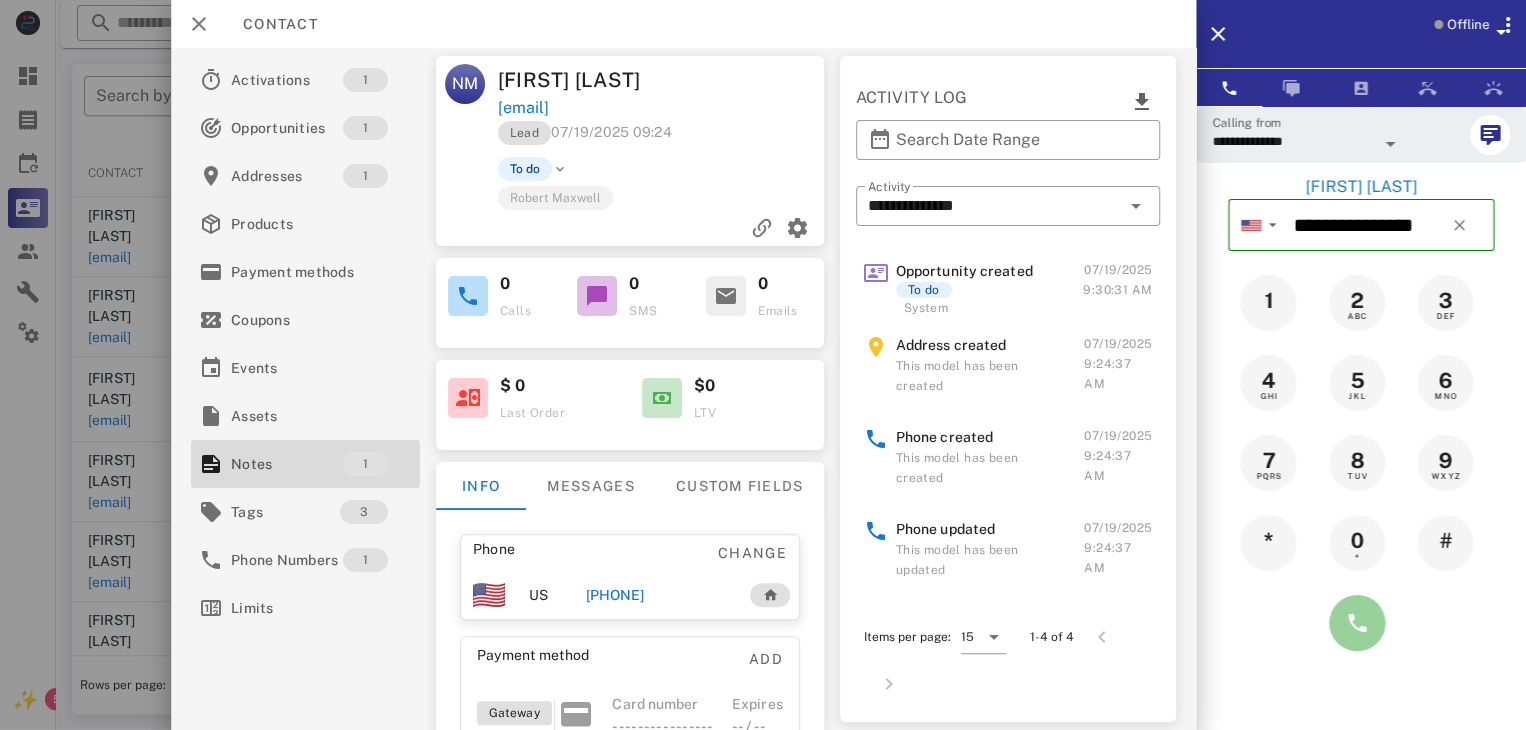 click at bounding box center (1357, 623) 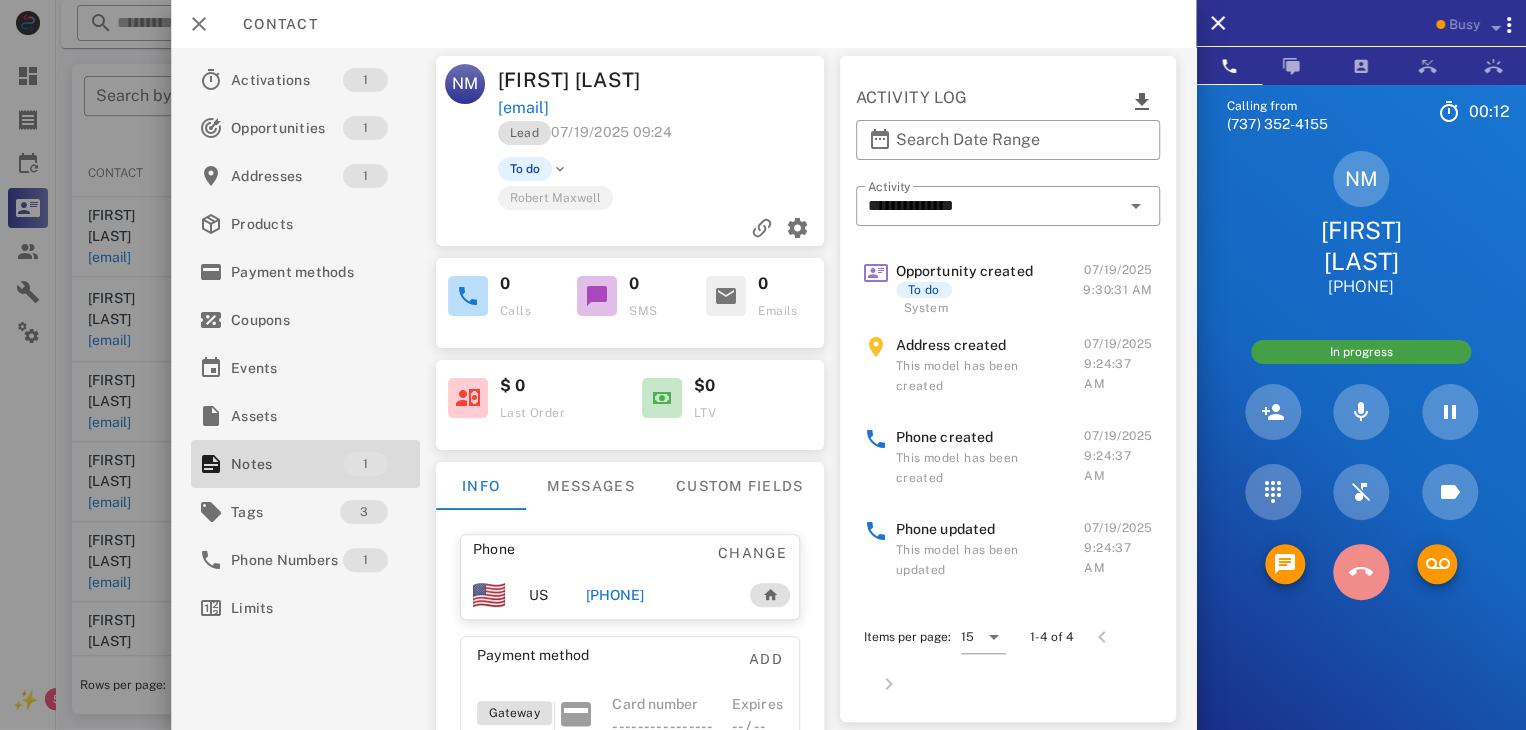 click at bounding box center (1361, 572) 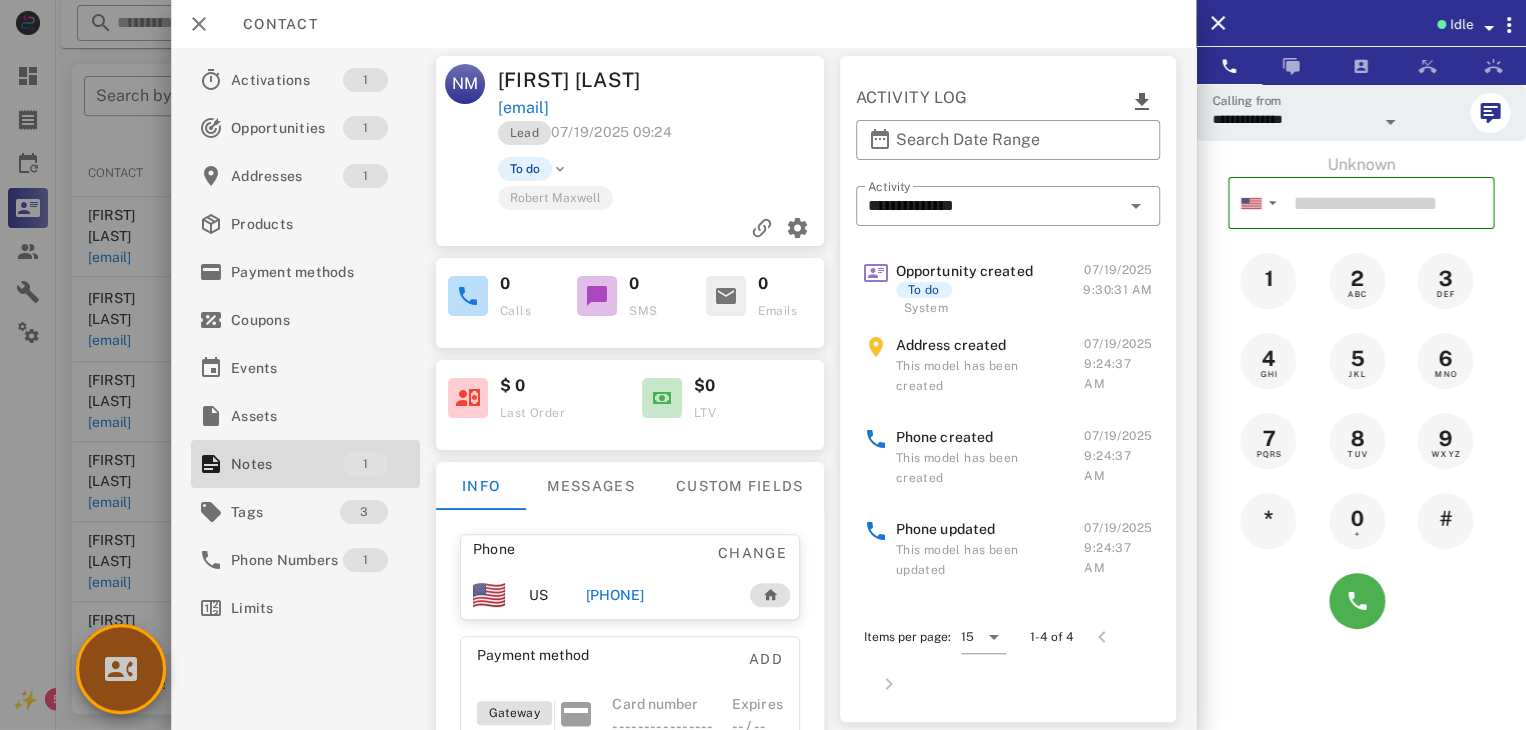 click at bounding box center [121, 669] 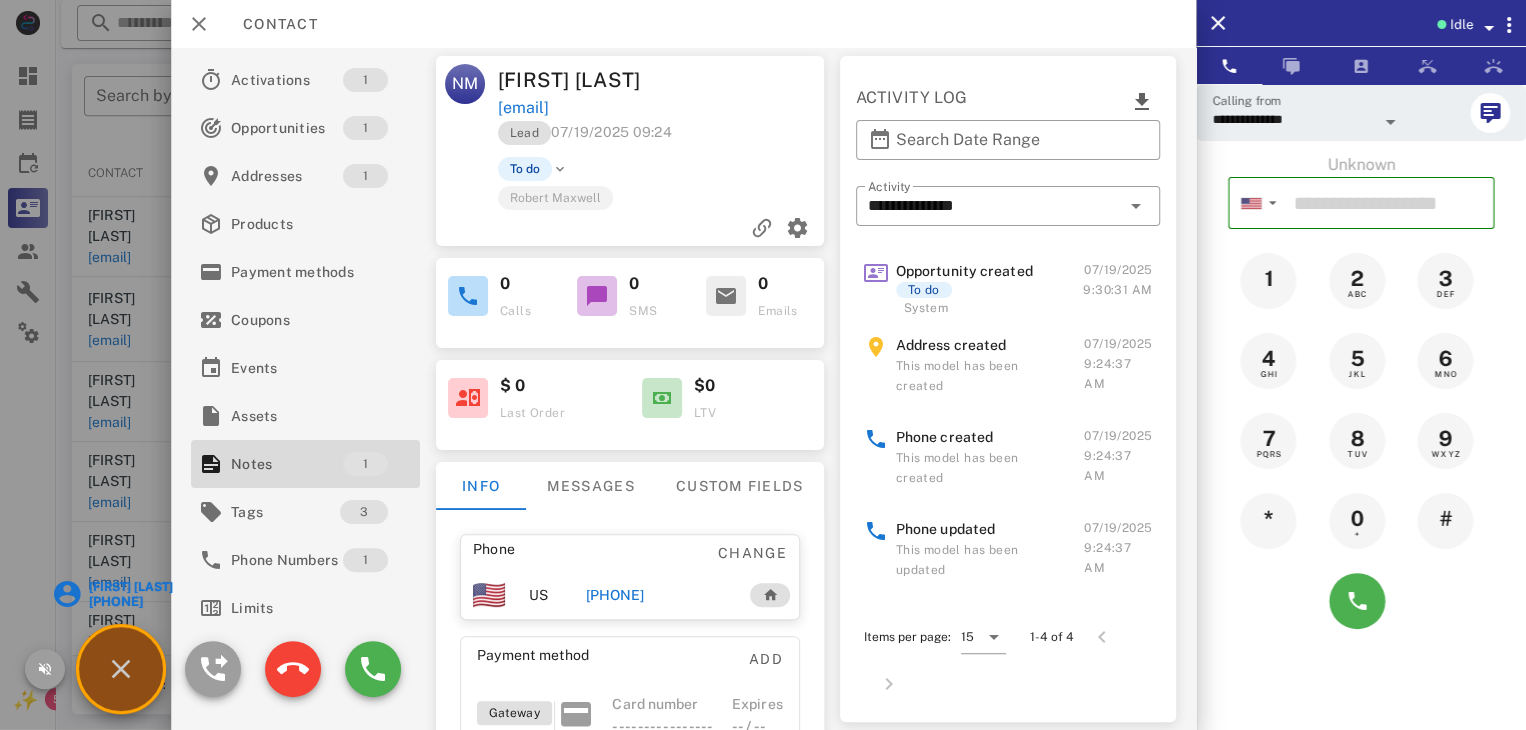 click on "[FIRST] [LAST]" at bounding box center [129, 587] 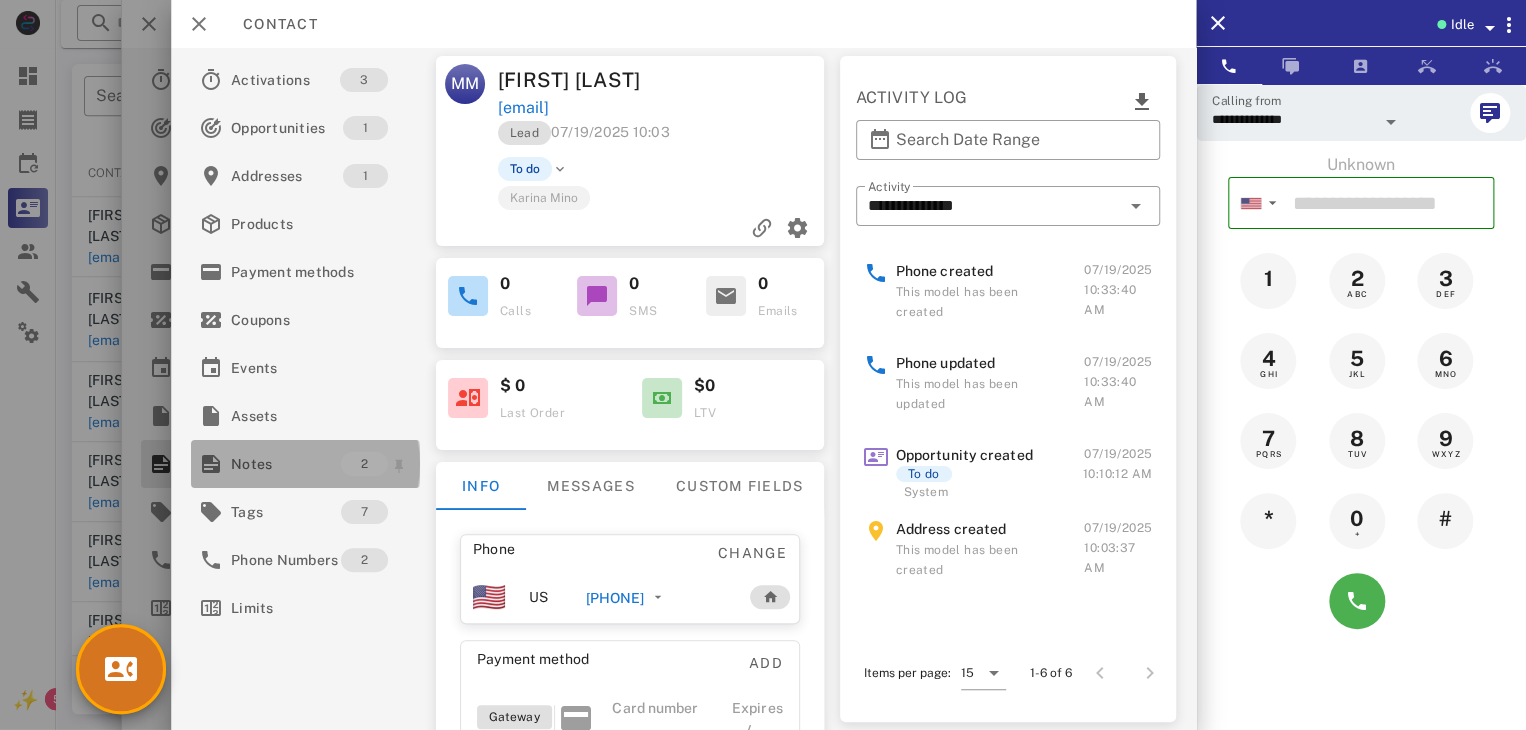 click on "Notes" at bounding box center [286, 464] 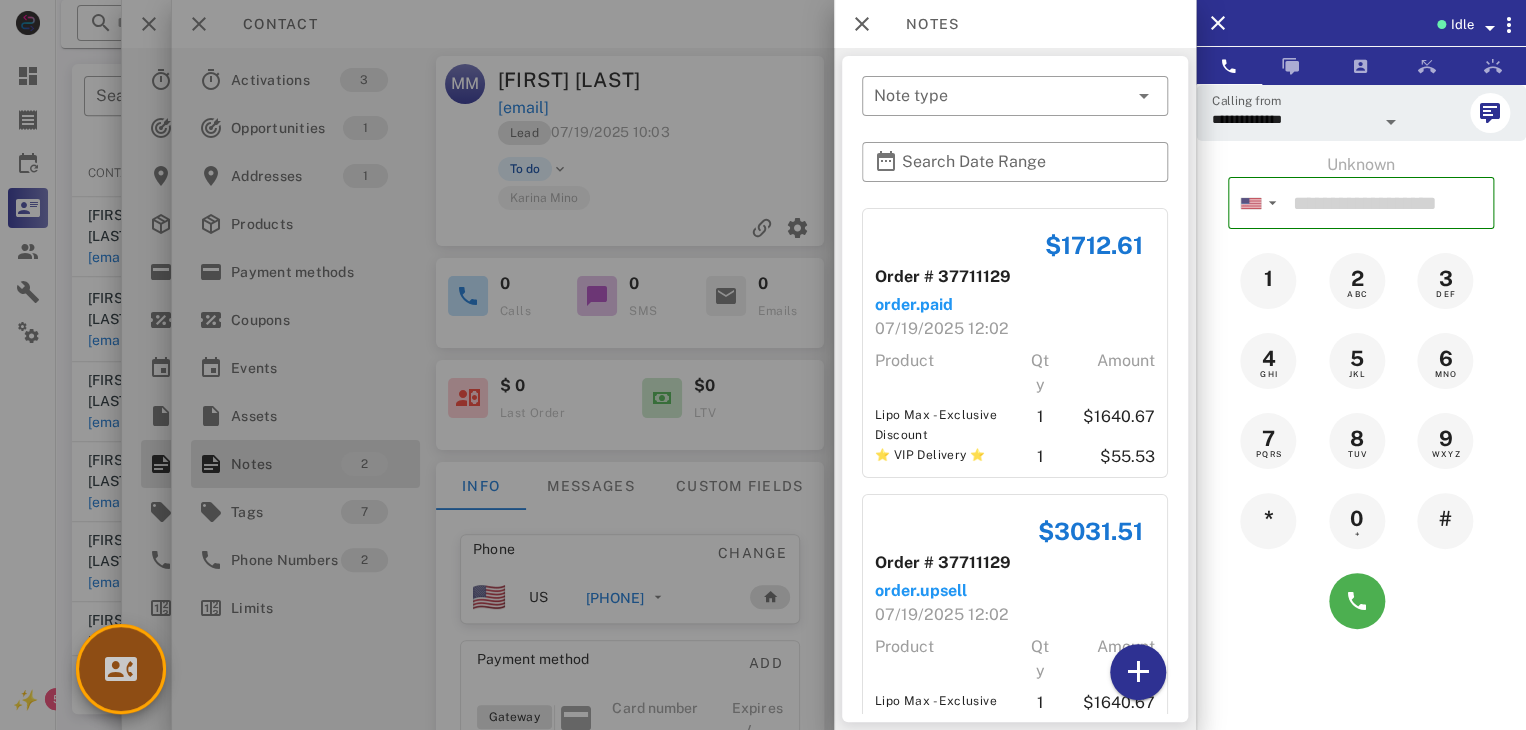 click at bounding box center [121, 669] 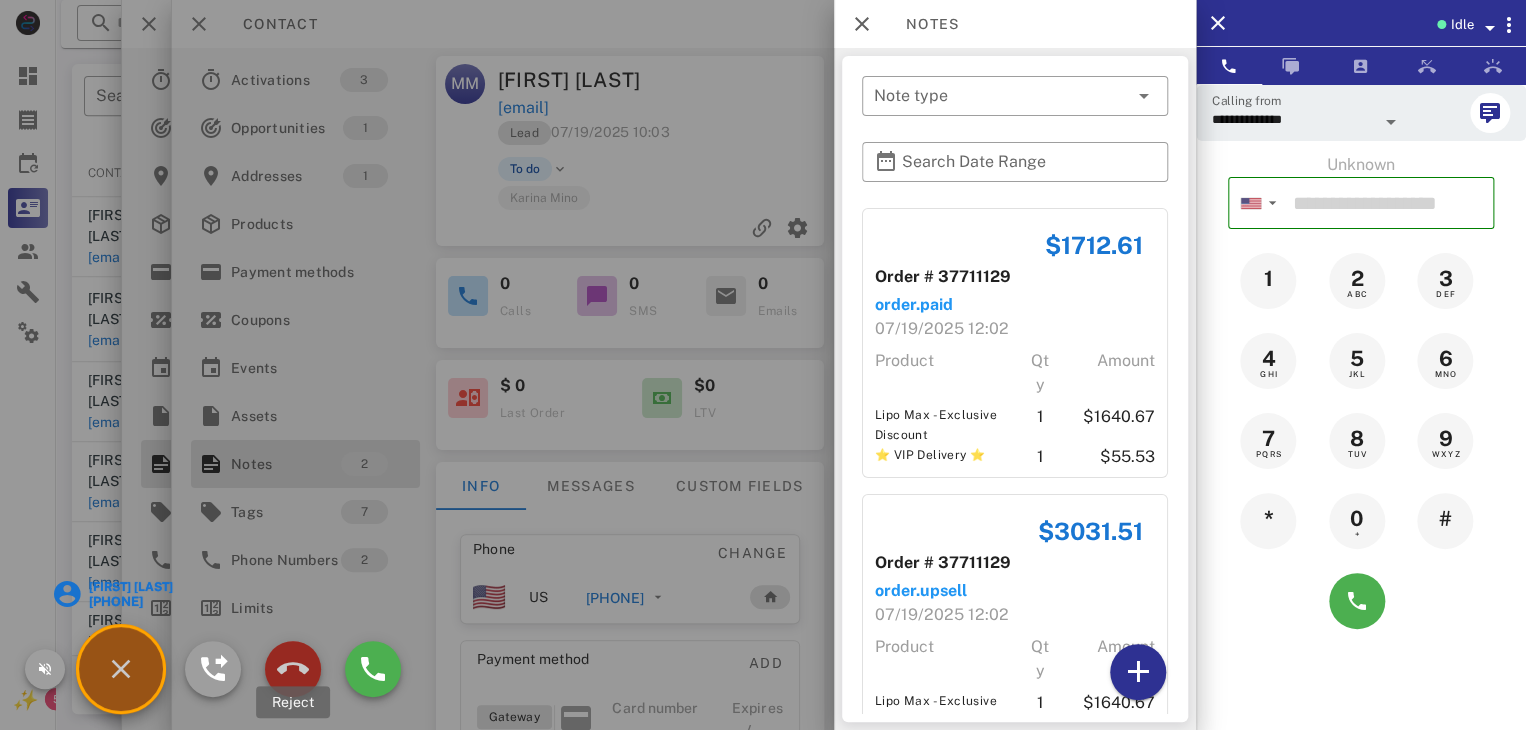 click at bounding box center [293, 669] 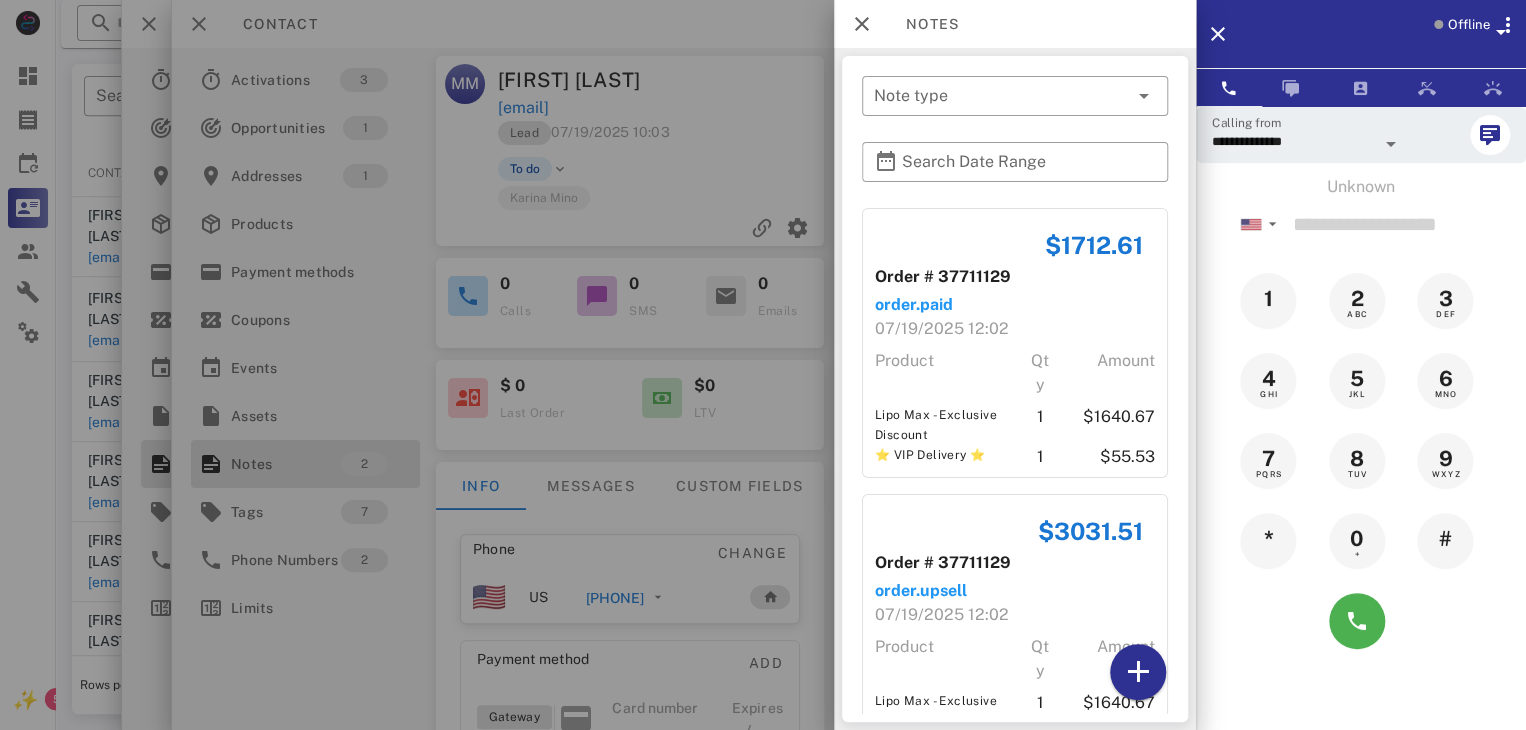 click at bounding box center [763, 365] 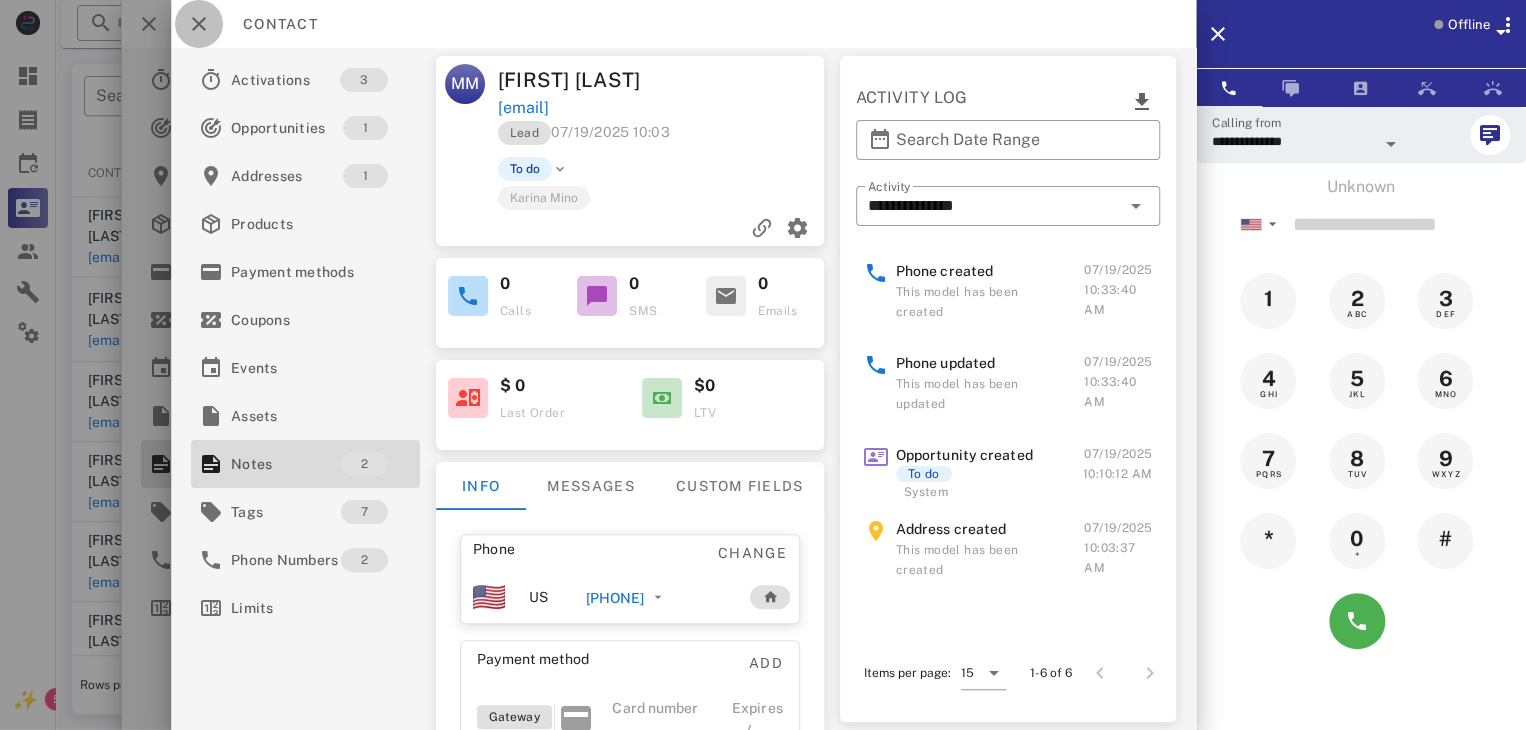 click at bounding box center [199, 24] 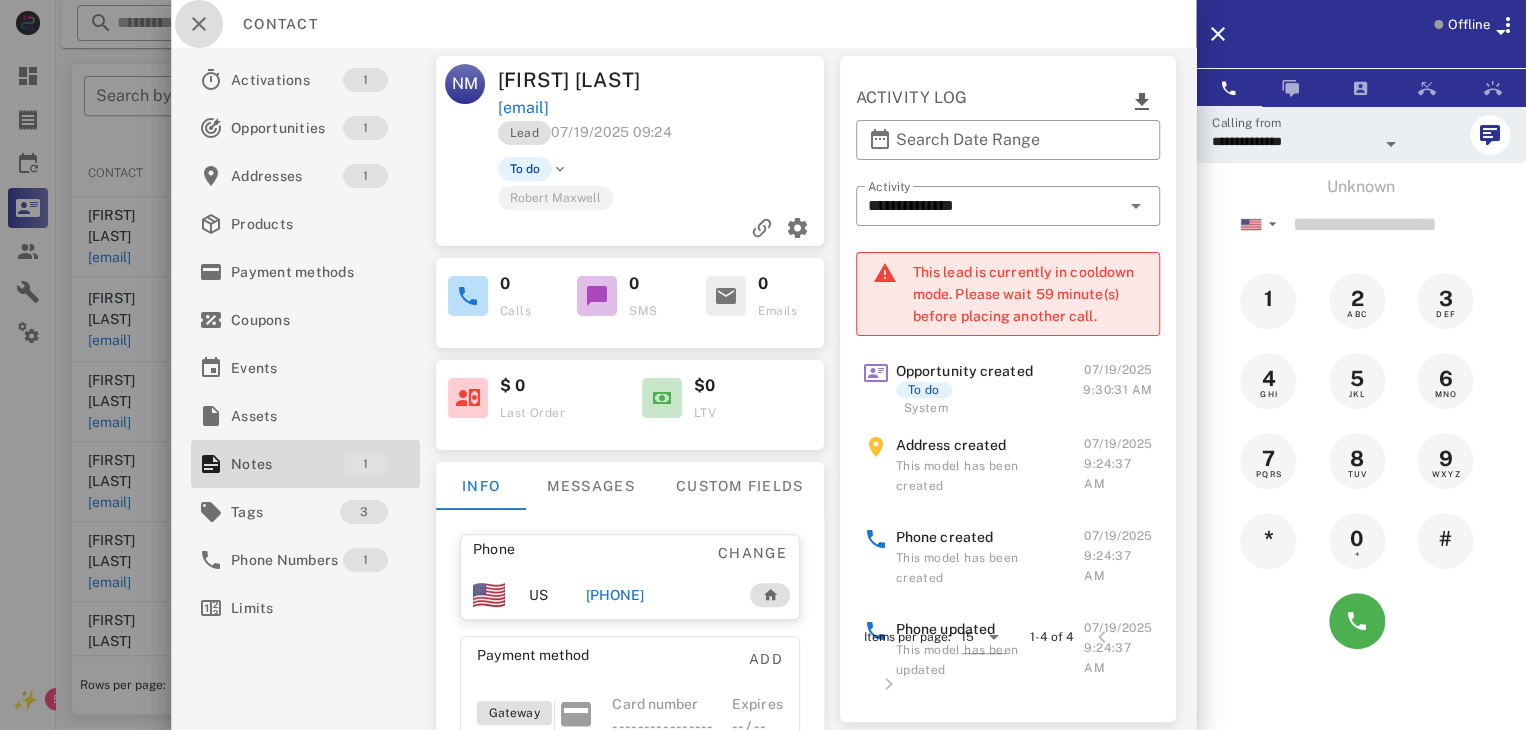 click at bounding box center (199, 24) 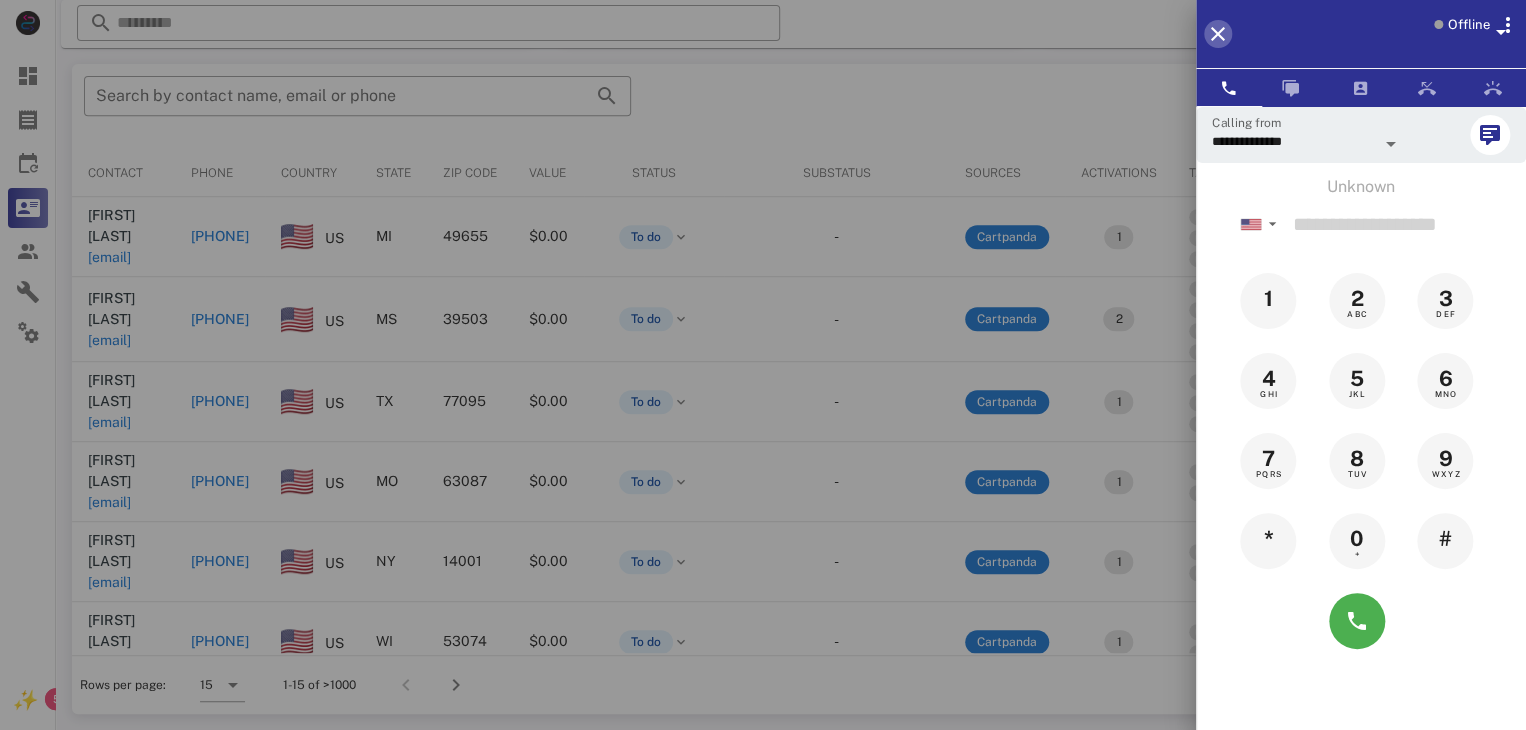 click at bounding box center (1218, 34) 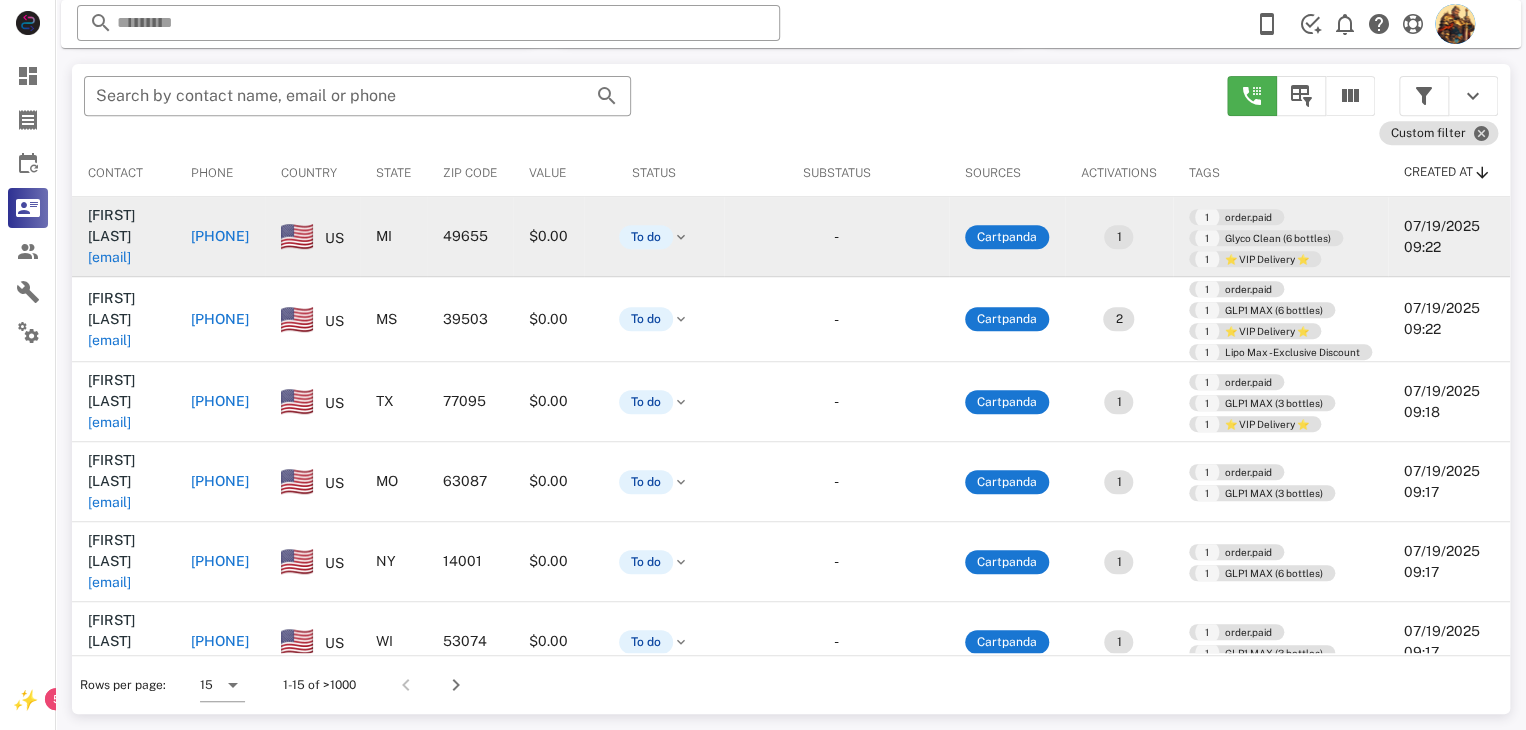 click on "[EMAIL]" at bounding box center [109, 257] 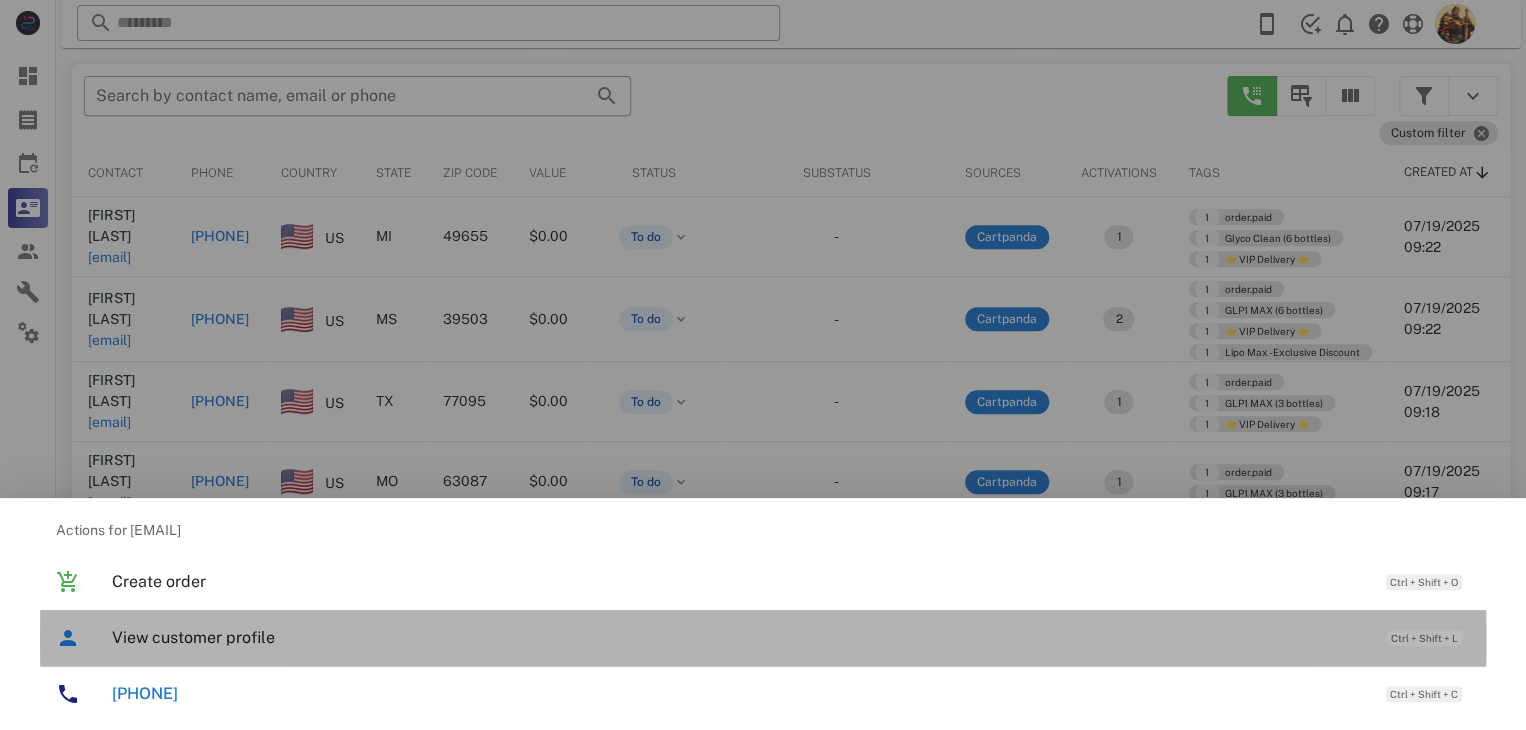 click on "View customer profile" at bounding box center [739, 637] 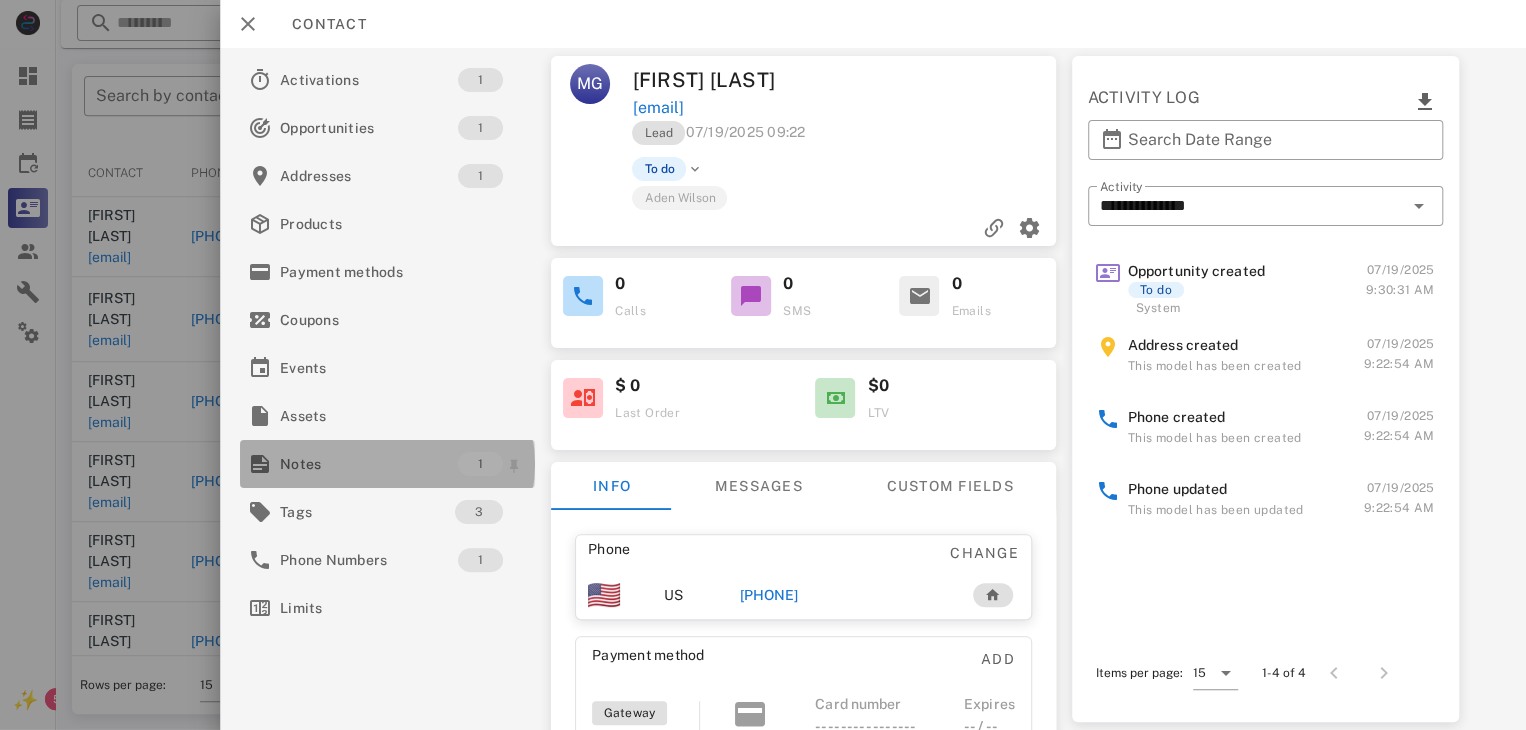 click on "Notes" at bounding box center (369, 464) 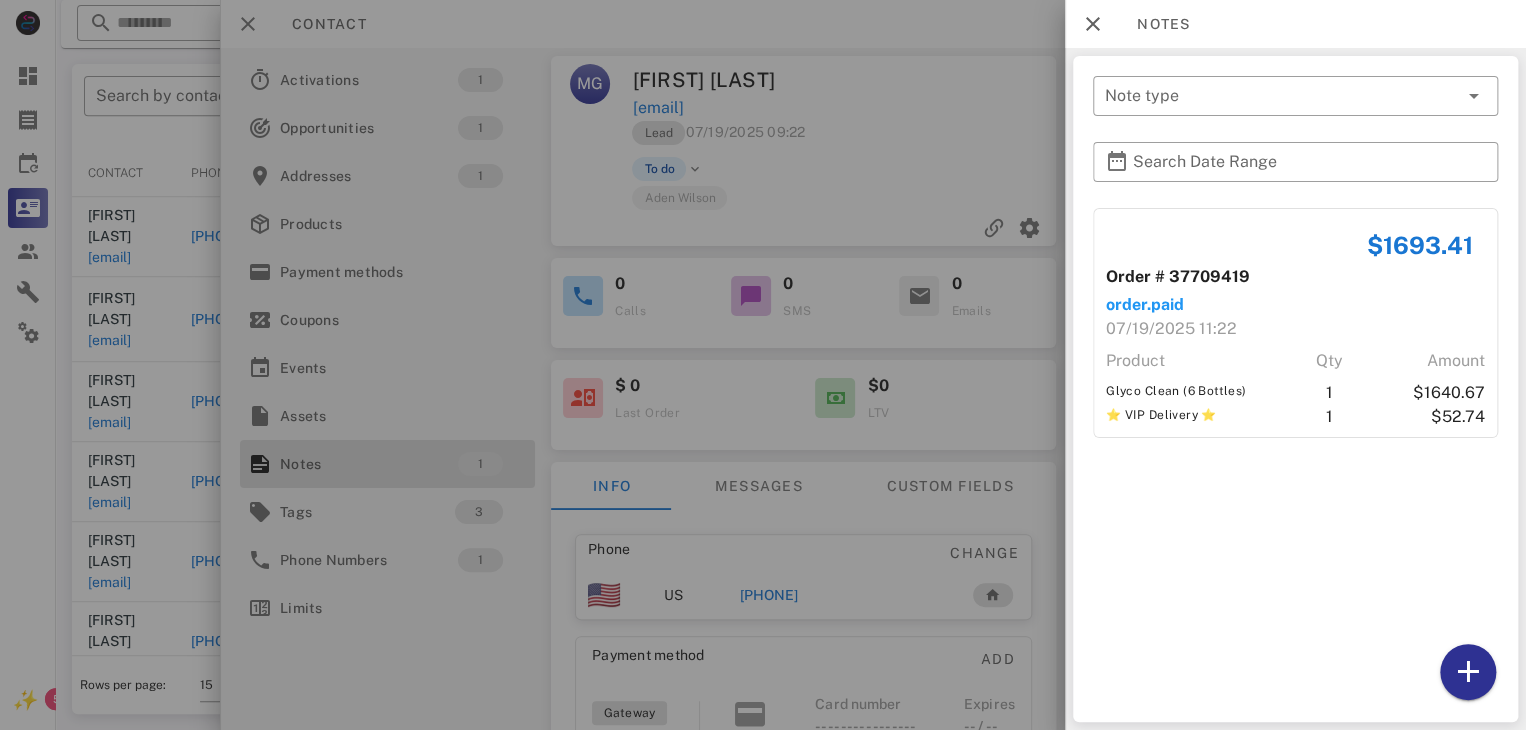 click at bounding box center [763, 365] 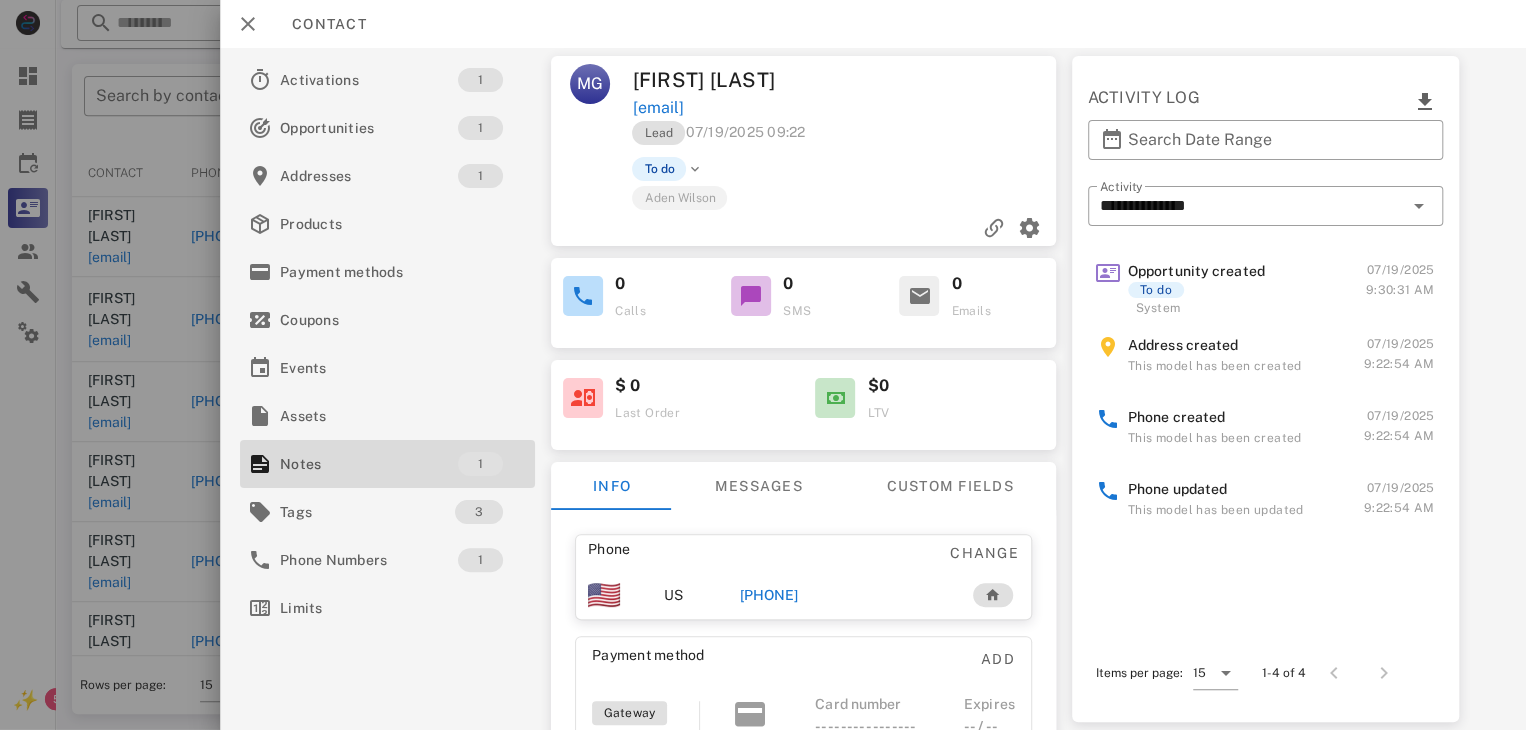 click on "[PHONE]" at bounding box center (769, 595) 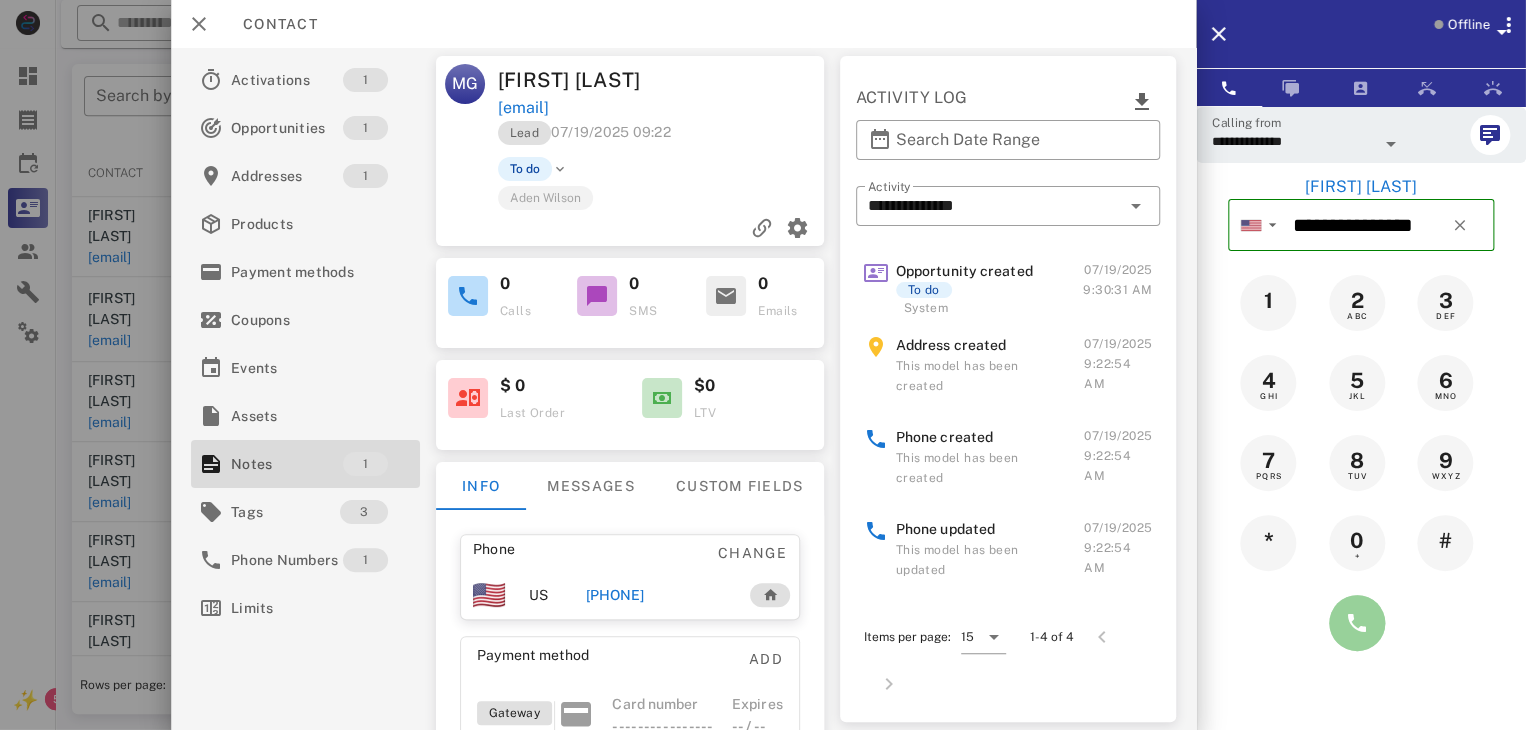 click at bounding box center (1357, 623) 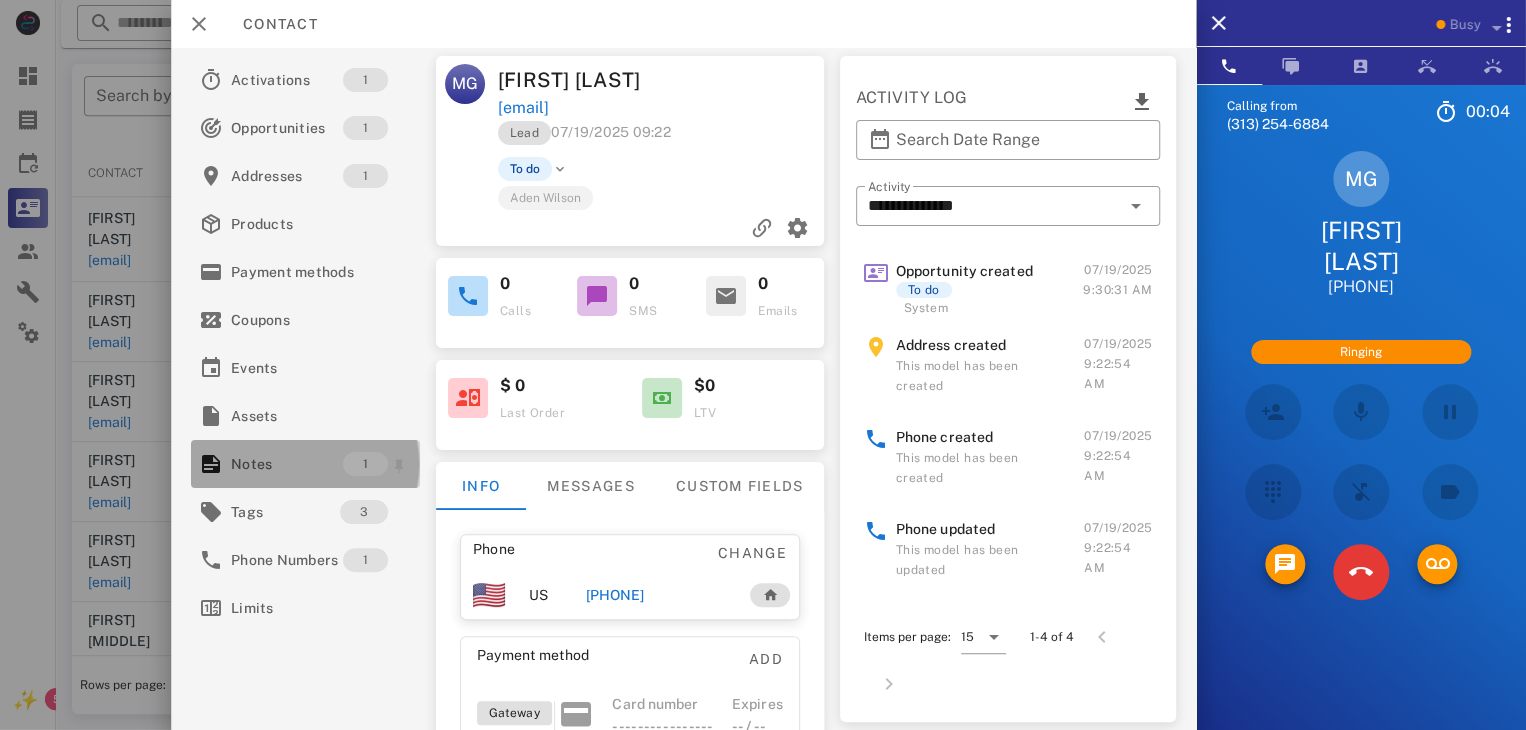 click on "Notes" at bounding box center (287, 464) 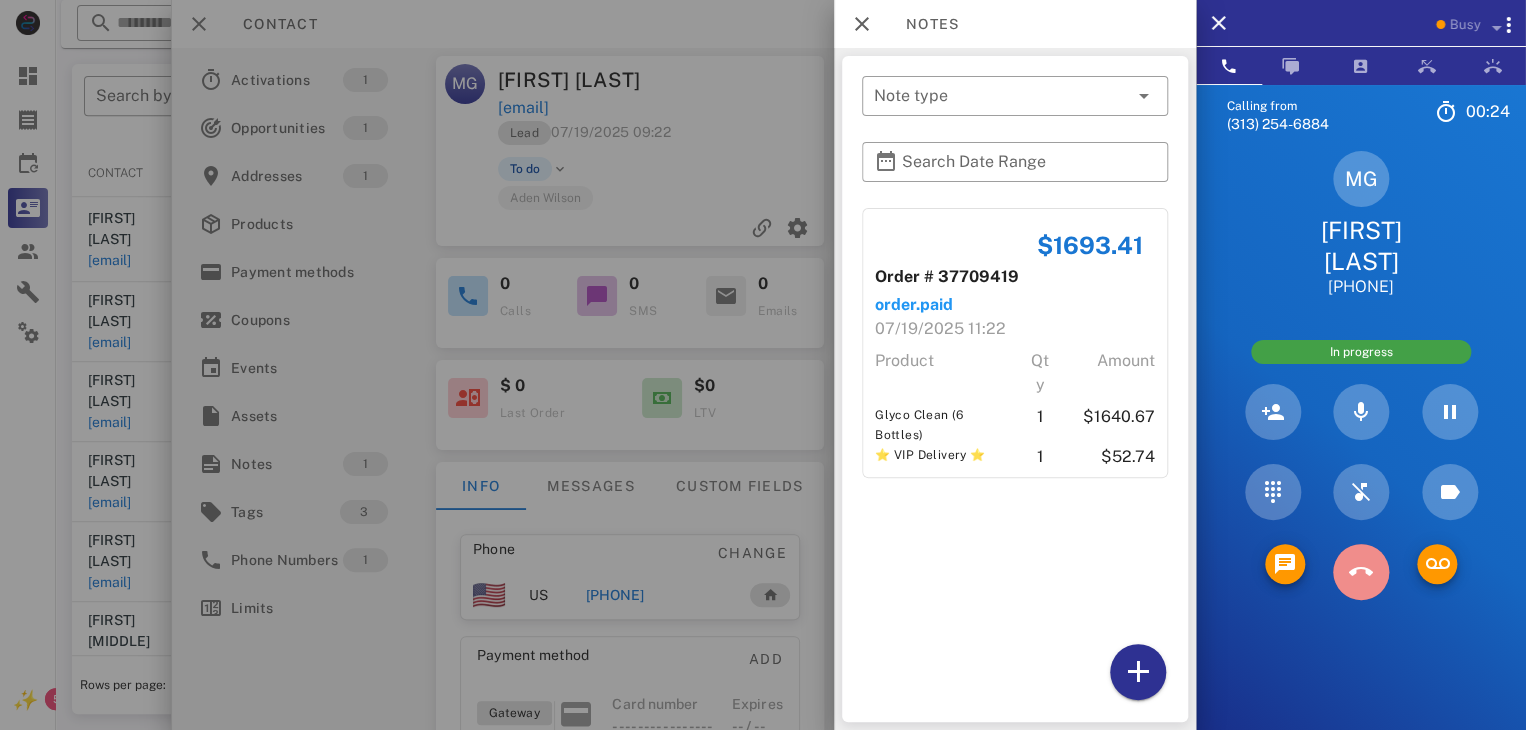 click at bounding box center [1361, 572] 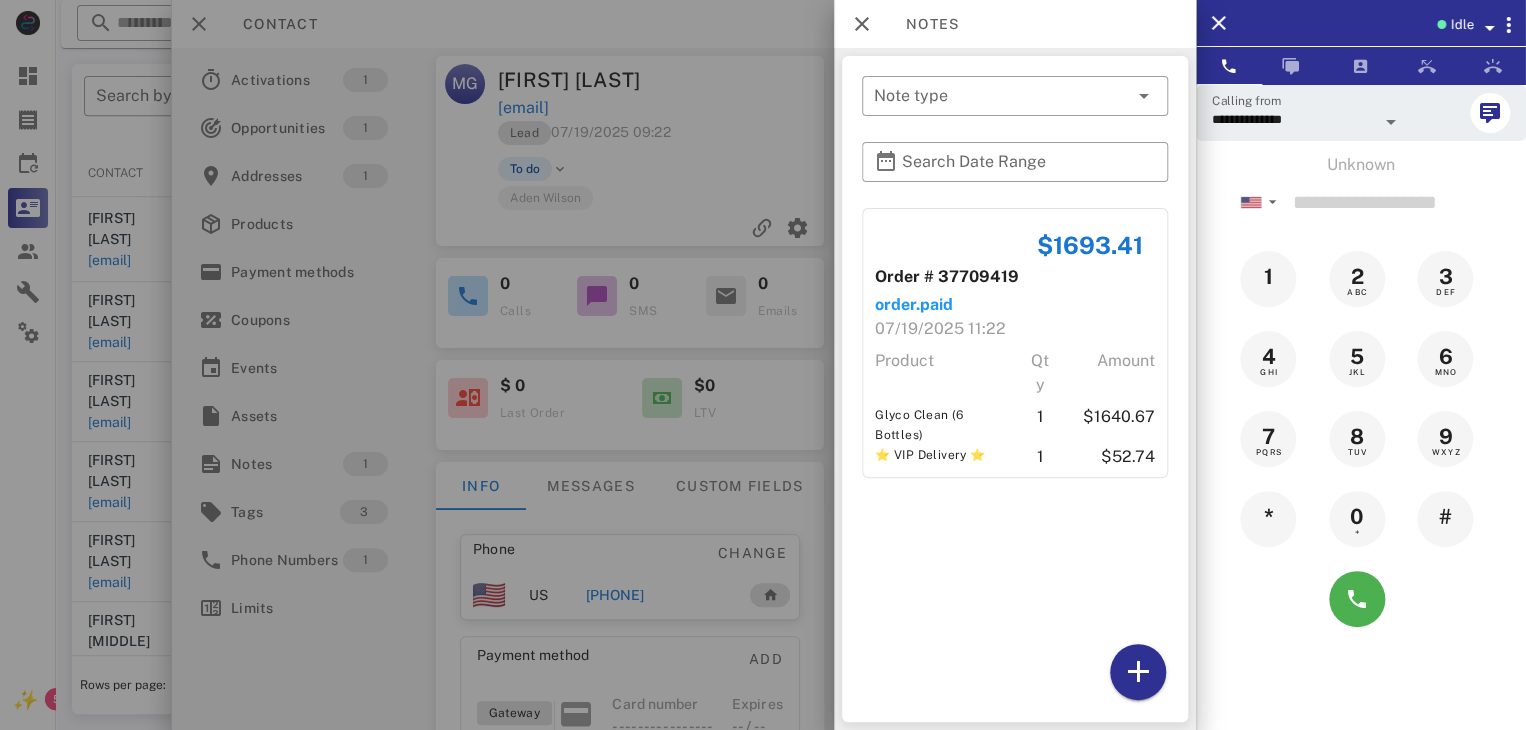 click at bounding box center [763, 365] 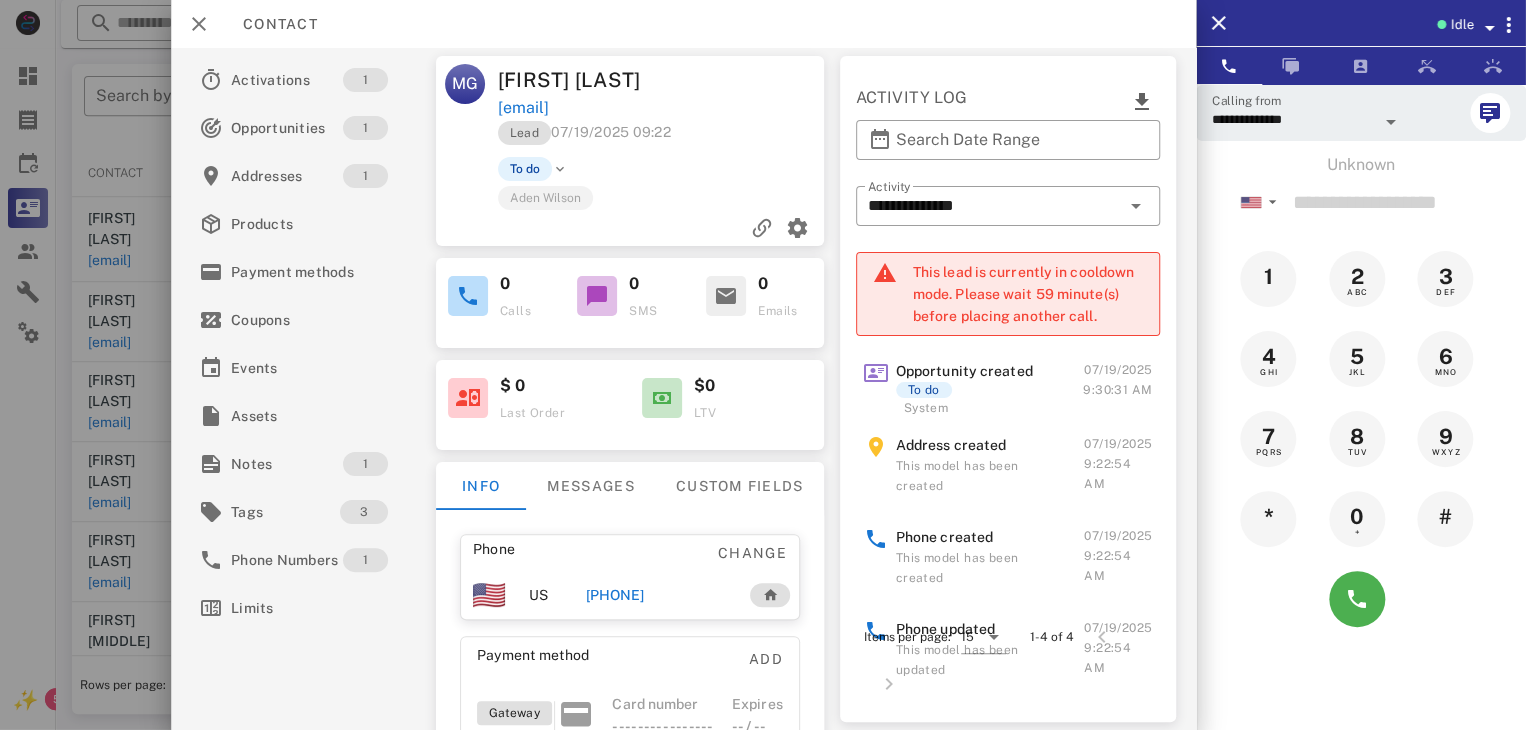 click at bounding box center [763, 365] 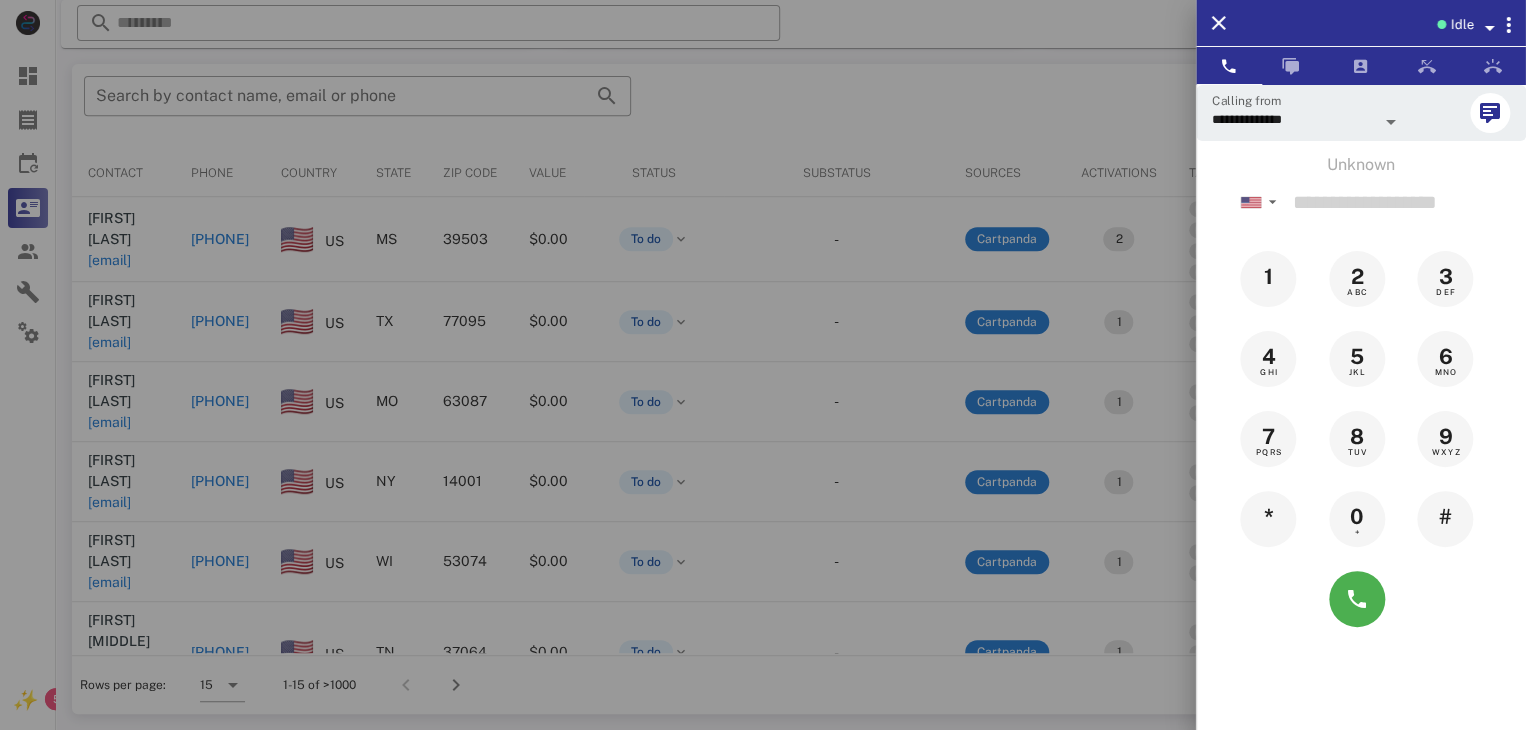 drag, startPoint x: 126, startPoint y: 617, endPoint x: 68, endPoint y: 638, distance: 61.68468 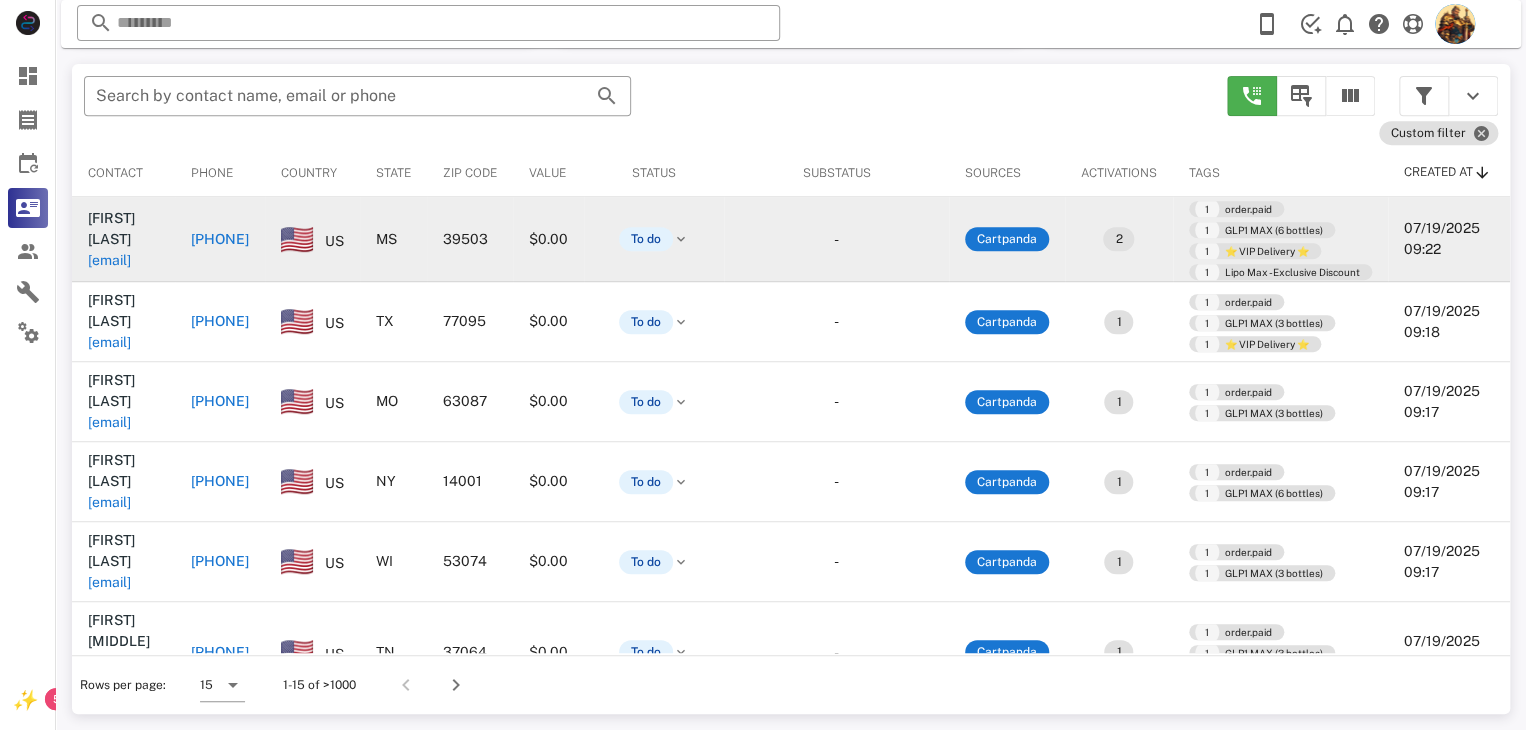 click on "[EMAIL]" at bounding box center (109, 260) 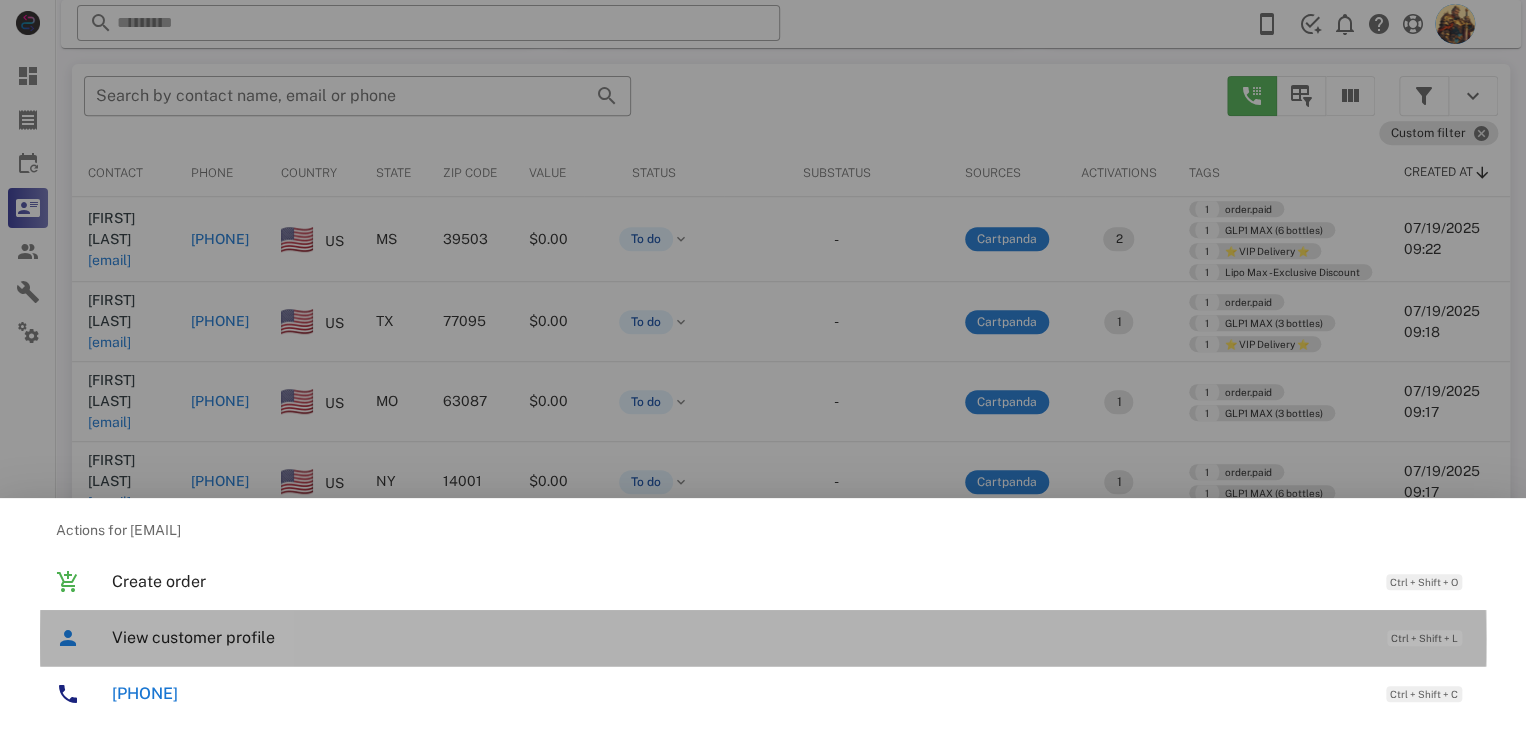 click on "View customer profile" at bounding box center [739, 637] 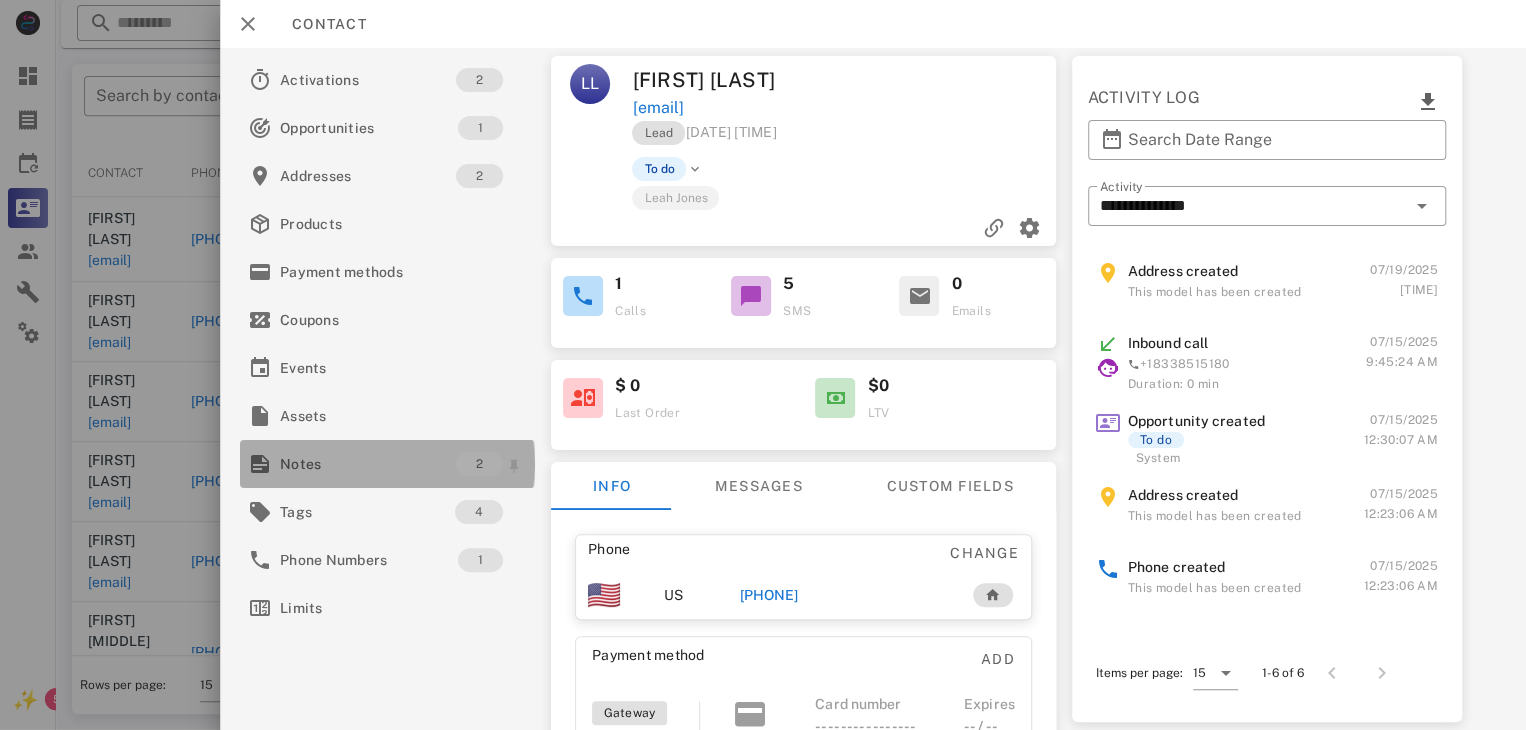click on "Notes" at bounding box center [368, 464] 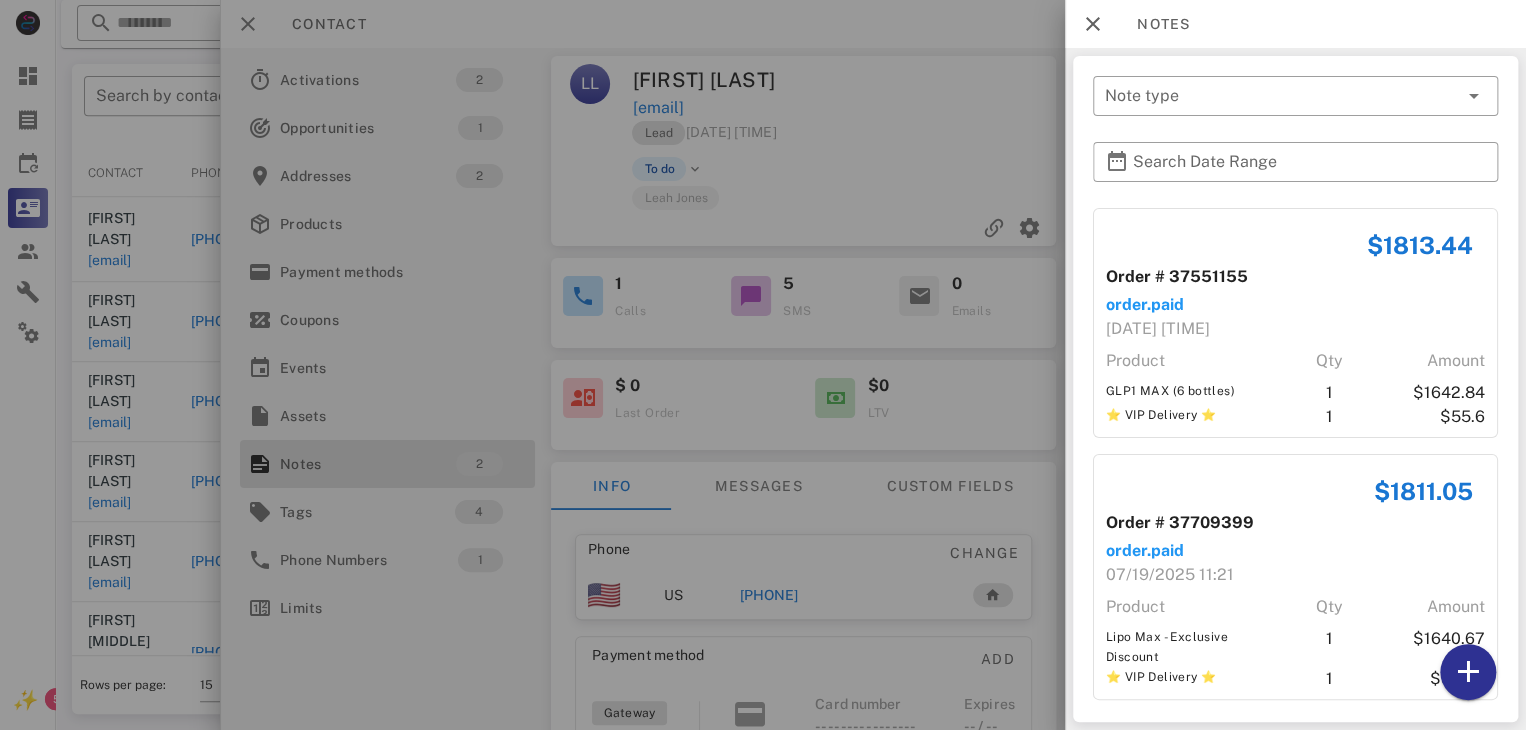 click at bounding box center (763, 365) 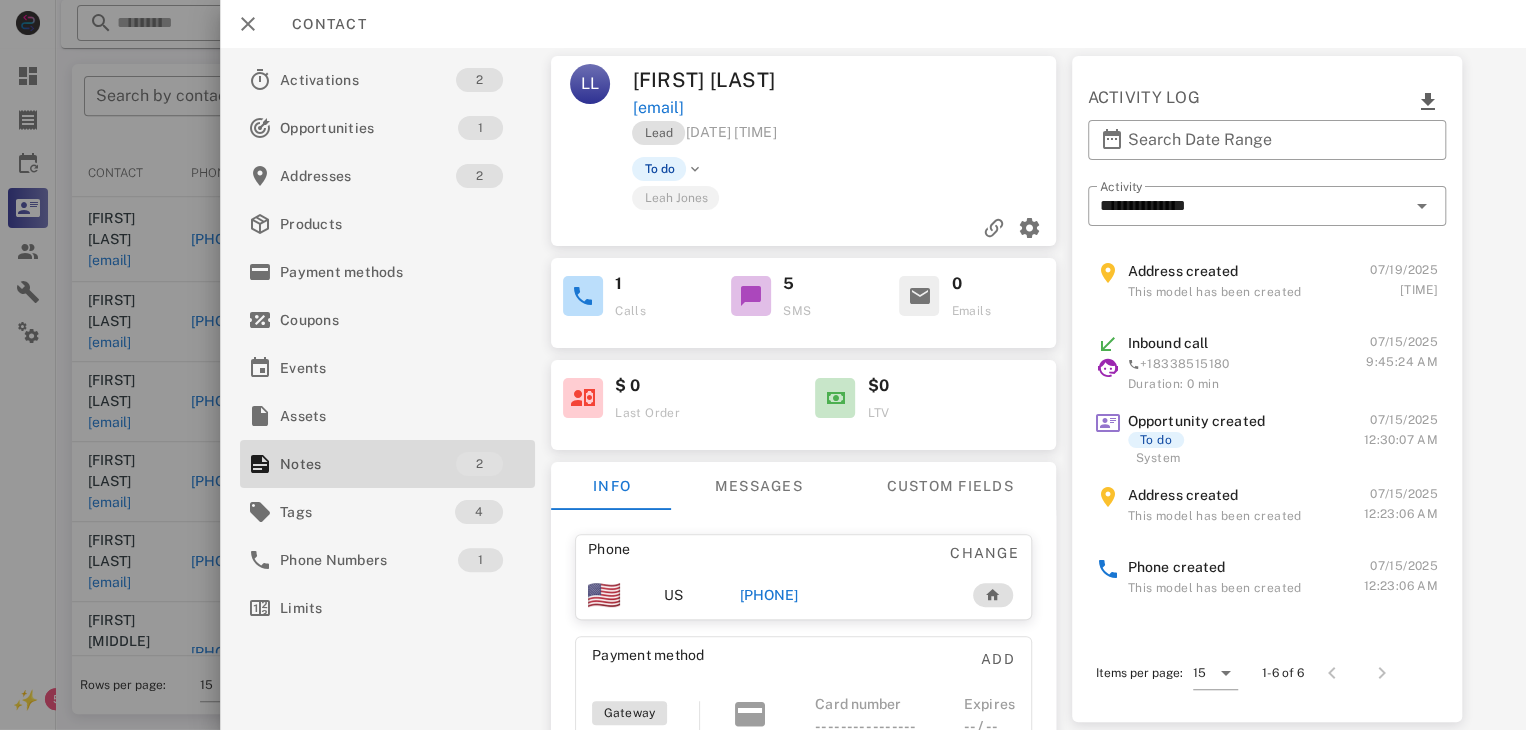 click on "[PHONE]" at bounding box center [769, 595] 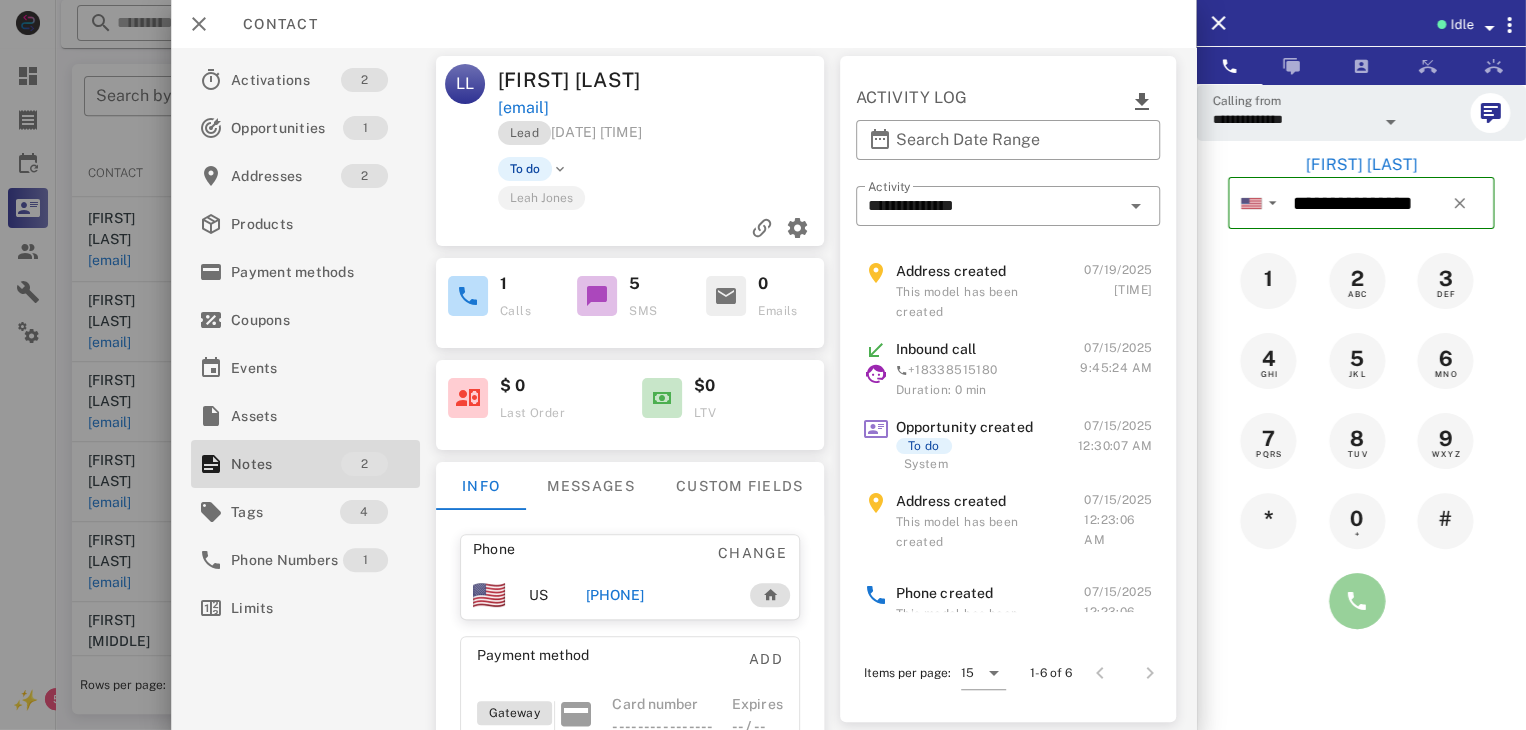 click at bounding box center (1357, 601) 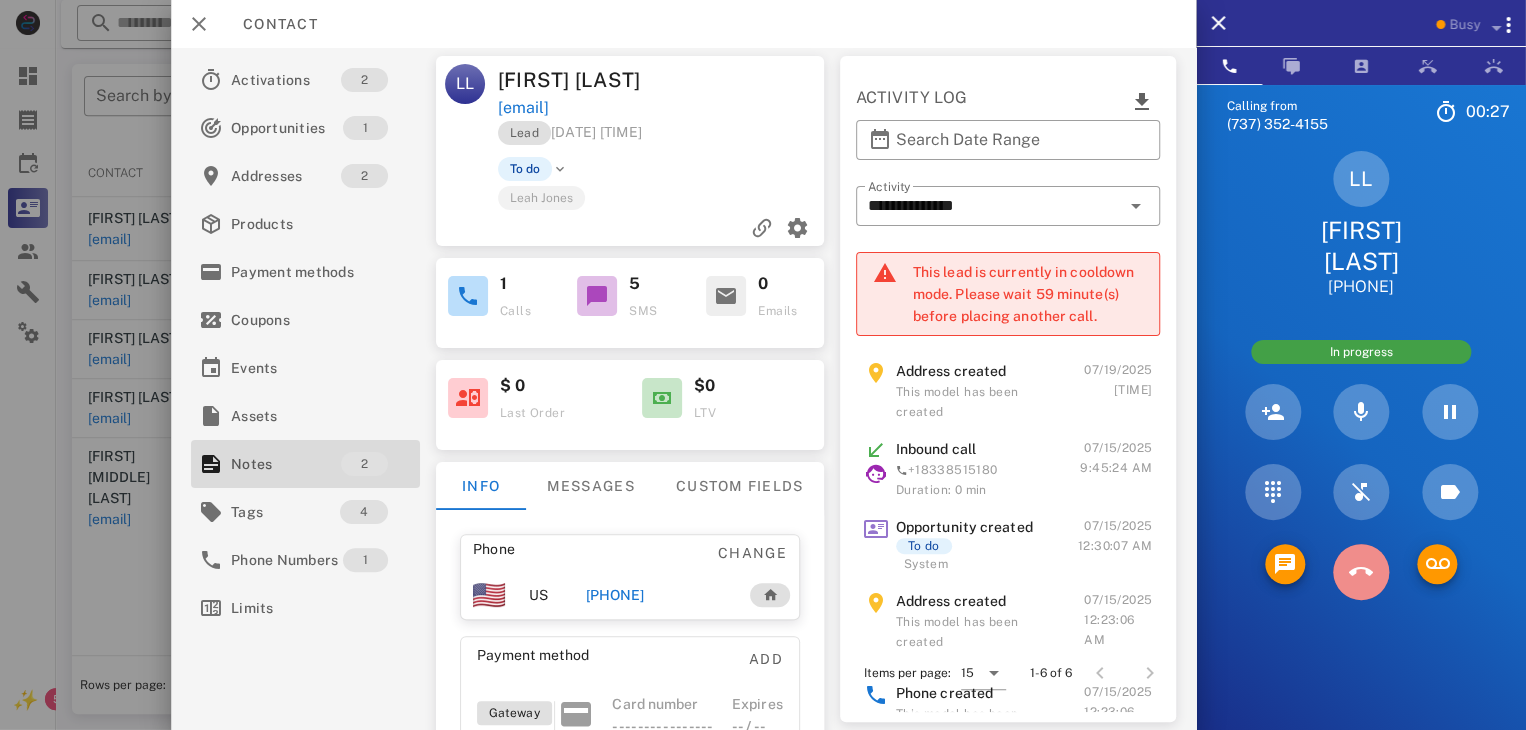 click at bounding box center [1361, 572] 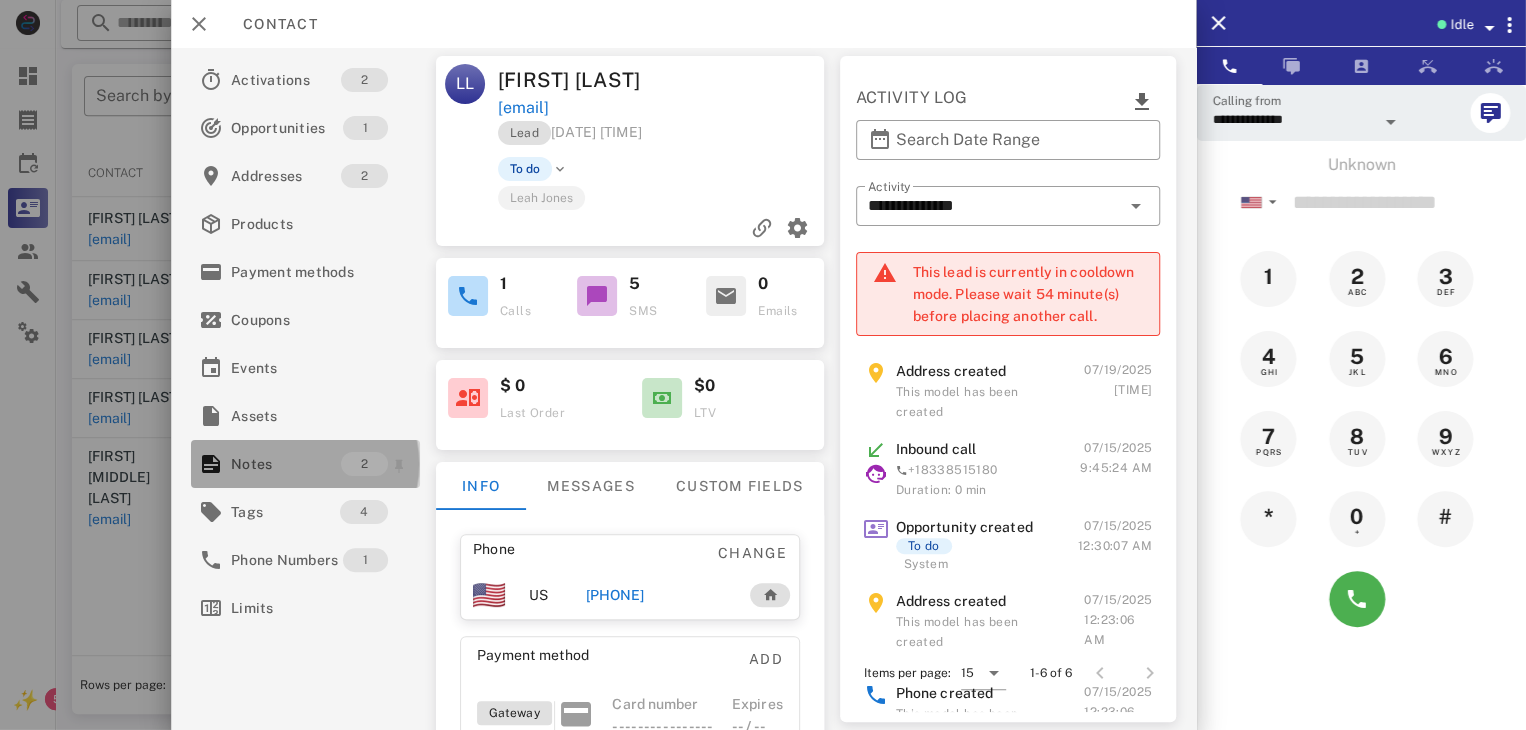 click on "Notes" at bounding box center (286, 464) 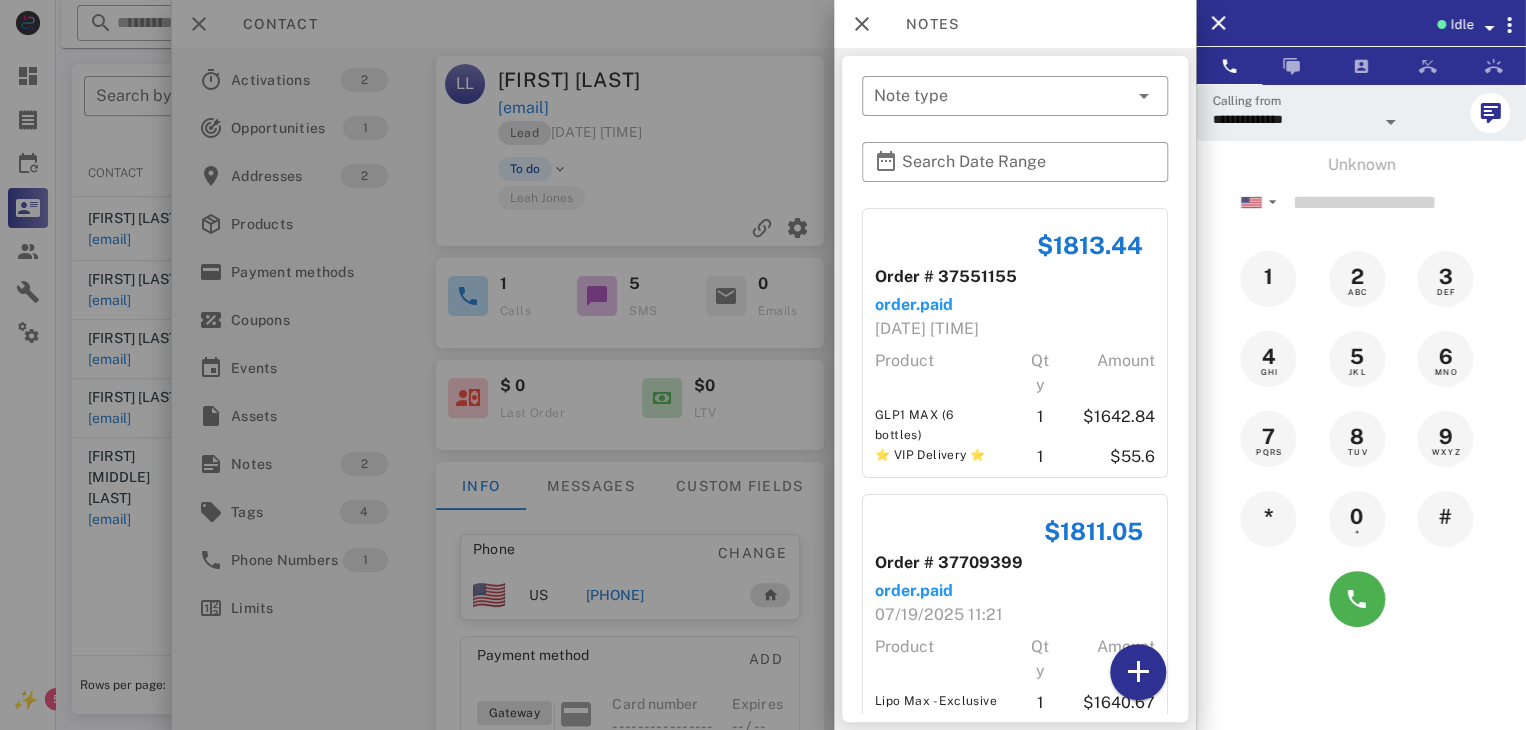 click at bounding box center [763, 365] 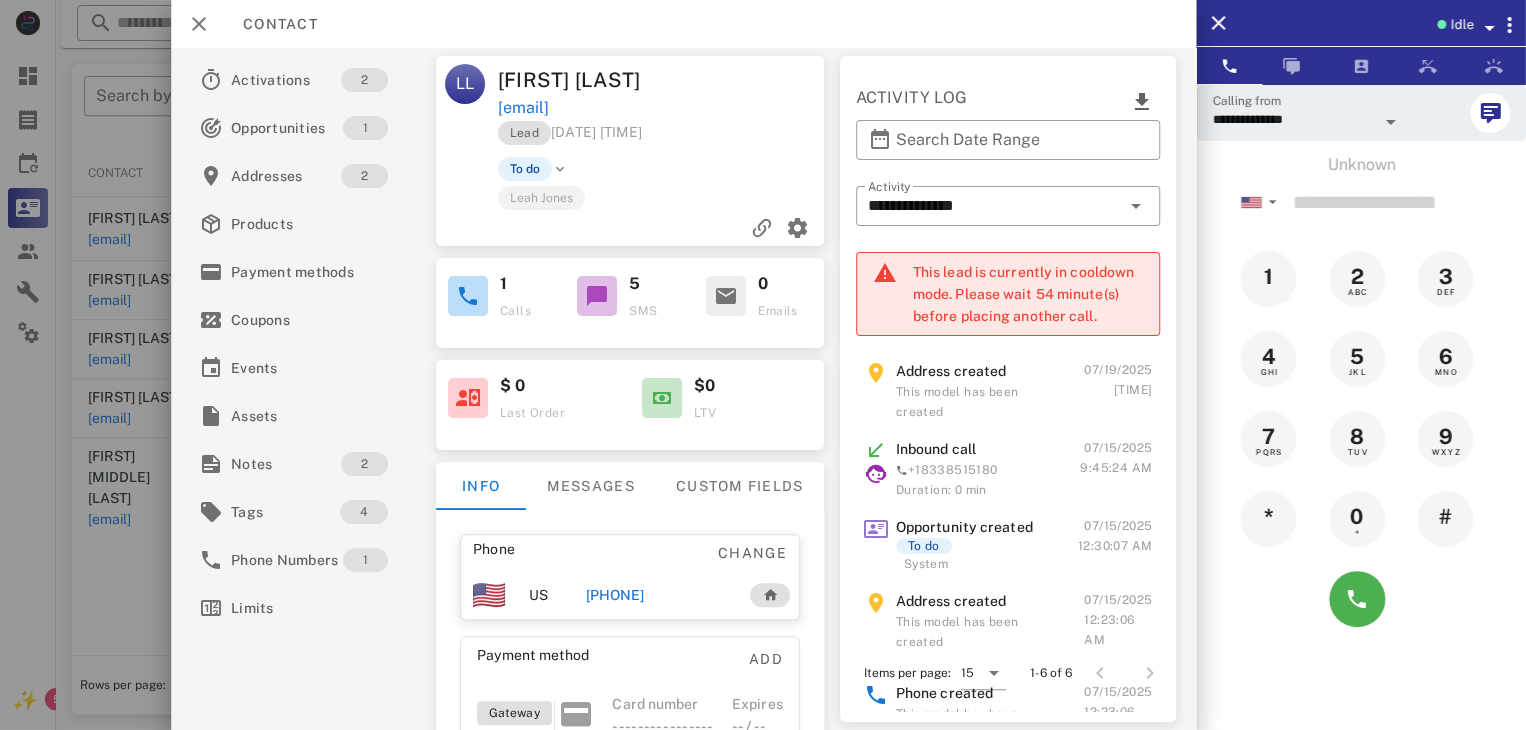 click on "[PHONE]" at bounding box center [614, 595] 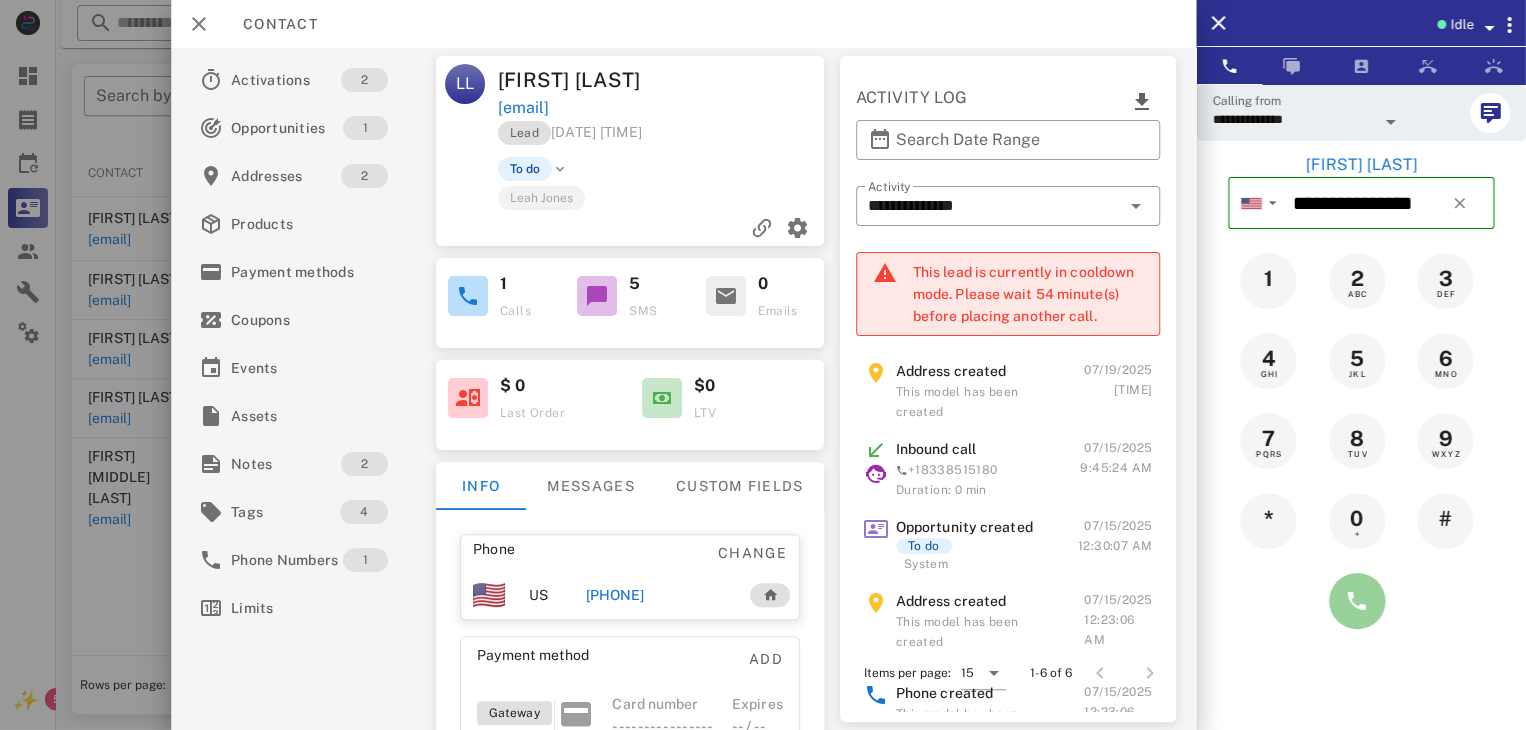 click at bounding box center (1357, 601) 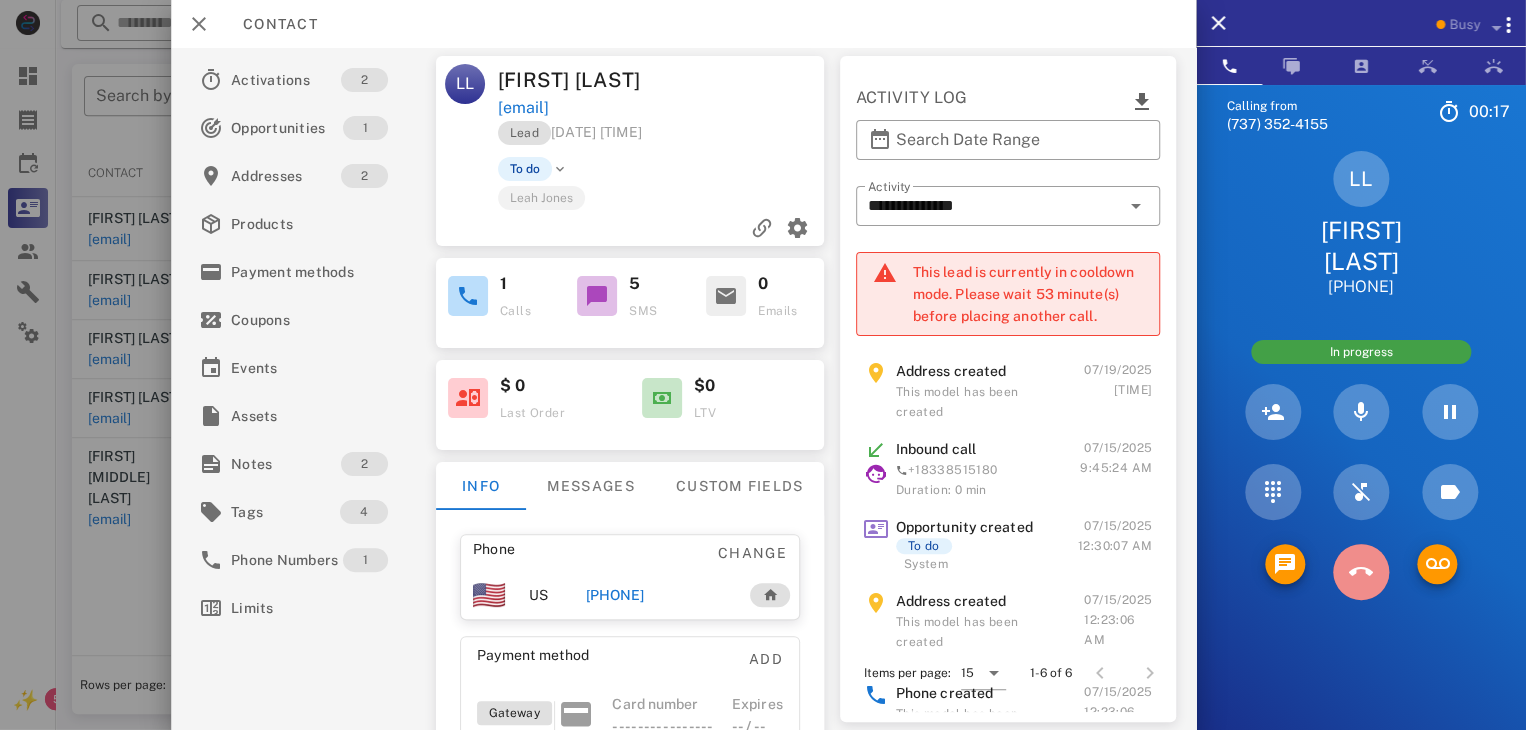 click at bounding box center (1361, 572) 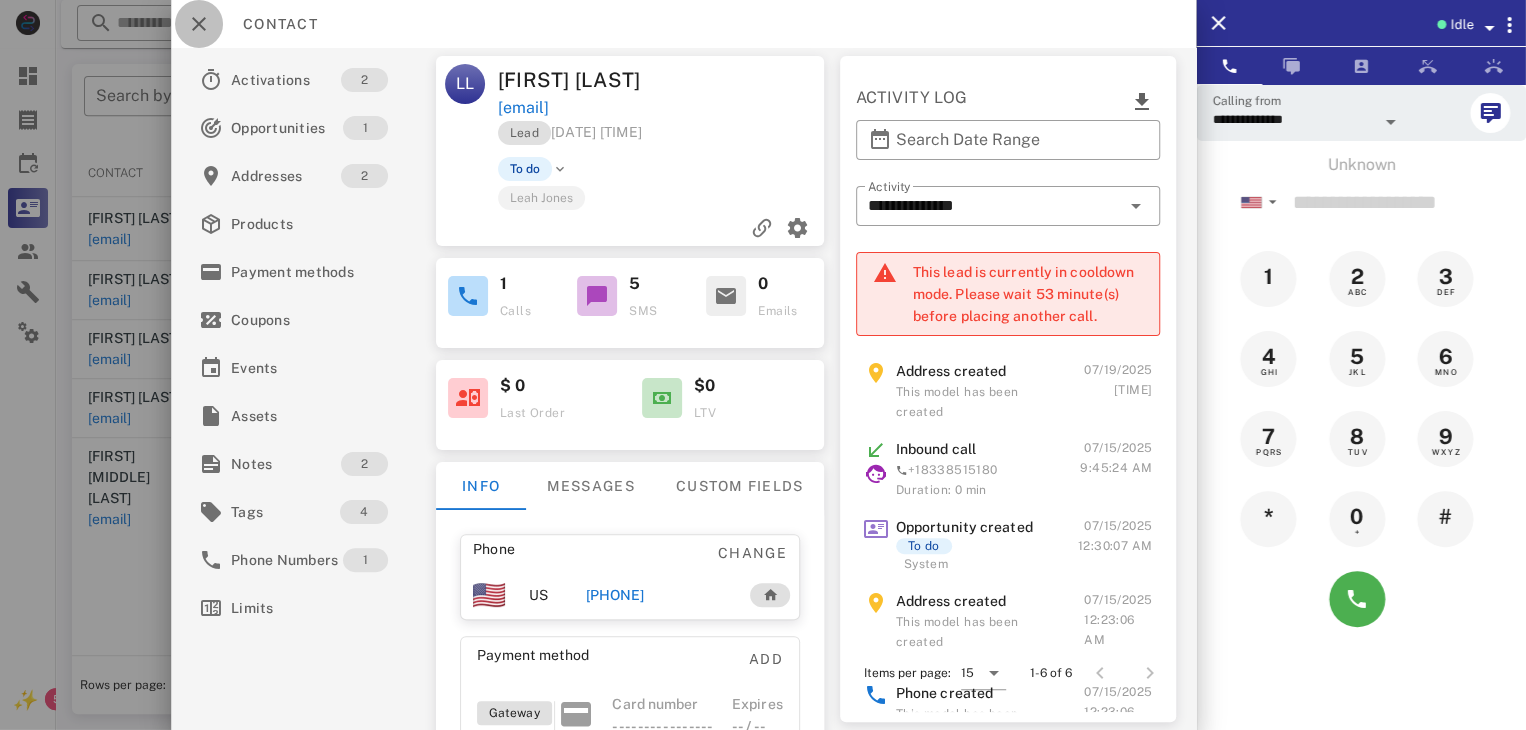 click at bounding box center (199, 24) 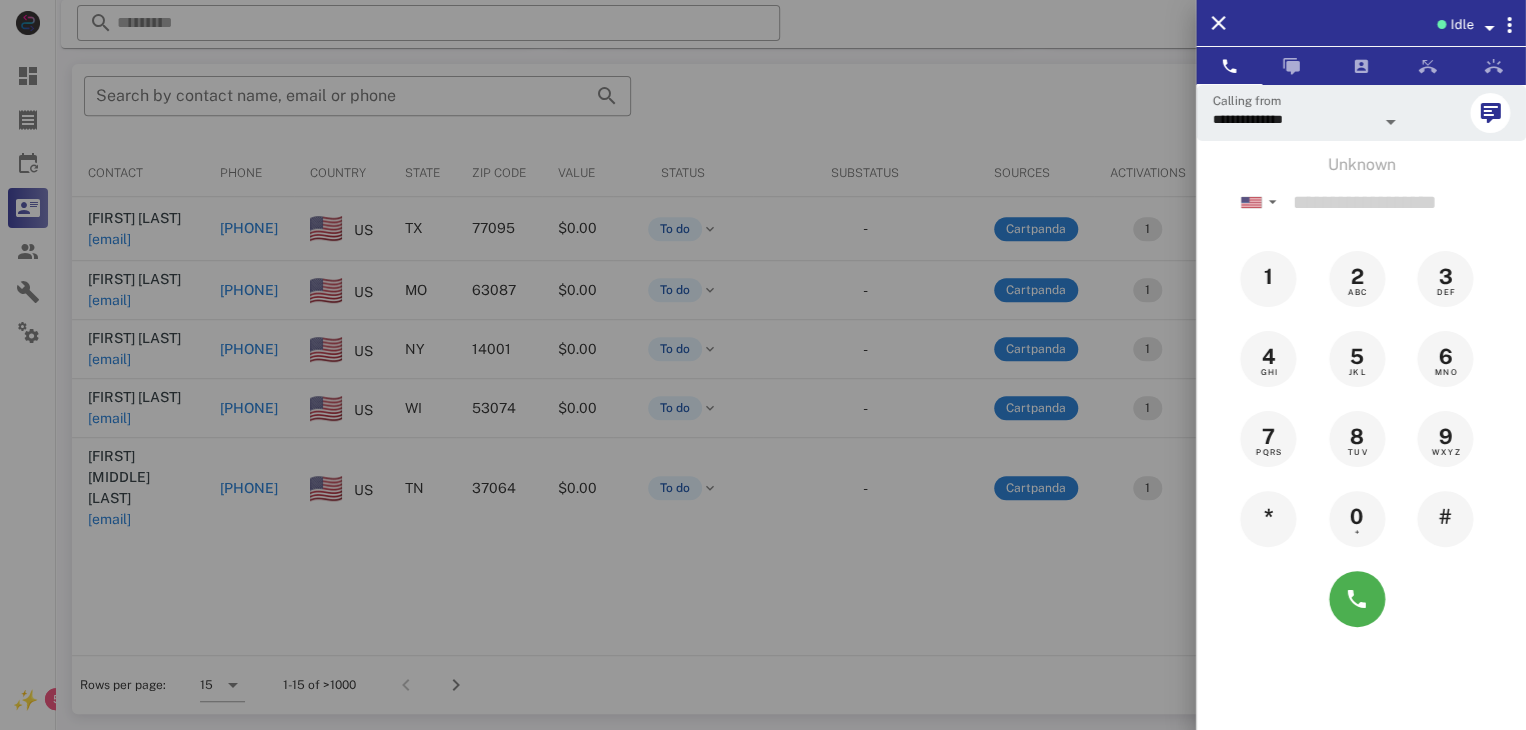 click at bounding box center (763, 365) 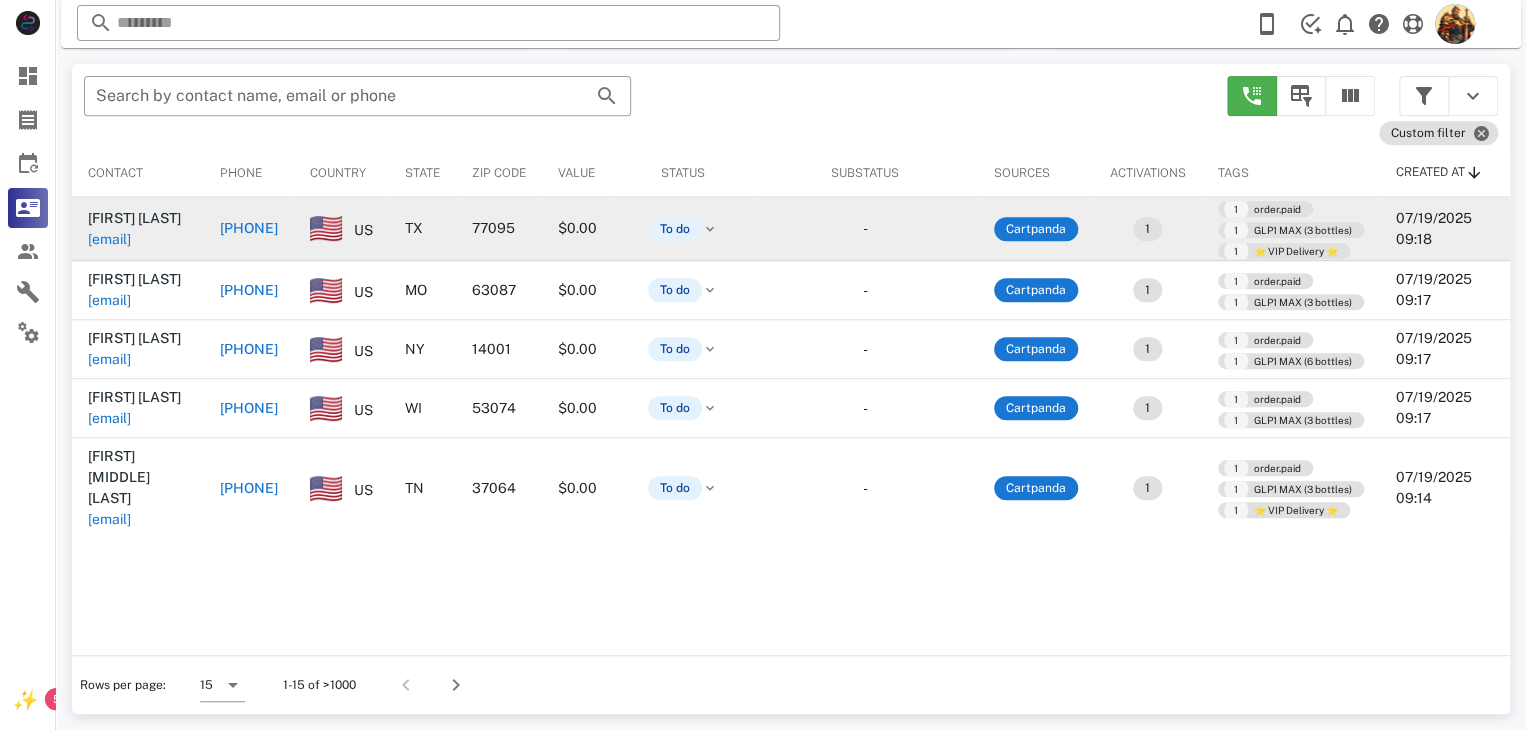 click on "[EMAIL]" at bounding box center [109, 239] 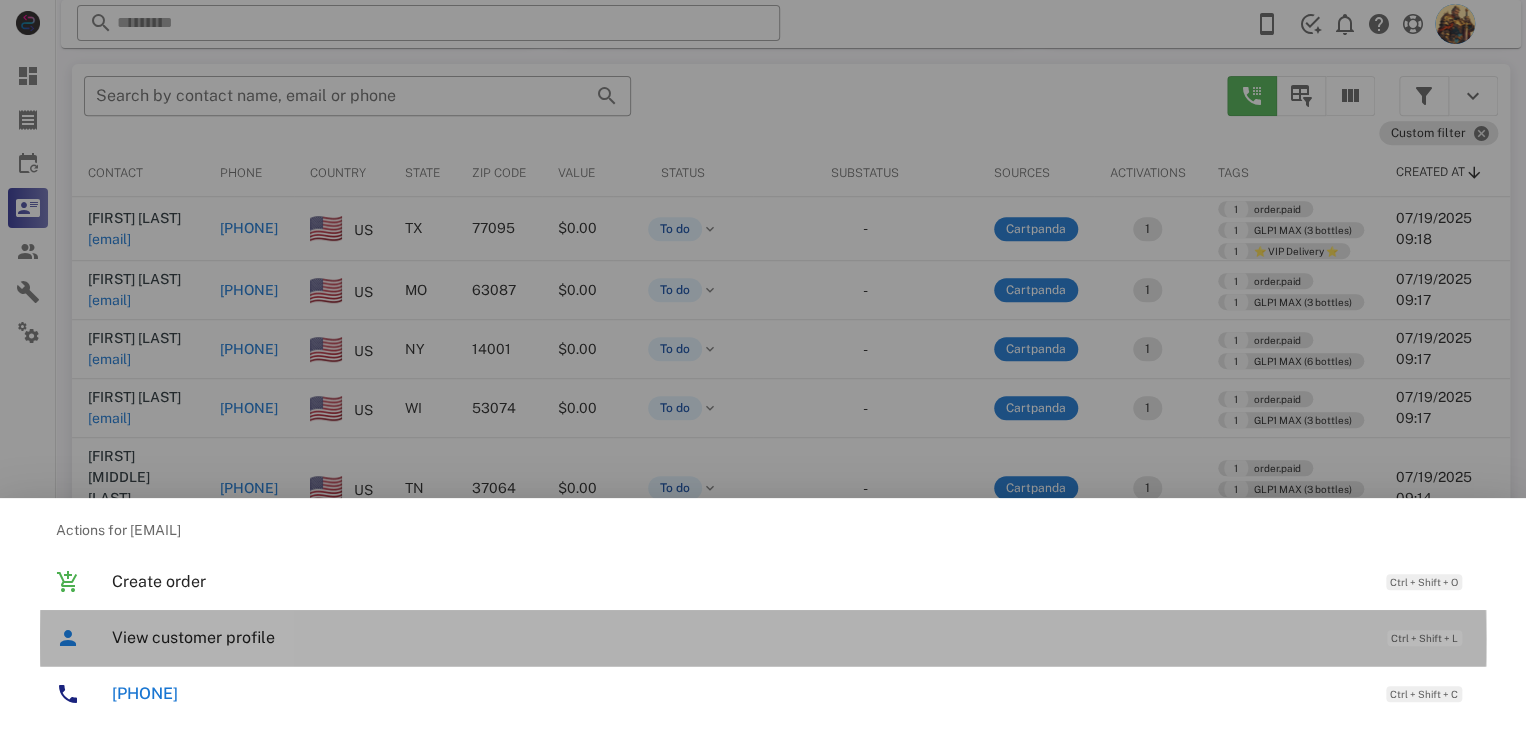 click on "View customer profile" at bounding box center (739, 637) 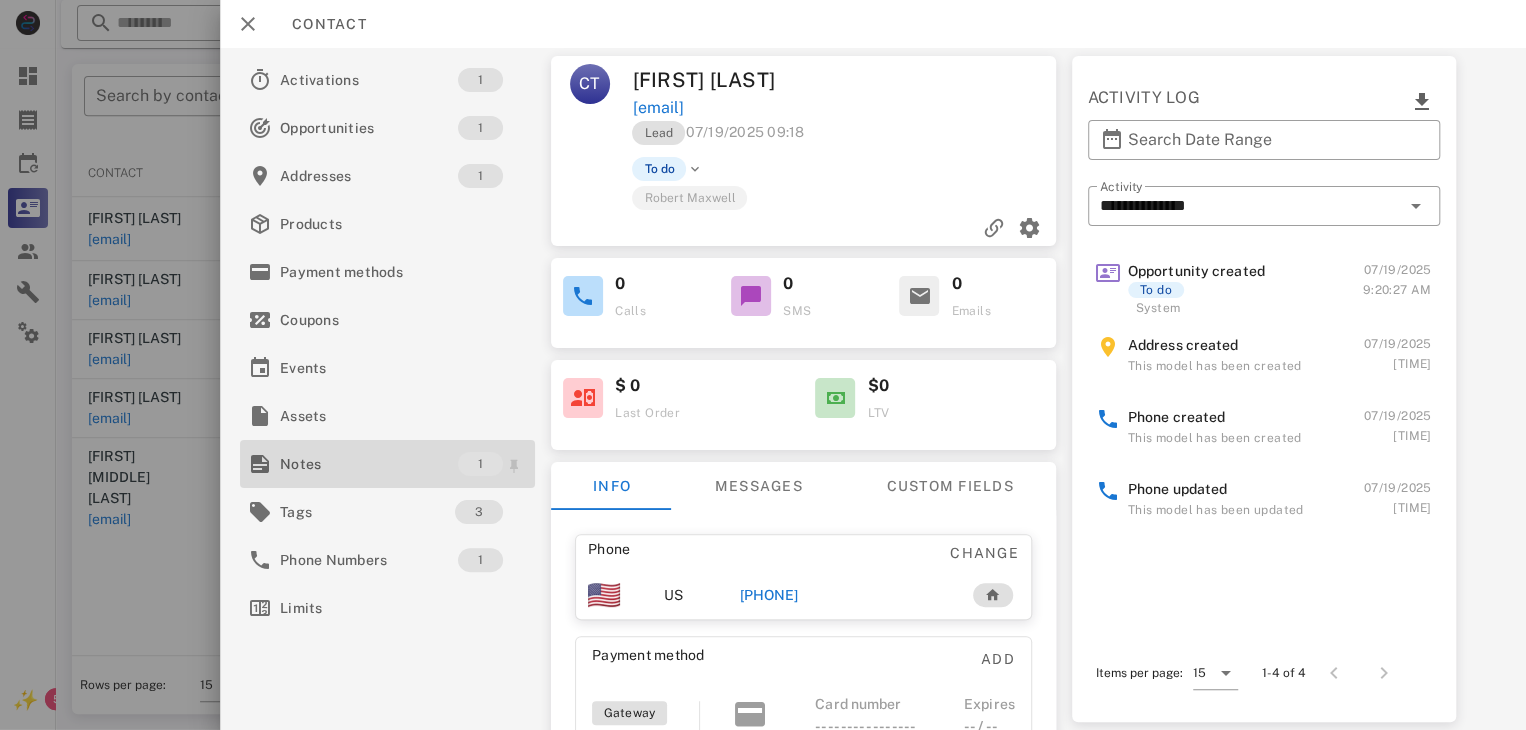 click on "Notes" at bounding box center [369, 464] 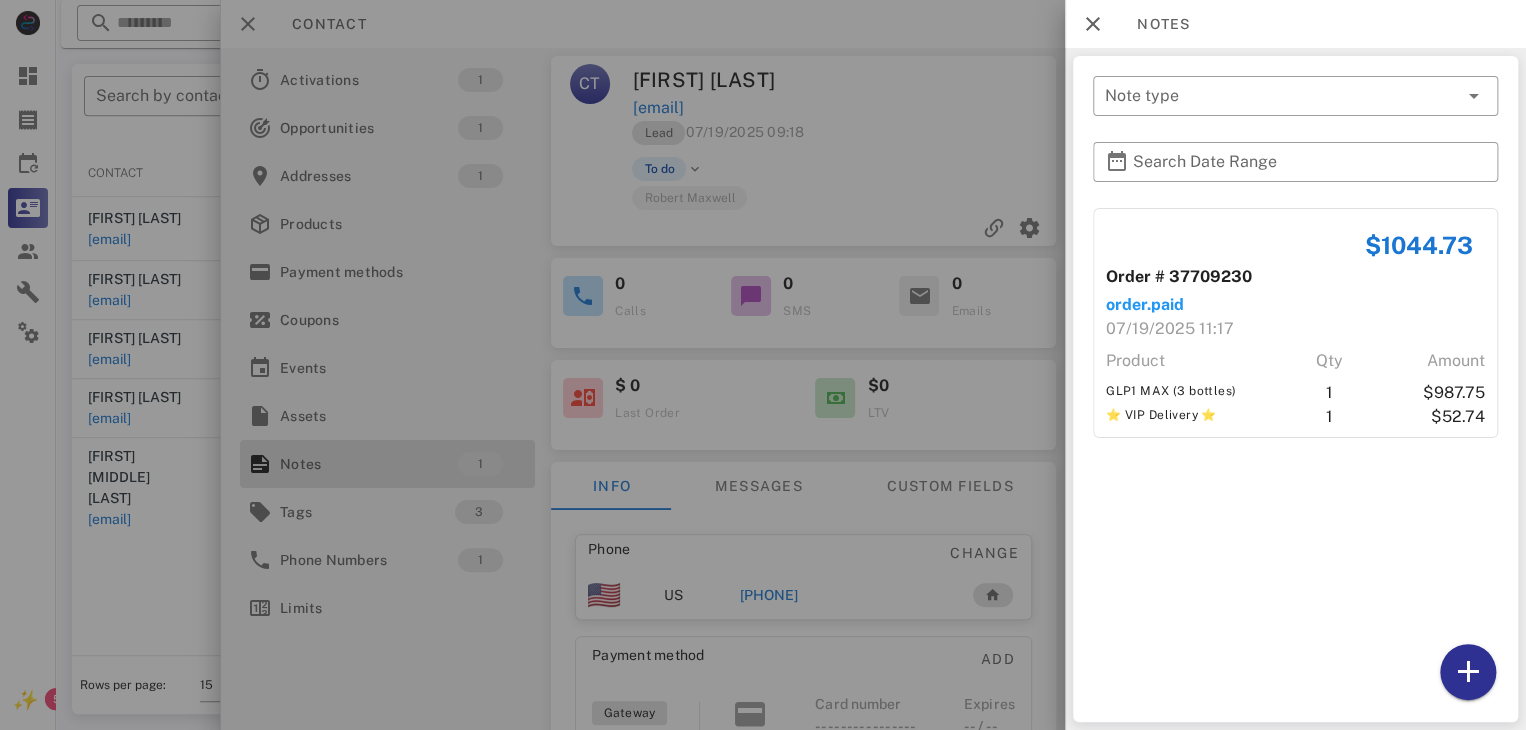 click at bounding box center [763, 365] 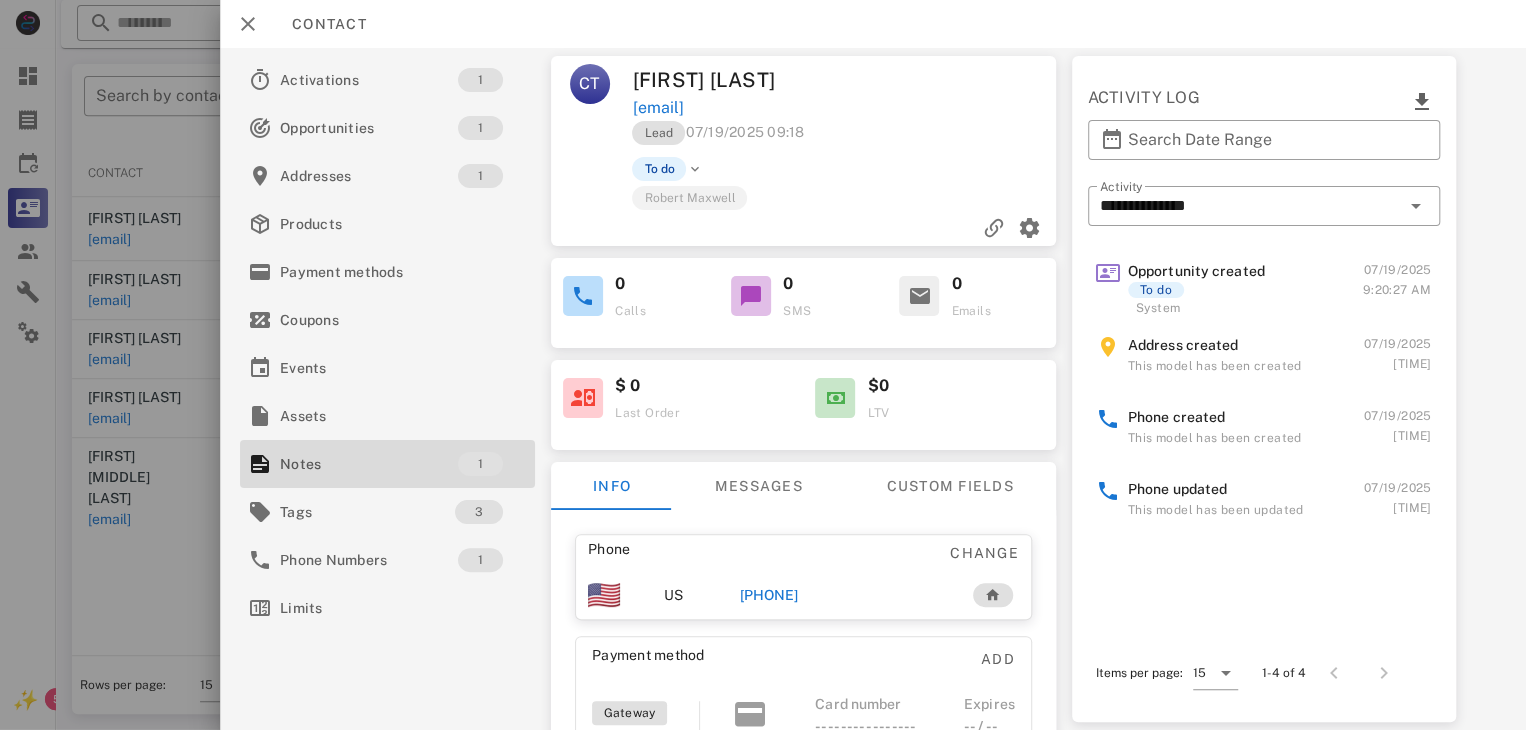 click on "[PHONE]" at bounding box center [769, 595] 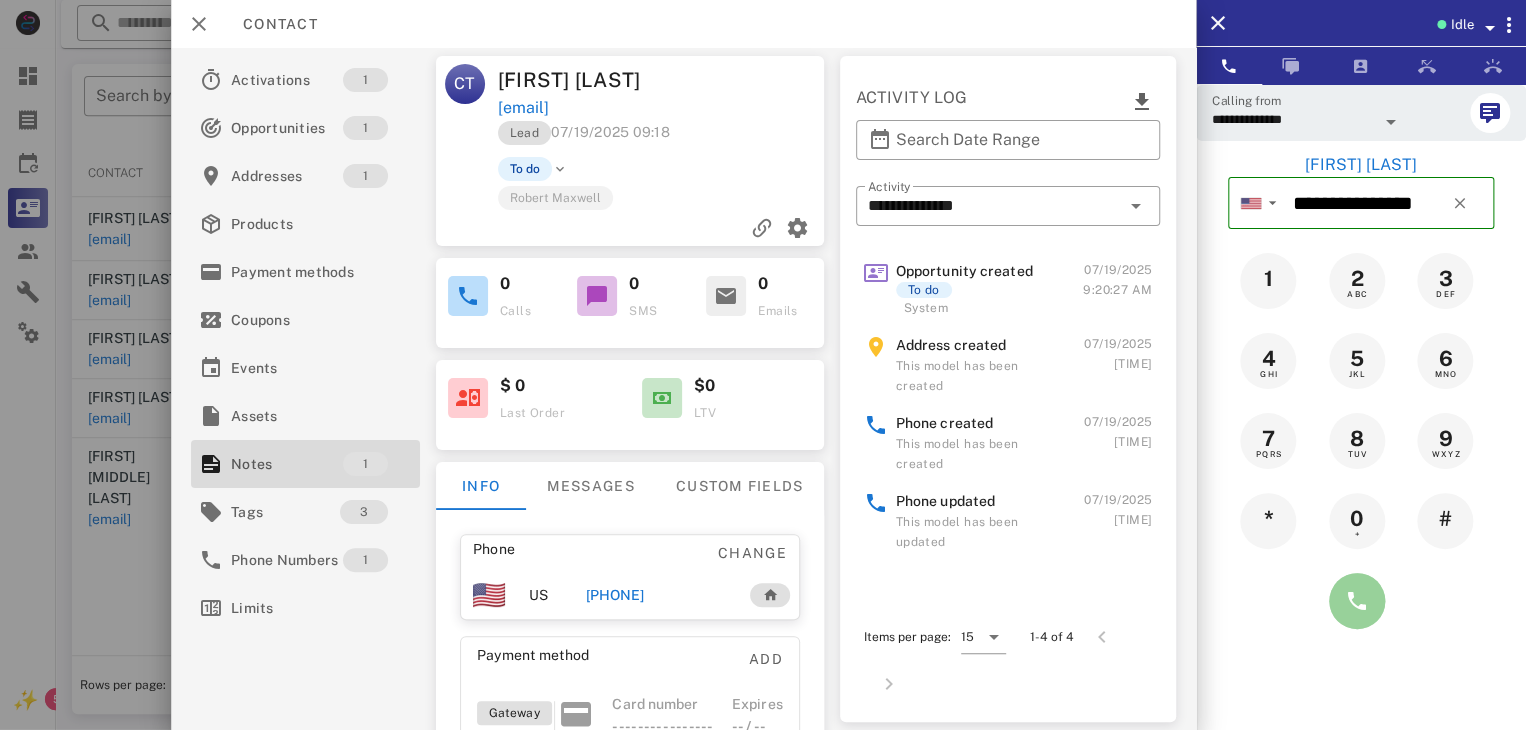 click at bounding box center [1357, 601] 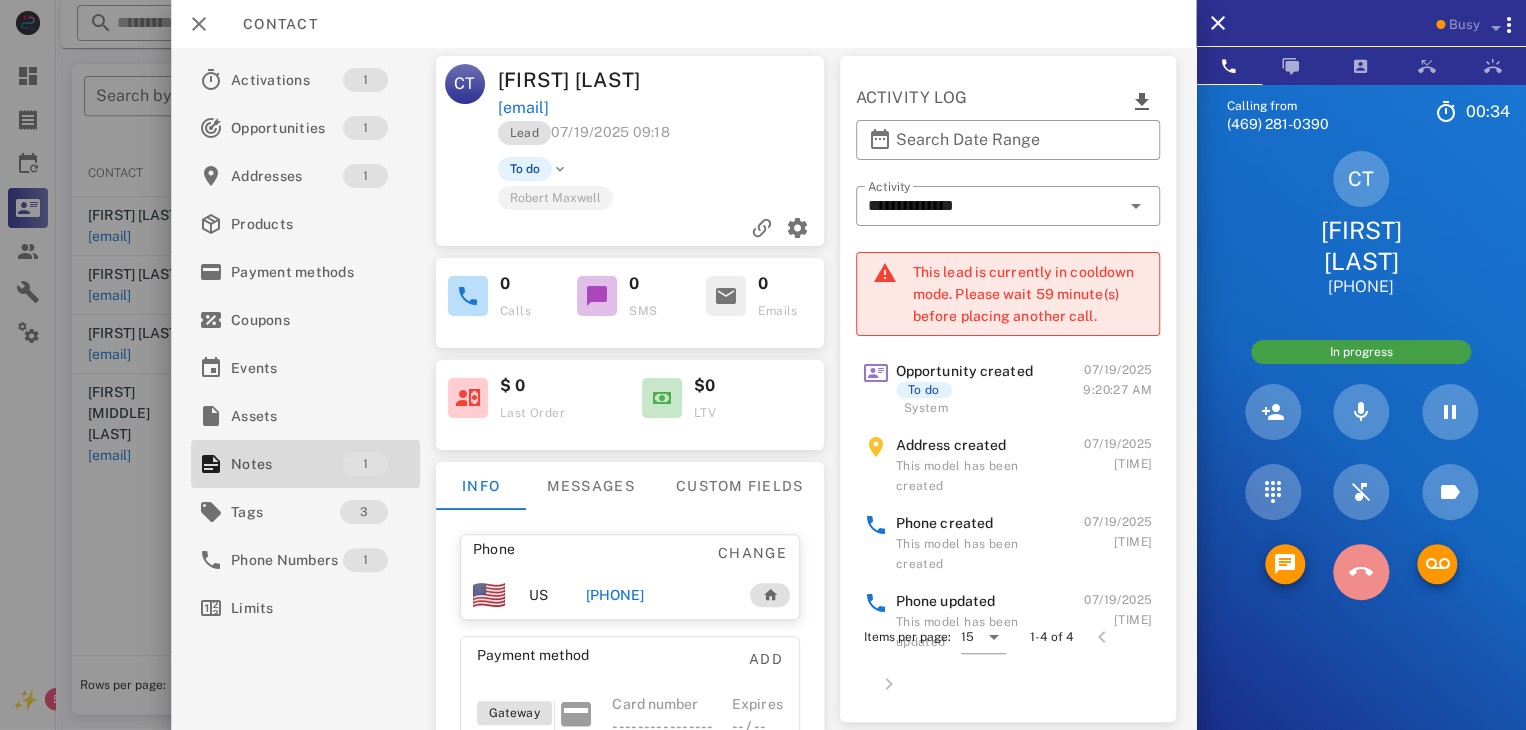 click at bounding box center [1361, 572] 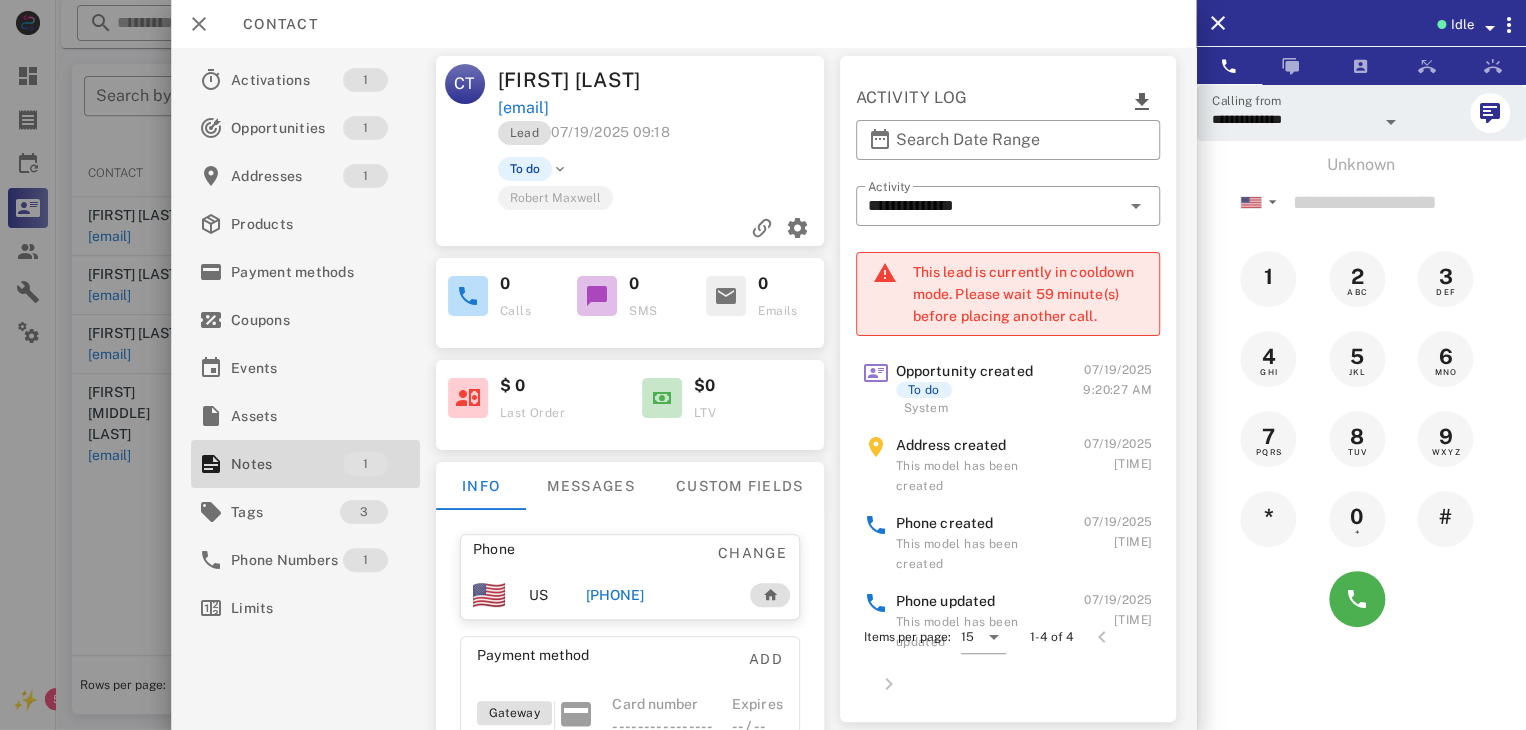 click at bounding box center [763, 365] 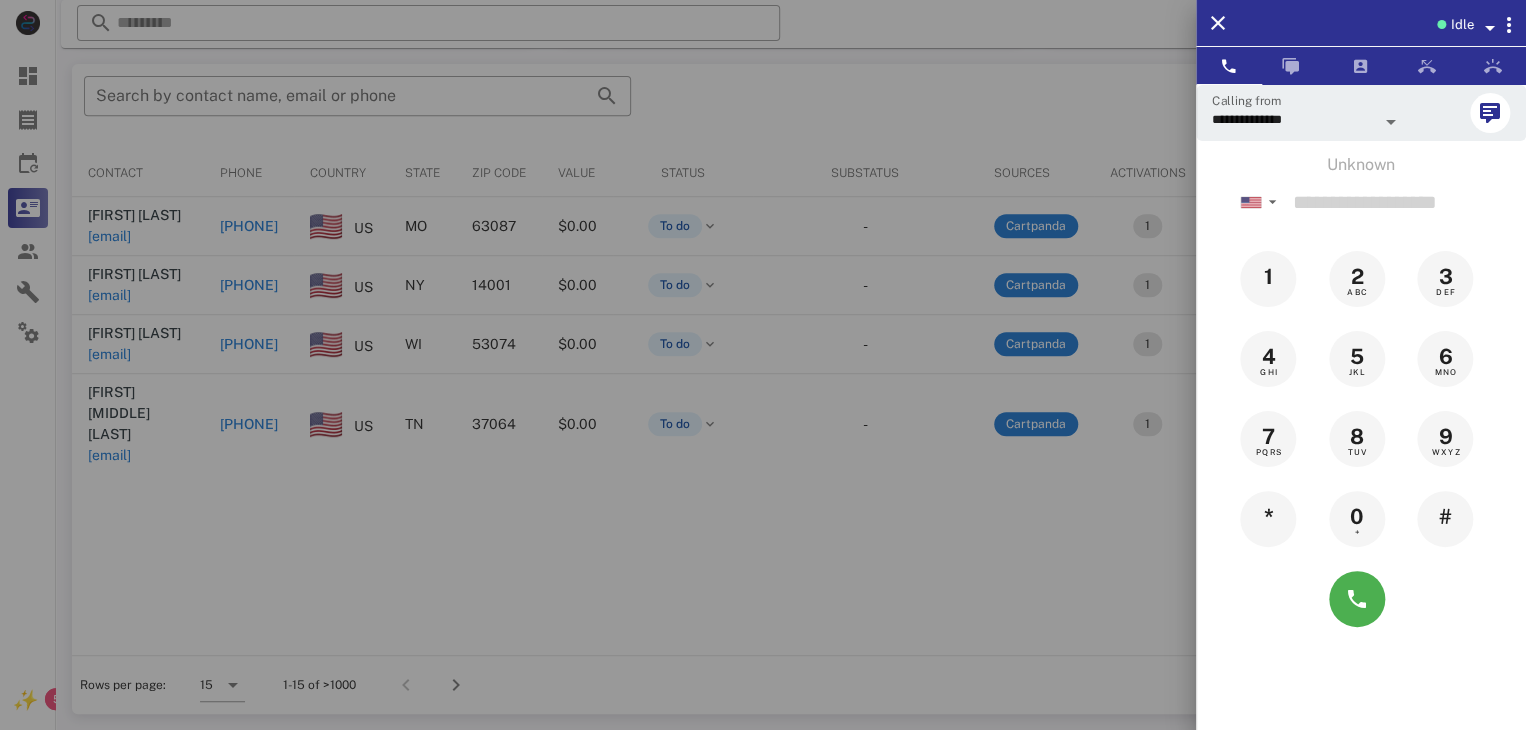 click at bounding box center (763, 365) 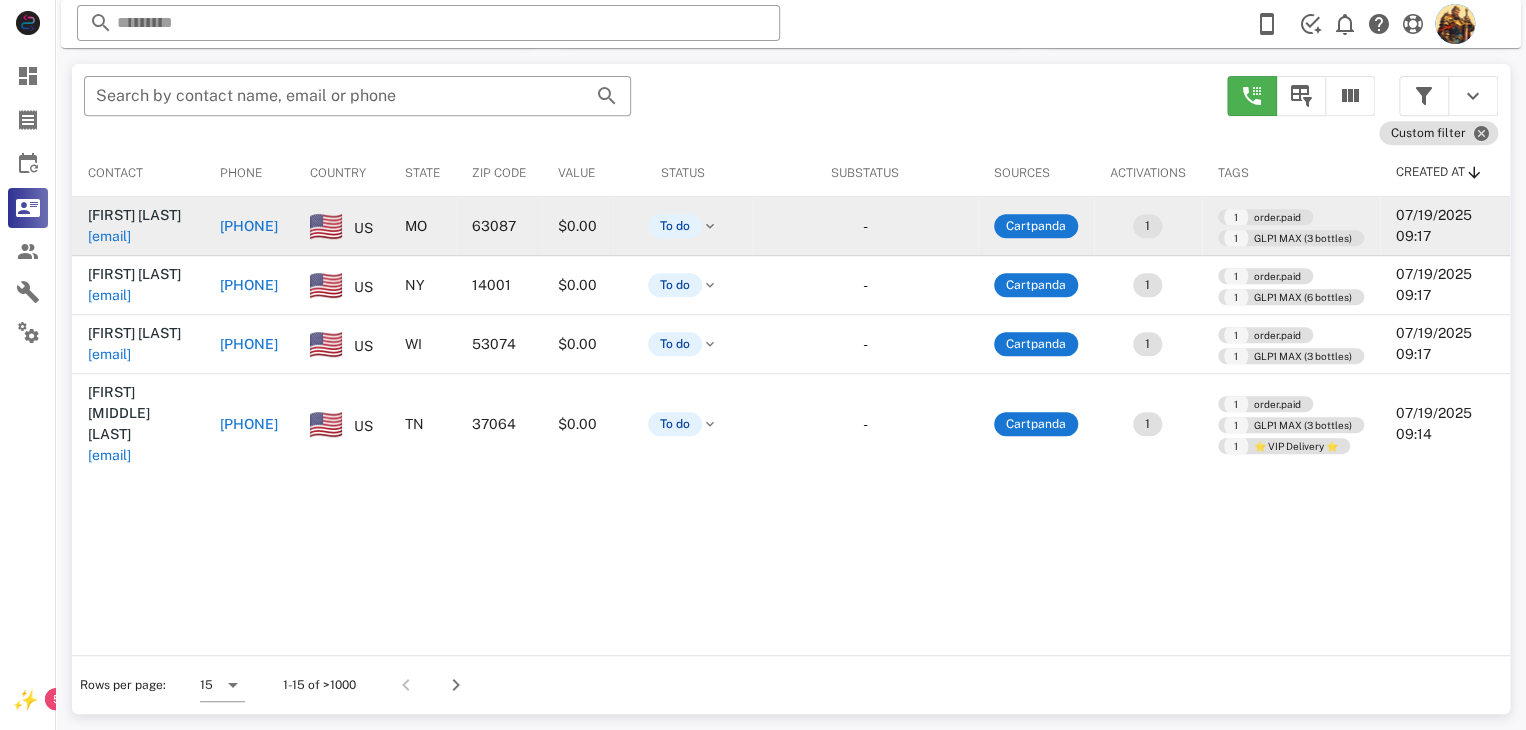 click on "[EMAIL]" at bounding box center (109, 236) 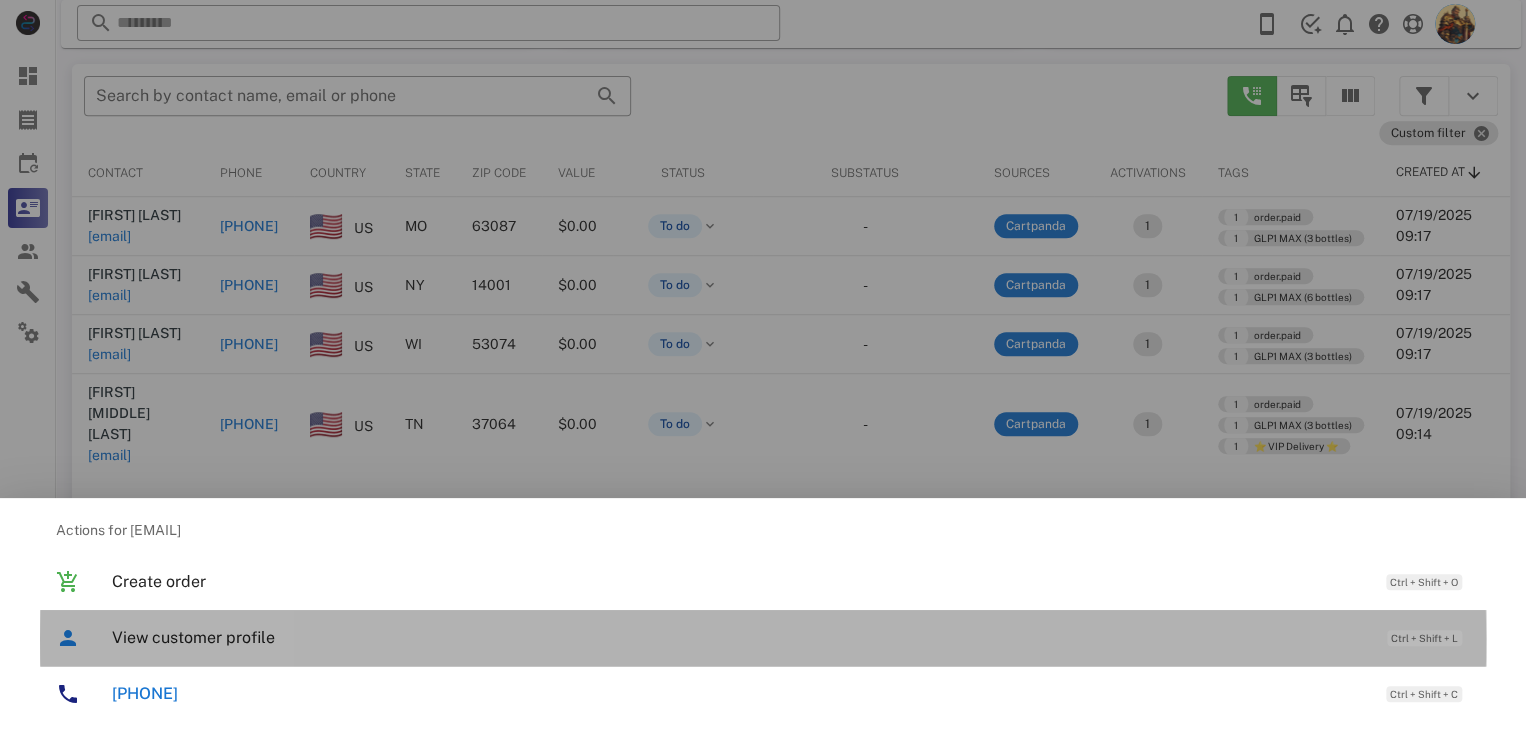 click on "View customer profile Ctrl + Shift + L" at bounding box center [791, 637] 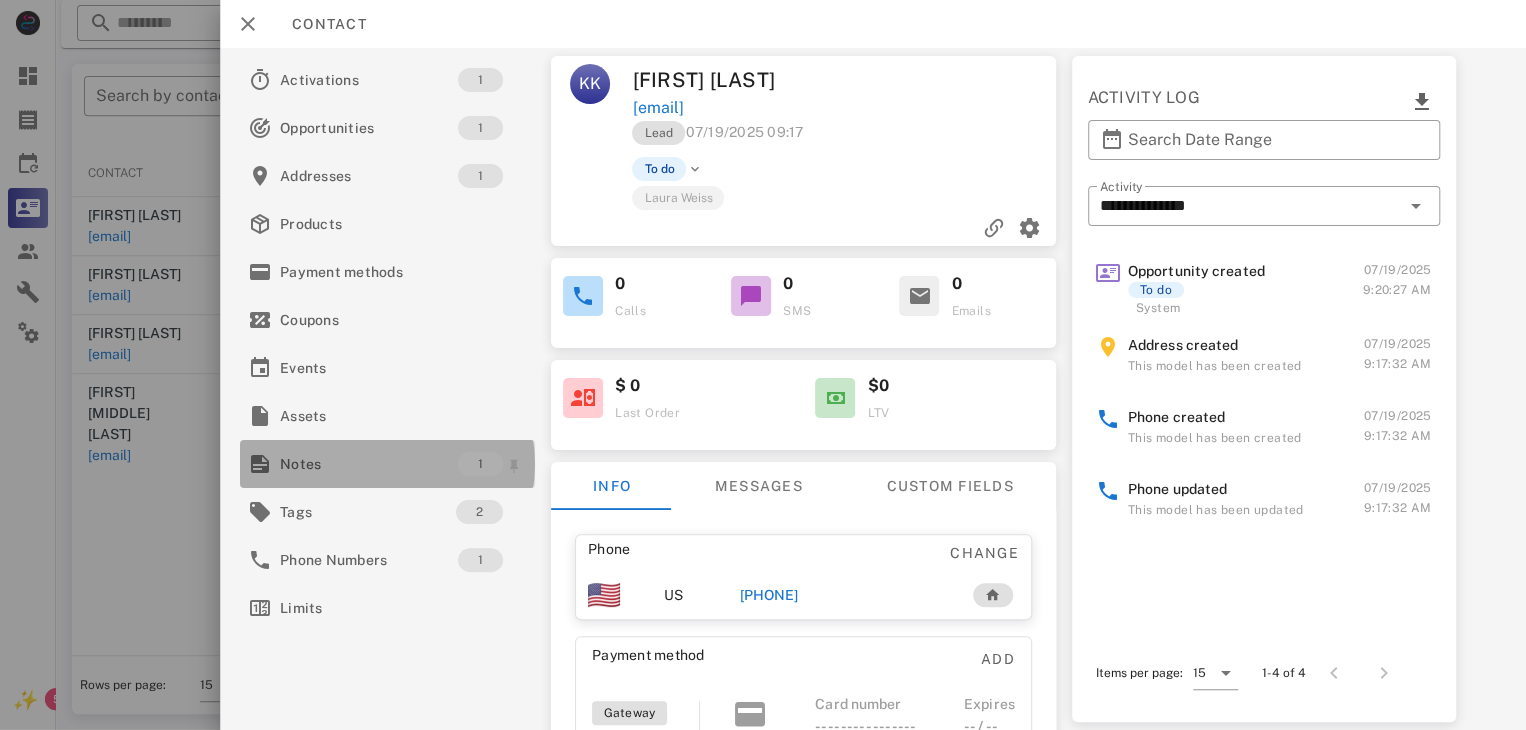 click at bounding box center (260, 464) 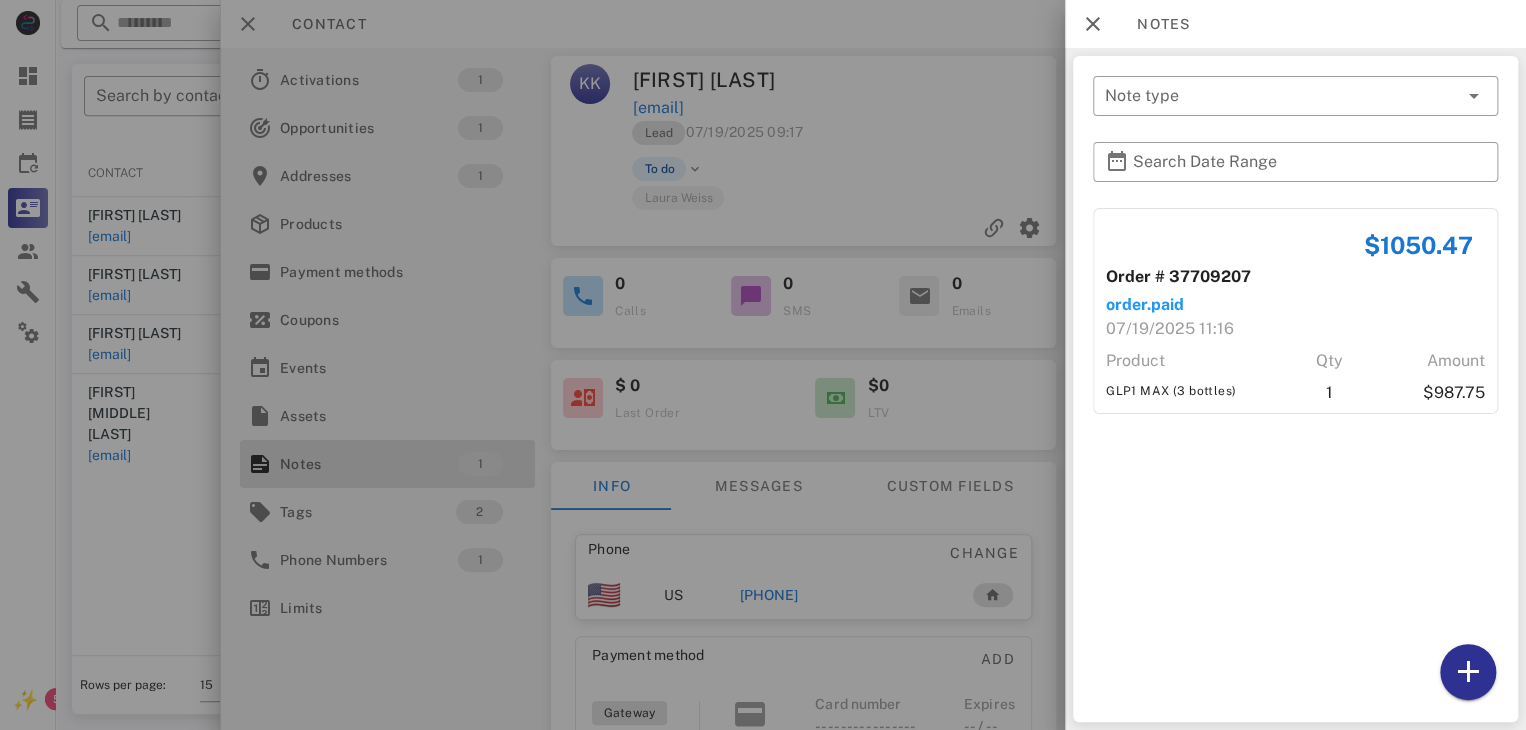 click at bounding box center [763, 365] 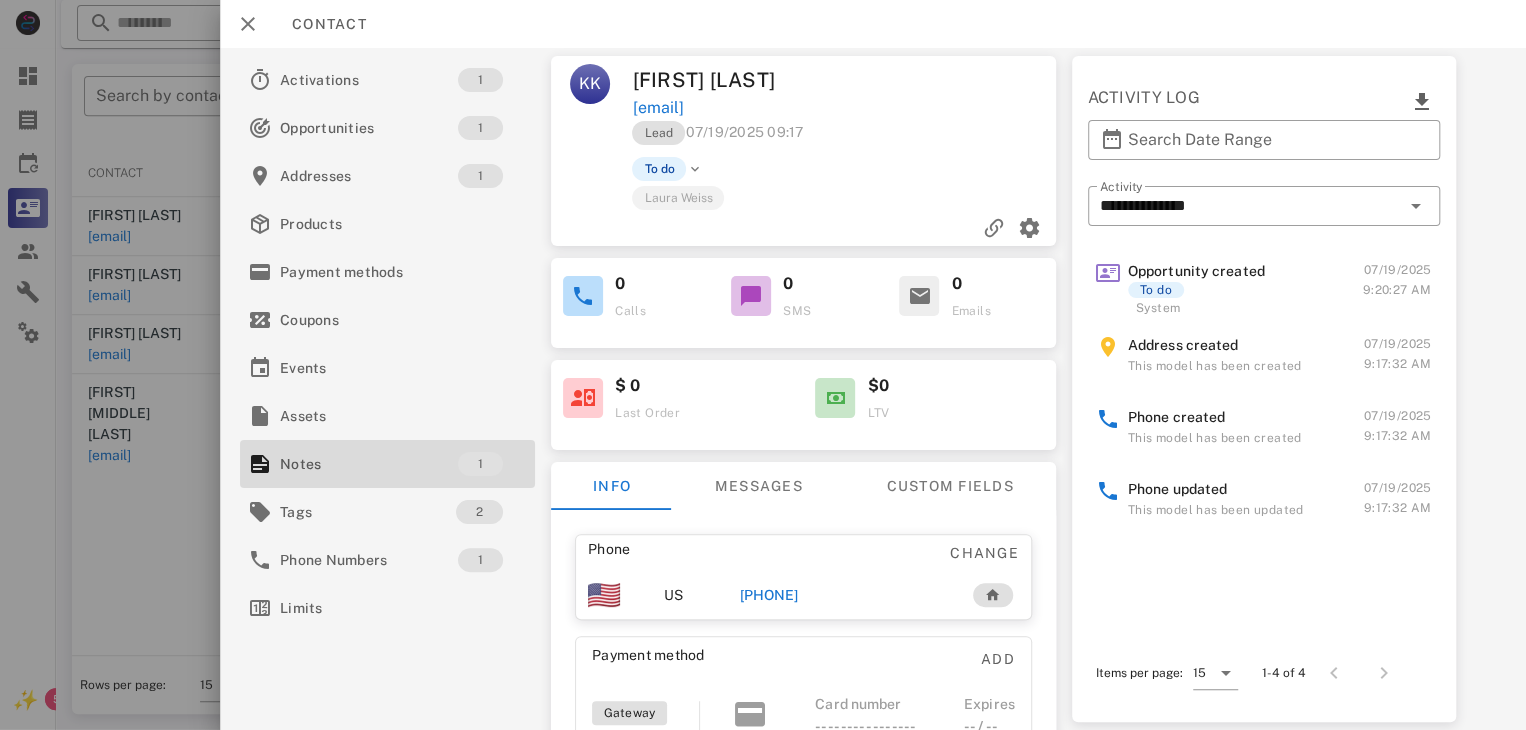 click on "[PHONE]" at bounding box center (769, 595) 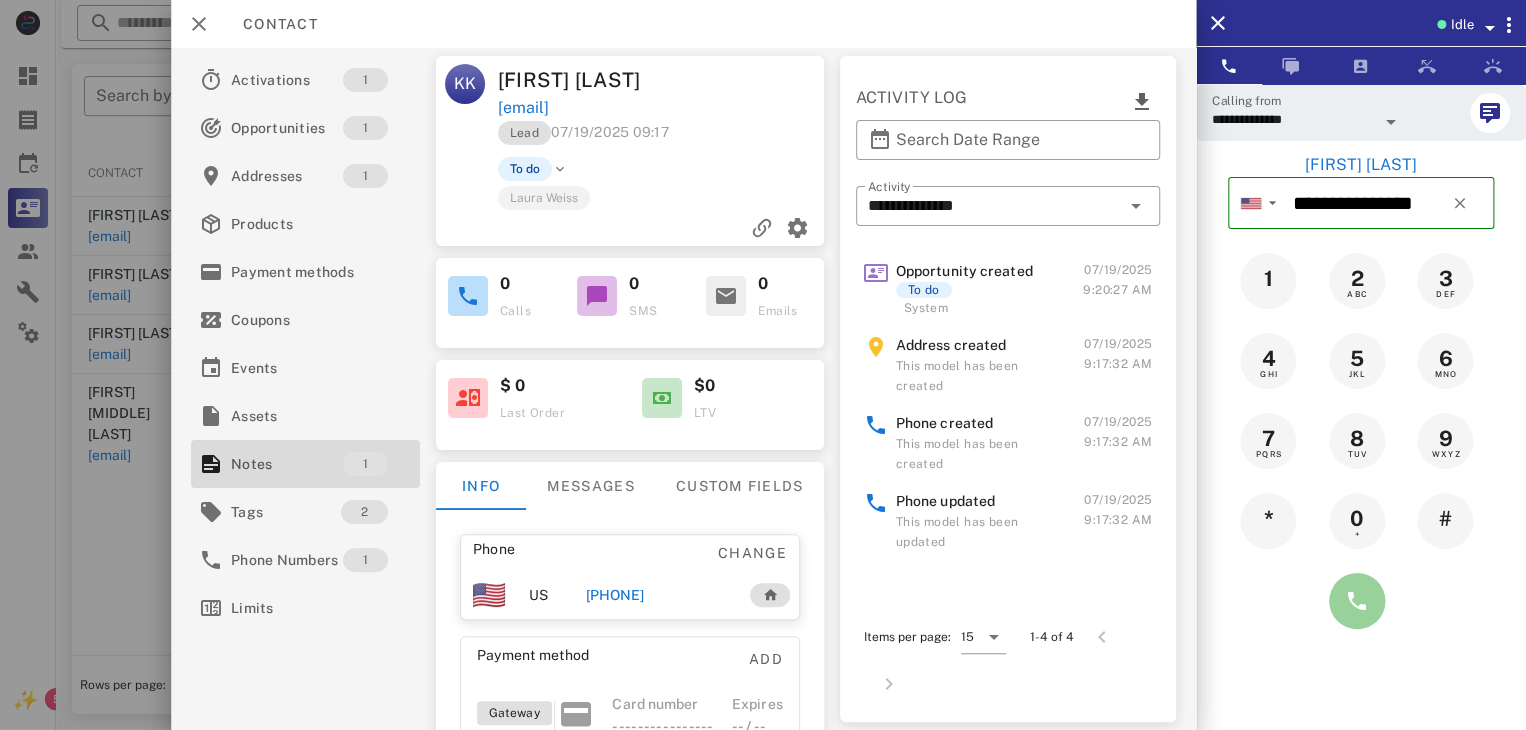 click at bounding box center [1357, 601] 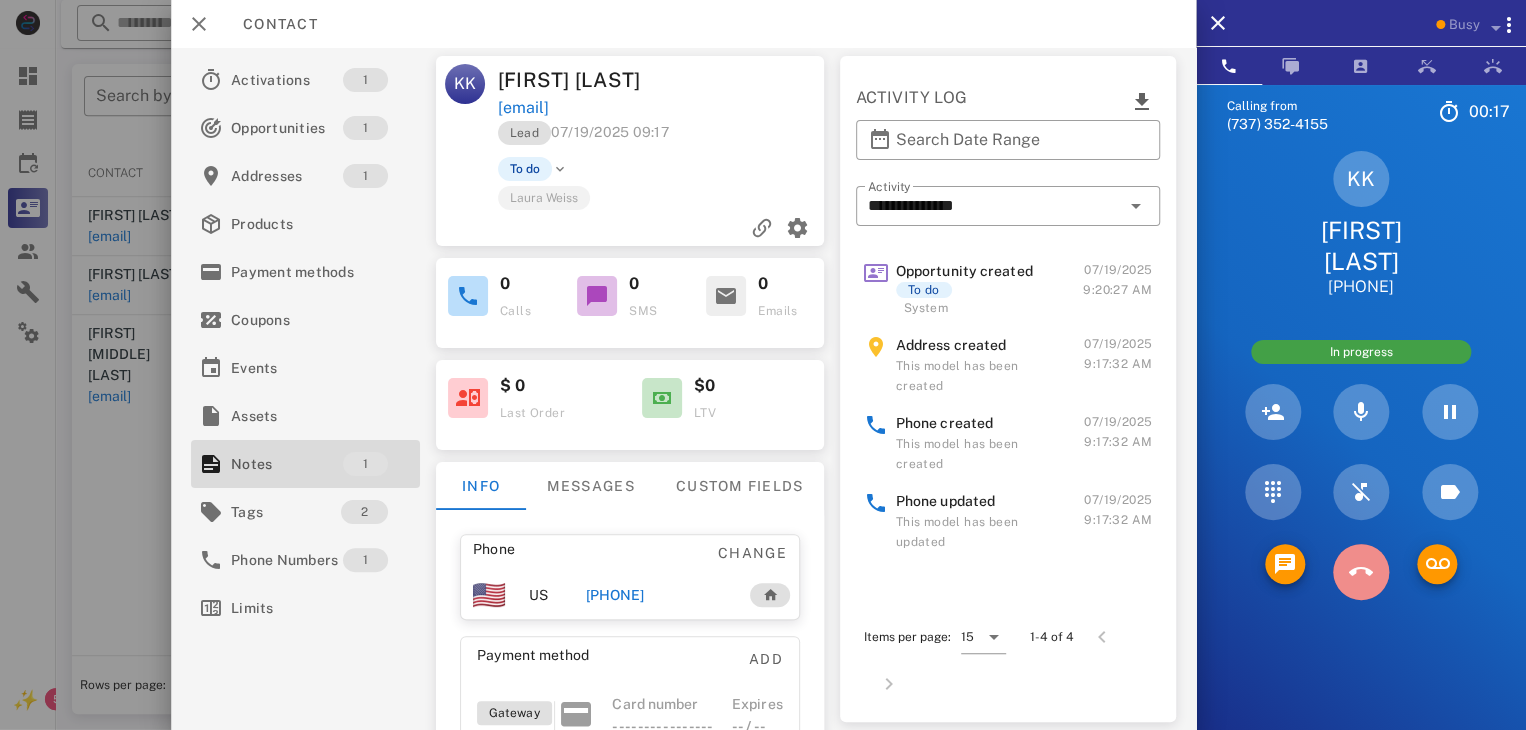 click at bounding box center (1361, 572) 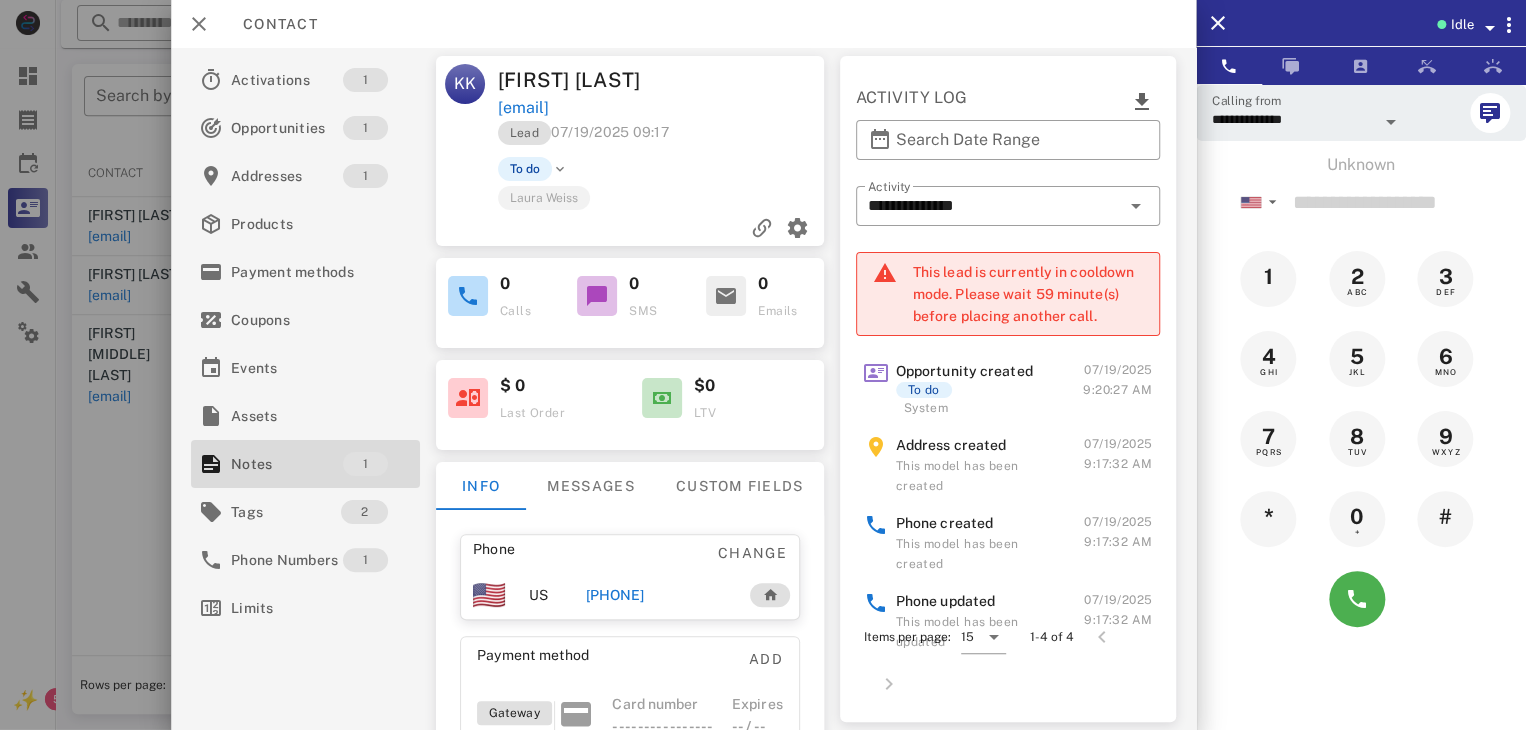 click at bounding box center (763, 365) 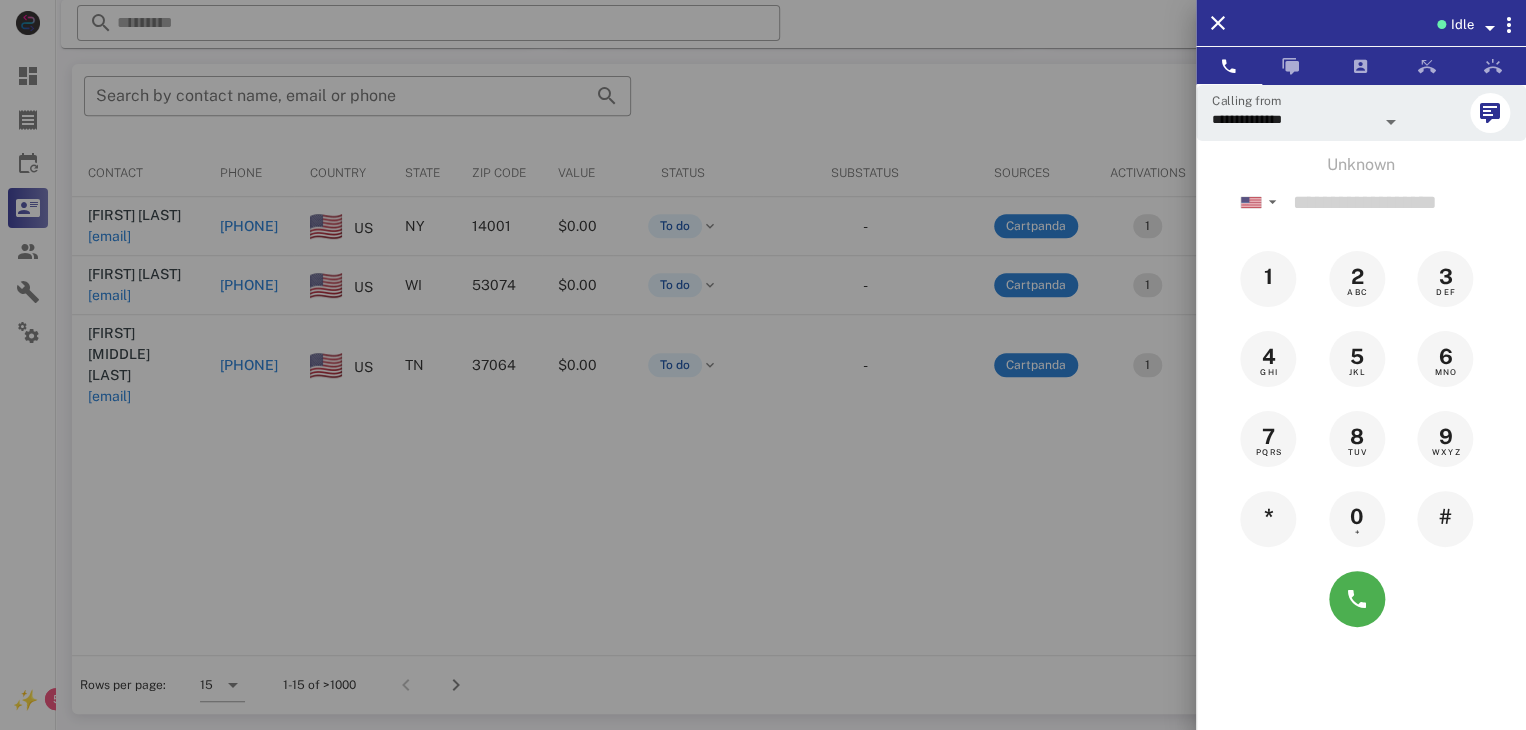 click at bounding box center [763, 365] 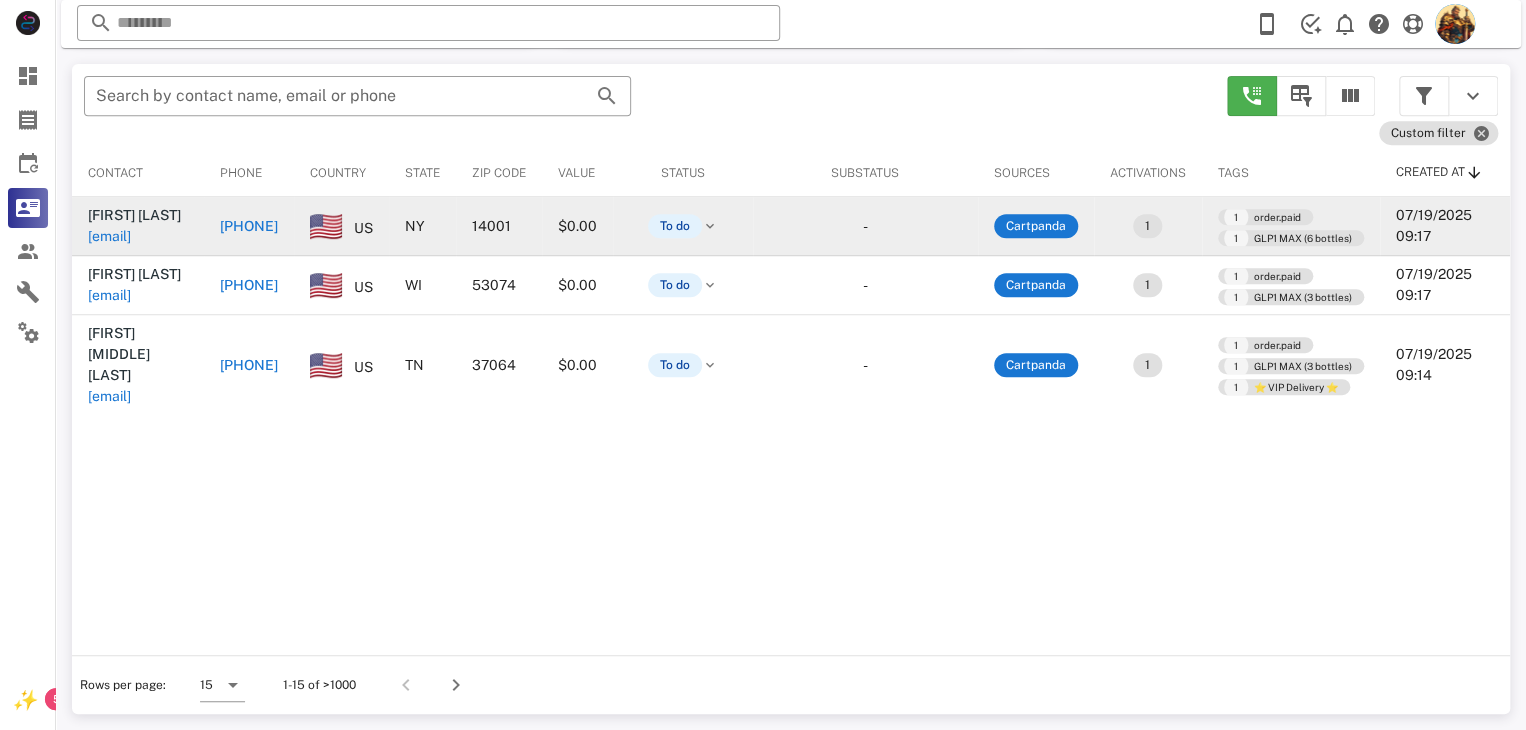 click on "[EMAIL]" at bounding box center [109, 236] 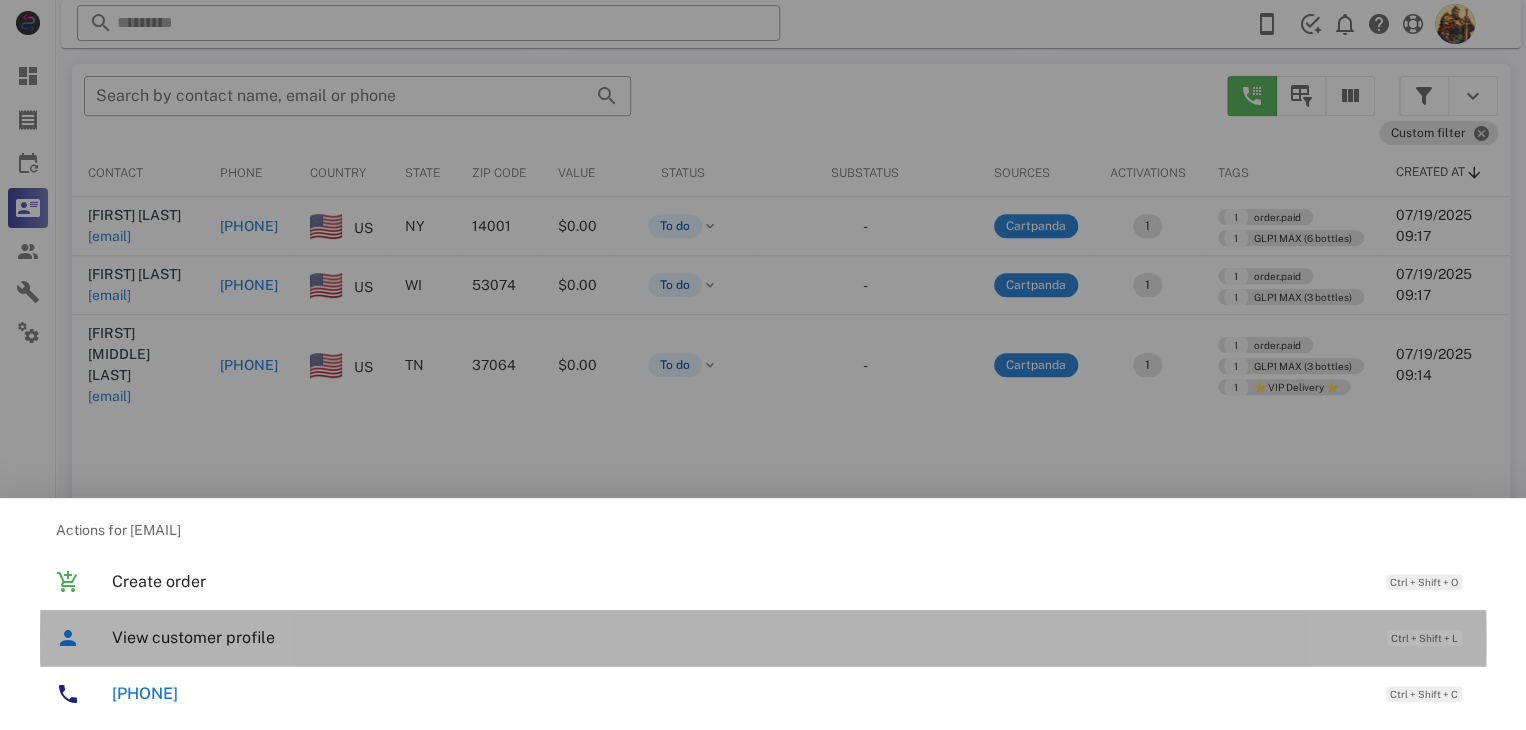 click on "View customer profile" at bounding box center (739, 637) 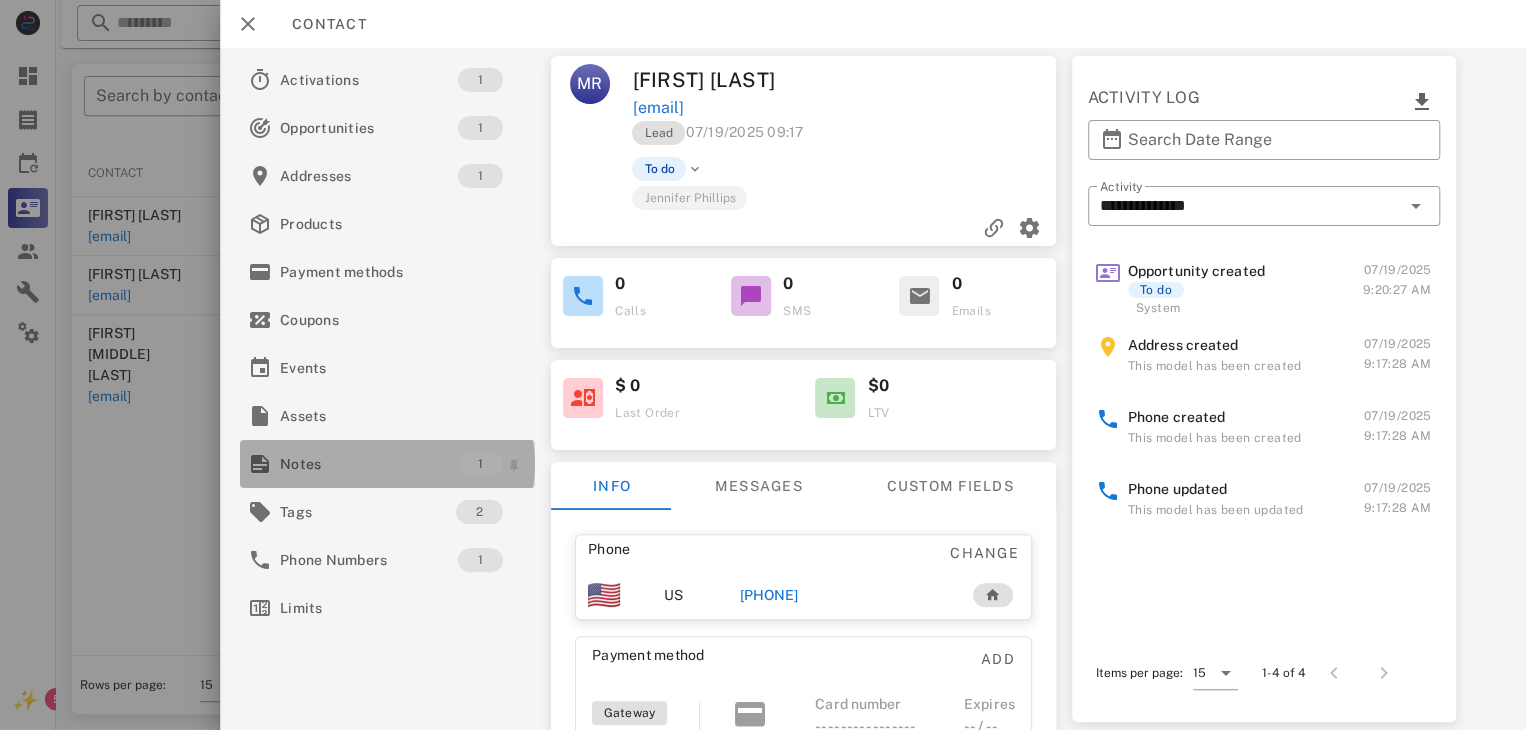 click on "Notes" at bounding box center [369, 464] 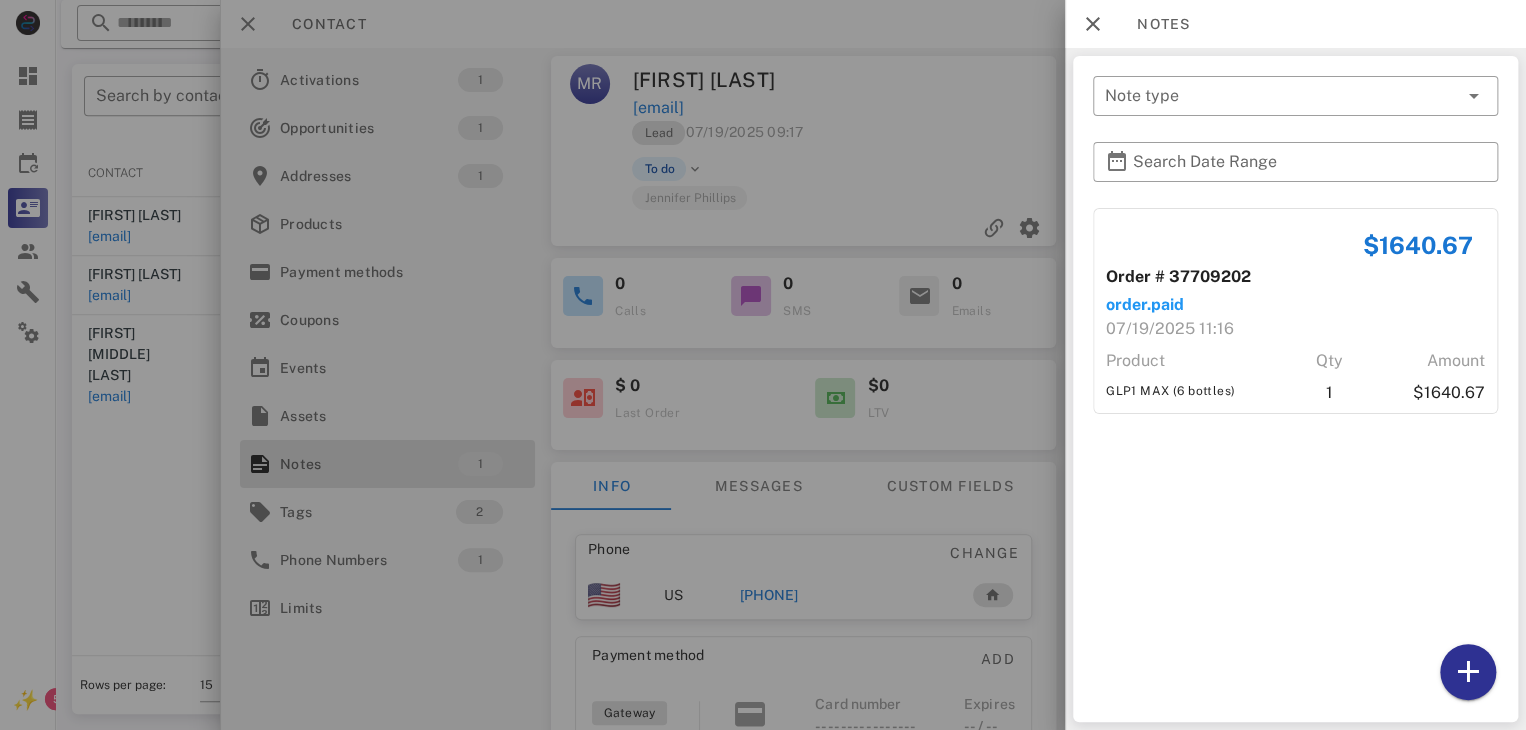 click at bounding box center [763, 365] 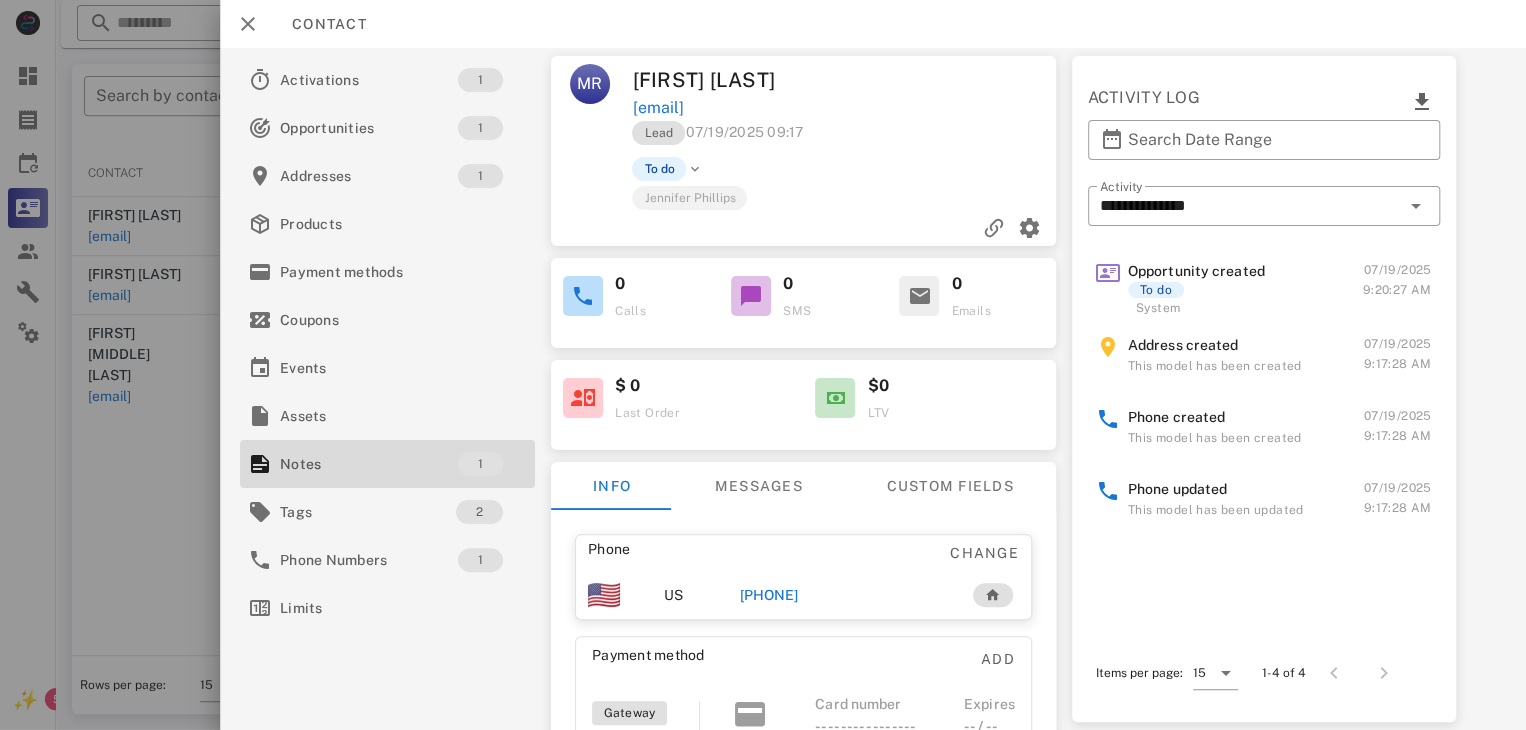 click on "[PHONE]" at bounding box center [769, 595] 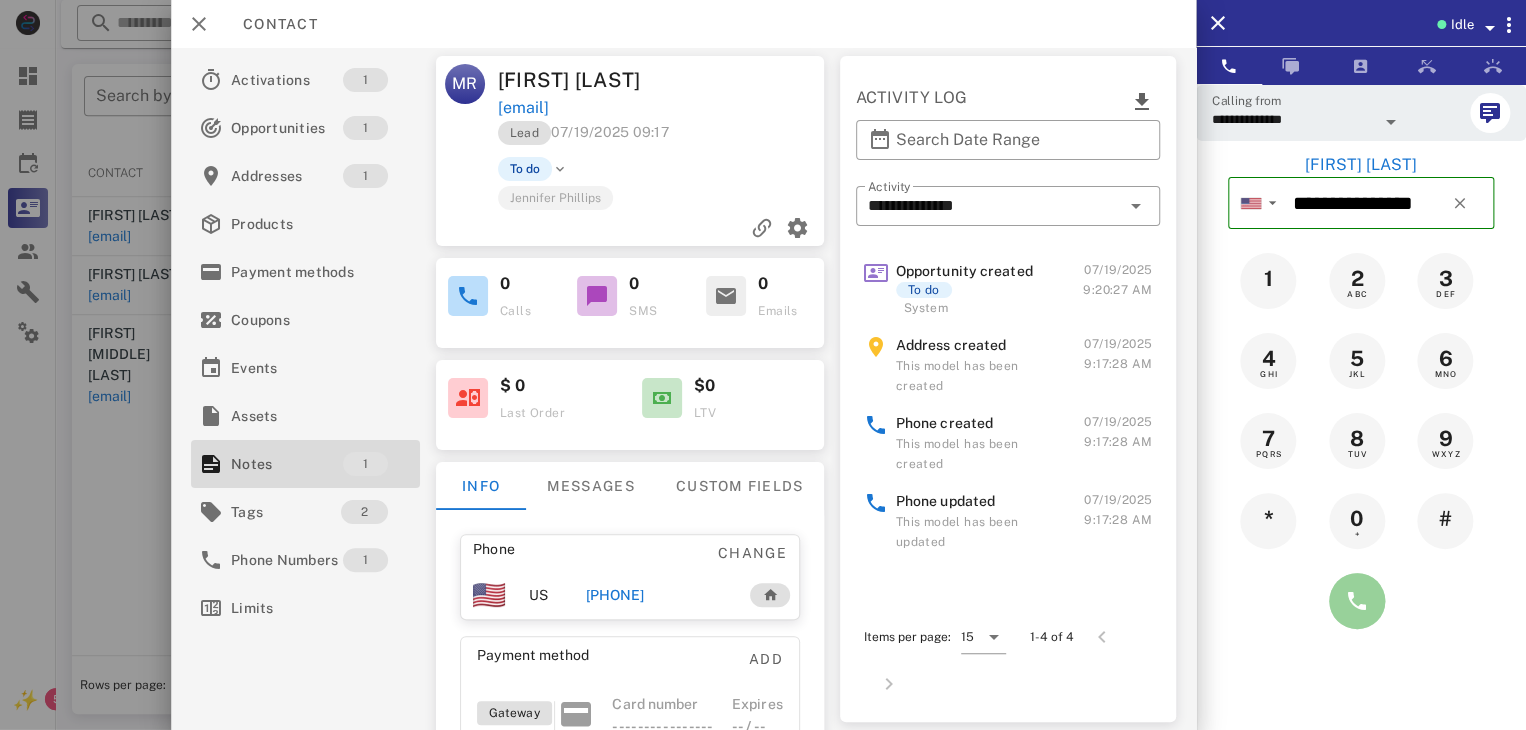 click at bounding box center [1357, 601] 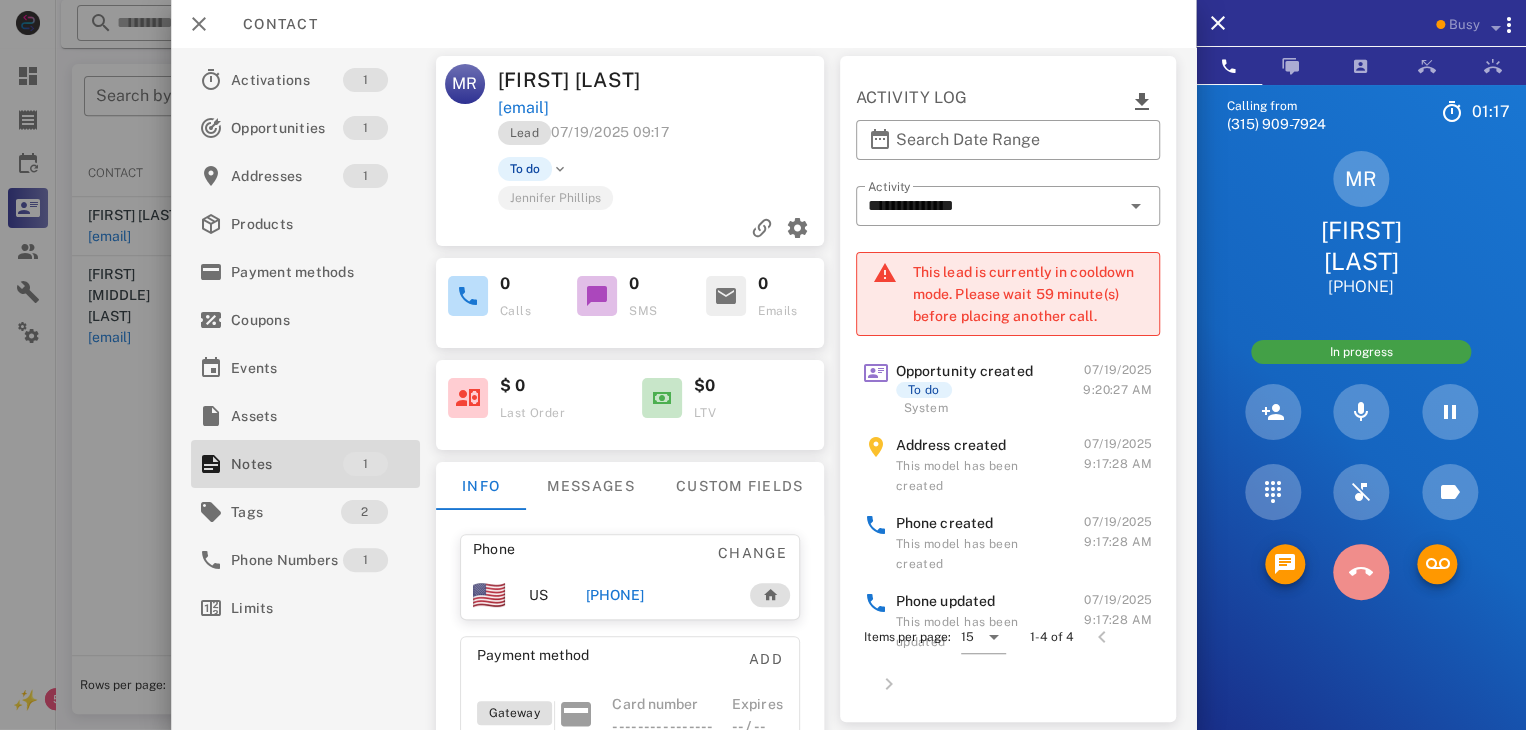 drag, startPoint x: 1349, startPoint y: 580, endPoint x: 1369, endPoint y: 569, distance: 22.825424 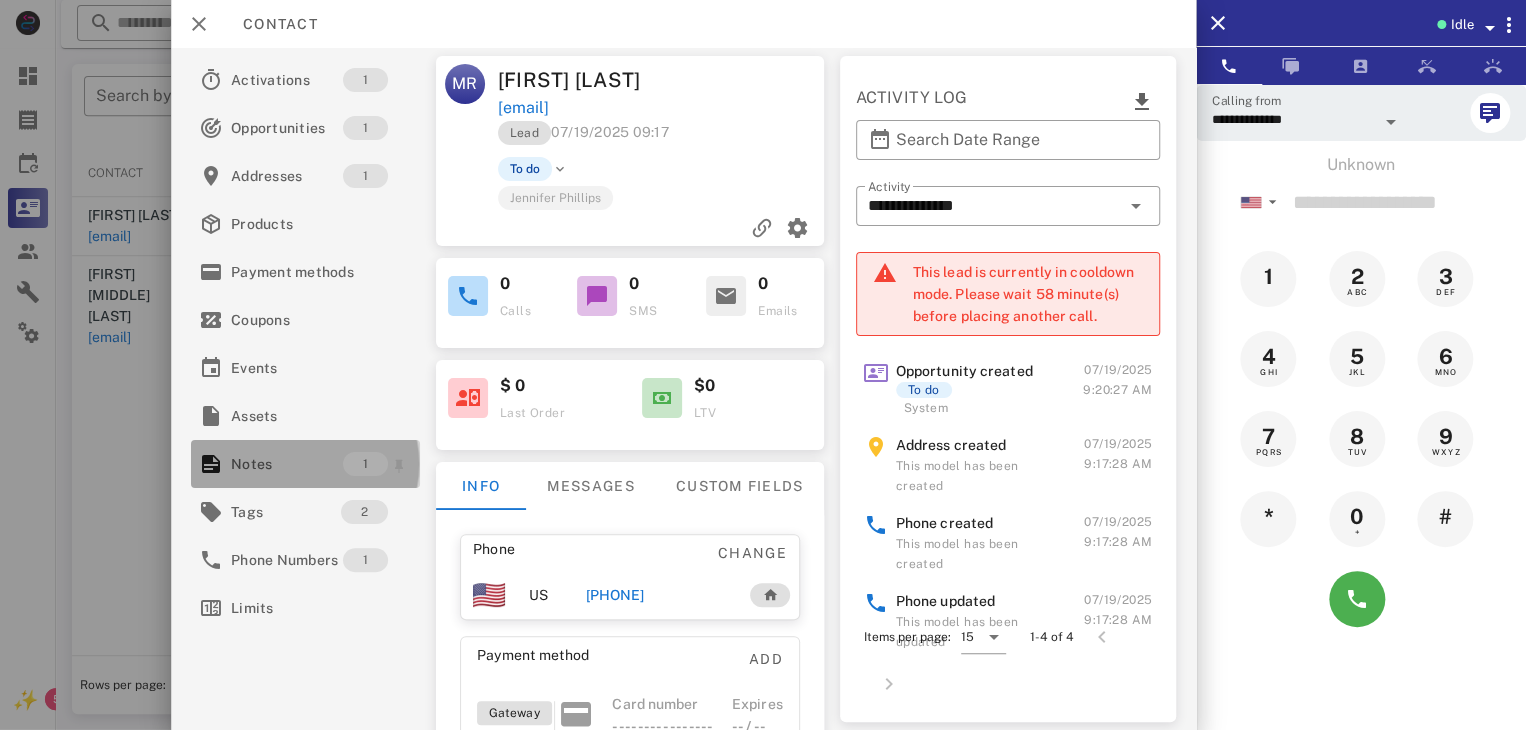 click on "Notes" at bounding box center [287, 464] 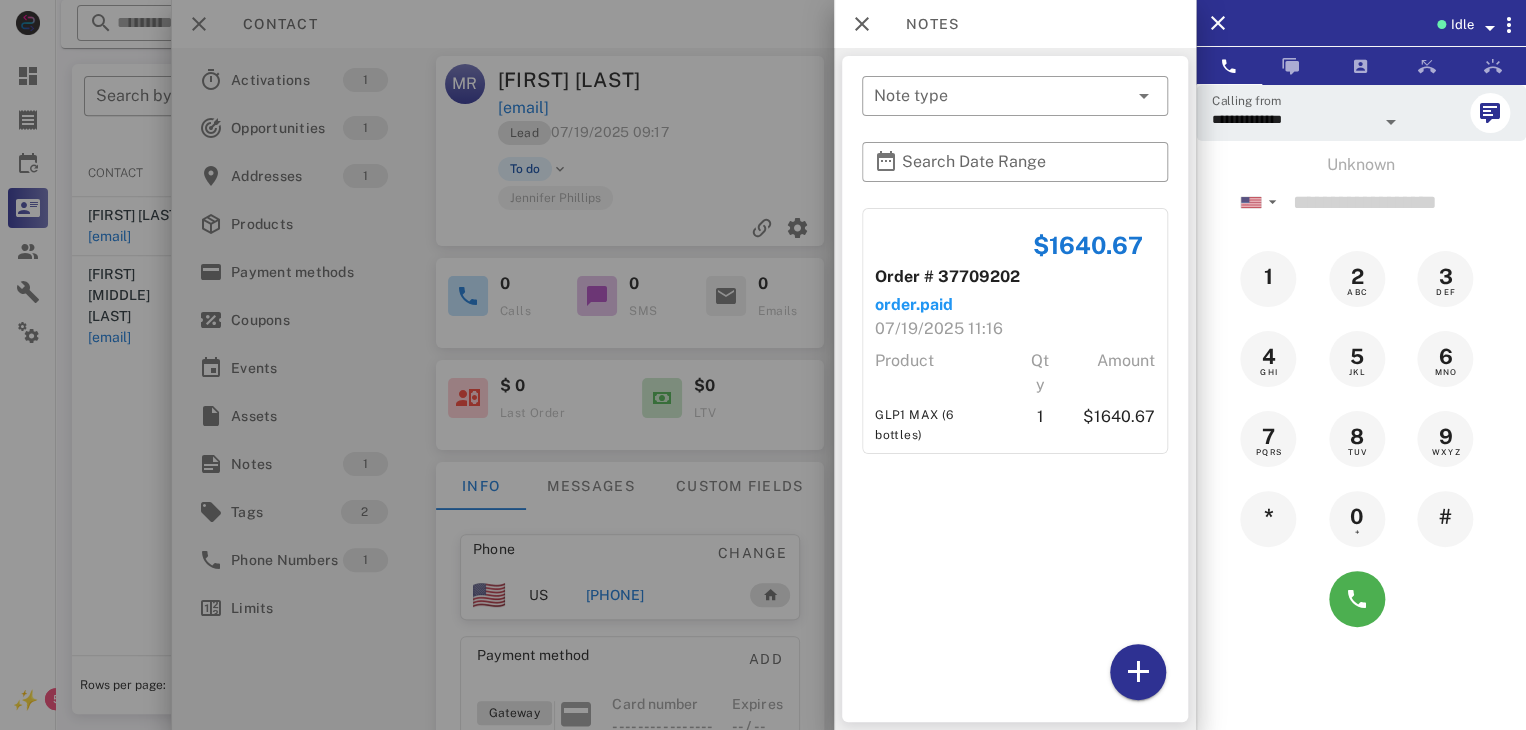 click at bounding box center (1361, 599) 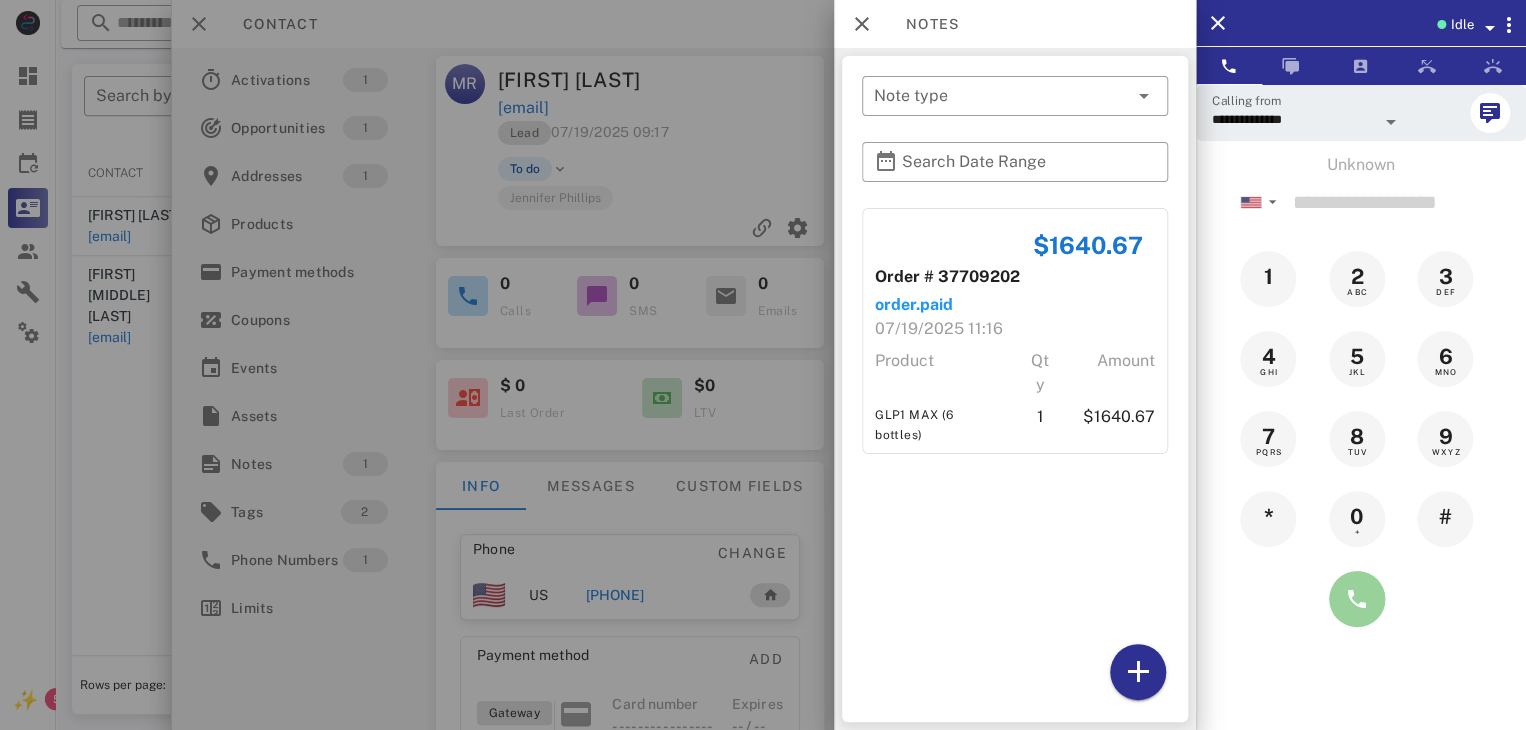 click at bounding box center [1357, 599] 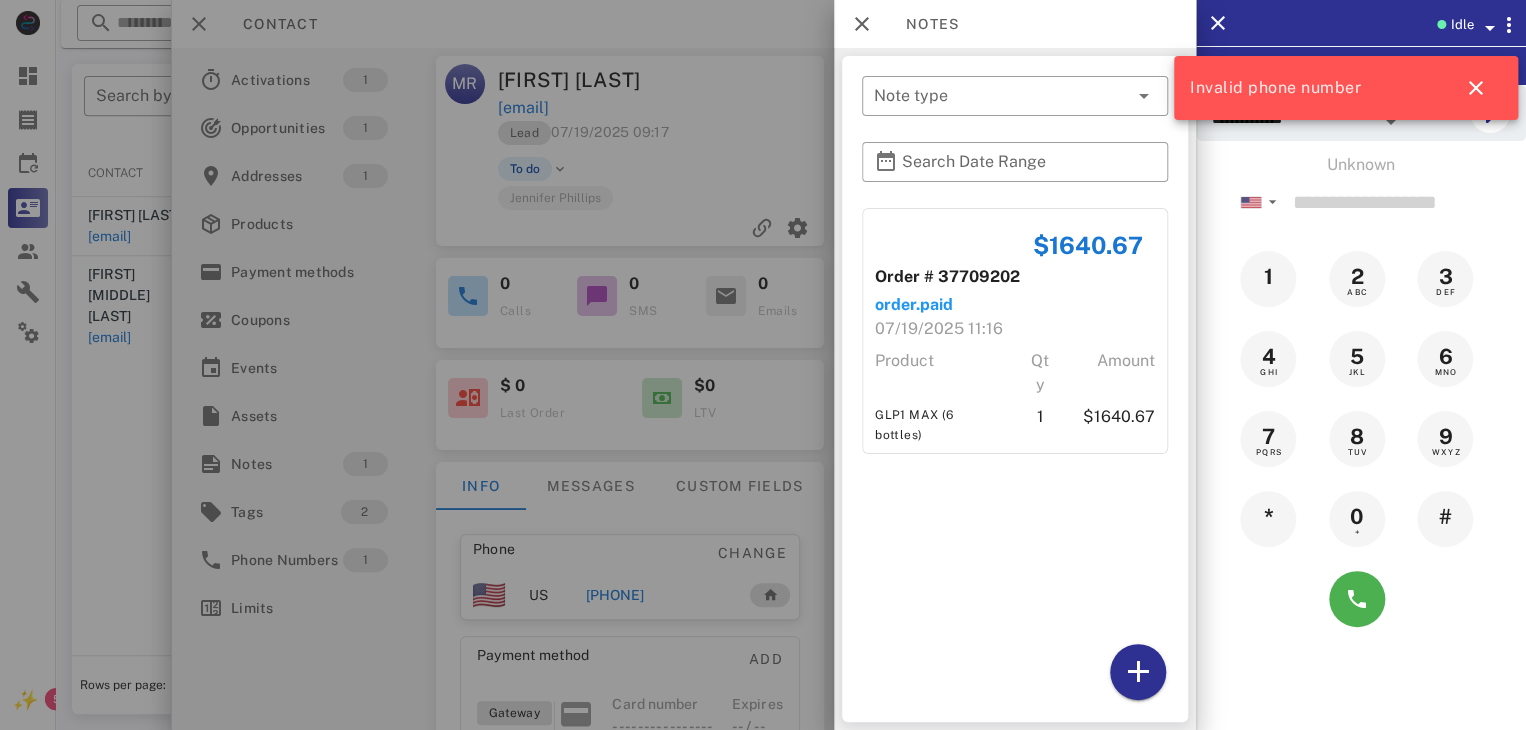 click at bounding box center (763, 365) 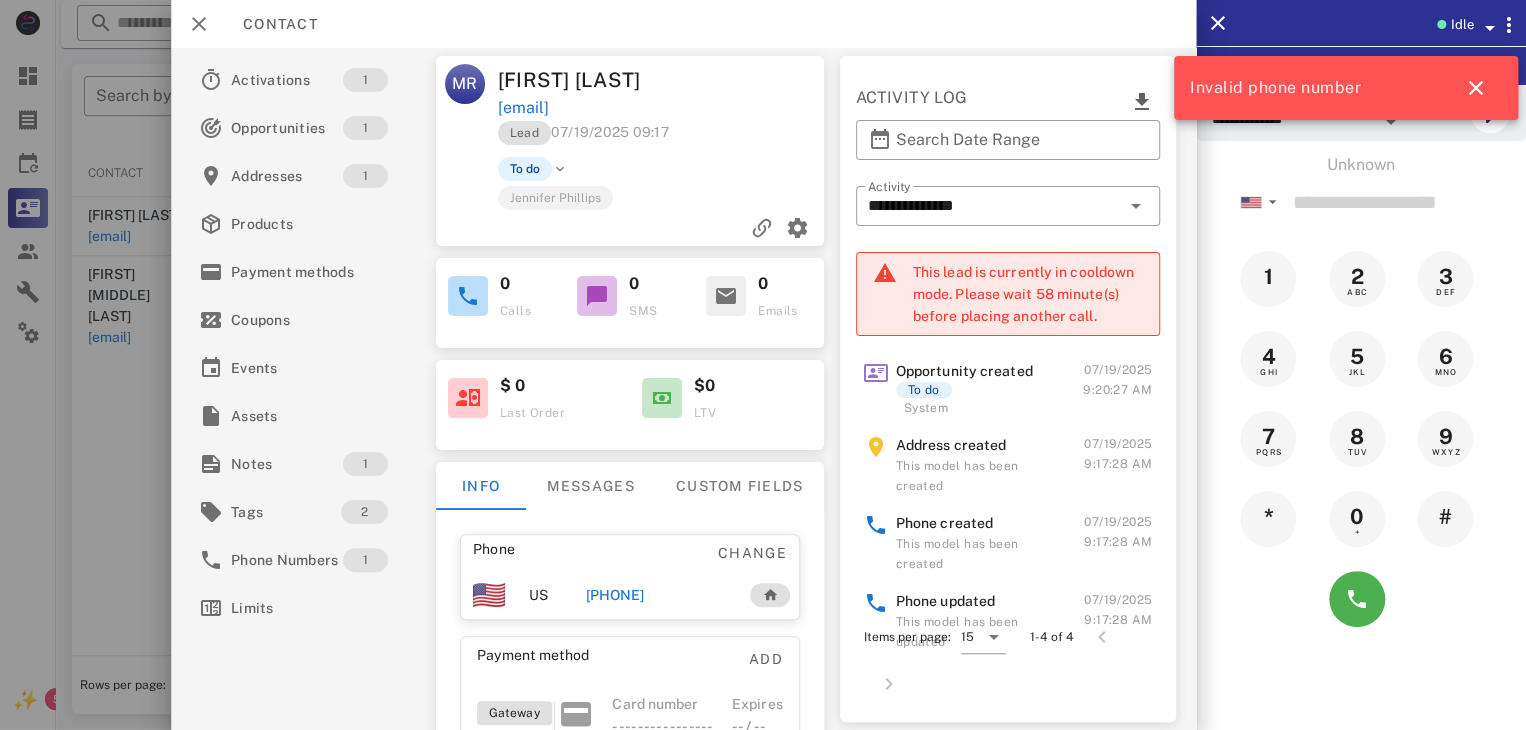 click on "[PHONE]" at bounding box center (614, 595) 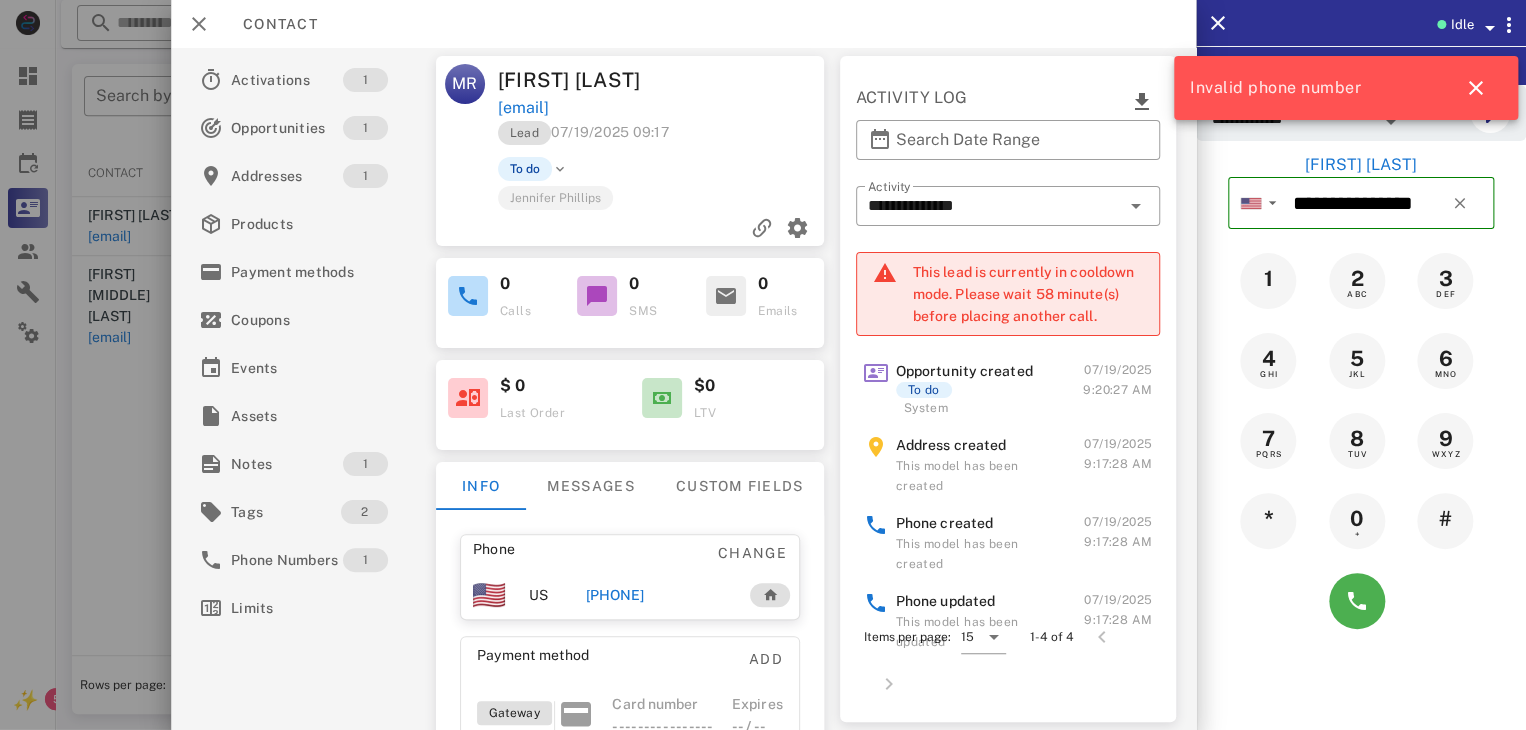 drag, startPoint x: 644, startPoint y: 589, endPoint x: 1253, endPoint y: 574, distance: 609.1847 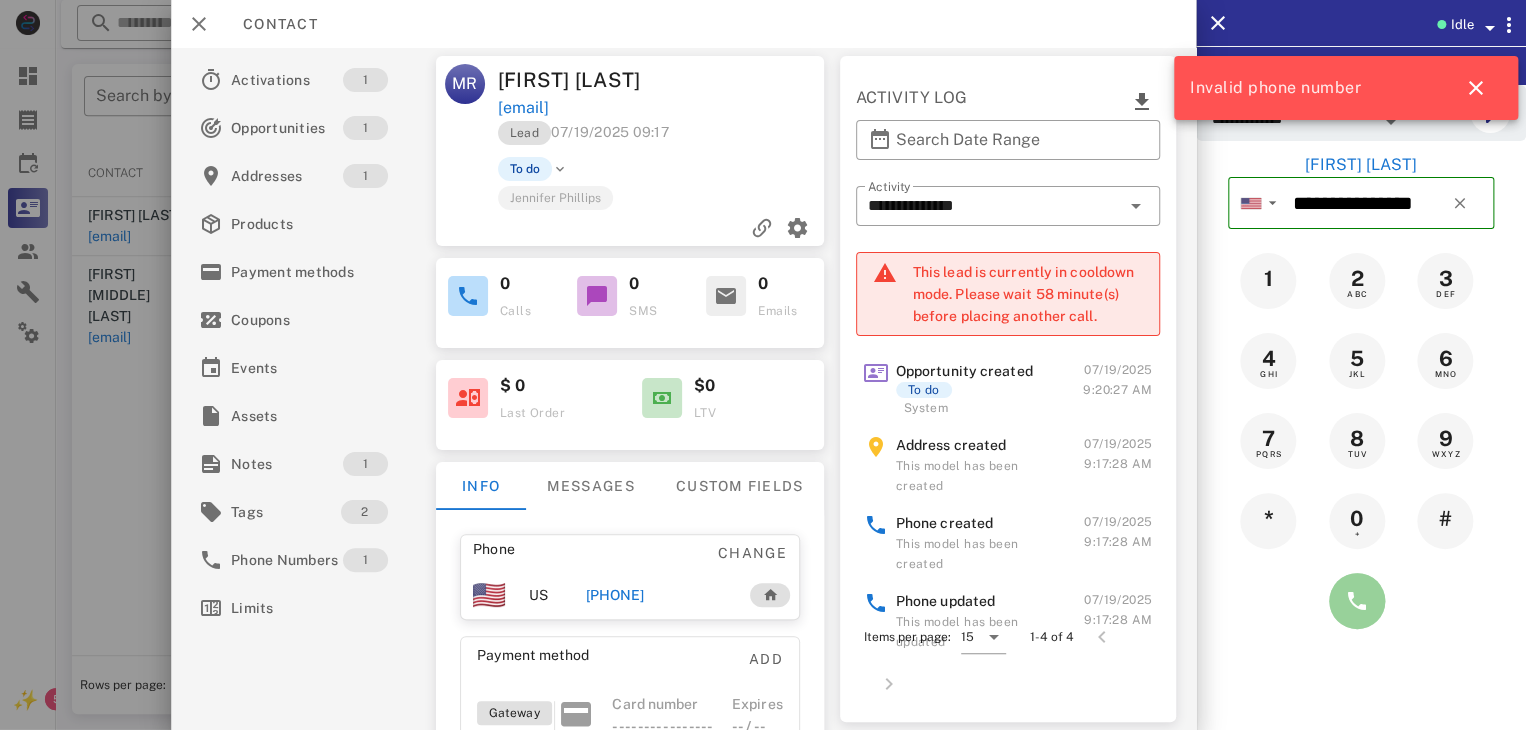 click at bounding box center [1357, 601] 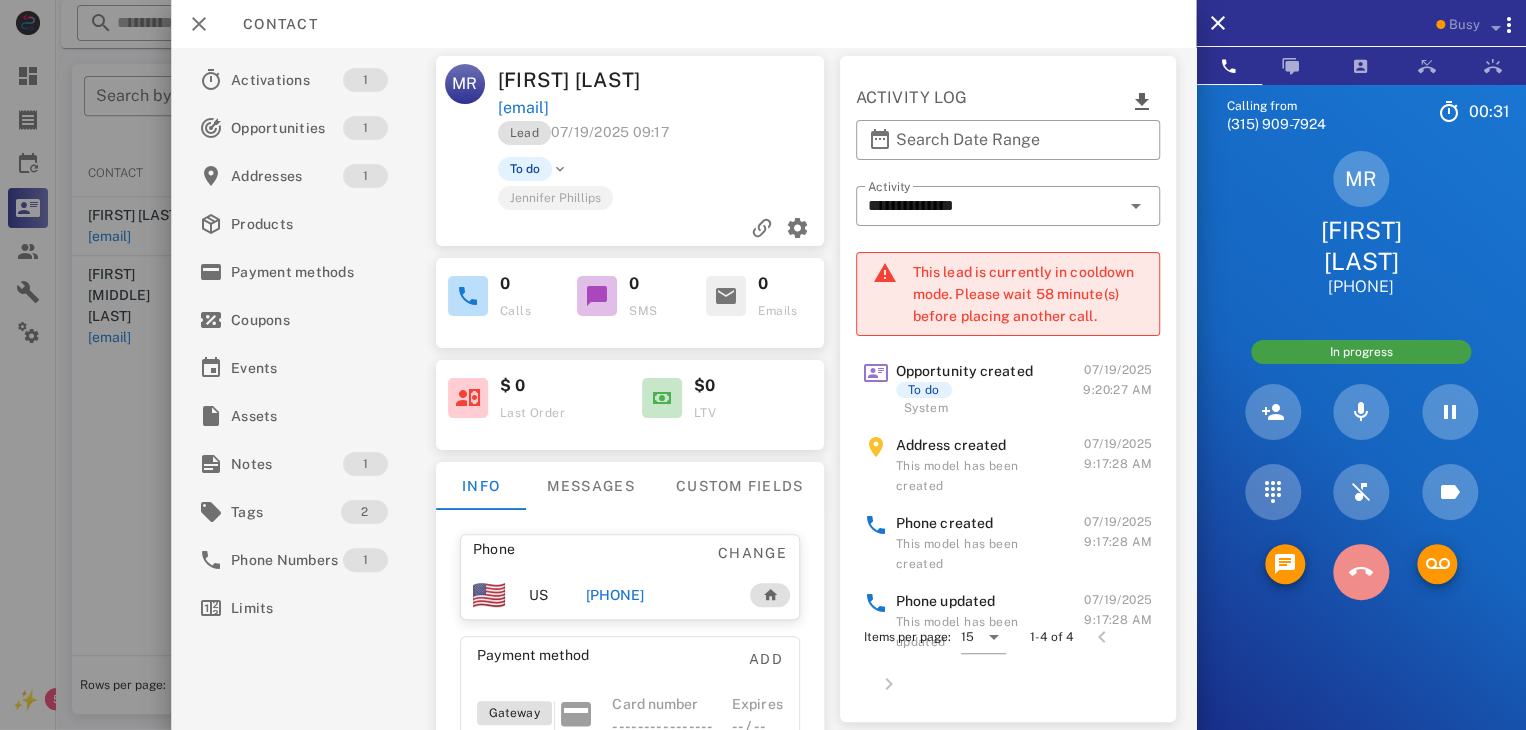 click at bounding box center (1361, 572) 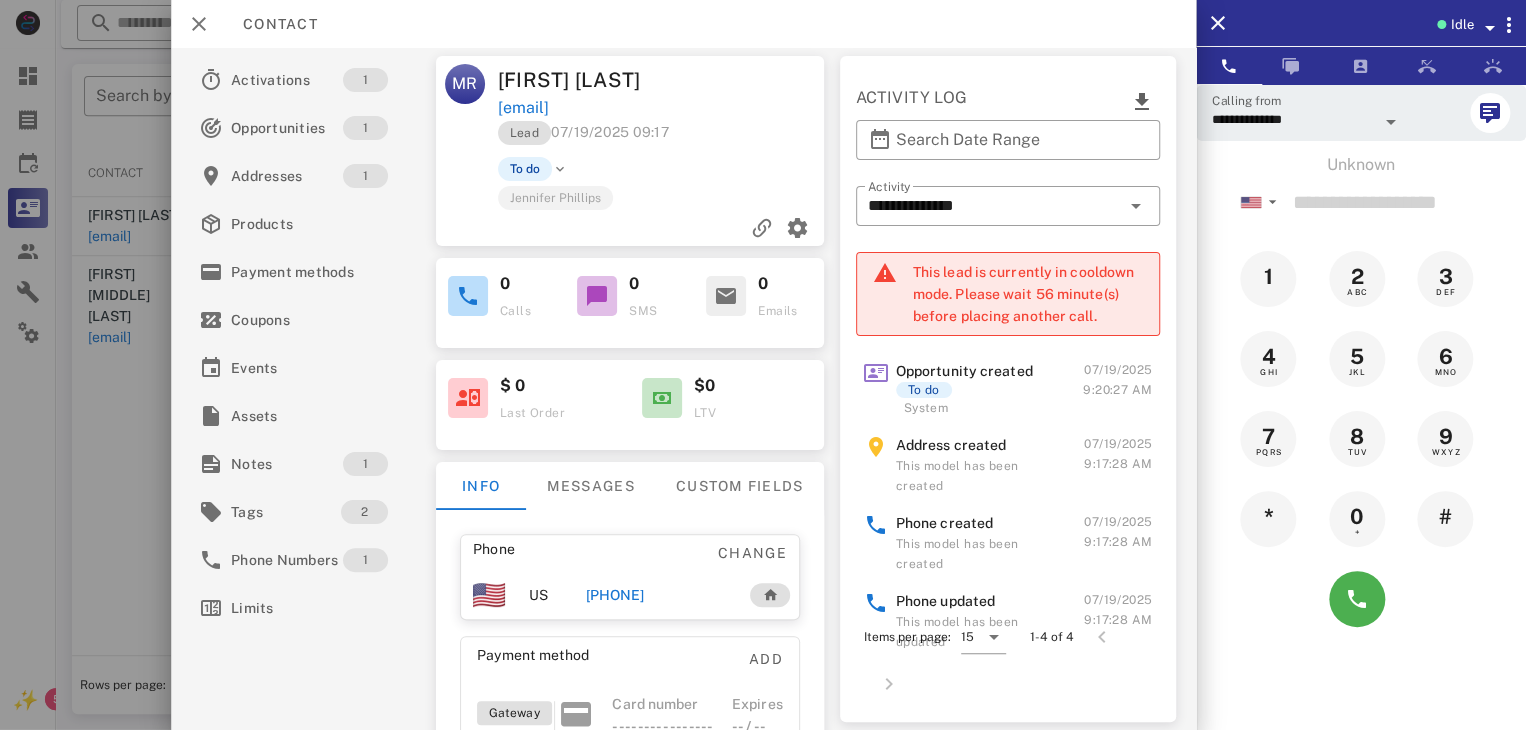 click at bounding box center (763, 365) 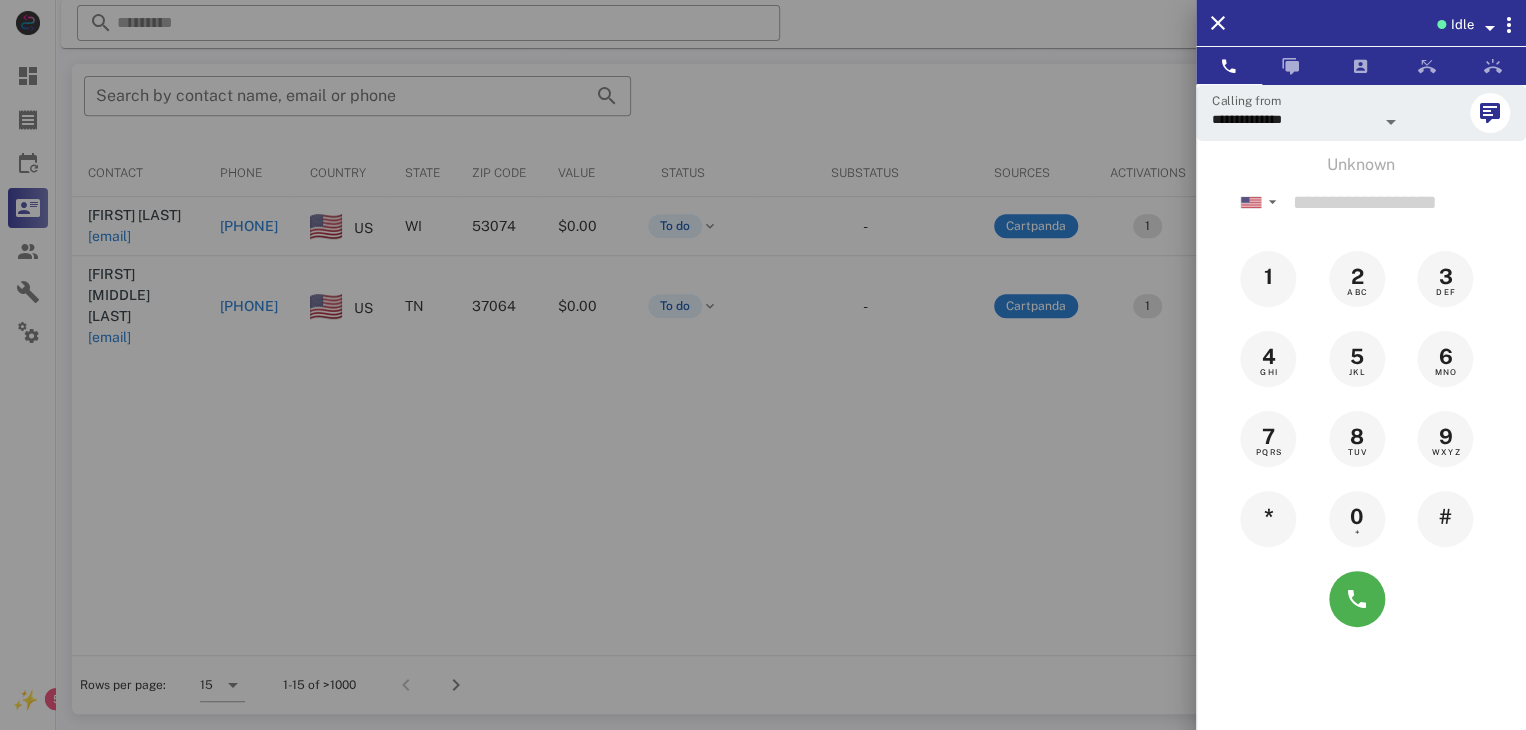click at bounding box center [763, 365] 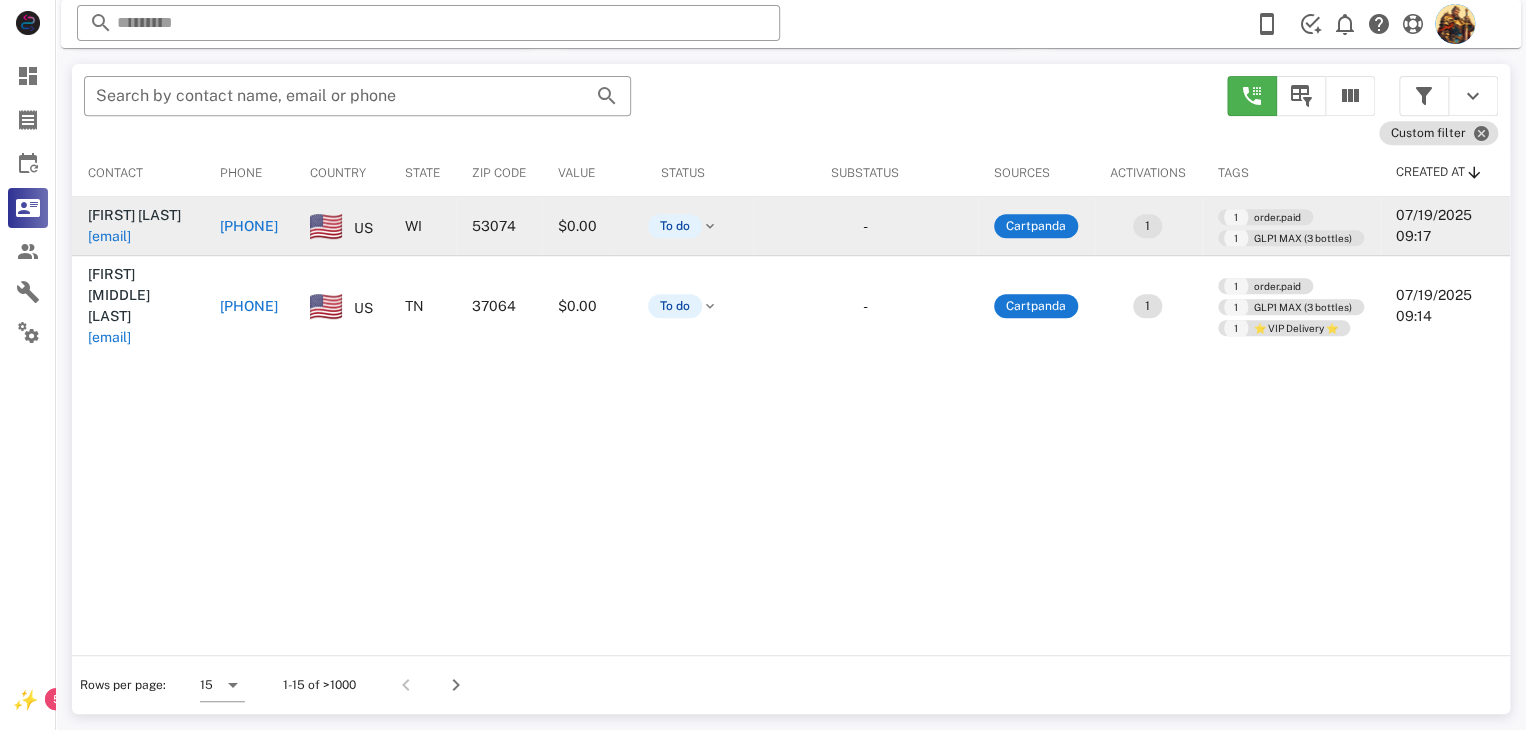 click on "[EMAIL]" at bounding box center (109, 236) 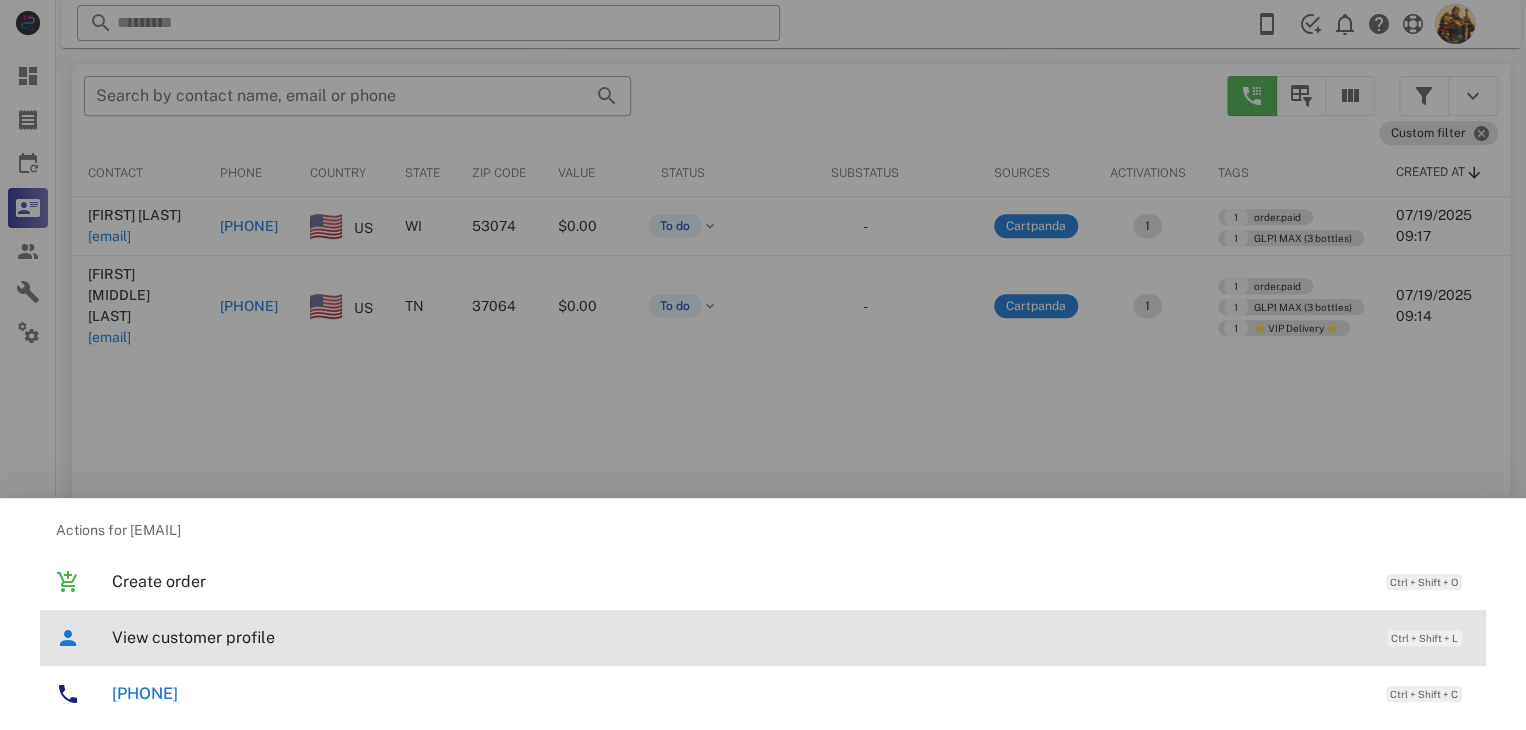 click on "View customer profile" at bounding box center (739, 637) 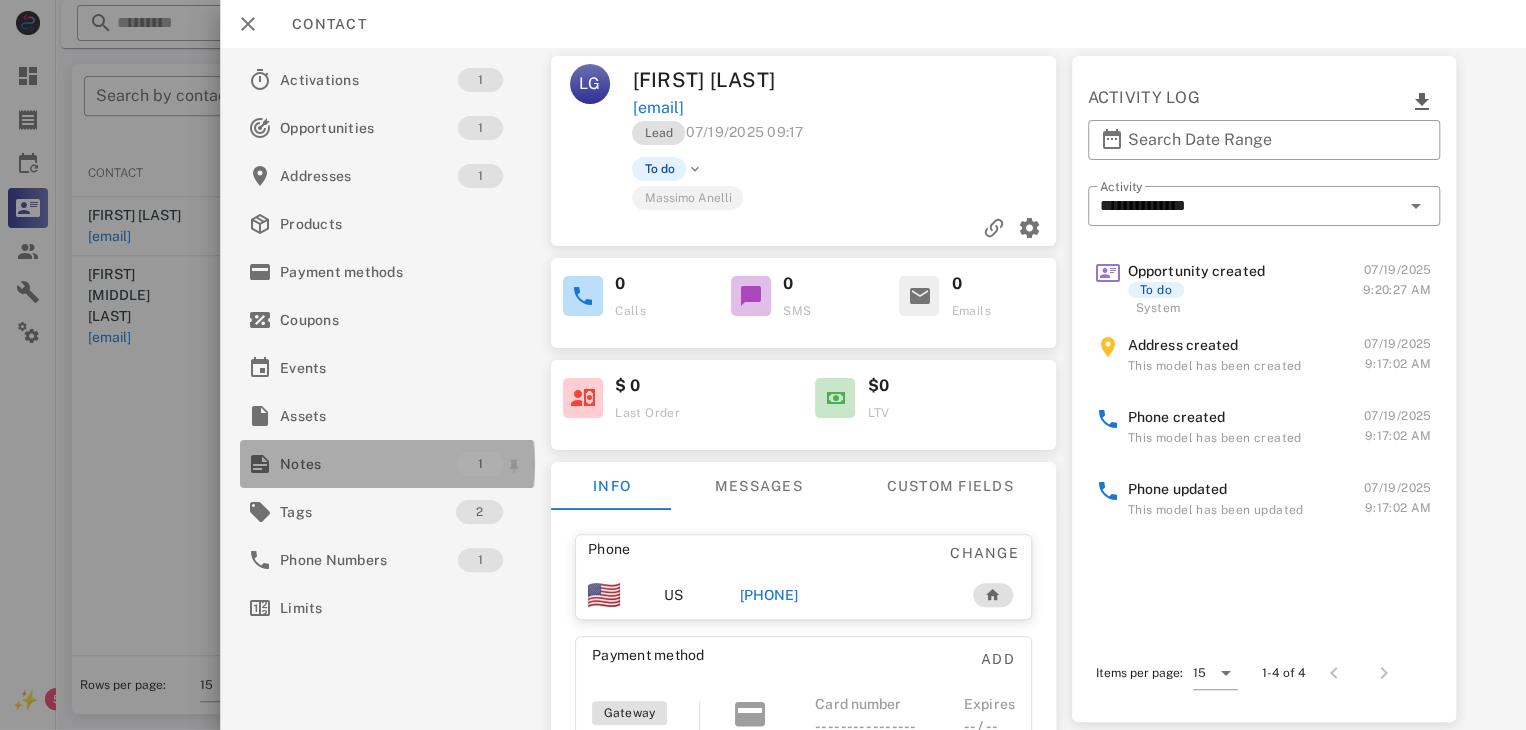 click on "Notes  1" at bounding box center (387, 464) 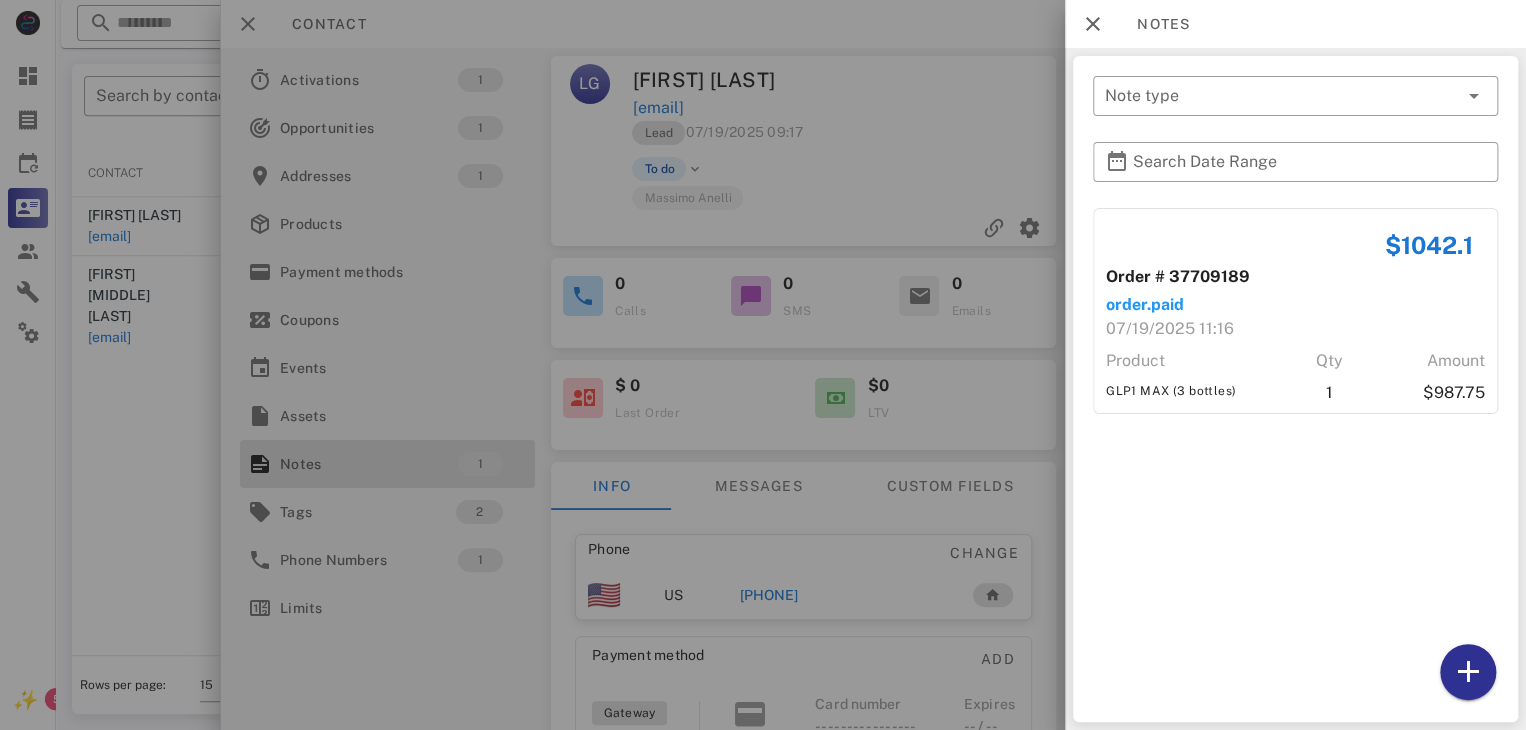 click at bounding box center [763, 365] 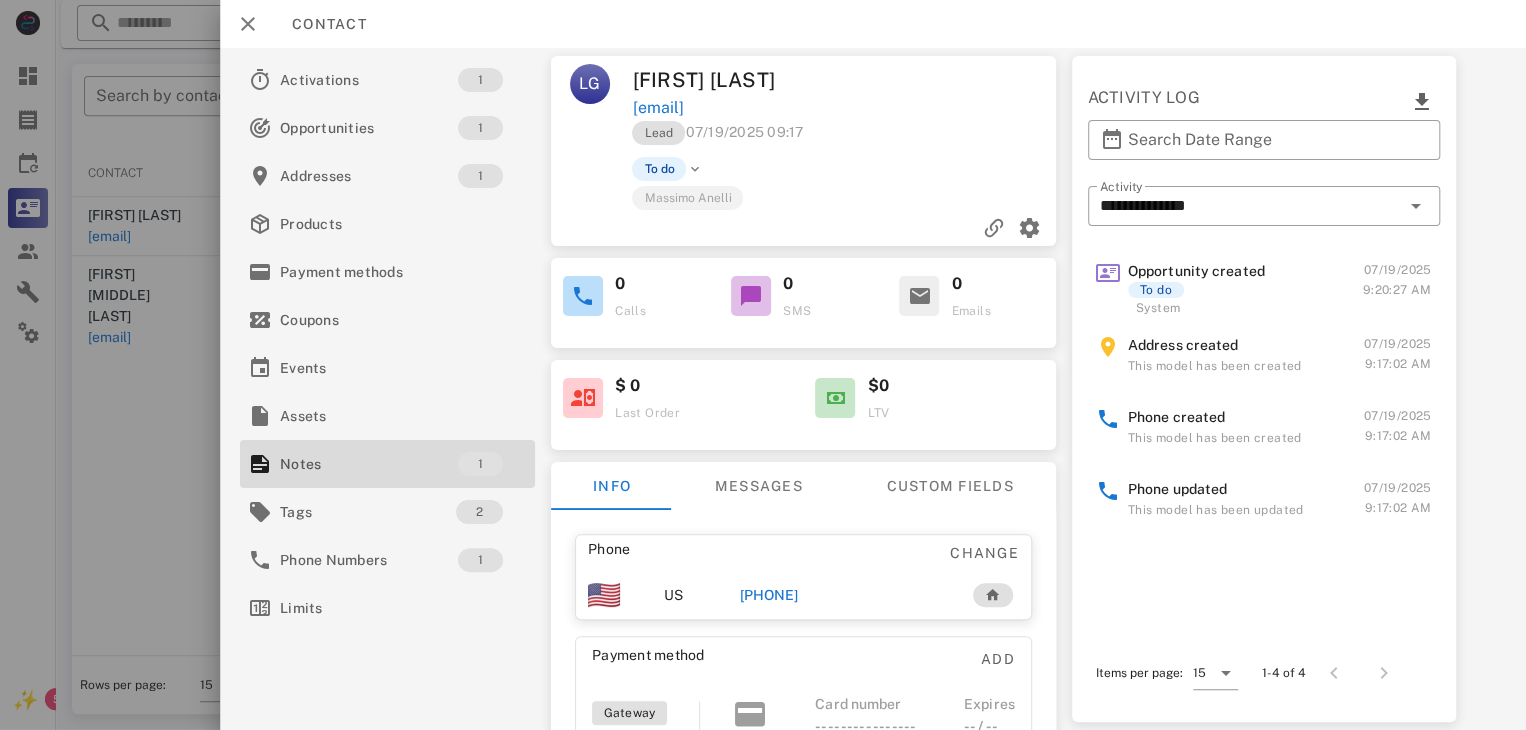 click on "[PHONE]" at bounding box center (769, 595) 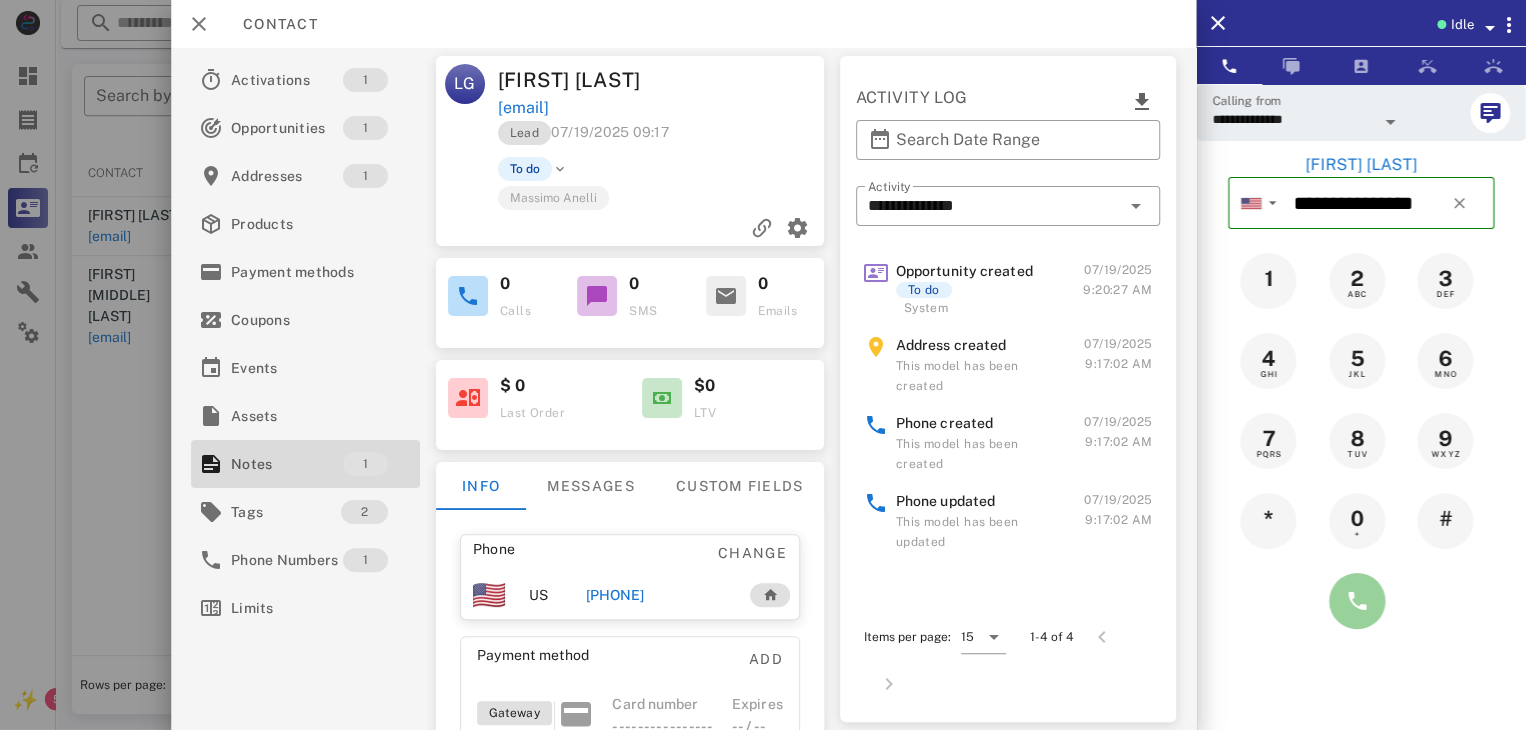 click at bounding box center (1357, 601) 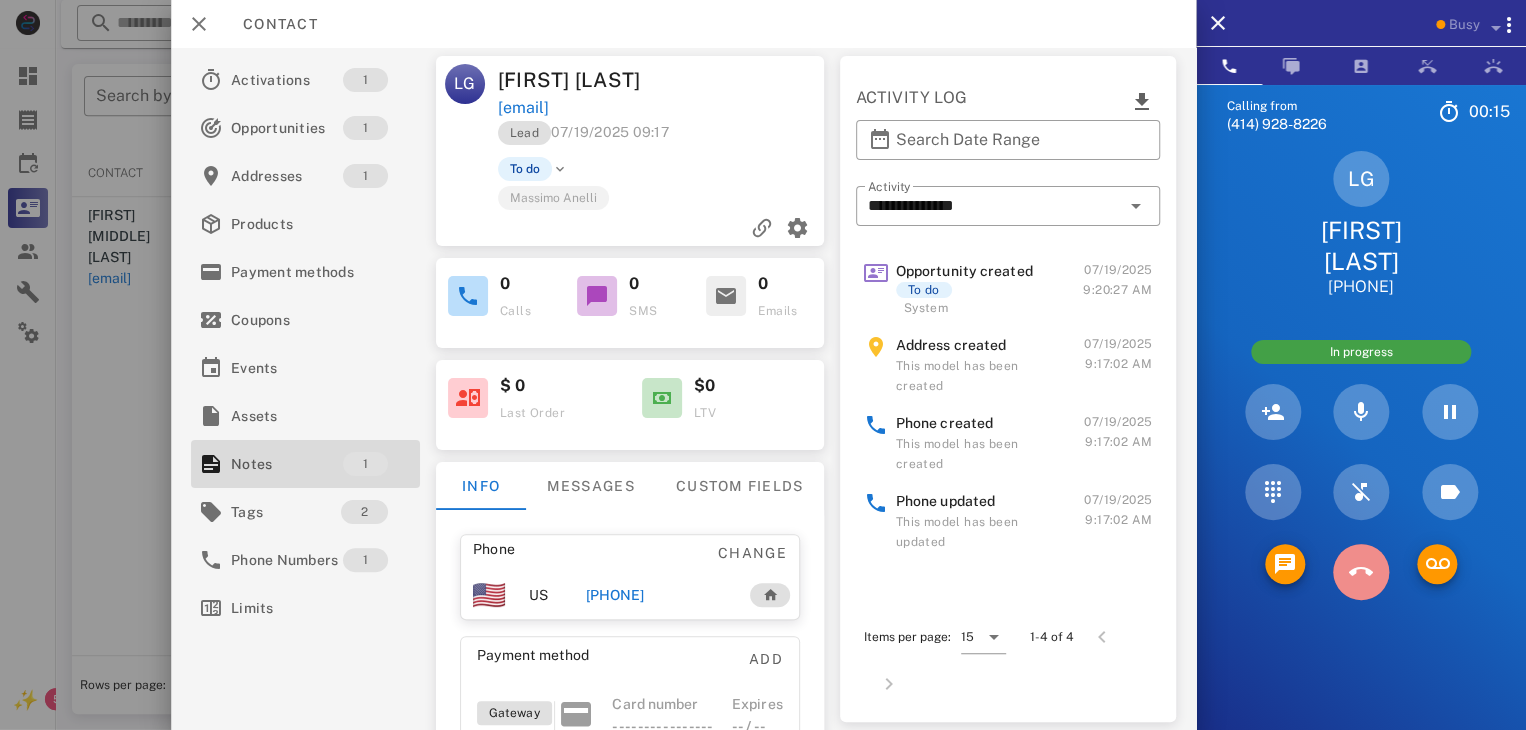 click at bounding box center [1361, 572] 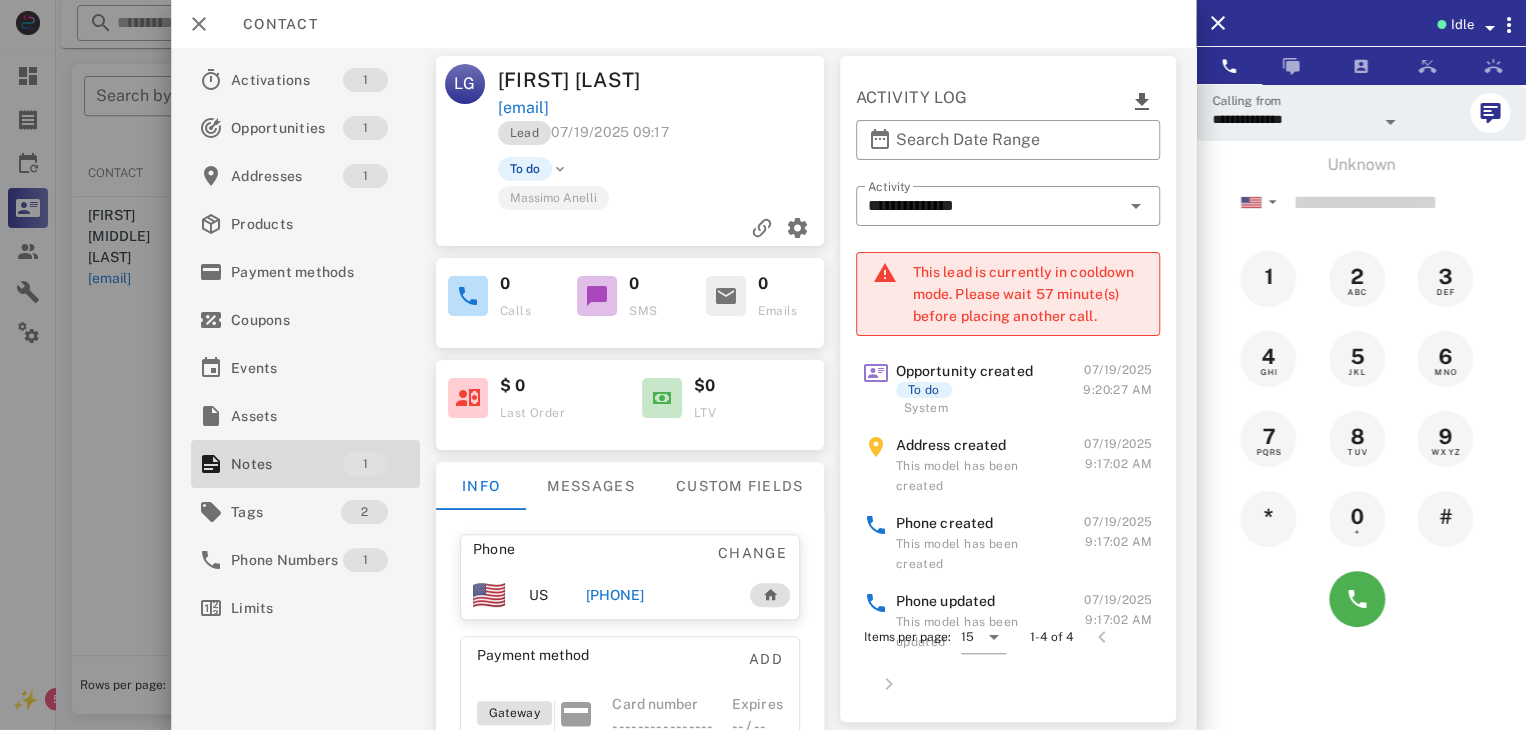 click at bounding box center (763, 365) 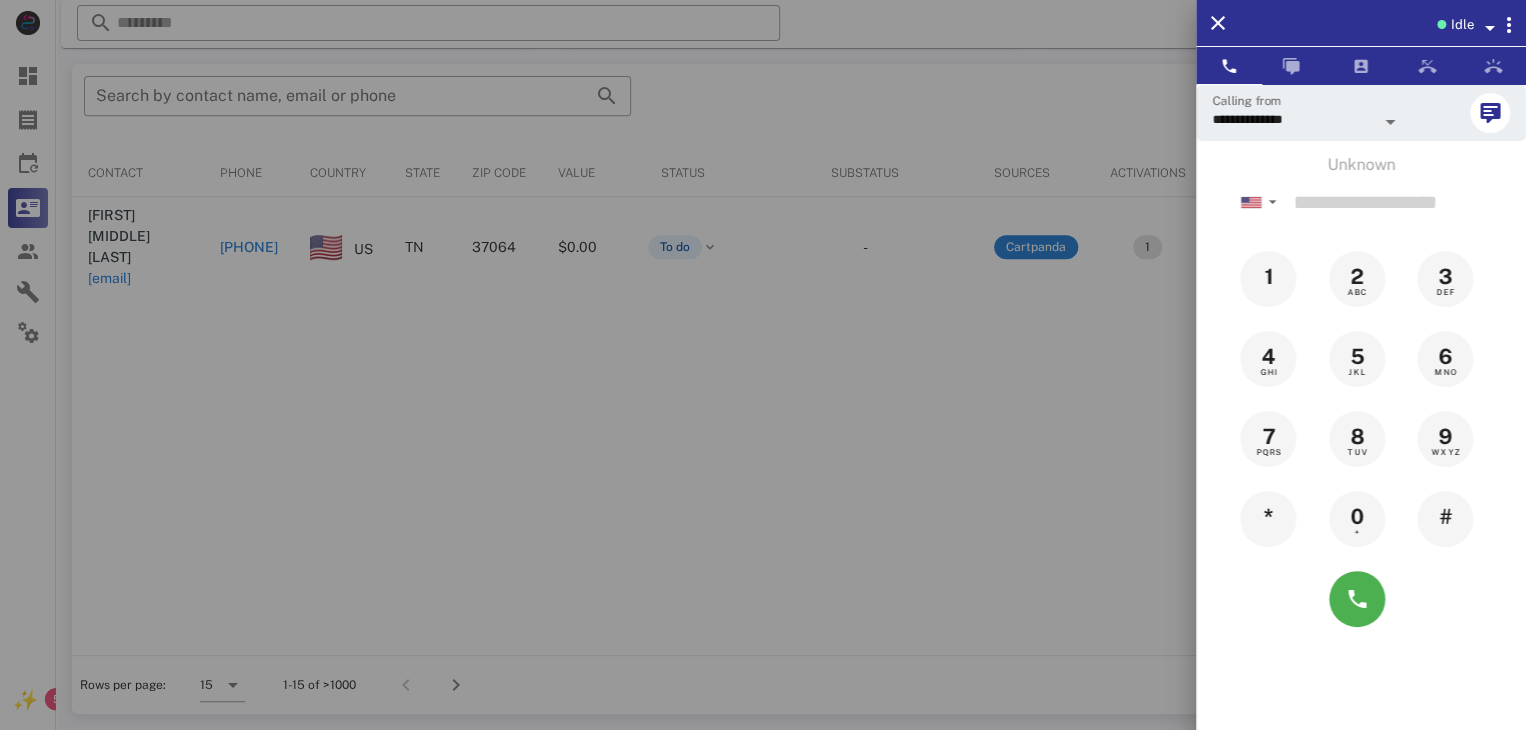 click at bounding box center [763, 365] 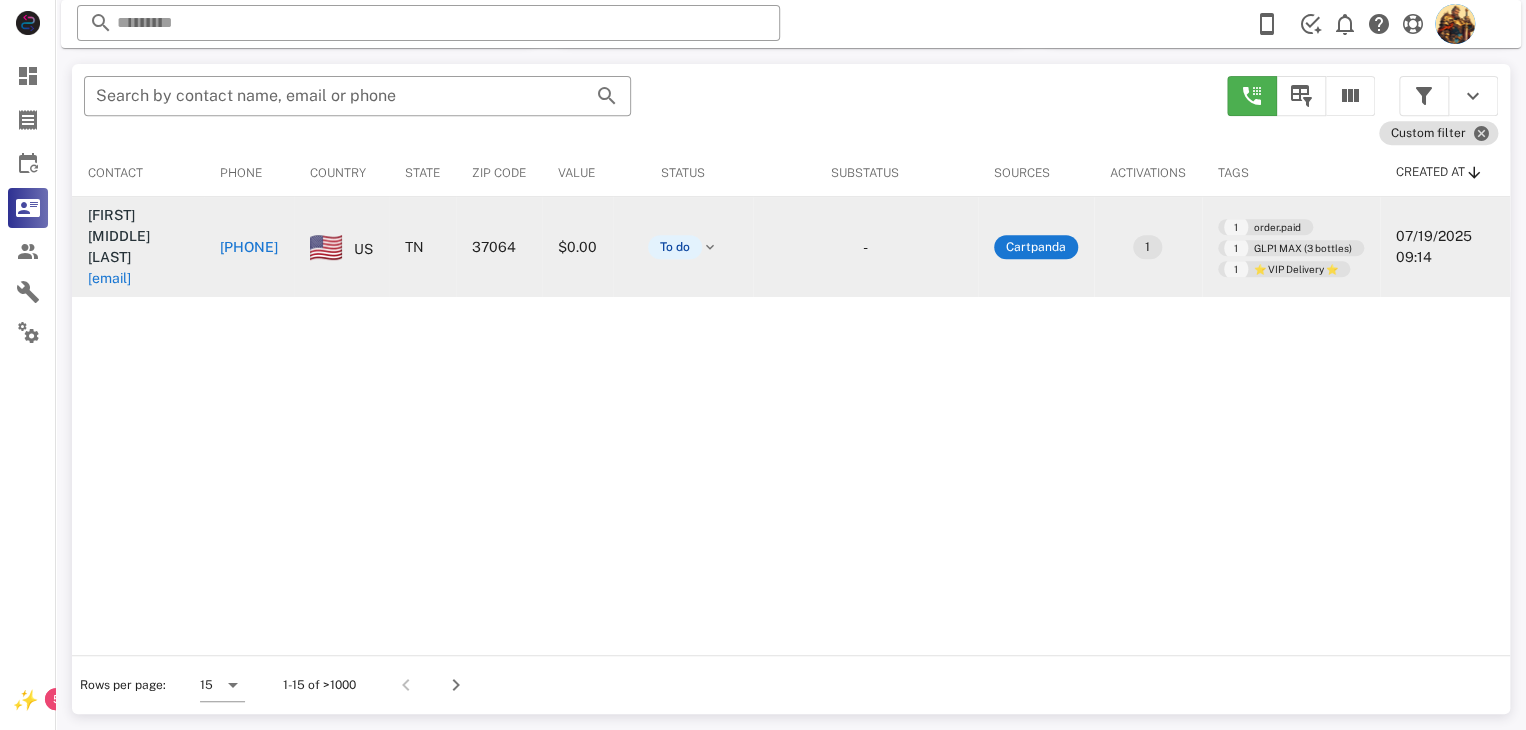 click on "[EMAIL]" at bounding box center (109, 278) 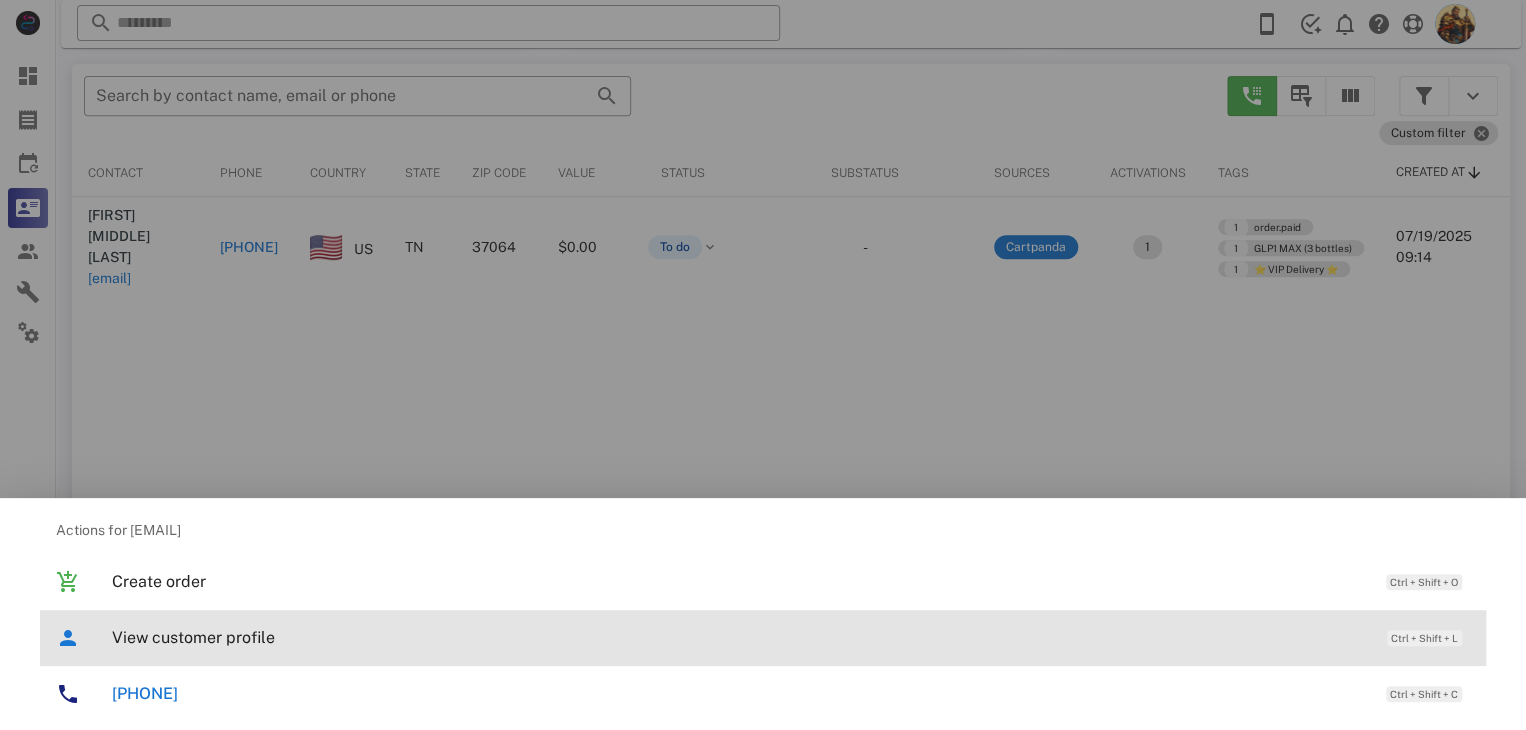 click on "View customer profile" at bounding box center (739, 637) 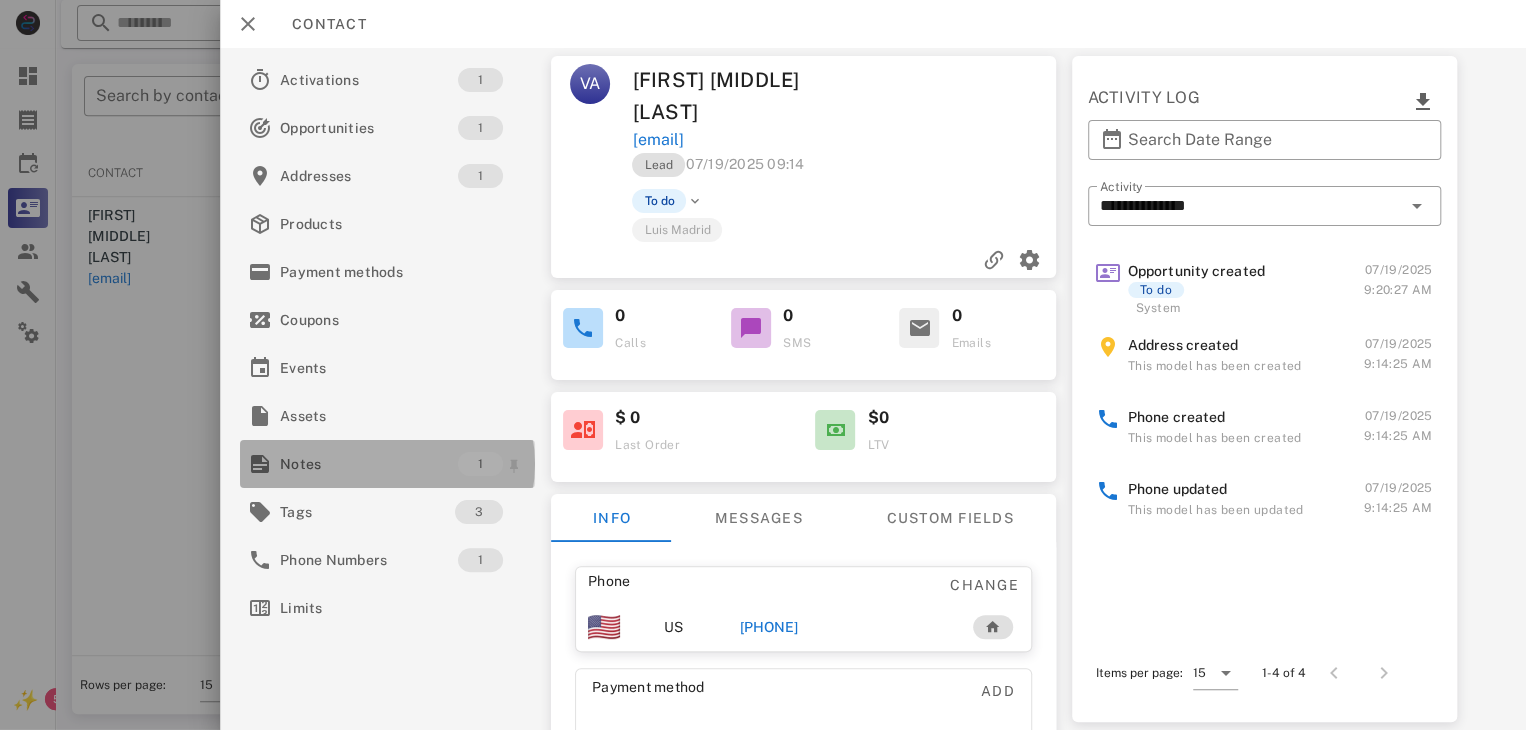 click on "Notes" at bounding box center [369, 464] 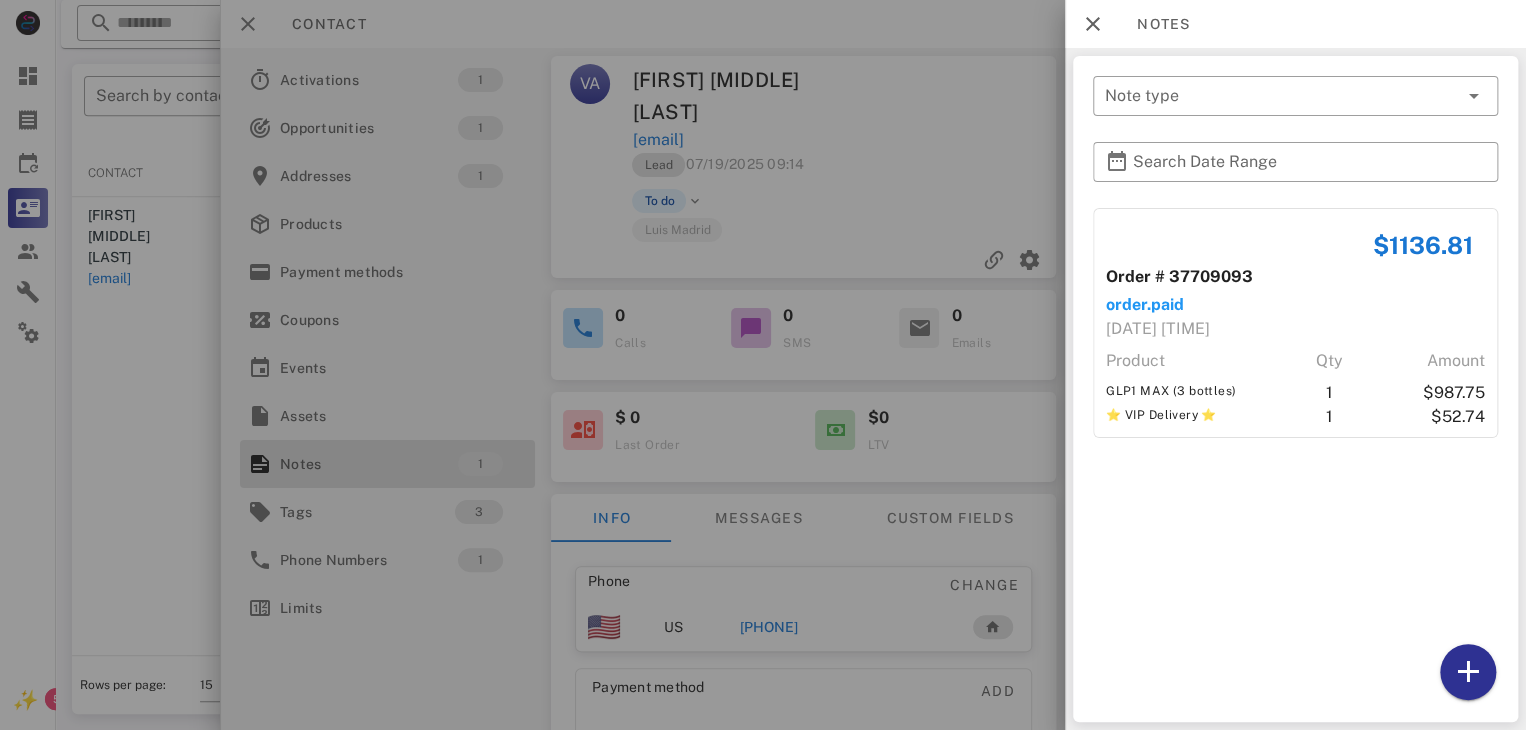 drag, startPoint x: 794, startPoint y: 516, endPoint x: 716, endPoint y: 559, distance: 89.06739 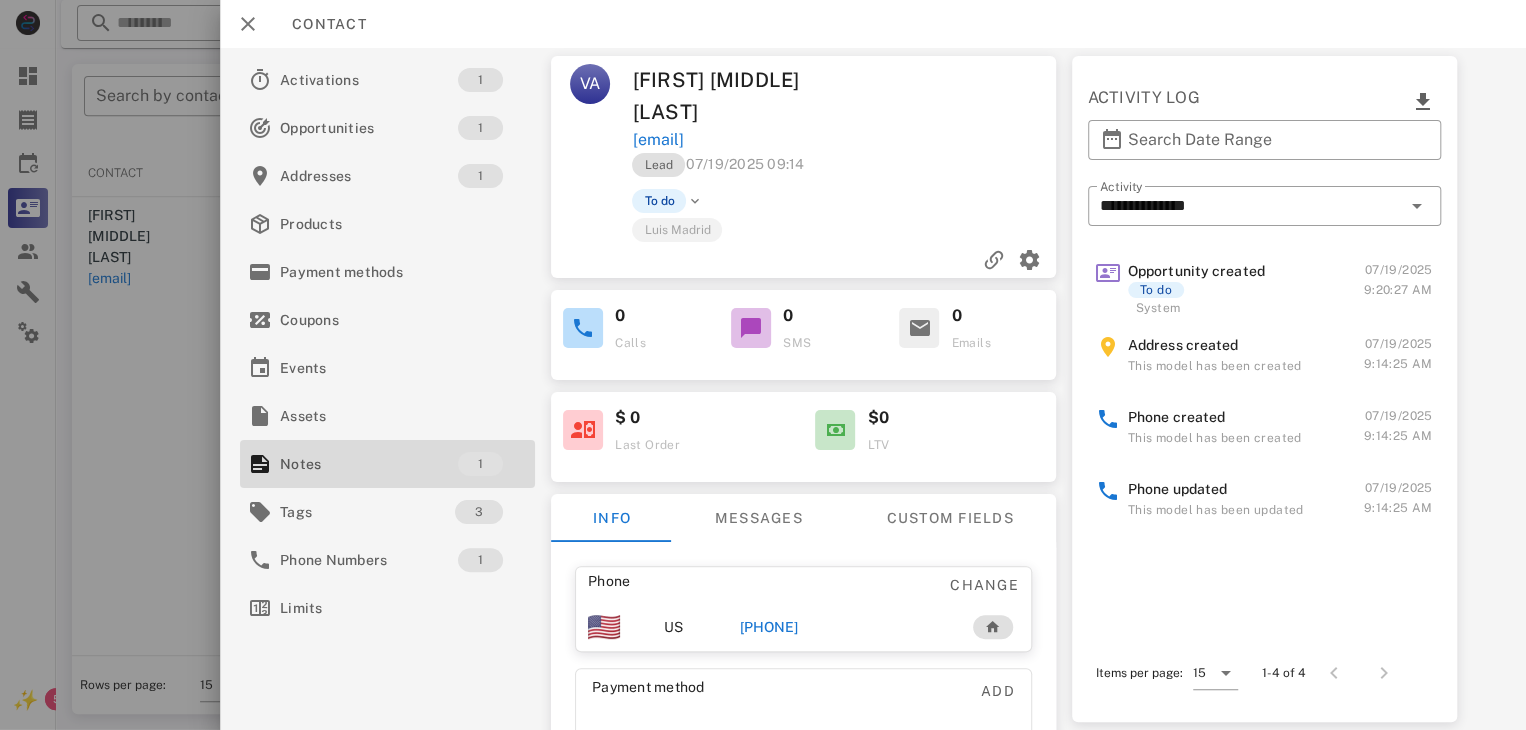 click on "[PHONE]" at bounding box center [769, 627] 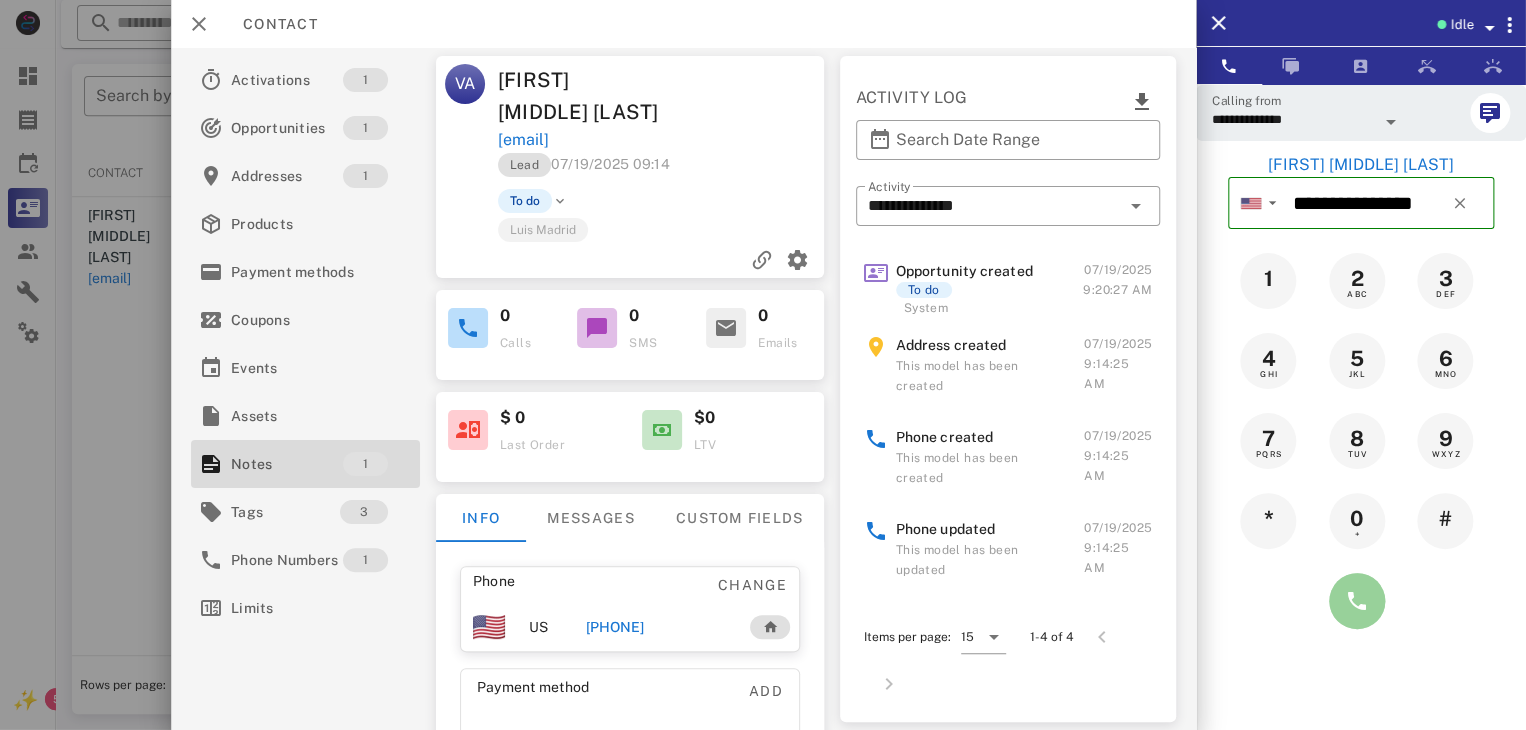 click at bounding box center [1357, 601] 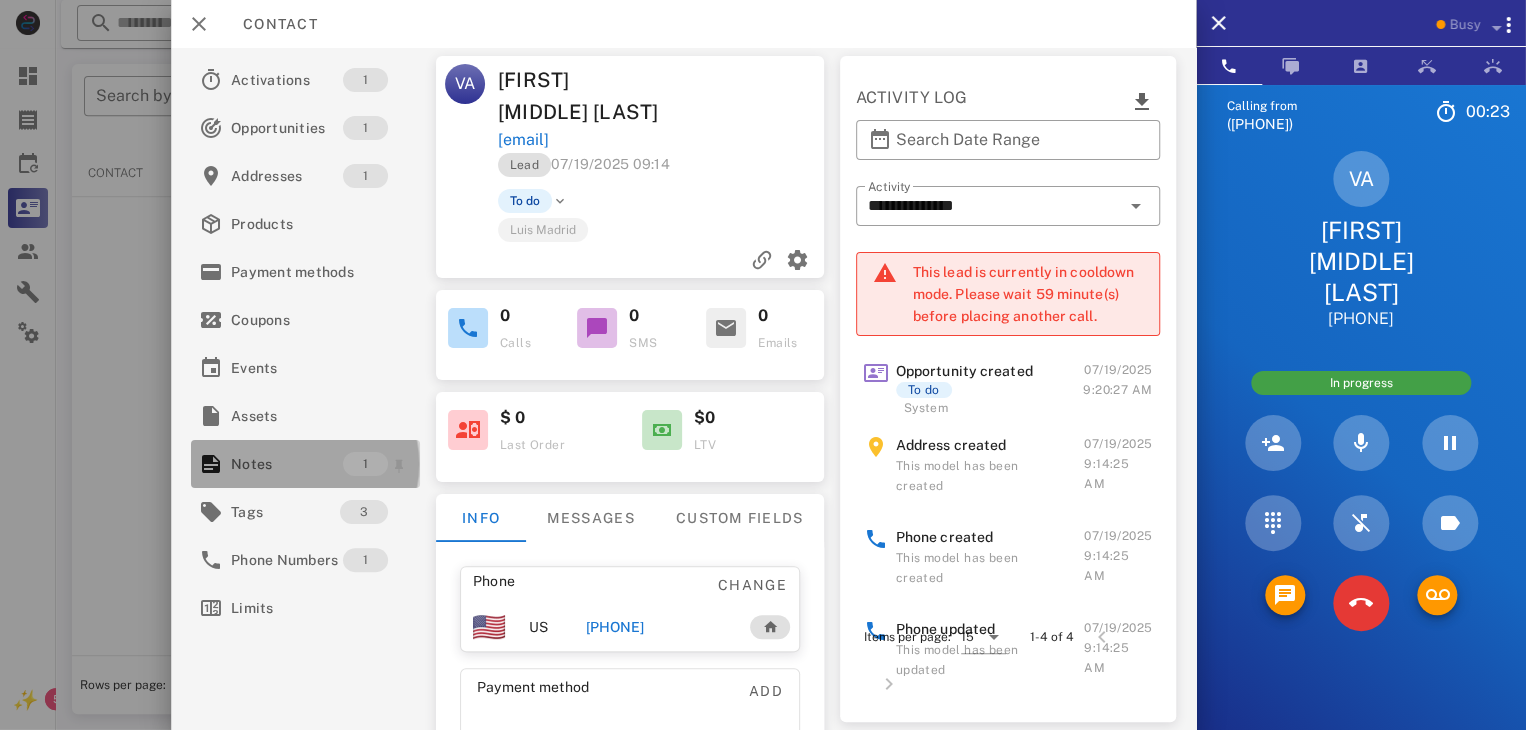 click on "Notes" at bounding box center (287, 464) 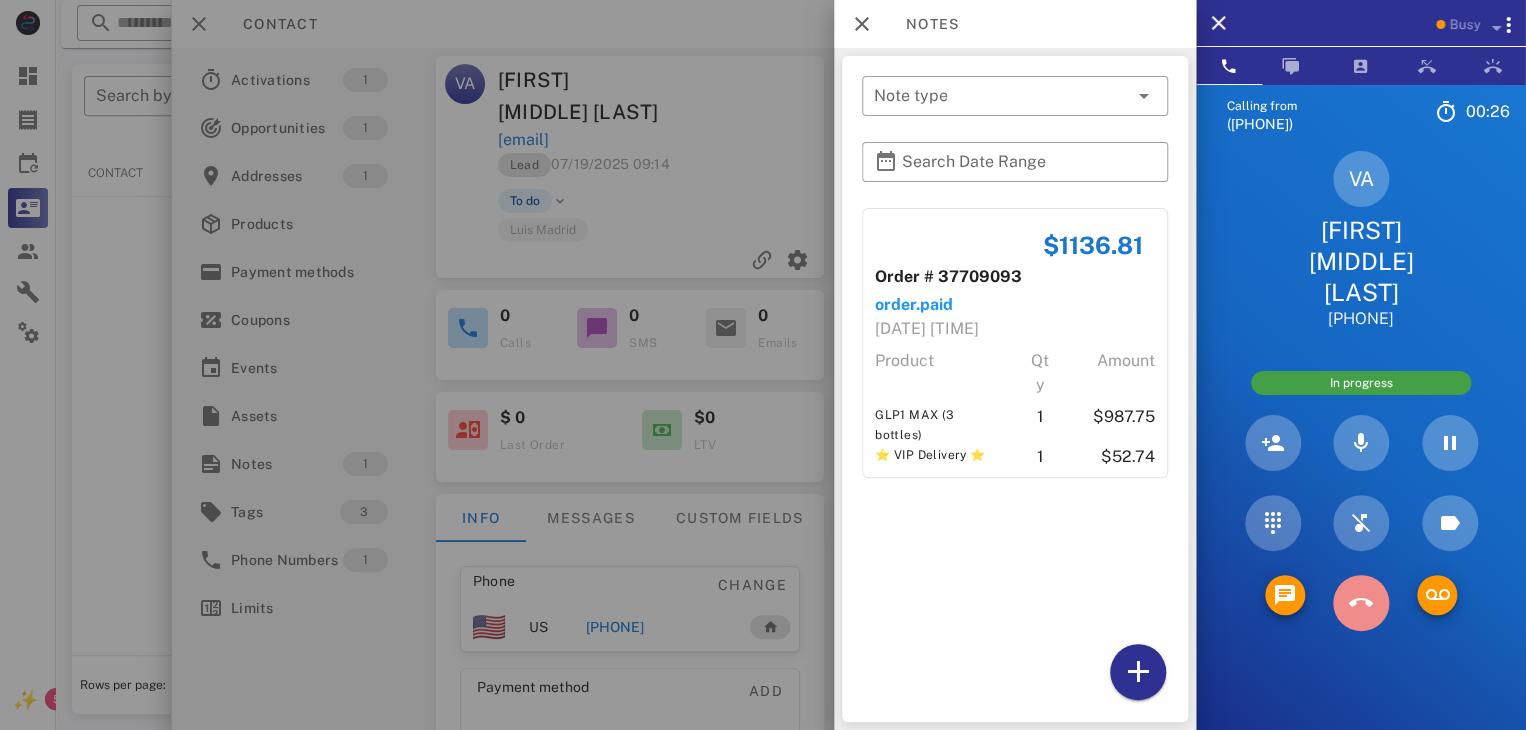 click at bounding box center (1361, 603) 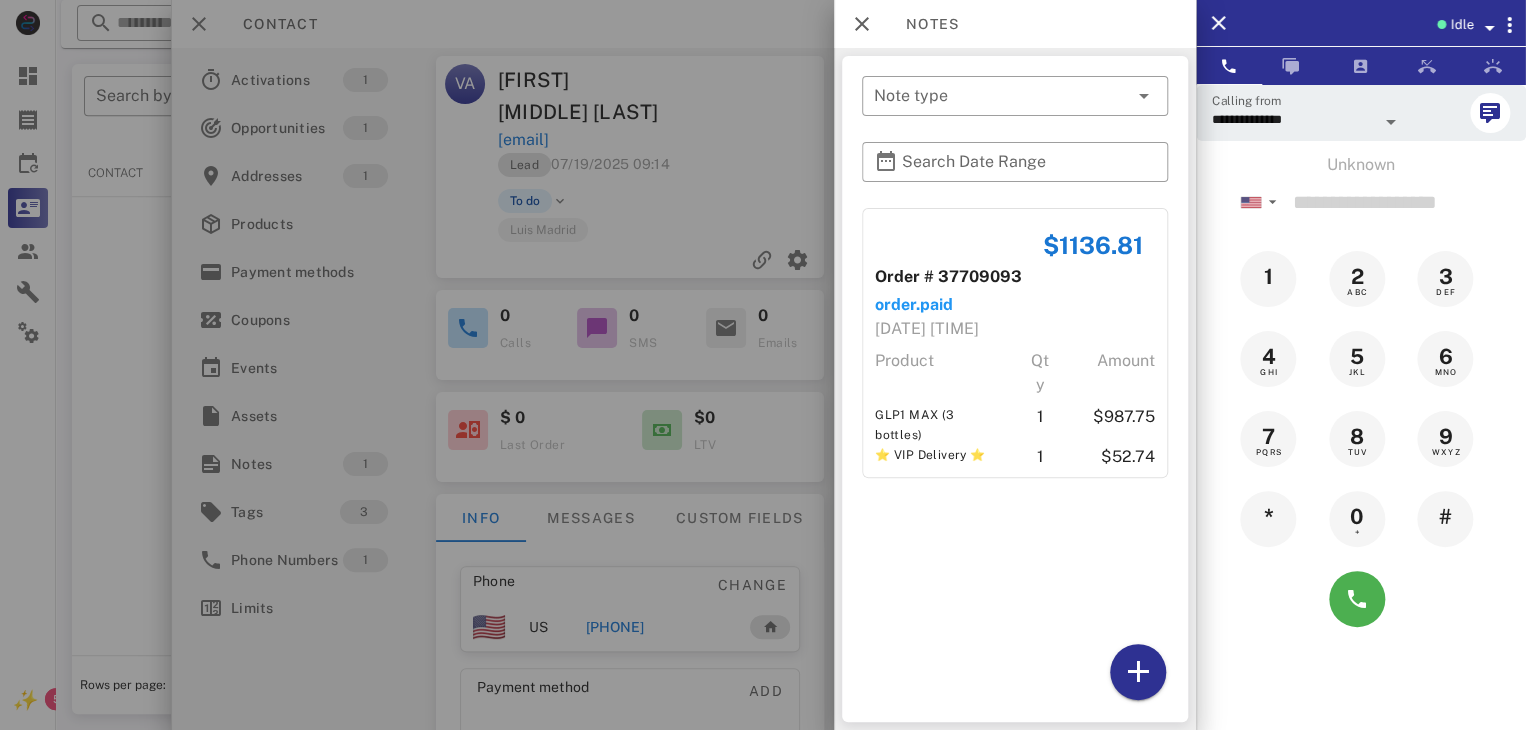 click at bounding box center [763, 365] 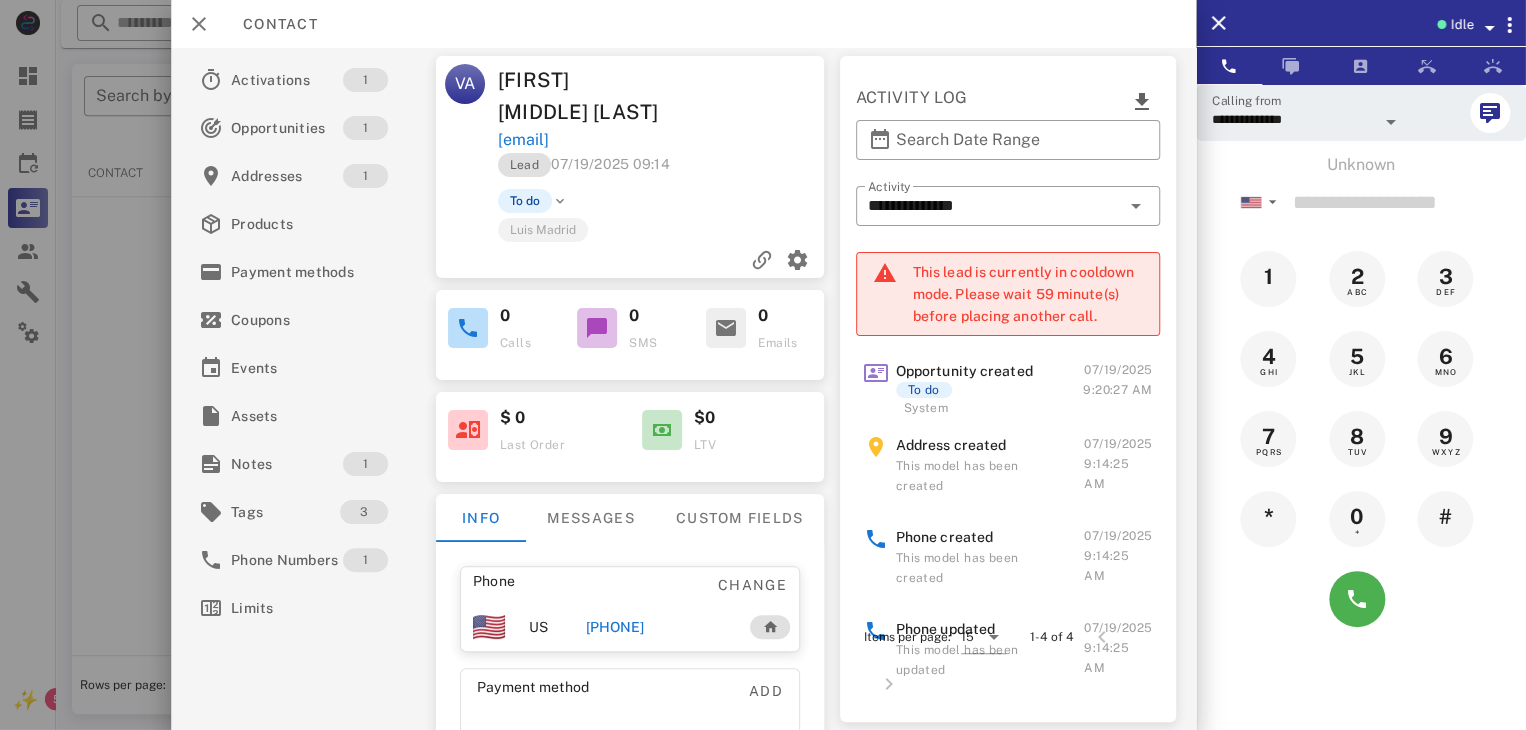 click at bounding box center (763, 365) 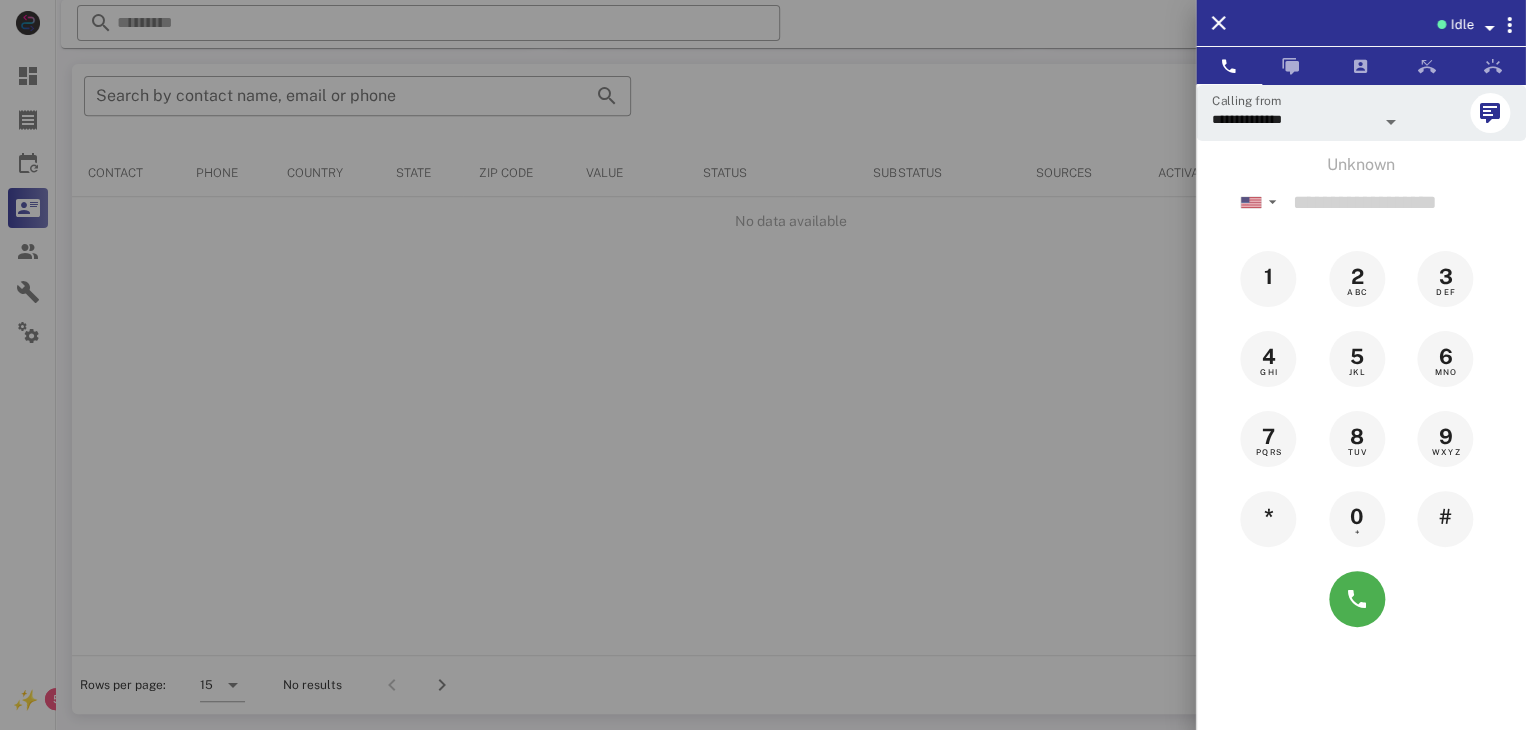 click at bounding box center (763, 365) 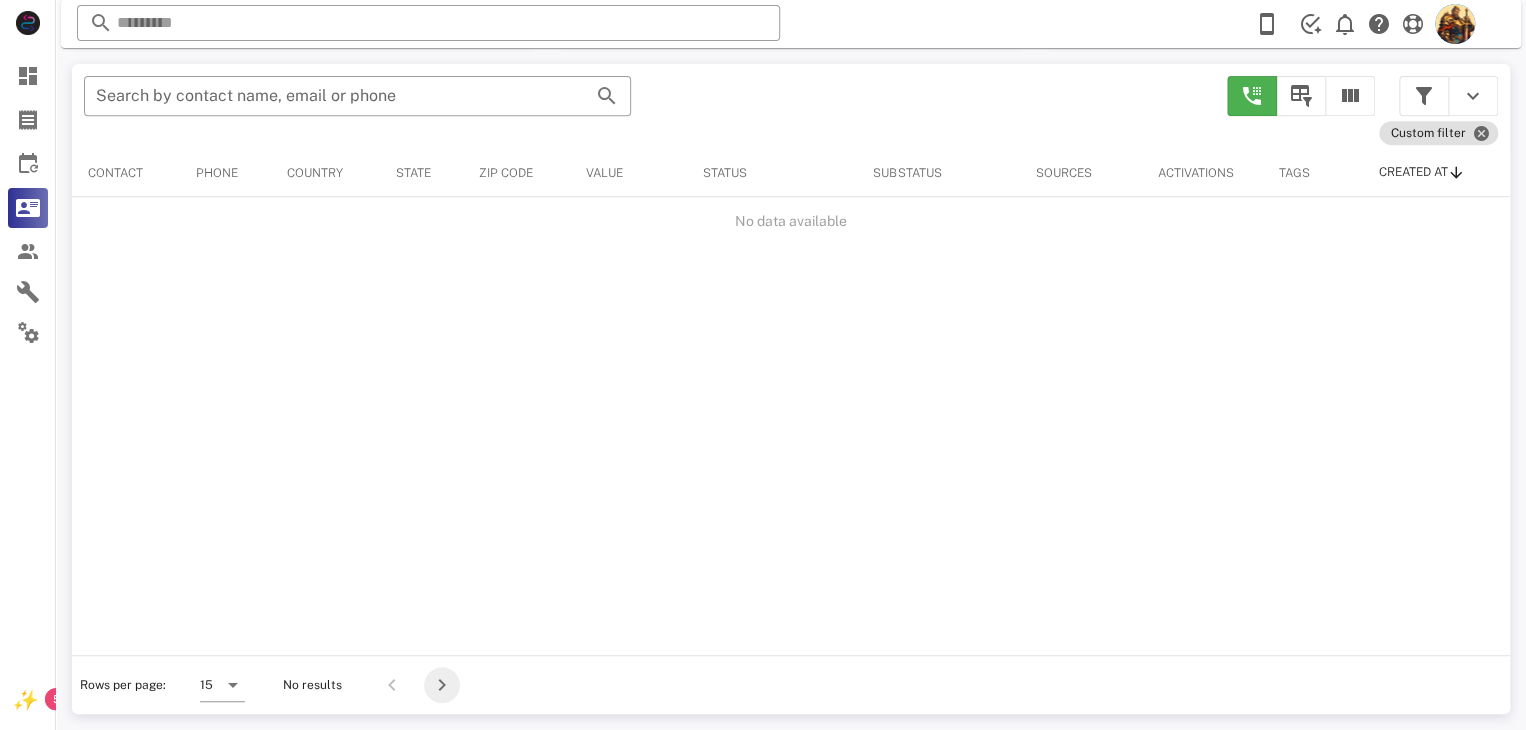 click at bounding box center (442, 685) 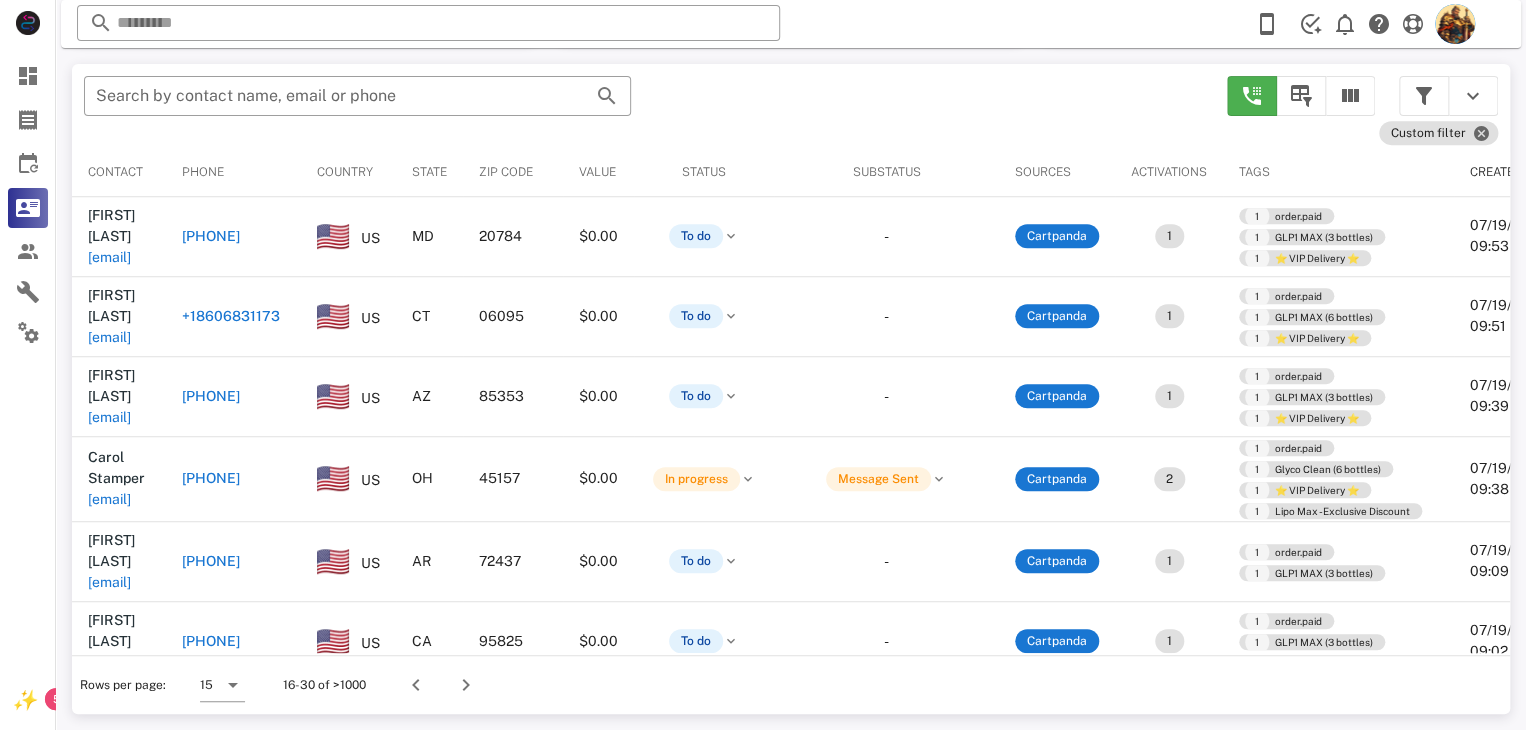 scroll, scrollTop: 380, scrollLeft: 0, axis: vertical 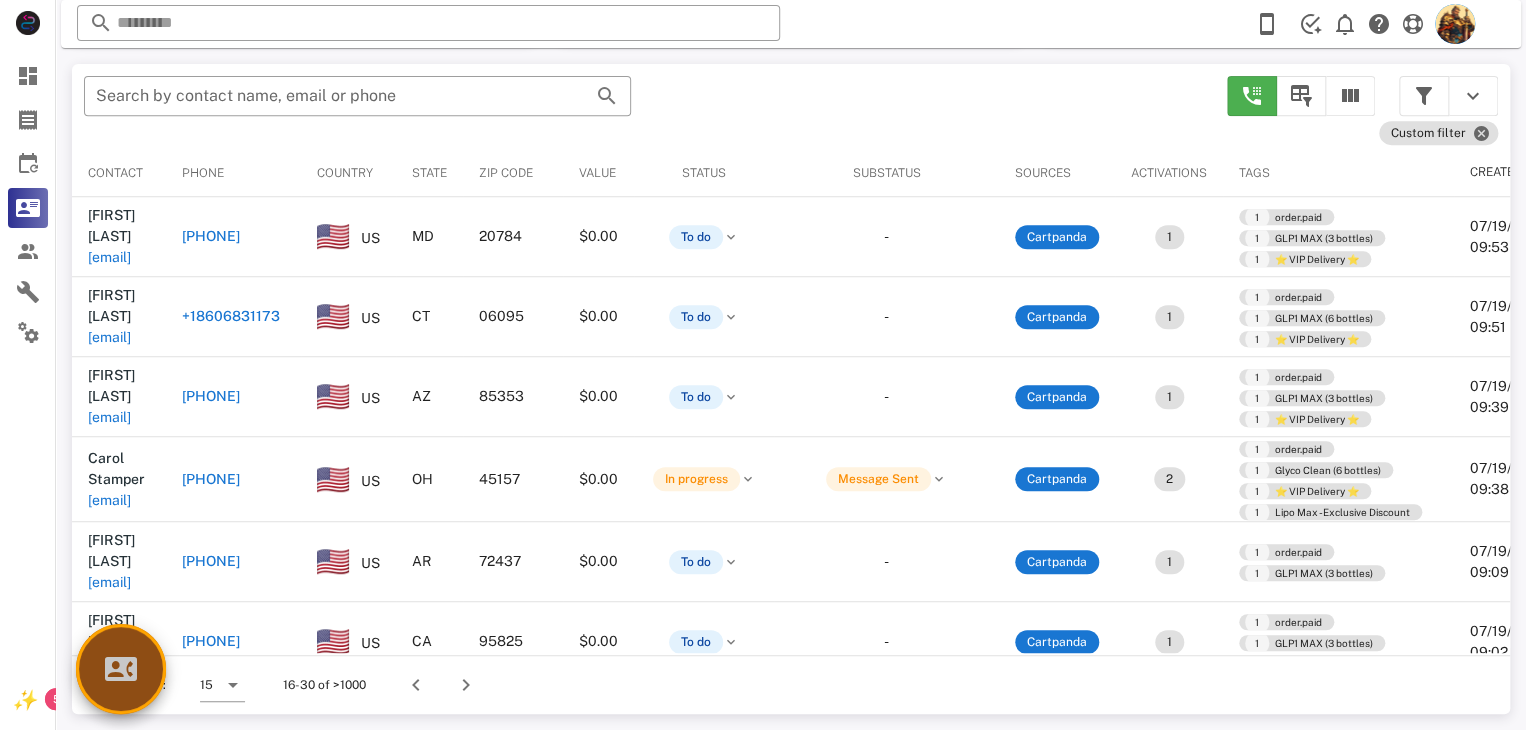 click at bounding box center [121, 669] 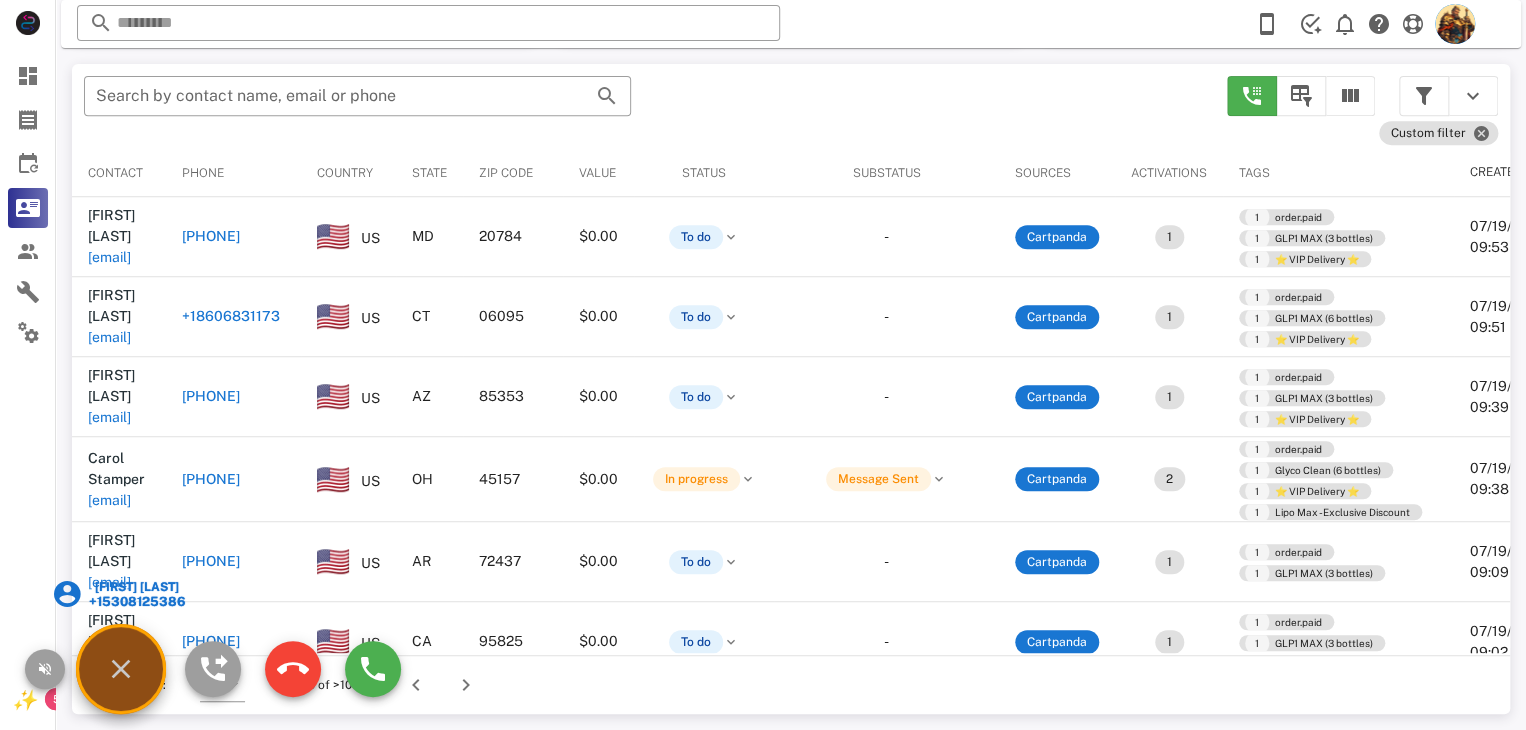 click on "[FIRST] [LAST]" at bounding box center (135, 587) 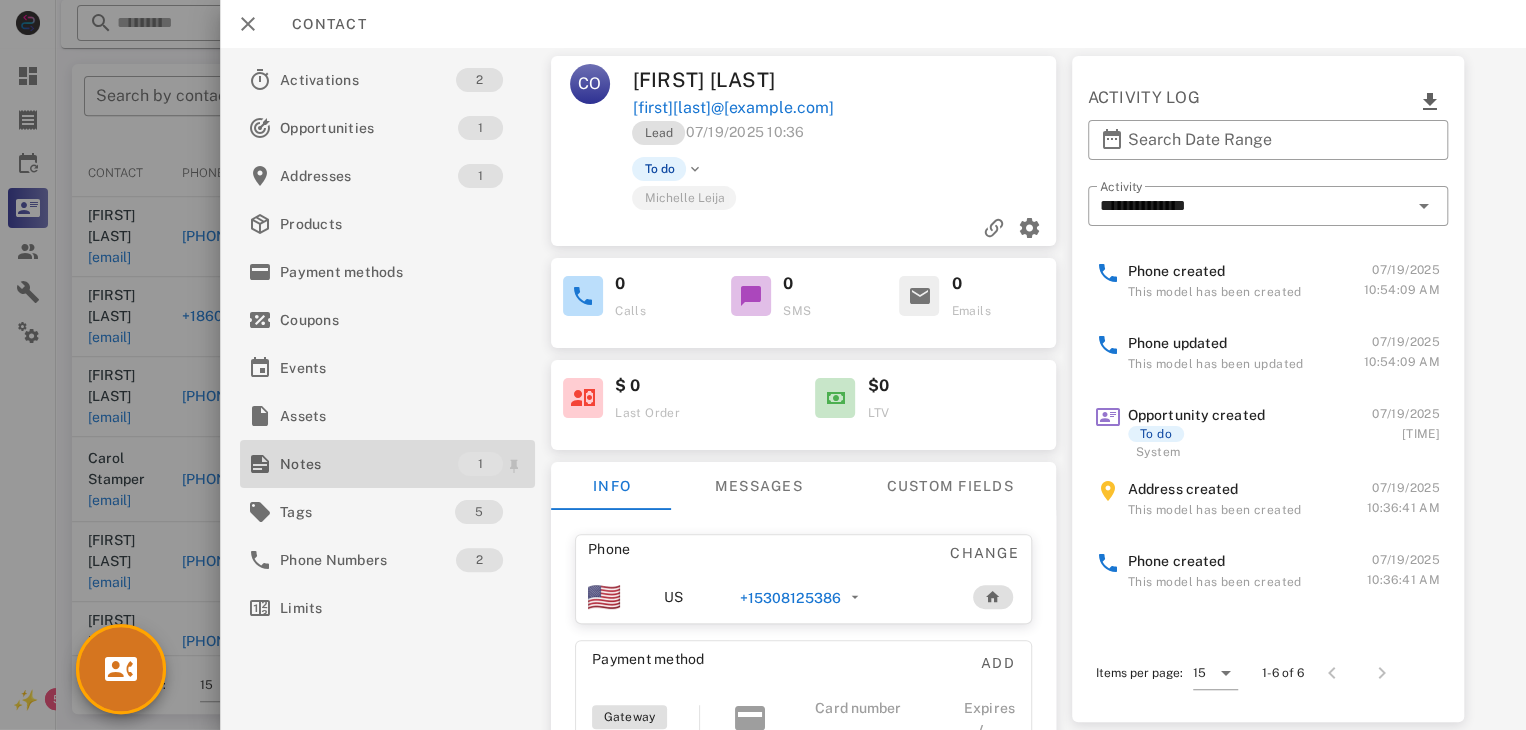 click on "Notes" at bounding box center [369, 464] 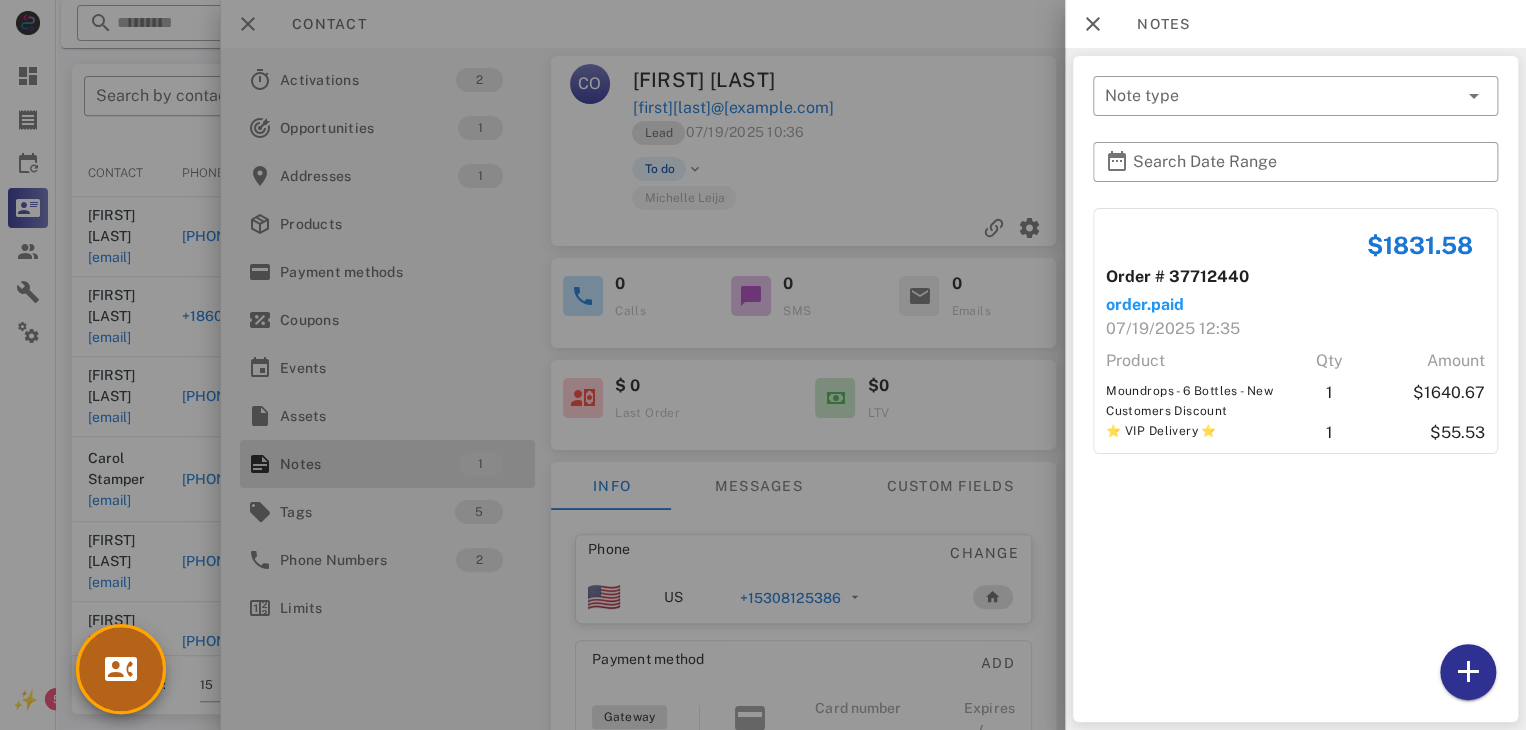 click at bounding box center (121, 669) 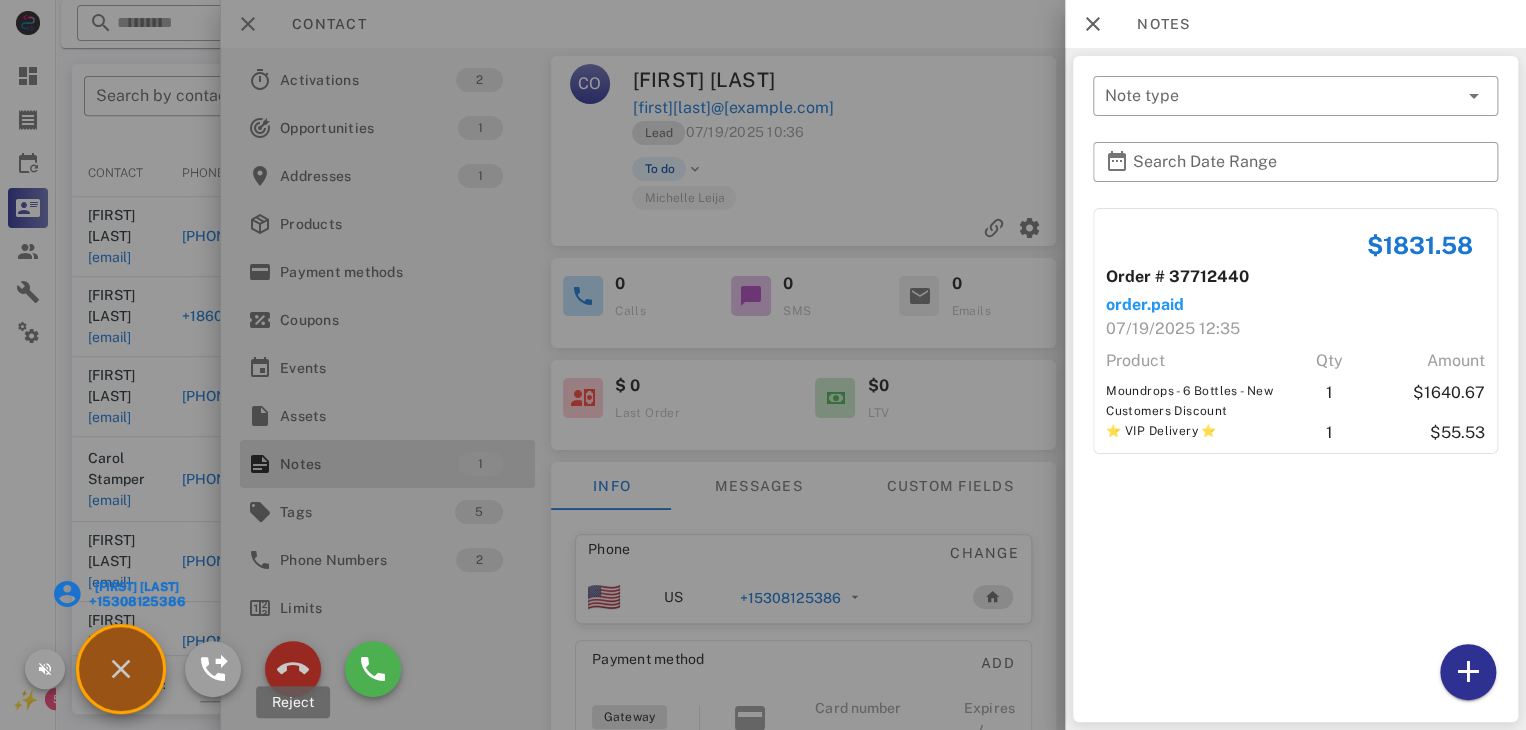 click at bounding box center [293, 669] 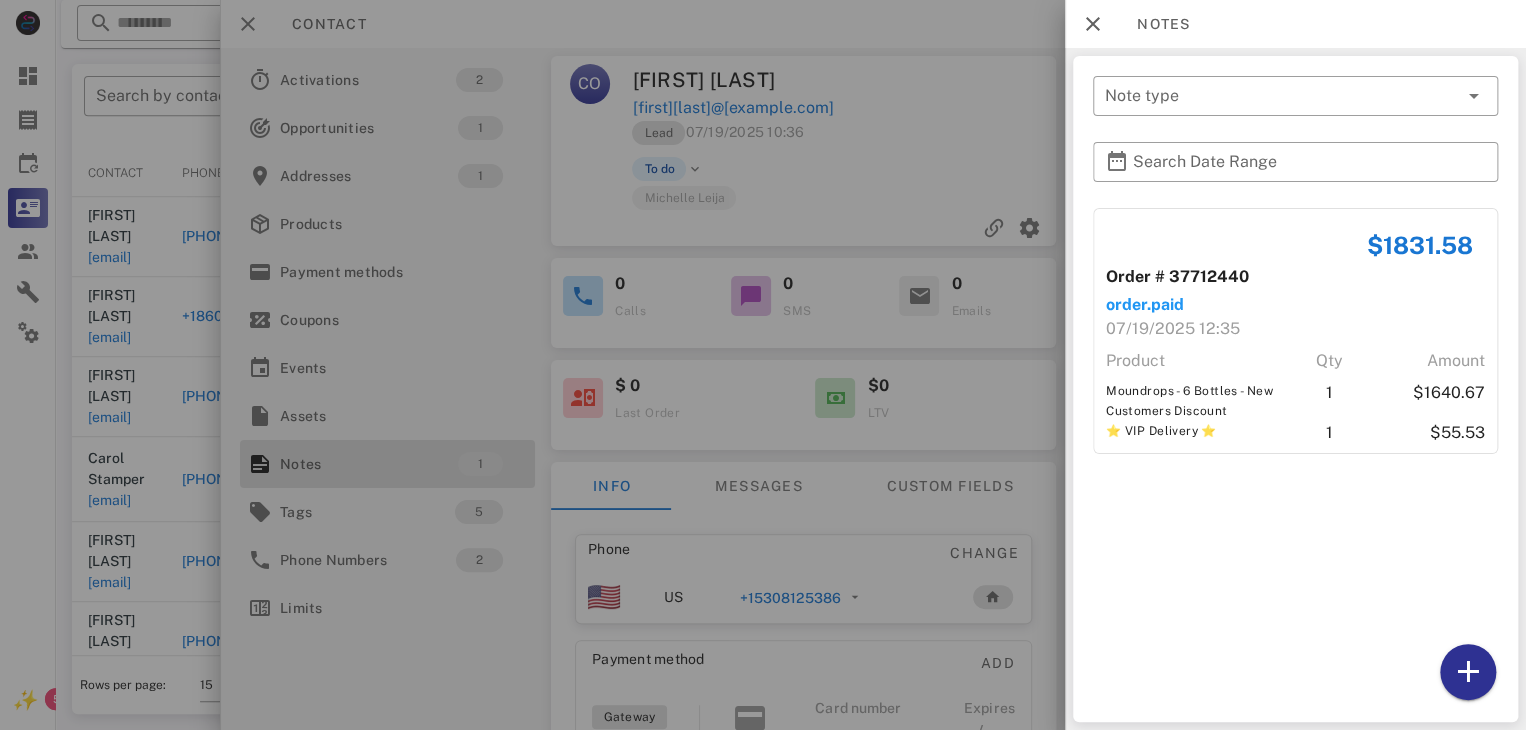 click at bounding box center [763, 365] 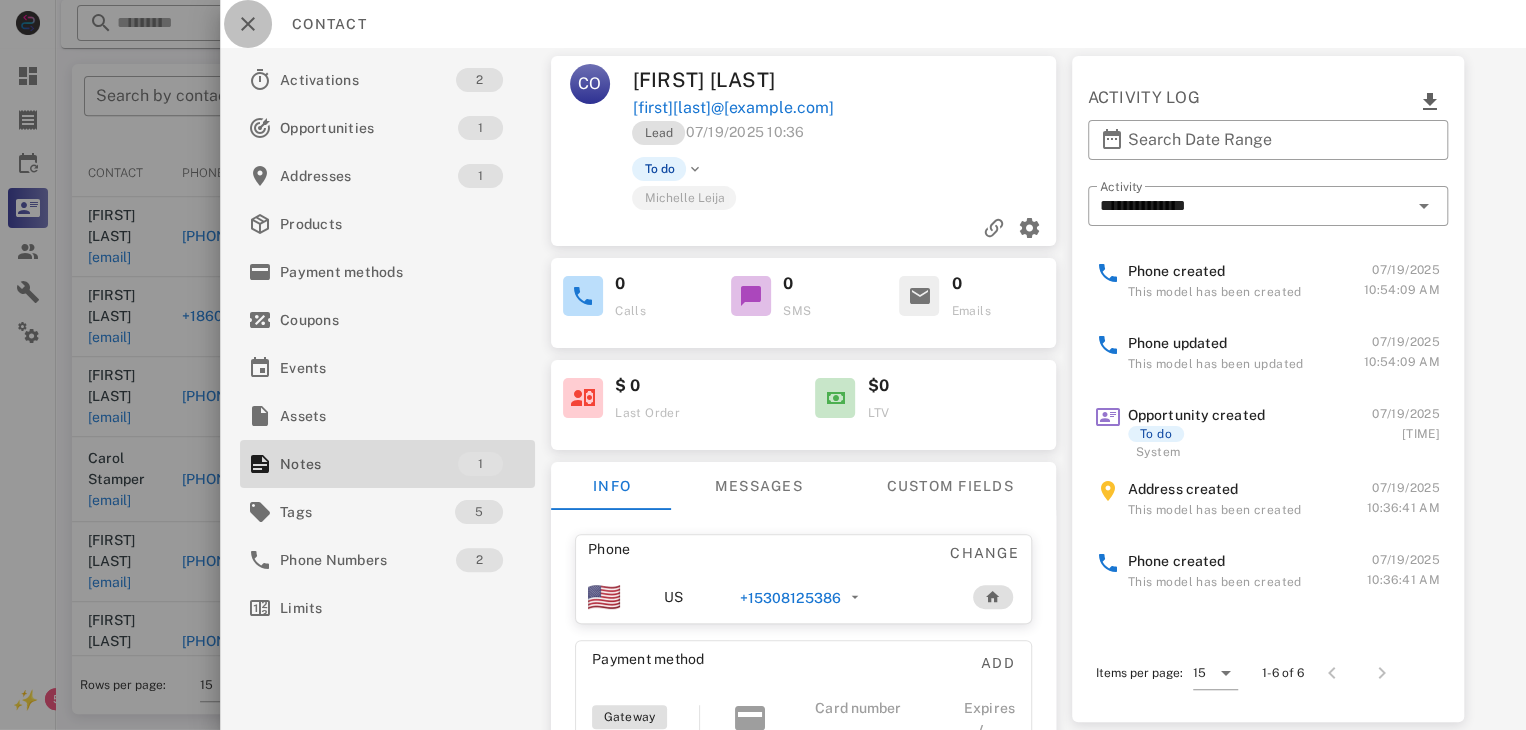 click at bounding box center (248, 24) 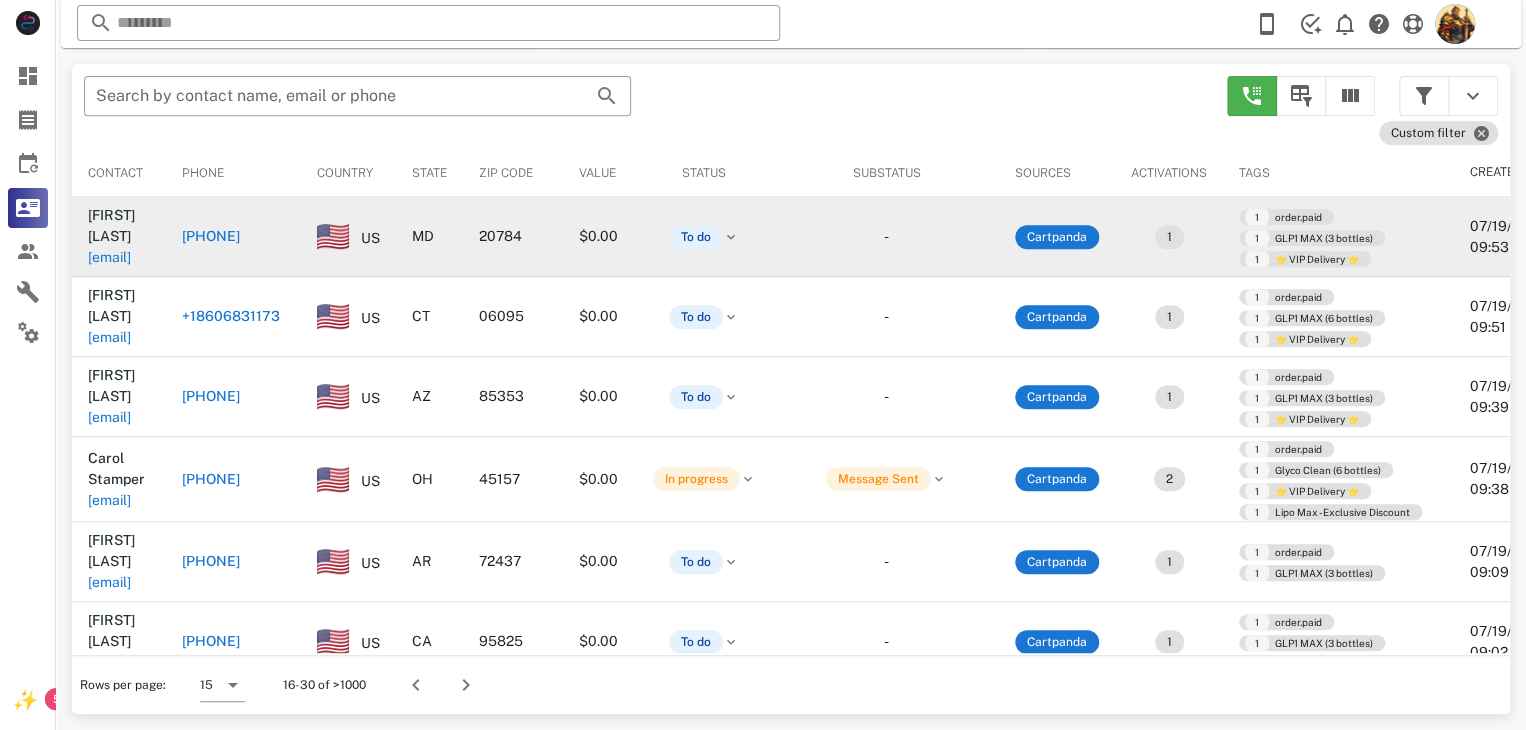click on "[EMAIL]" at bounding box center [109, 257] 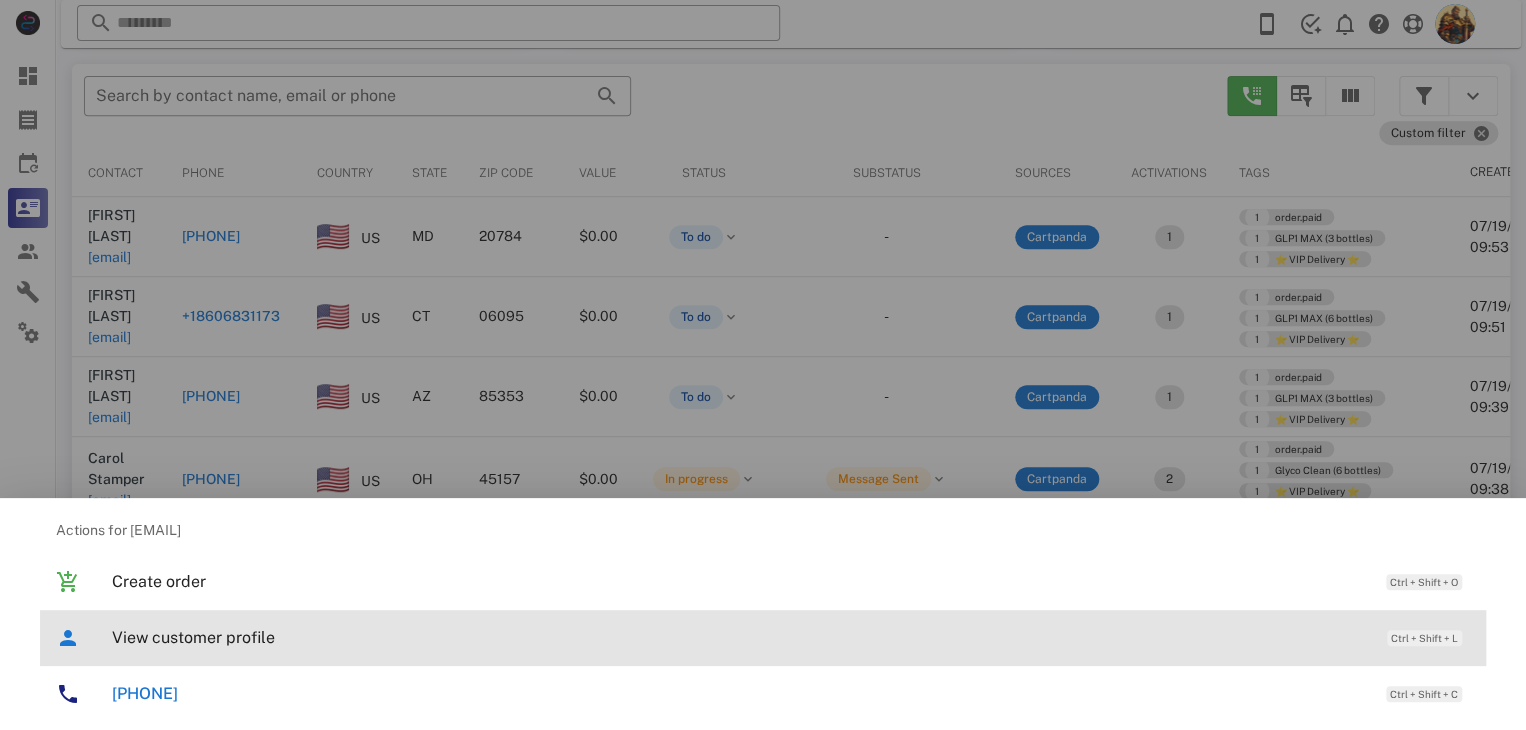 click on "View customer profile Ctrl + Shift + L" at bounding box center [791, 637] 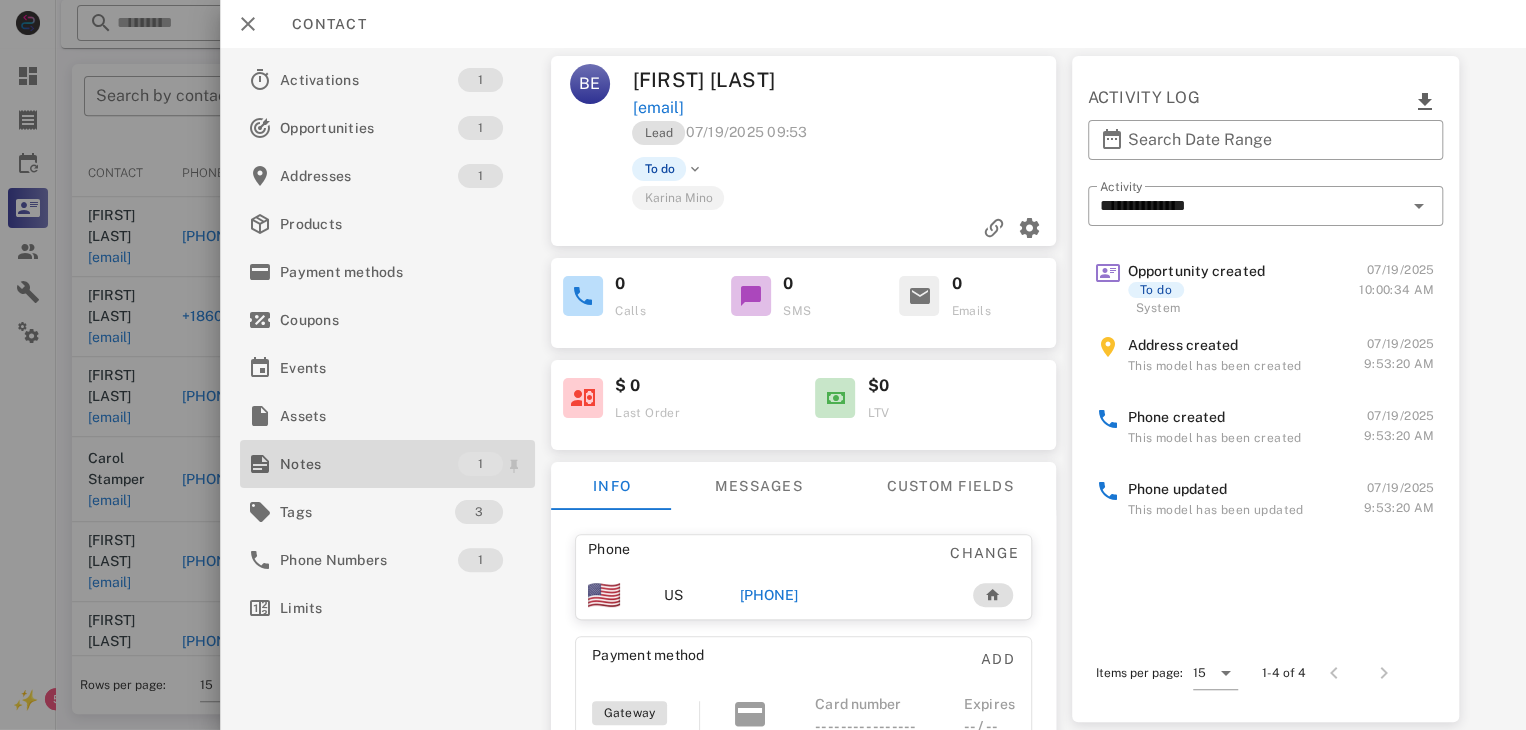 click on "Notes" at bounding box center (369, 464) 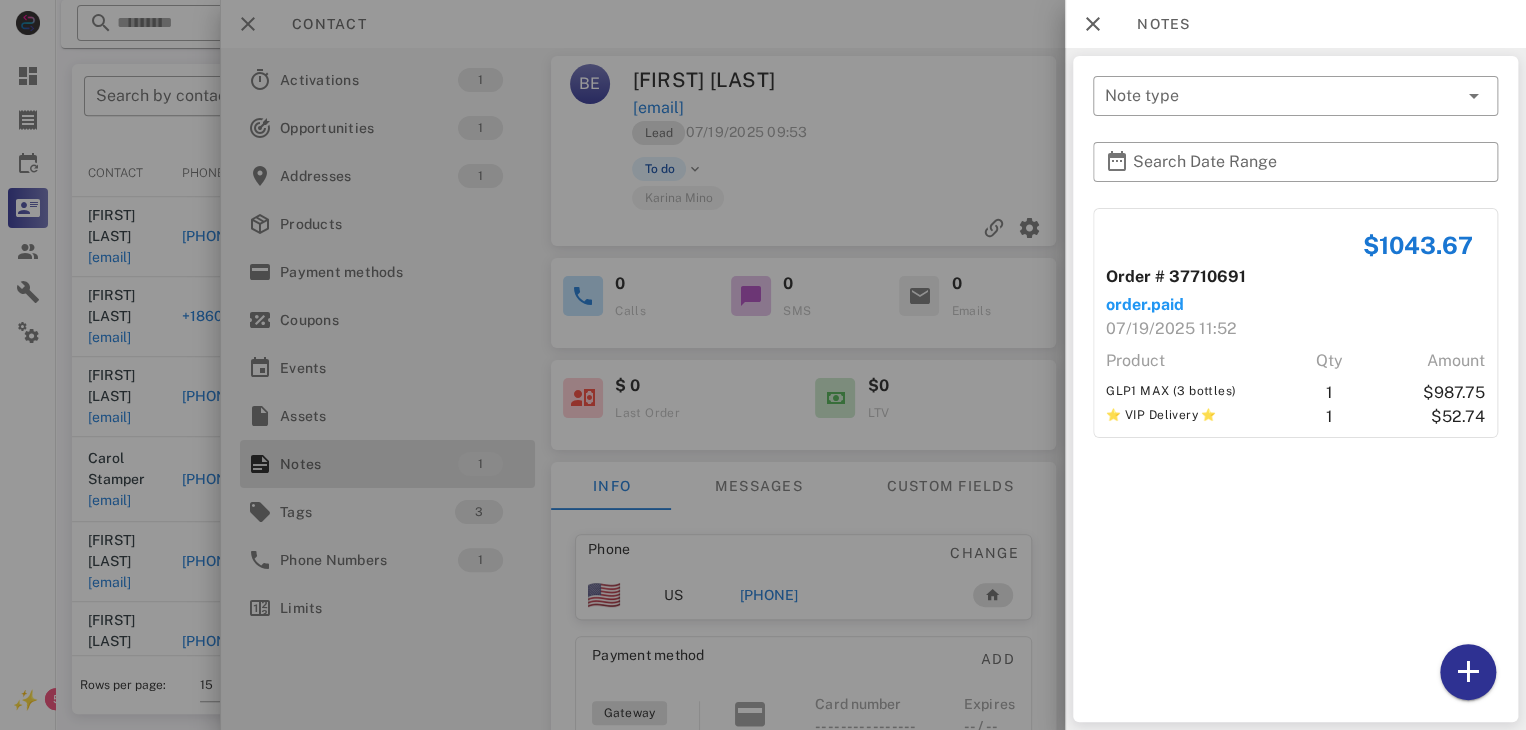 click at bounding box center (763, 365) 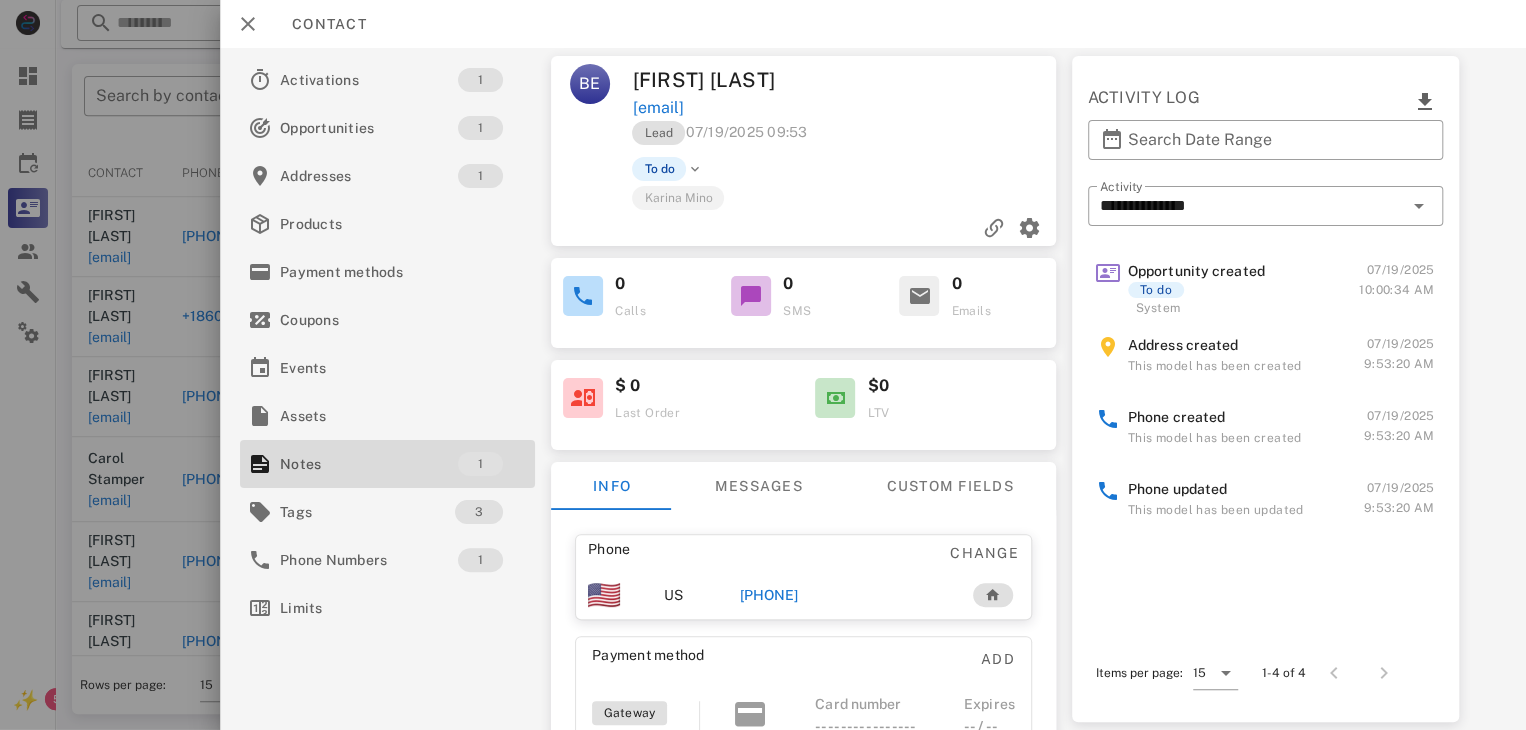 click on "[PHONE]" at bounding box center (769, 595) 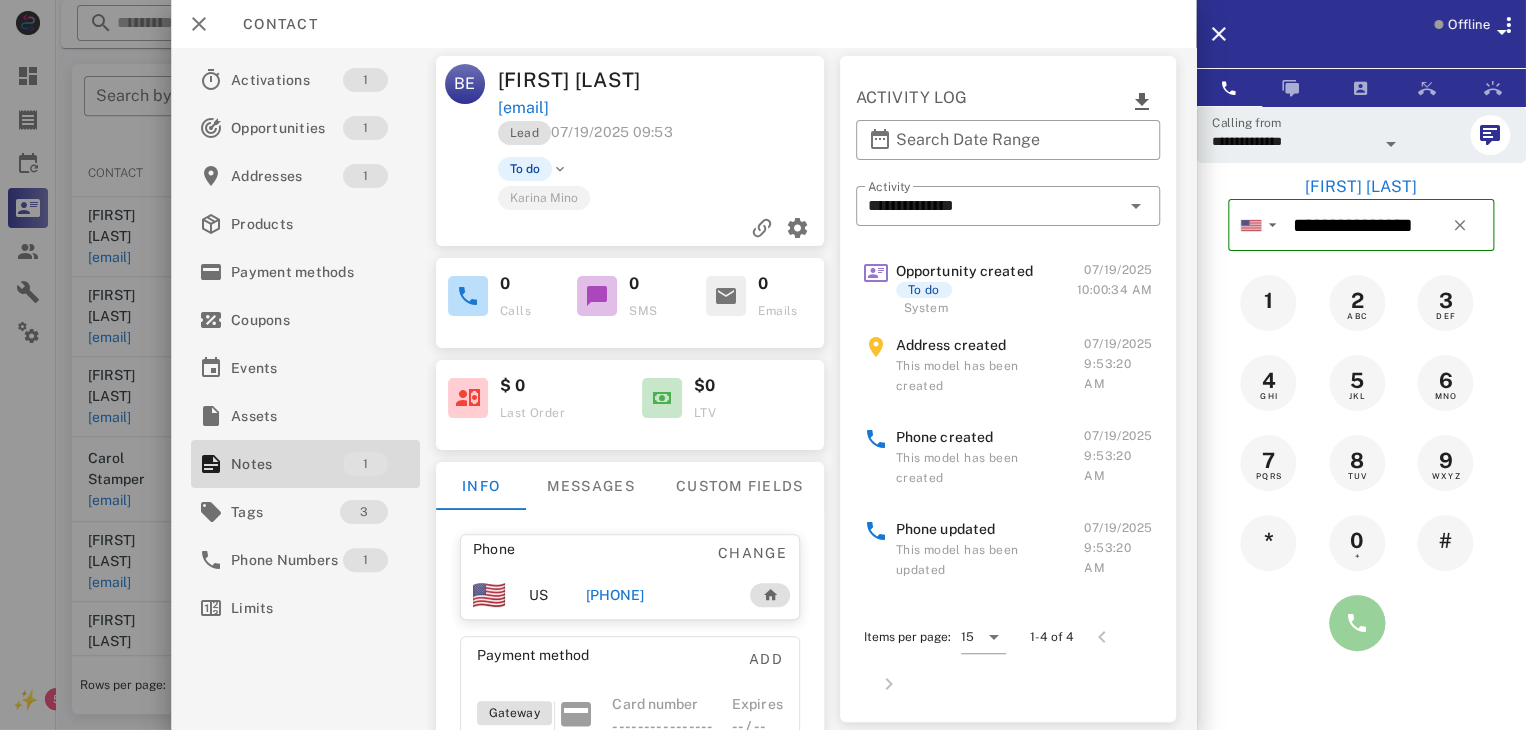 click at bounding box center [1357, 623] 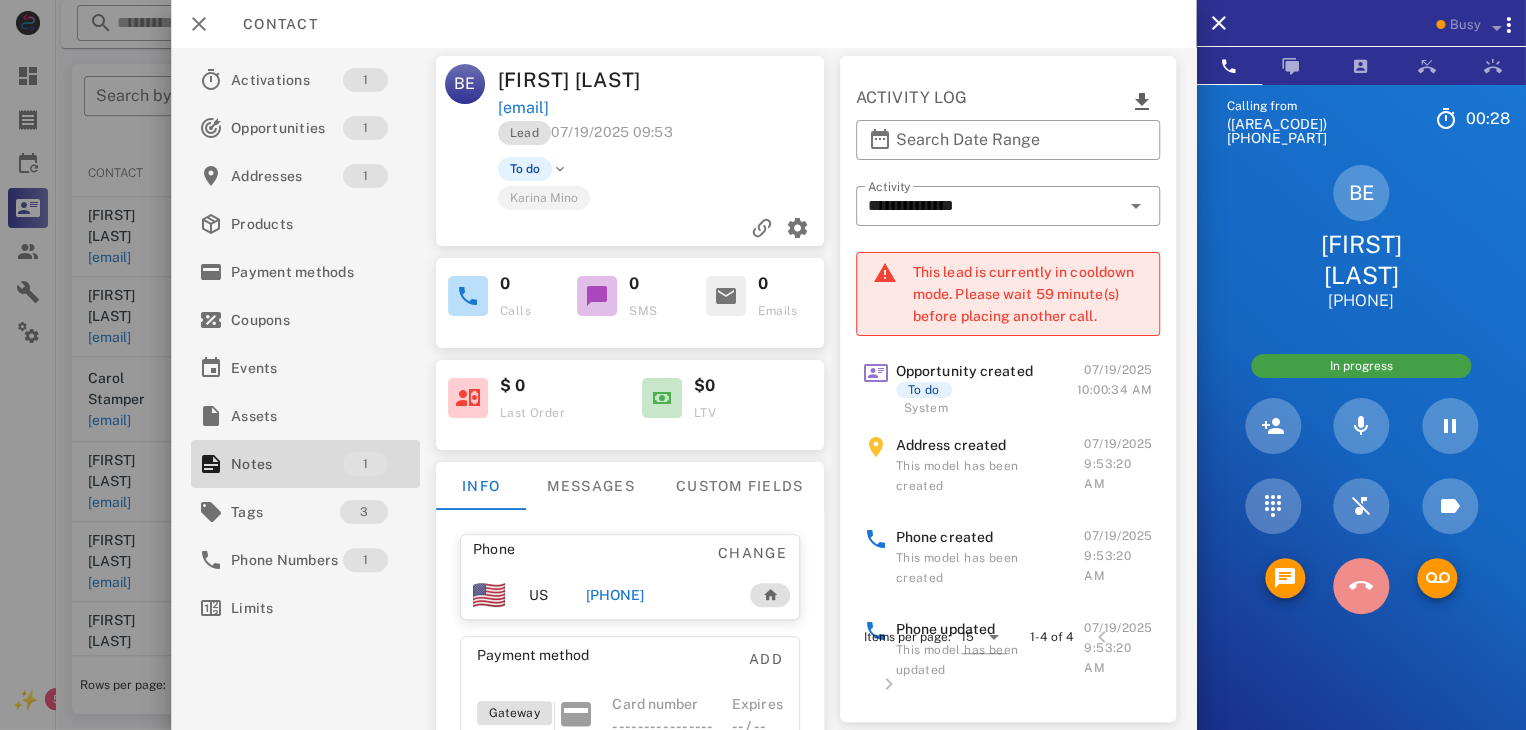 click at bounding box center [1361, 586] 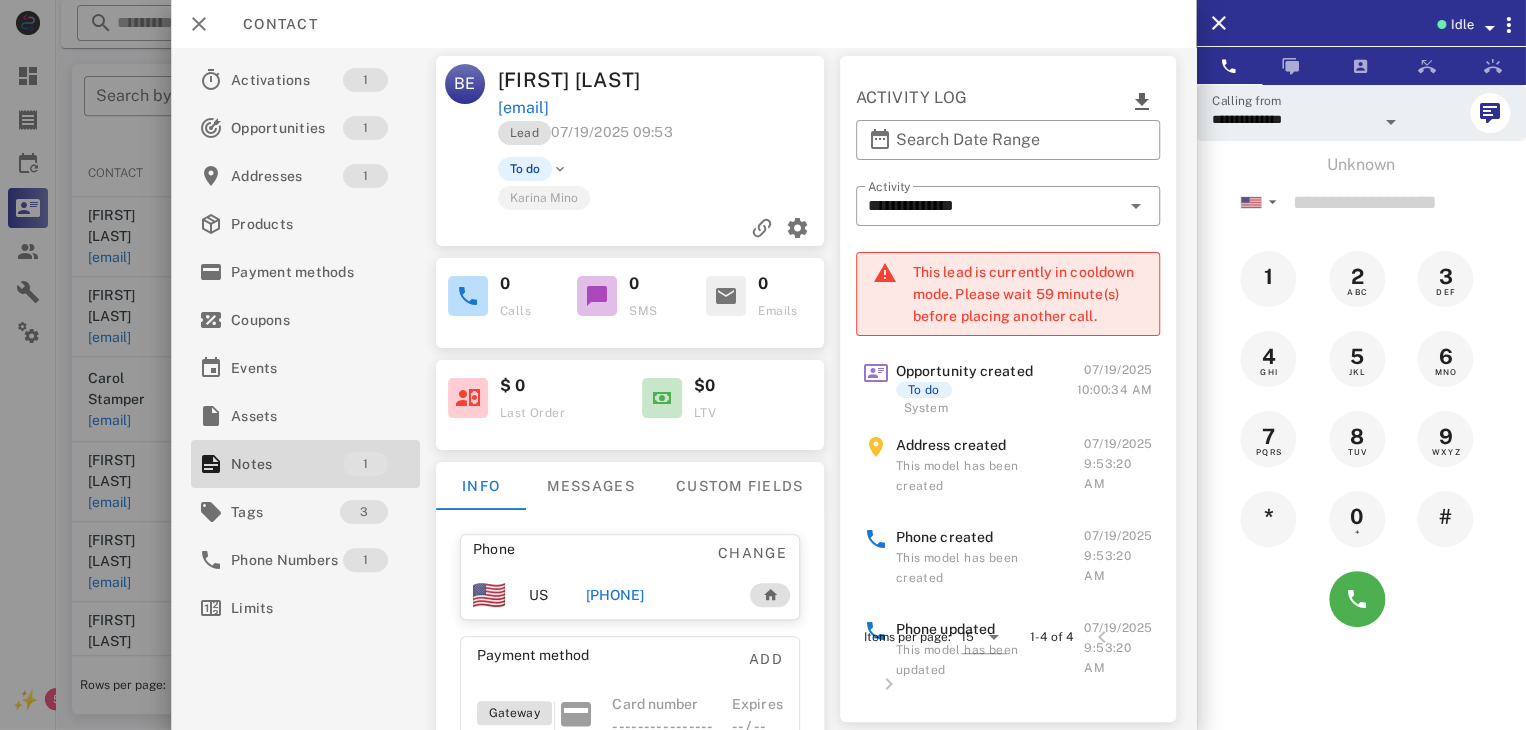 click at bounding box center [763, 365] 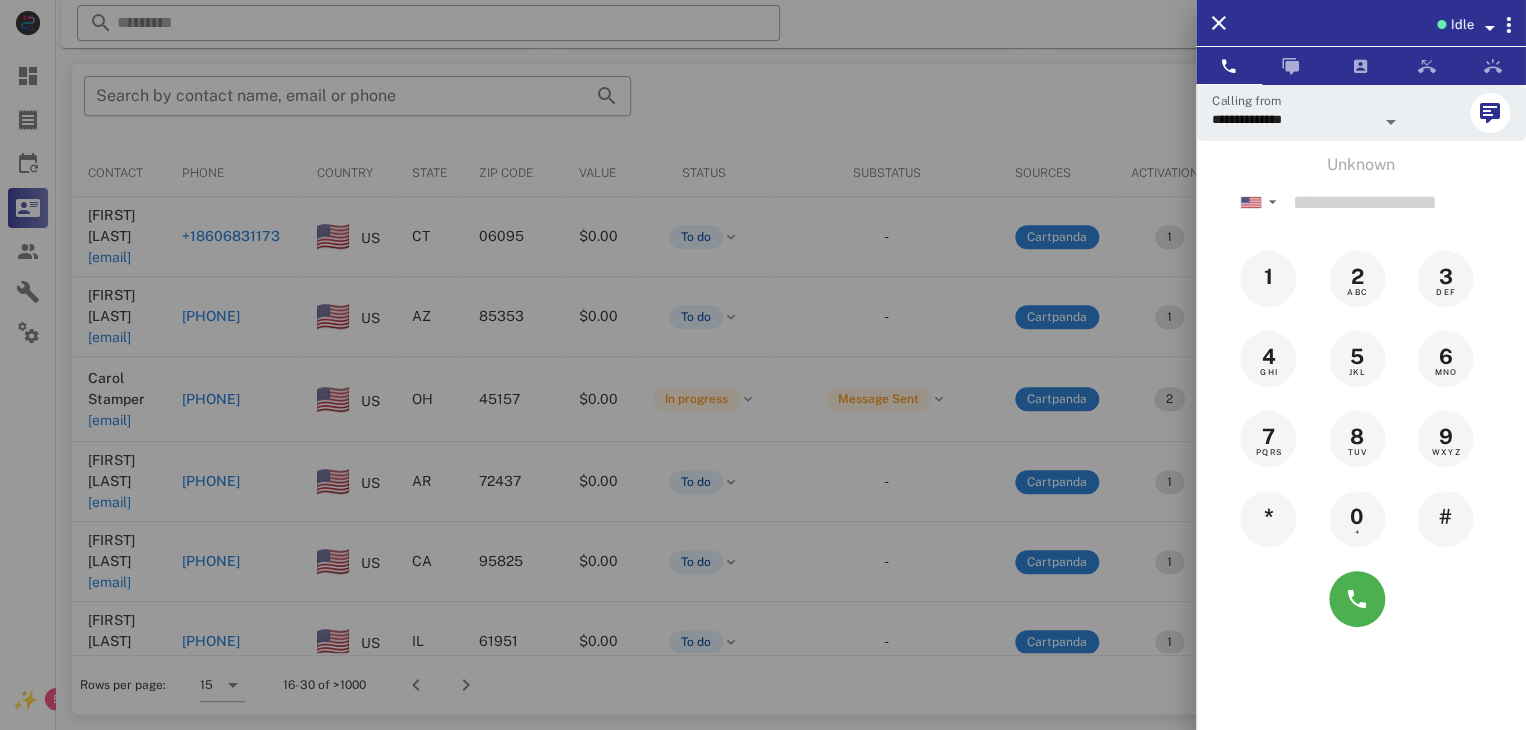 click at bounding box center [763, 365] 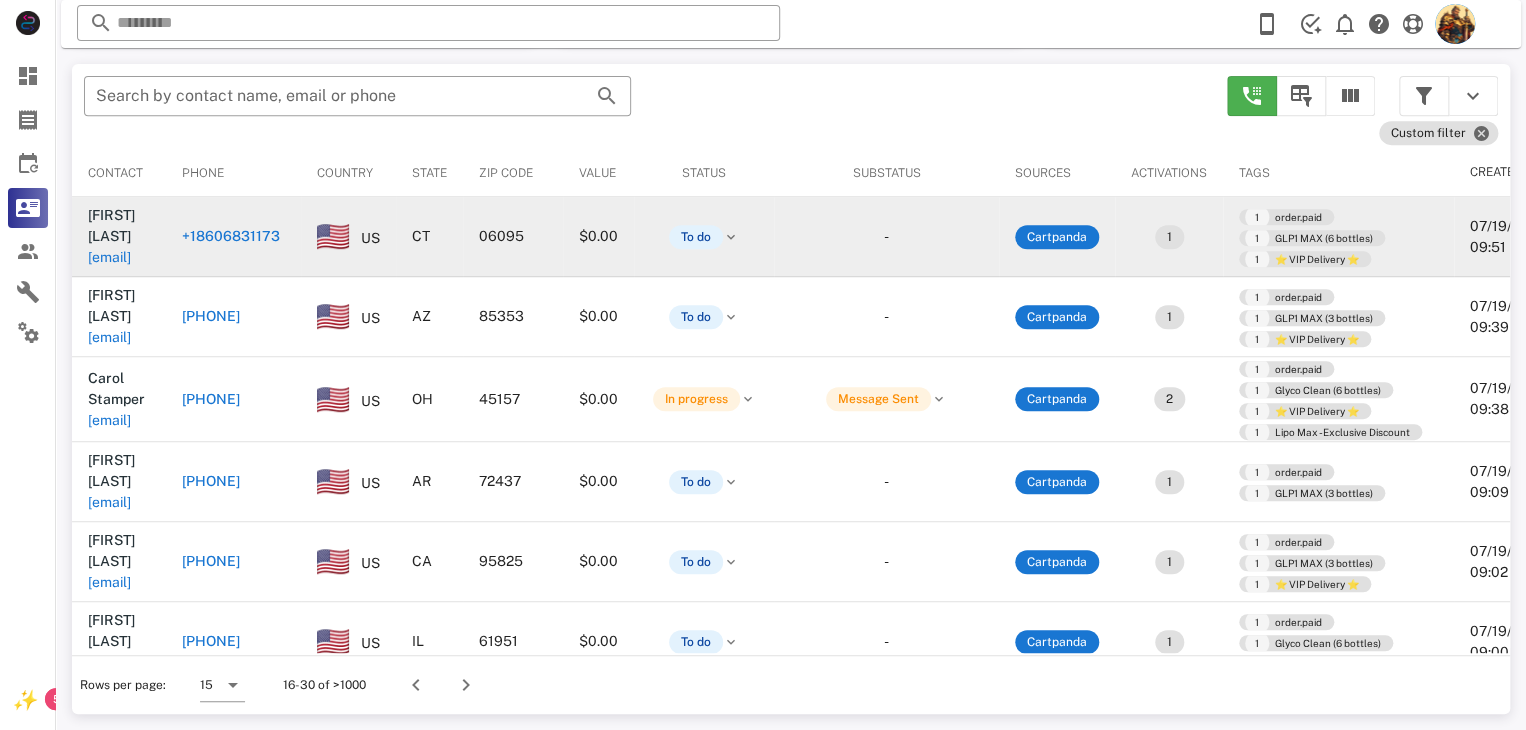 click on "[EMAIL]" at bounding box center [109, 257] 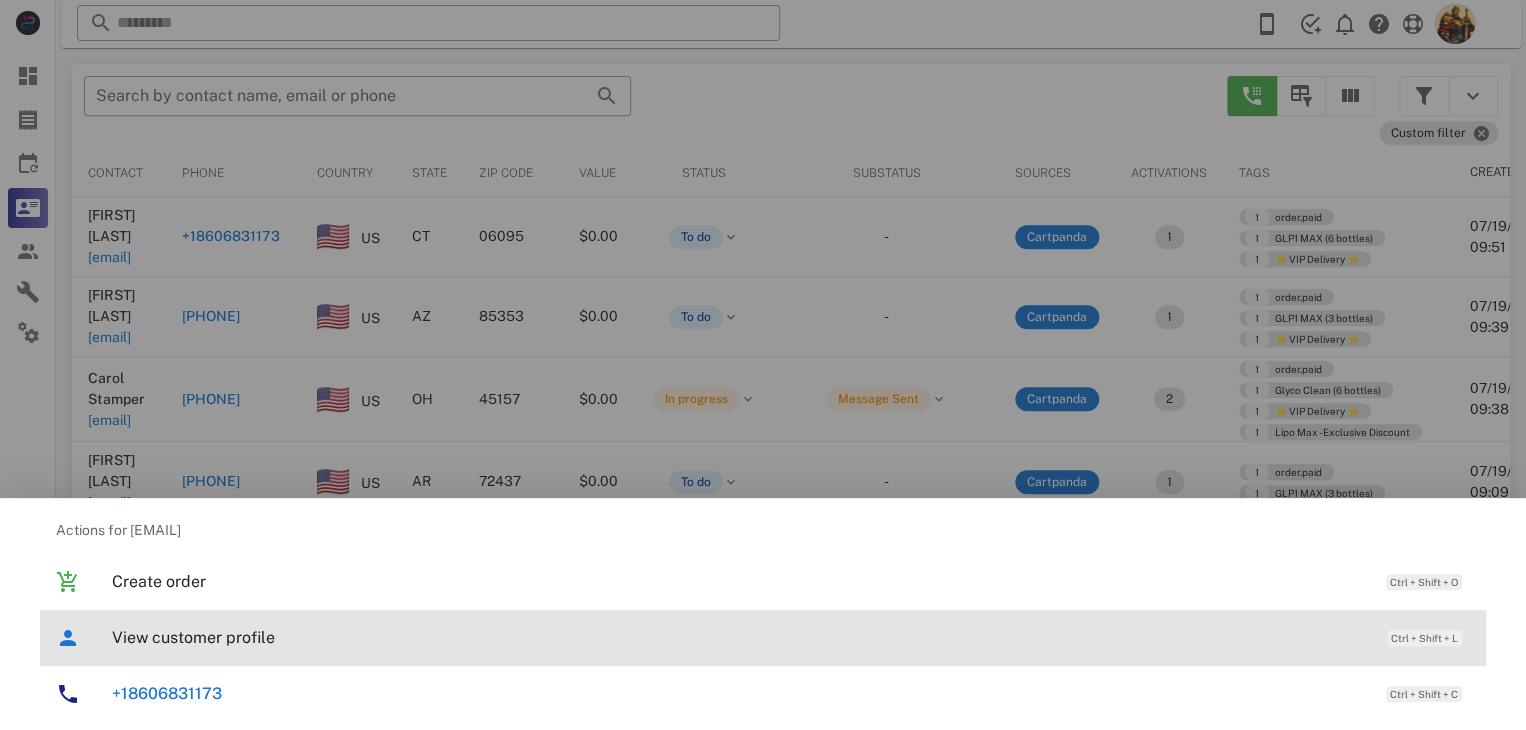 click on "View customer profile" at bounding box center (739, 637) 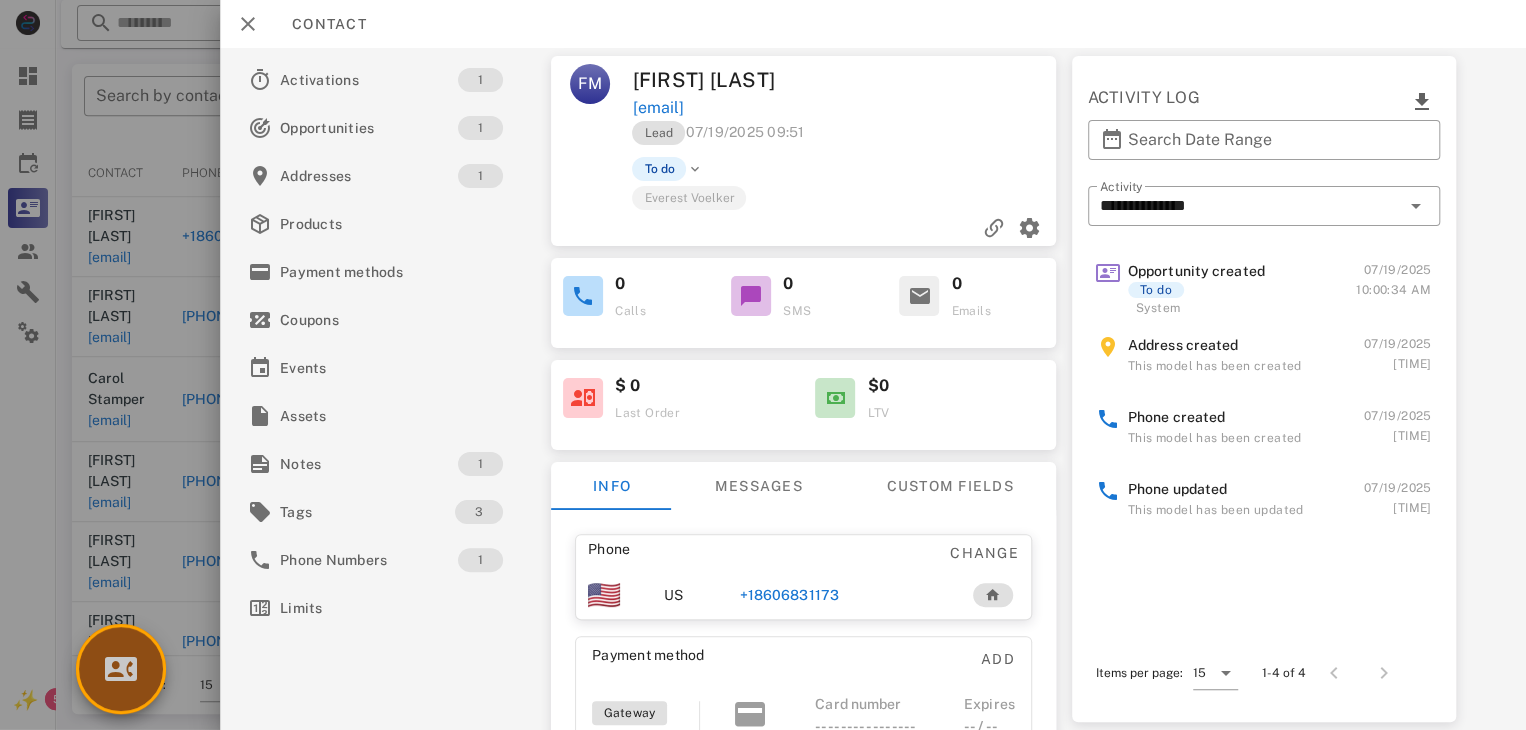 click at bounding box center [121, 669] 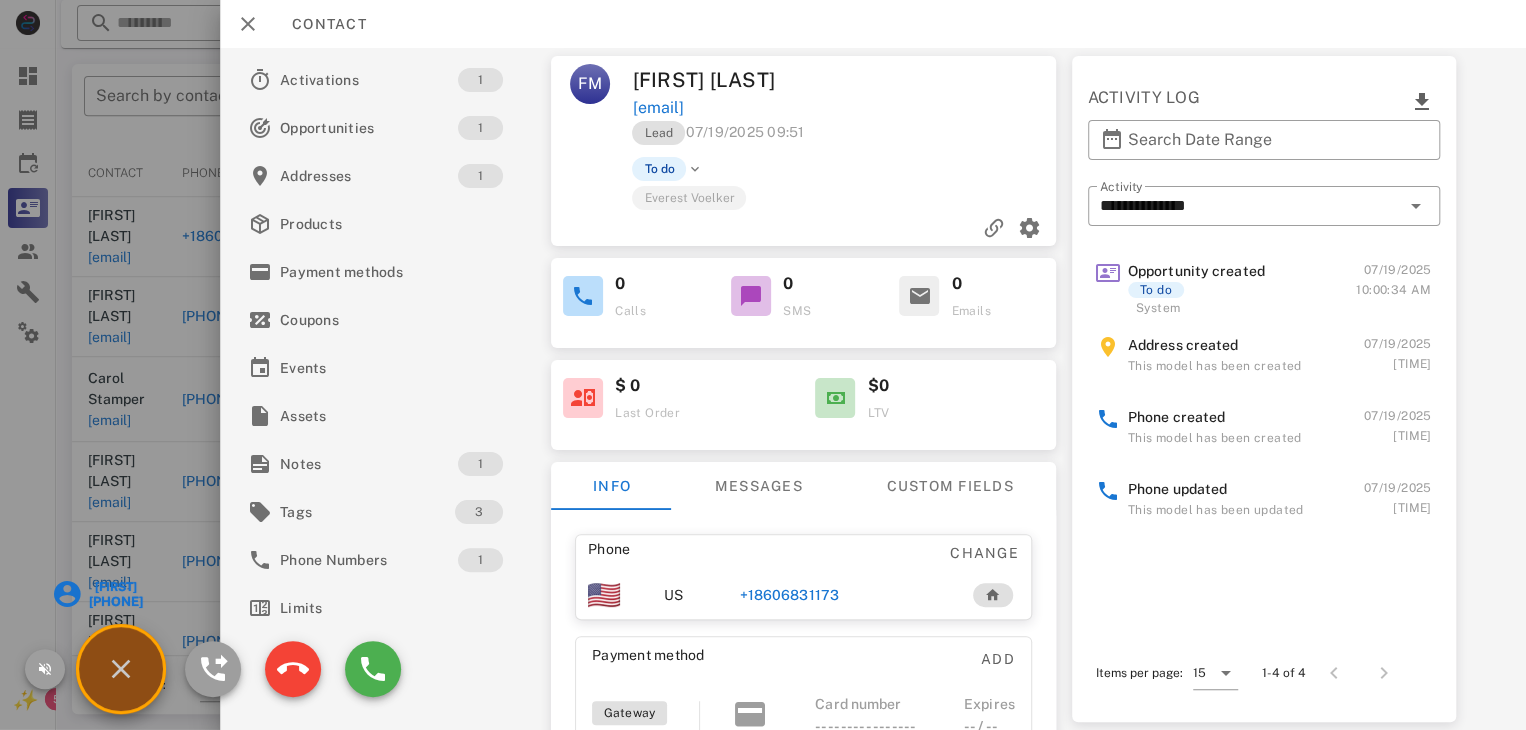 click on "[FIRST]" at bounding box center (114, 587) 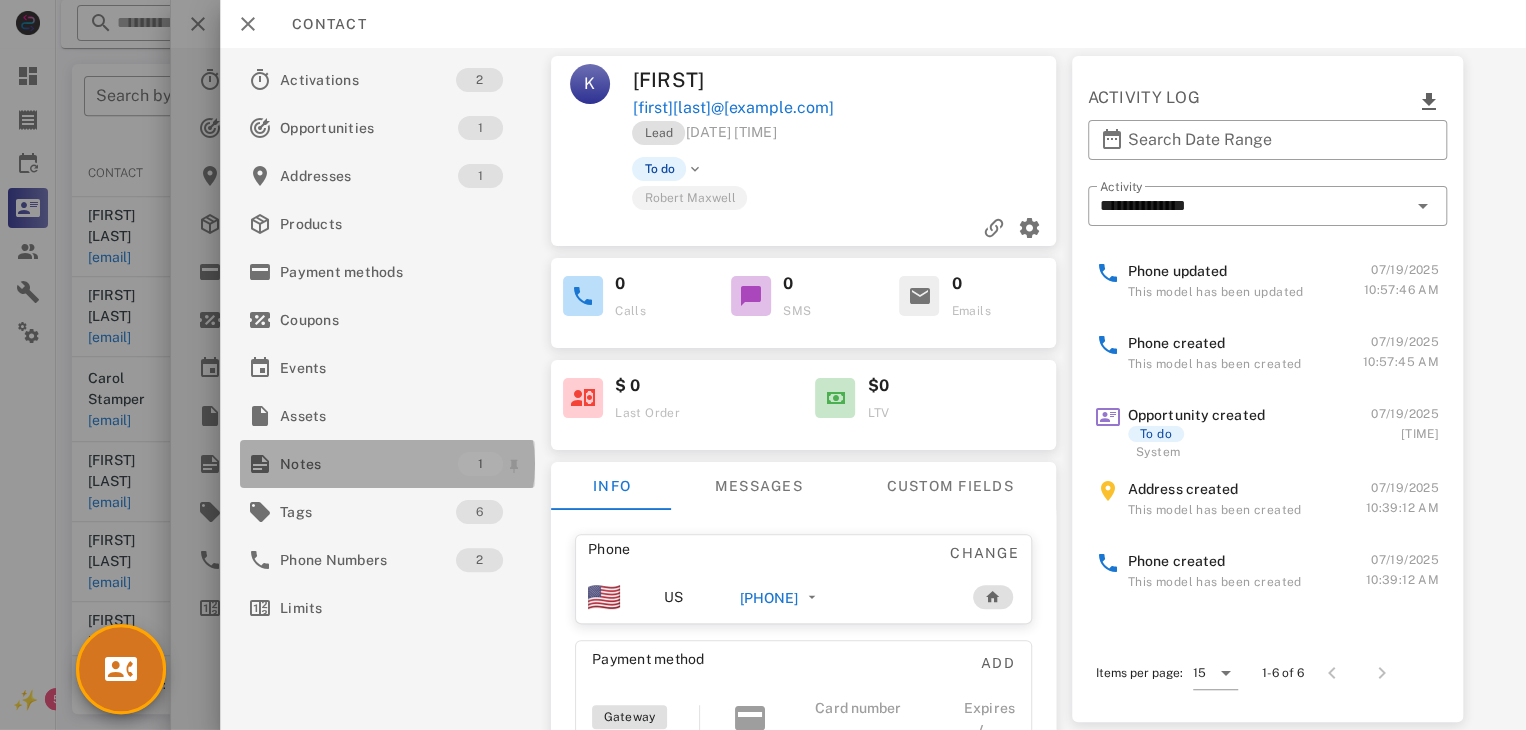 click on "Notes  1" at bounding box center [387, 464] 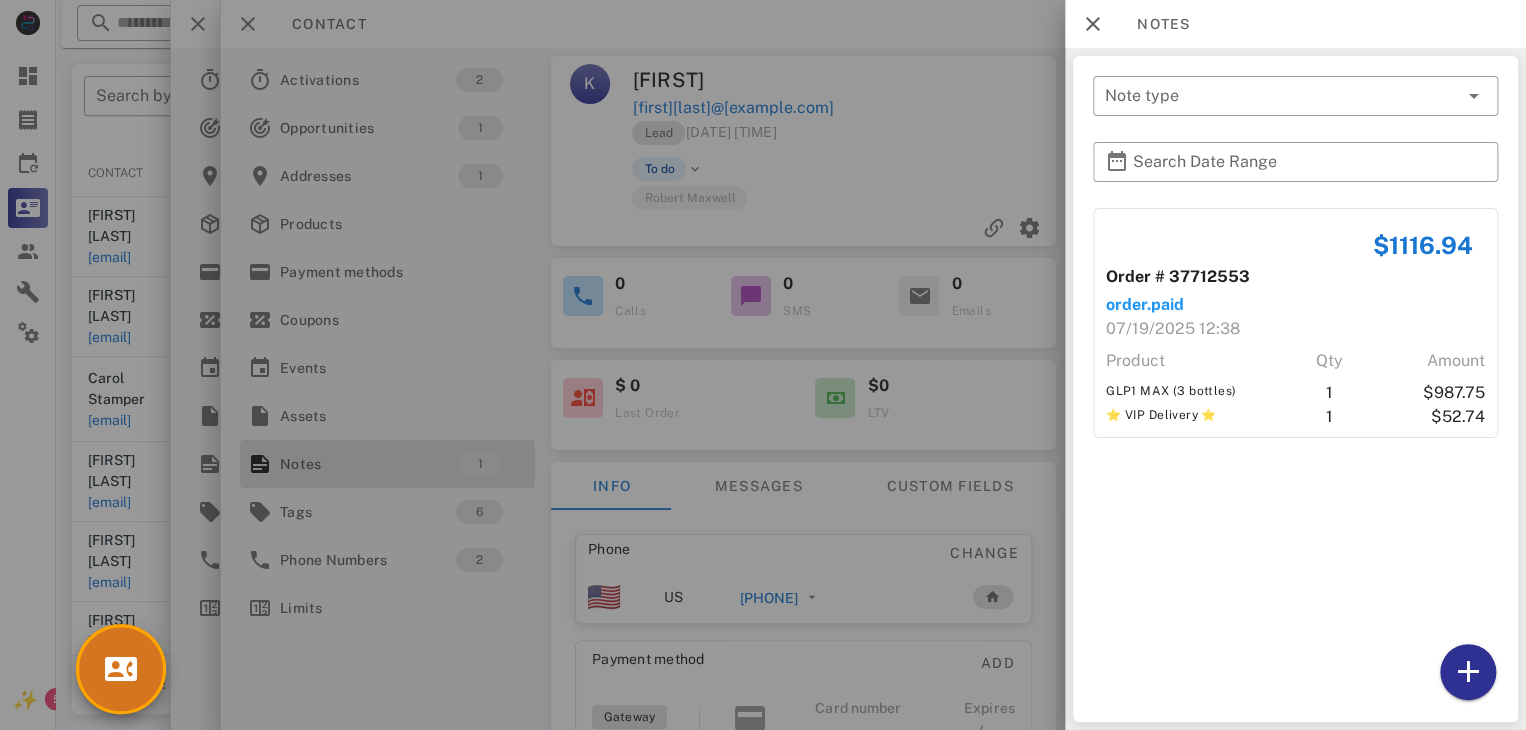 click at bounding box center (763, 365) 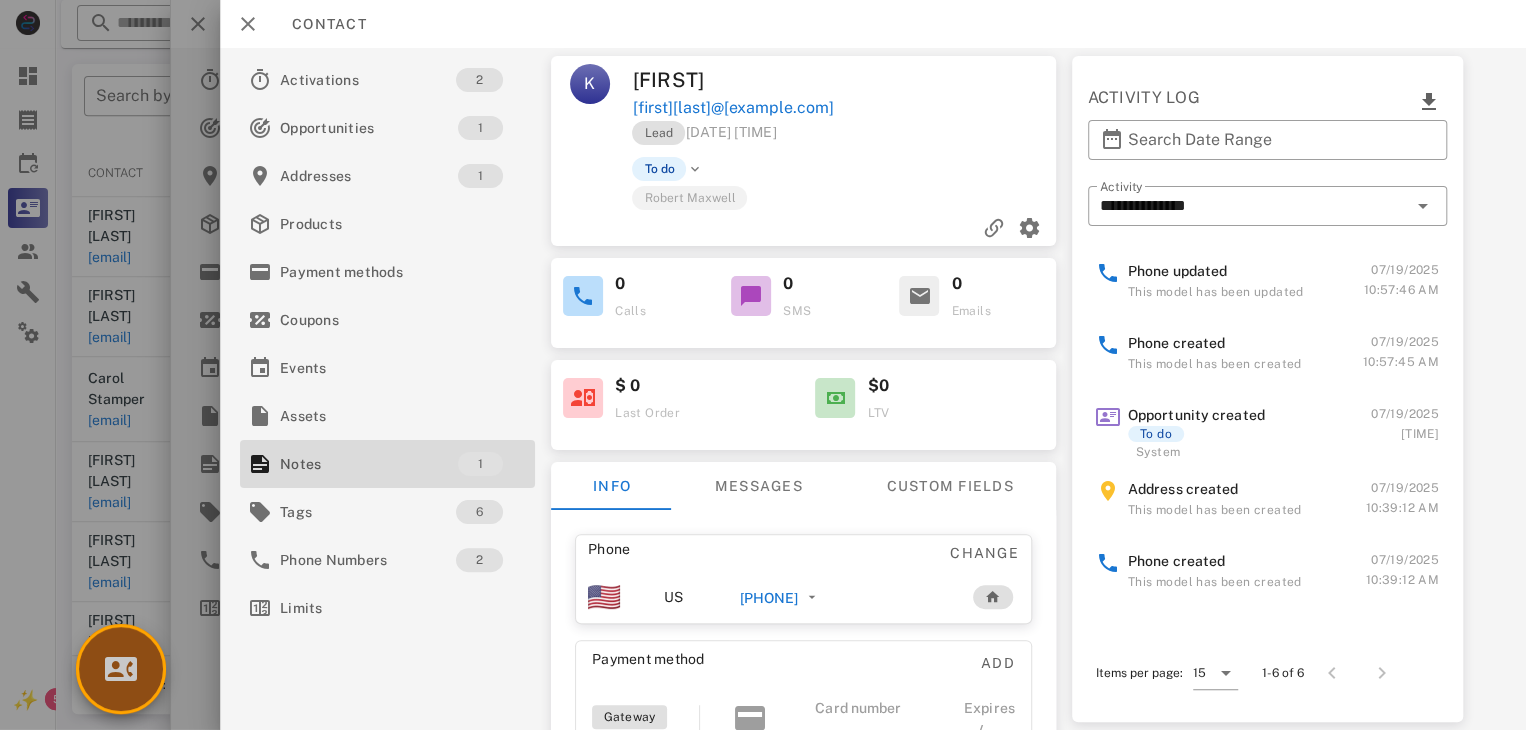 click at bounding box center [121, 669] 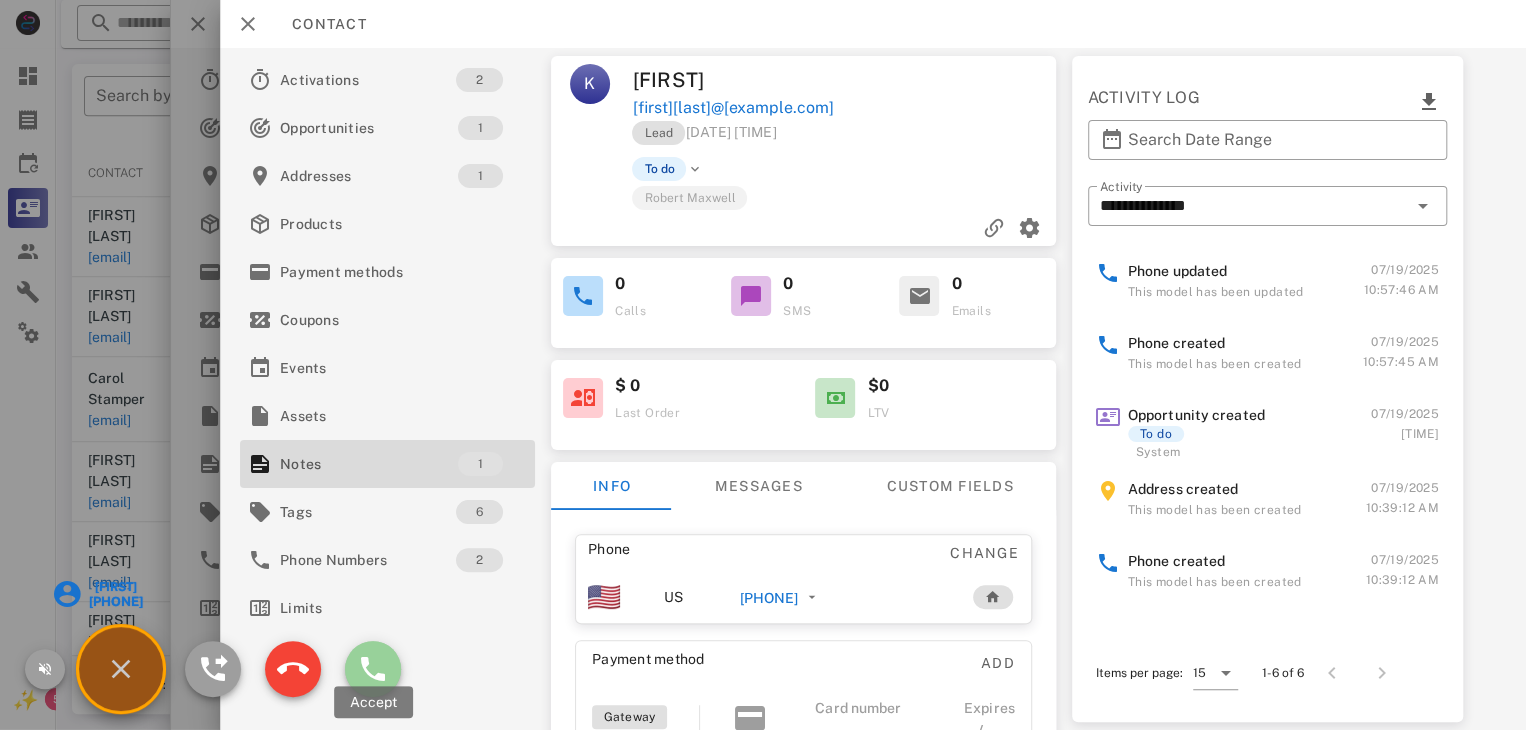 click at bounding box center [373, 669] 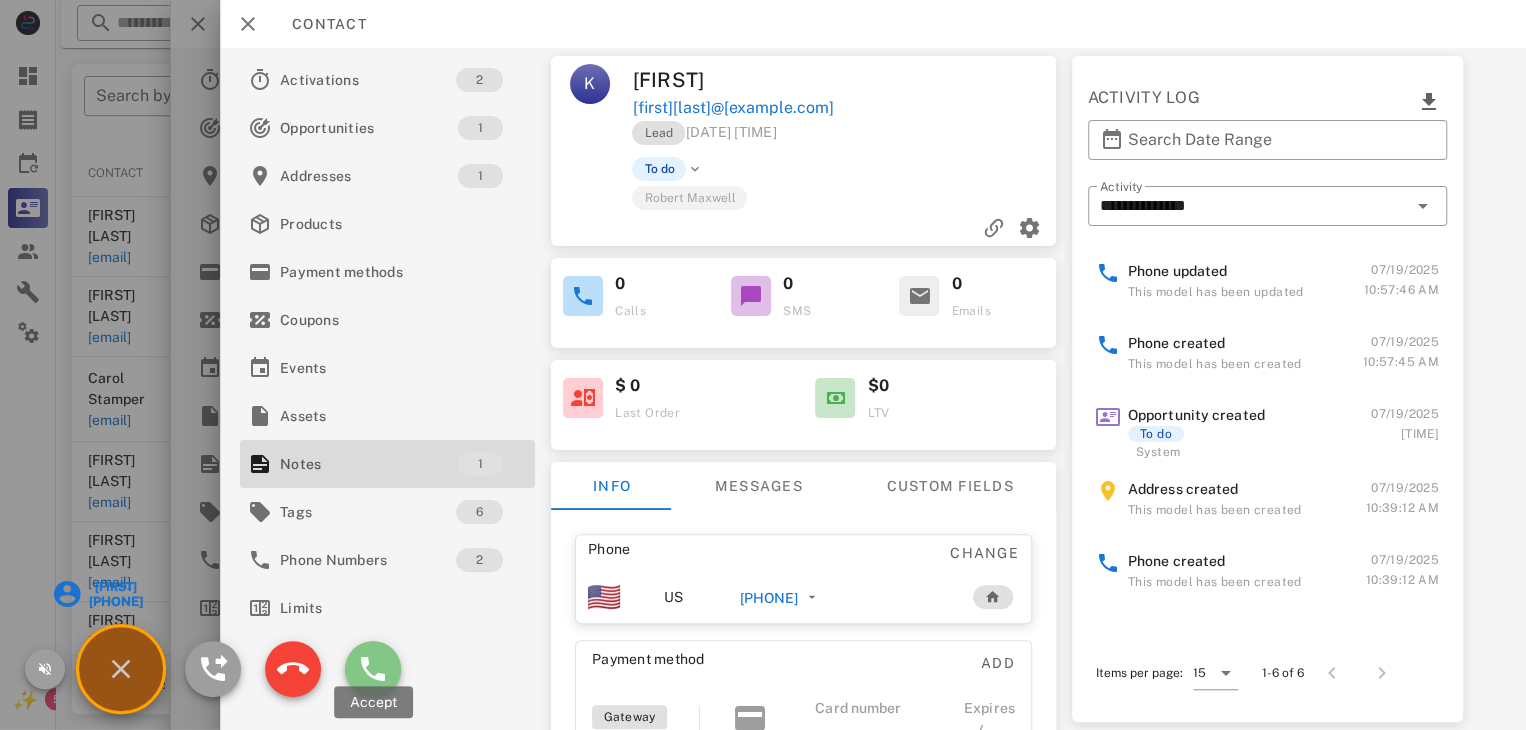 type on "**********" 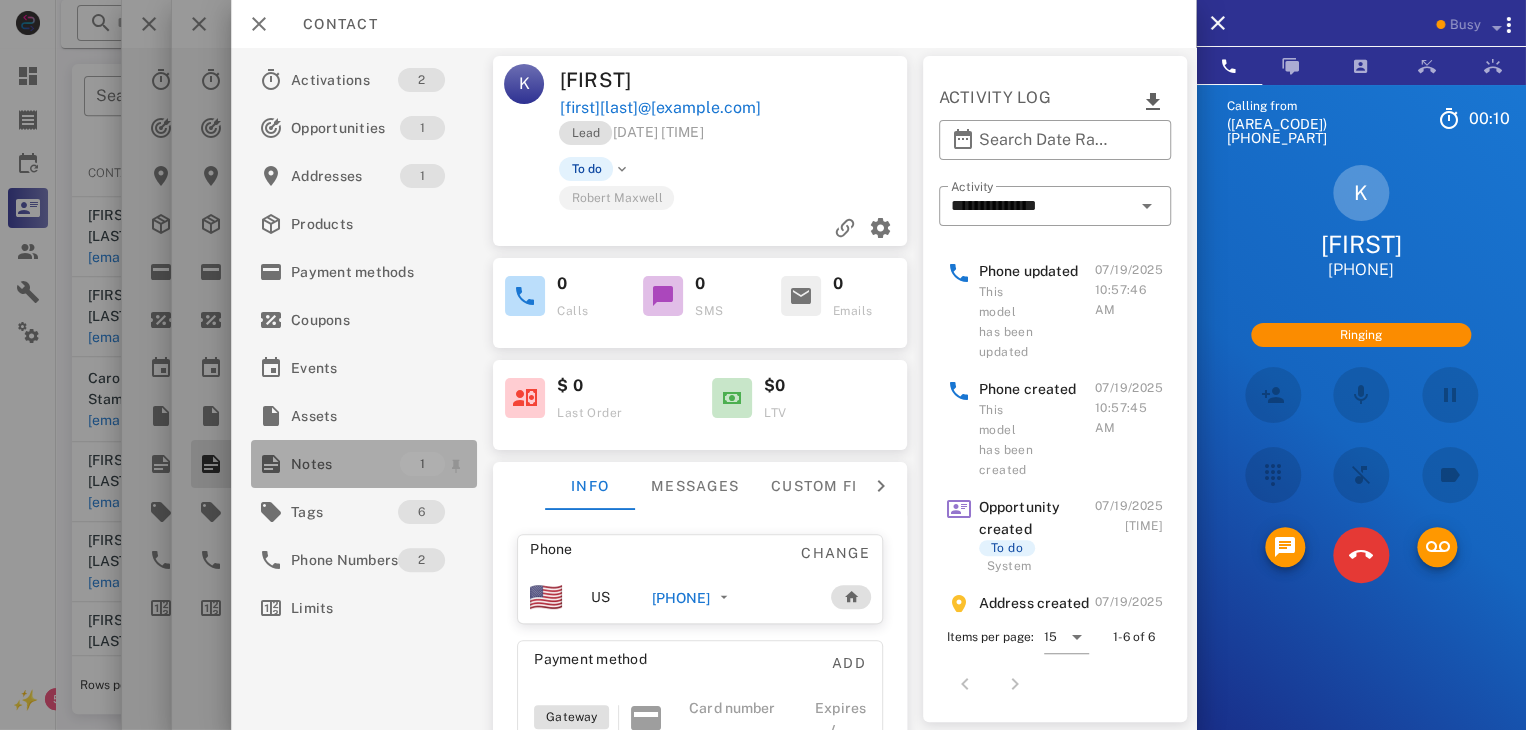 click on "Notes" at bounding box center (345, 464) 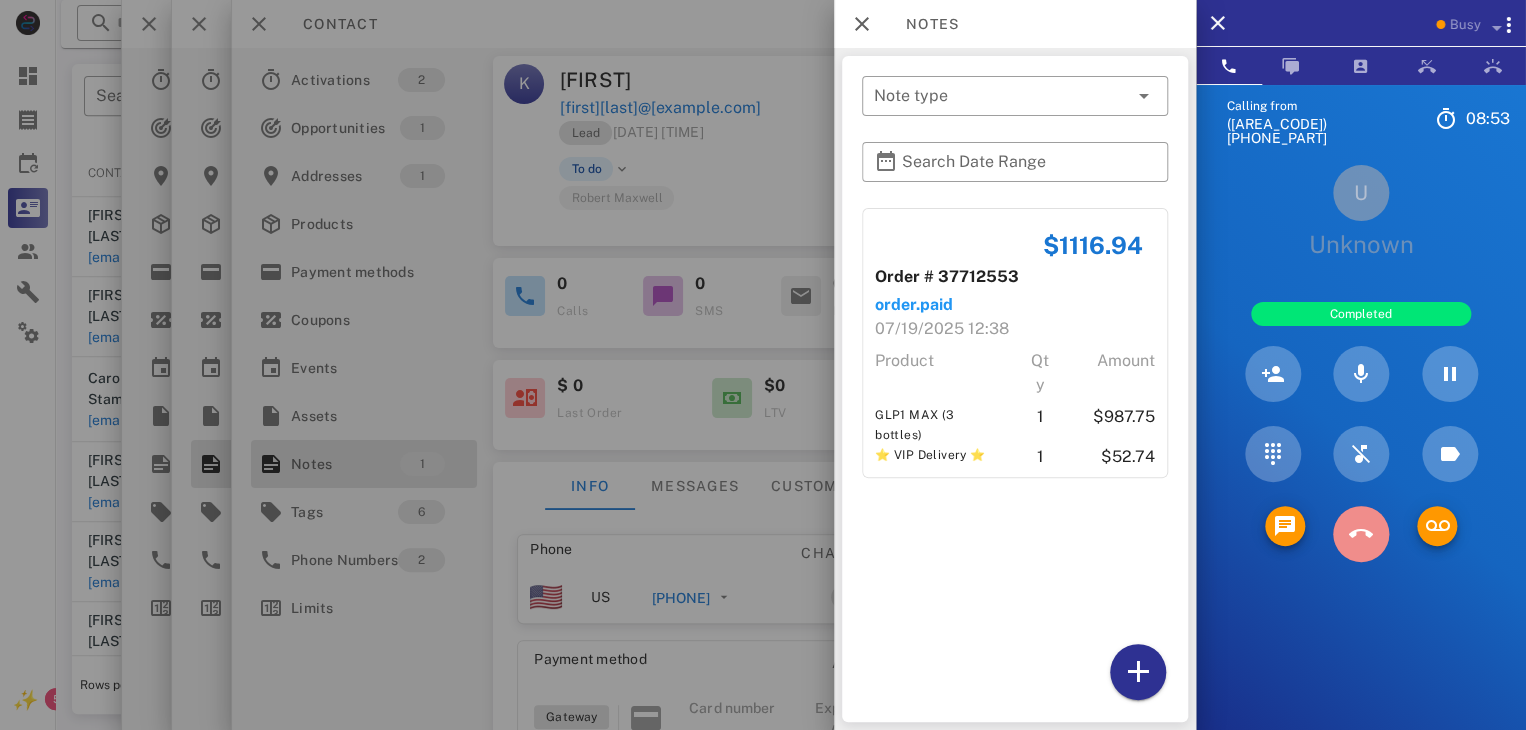 click at bounding box center [1360, 534] 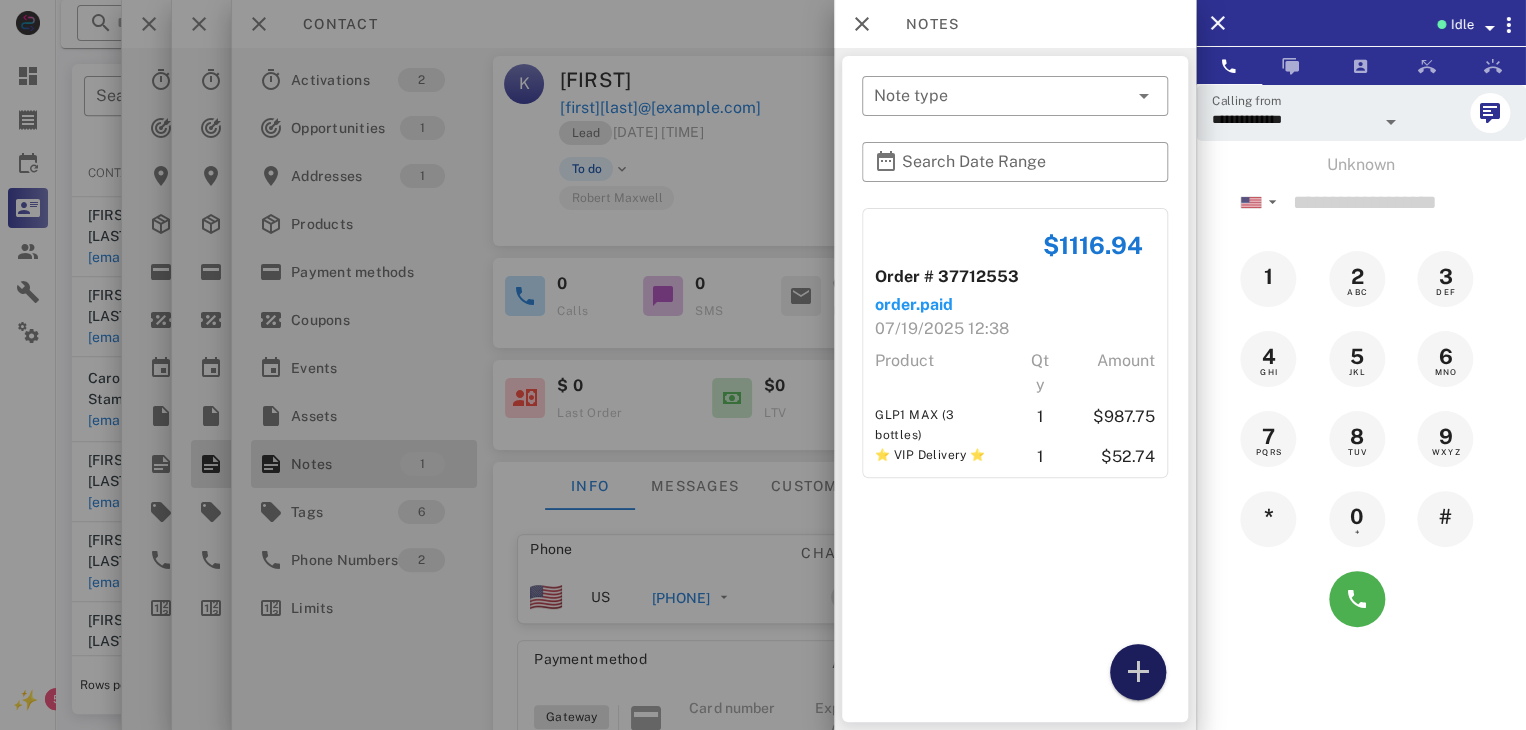 click at bounding box center (1138, 672) 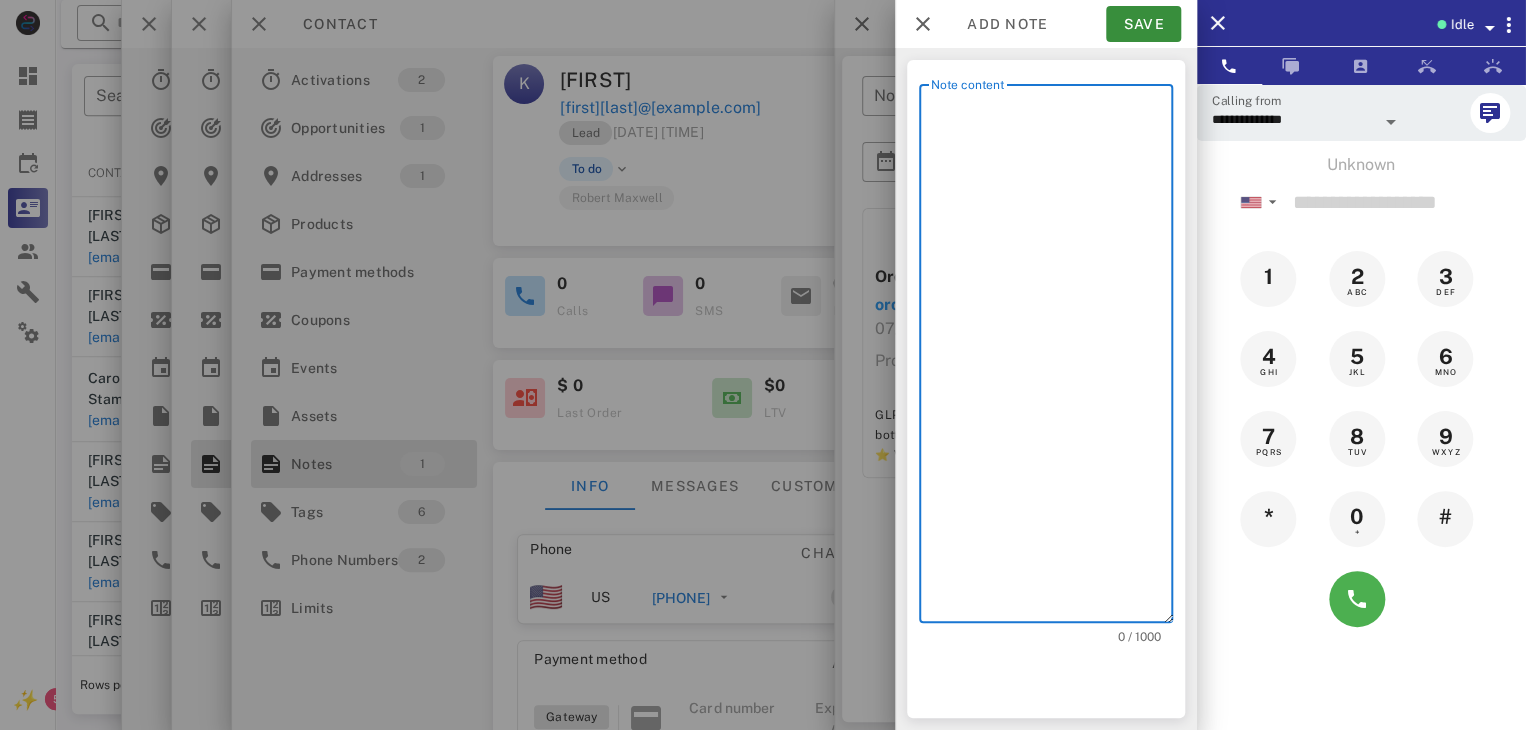 click on "Note content" at bounding box center (1052, 358) 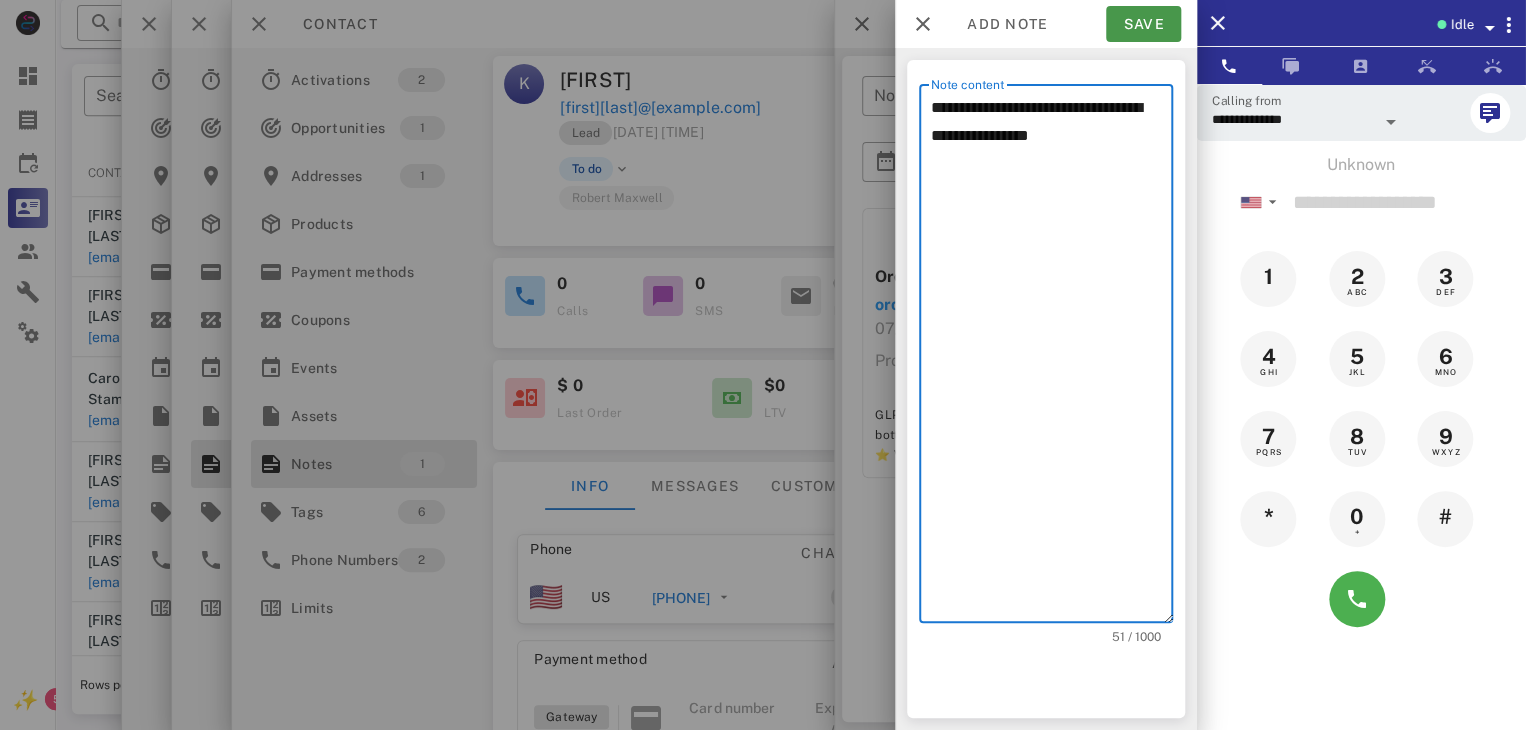 type on "**********" 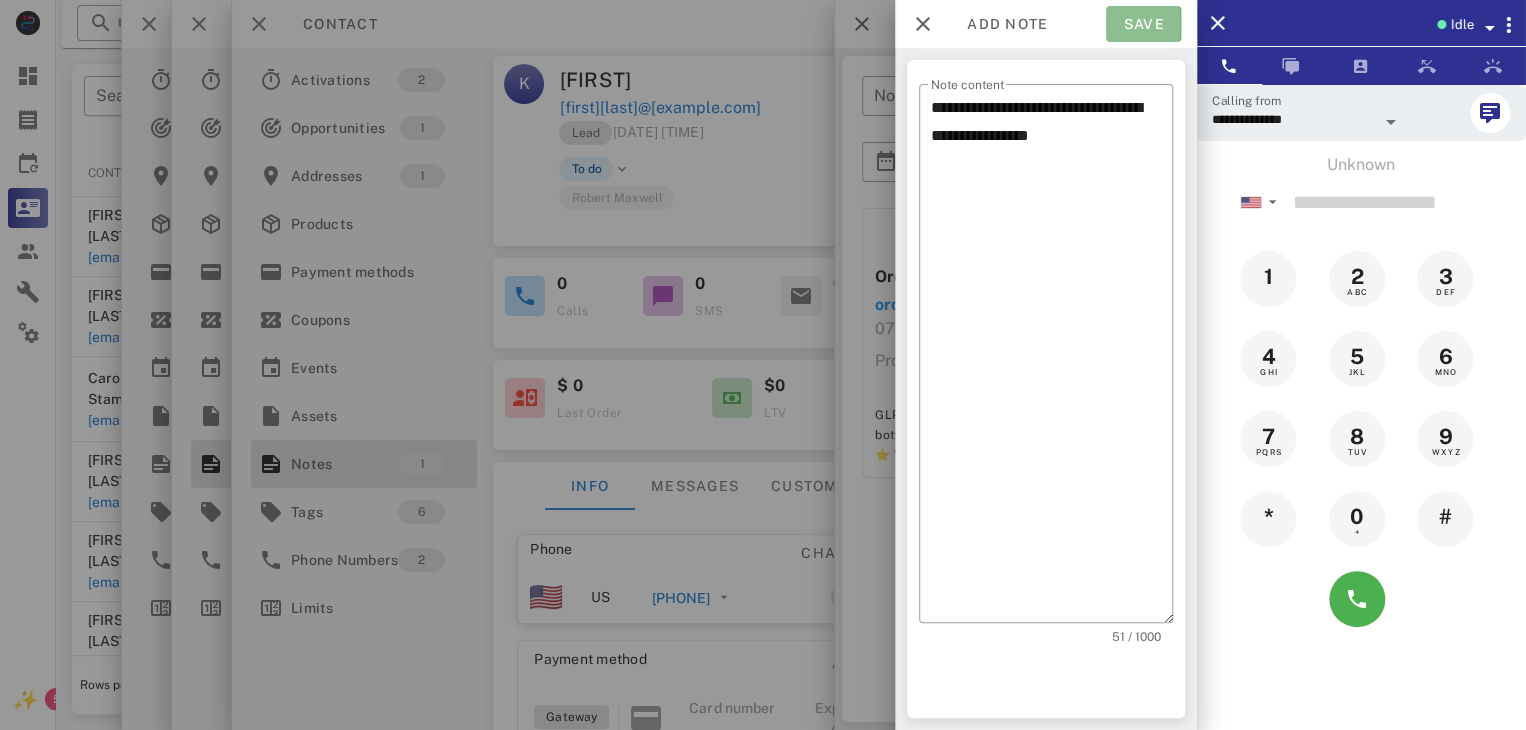click on "Save" at bounding box center (1143, 24) 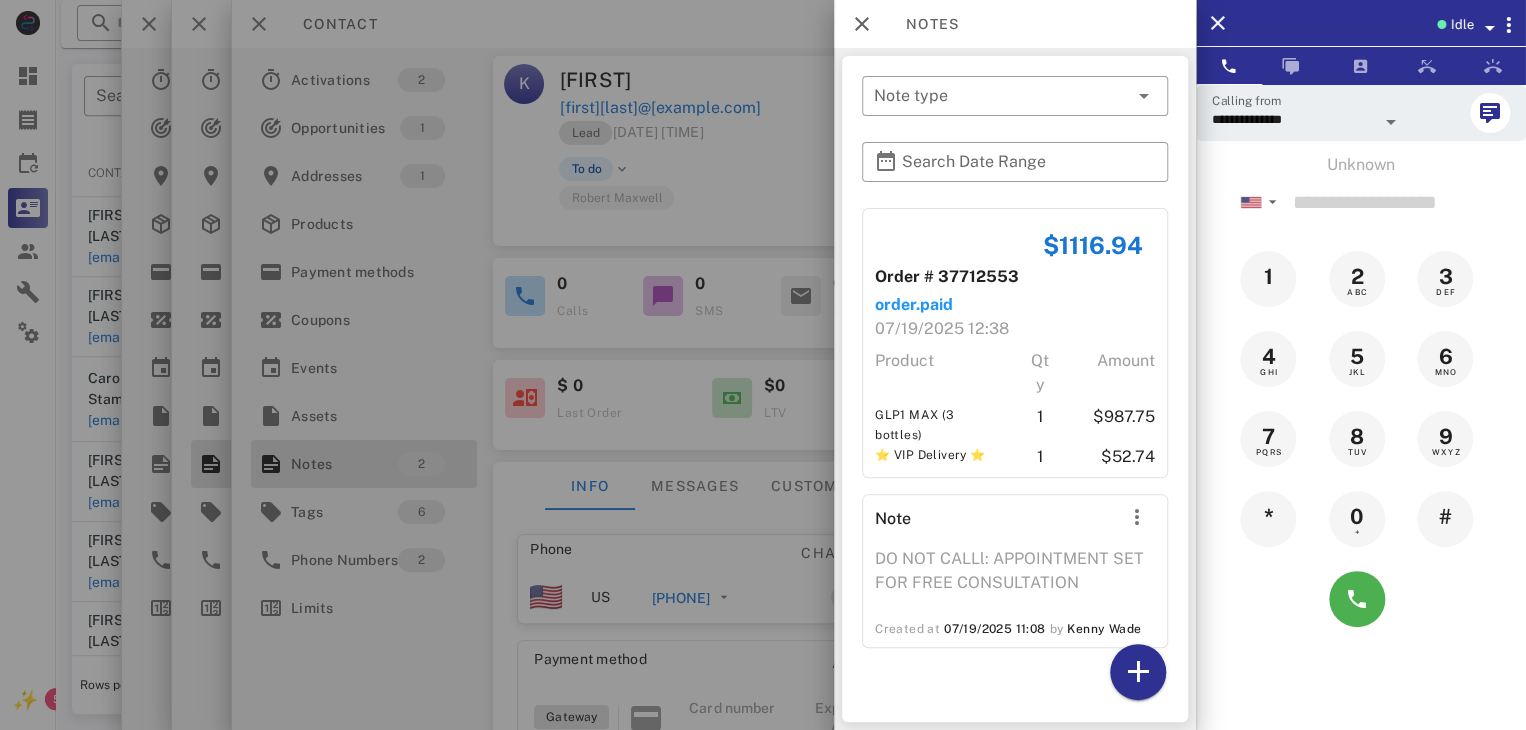 click at bounding box center [763, 365] 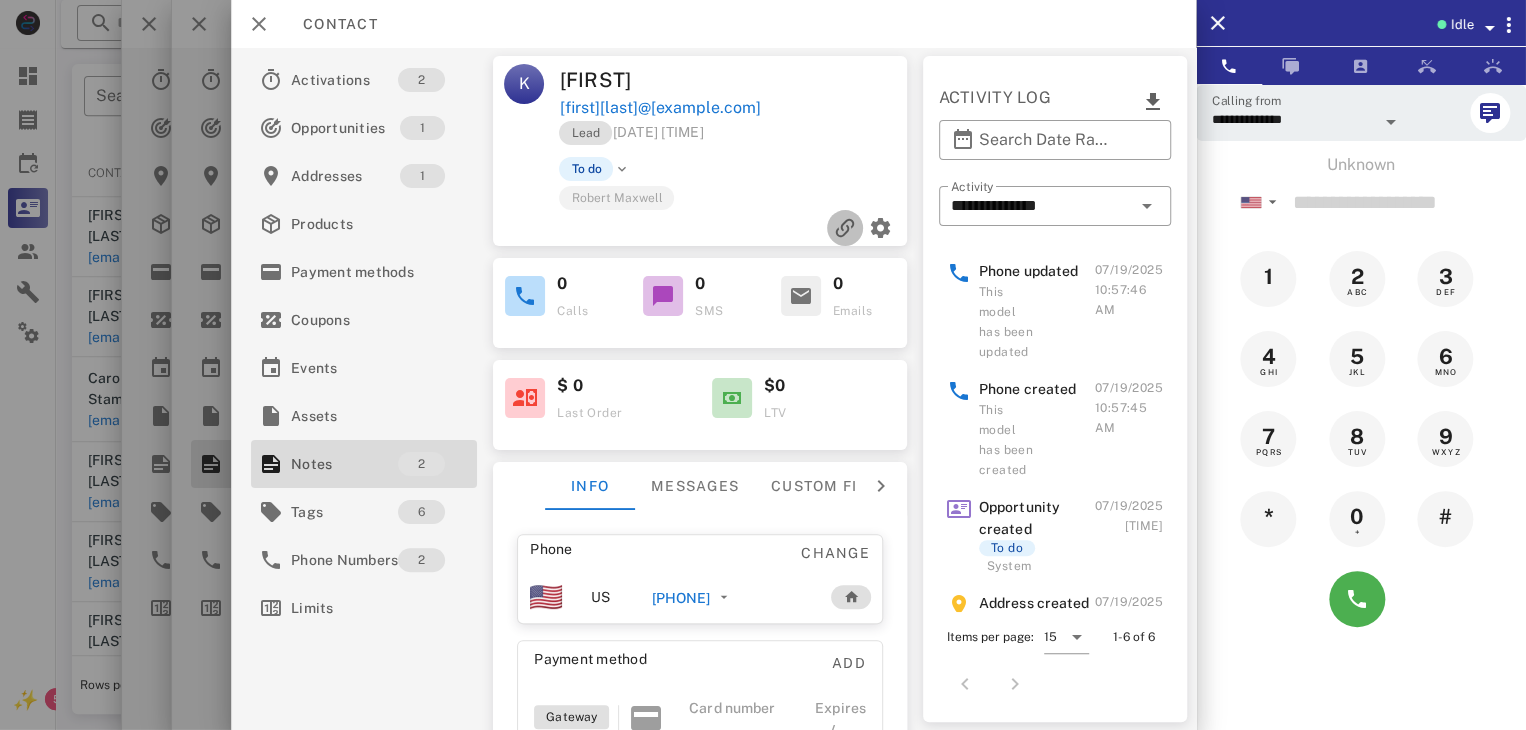 click at bounding box center (845, 228) 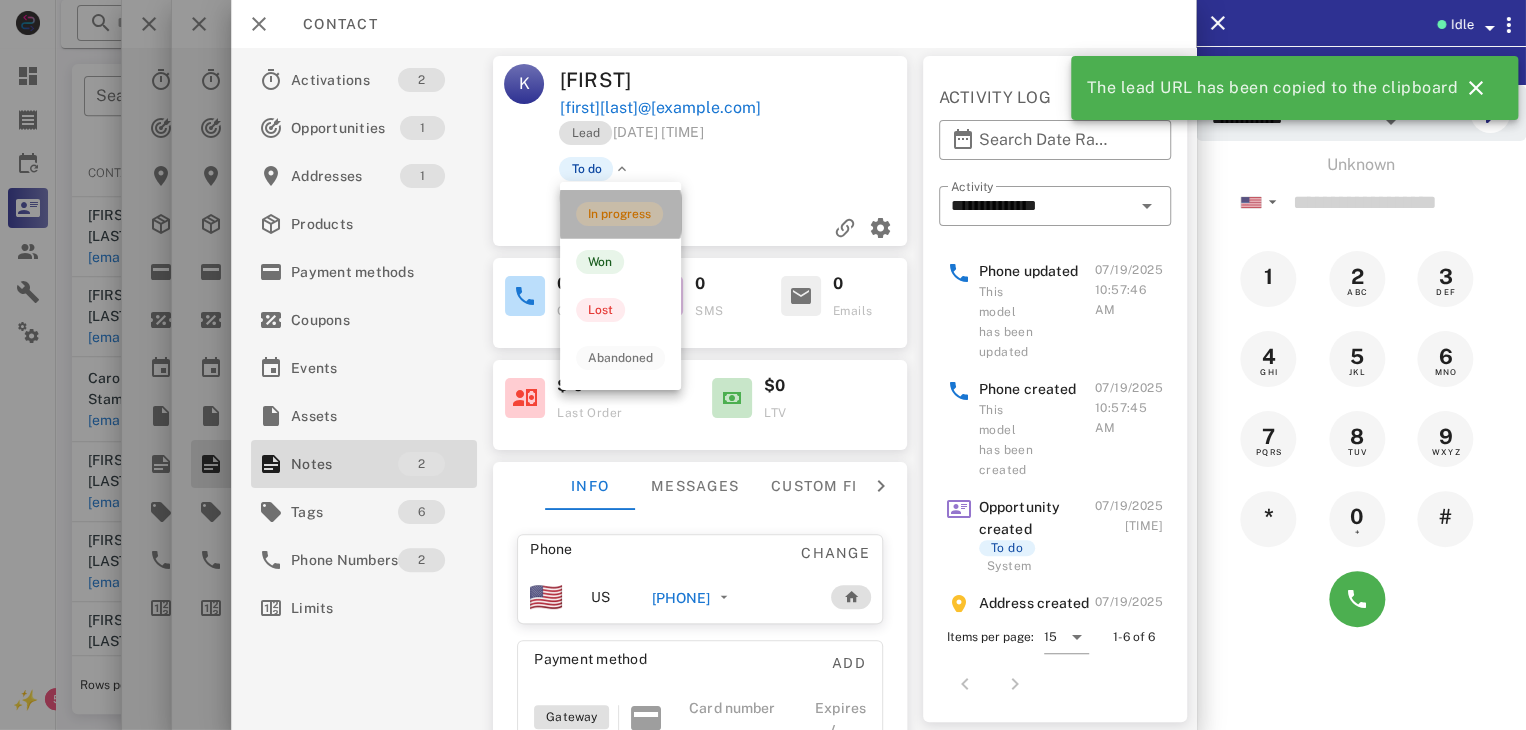 click on "In progress" at bounding box center [619, 214] 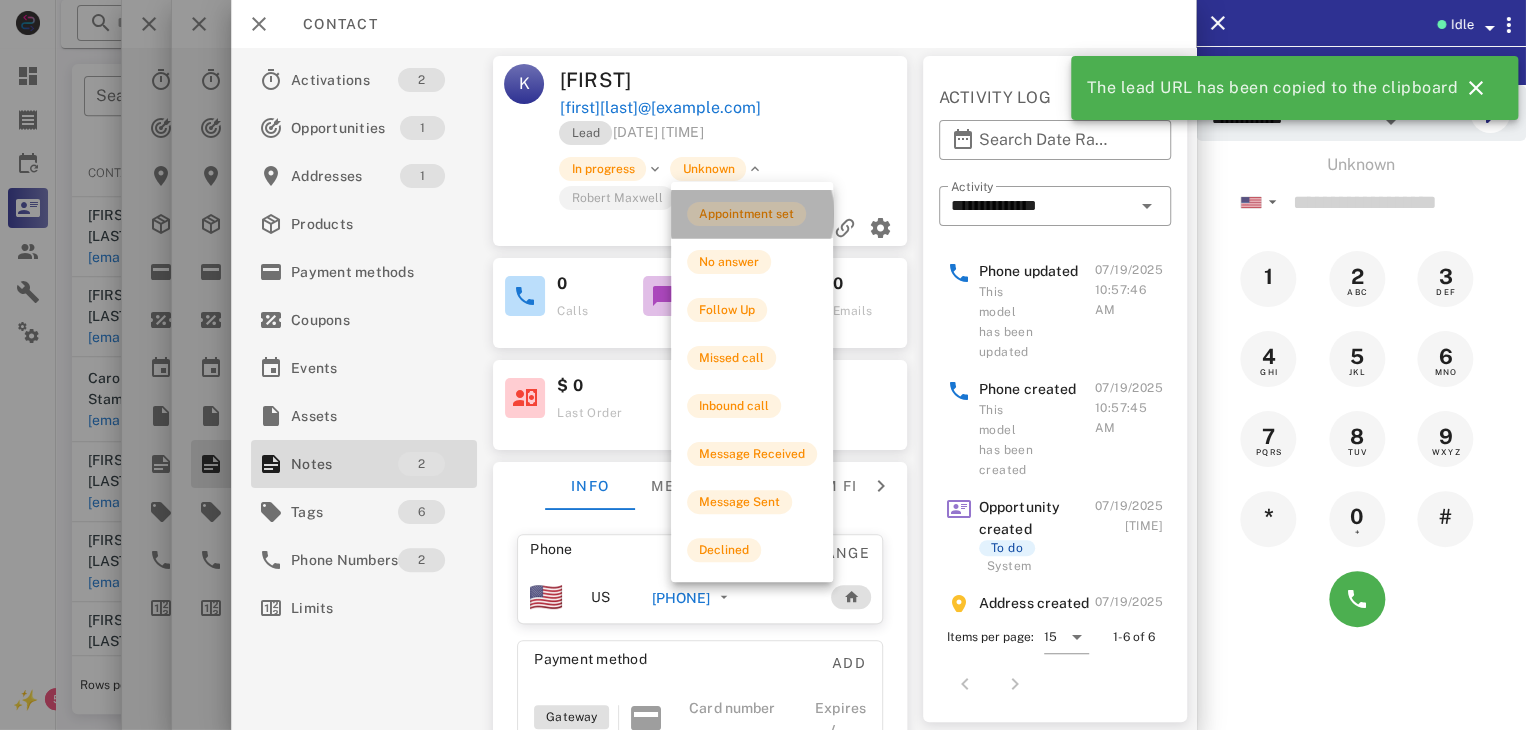 click on "Appointment set" at bounding box center (746, 214) 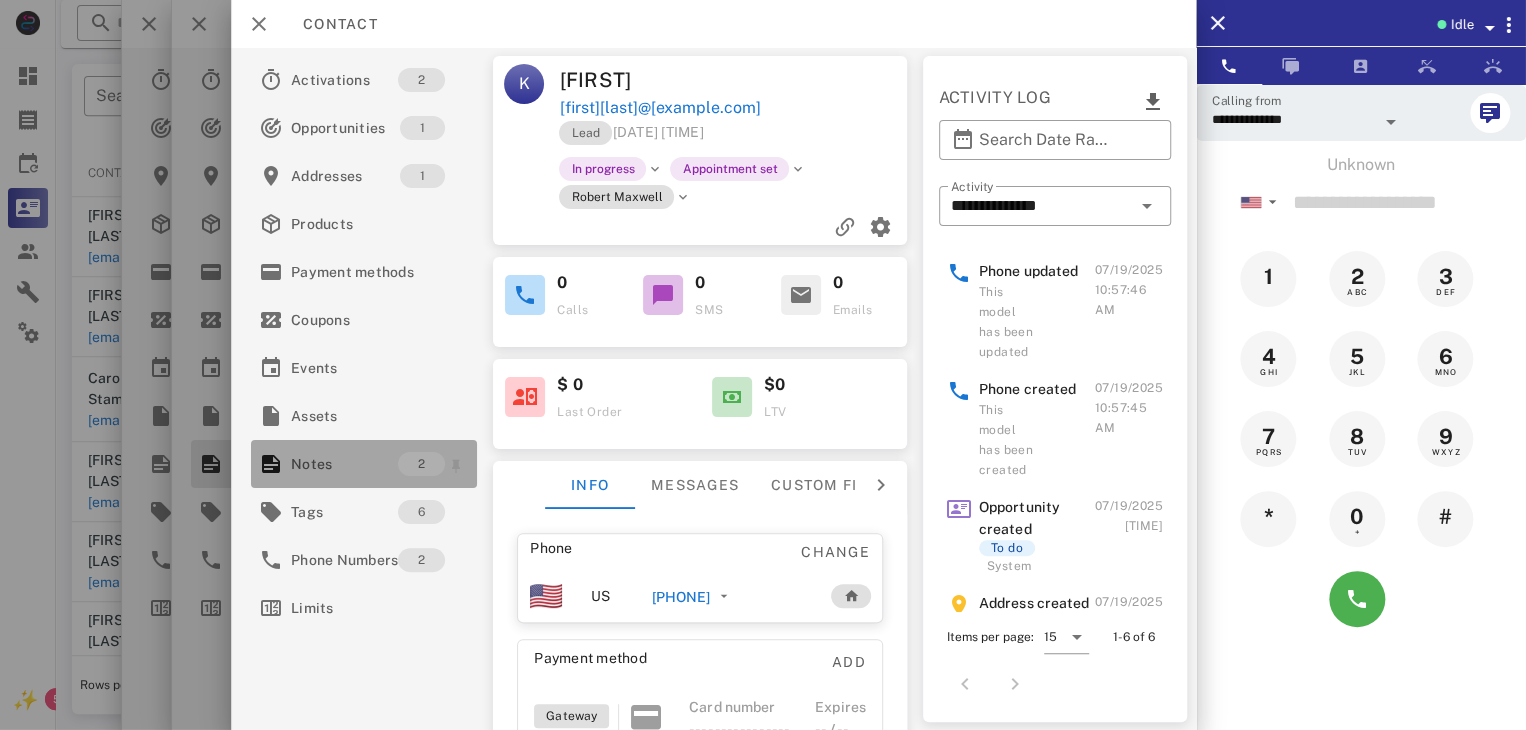 click on "Notes" at bounding box center (344, 464) 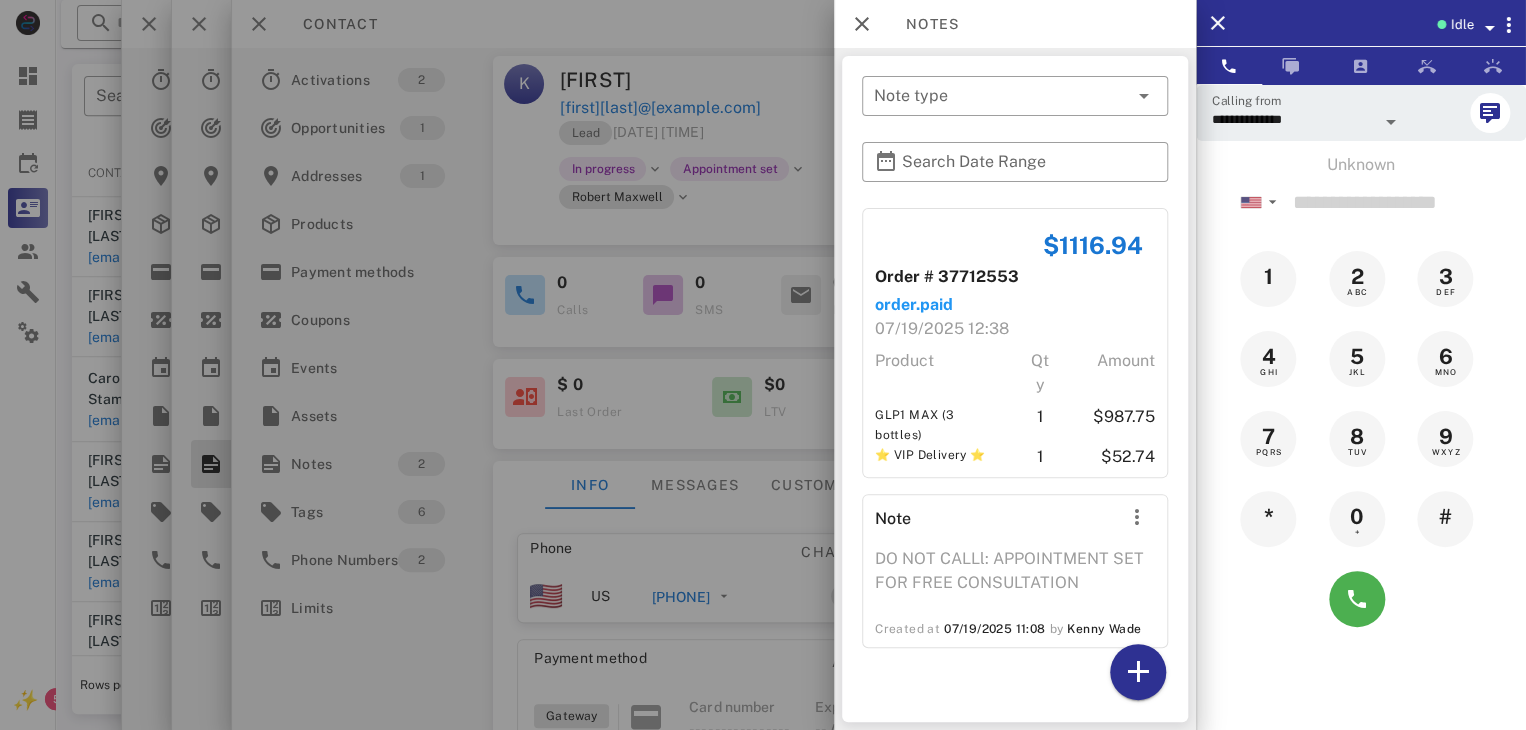 click at bounding box center (763, 365) 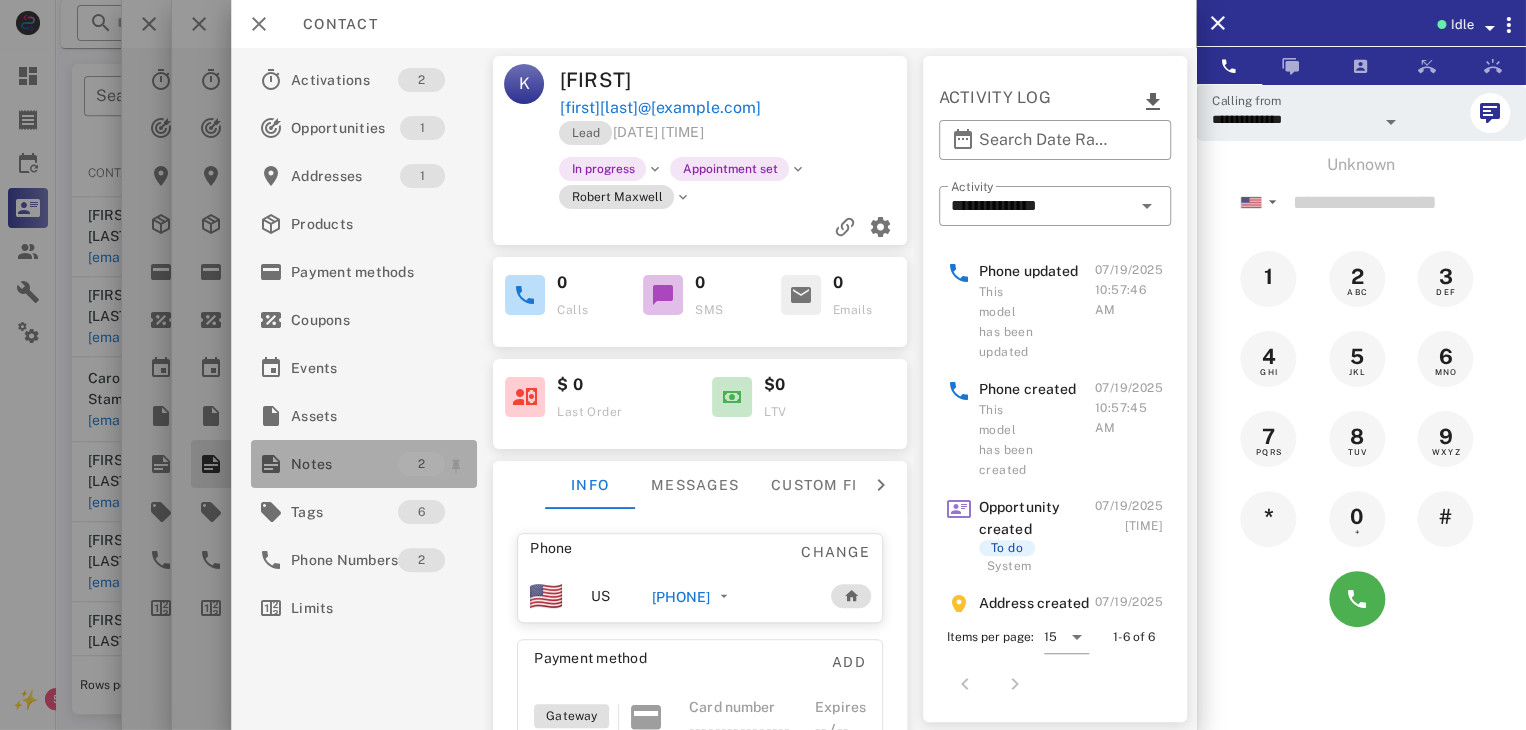 click on "Notes" at bounding box center [344, 464] 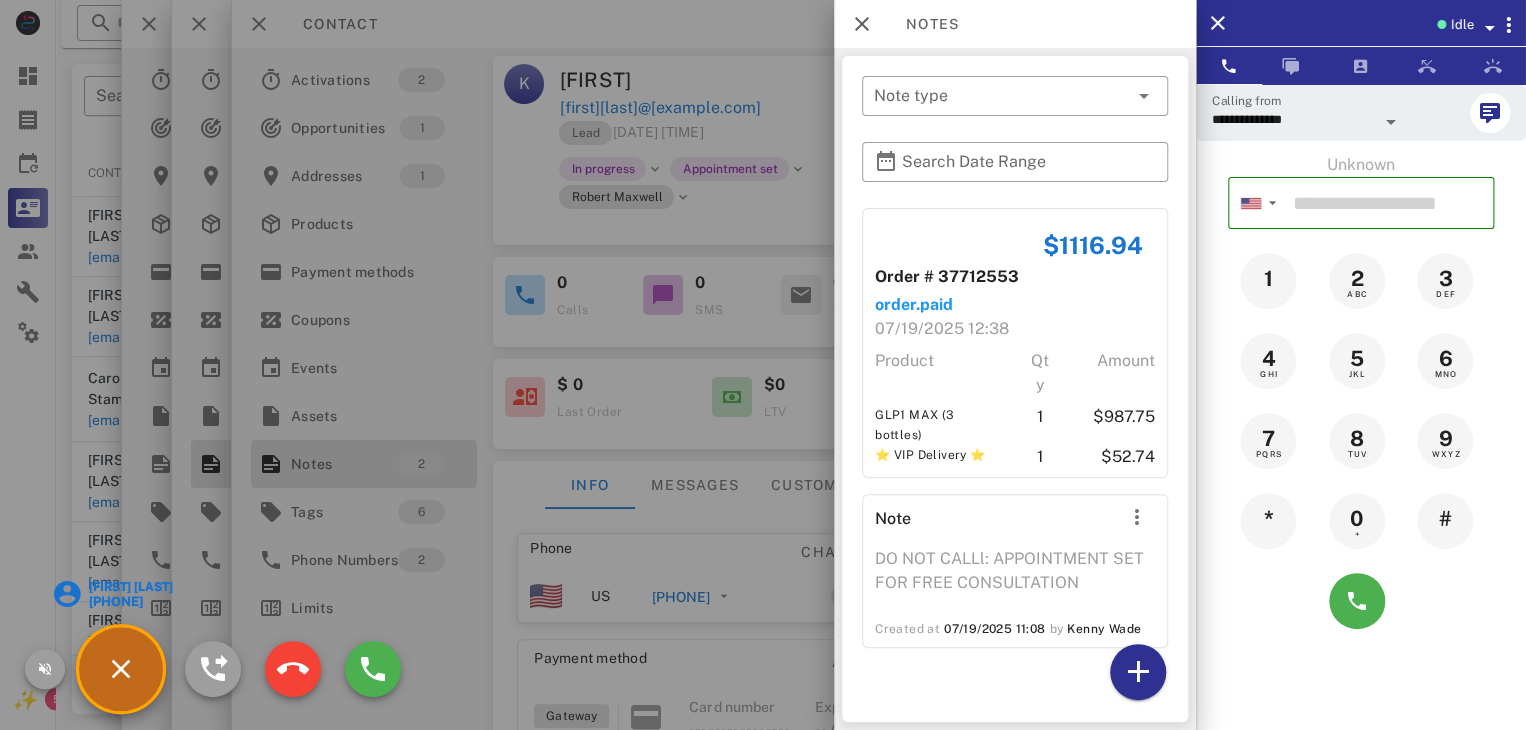 click at bounding box center [763, 365] 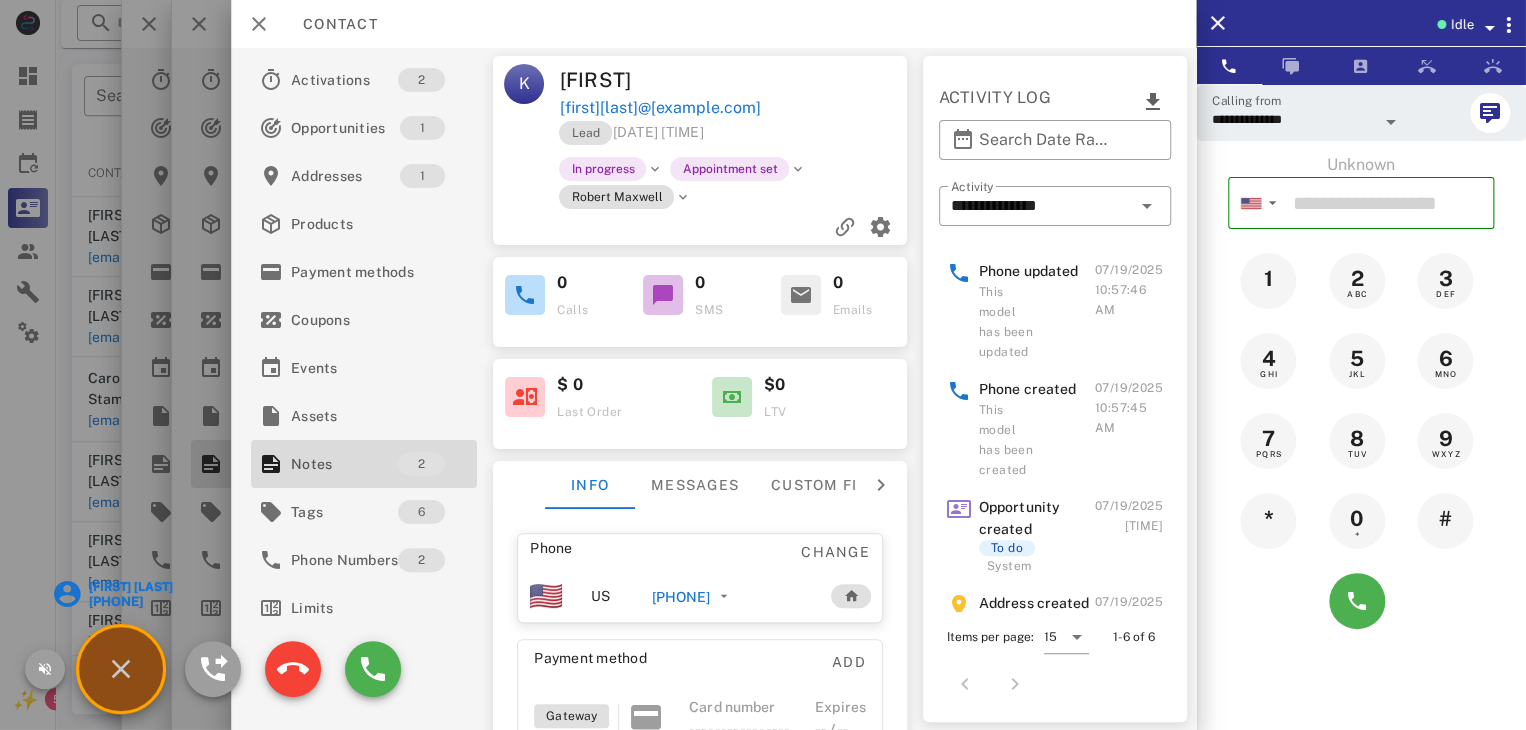 click on "[FIRST] [LAST]" at bounding box center (129, 587) 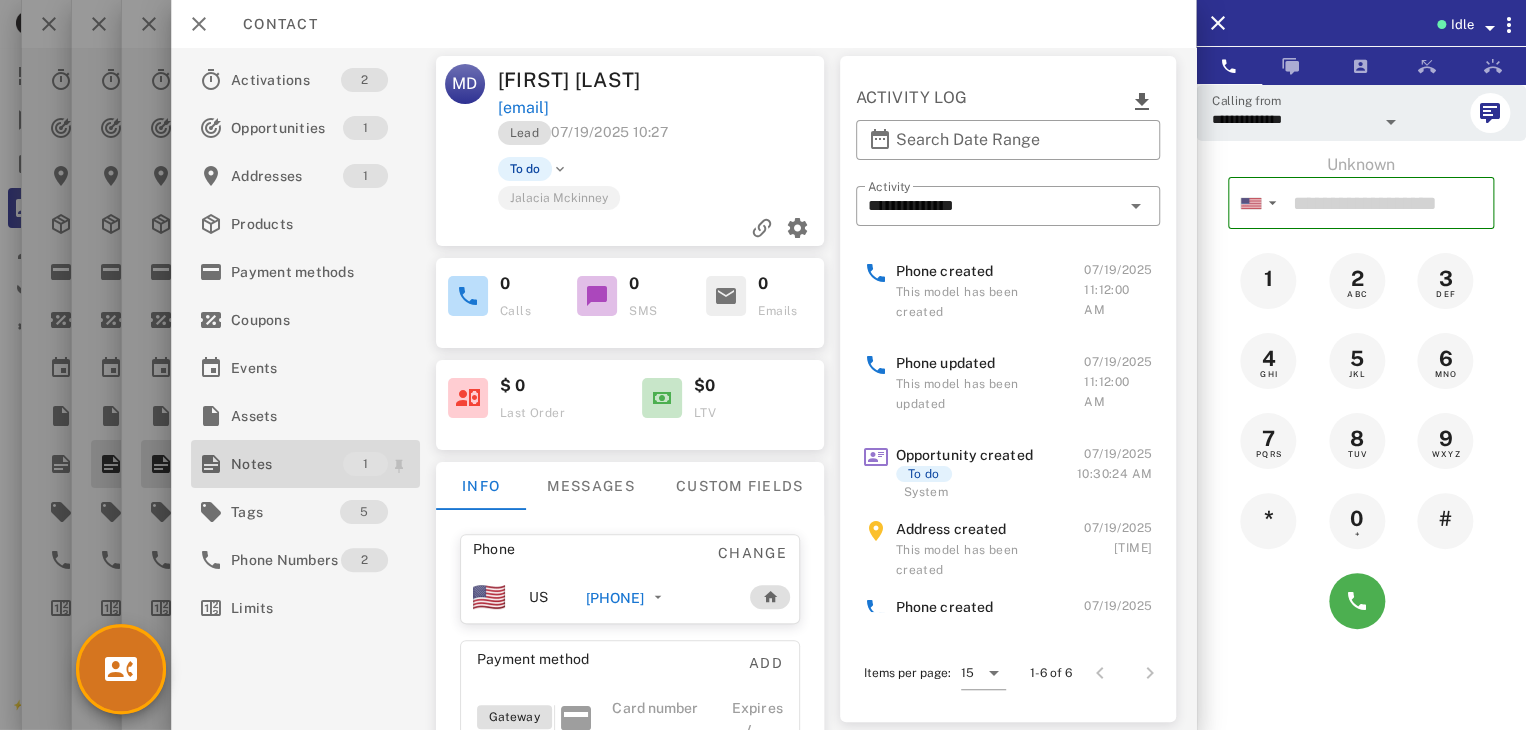 click on "Notes" at bounding box center [287, 464] 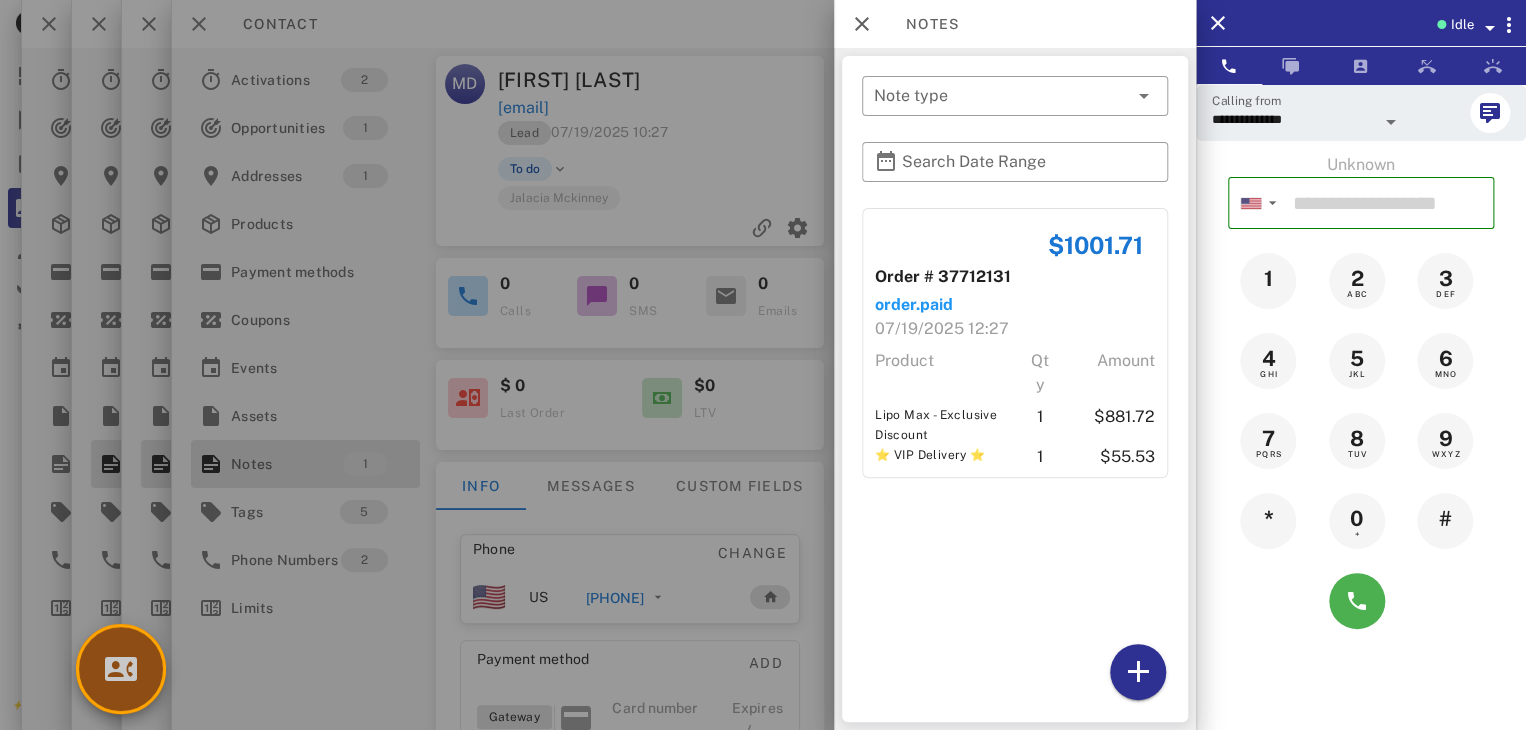 click at bounding box center (121, 669) 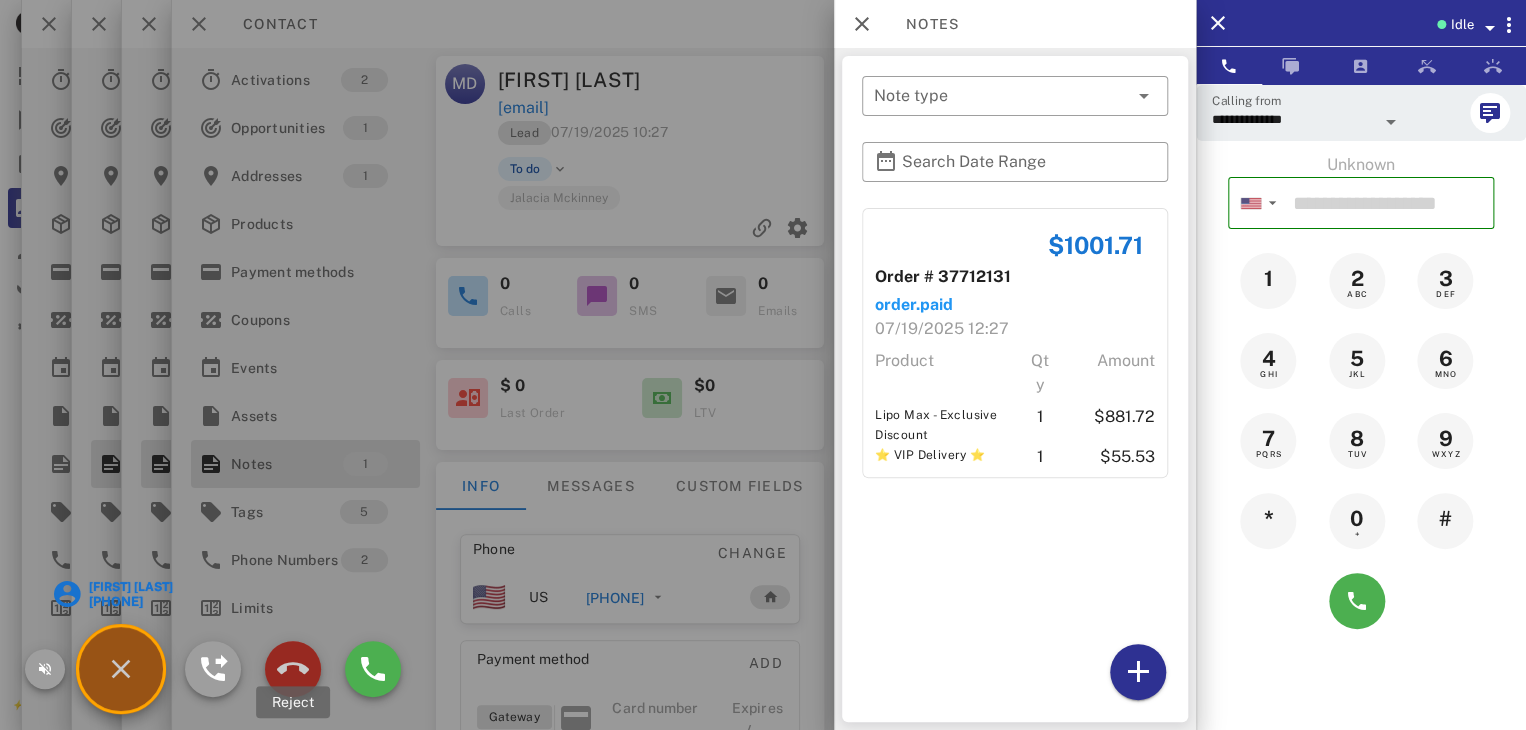 click at bounding box center [293, 669] 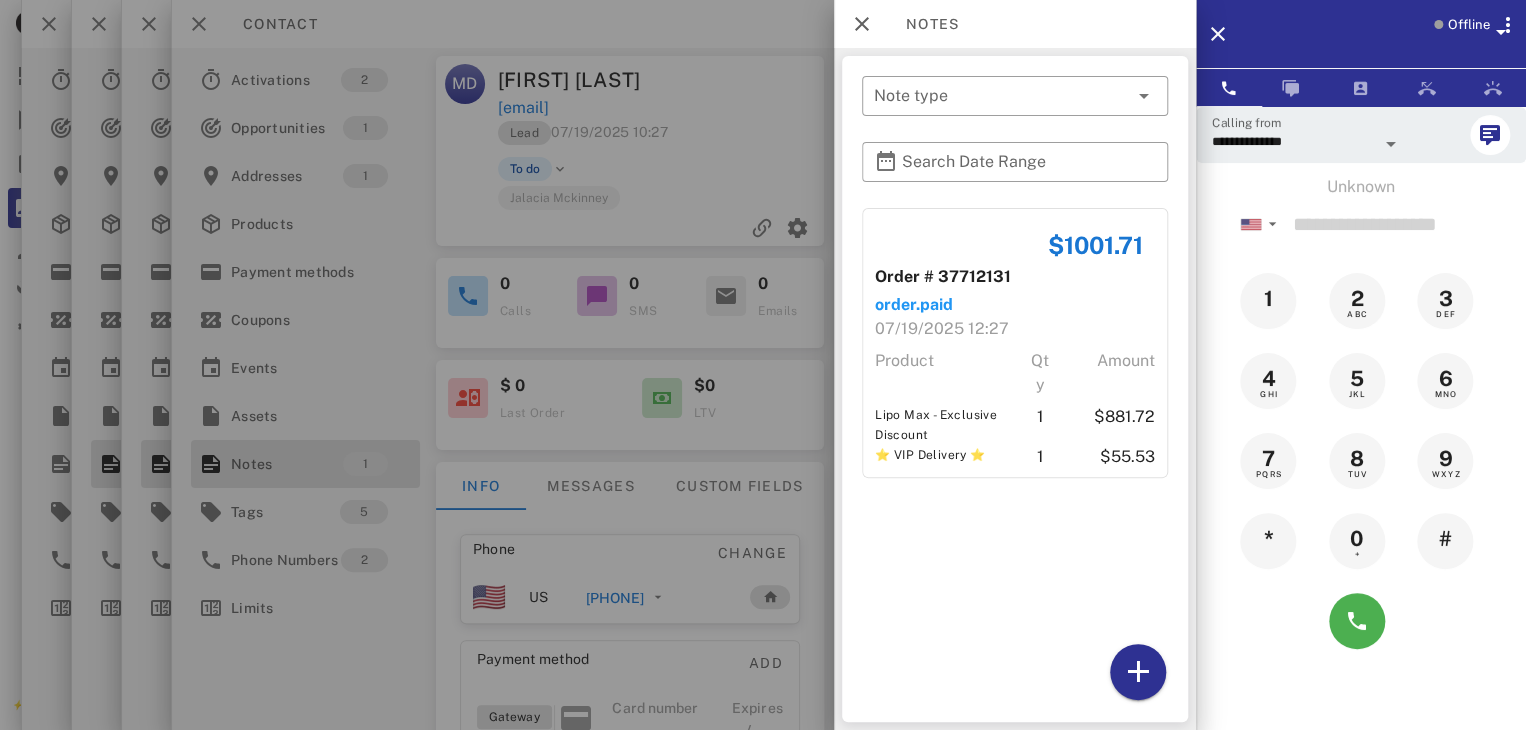 click at bounding box center (763, 365) 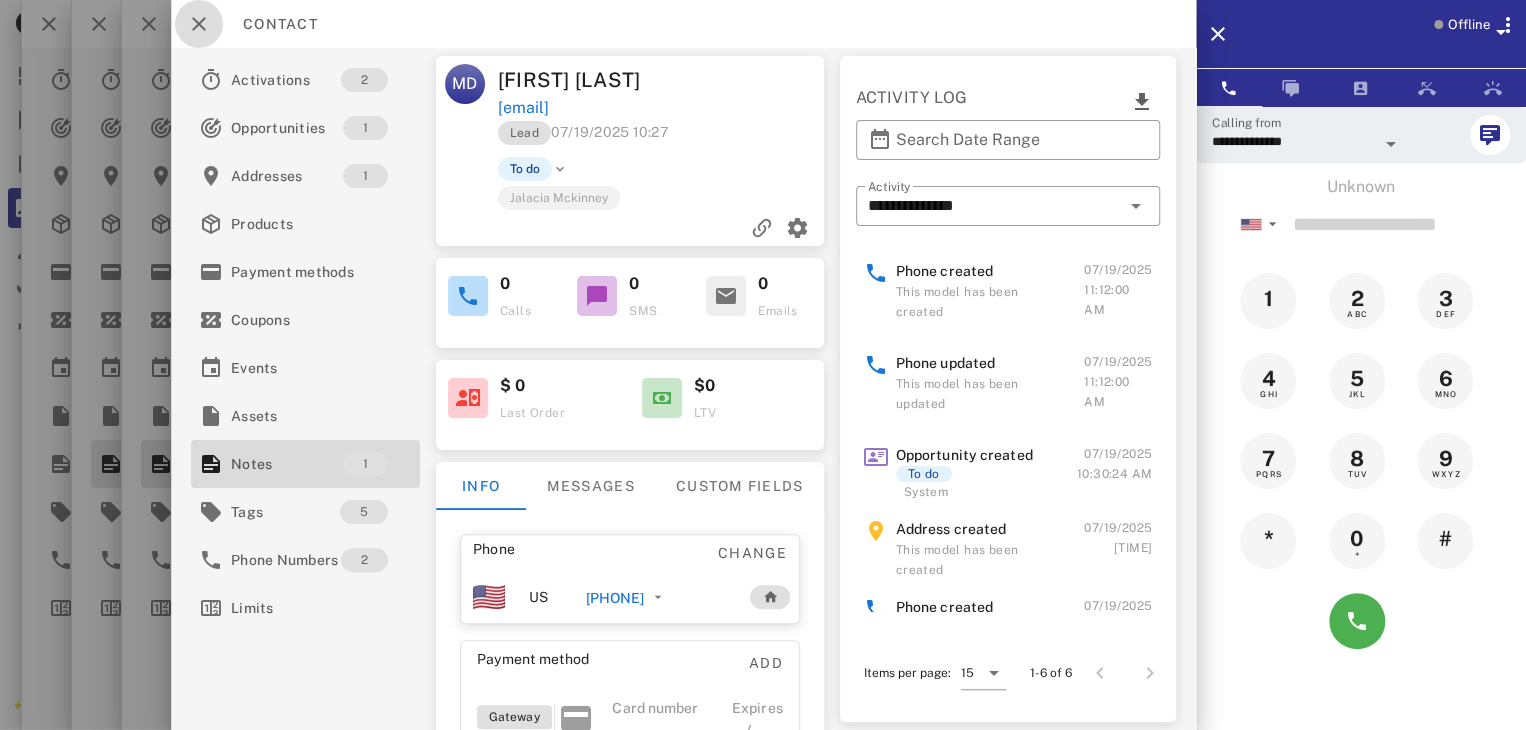 click at bounding box center (199, 24) 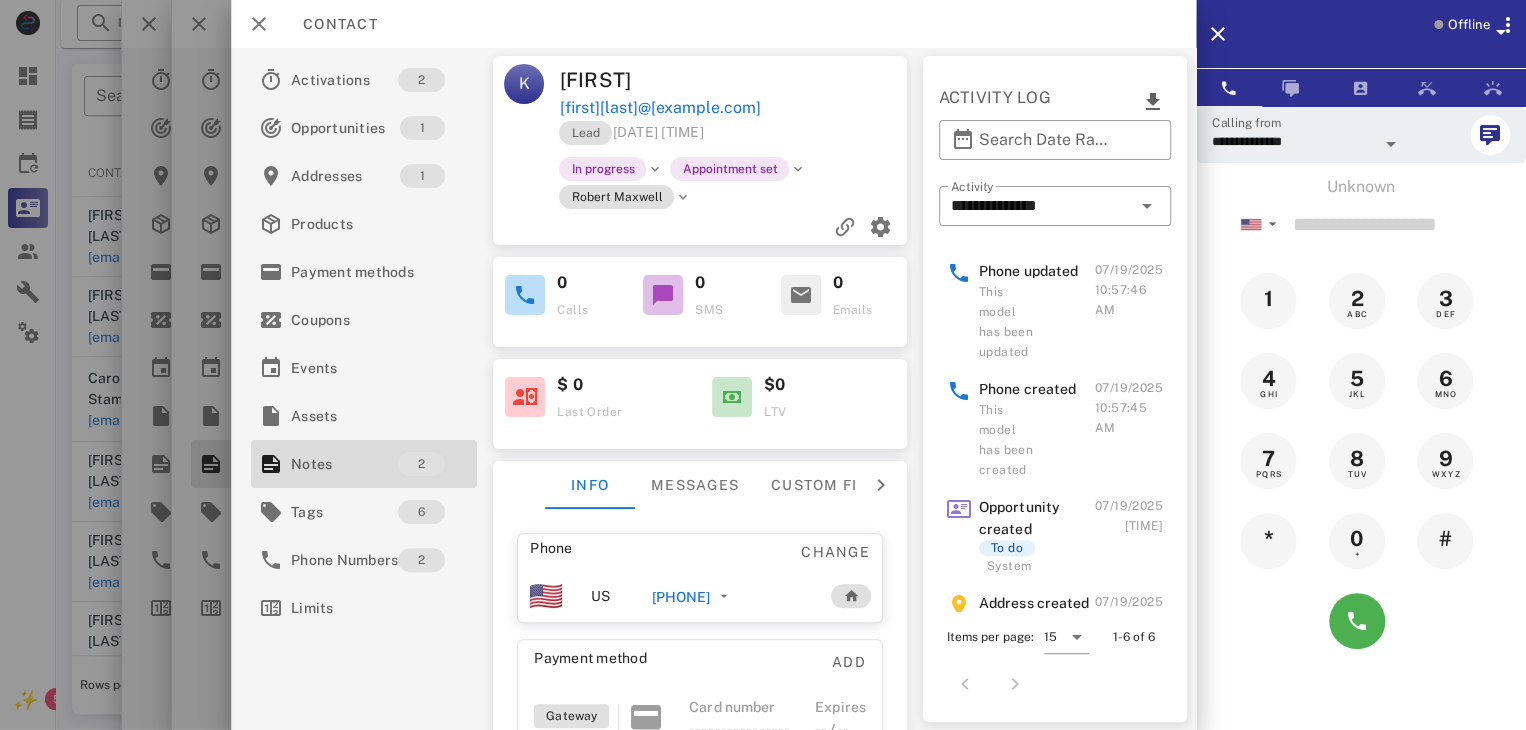 click at bounding box center [763, 365] 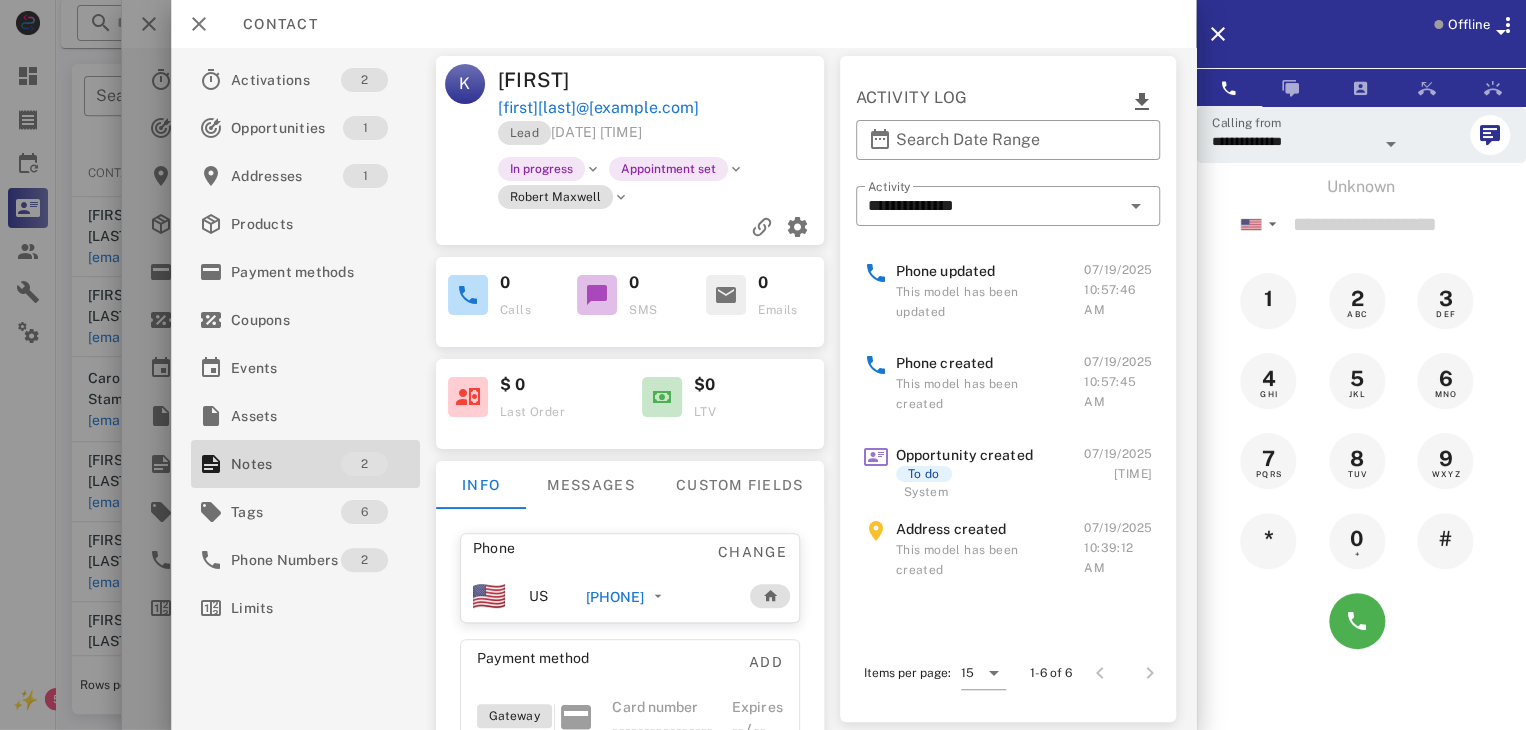 click at bounding box center [763, 365] 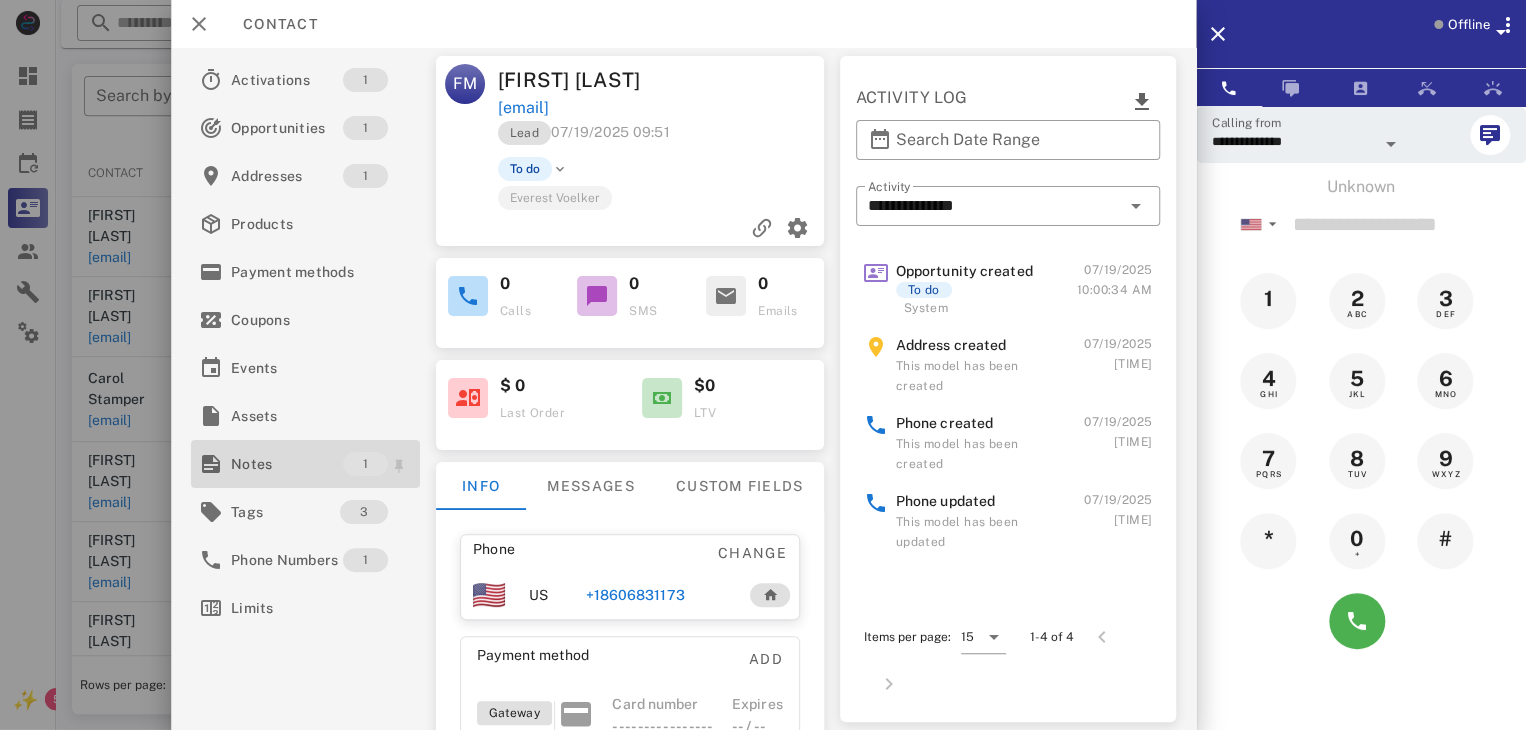 click on "Notes" at bounding box center [287, 464] 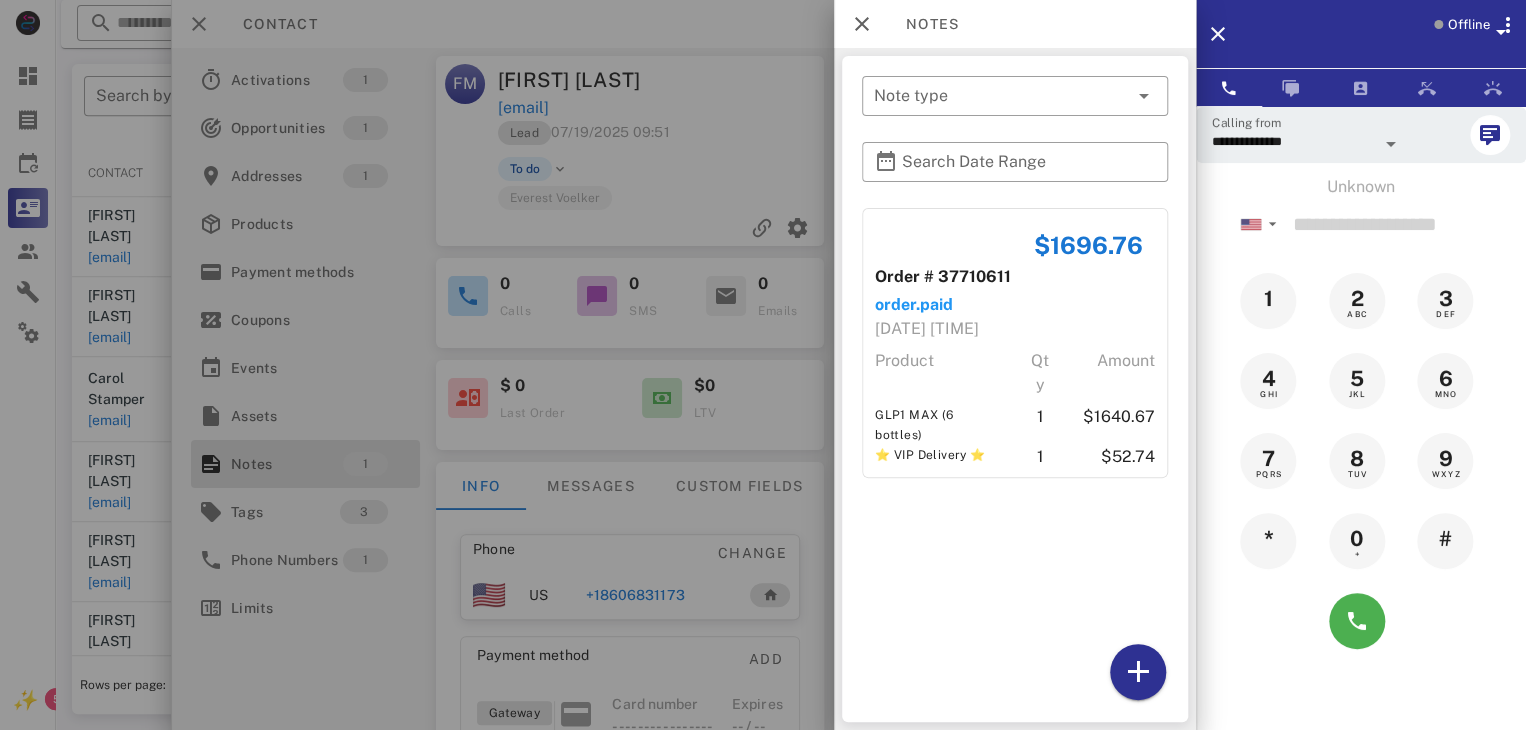 click at bounding box center [763, 365] 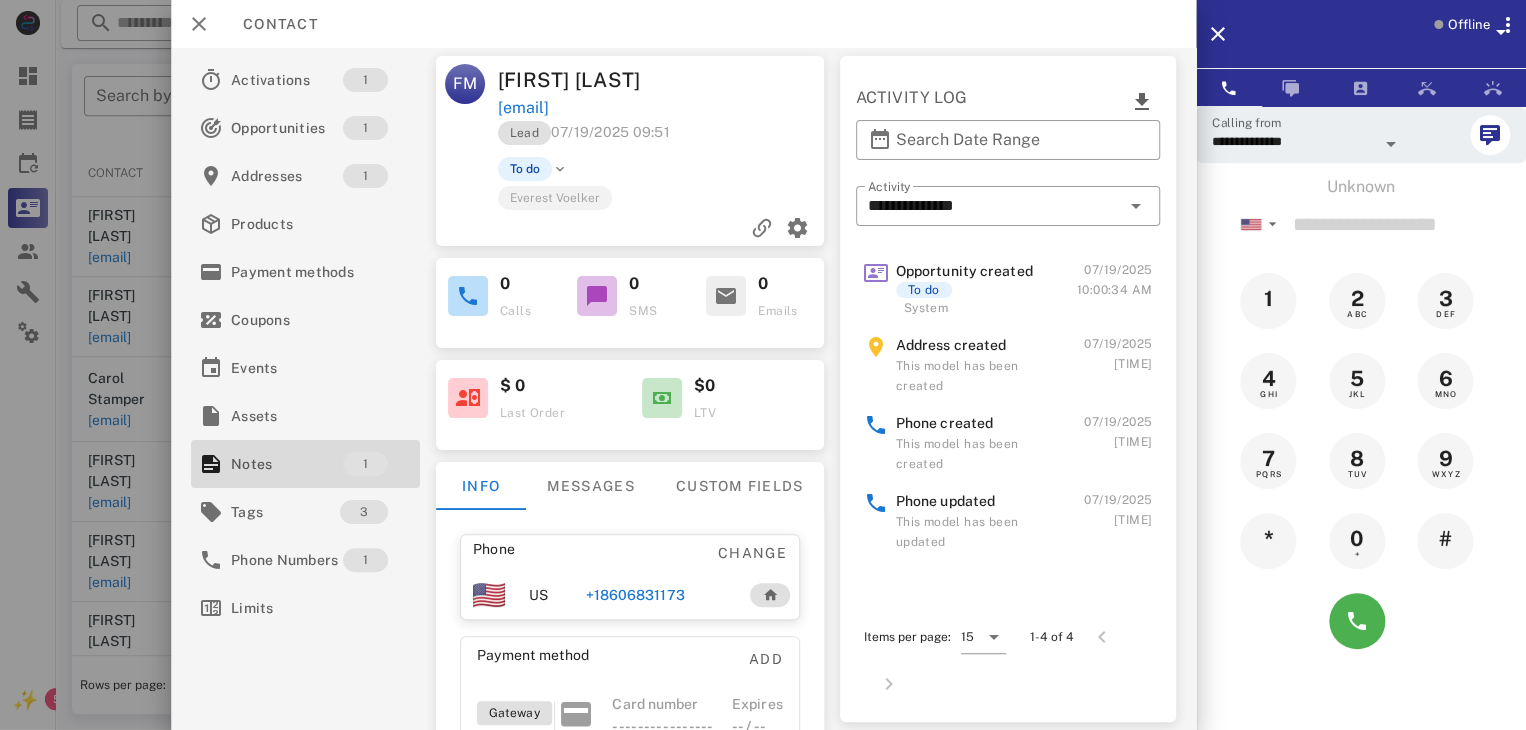 click on "+18606831173" at bounding box center [634, 595] 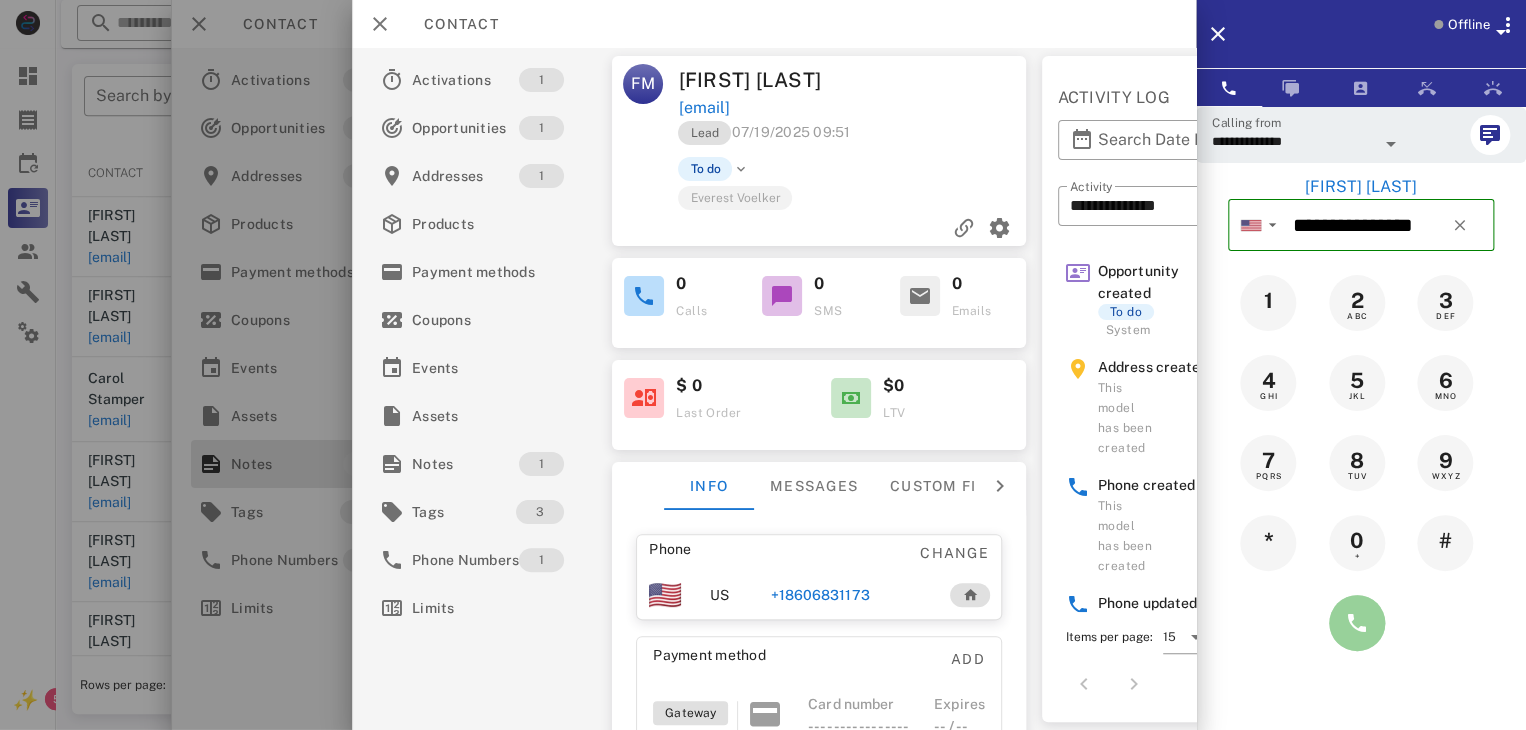 click at bounding box center [1357, 623] 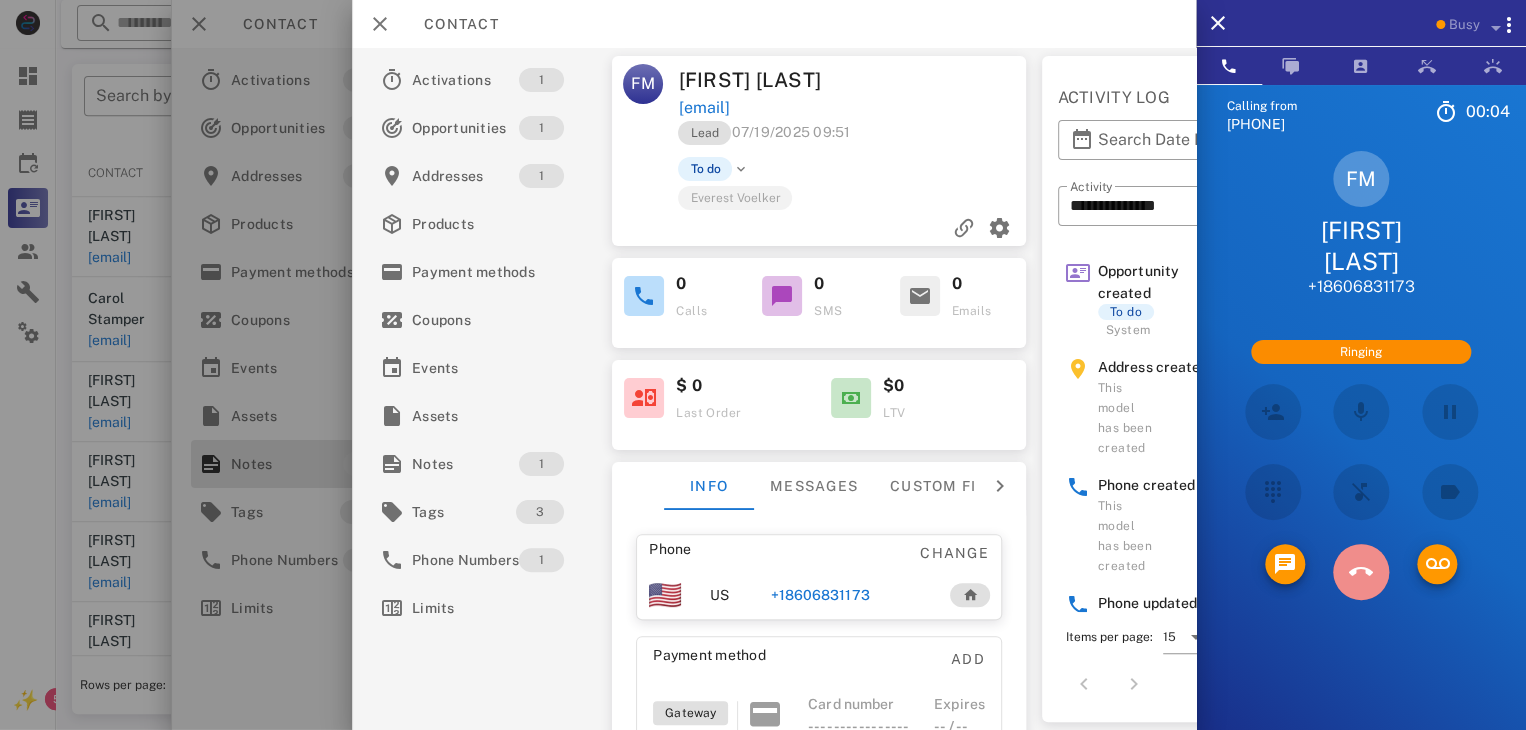 click at bounding box center (1361, 572) 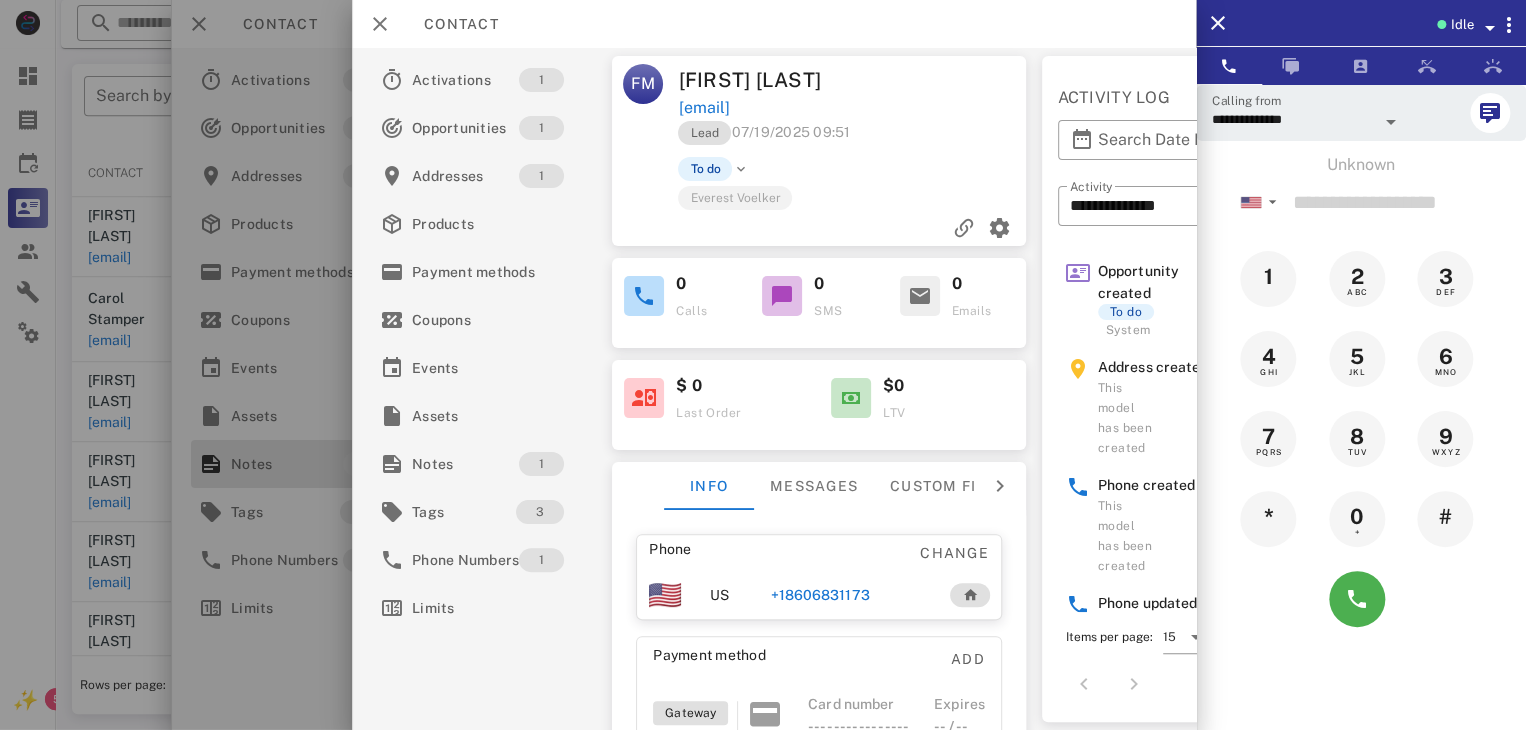 click at bounding box center (763, 365) 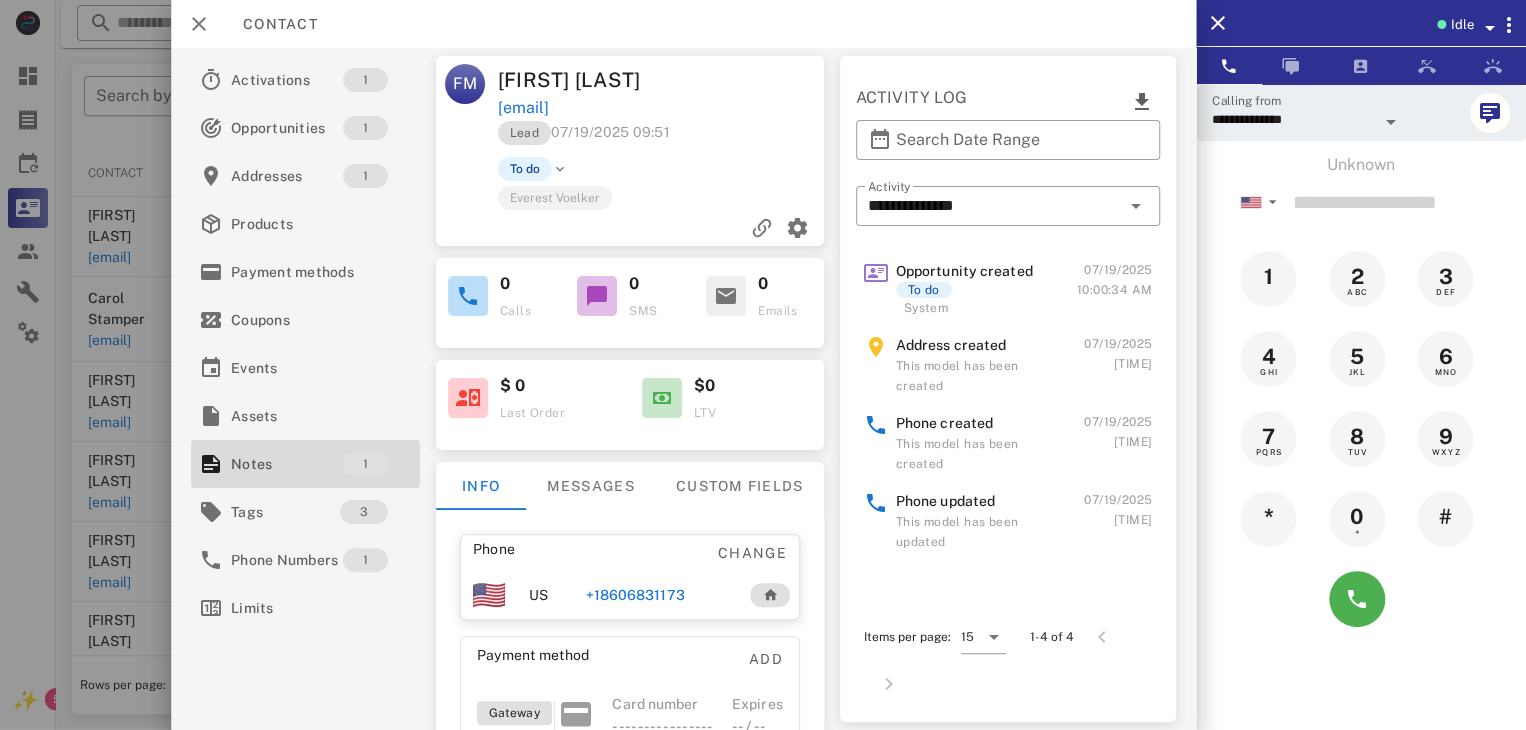 click at bounding box center [763, 365] 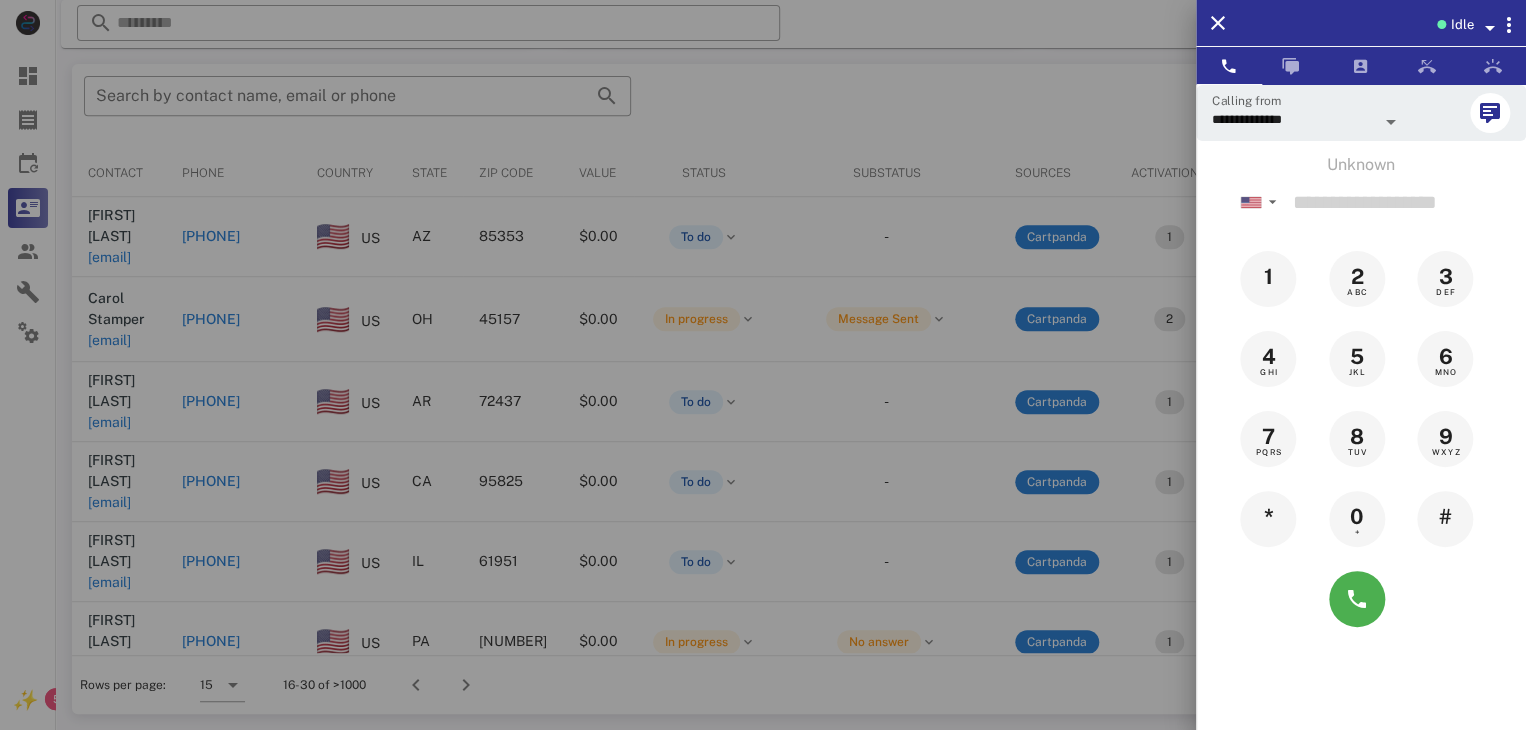 click at bounding box center [763, 365] 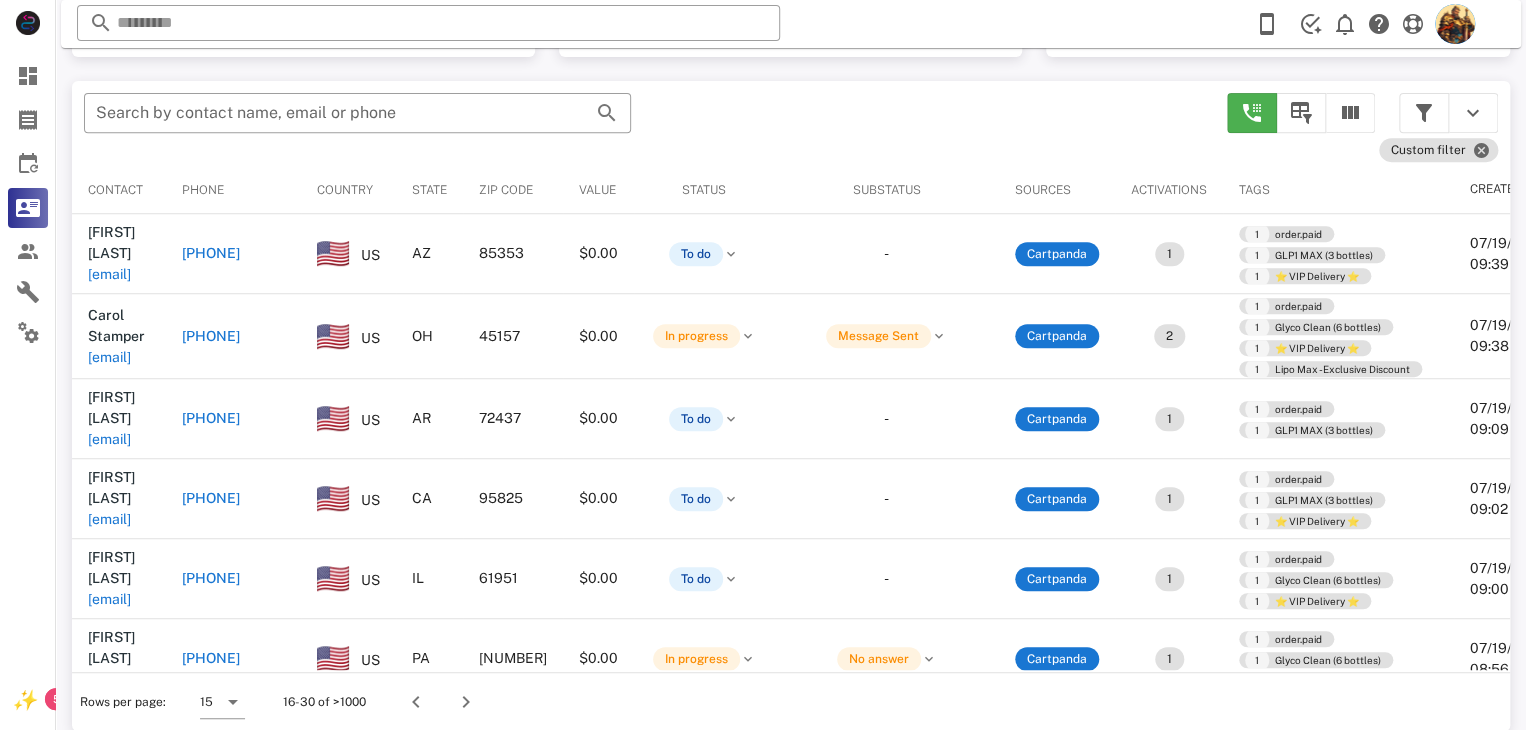 scroll, scrollTop: 380, scrollLeft: 0, axis: vertical 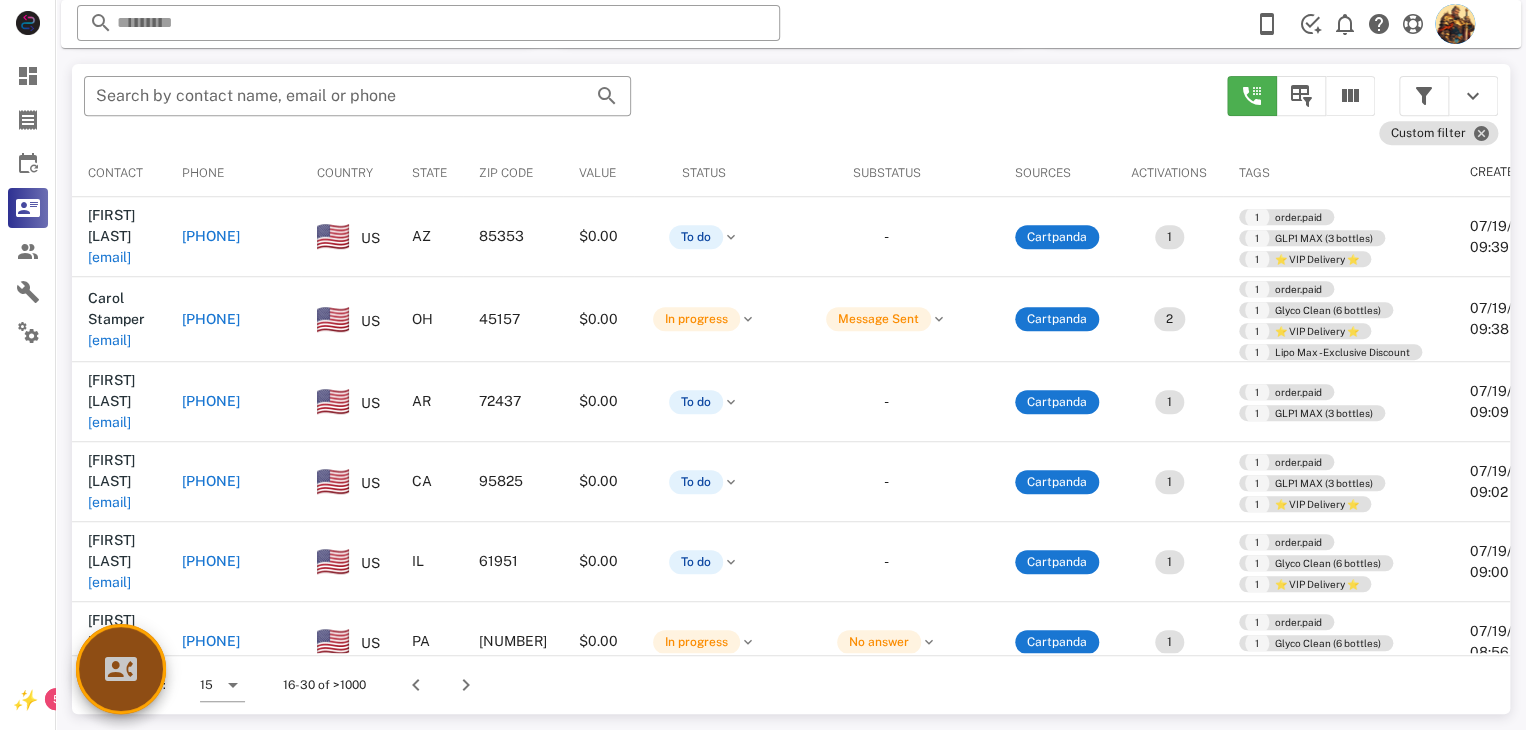 click at bounding box center (121, 669) 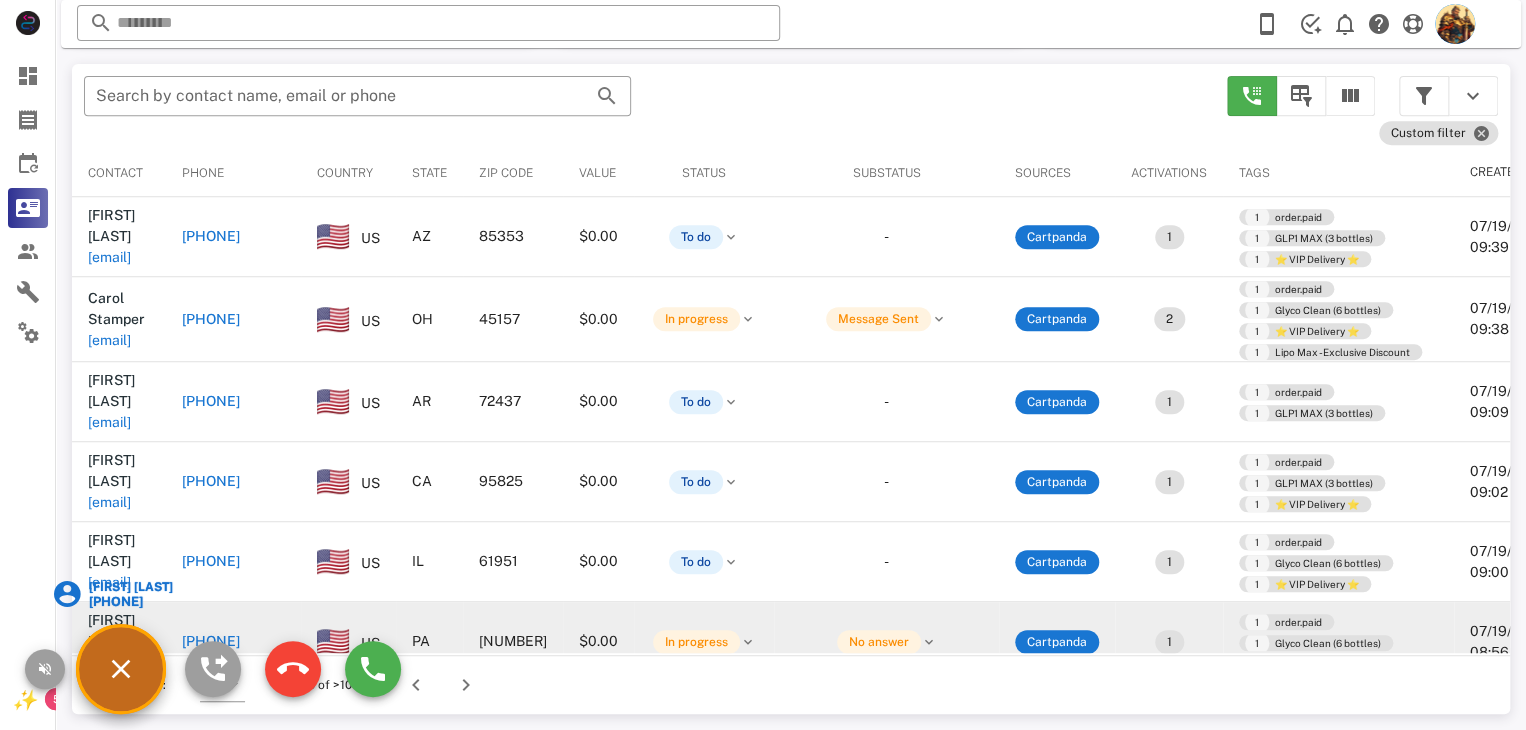 click on "[EMAIL]" at bounding box center [109, 662] 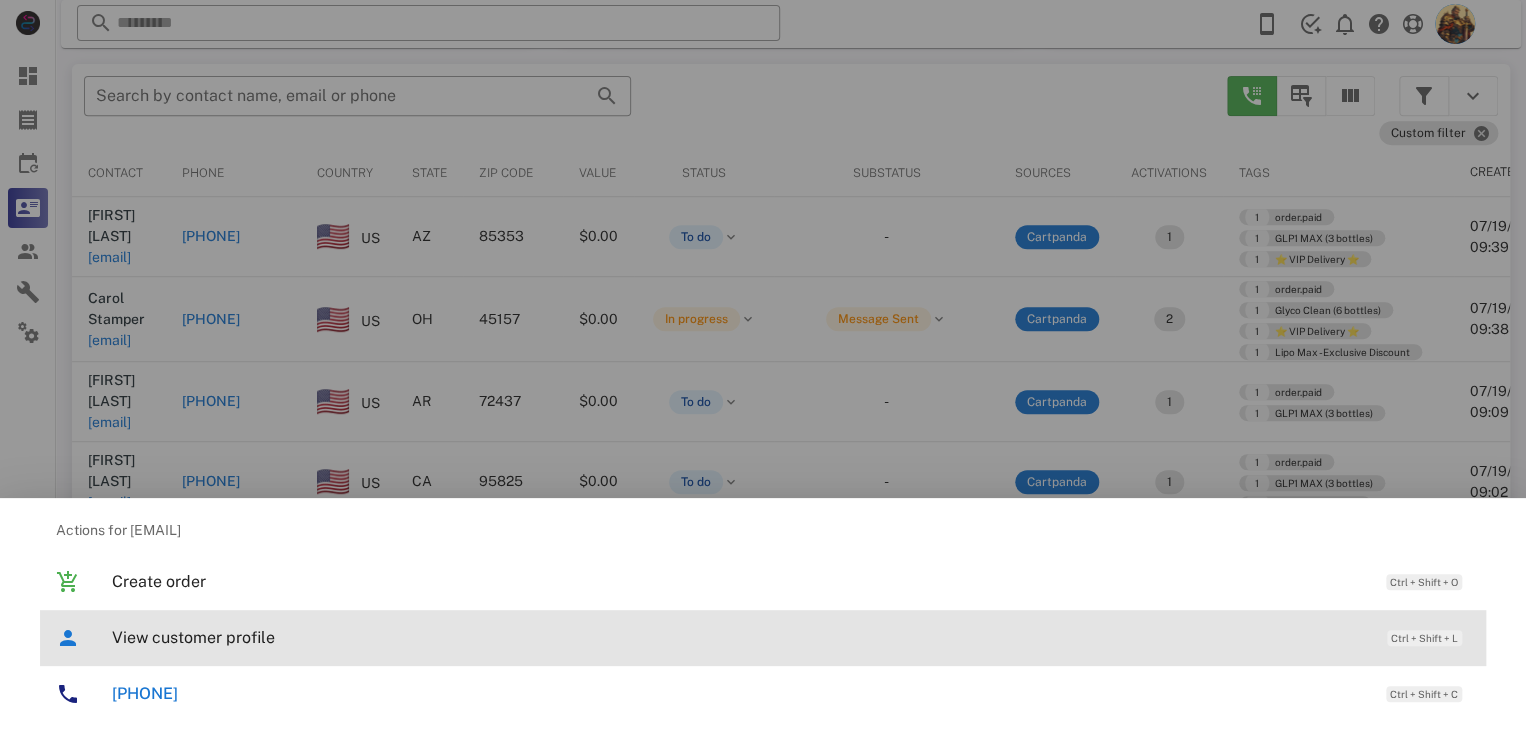click on "View customer profile" at bounding box center (739, 637) 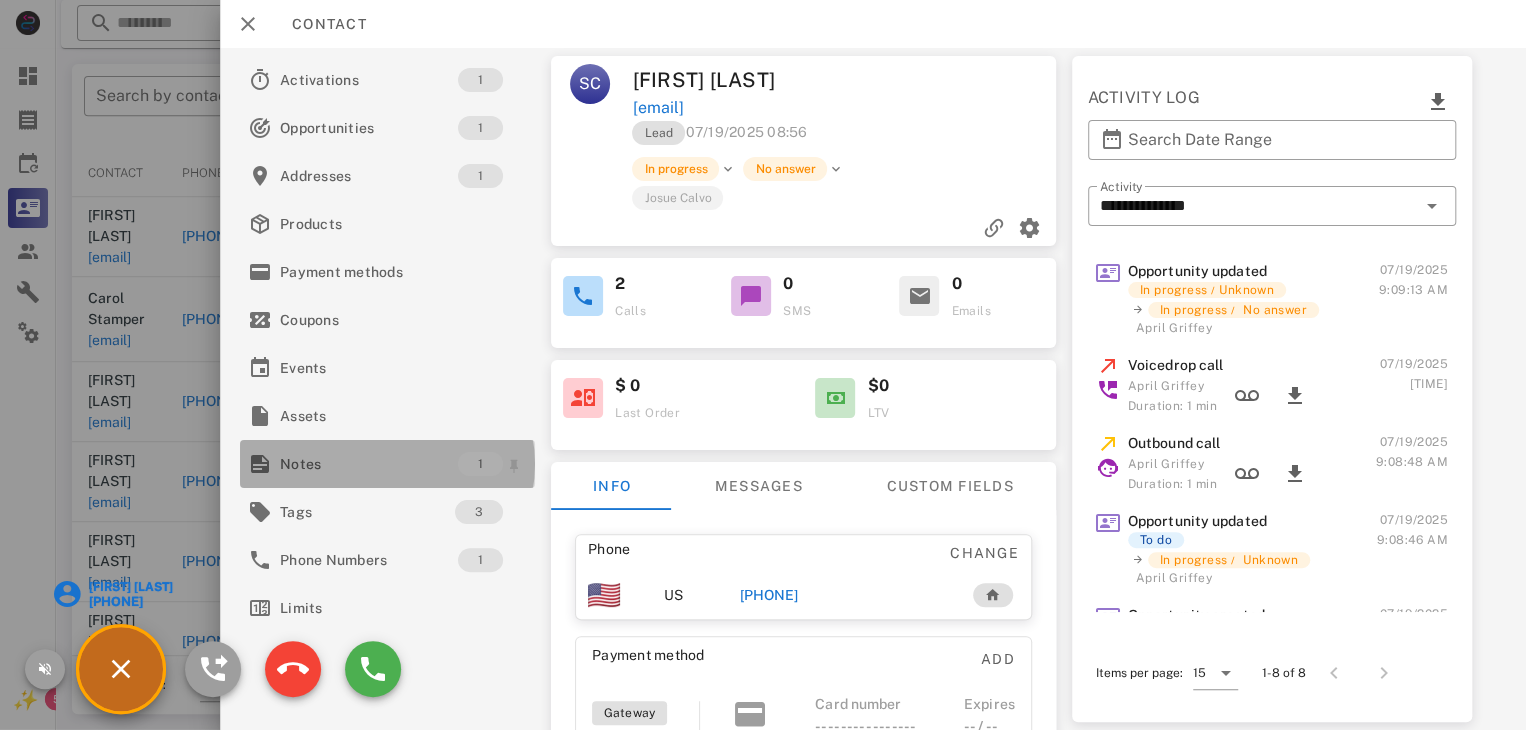 click on "Notes" at bounding box center (369, 464) 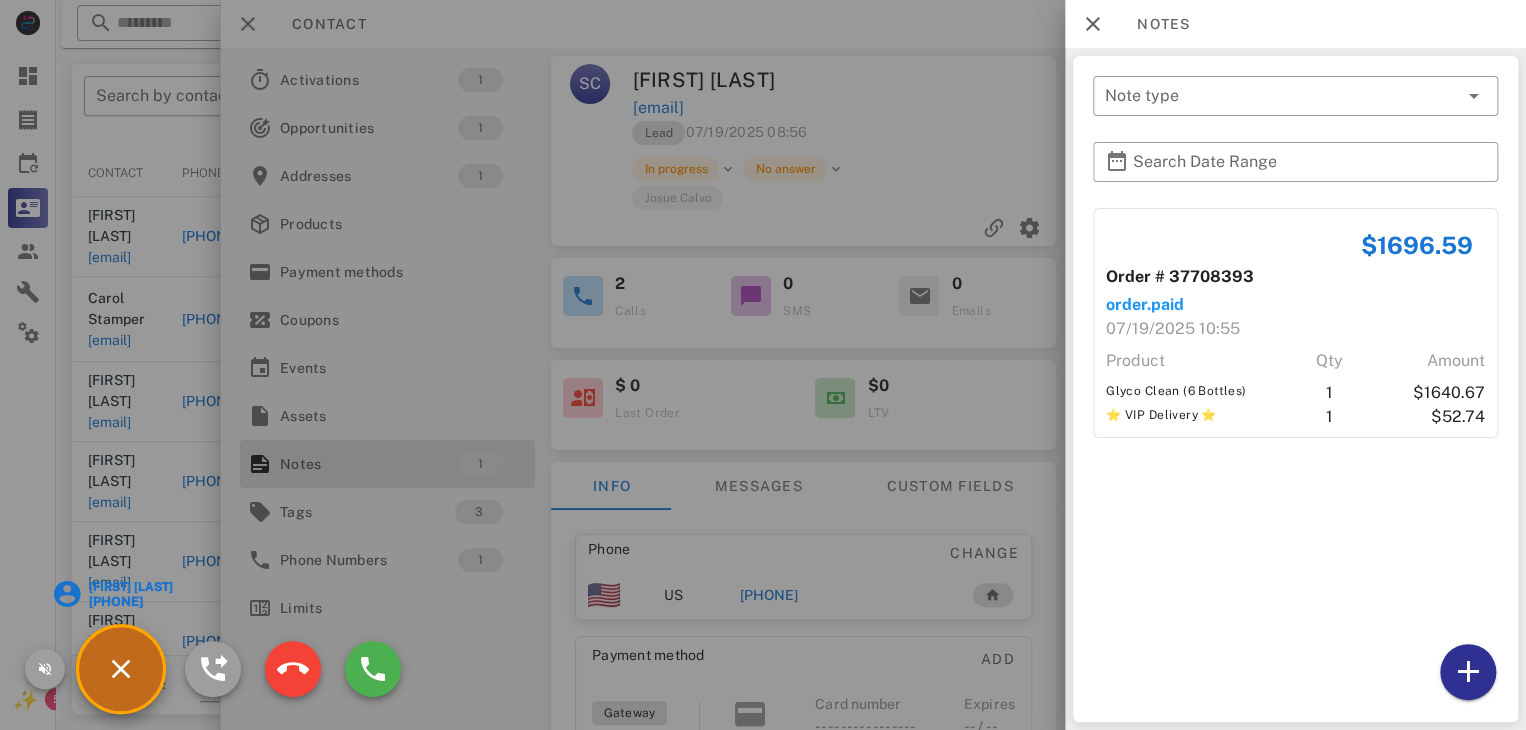 click at bounding box center (763, 365) 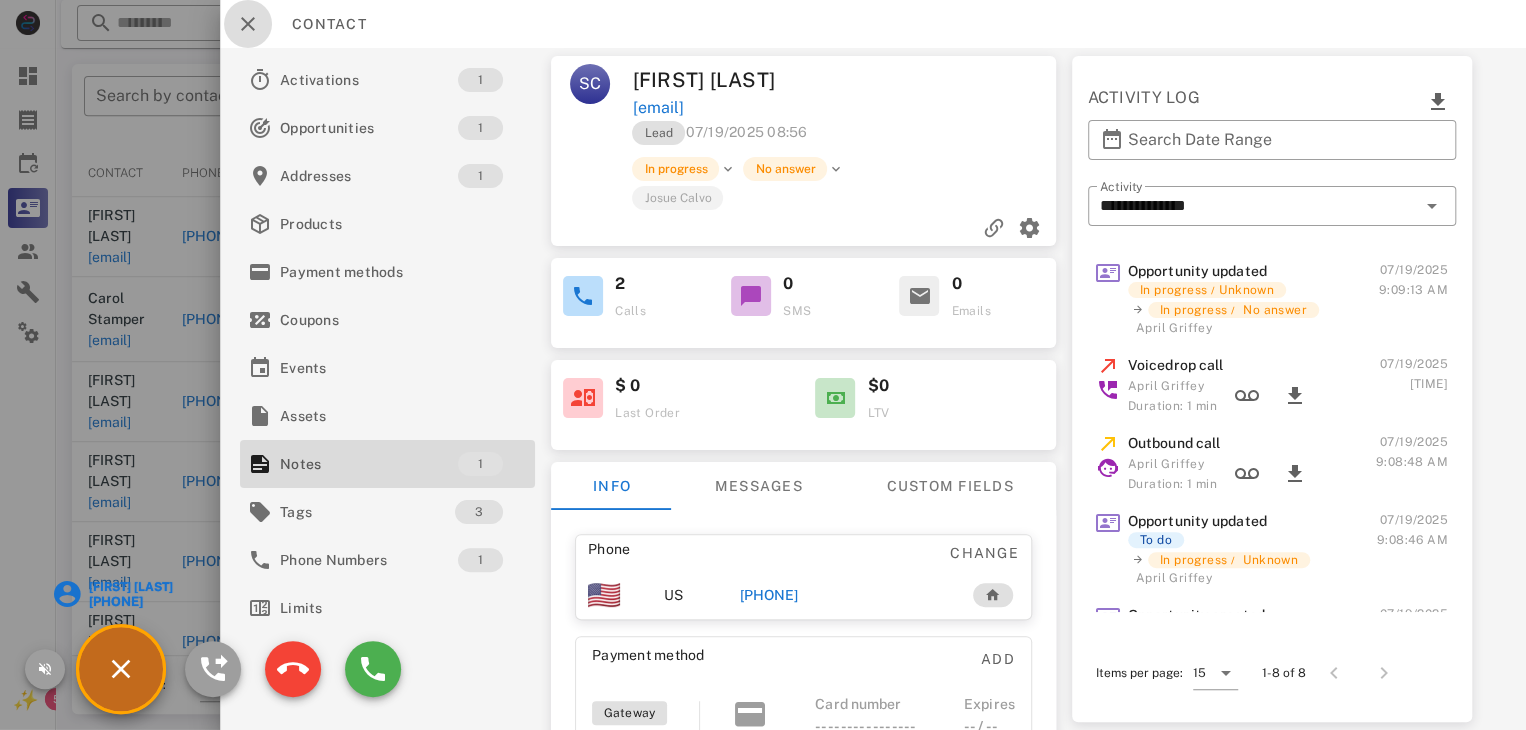 click at bounding box center [248, 24] 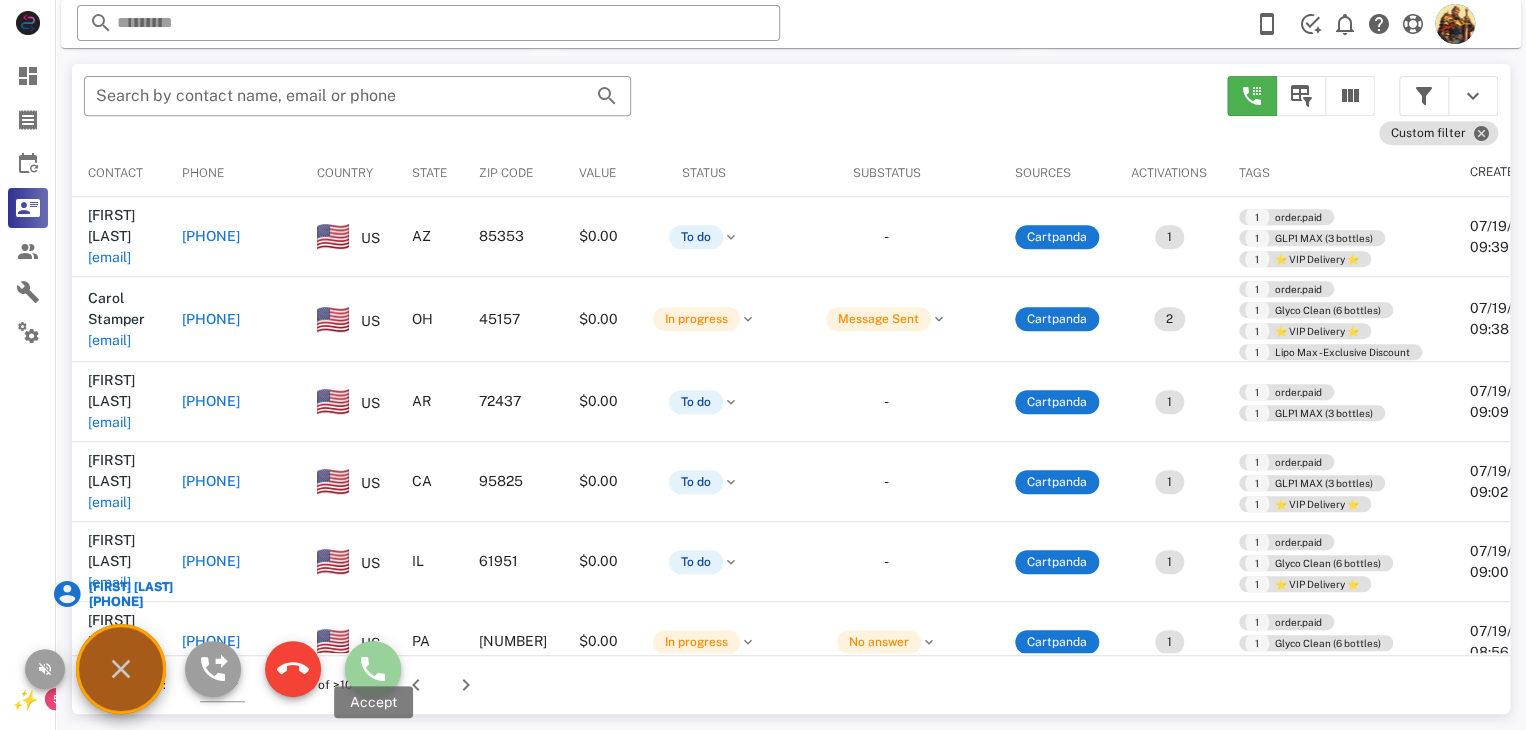 click at bounding box center (373, 669) 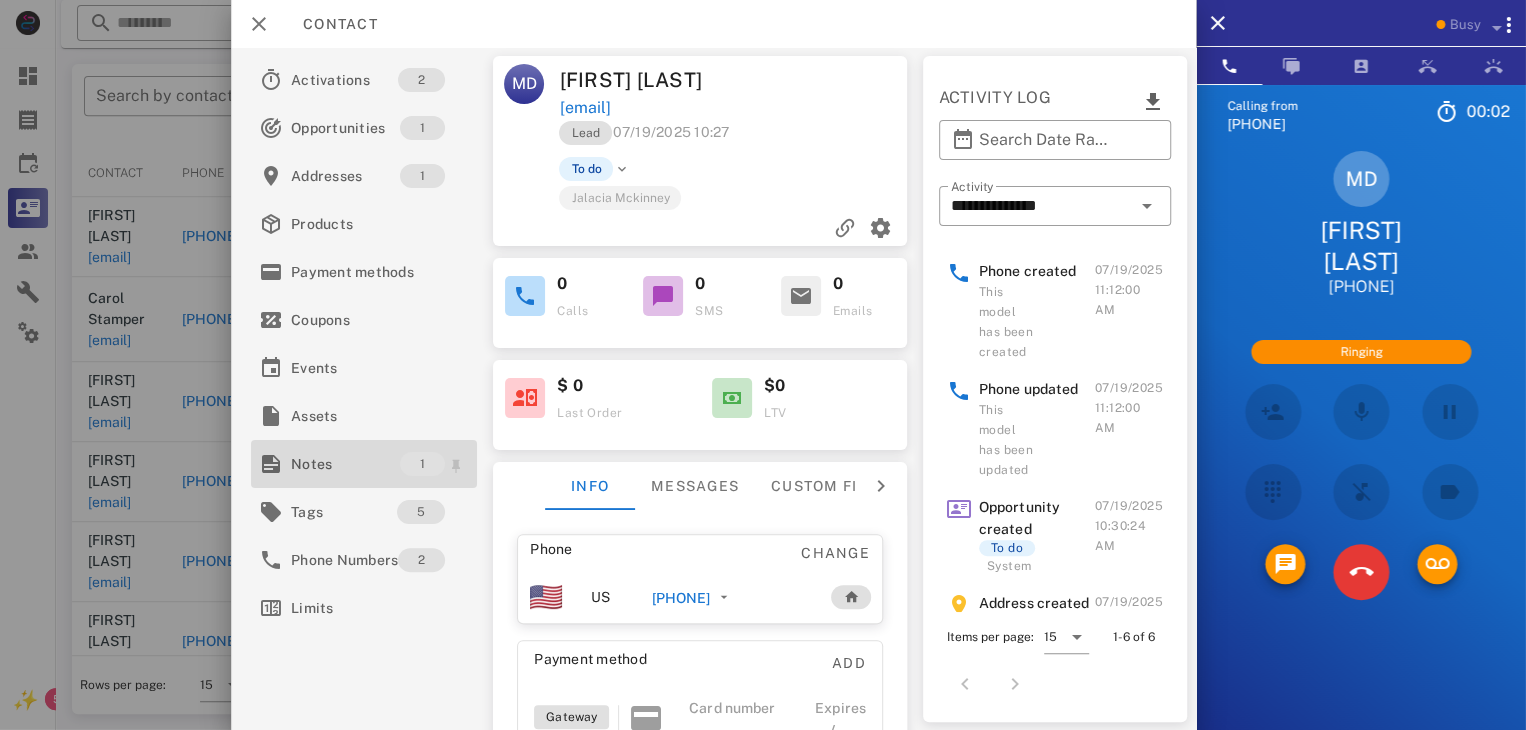 click on "Notes" at bounding box center [345, 464] 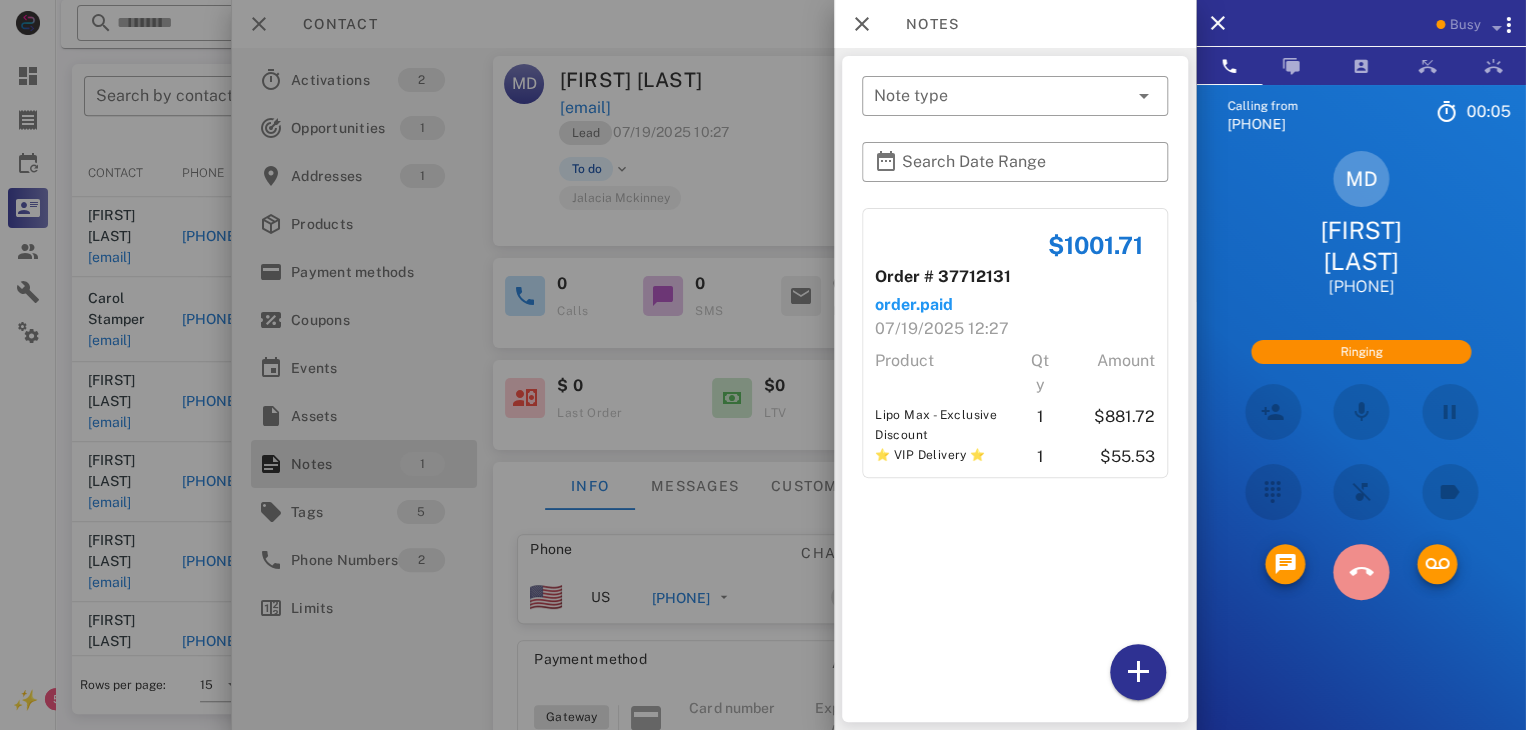 click at bounding box center [1361, 572] 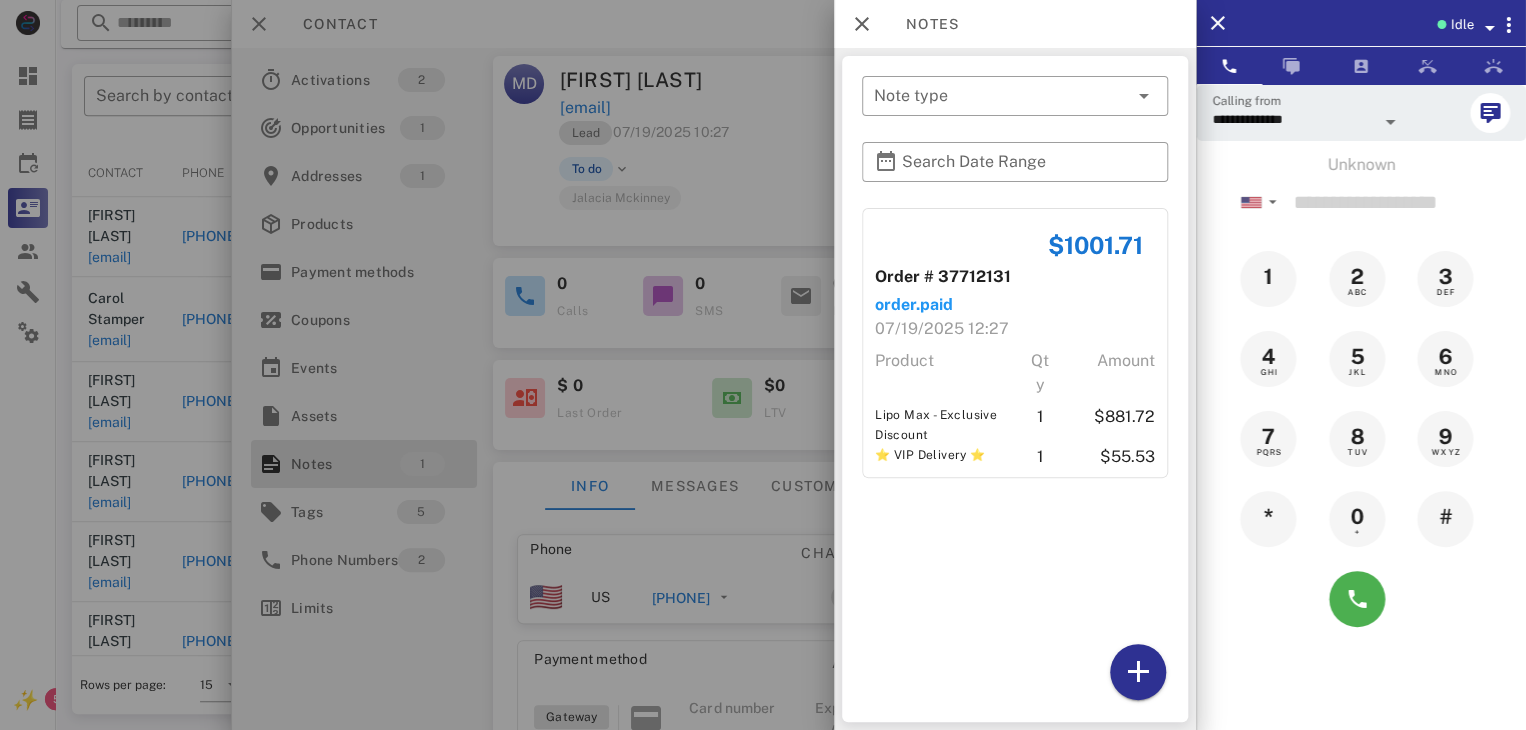 click at bounding box center (763, 365) 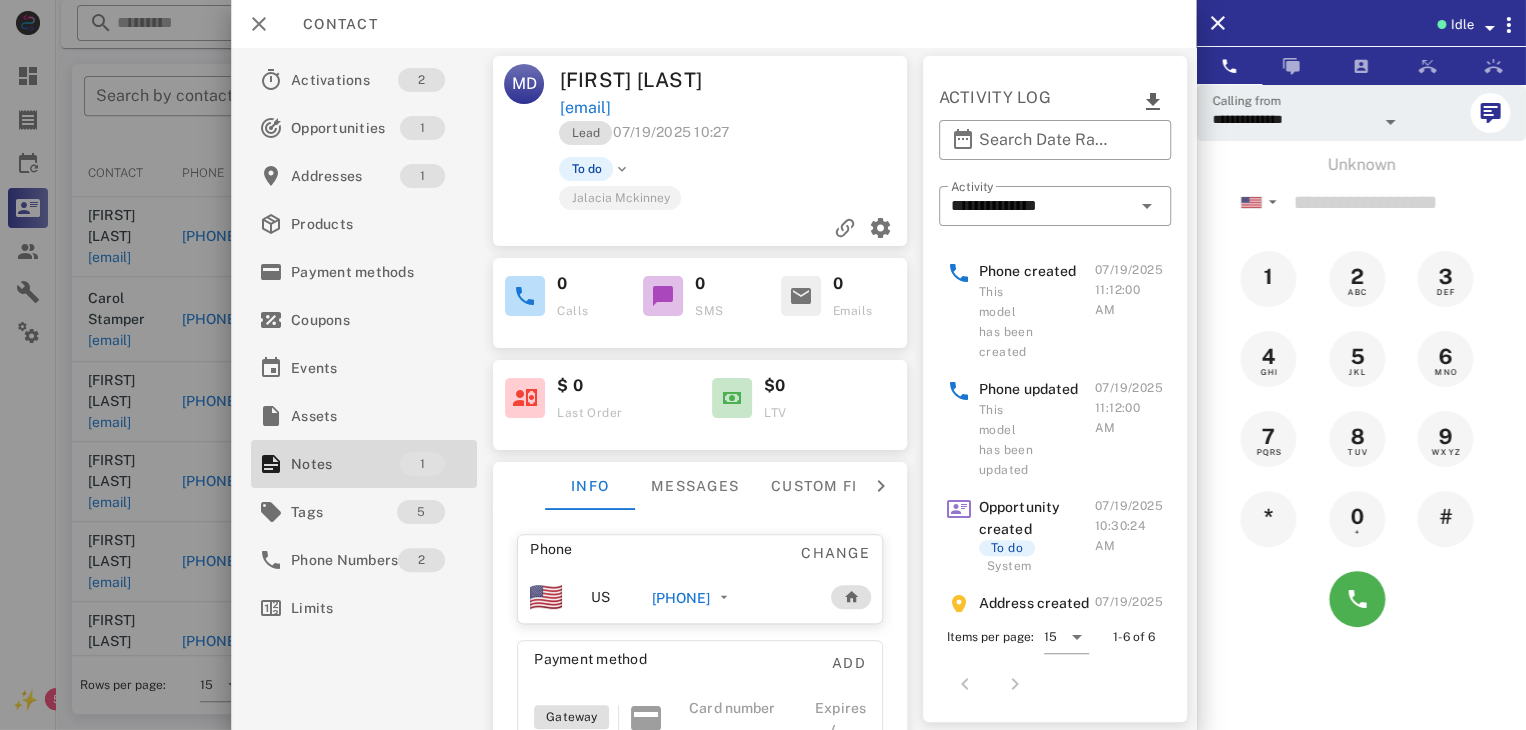 click at bounding box center (763, 365) 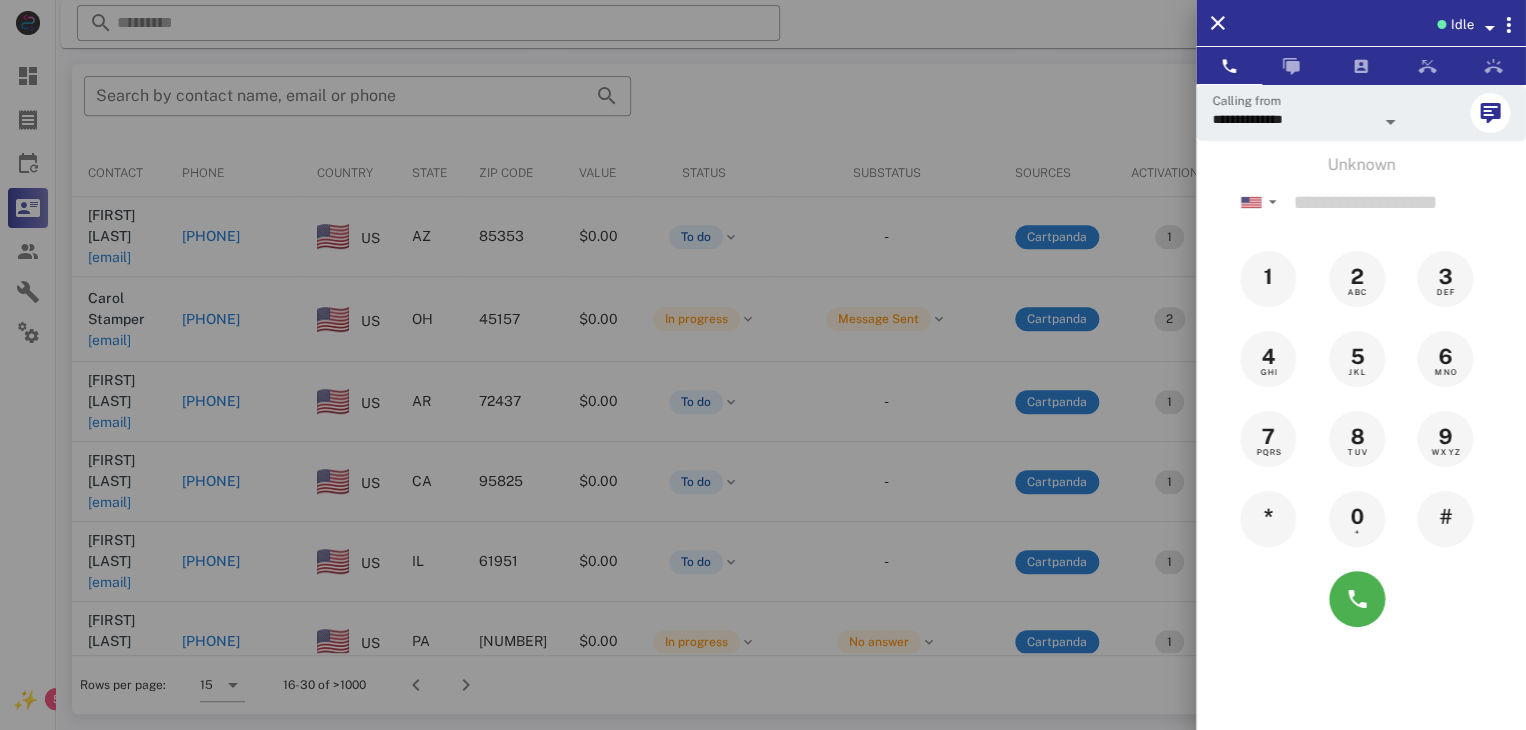click at bounding box center (763, 365) 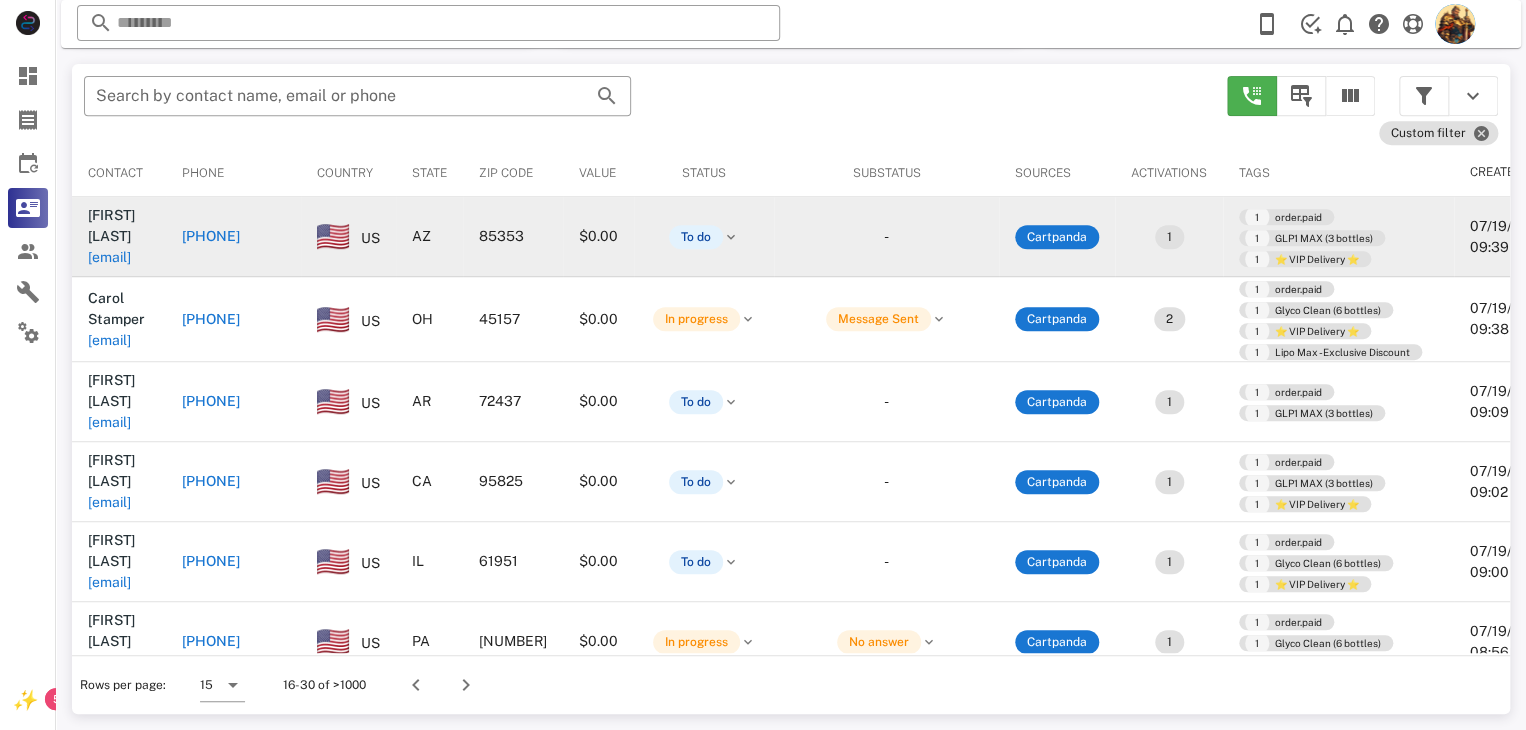 click on "[EMAIL]" at bounding box center (109, 257) 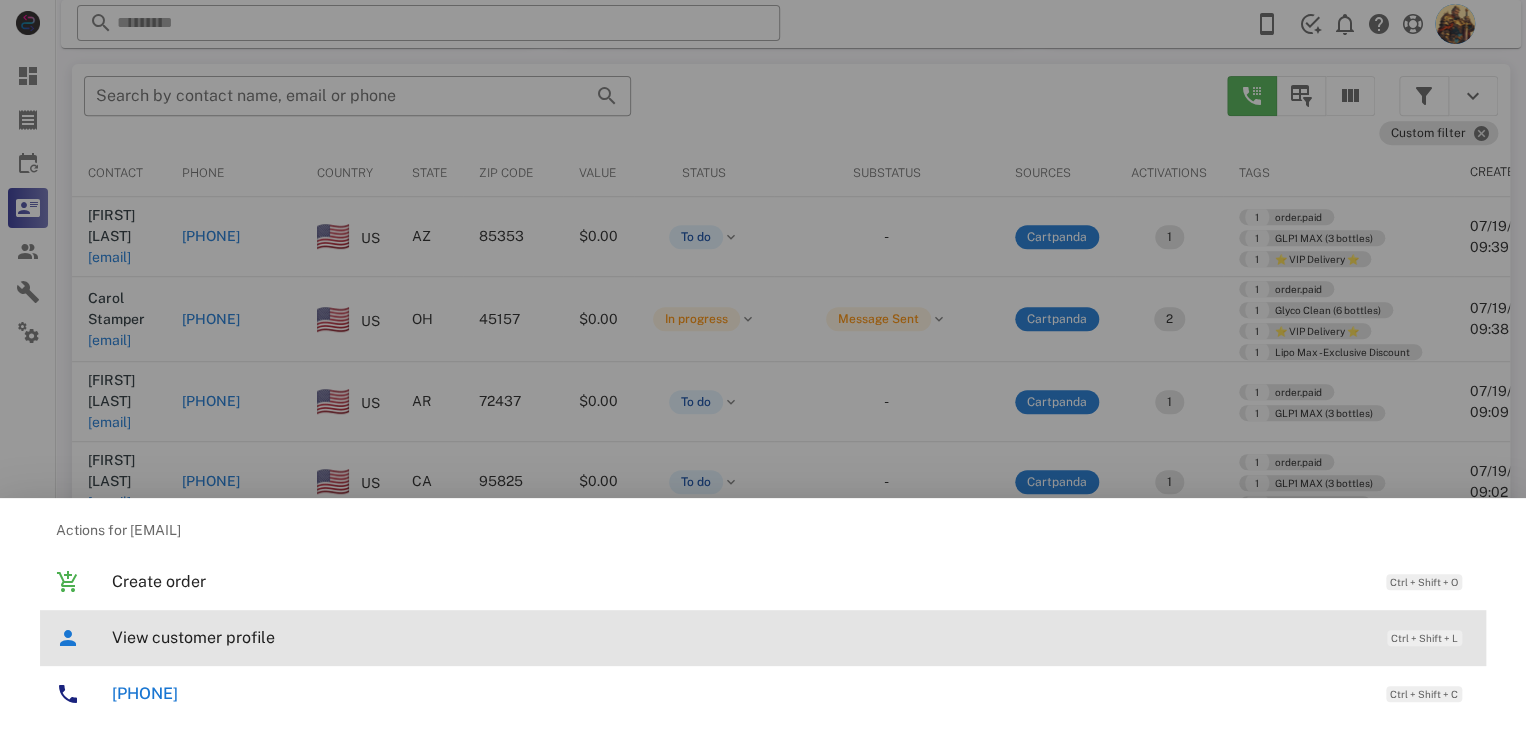 click on "View customer profile Ctrl + Shift + L" at bounding box center (791, 637) 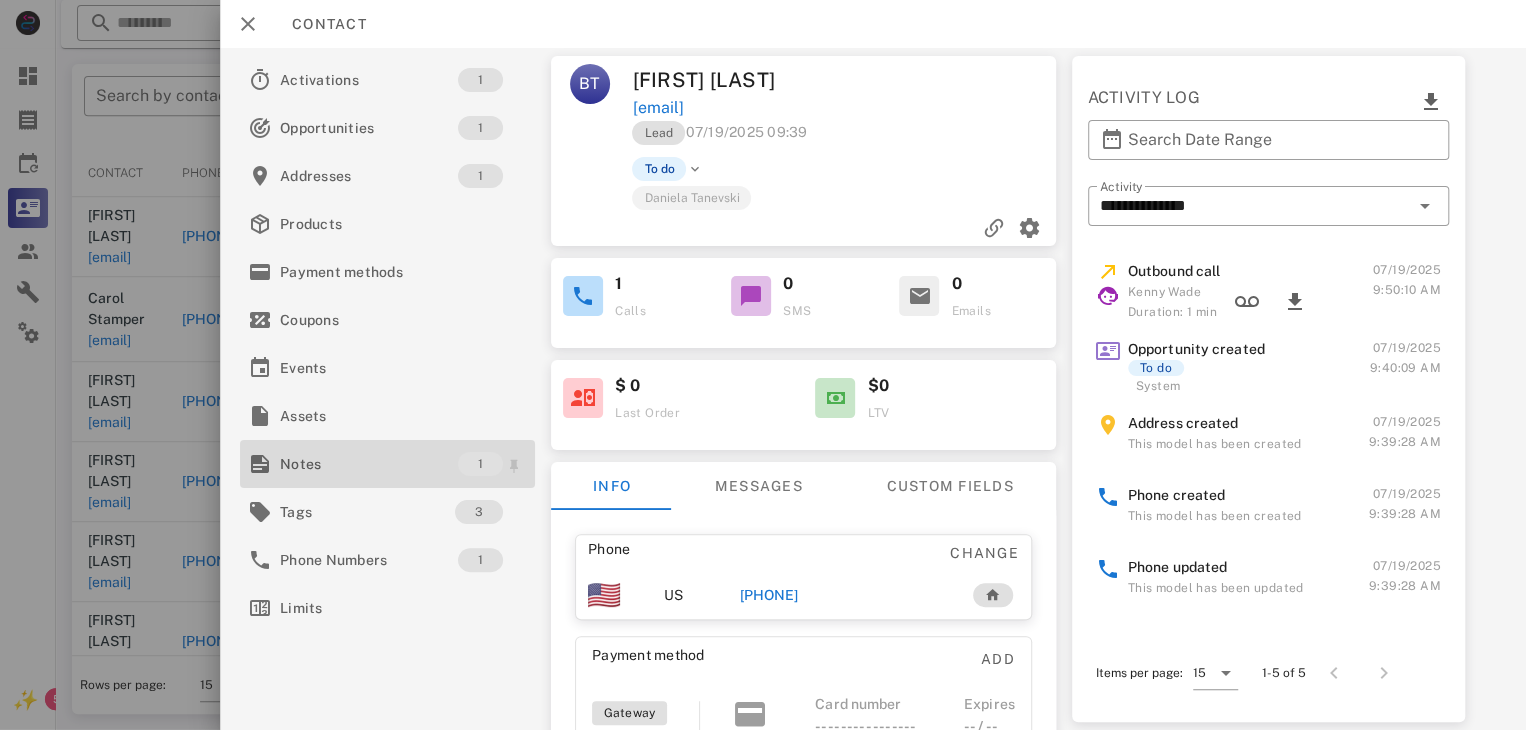 click on "Notes" at bounding box center (369, 464) 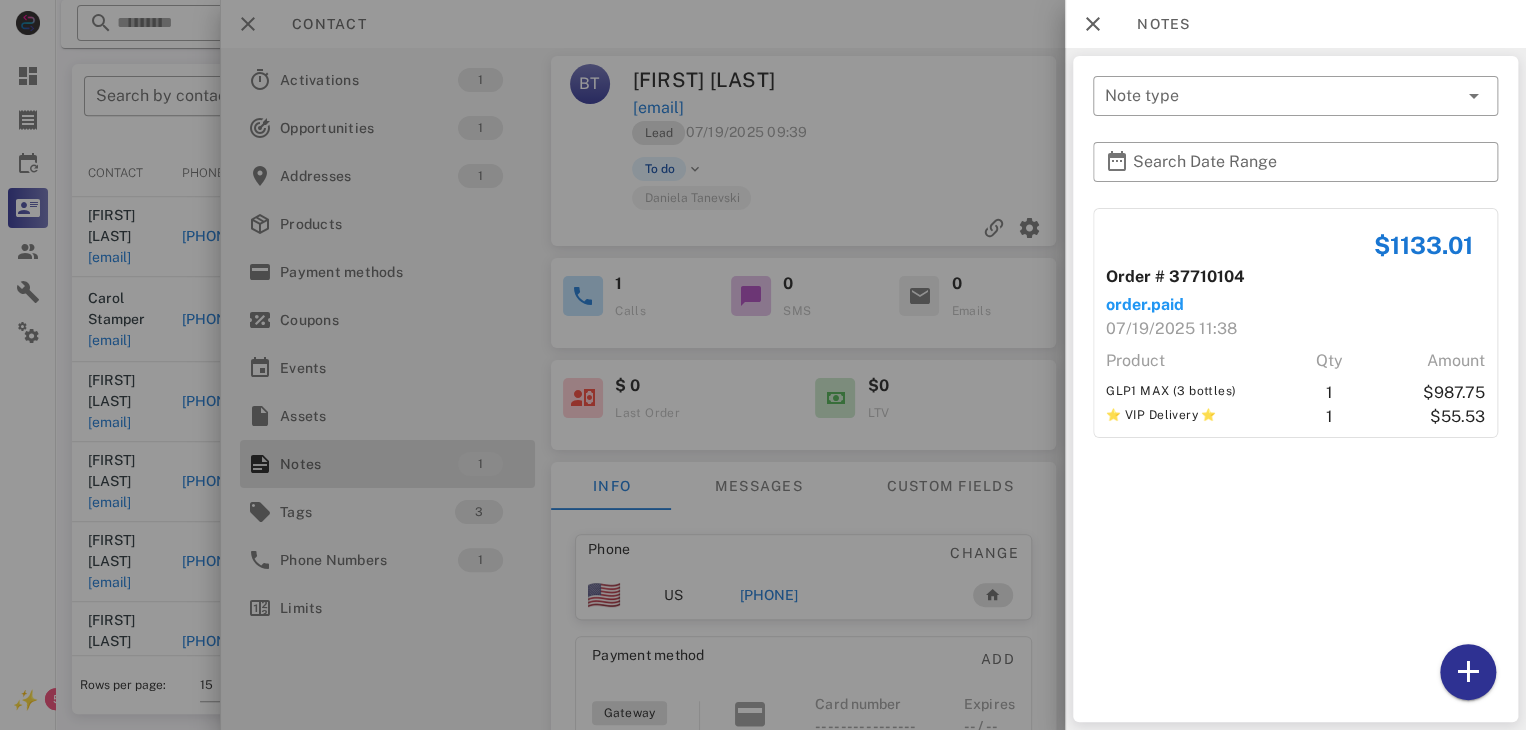 click at bounding box center (763, 365) 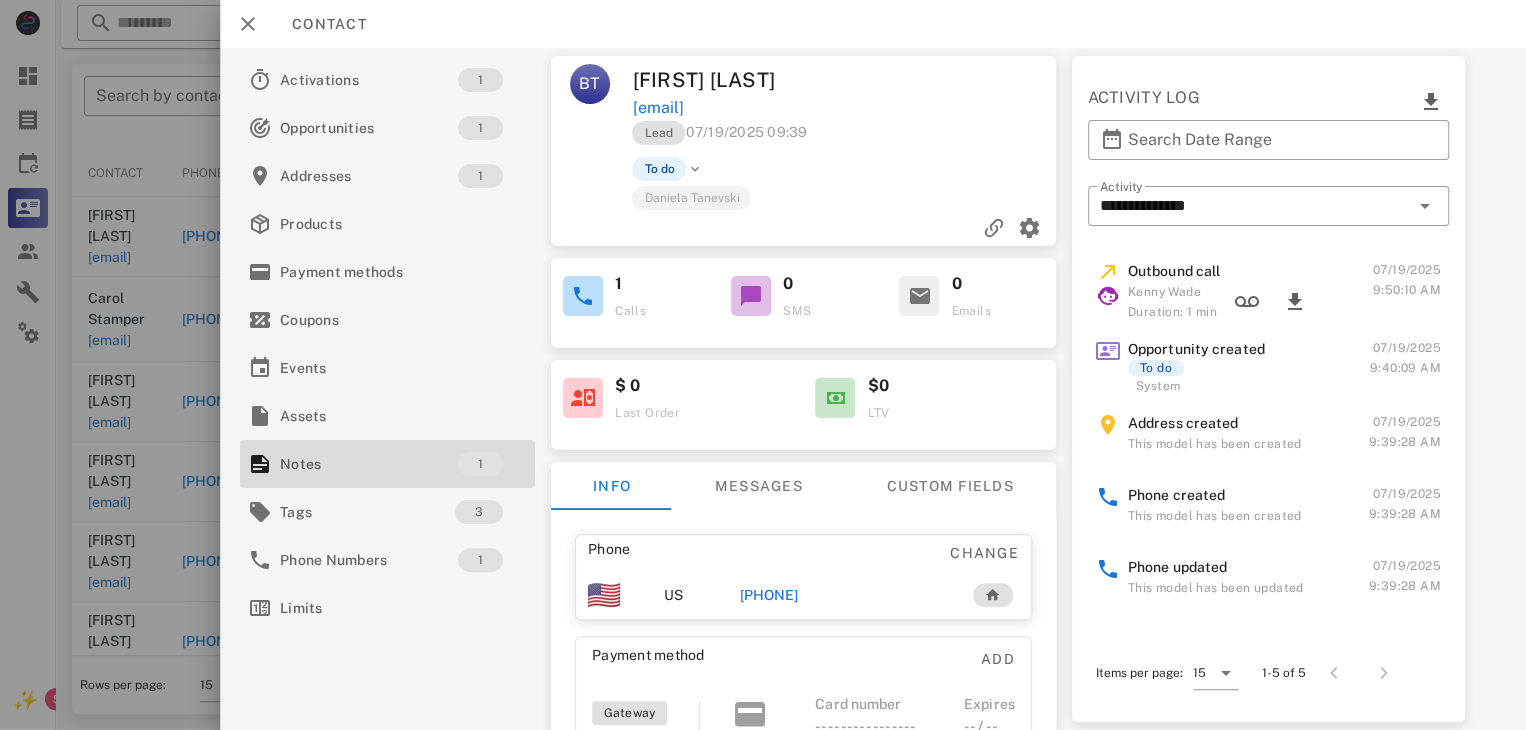 click on "[PHONE]" at bounding box center (769, 595) 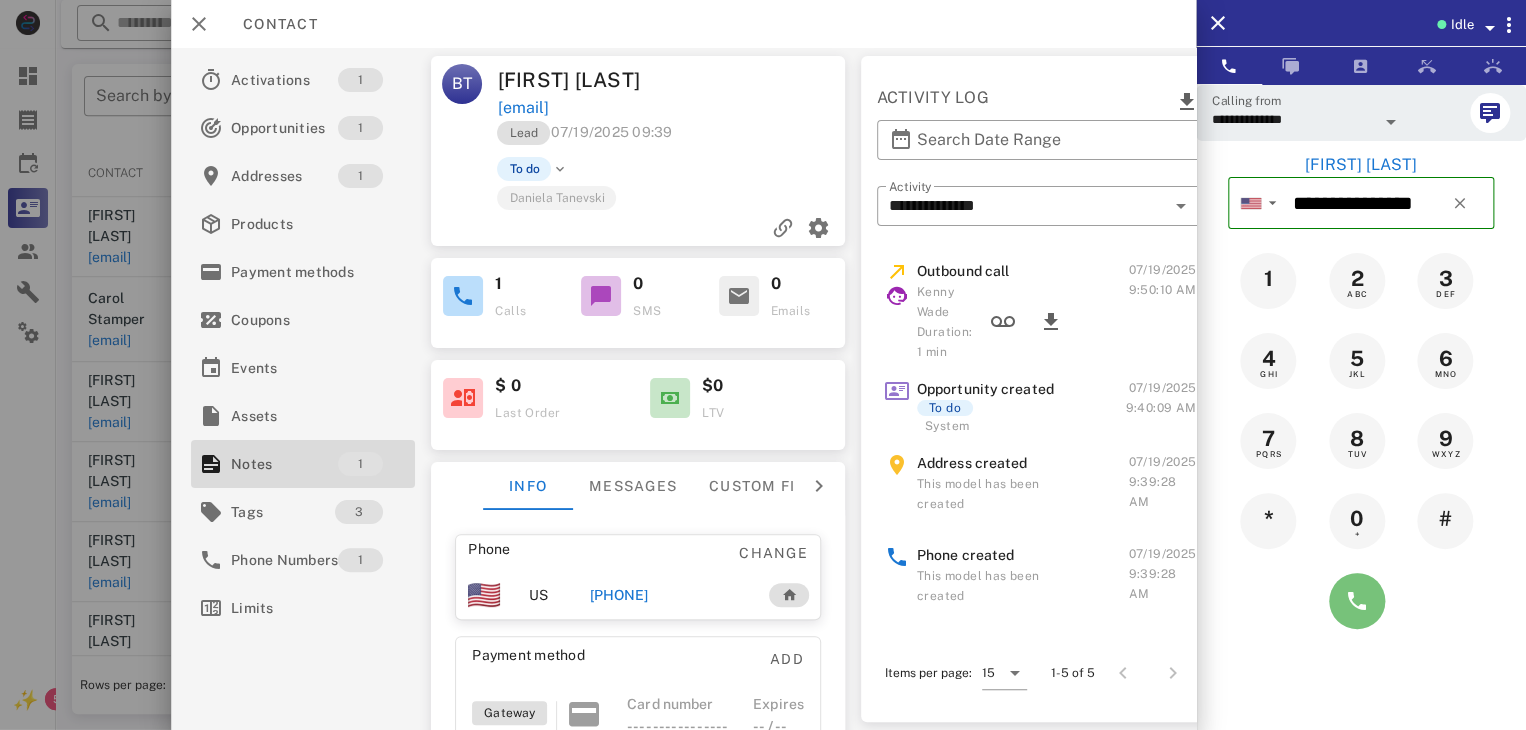 click at bounding box center (1357, 601) 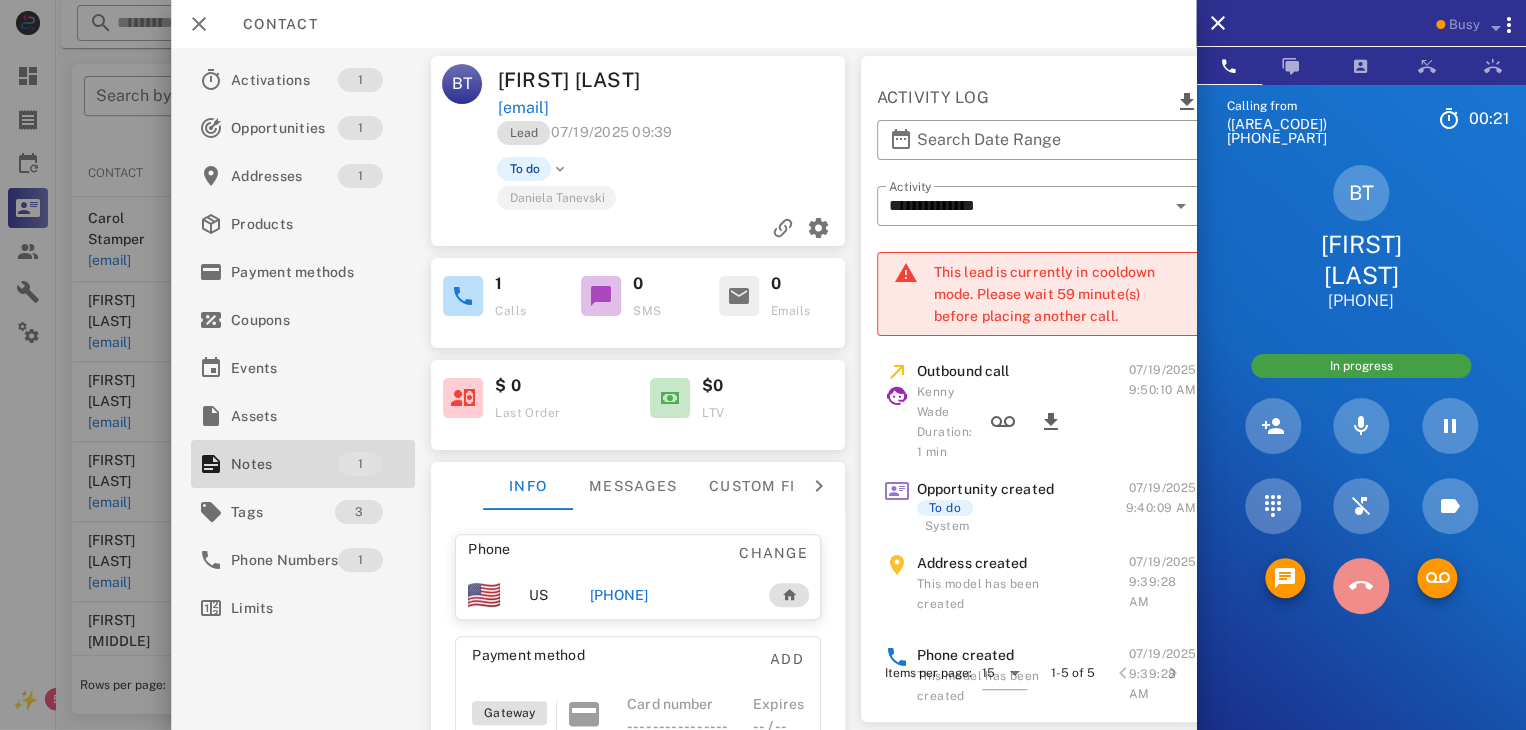 click at bounding box center [1361, 586] 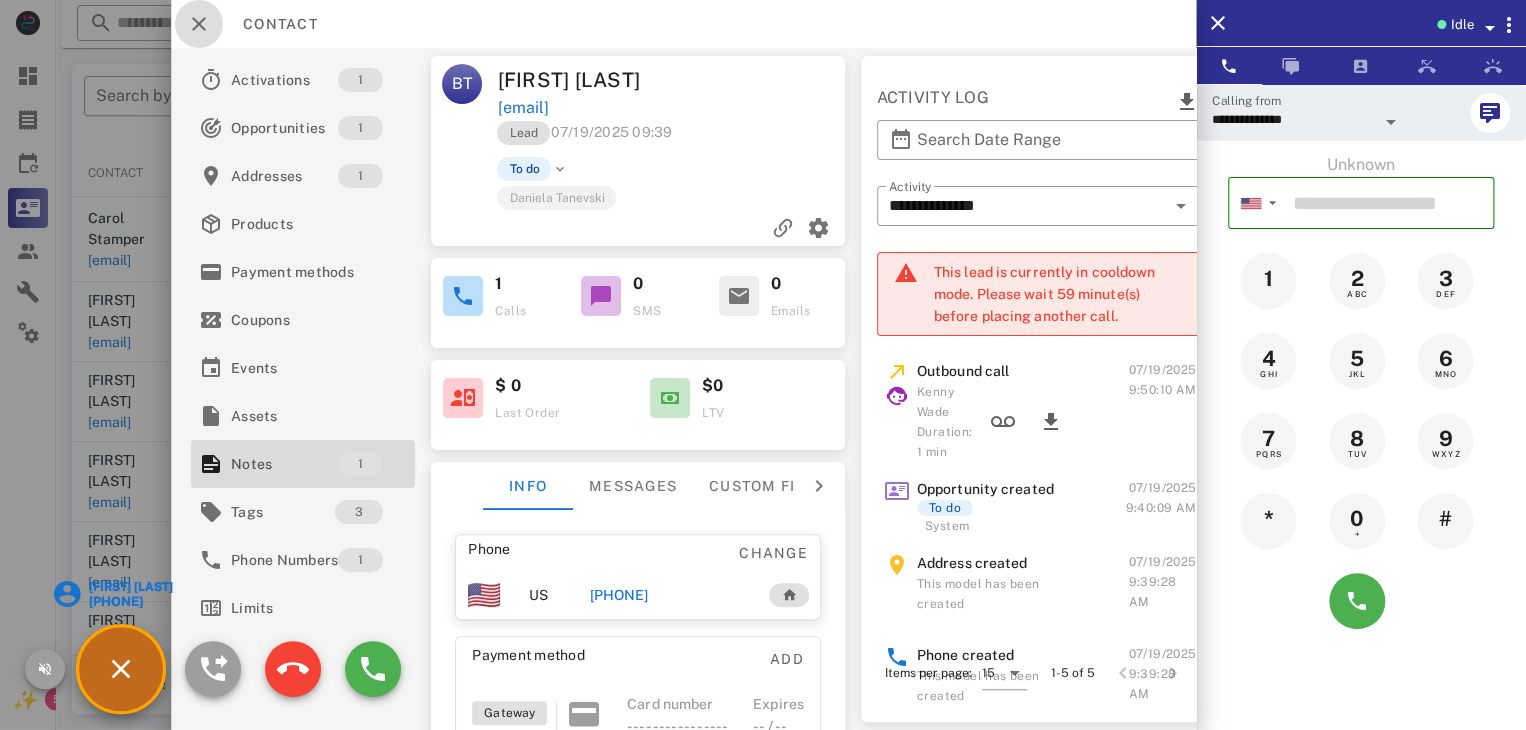 click at bounding box center (199, 24) 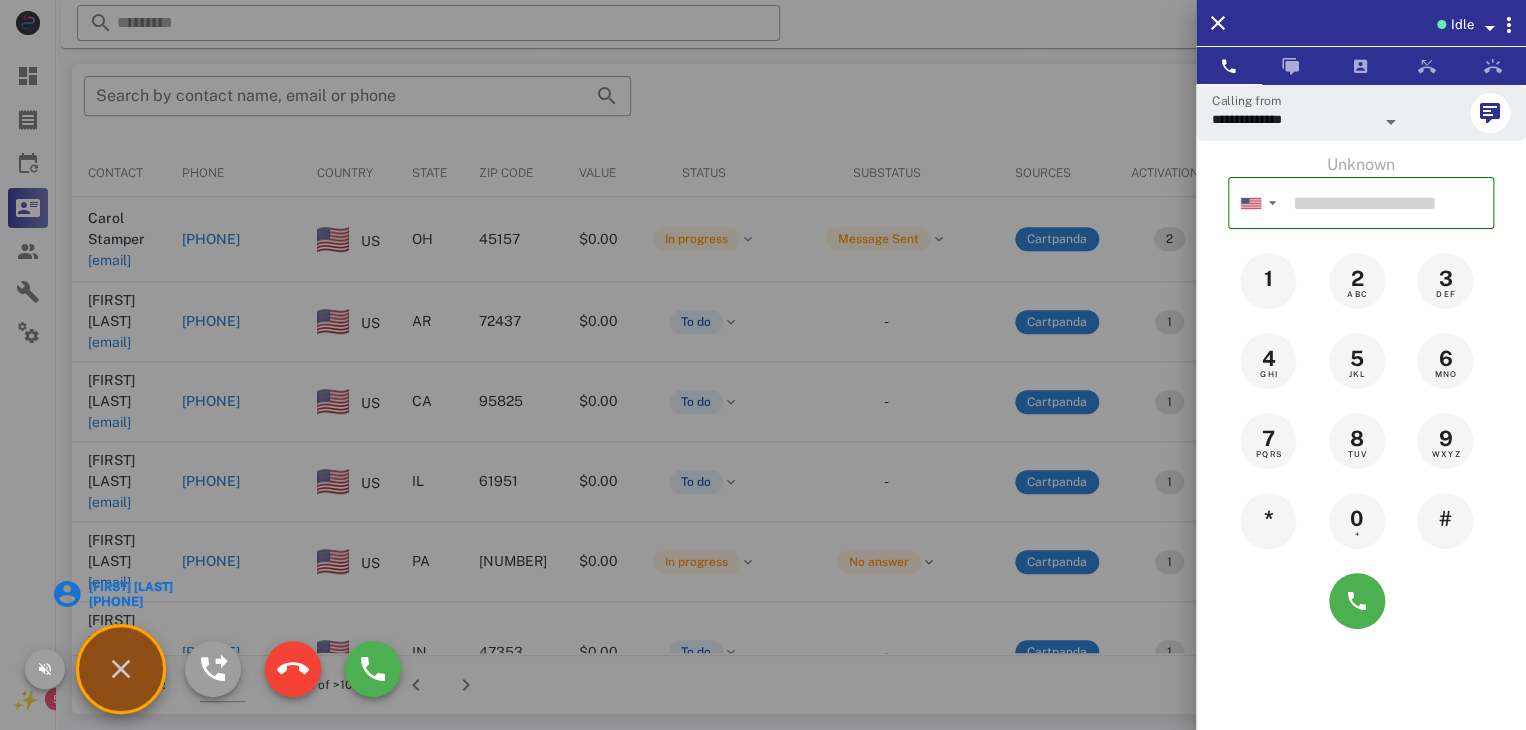 click on "[FIRST] [LAST]" at bounding box center [129, 587] 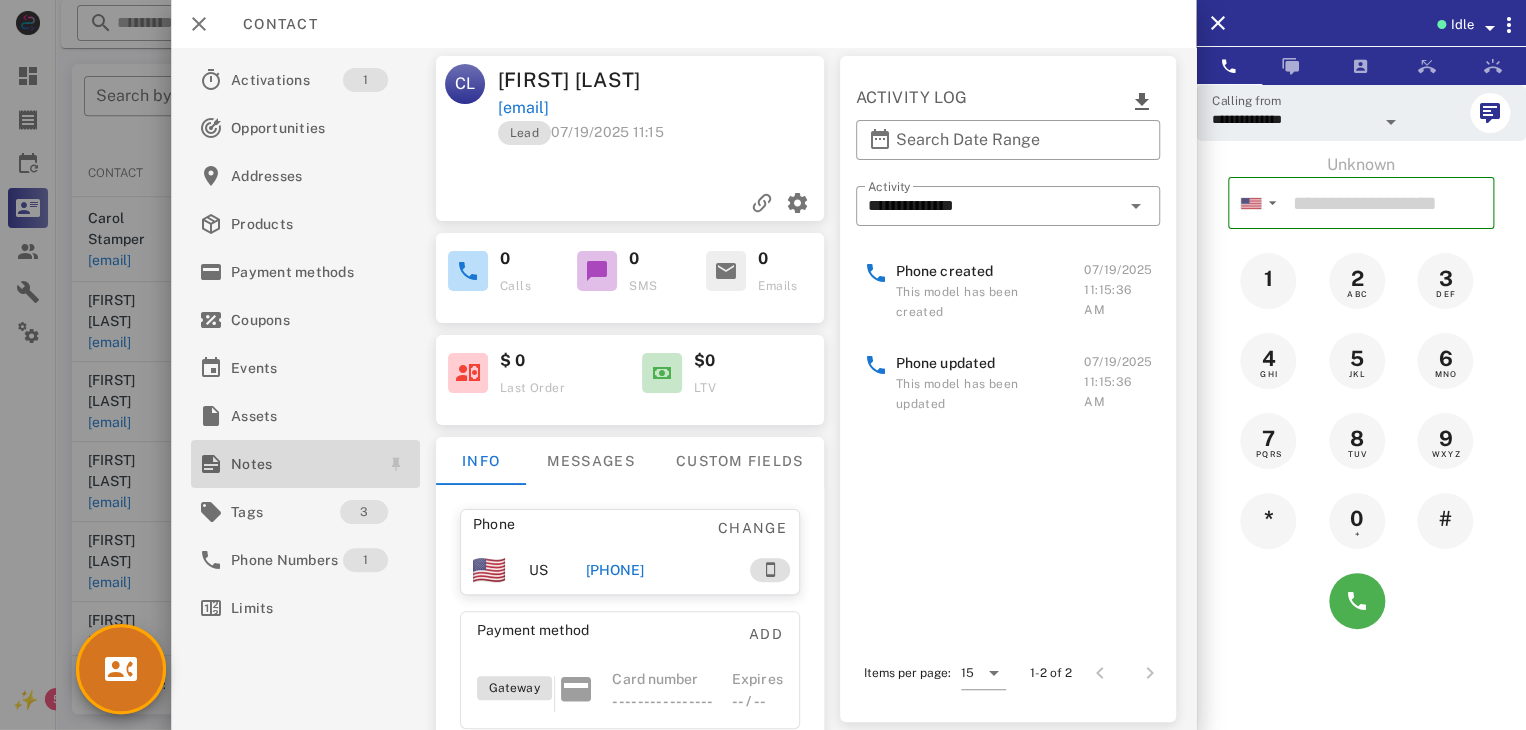 click on "Notes" at bounding box center (301, 464) 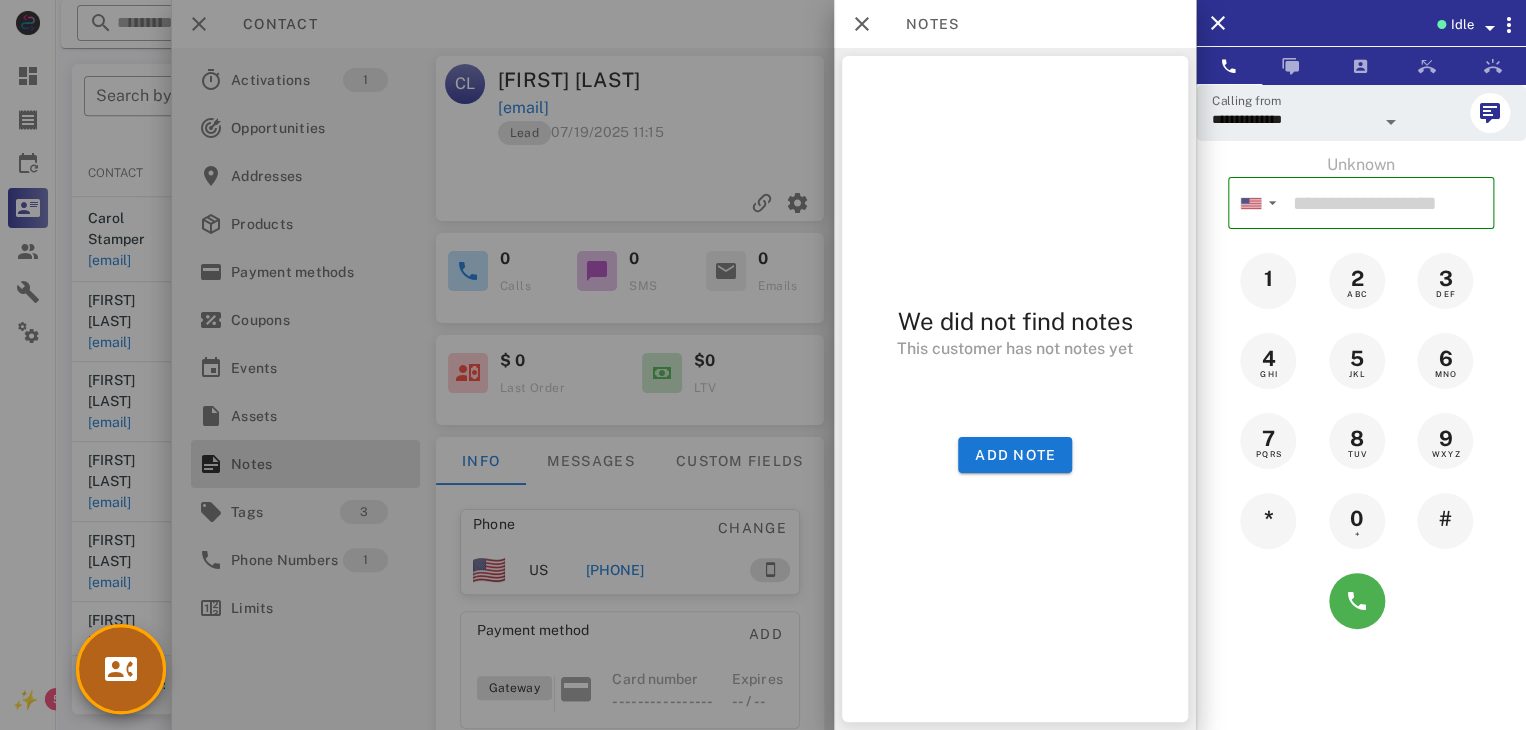 click at bounding box center [121, 669] 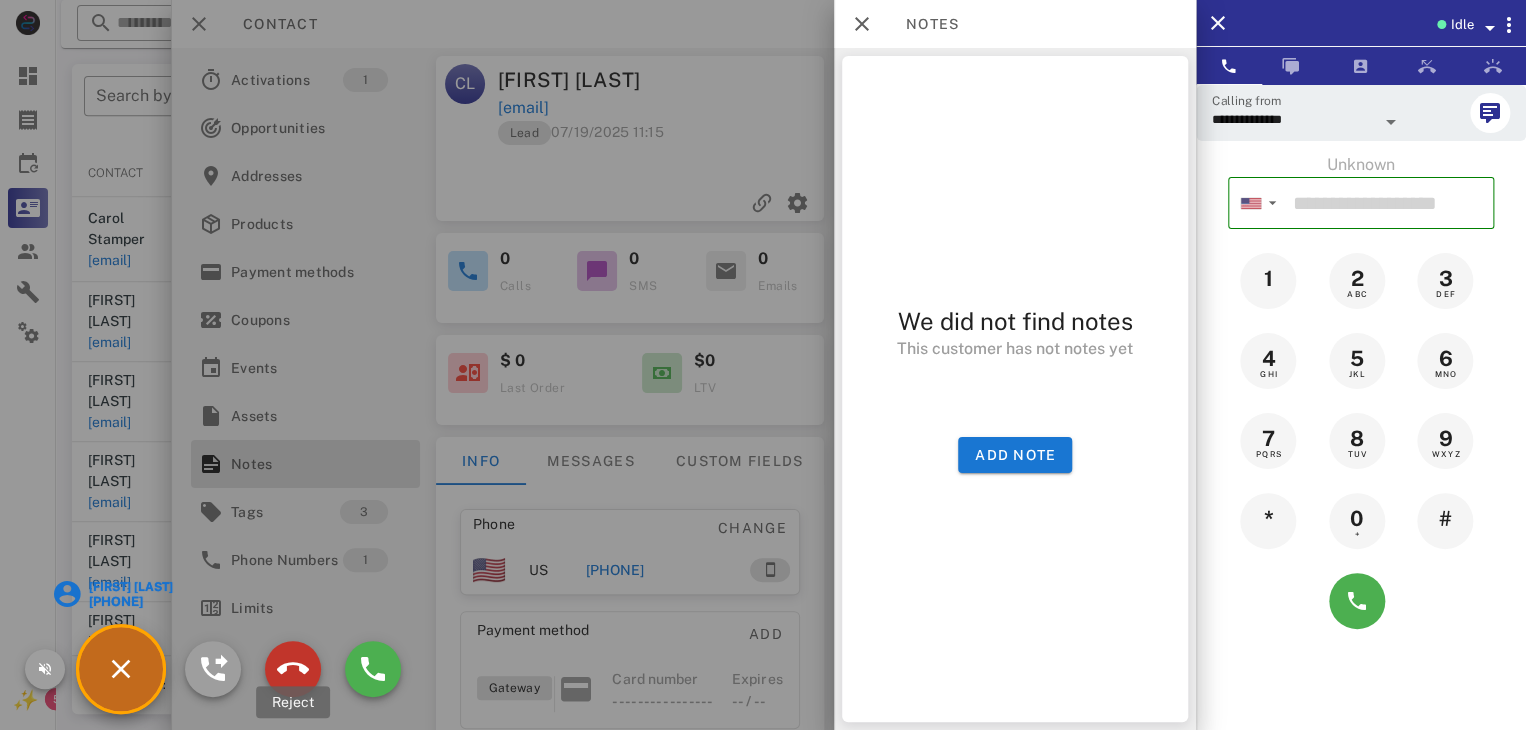 click at bounding box center [293, 669] 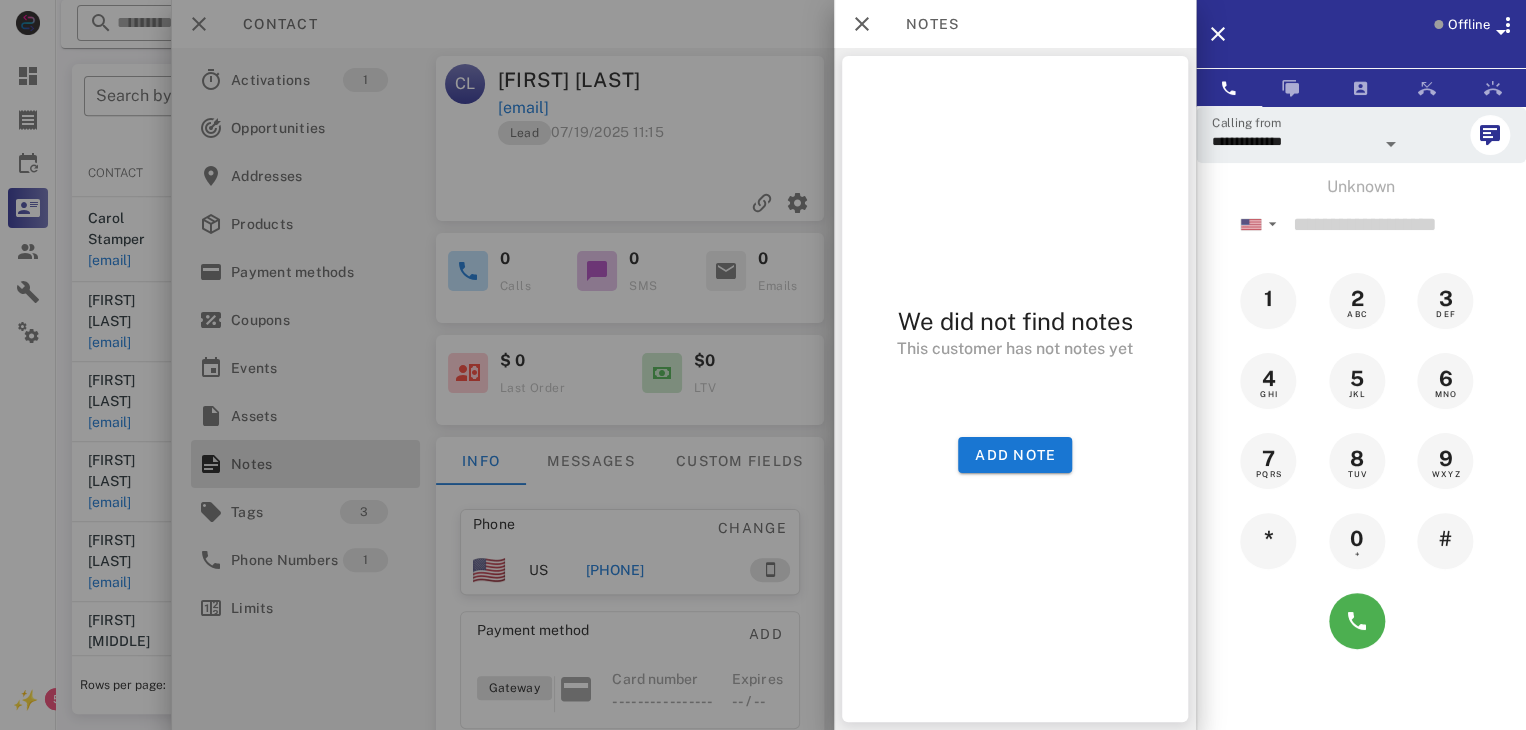 click at bounding box center [763, 365] 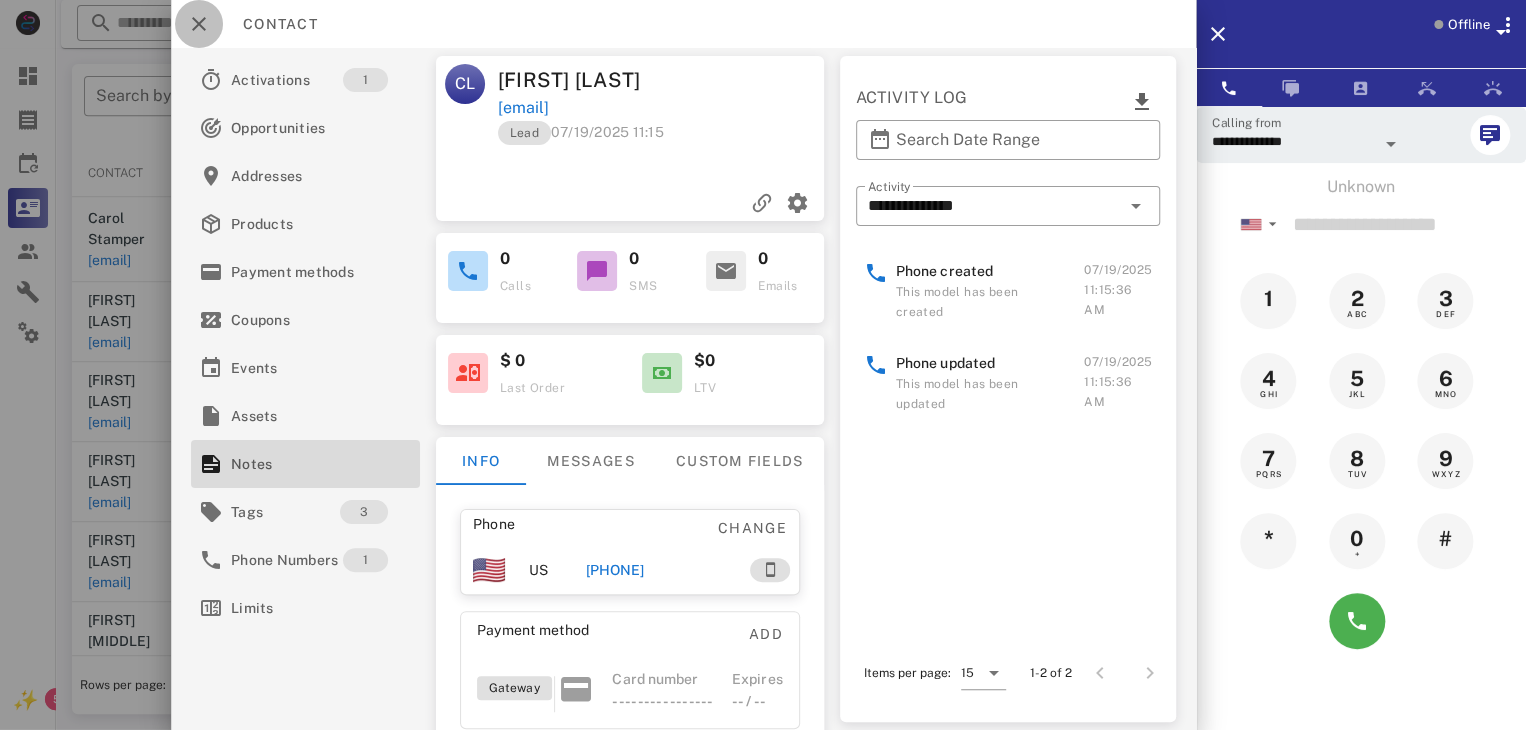click at bounding box center (199, 24) 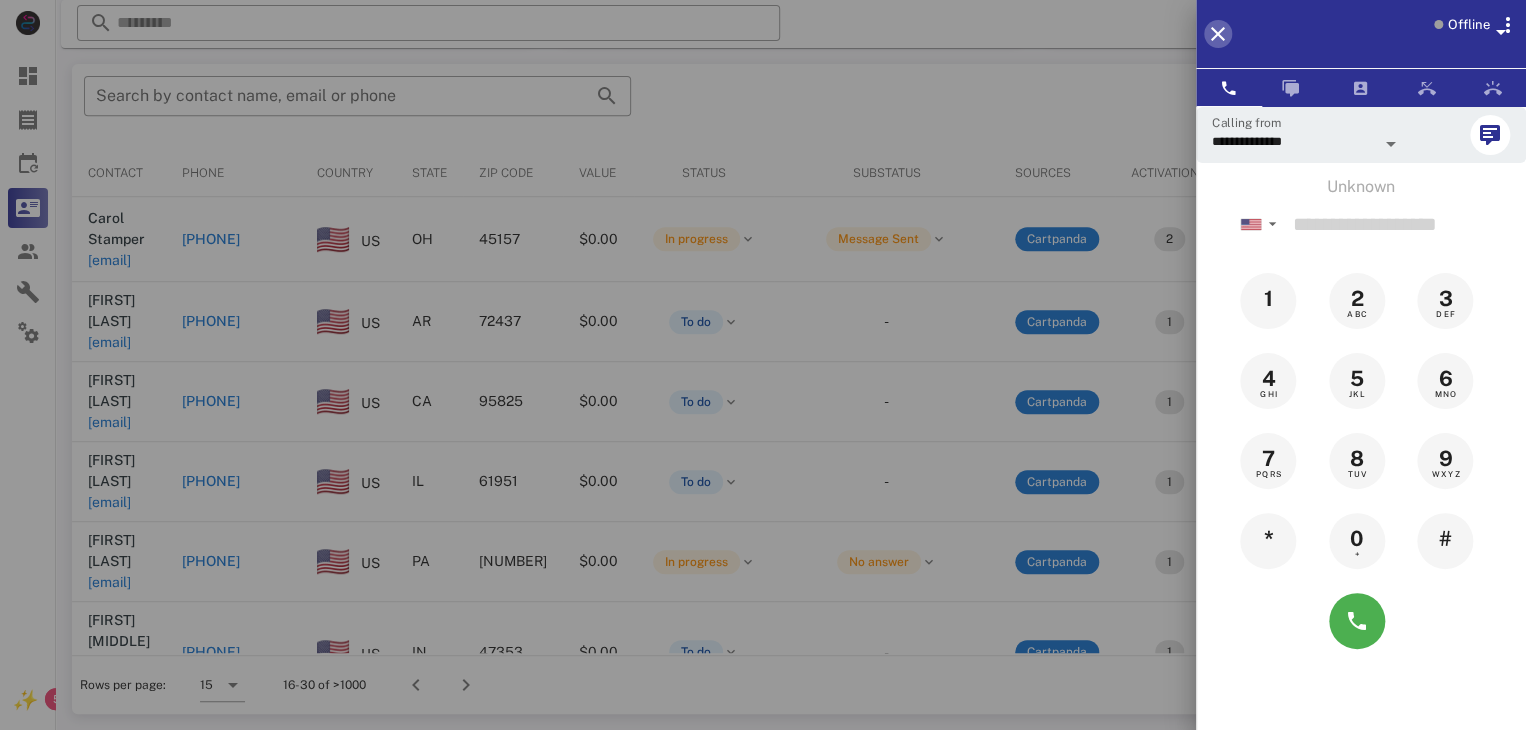 click at bounding box center [1218, 34] 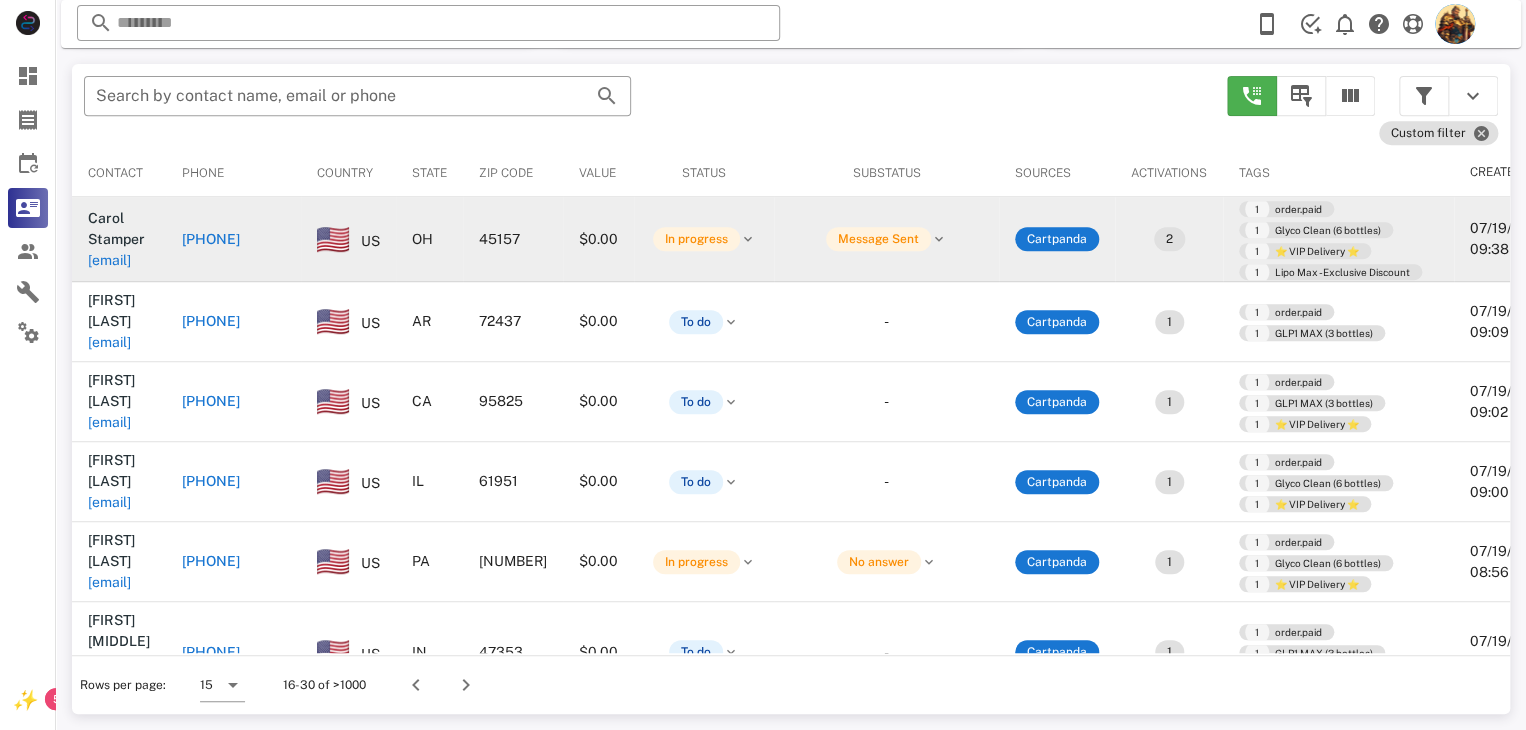 click on "[EMAIL]" at bounding box center (109, 260) 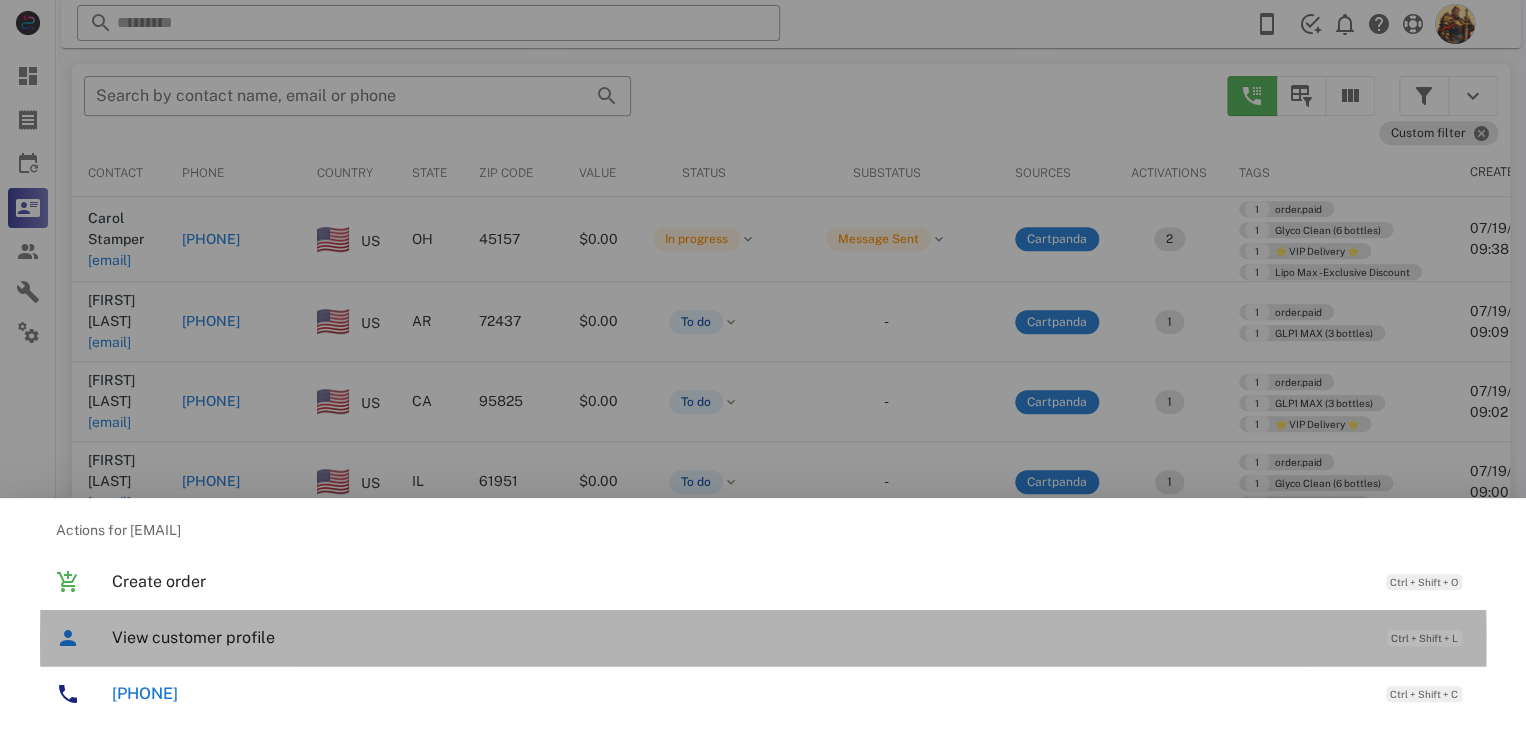 click on "View customer profile" at bounding box center (739, 637) 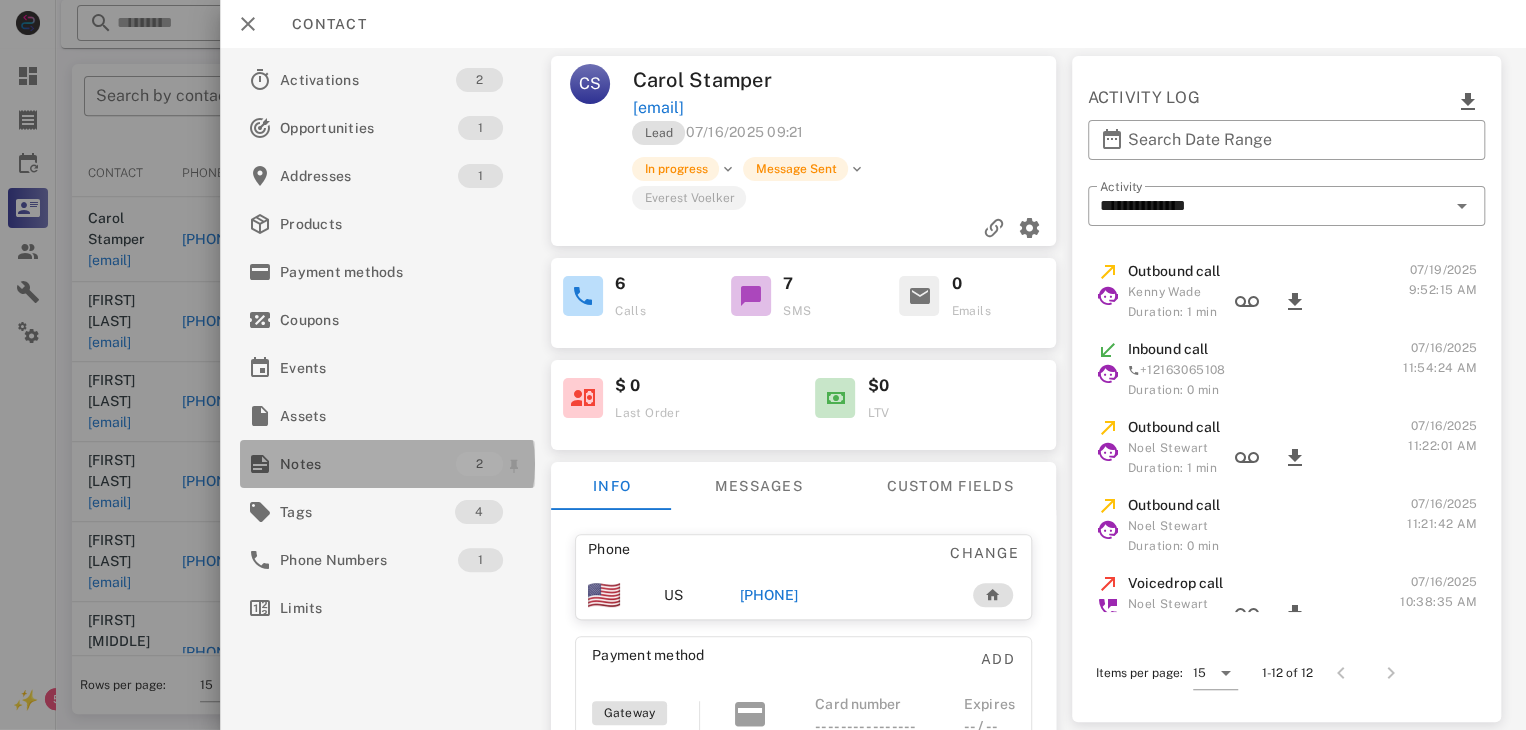 click on "Notes  2" at bounding box center [387, 464] 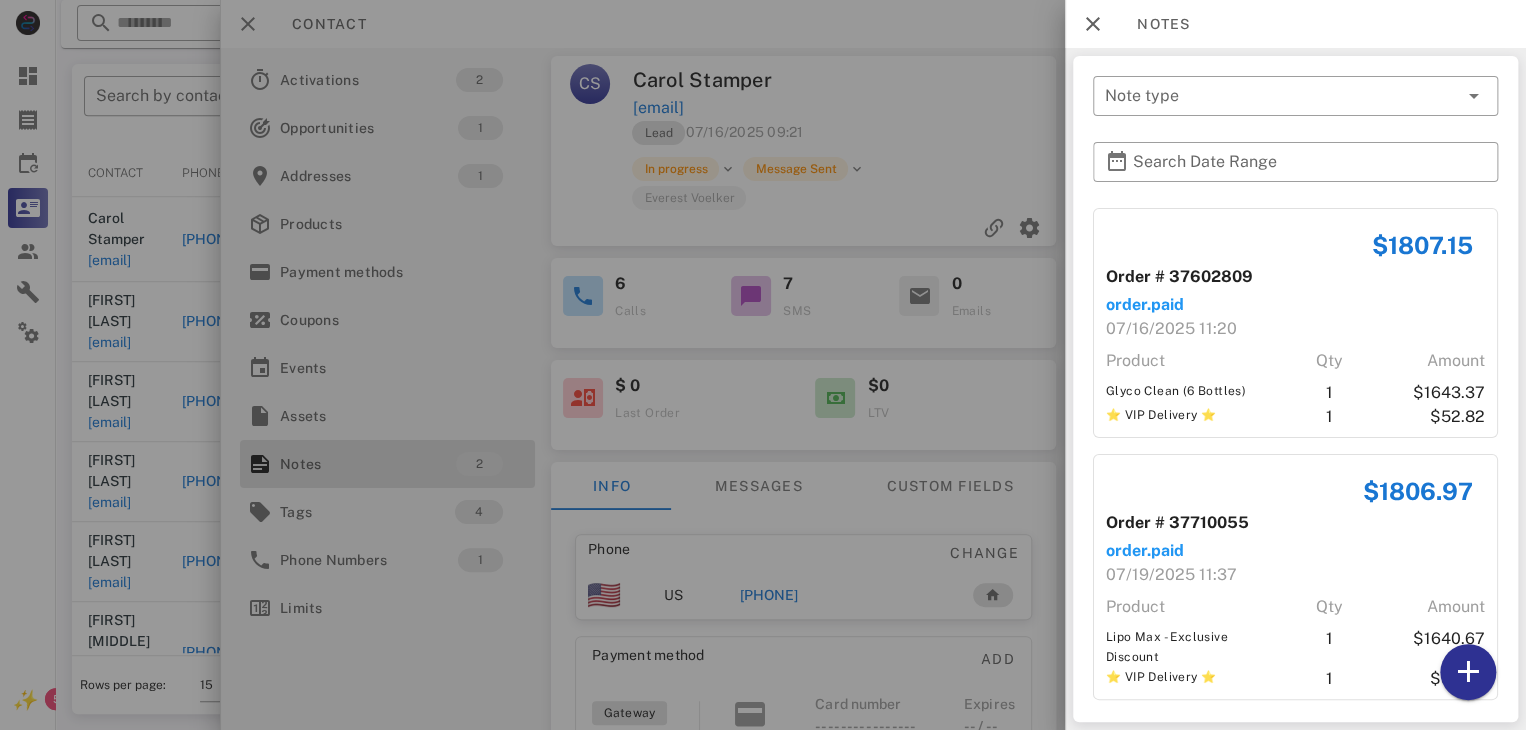 click at bounding box center (763, 365) 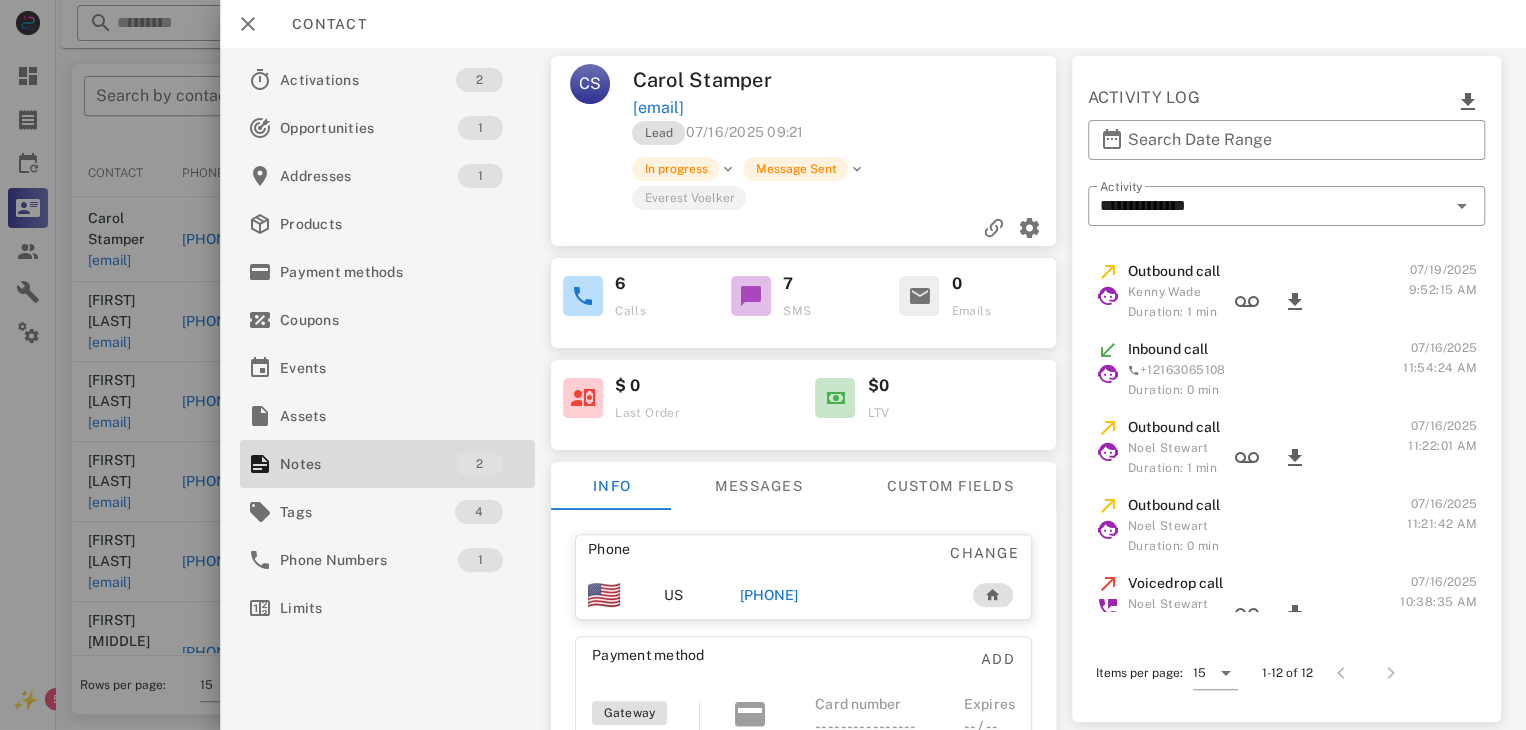 click on "[PHONE]" at bounding box center [769, 595] 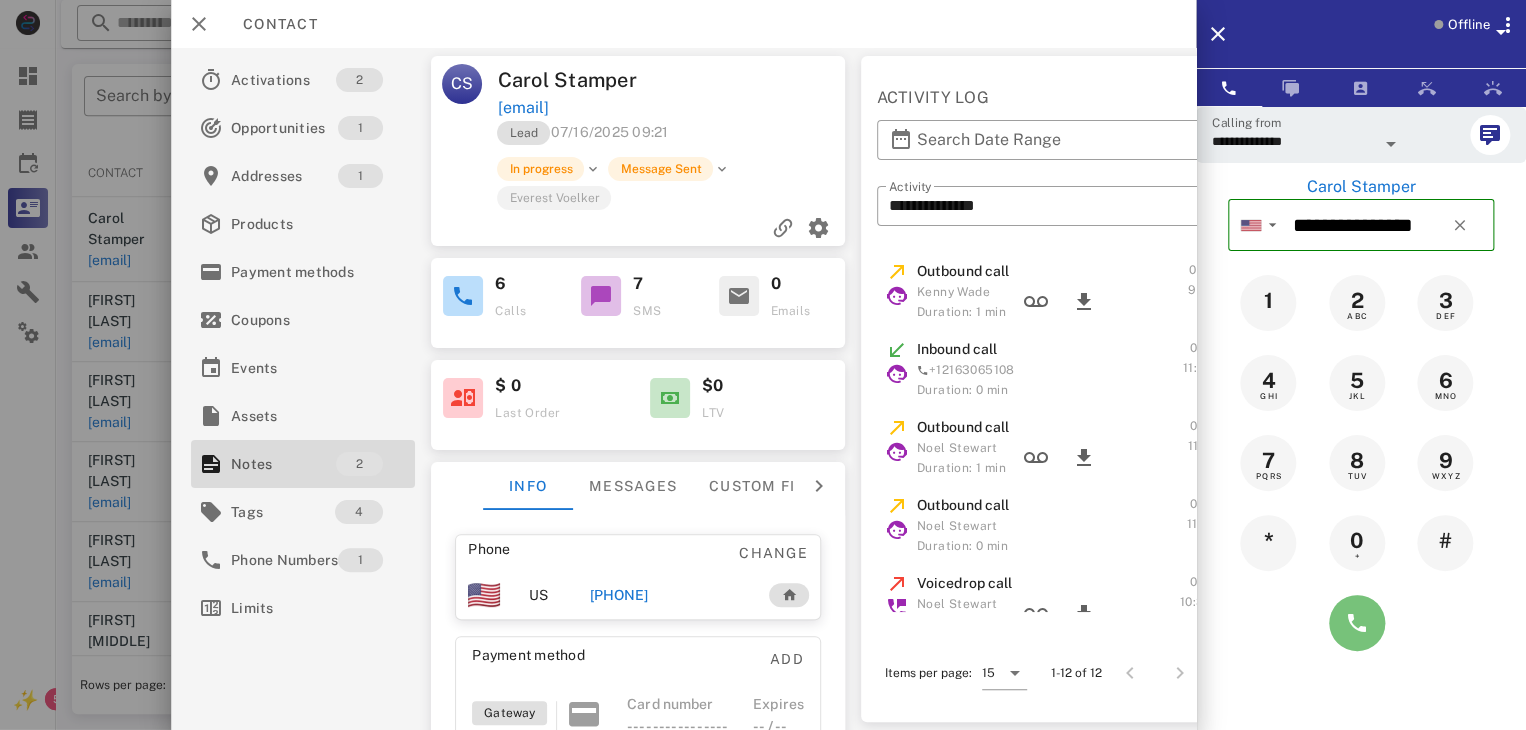 click at bounding box center (1357, 623) 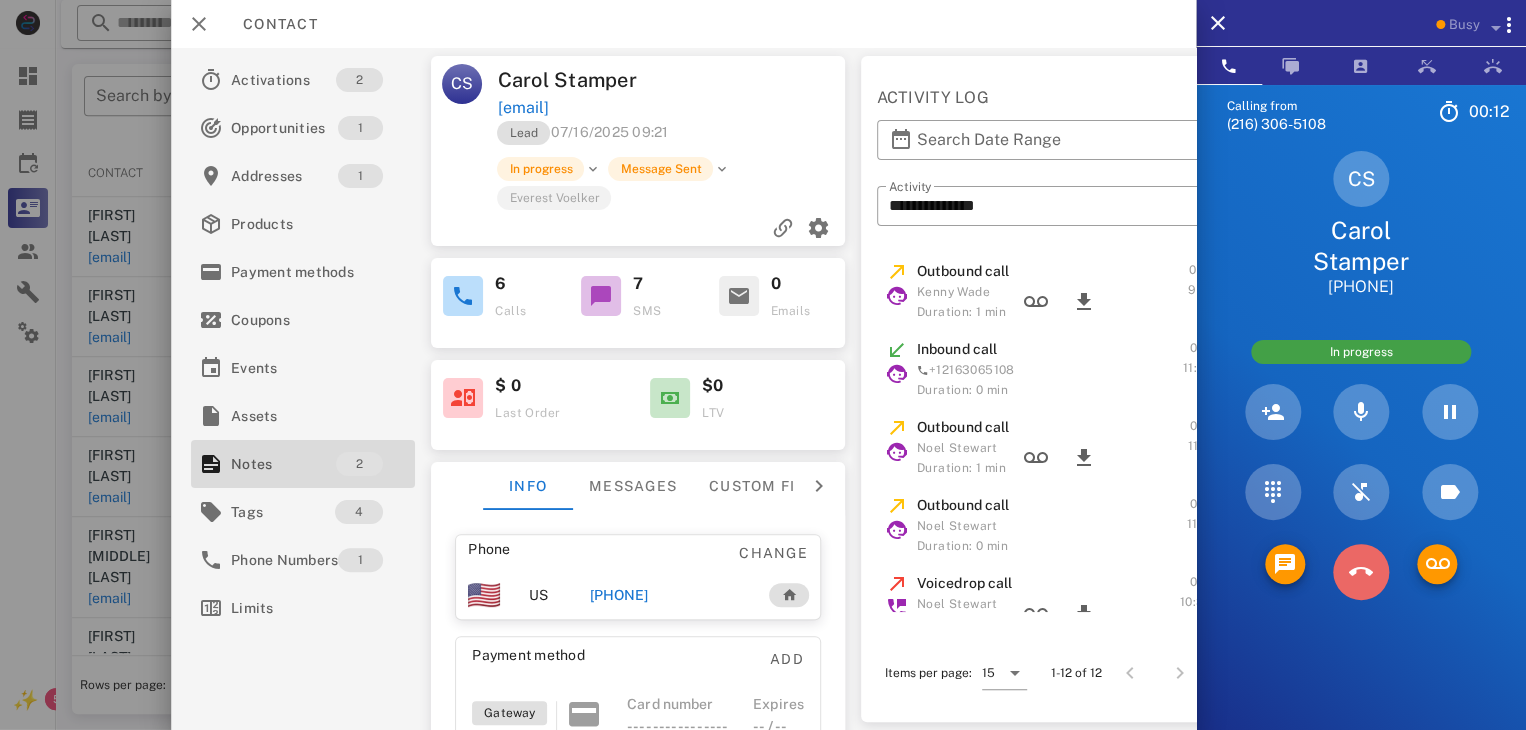 click at bounding box center (1361, 572) 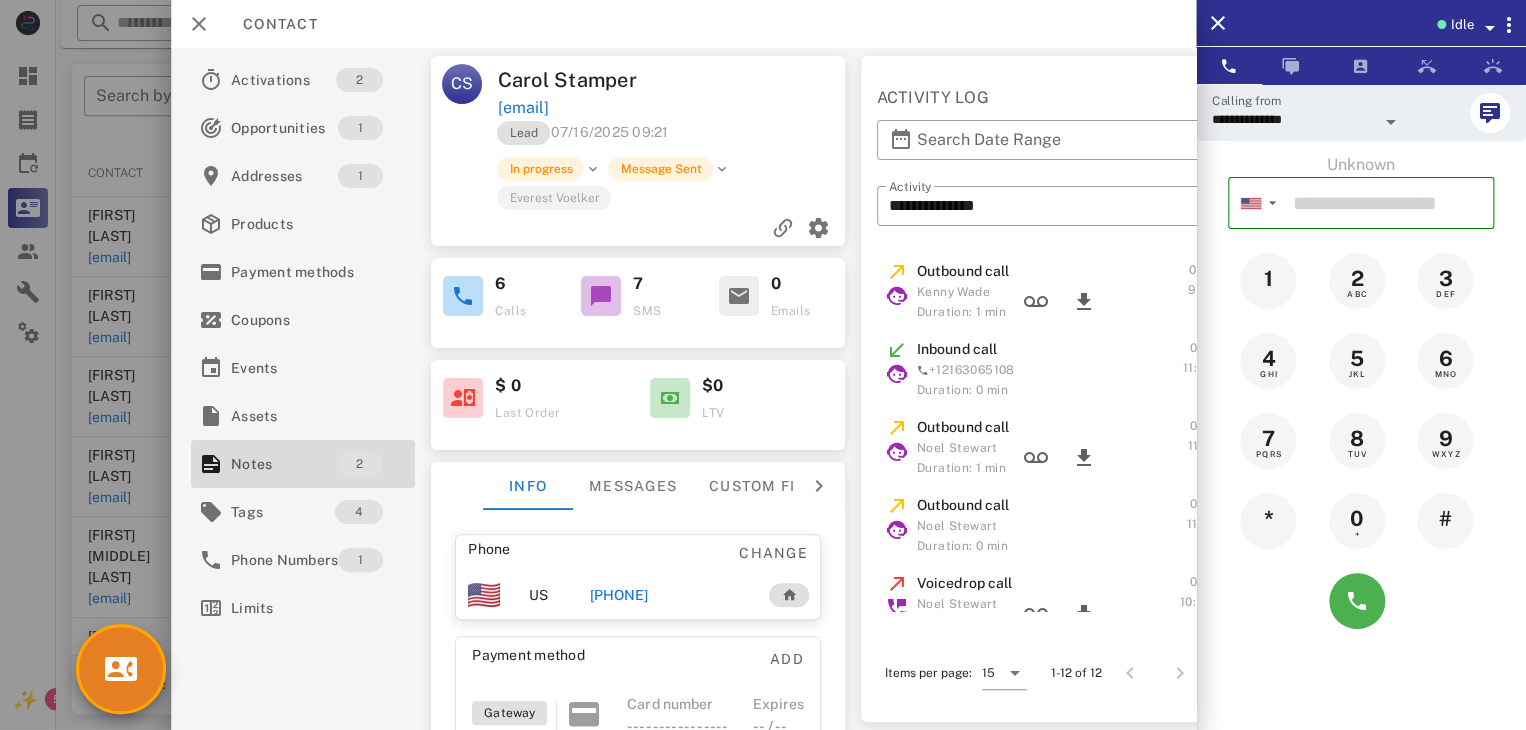 click at bounding box center [763, 365] 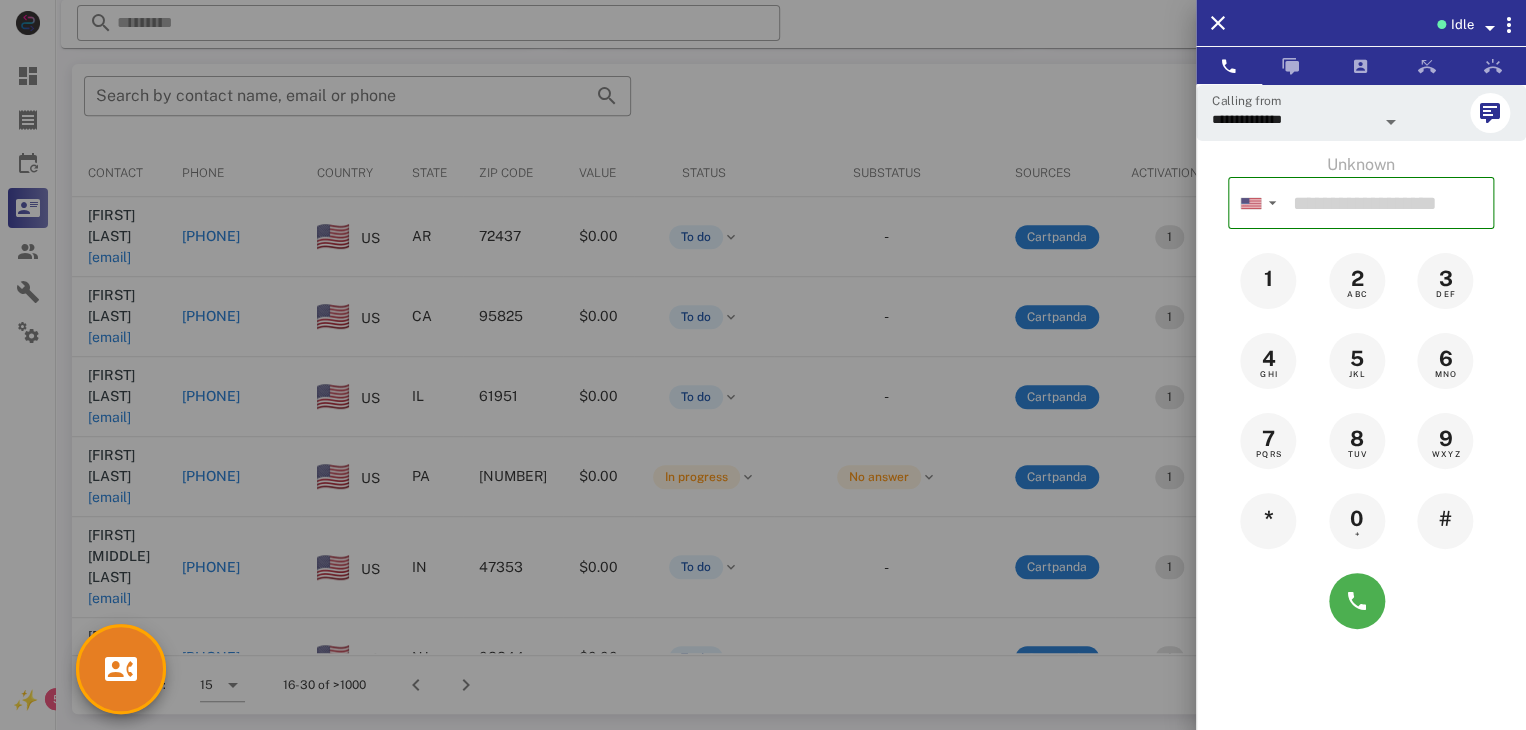 click at bounding box center [763, 365] 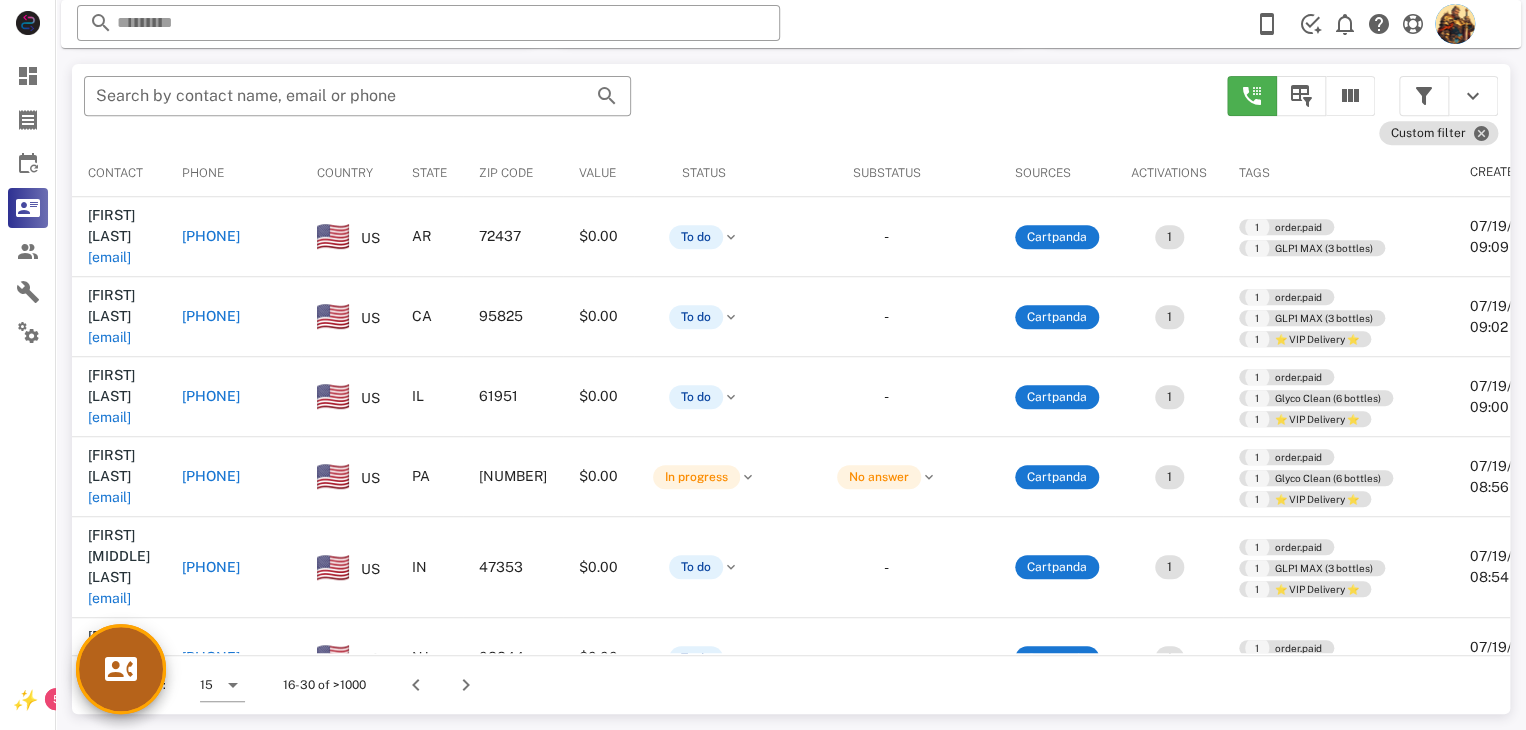 click at bounding box center (121, 669) 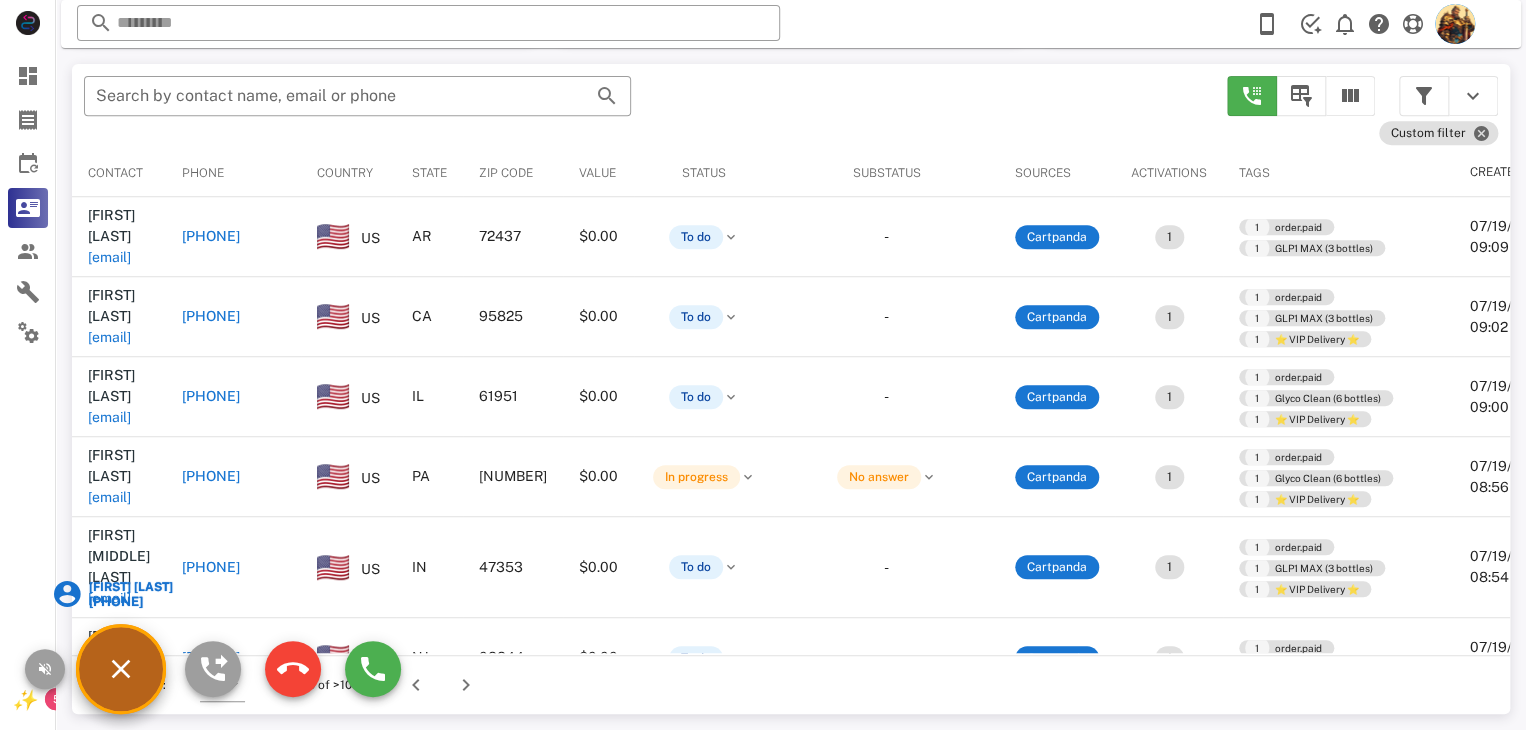click on "[FIRST] [LAST]" at bounding box center [129, 587] 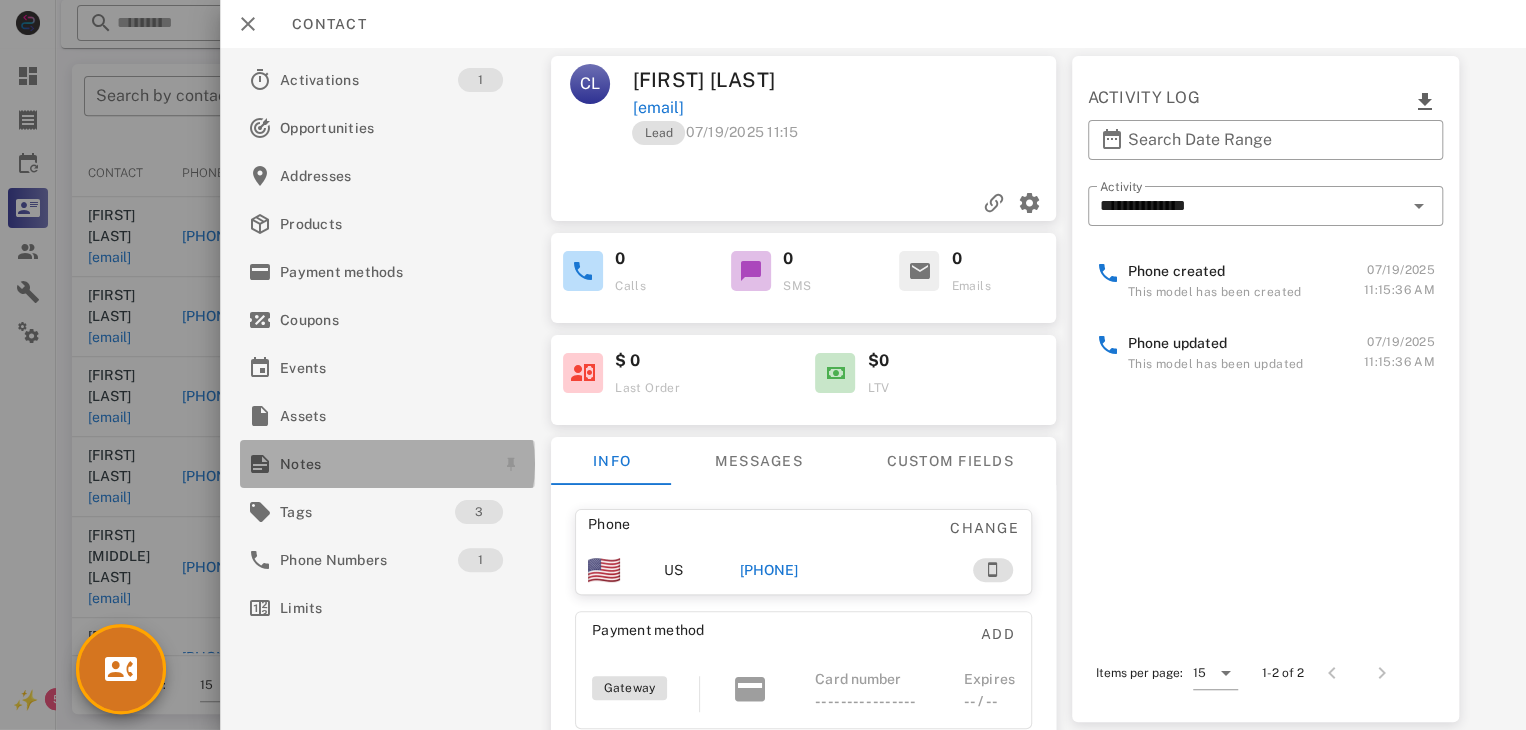 click on "Notes" at bounding box center (387, 464) 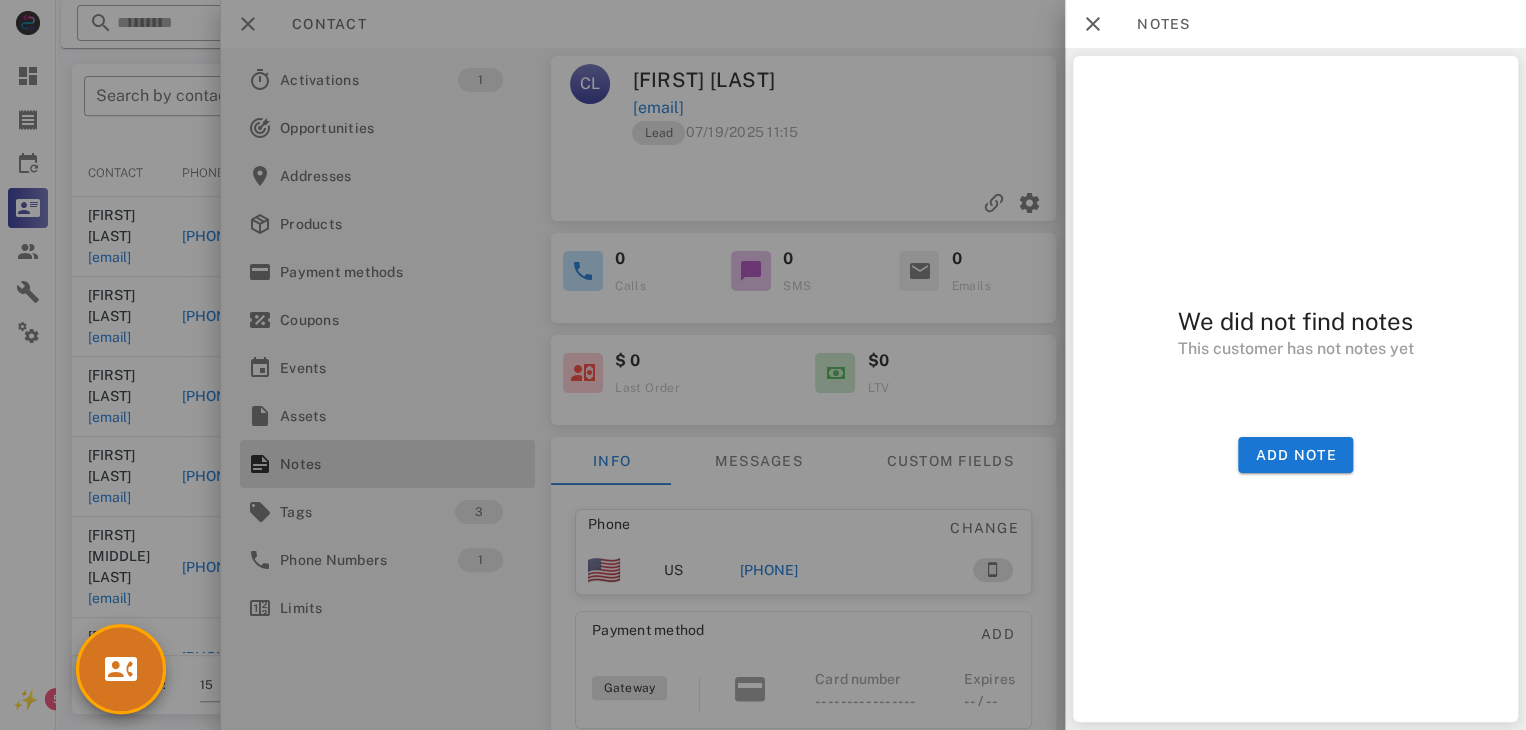 click on "We did not find notes This customer has not notes yet Add note" at bounding box center (1295, 389) 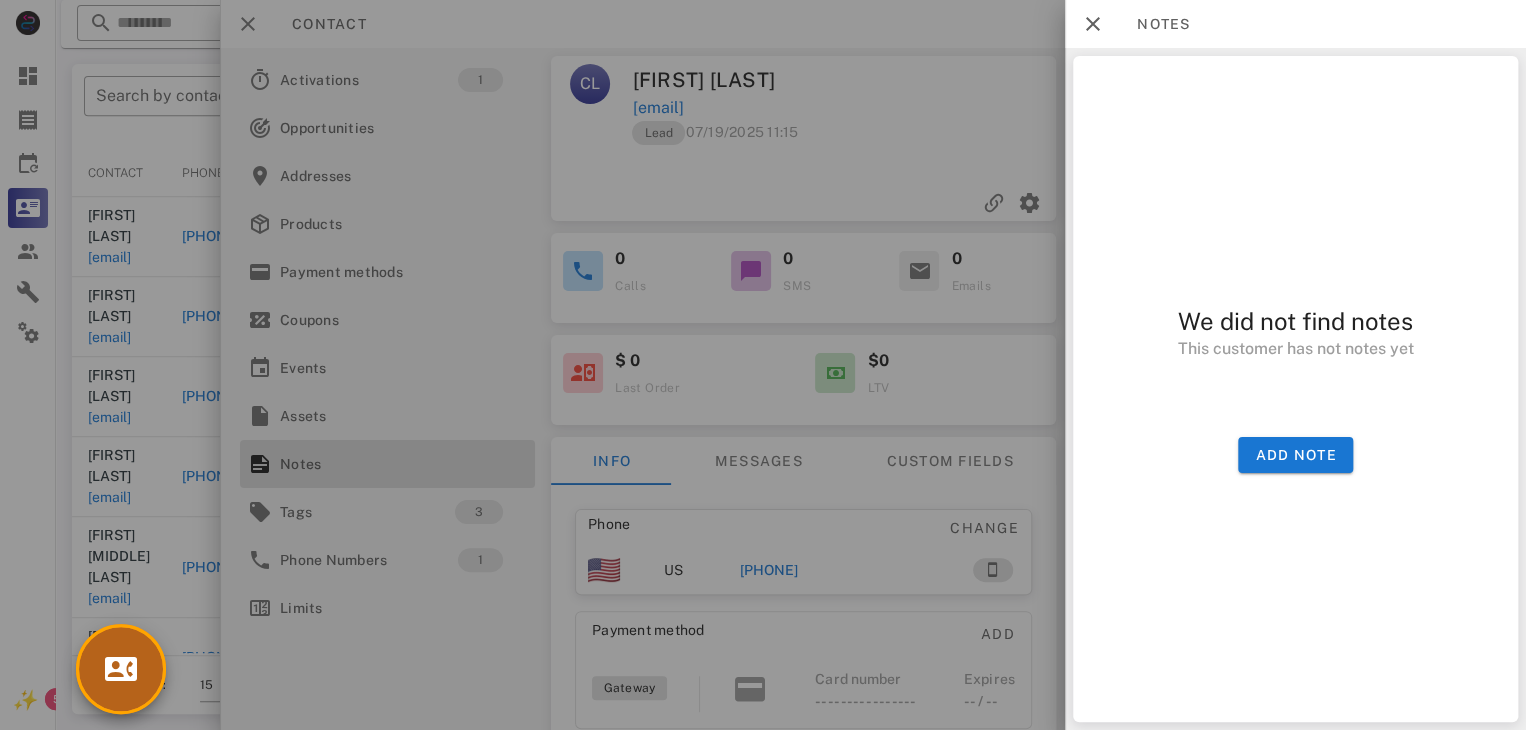 click at bounding box center [121, 669] 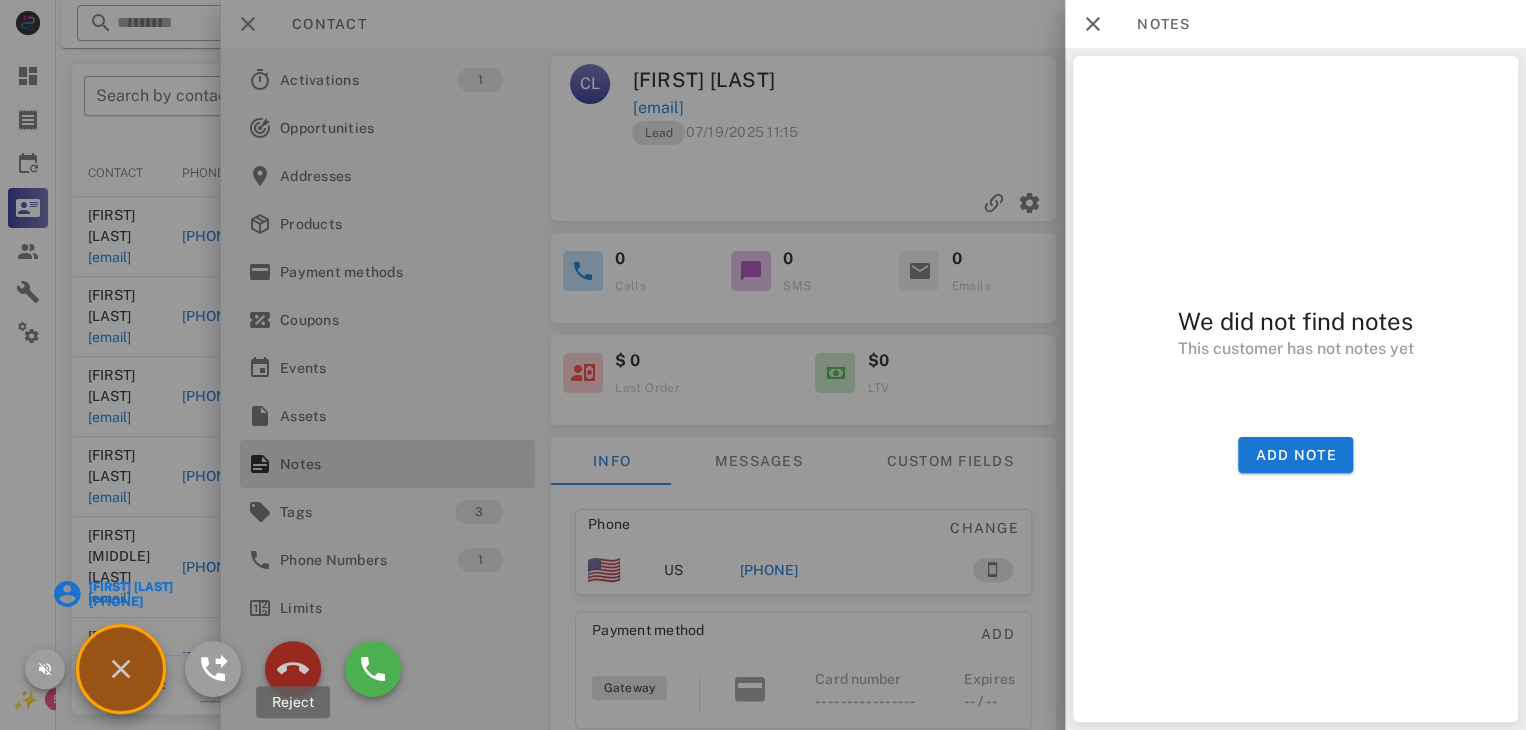 click at bounding box center [293, 669] 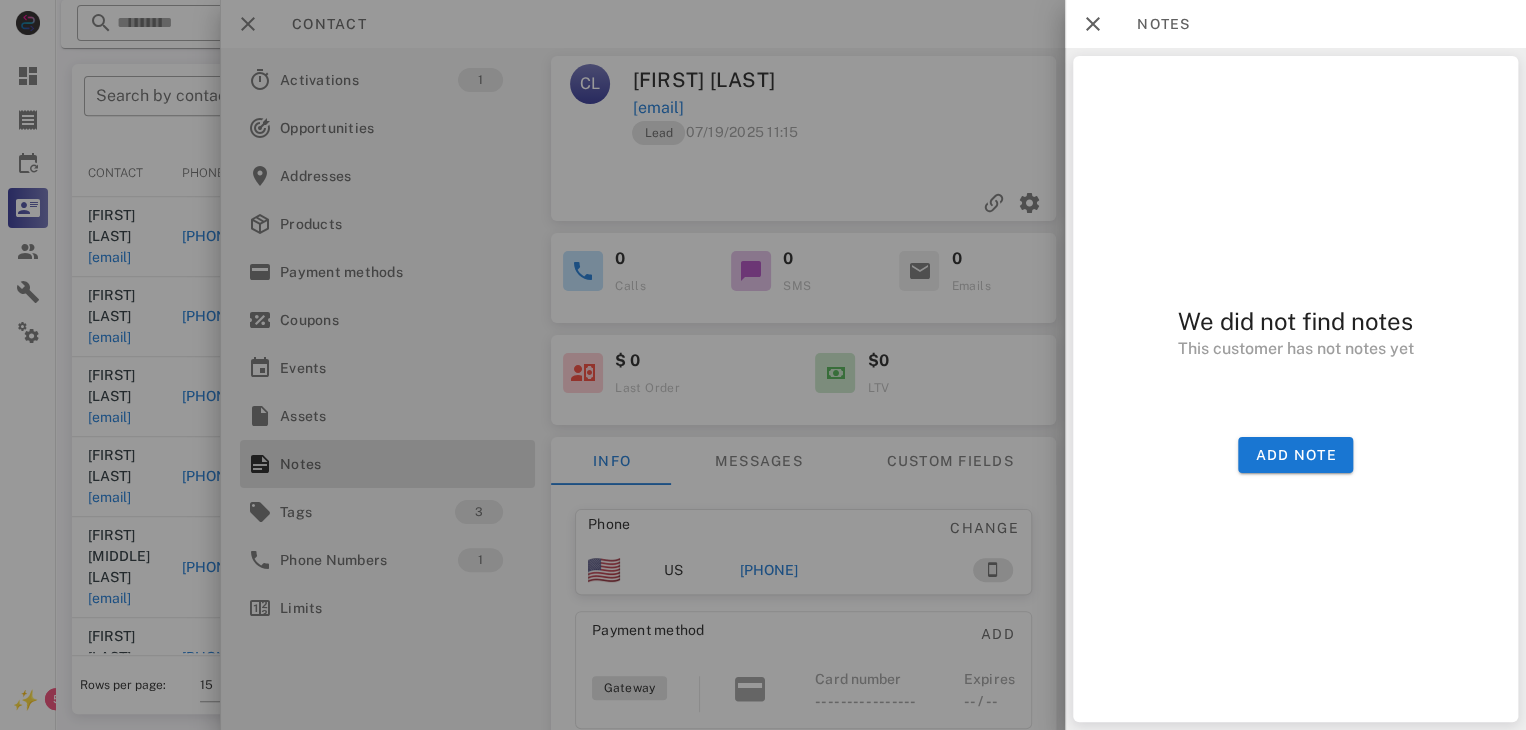 click at bounding box center [763, 365] 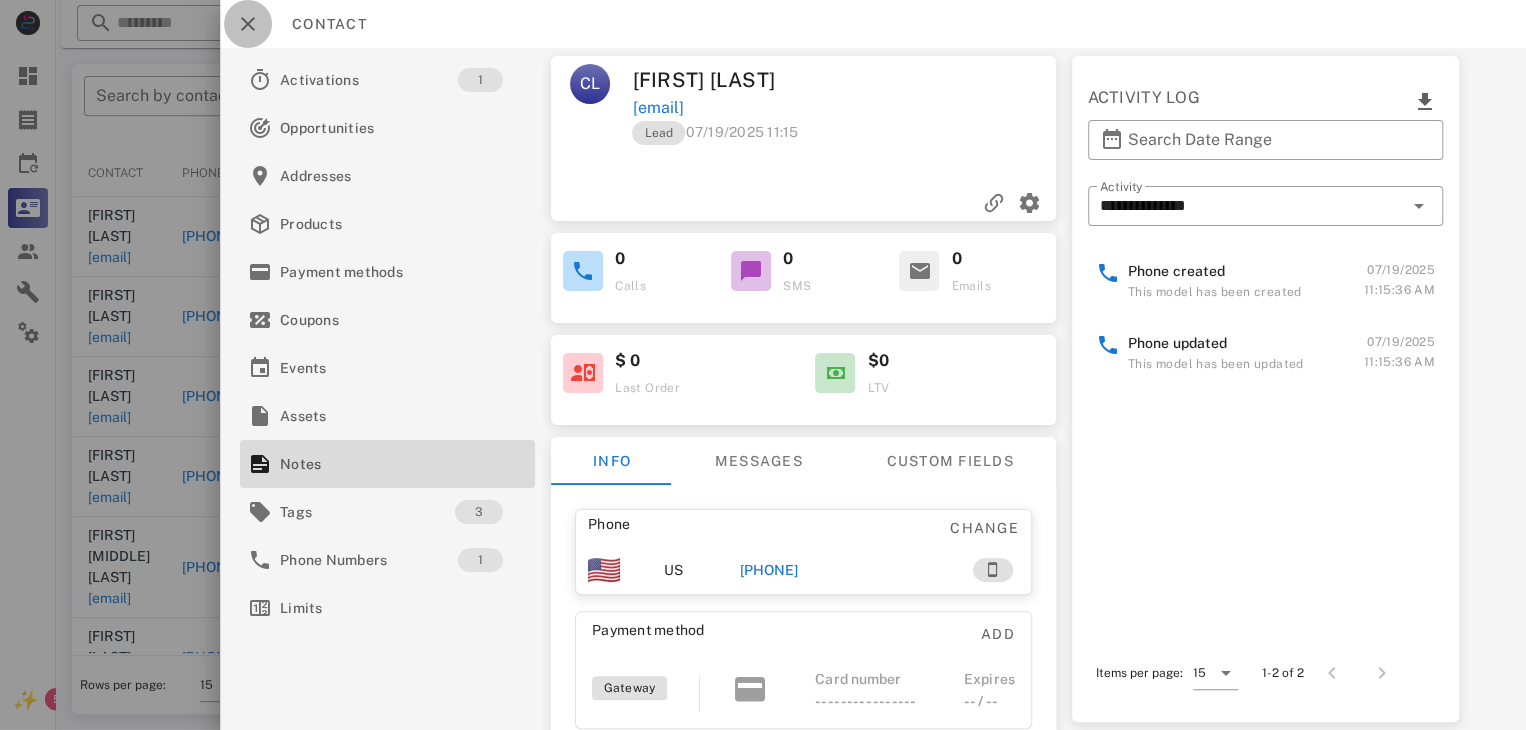 click at bounding box center [248, 24] 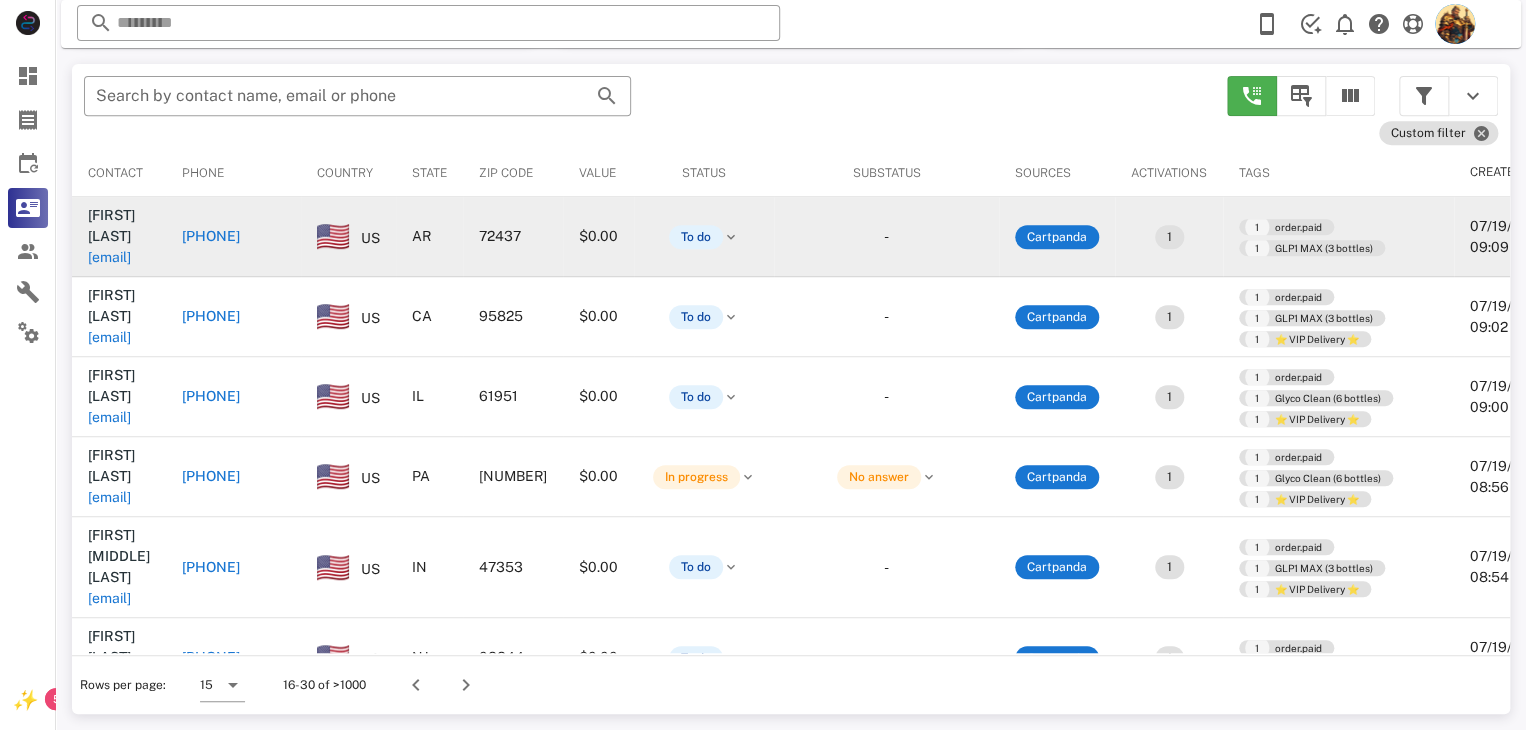 click on "[EMAIL]" at bounding box center (109, 257) 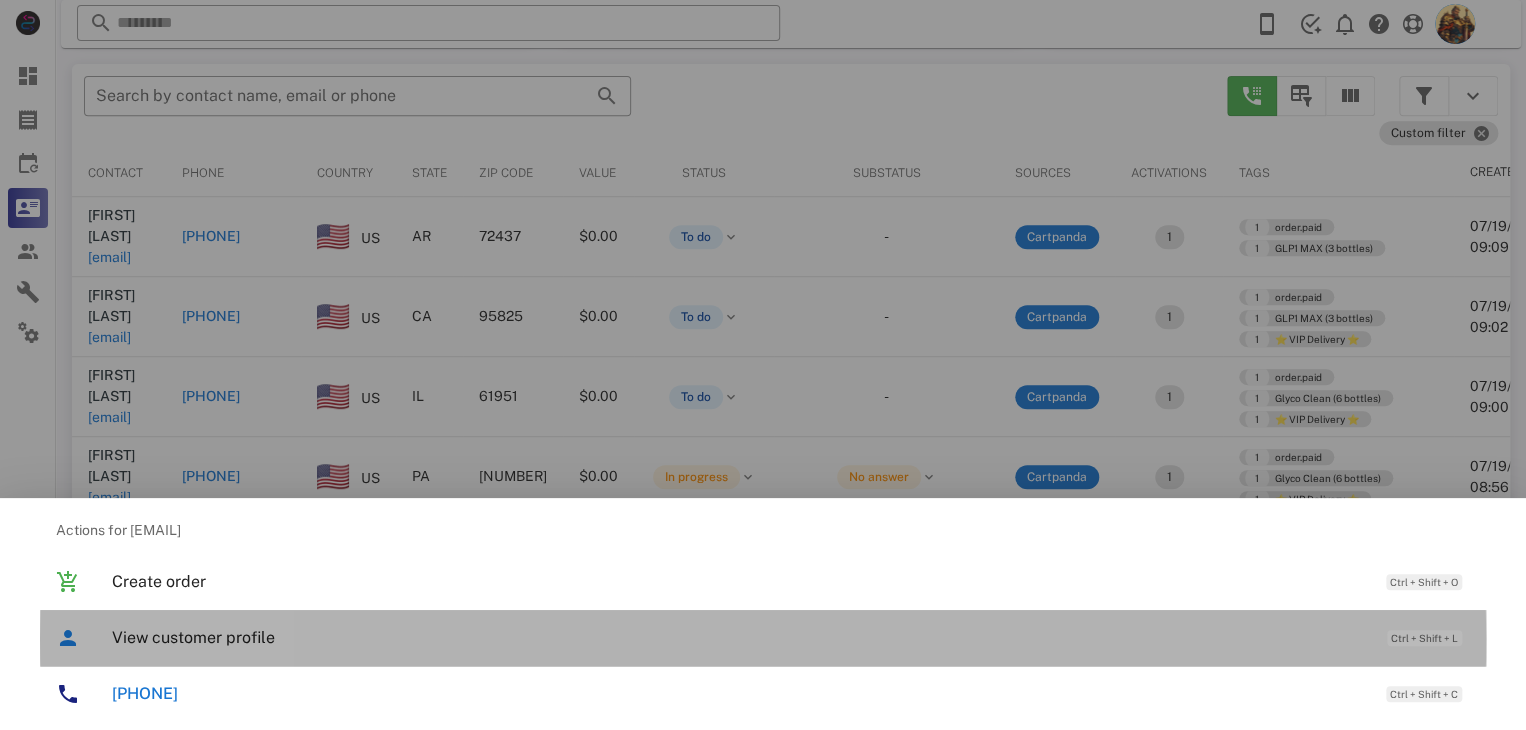 click on "View customer profile" at bounding box center (739, 637) 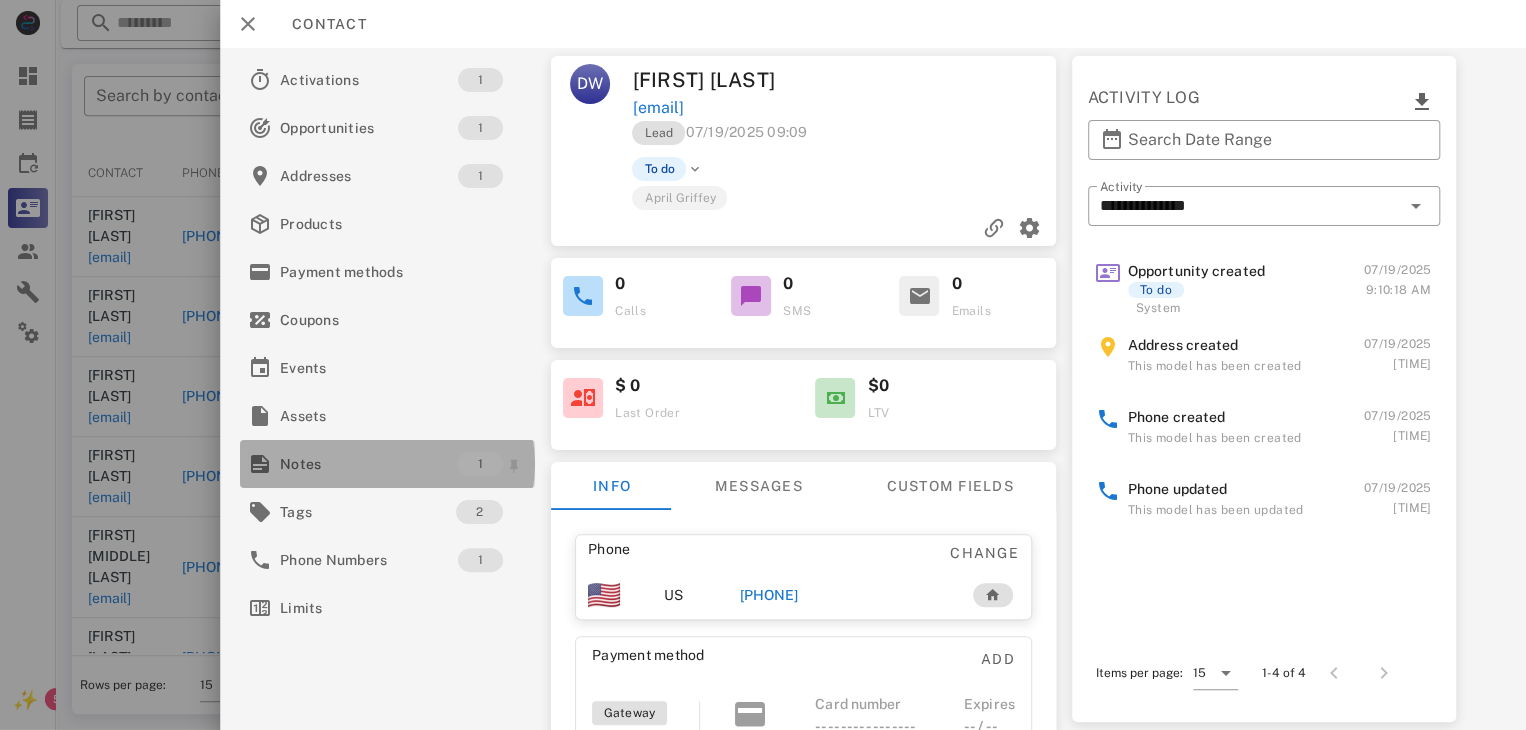 click on "Notes" at bounding box center (369, 464) 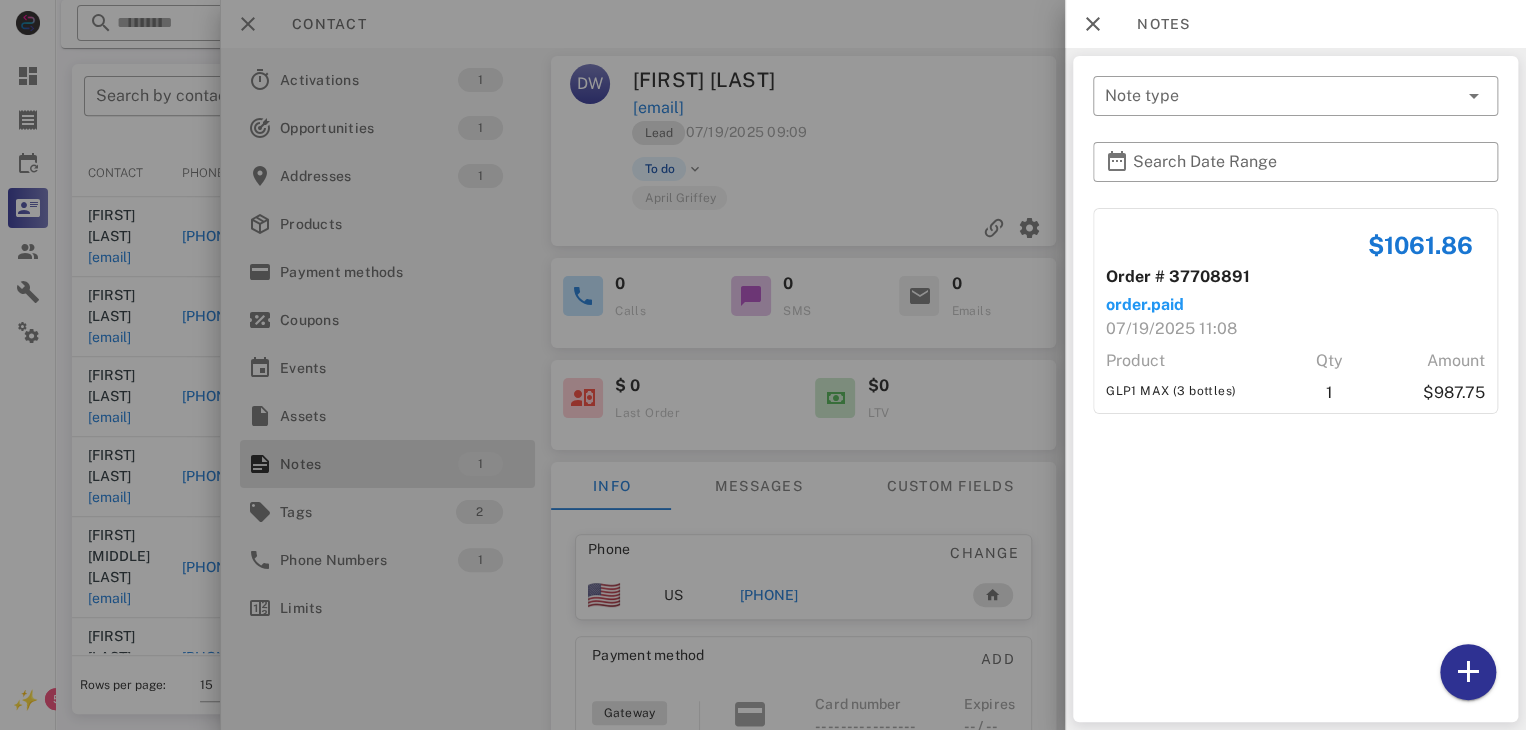 click at bounding box center [763, 365] 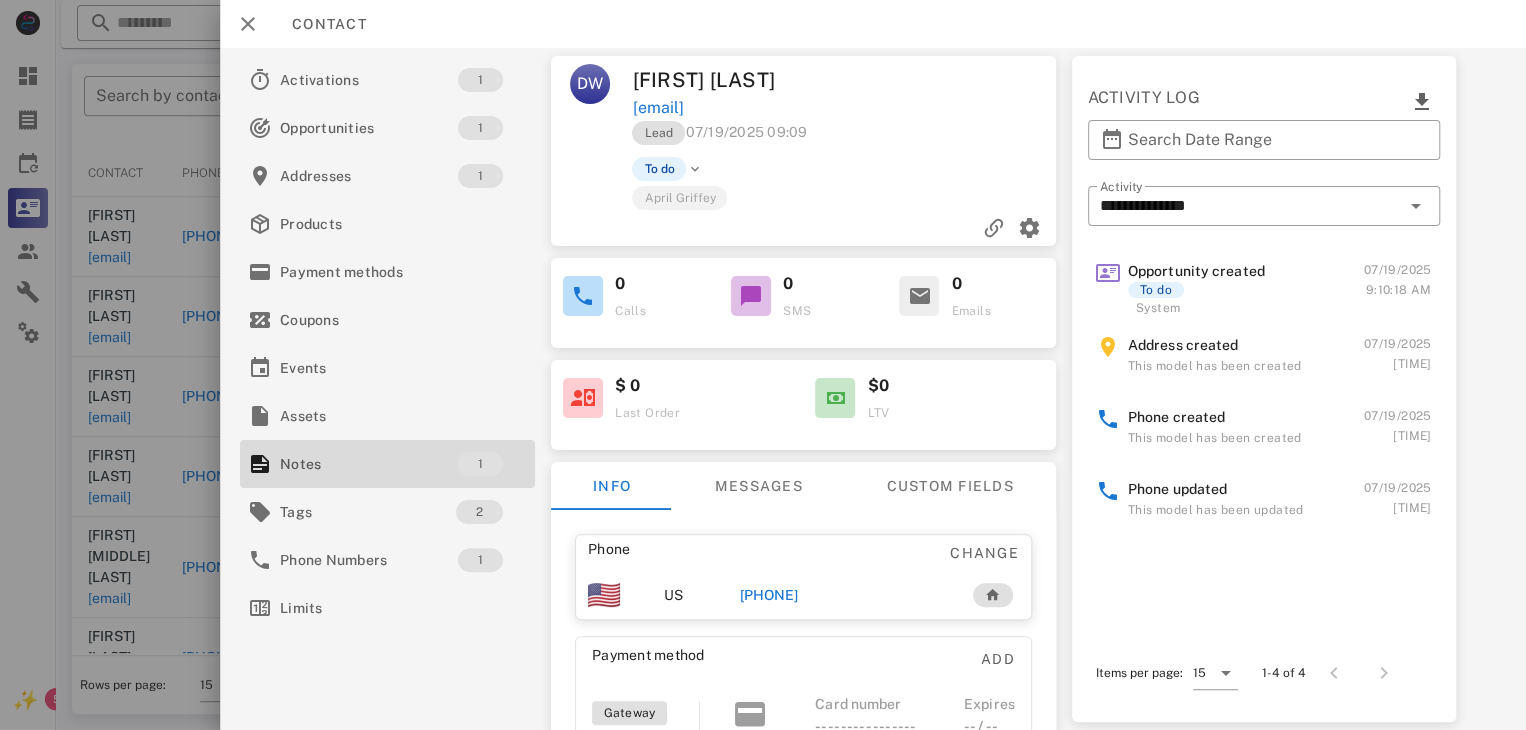 click on "[PHONE]" at bounding box center [769, 595] 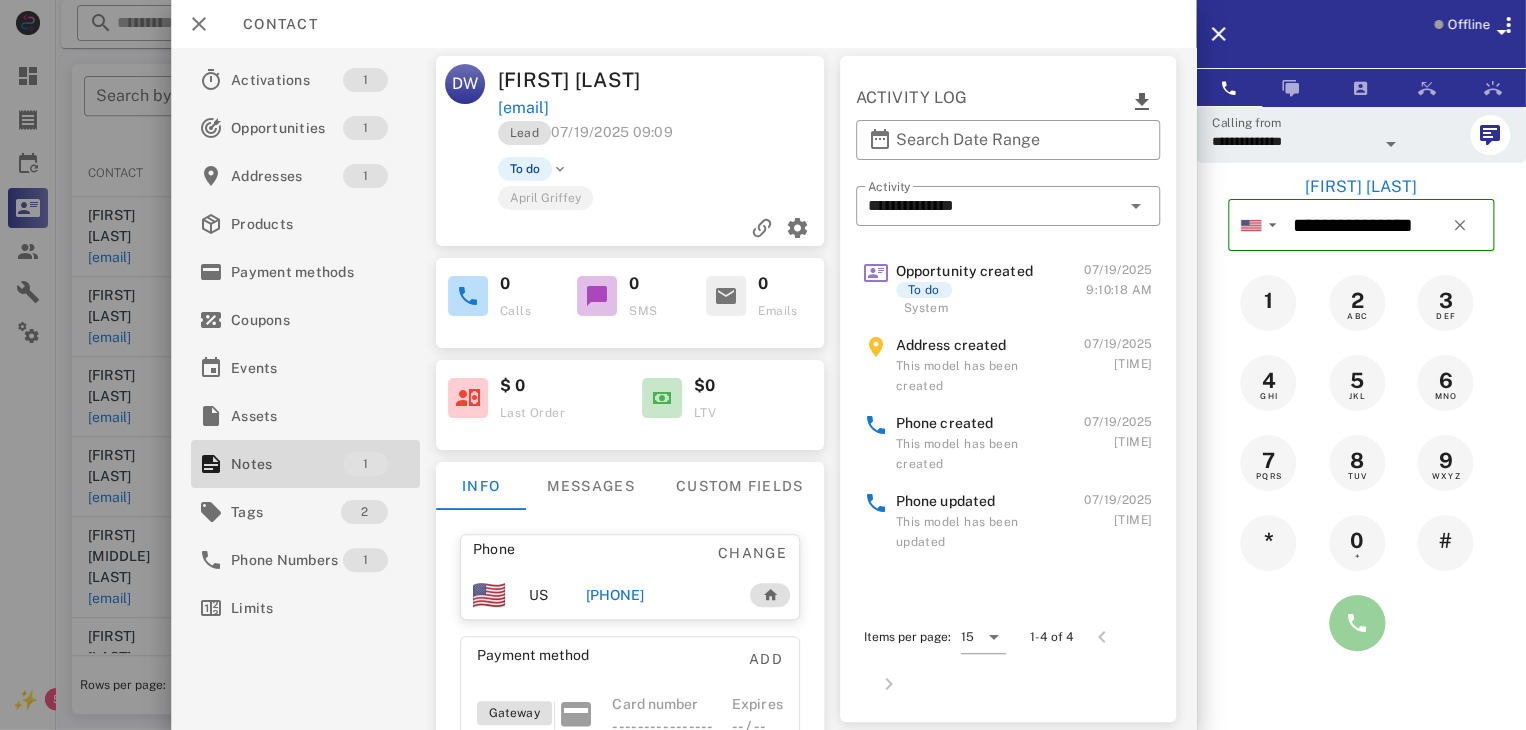 click at bounding box center [1357, 623] 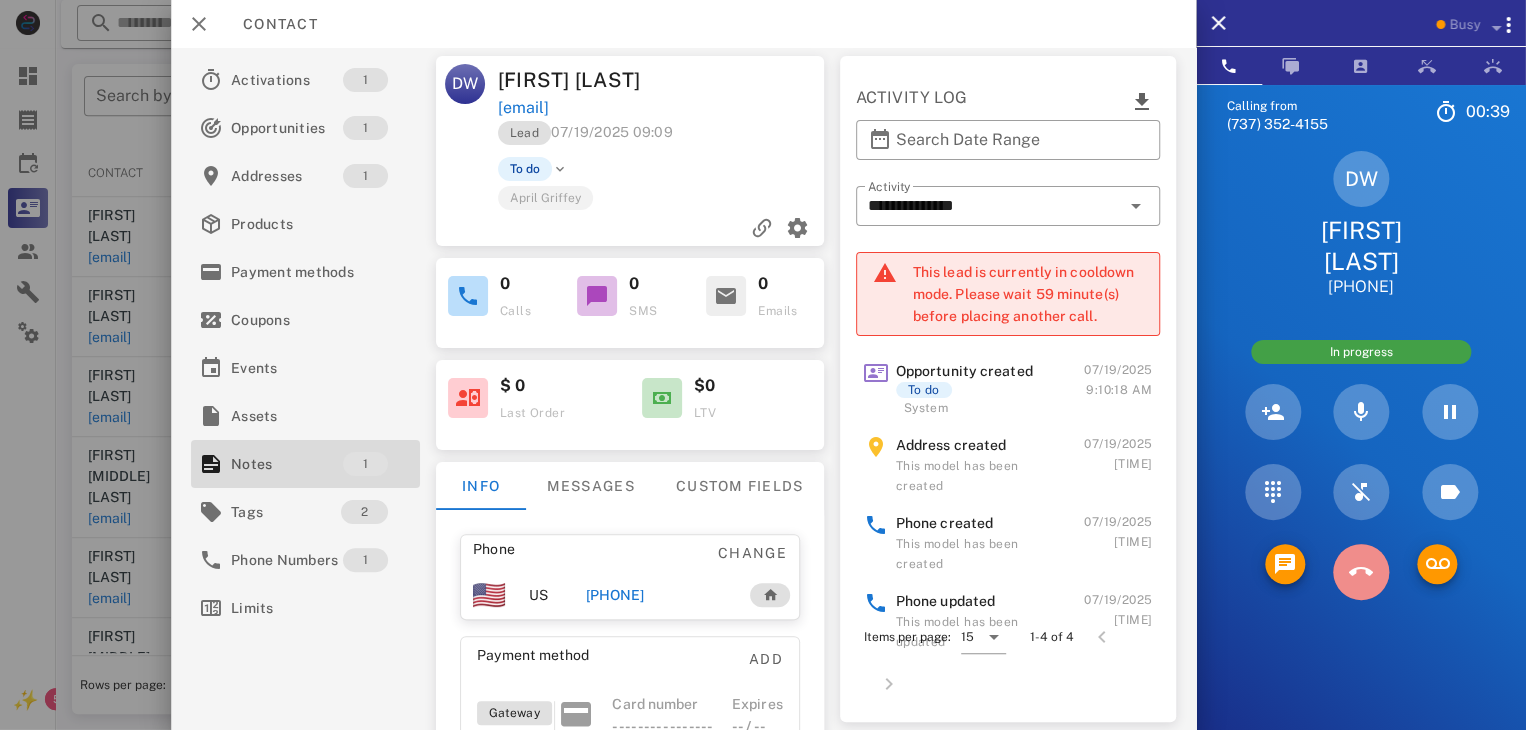 click at bounding box center [1361, 572] 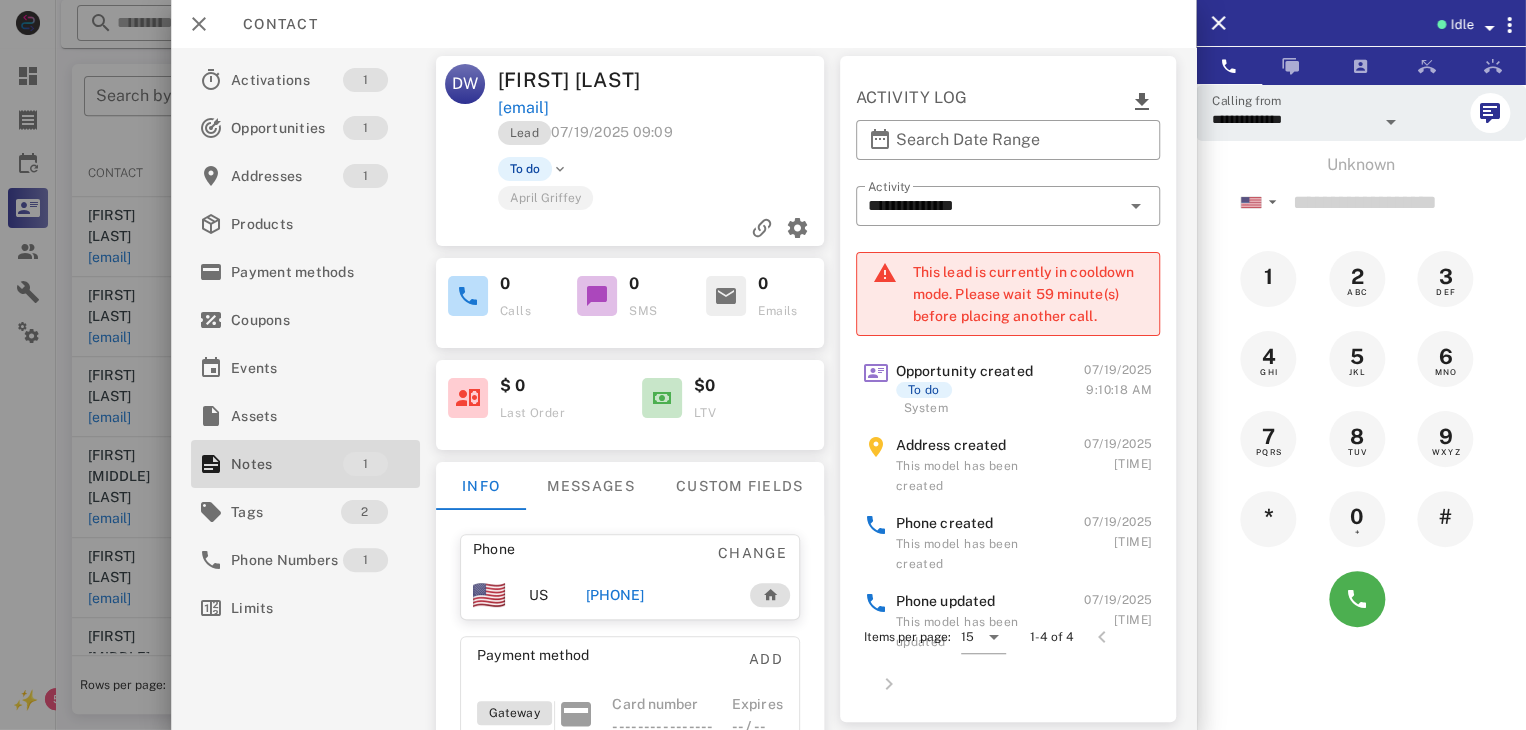 click at bounding box center (763, 365) 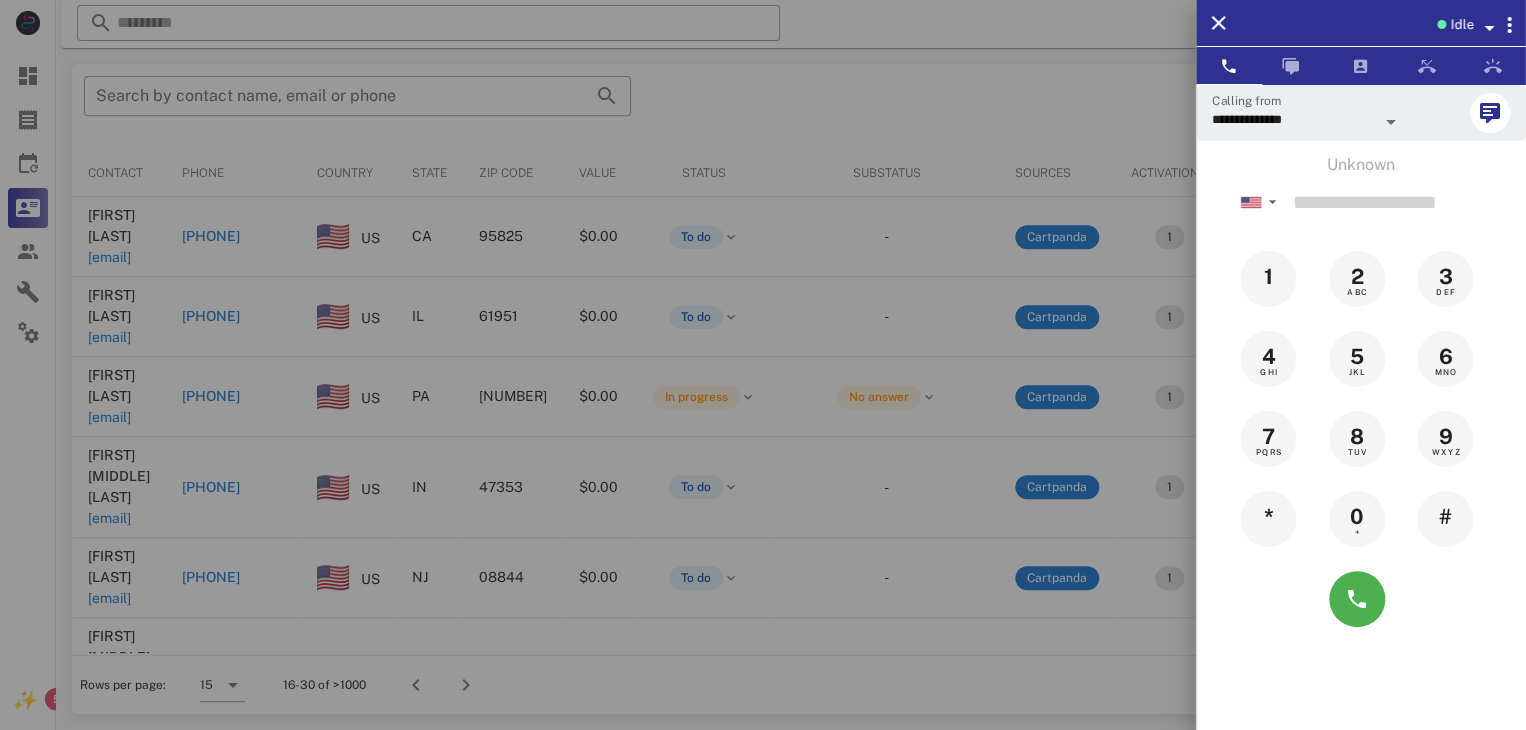 click at bounding box center [763, 365] 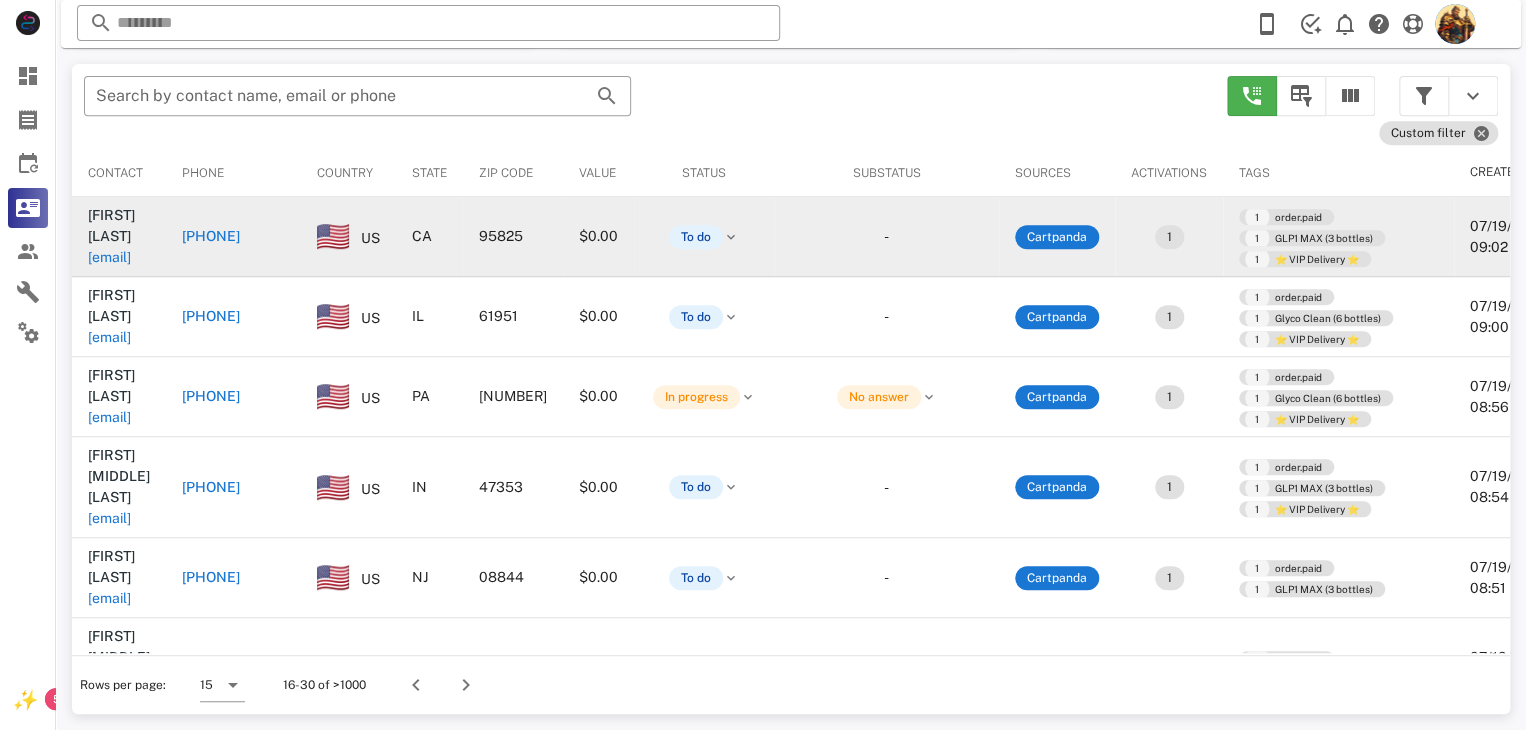click on "[EMAIL]" at bounding box center (109, 257) 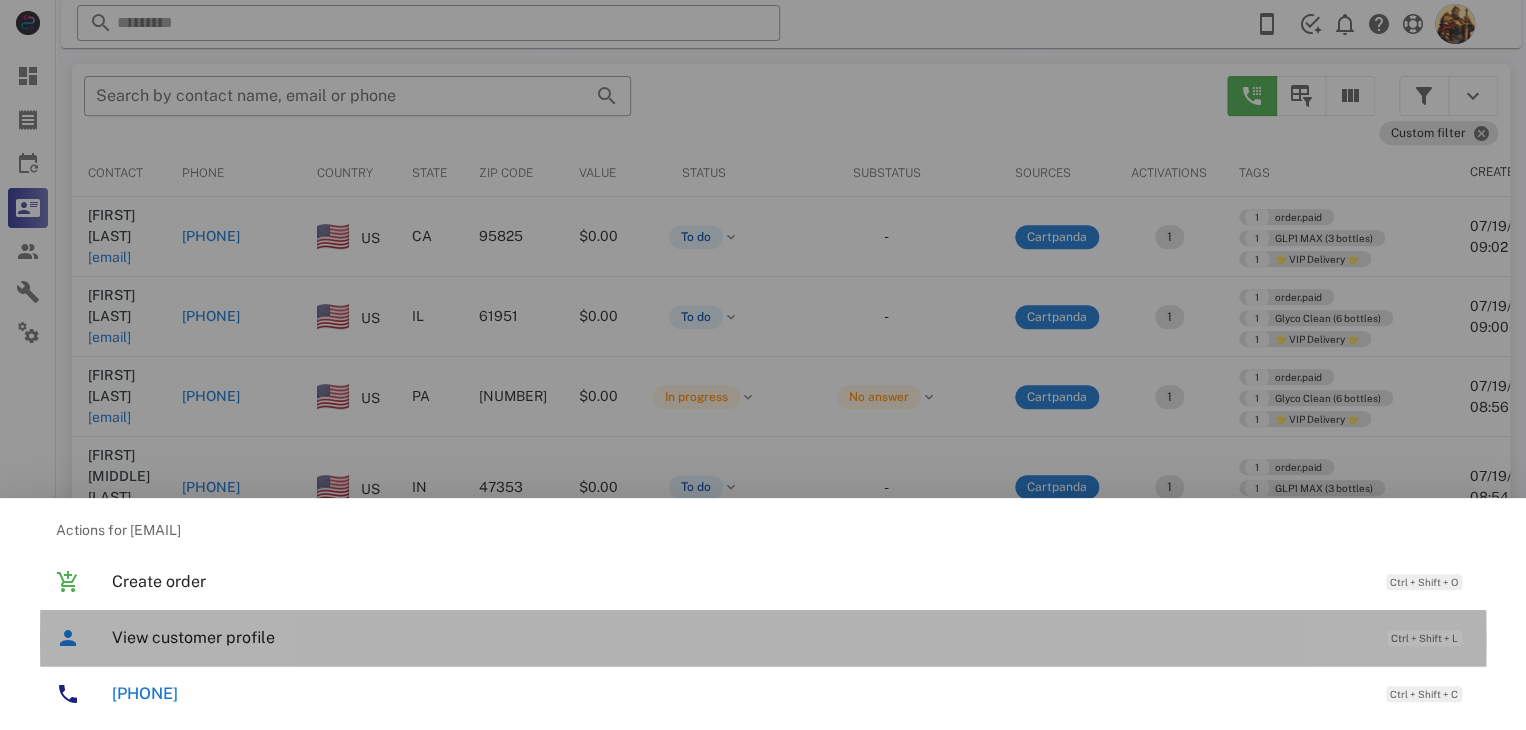click on "View customer profile" at bounding box center [739, 637] 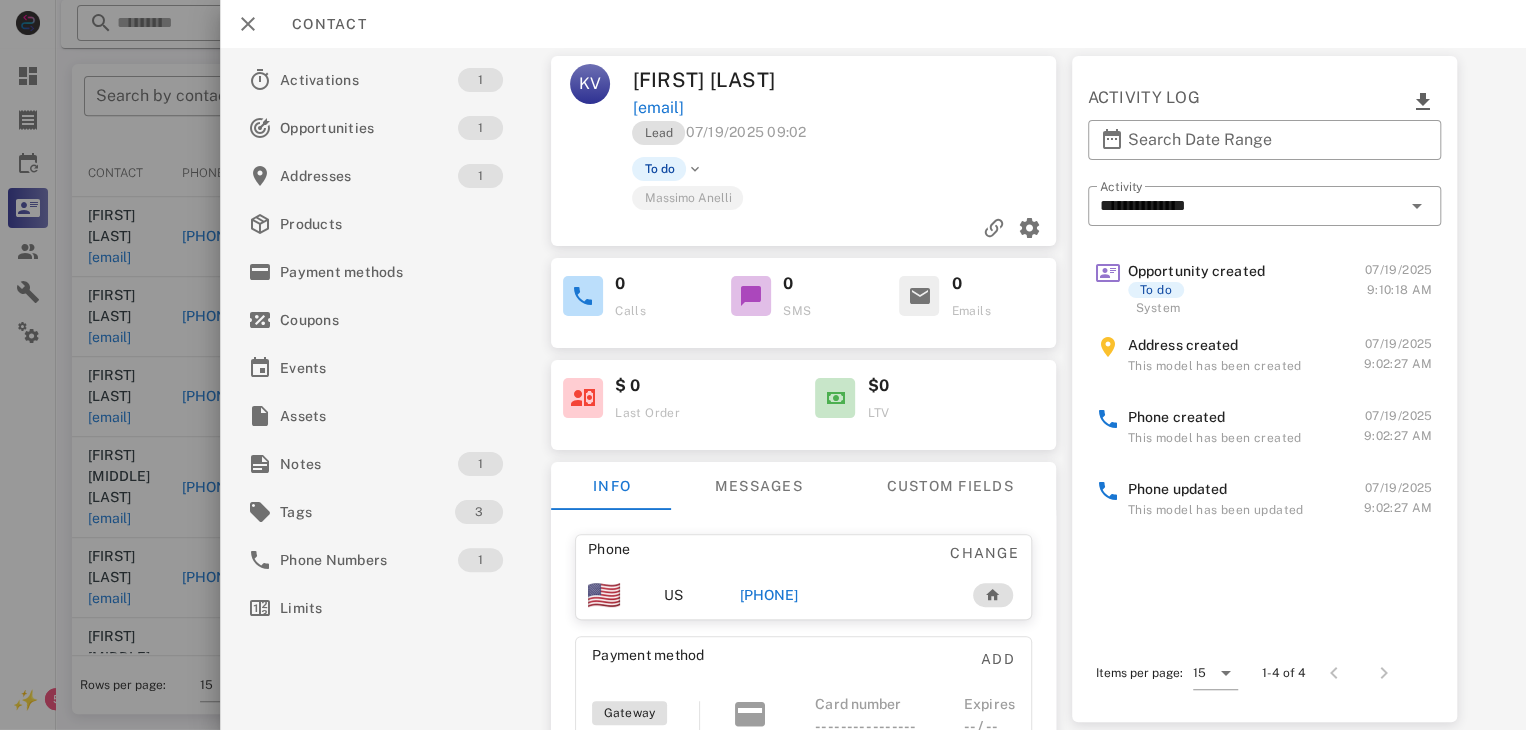 click on "[PHONE]" at bounding box center (769, 595) 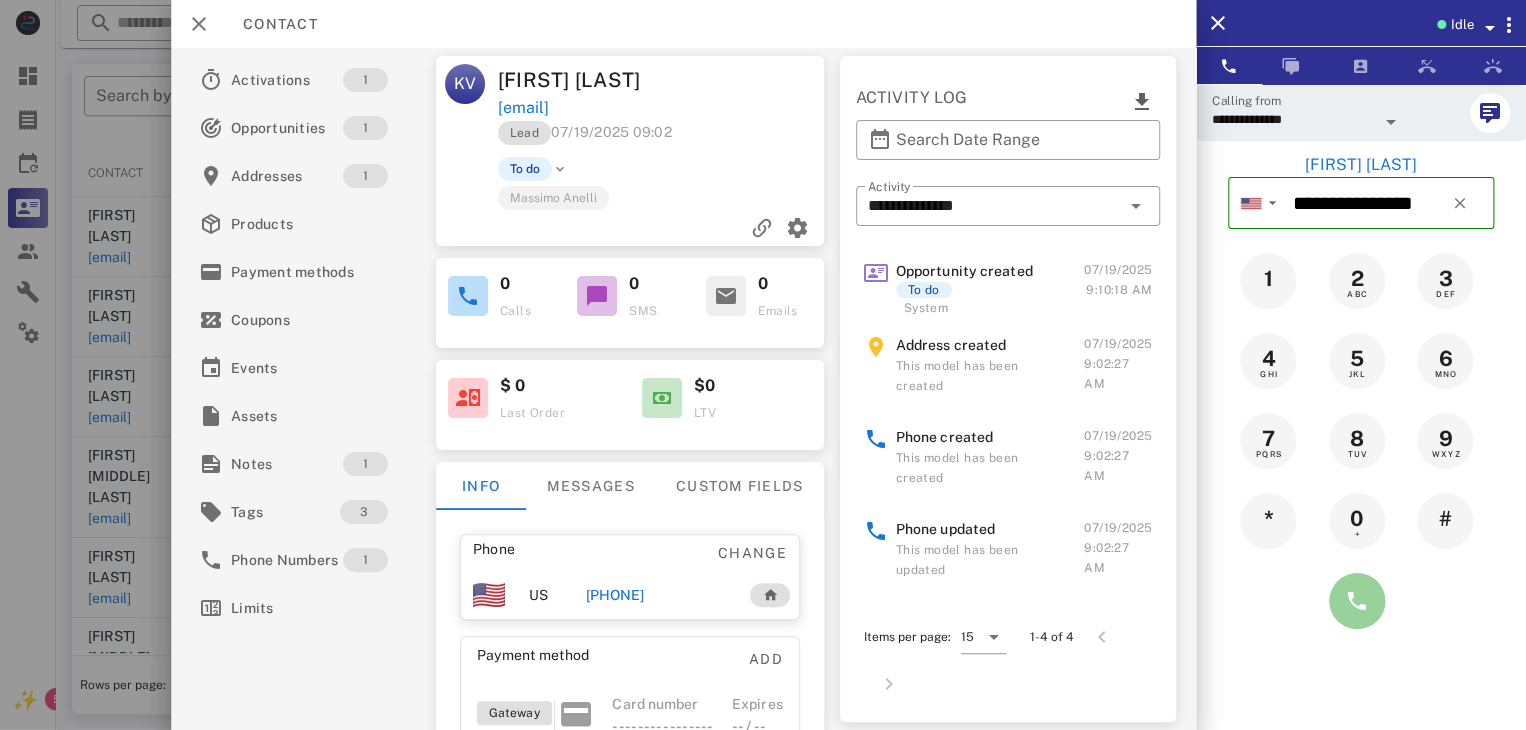 click at bounding box center [1357, 601] 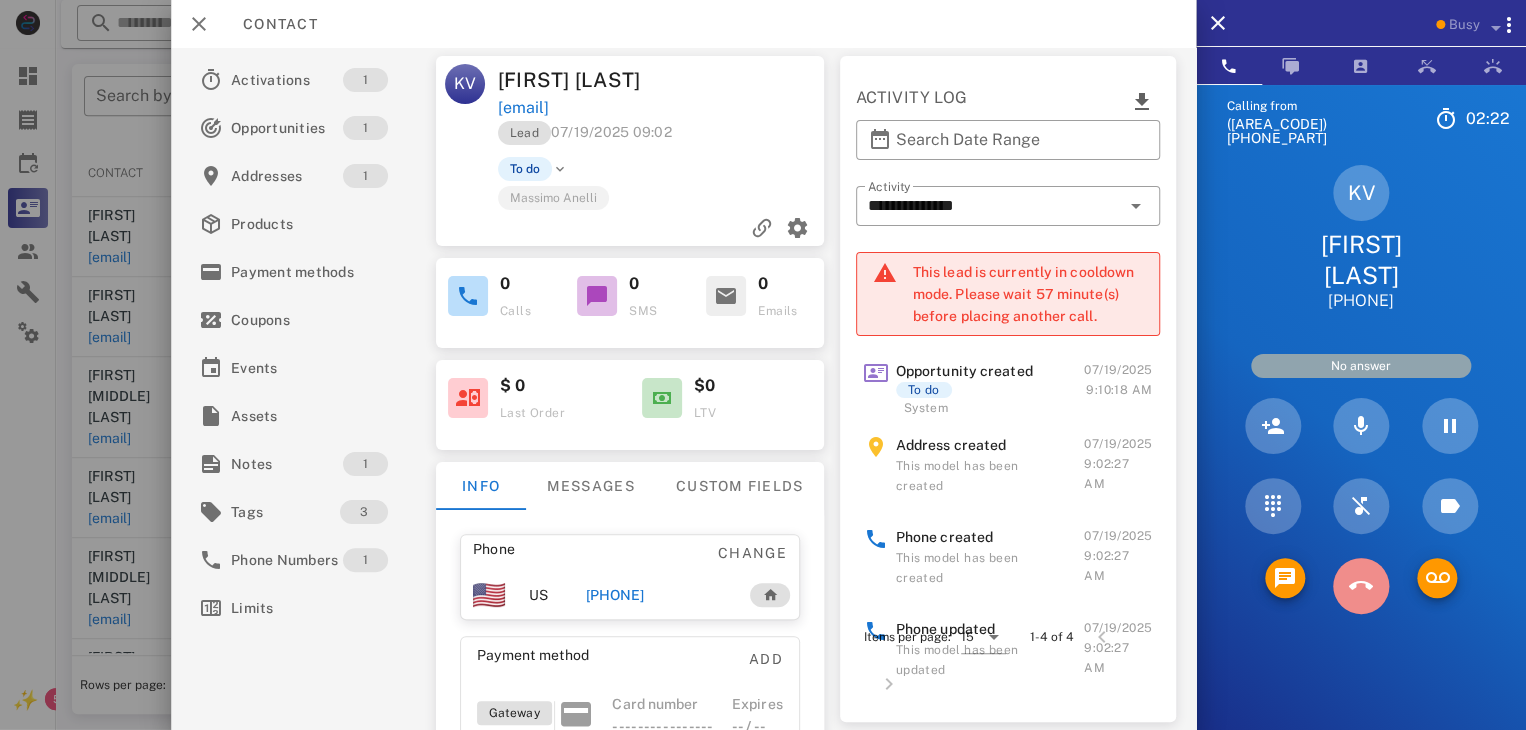 click at bounding box center [1361, 586] 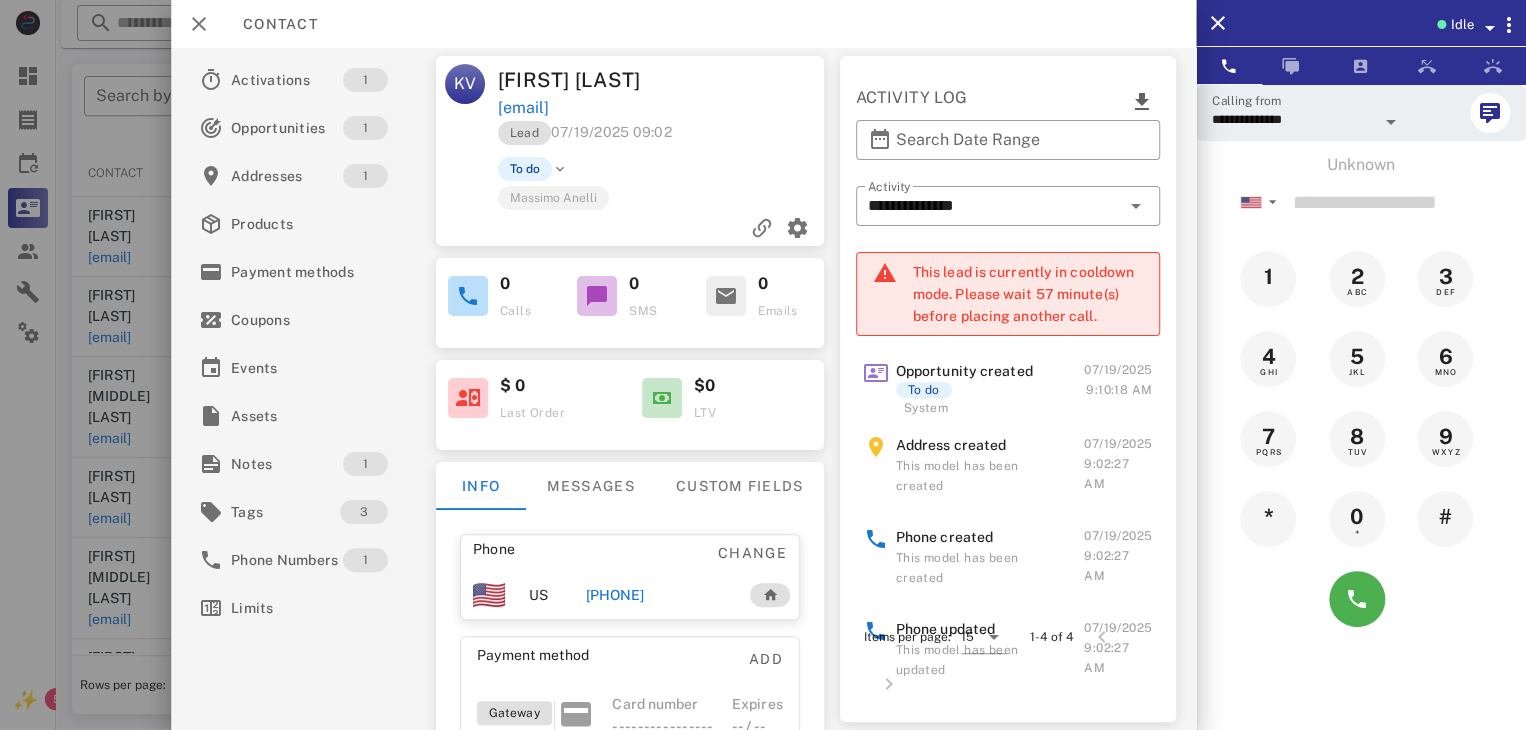 click on "[PHONE]" at bounding box center [614, 595] 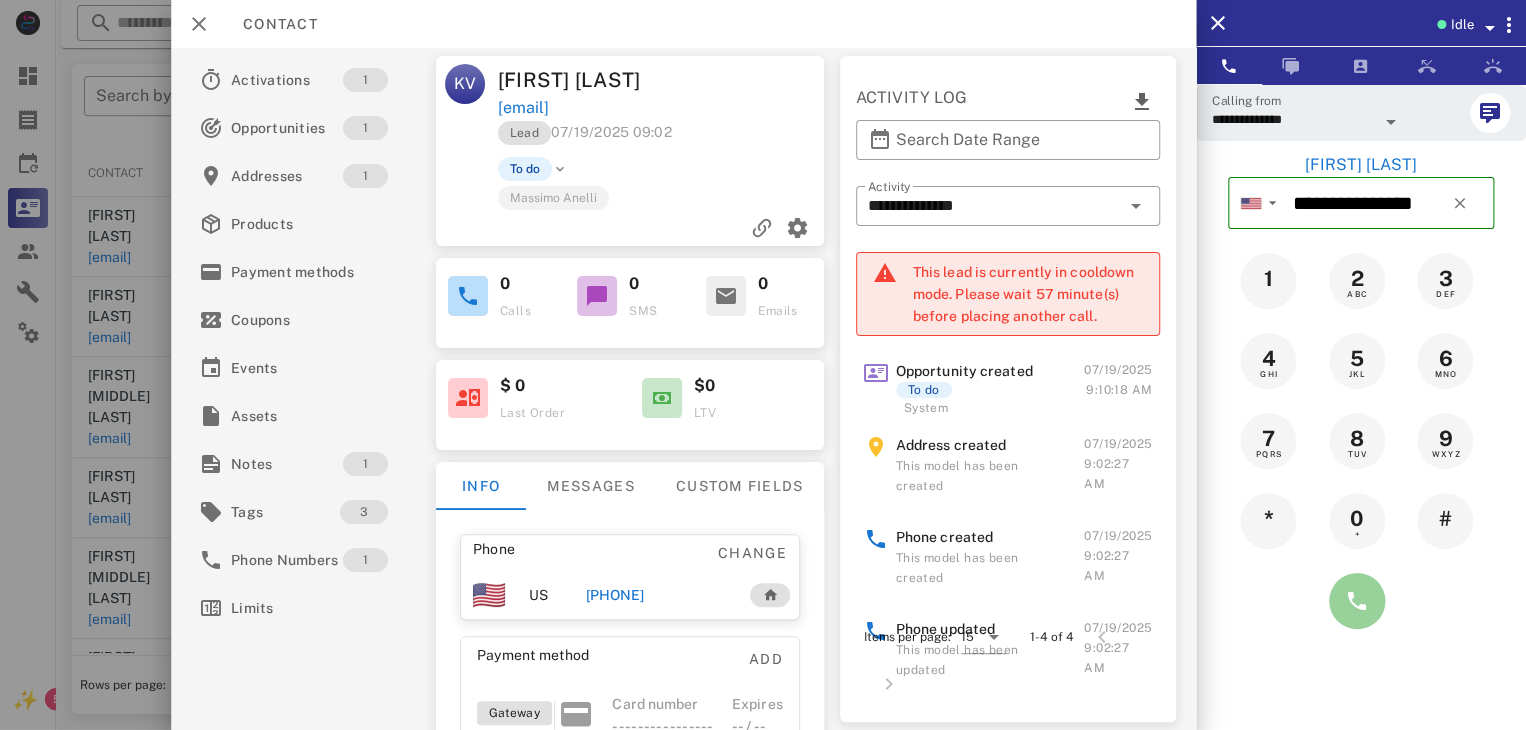 click at bounding box center (1357, 601) 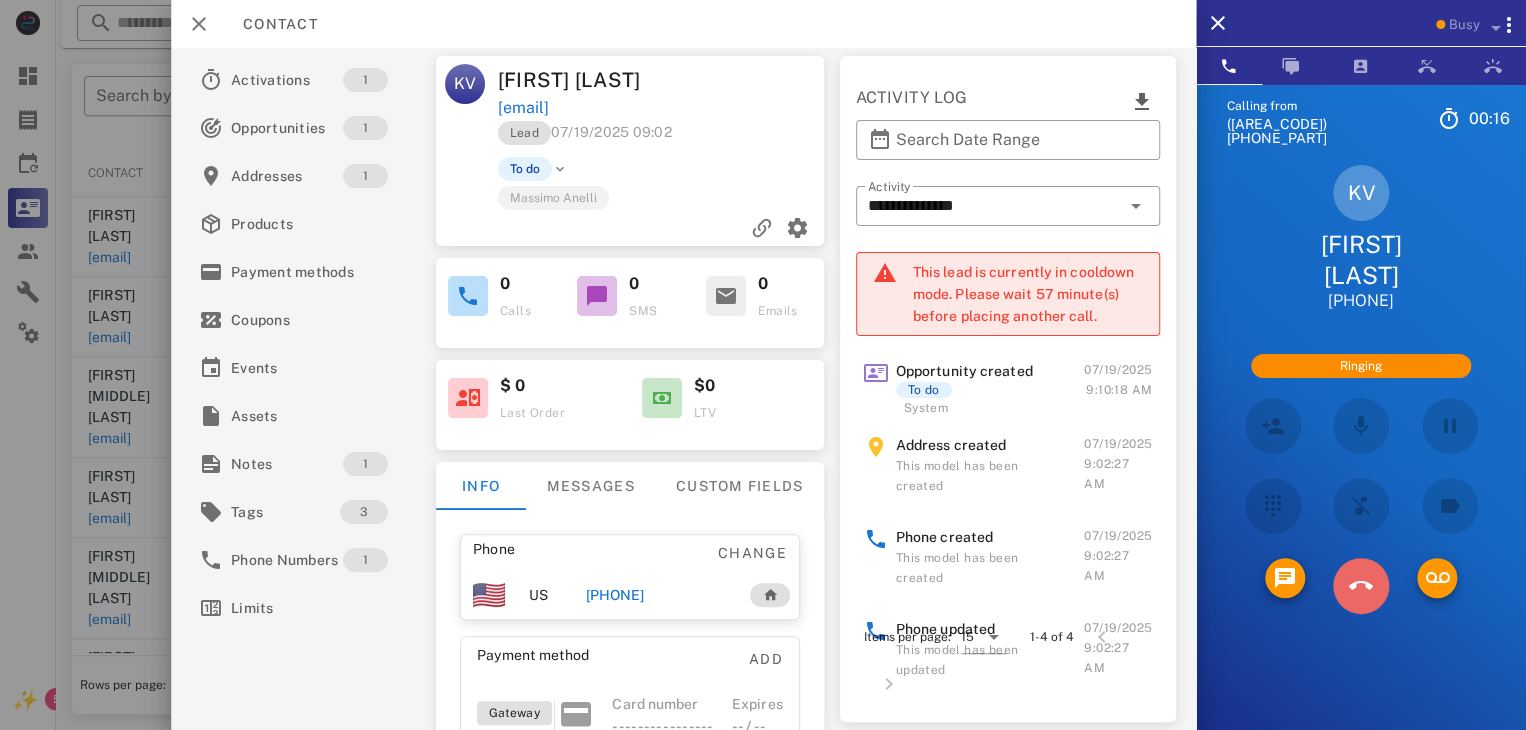 click at bounding box center [1361, 586] 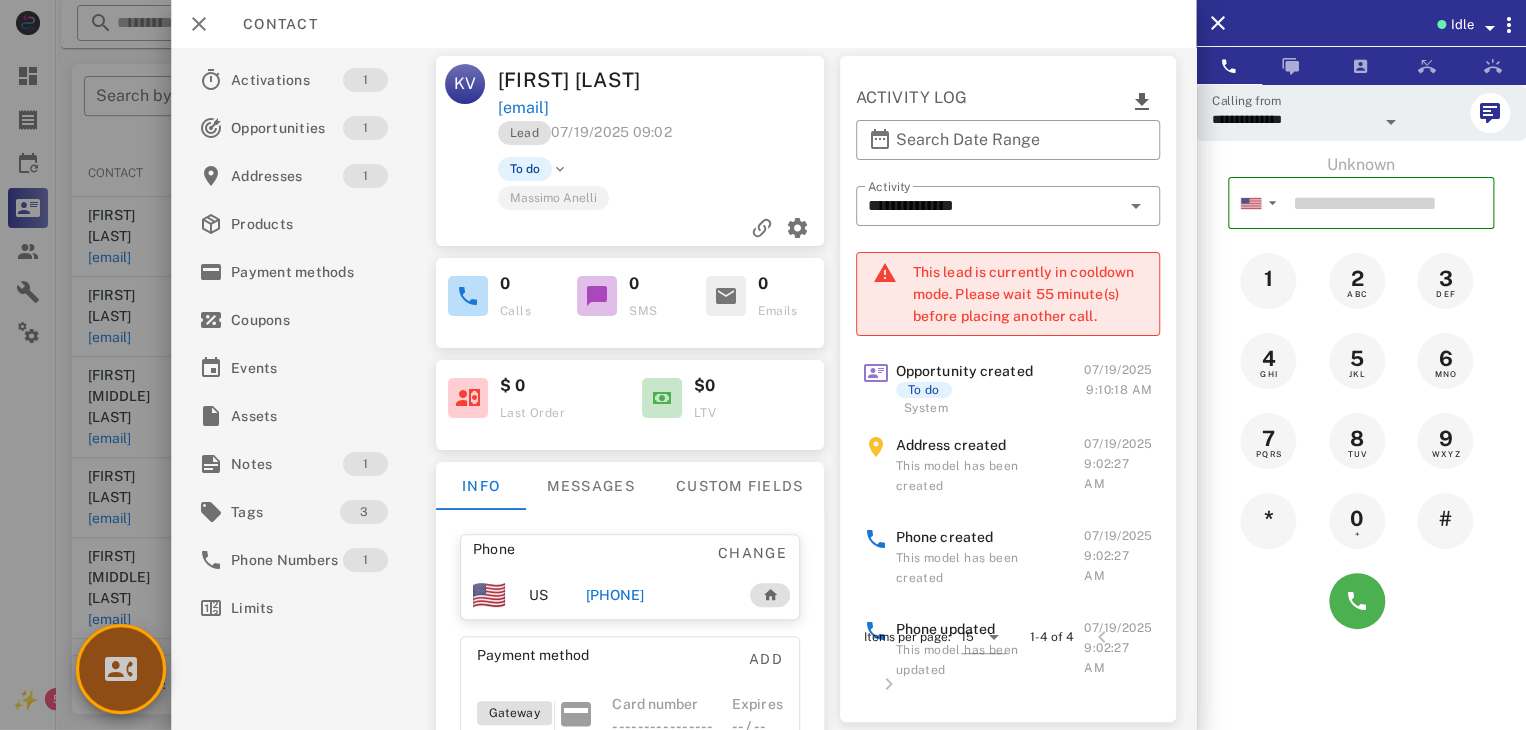 click at bounding box center (121, 669) 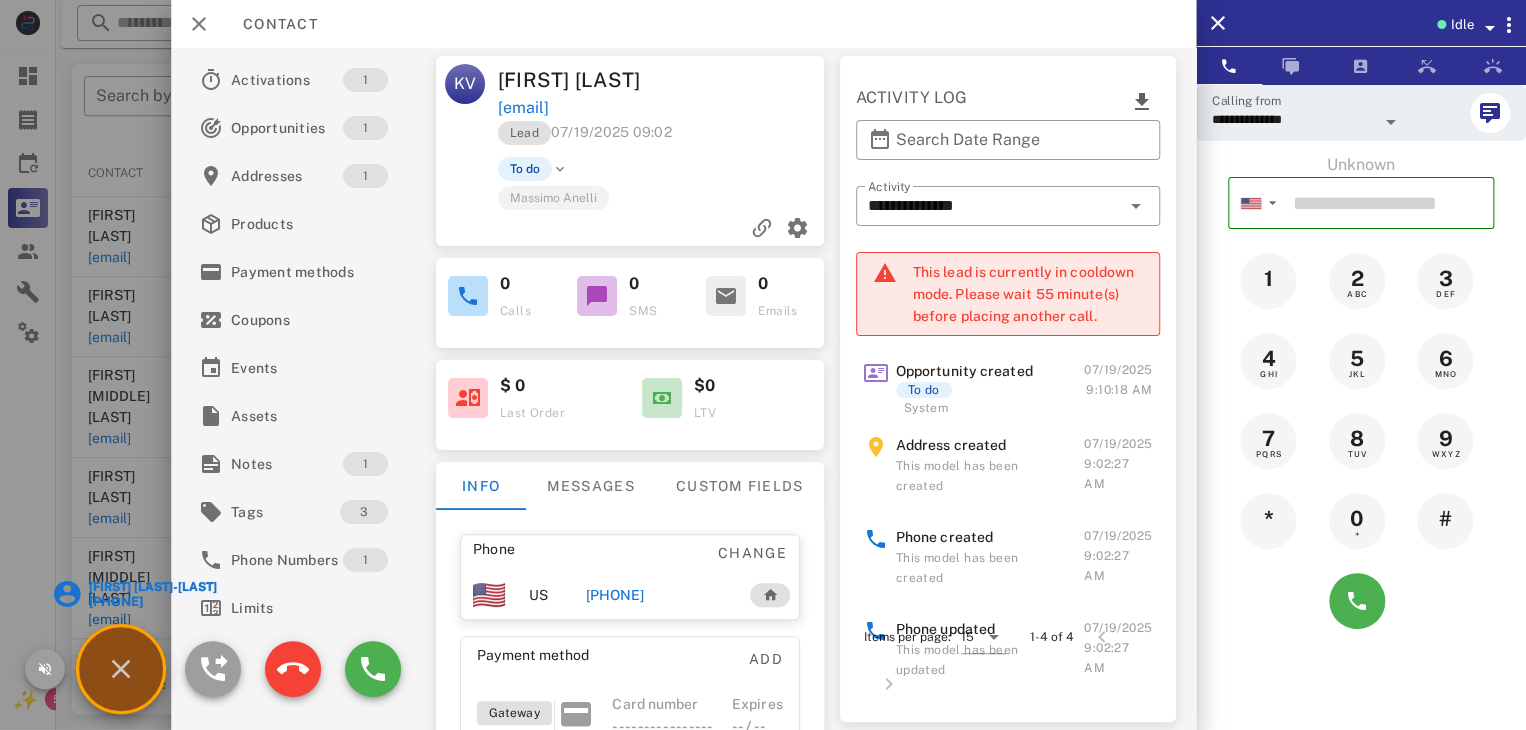 click on "[FIRST] [LAST]-[LAST]" at bounding box center [151, 587] 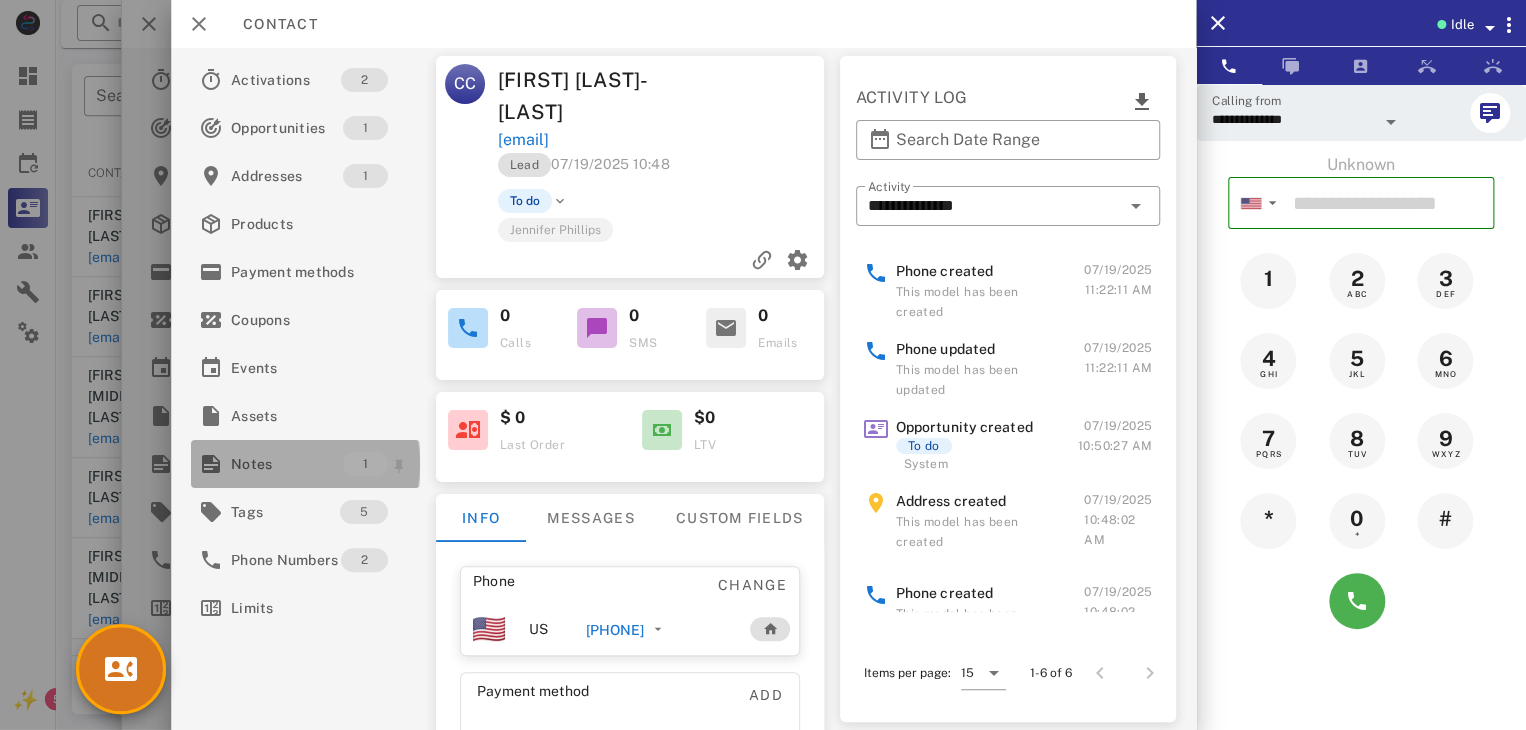 click on "Notes" at bounding box center [287, 464] 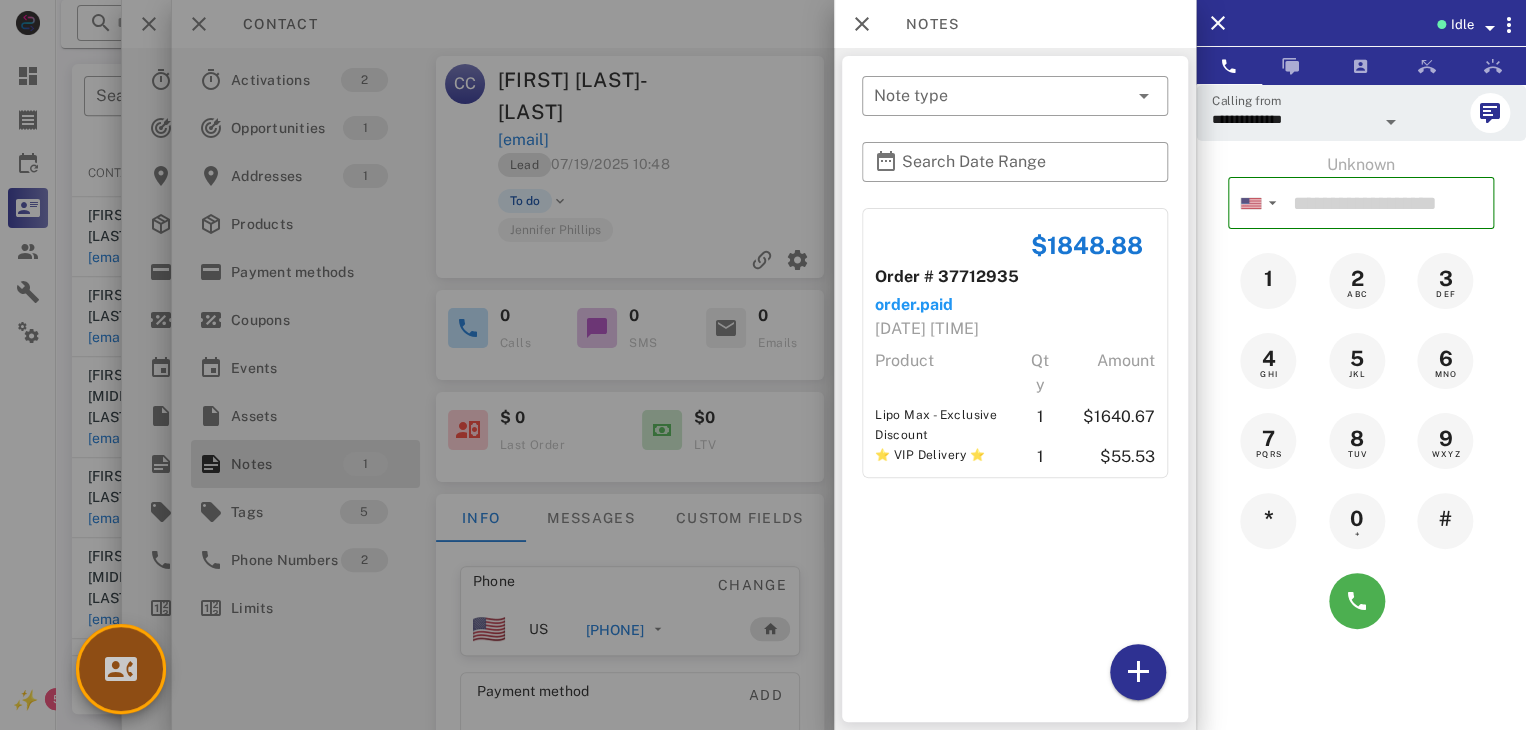 click at bounding box center [121, 669] 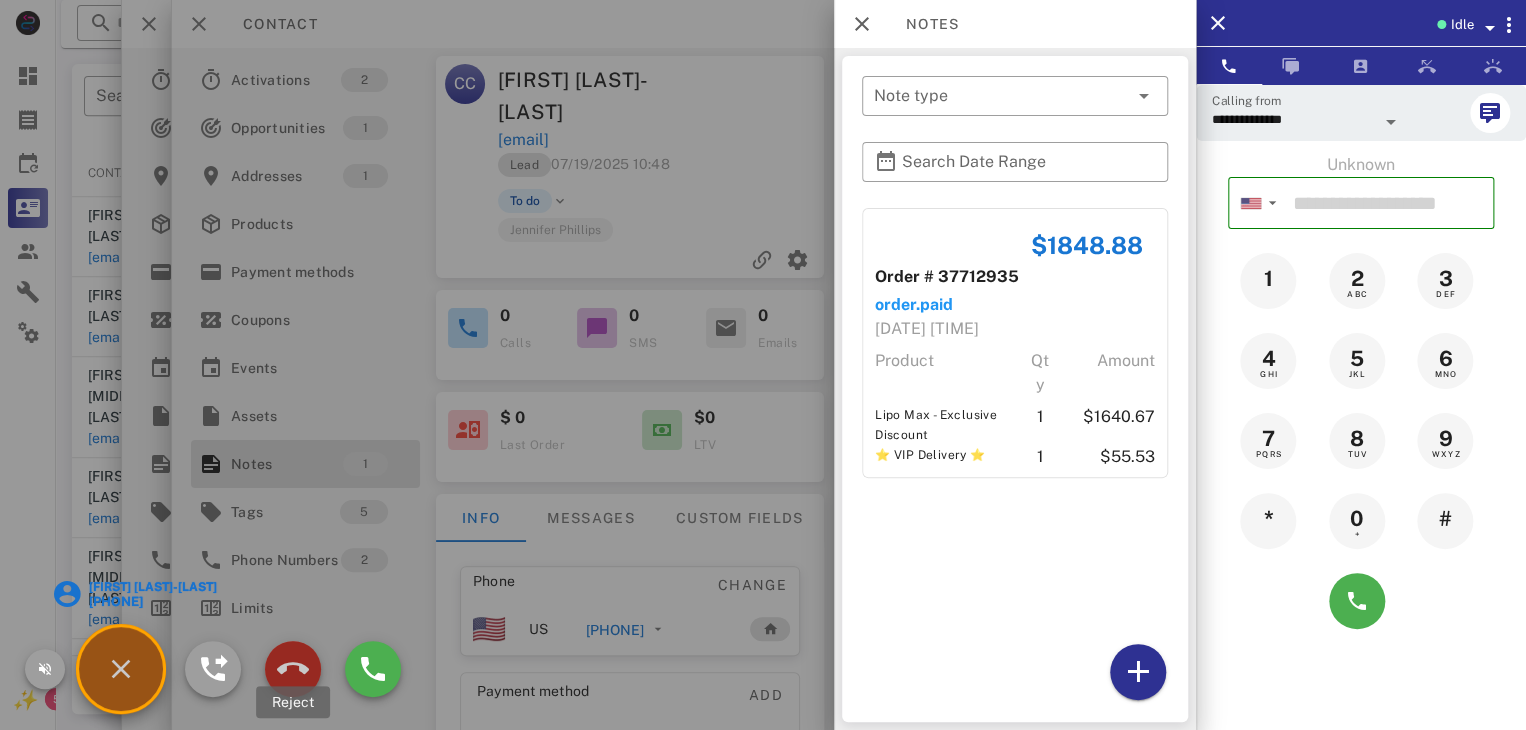 click at bounding box center (293, 669) 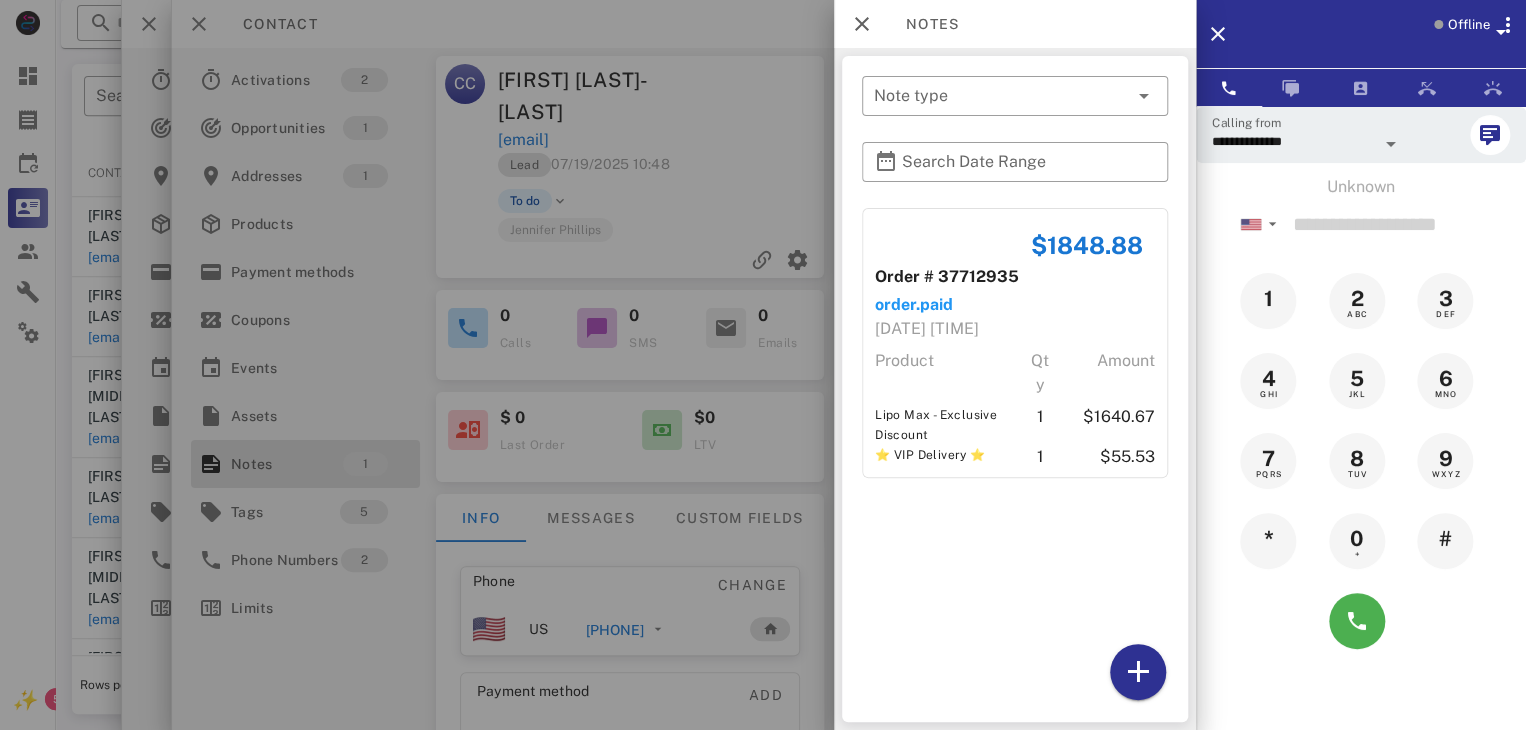 click at bounding box center [763, 365] 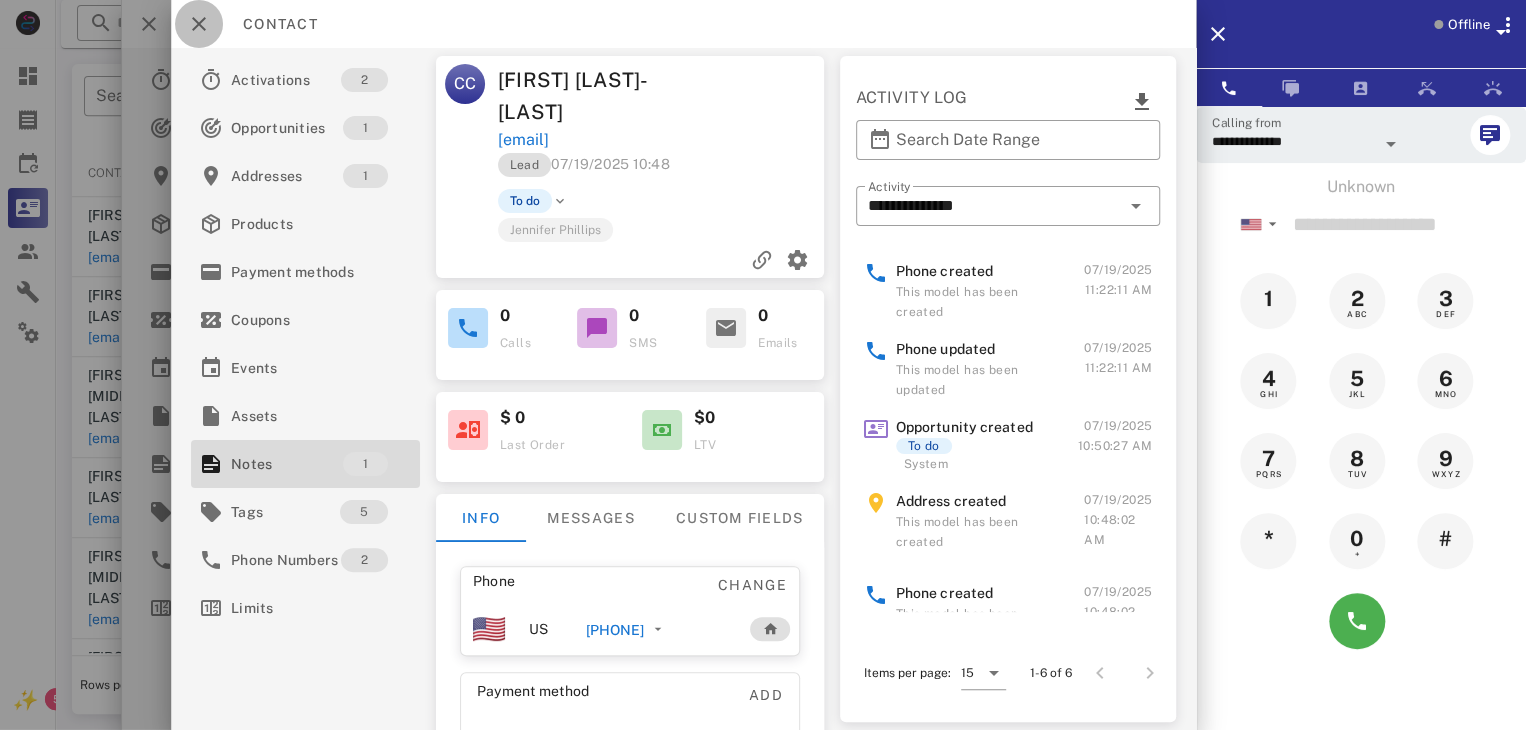 click at bounding box center [199, 24] 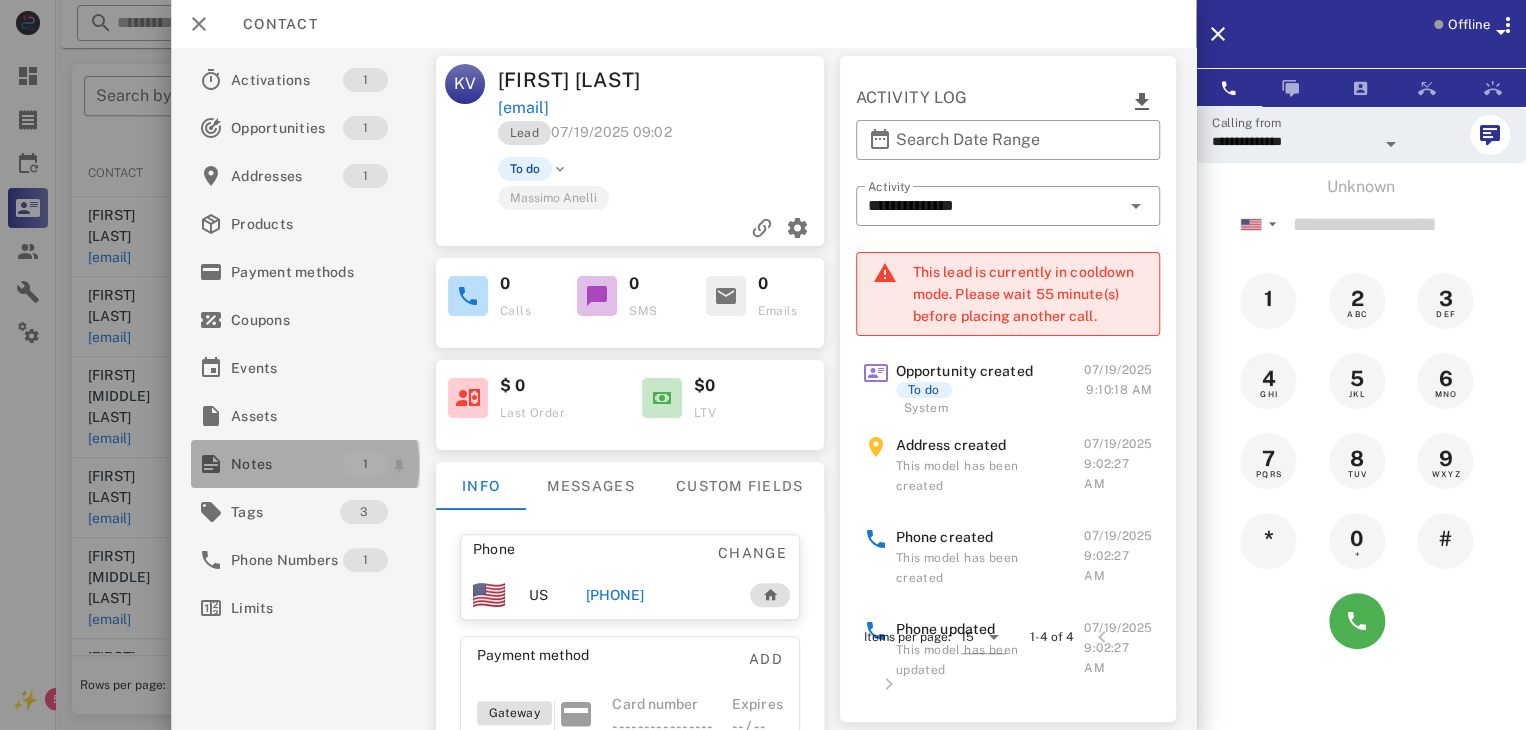 click on "Notes" at bounding box center (287, 464) 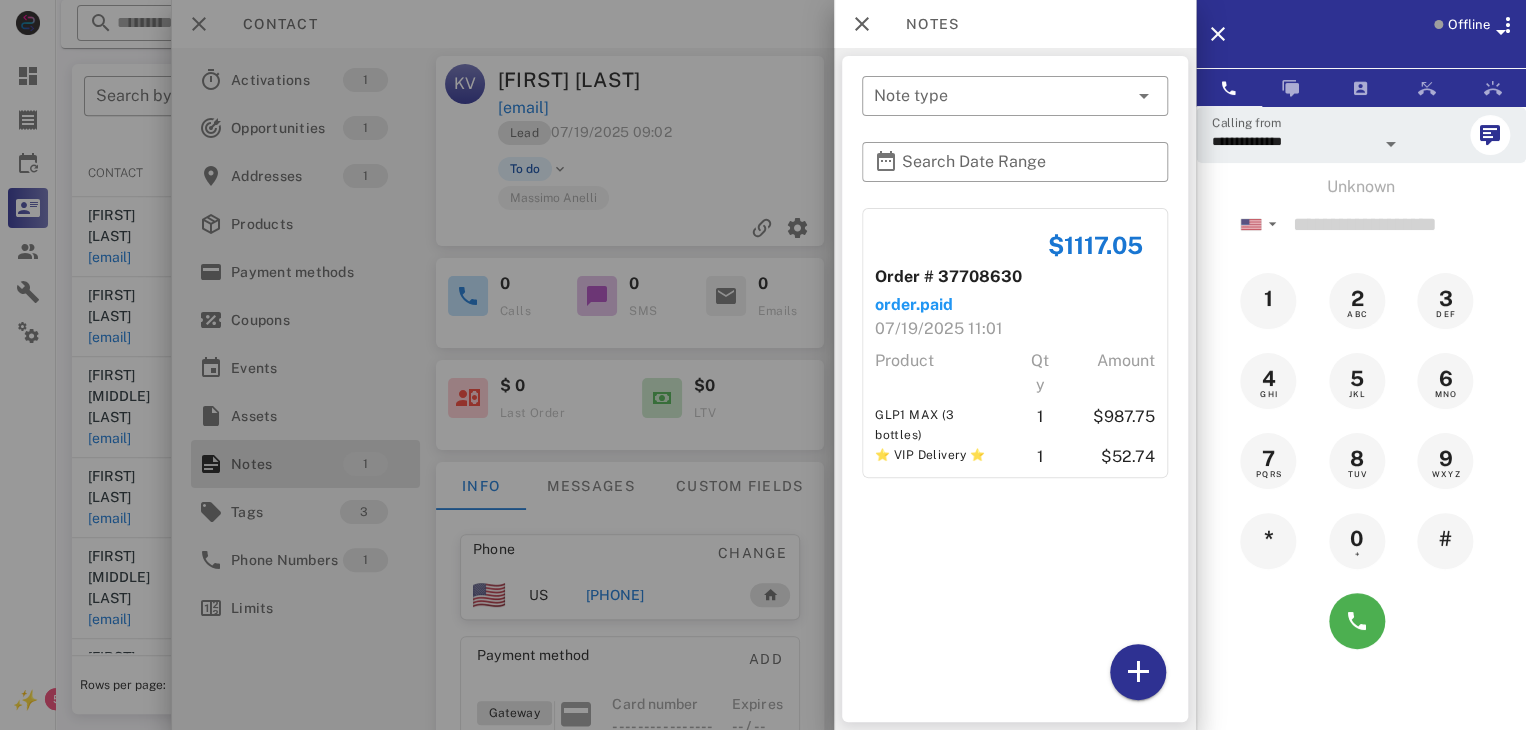 click at bounding box center (763, 365) 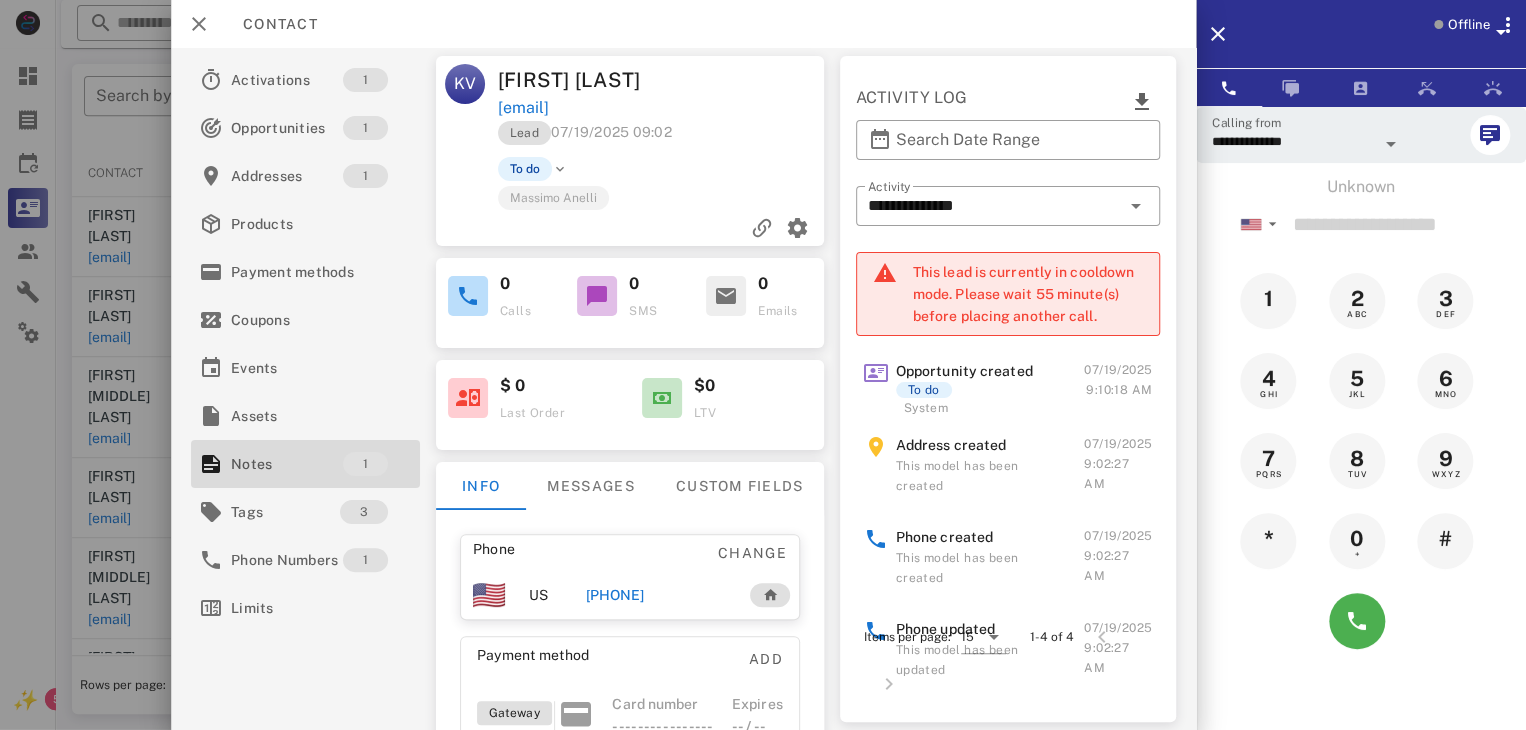 click on "[PHONE]" at bounding box center [657, 595] 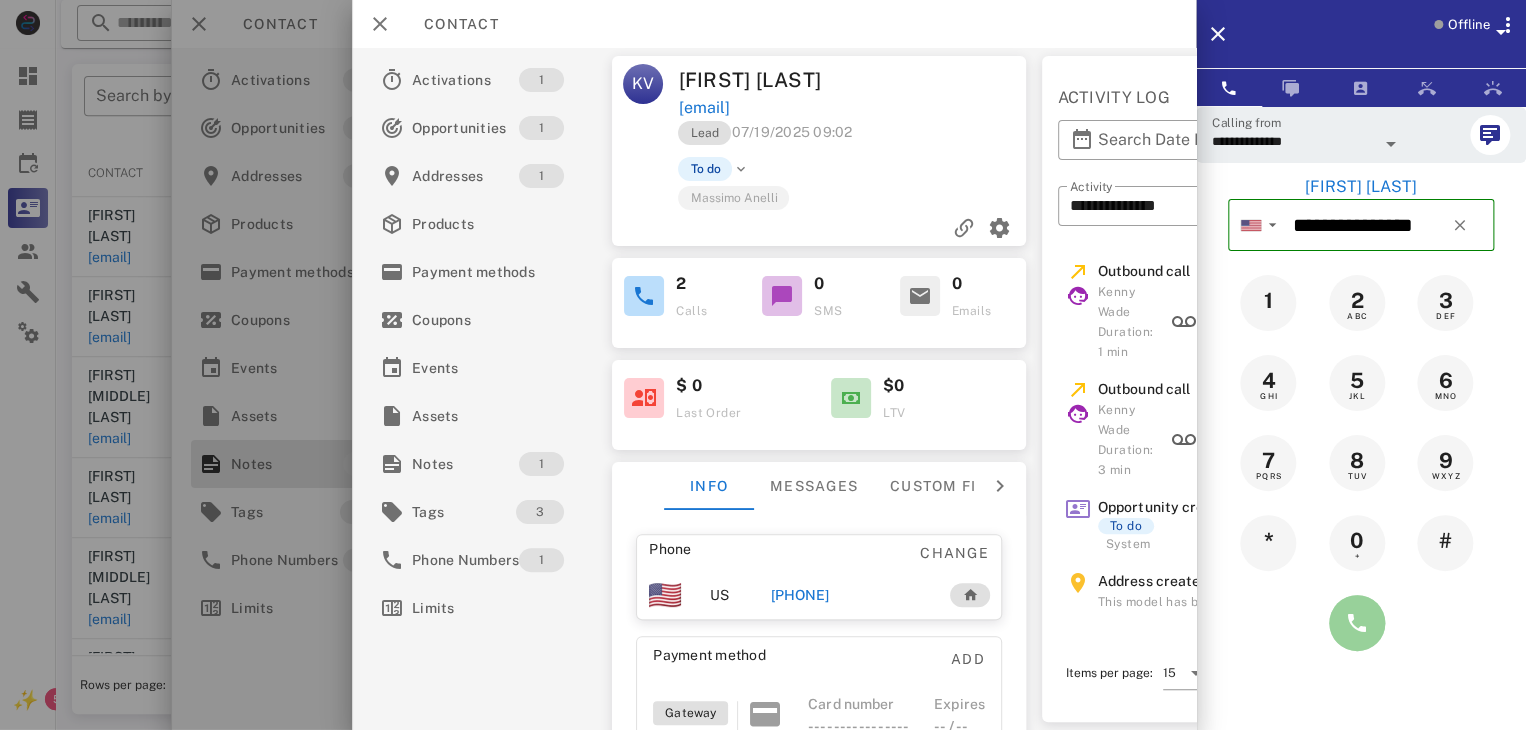 click at bounding box center [1357, 623] 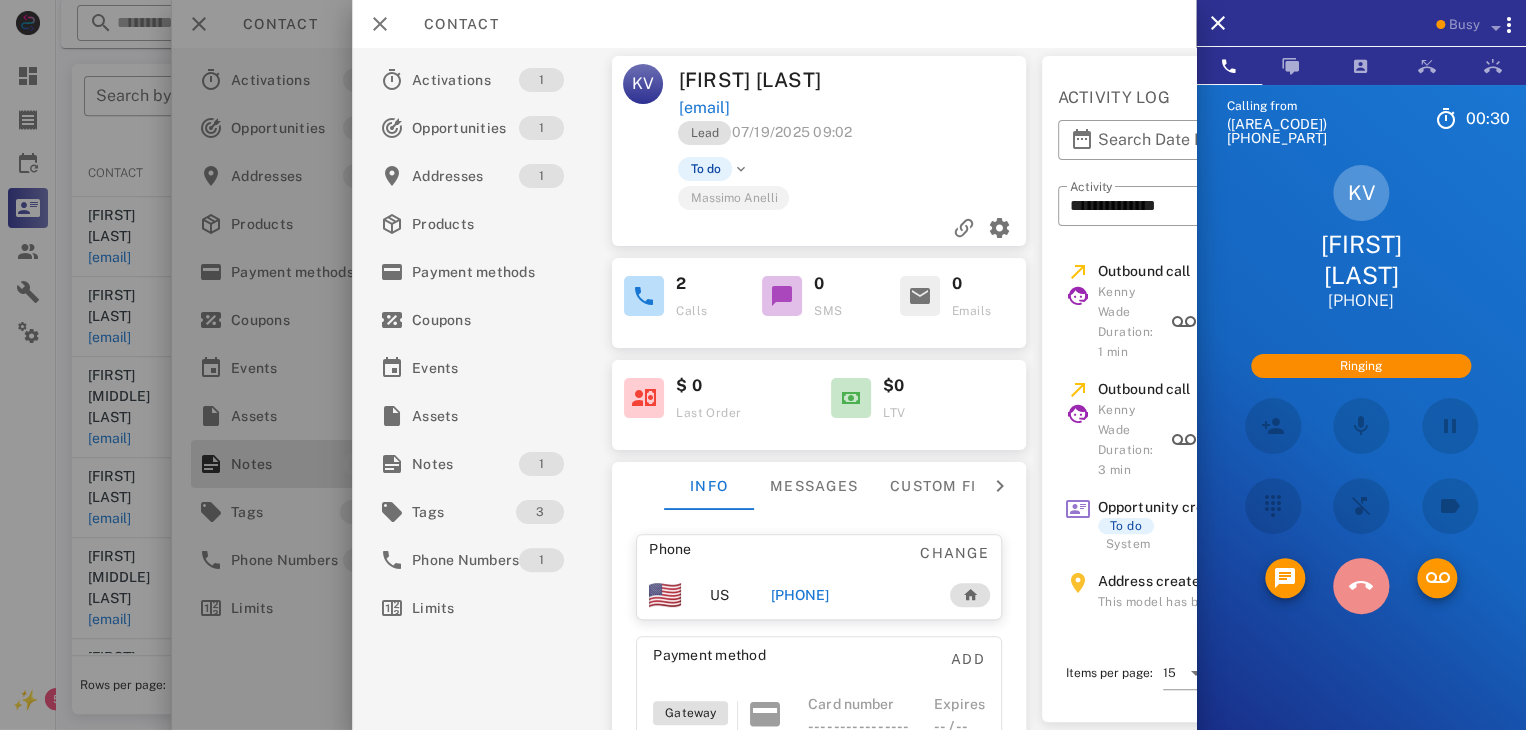 click at bounding box center [1361, 586] 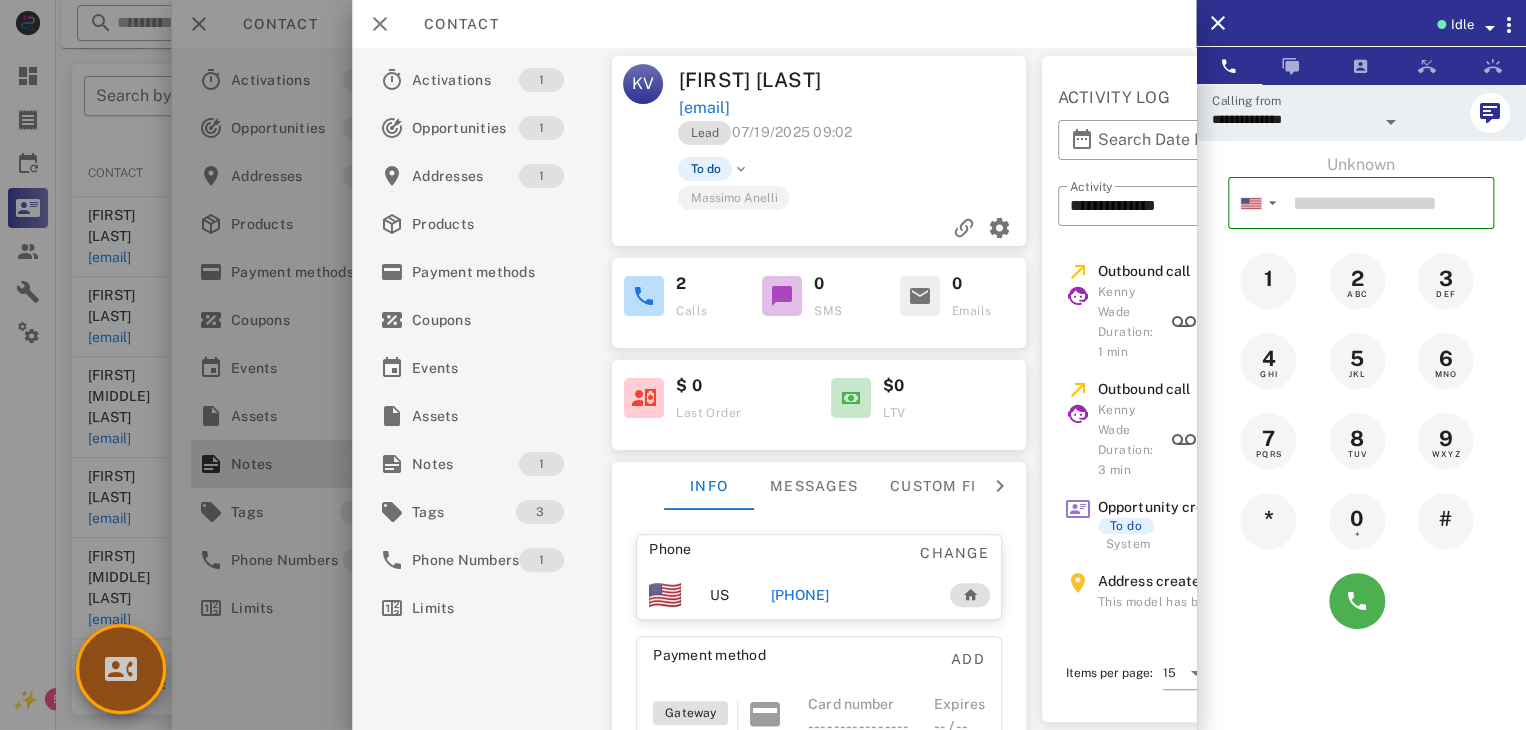 click at bounding box center (121, 669) 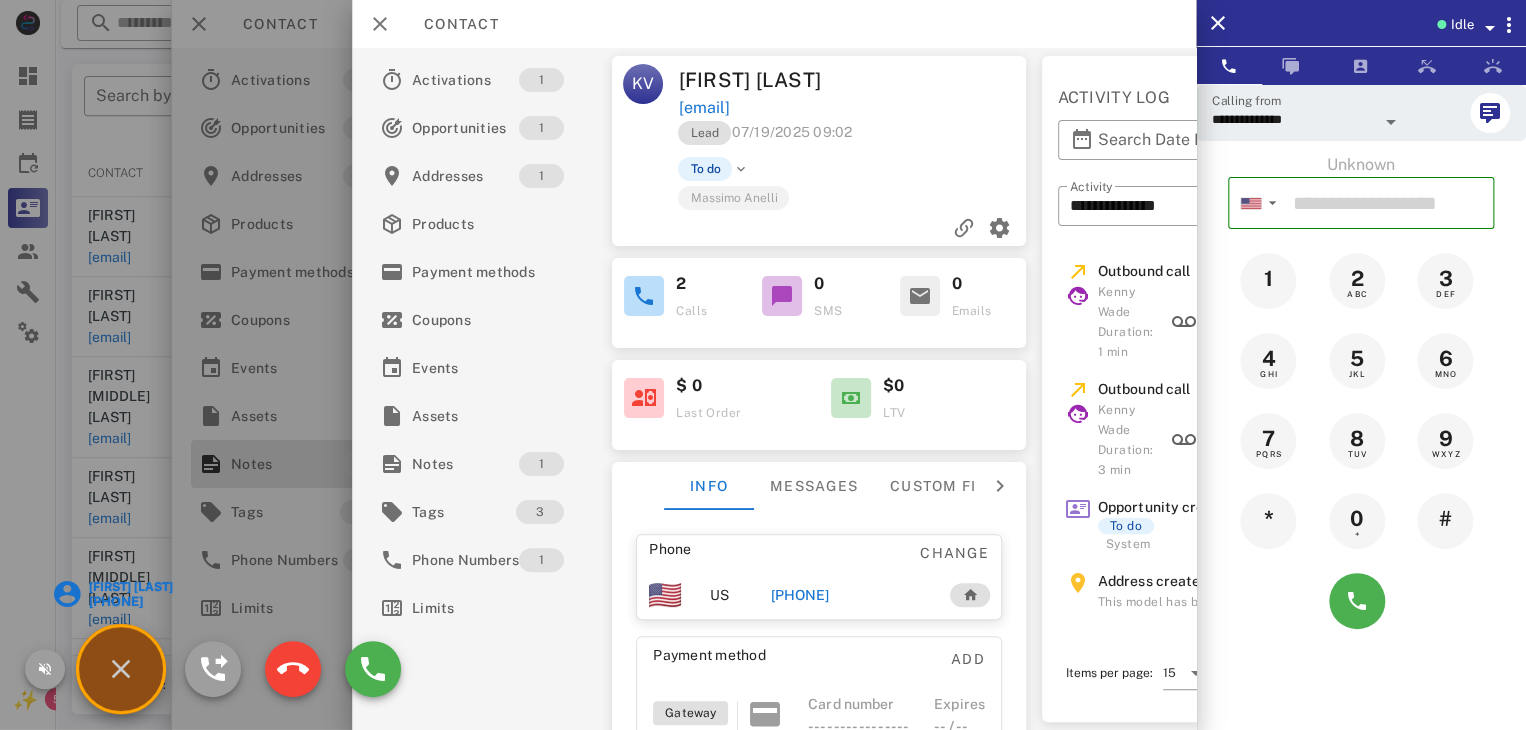 click on "[FIRST] [LAST] [PHONE]" at bounding box center [121, 669] 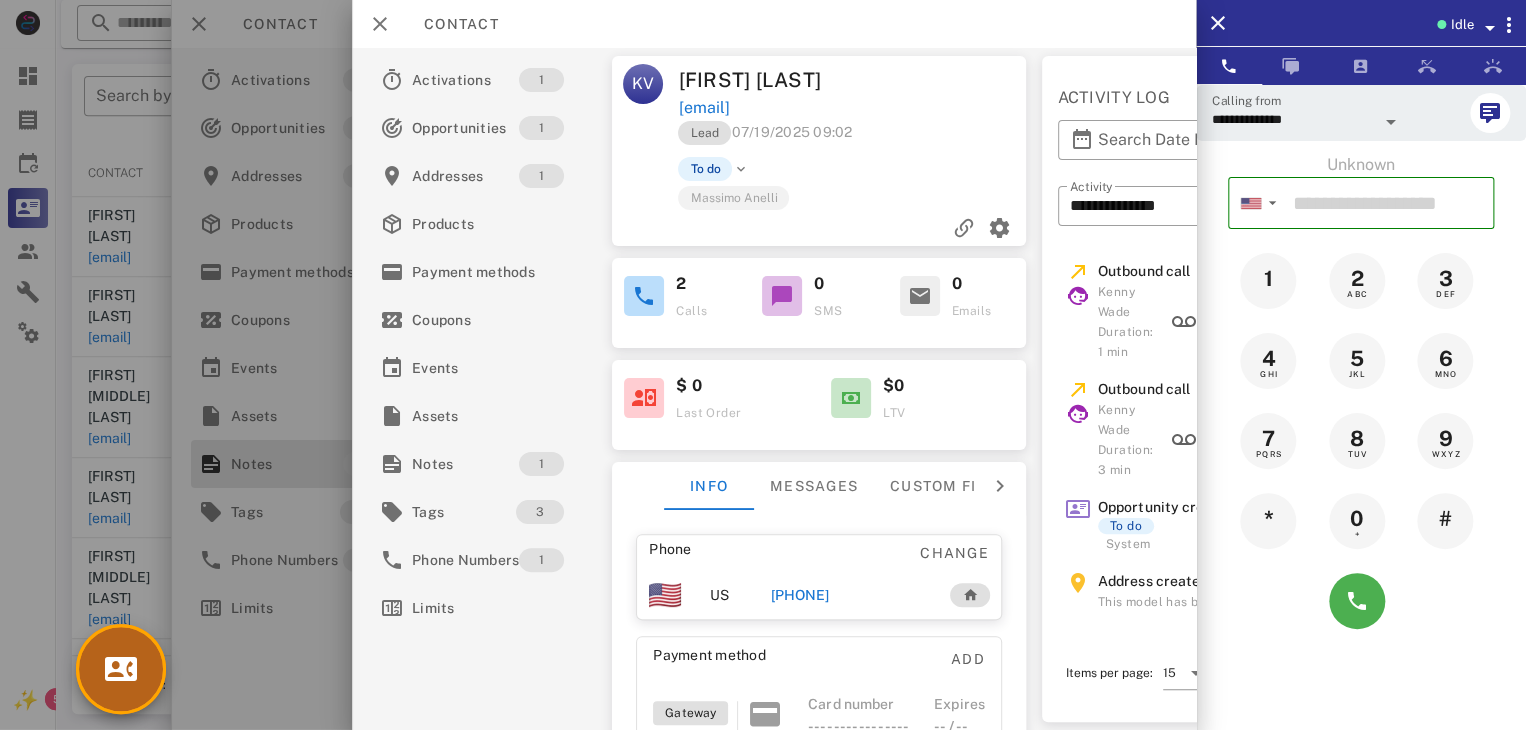 click at bounding box center [121, 669] 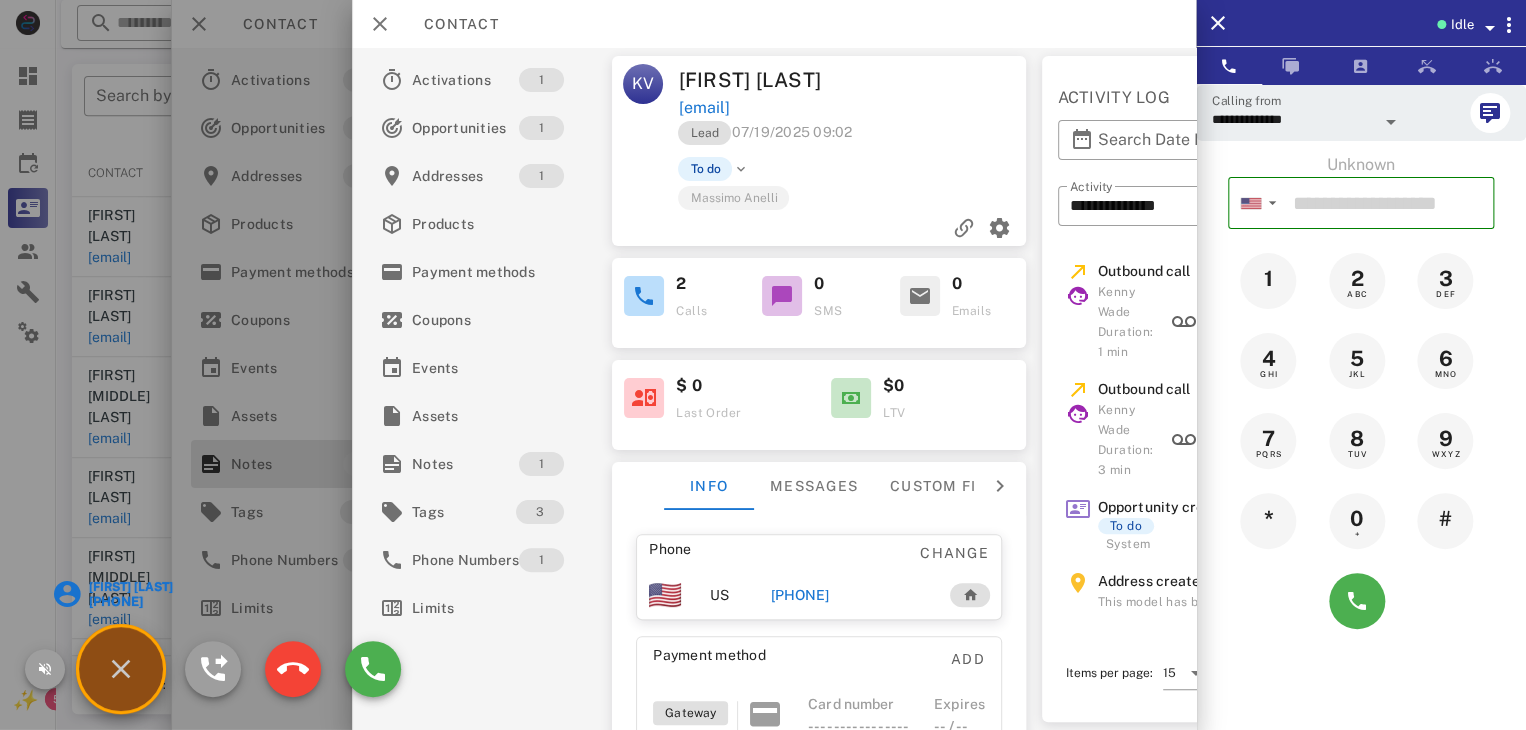 click on "[FIRST] [LAST]" at bounding box center [129, 587] 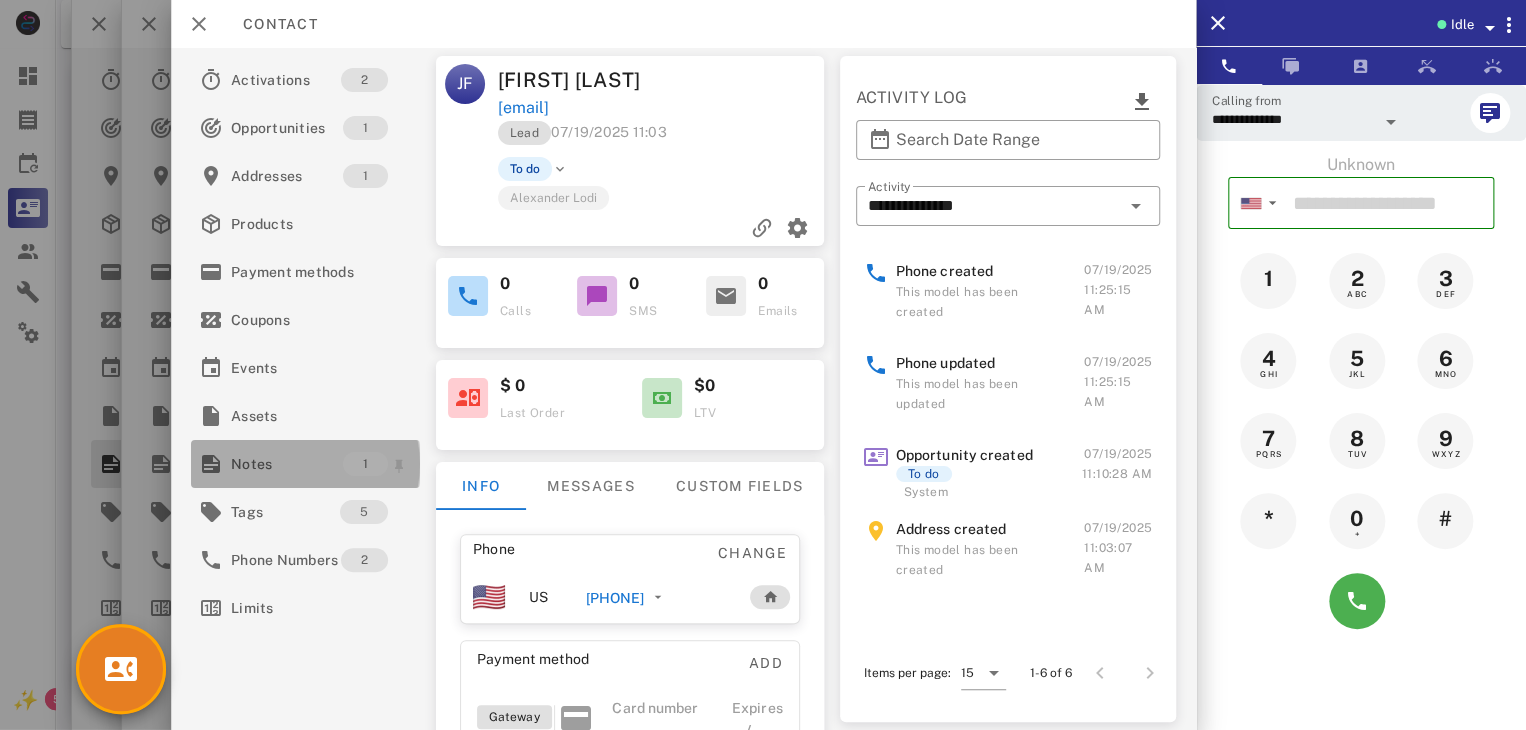 click on "Notes" at bounding box center [287, 464] 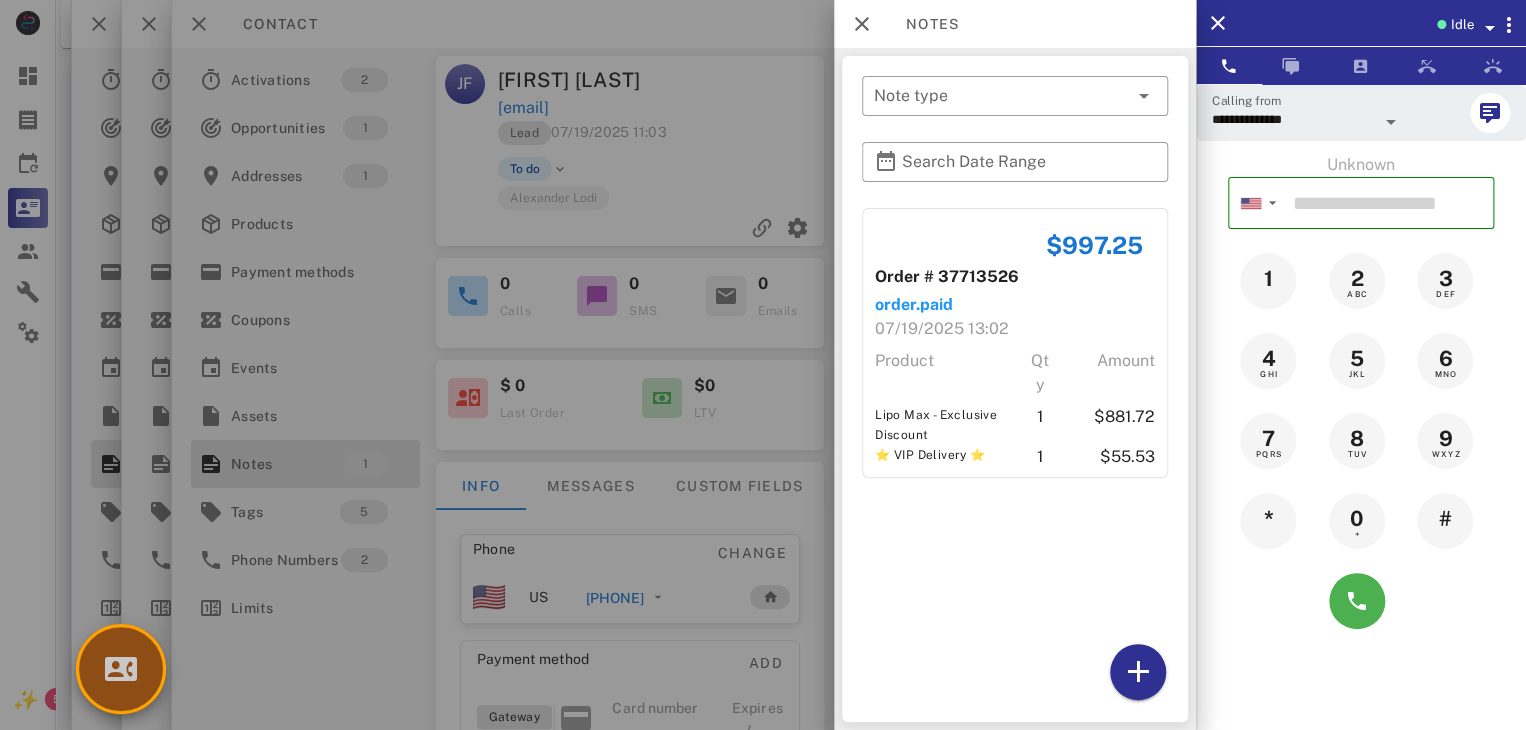 click at bounding box center (121, 669) 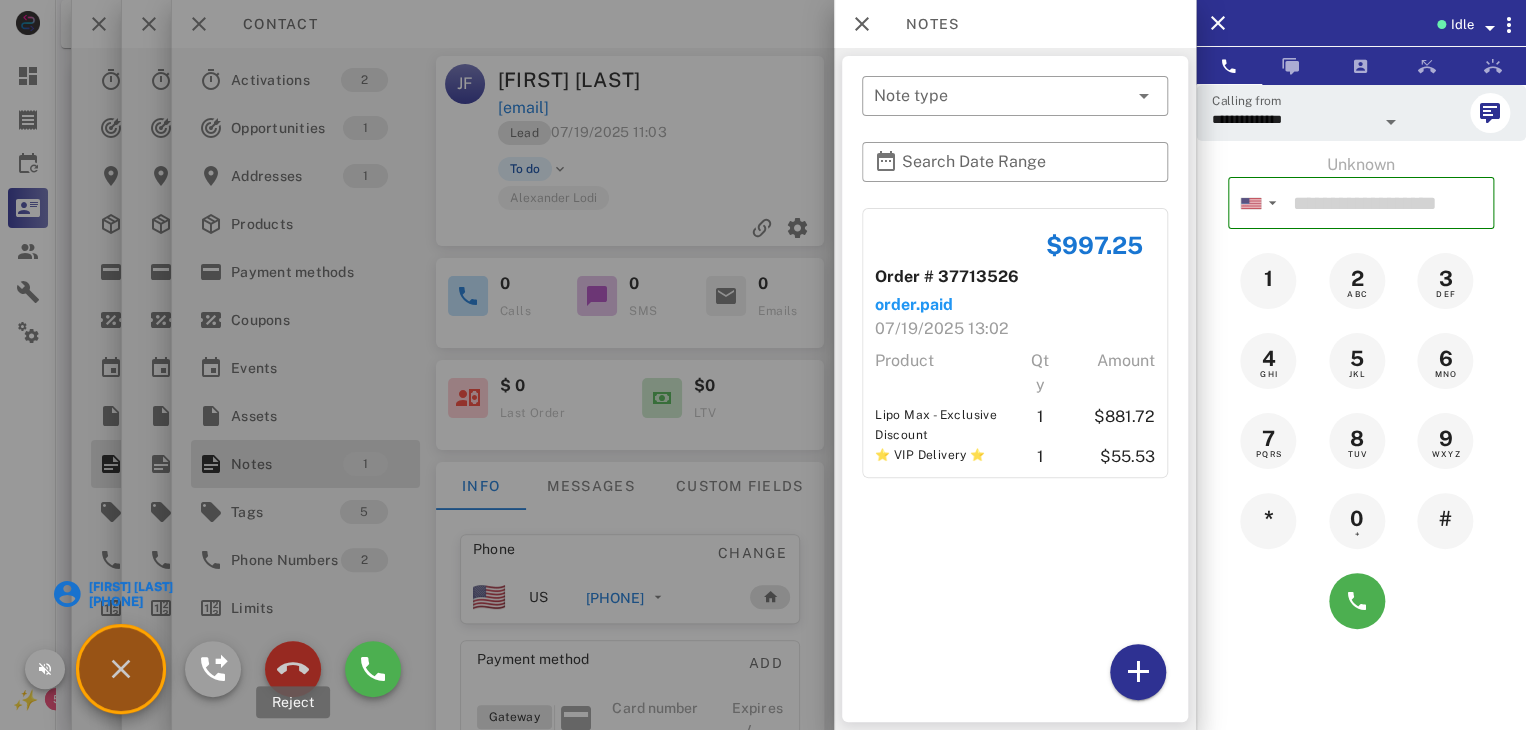 click at bounding box center (293, 669) 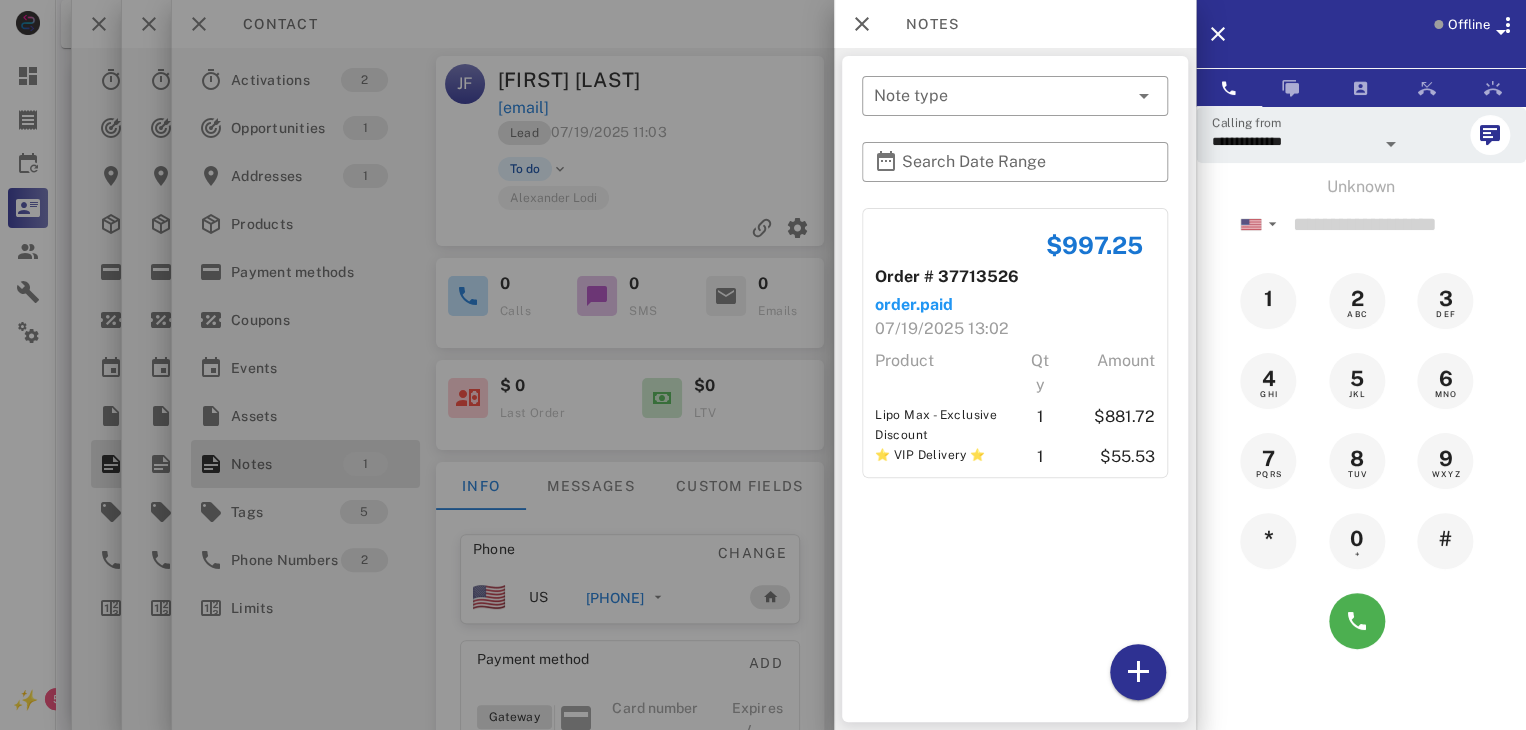 click at bounding box center [763, 365] 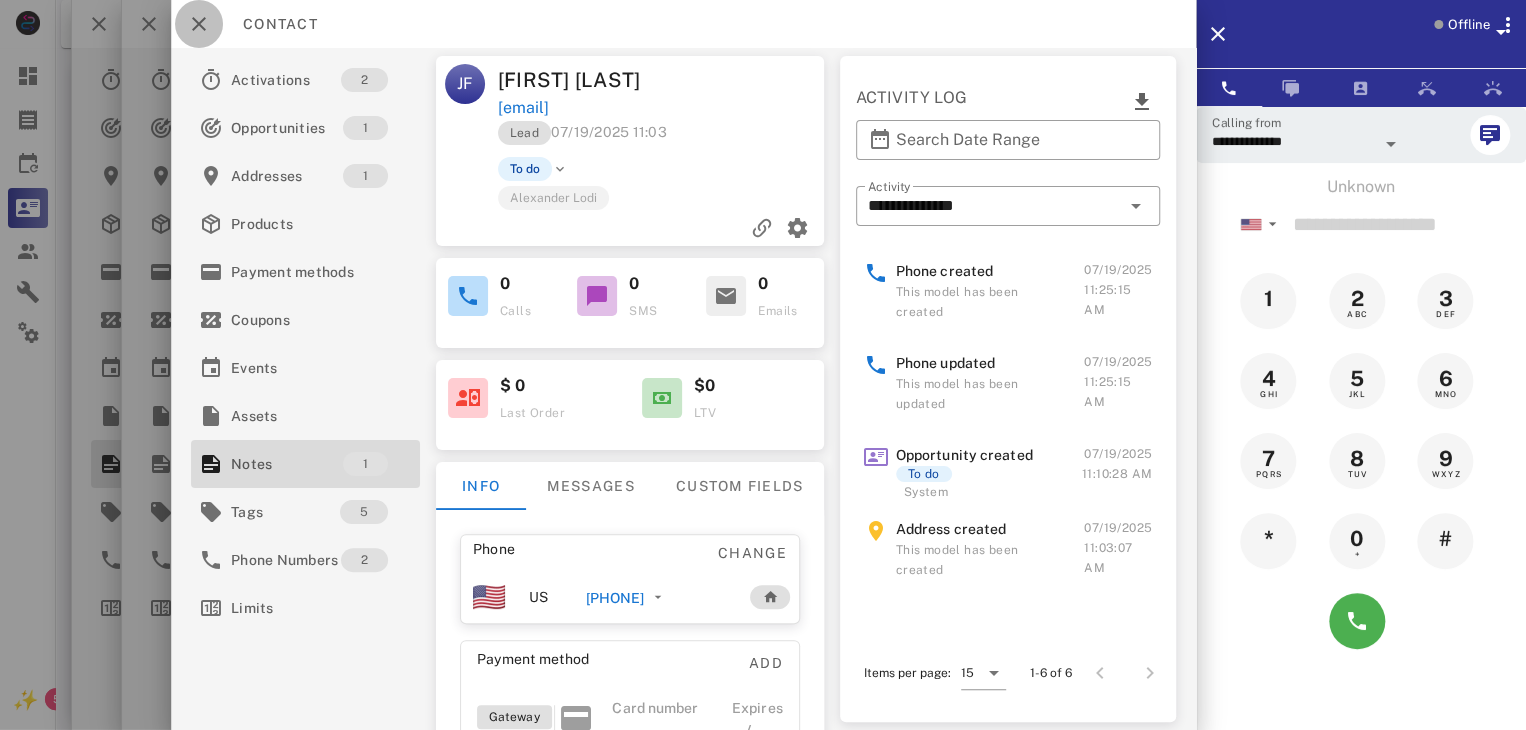 click at bounding box center [199, 24] 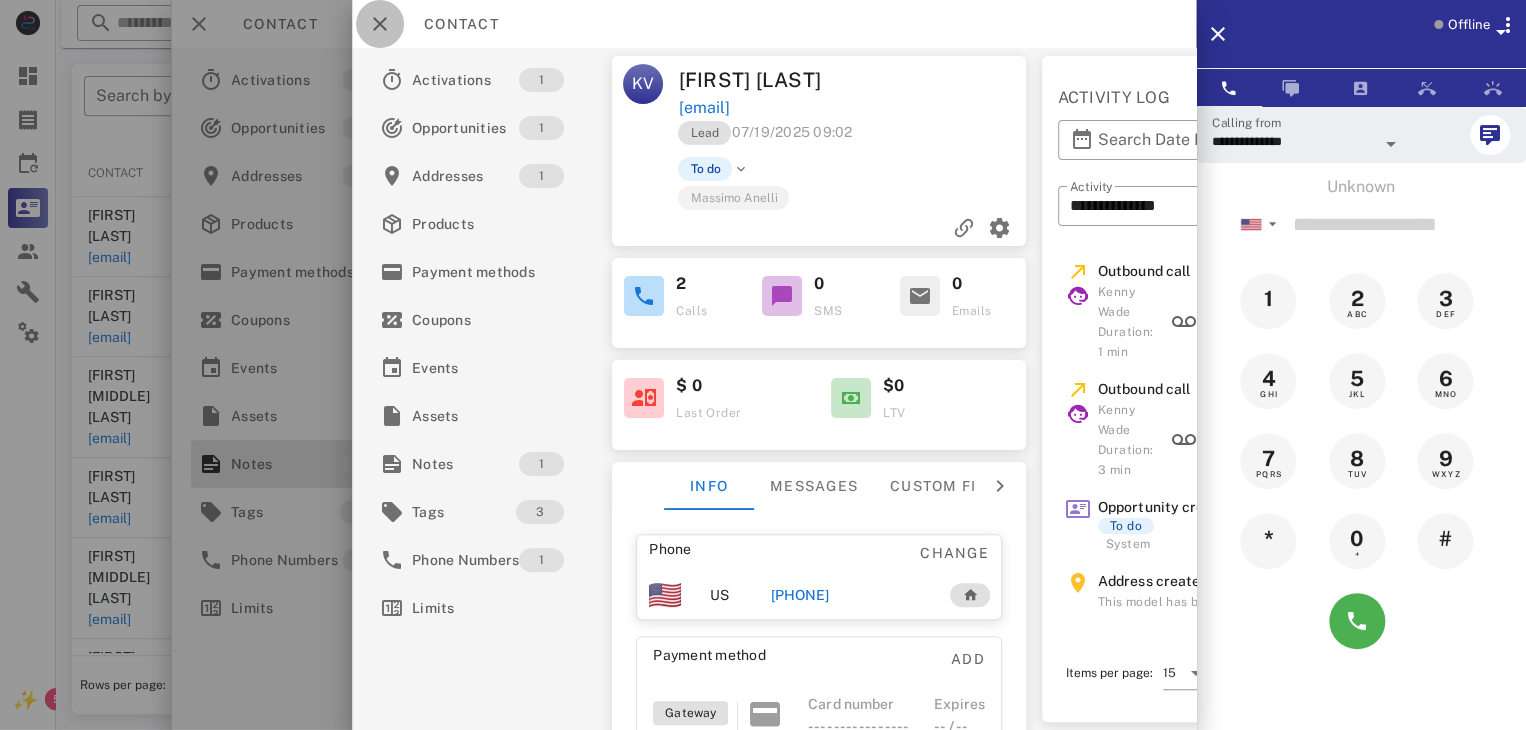 click at bounding box center (380, 24) 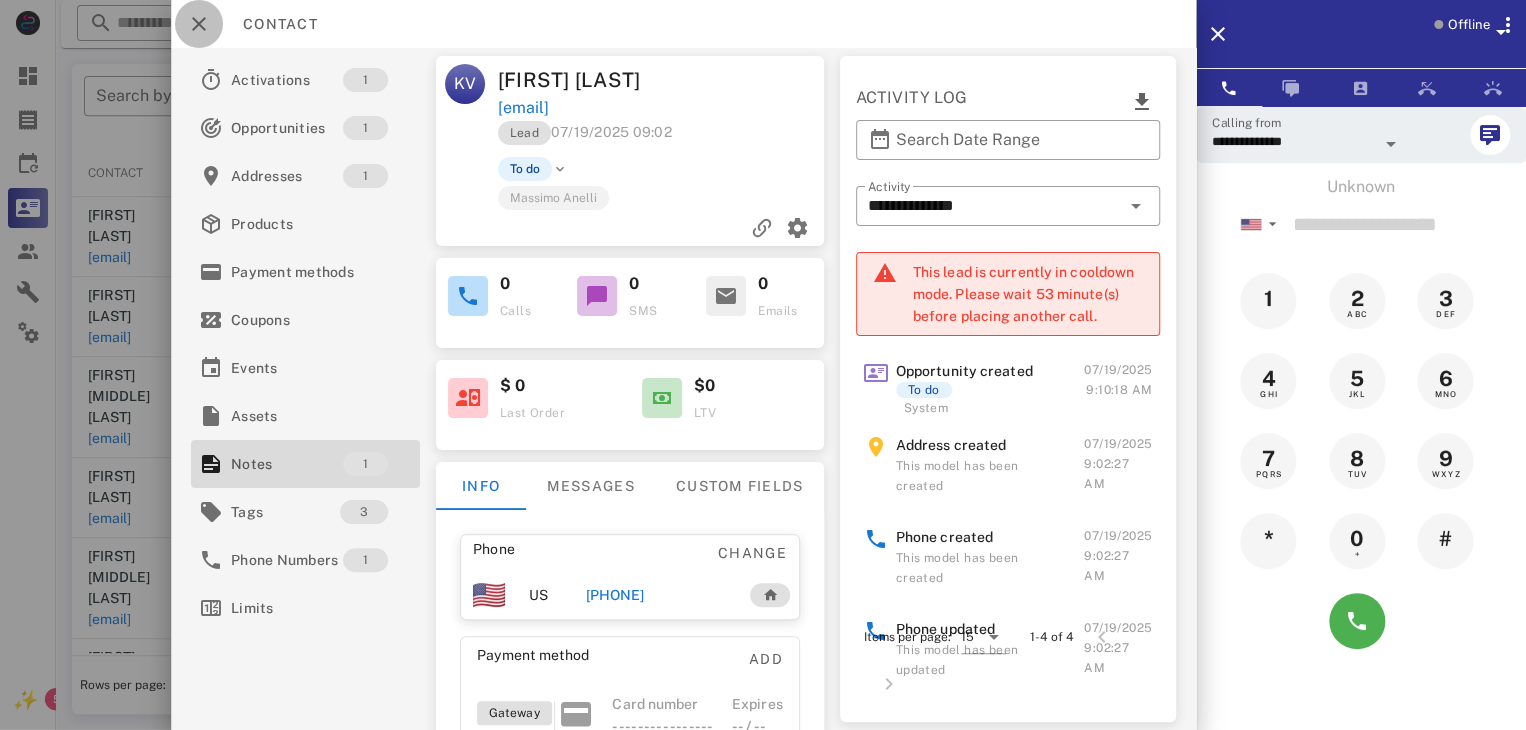 click at bounding box center [199, 24] 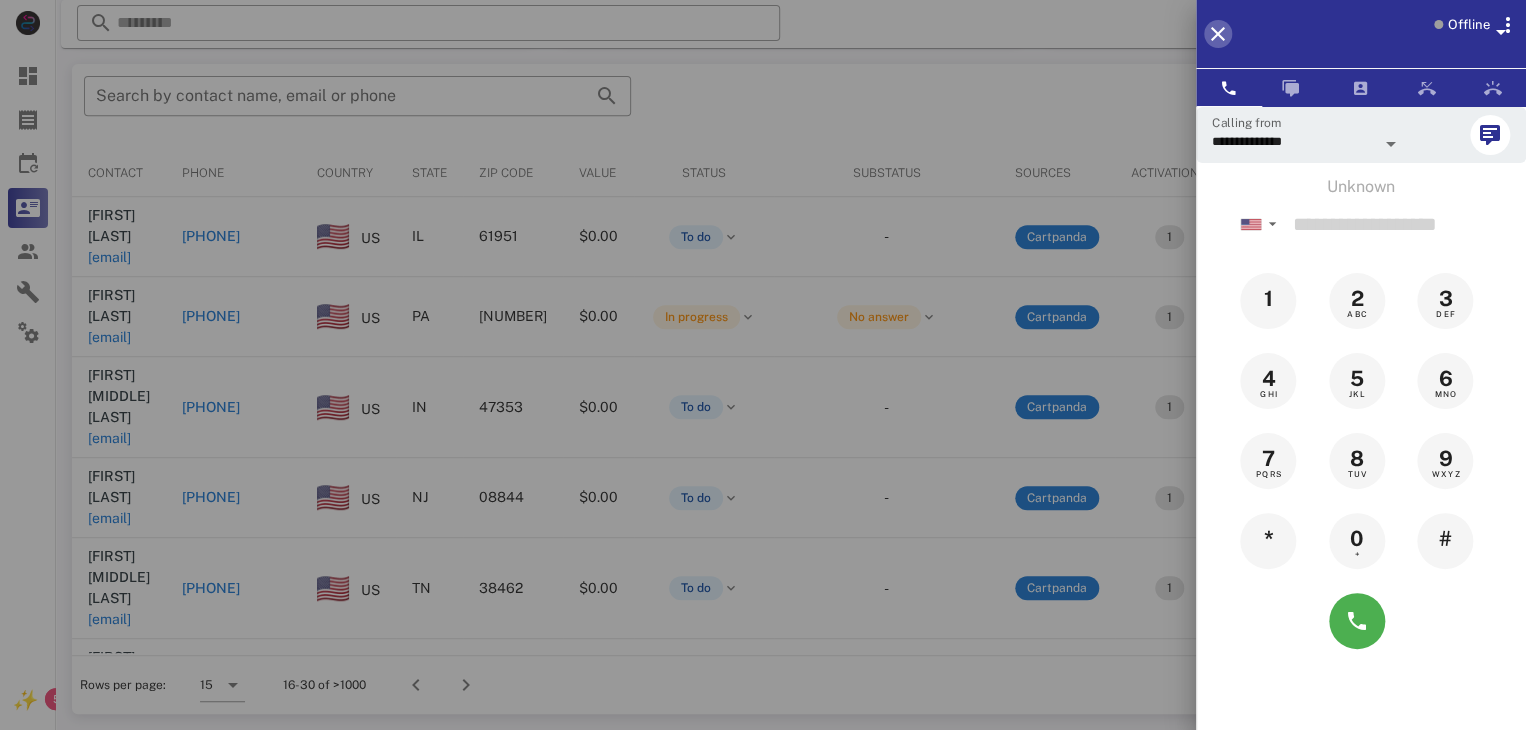 click at bounding box center [1218, 34] 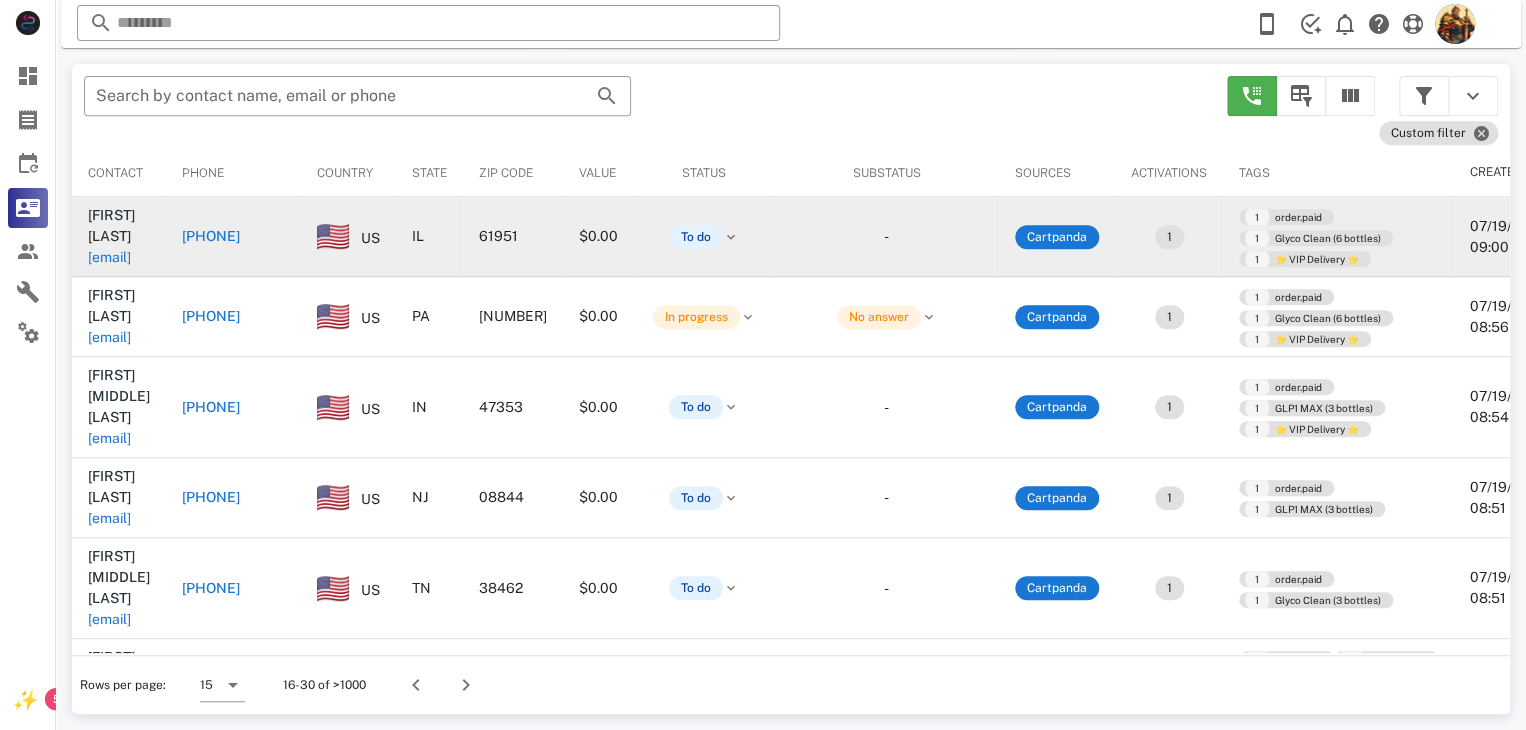 click on "[EMAIL]" at bounding box center [109, 257] 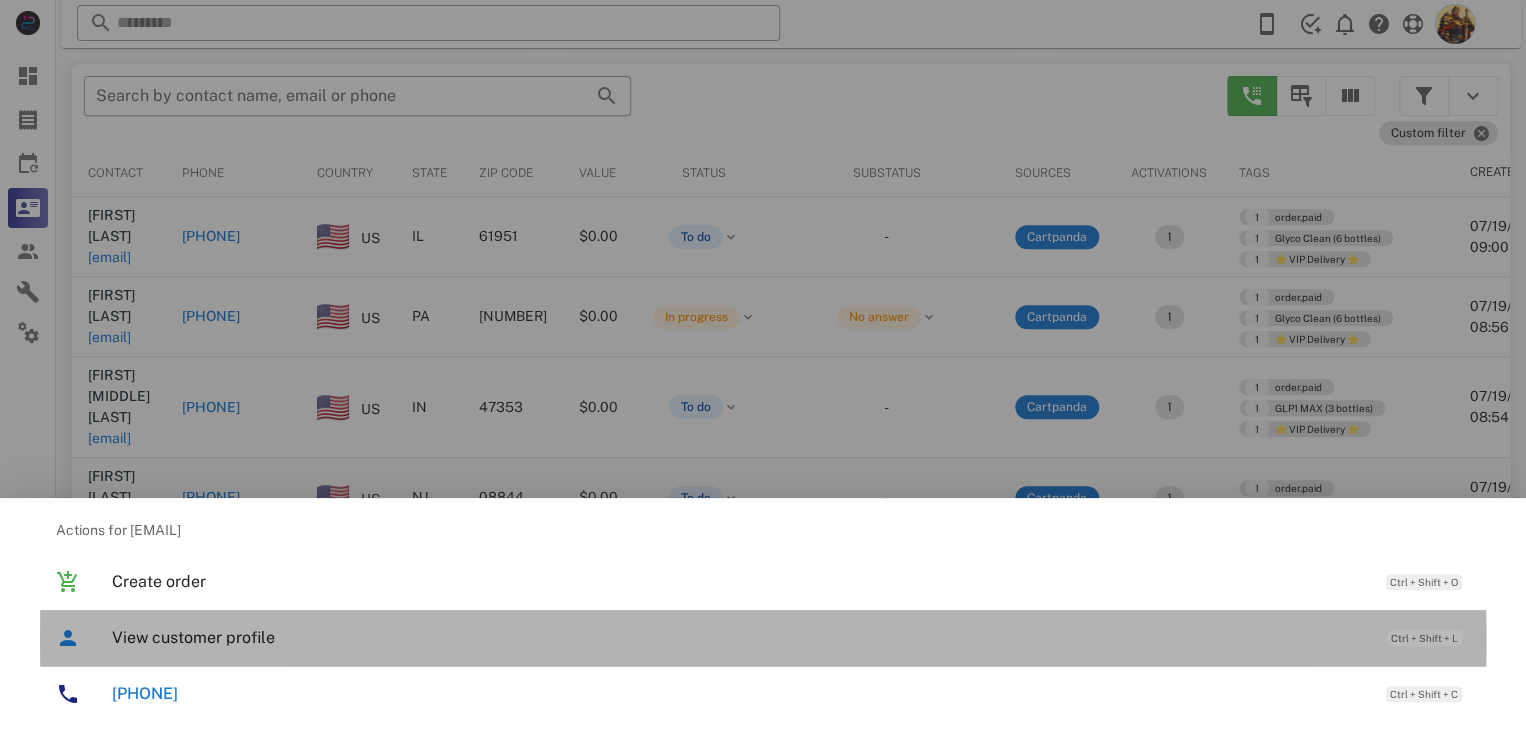 click on "View customer profile" at bounding box center [739, 637] 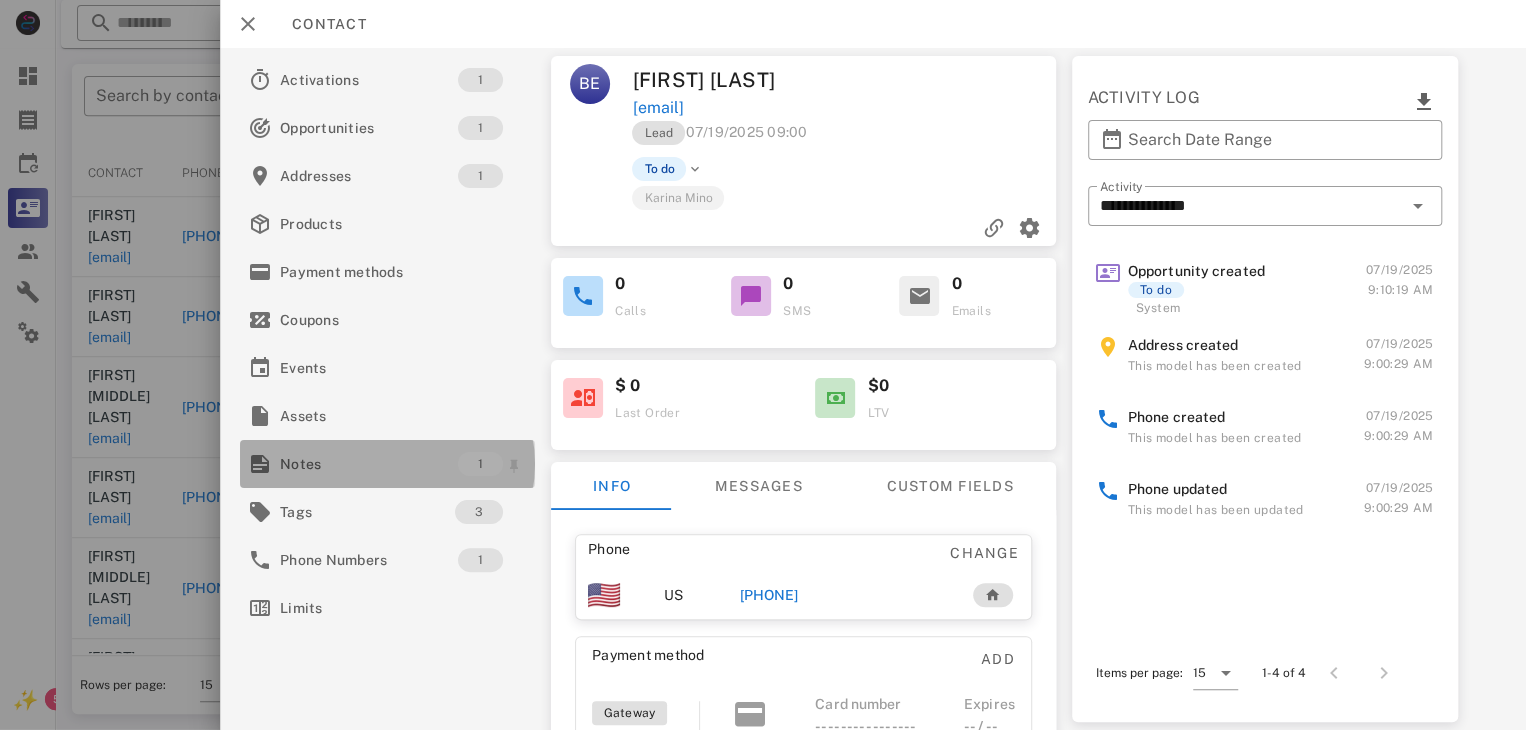 click on "Notes" at bounding box center [369, 464] 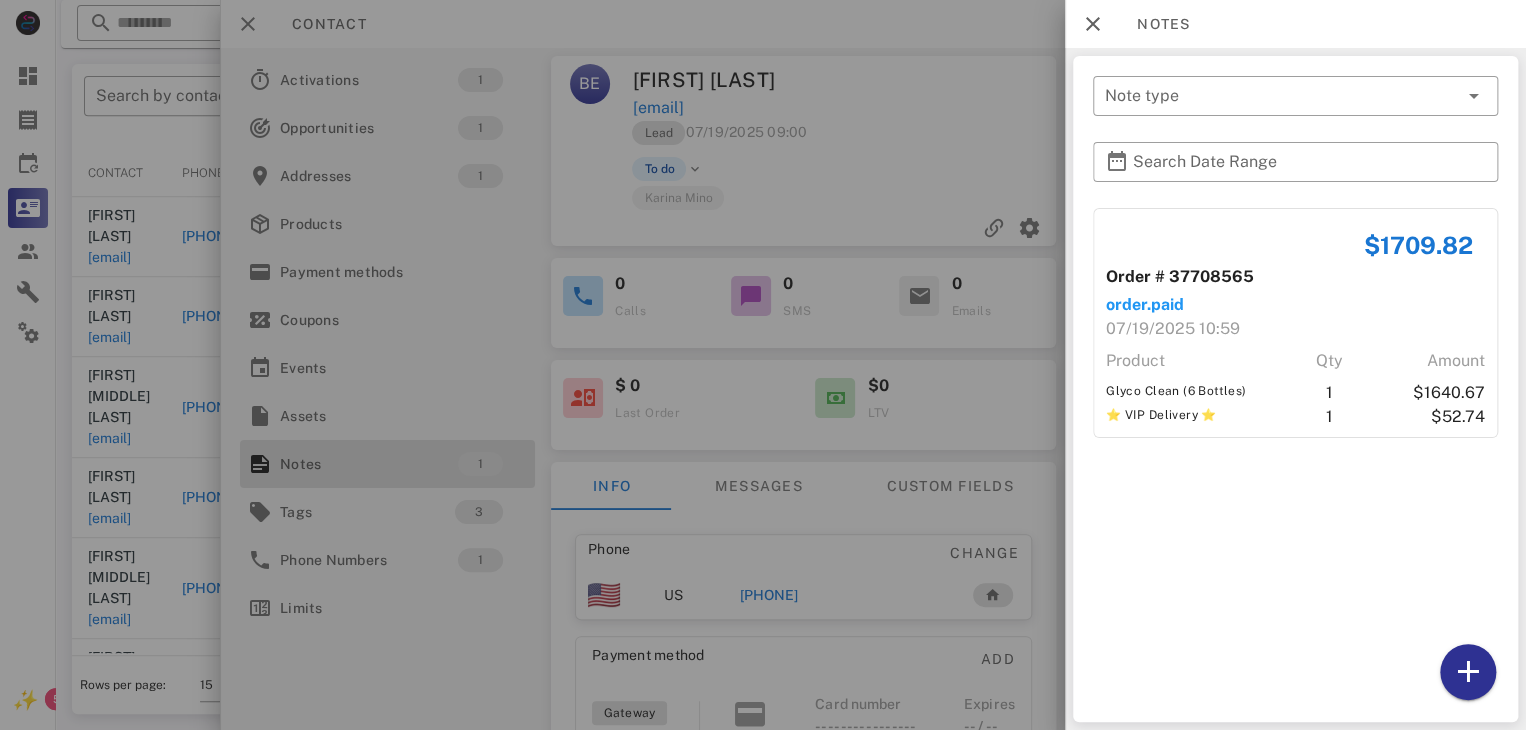 click at bounding box center (763, 365) 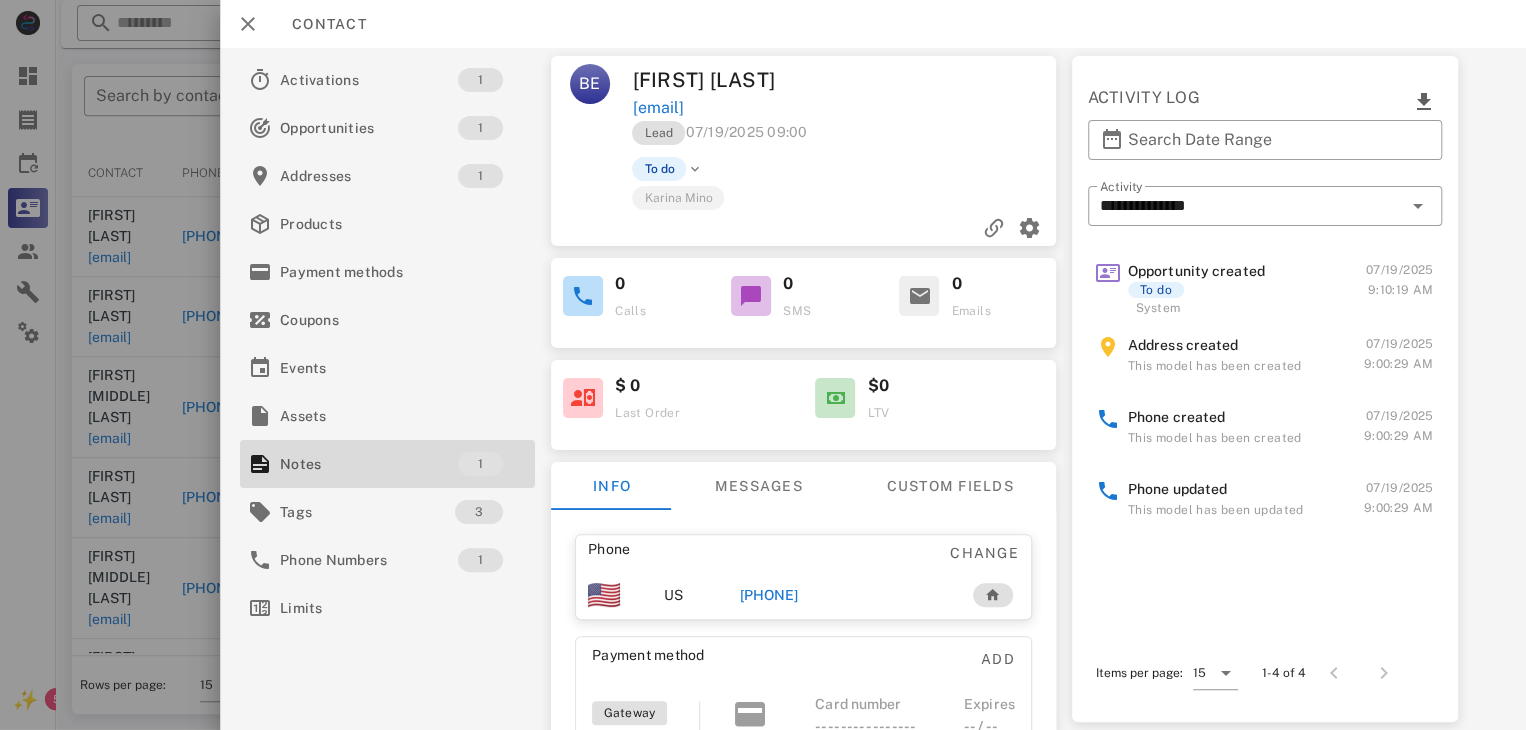 click on "[PHONE]" at bounding box center (769, 595) 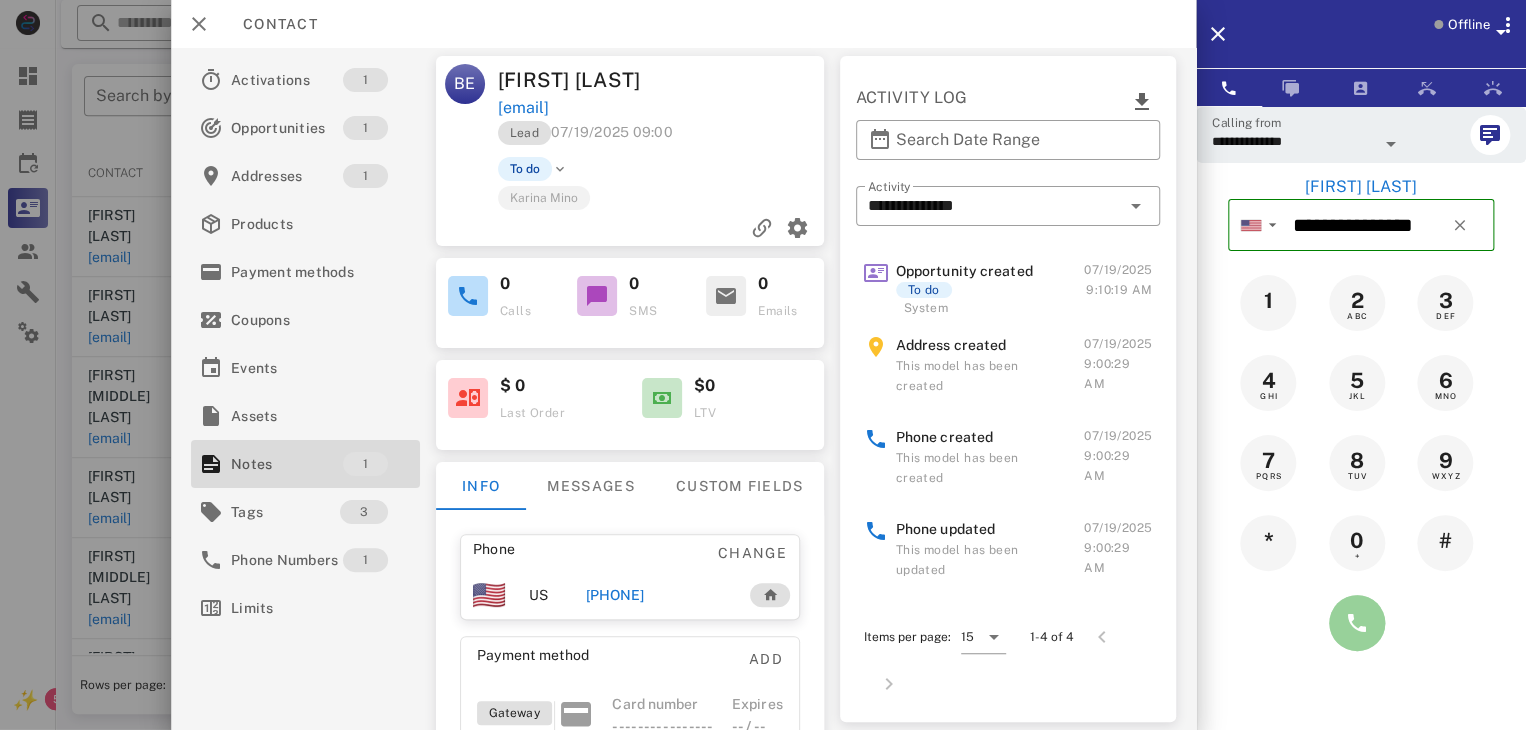 click at bounding box center (1357, 623) 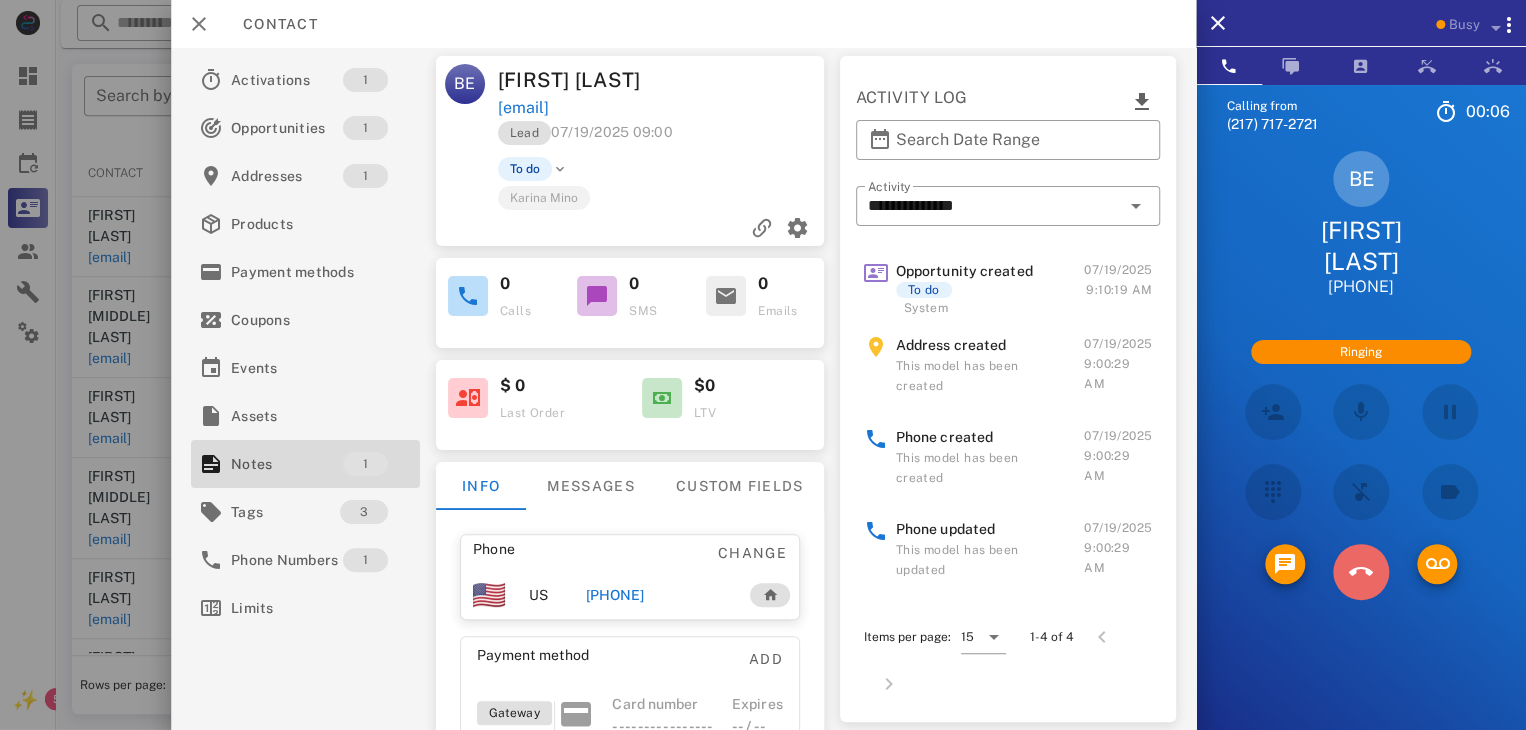 click at bounding box center (1360, 572) 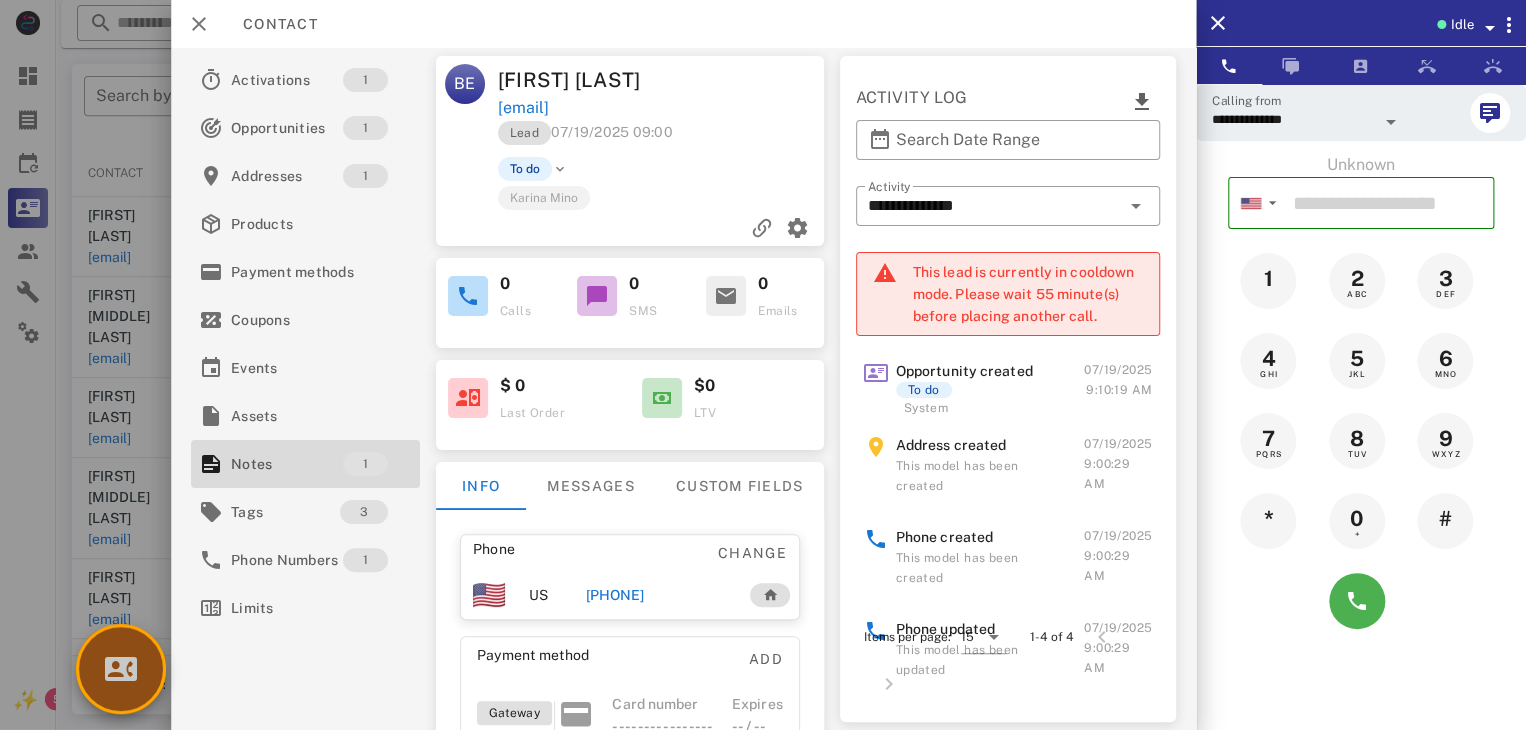 click at bounding box center (121, 669) 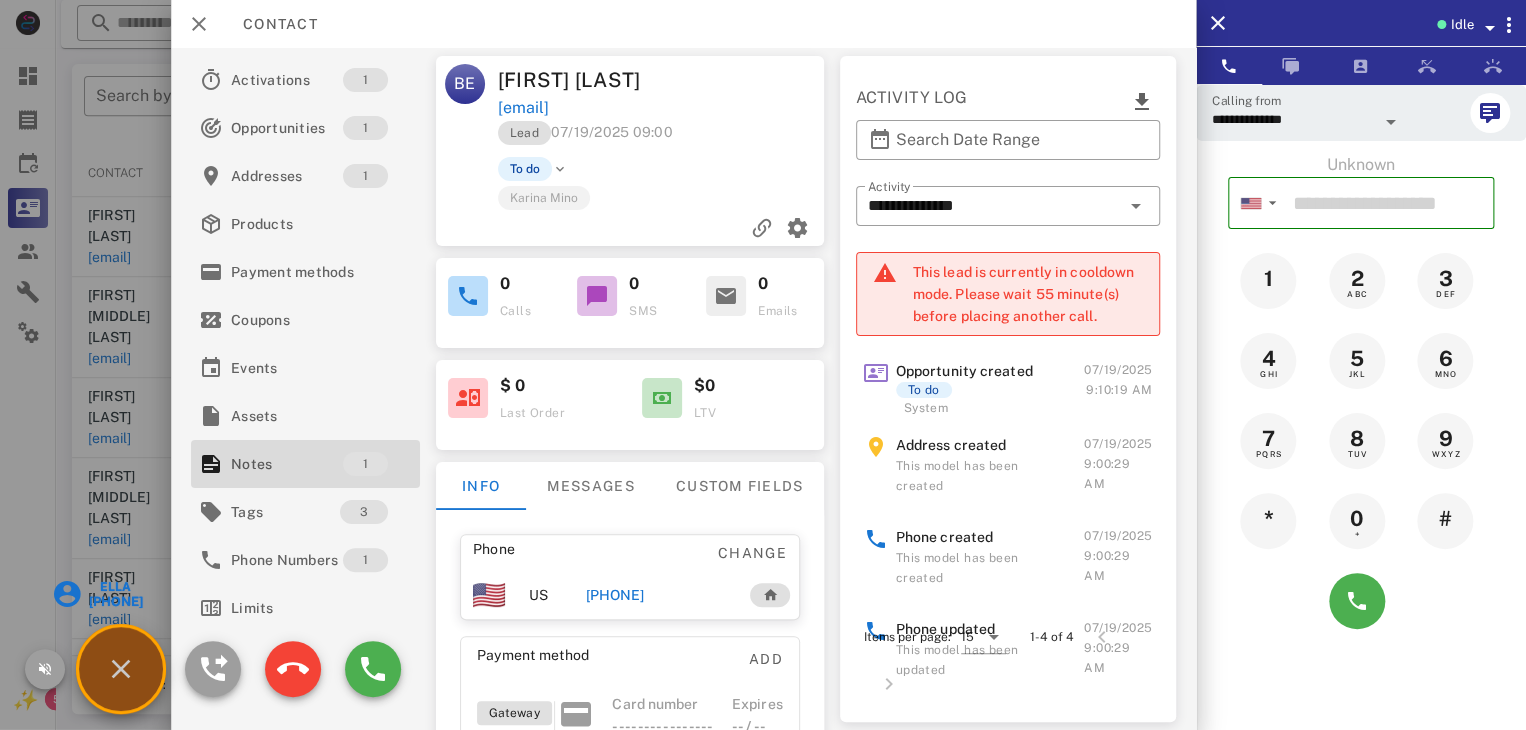 click on "[PHONE]" at bounding box center [114, 601] 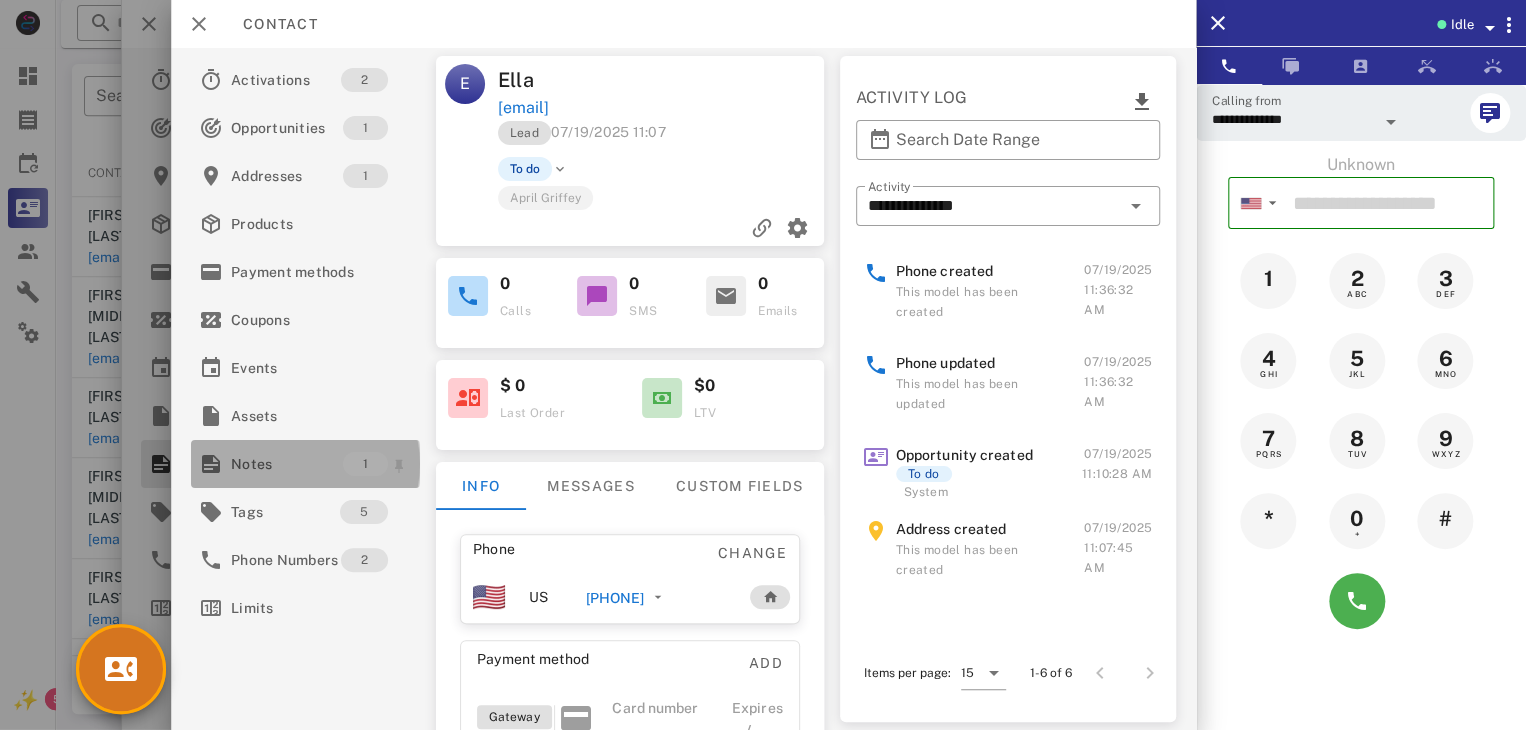 click on "Notes" at bounding box center (287, 464) 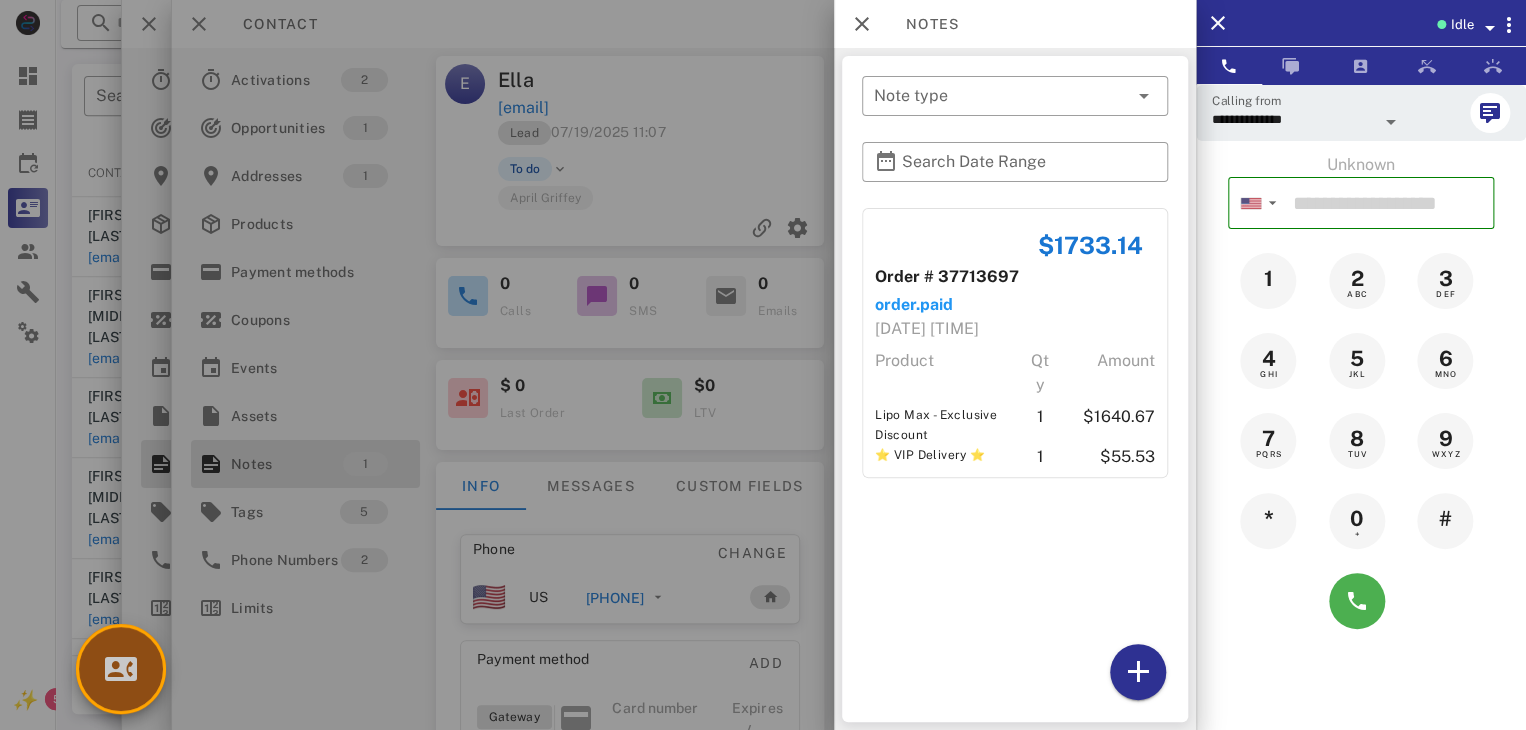 click at bounding box center (121, 669) 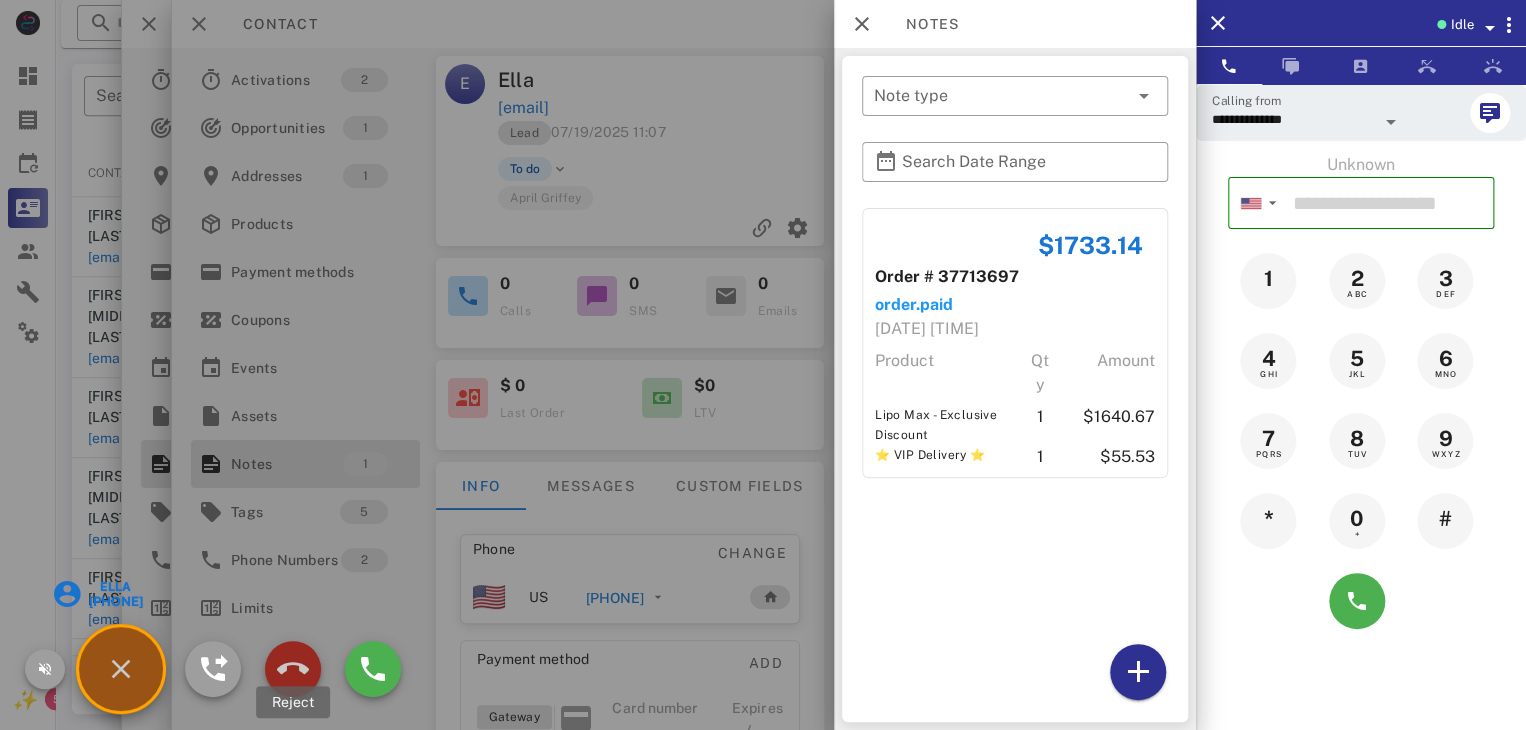 click at bounding box center (293, 669) 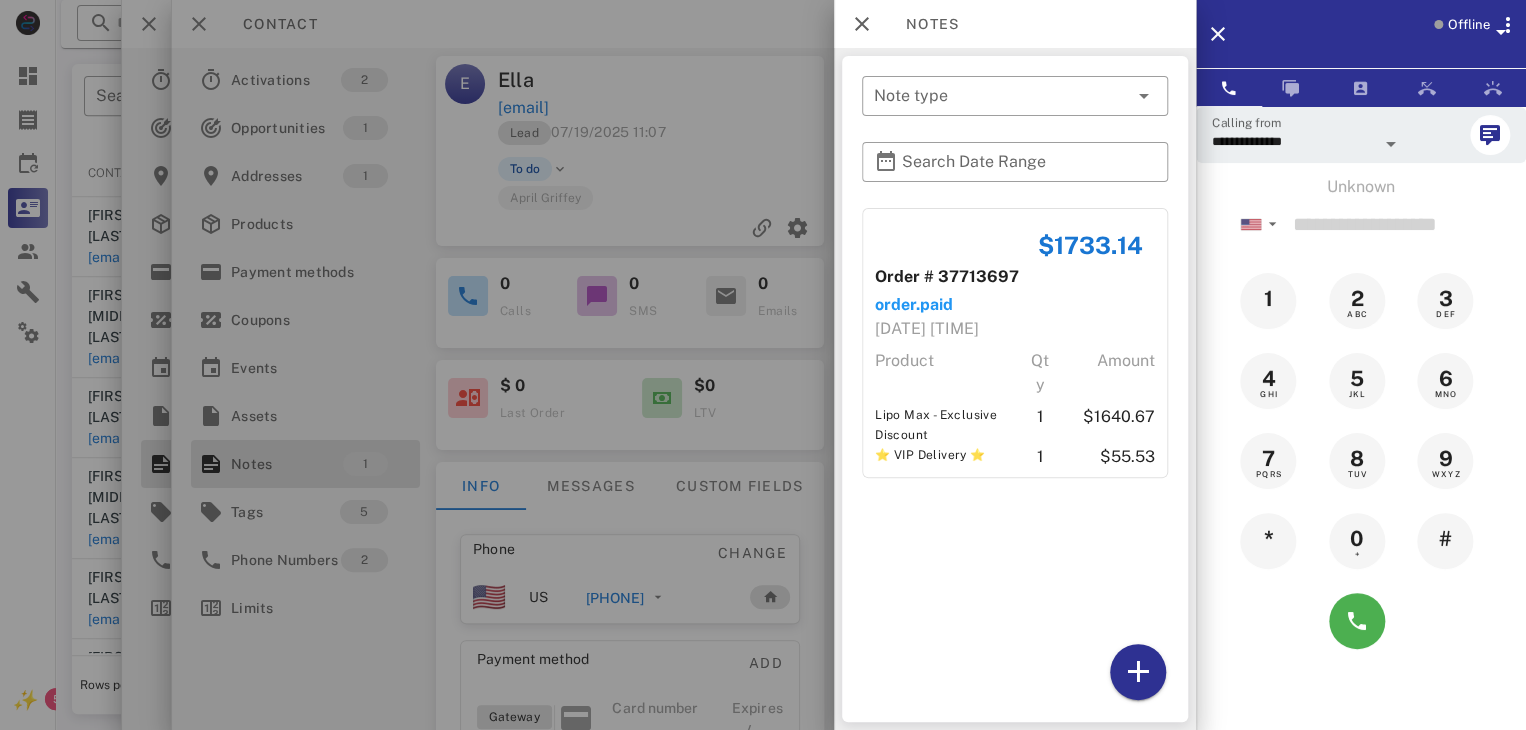 click at bounding box center (763, 365) 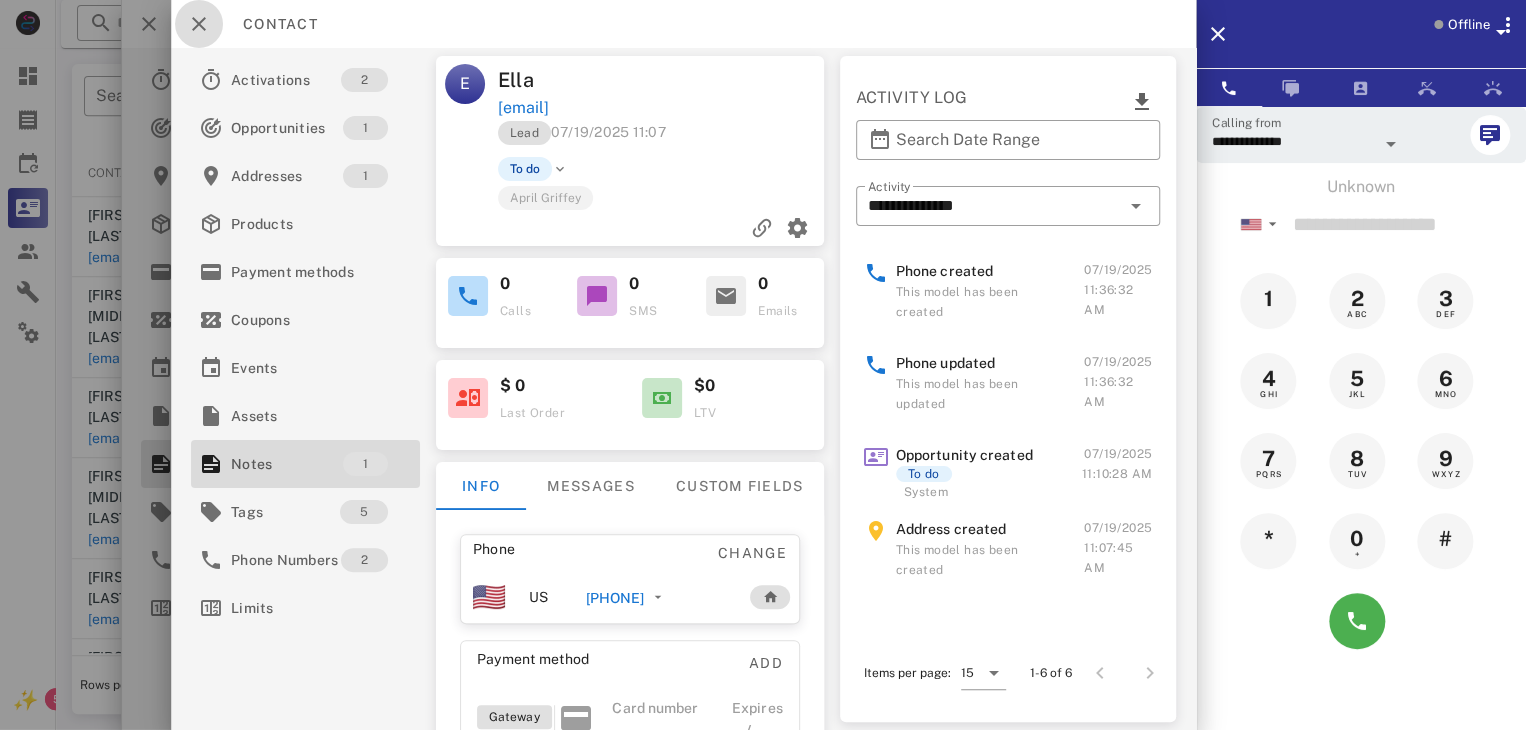 click at bounding box center (199, 24) 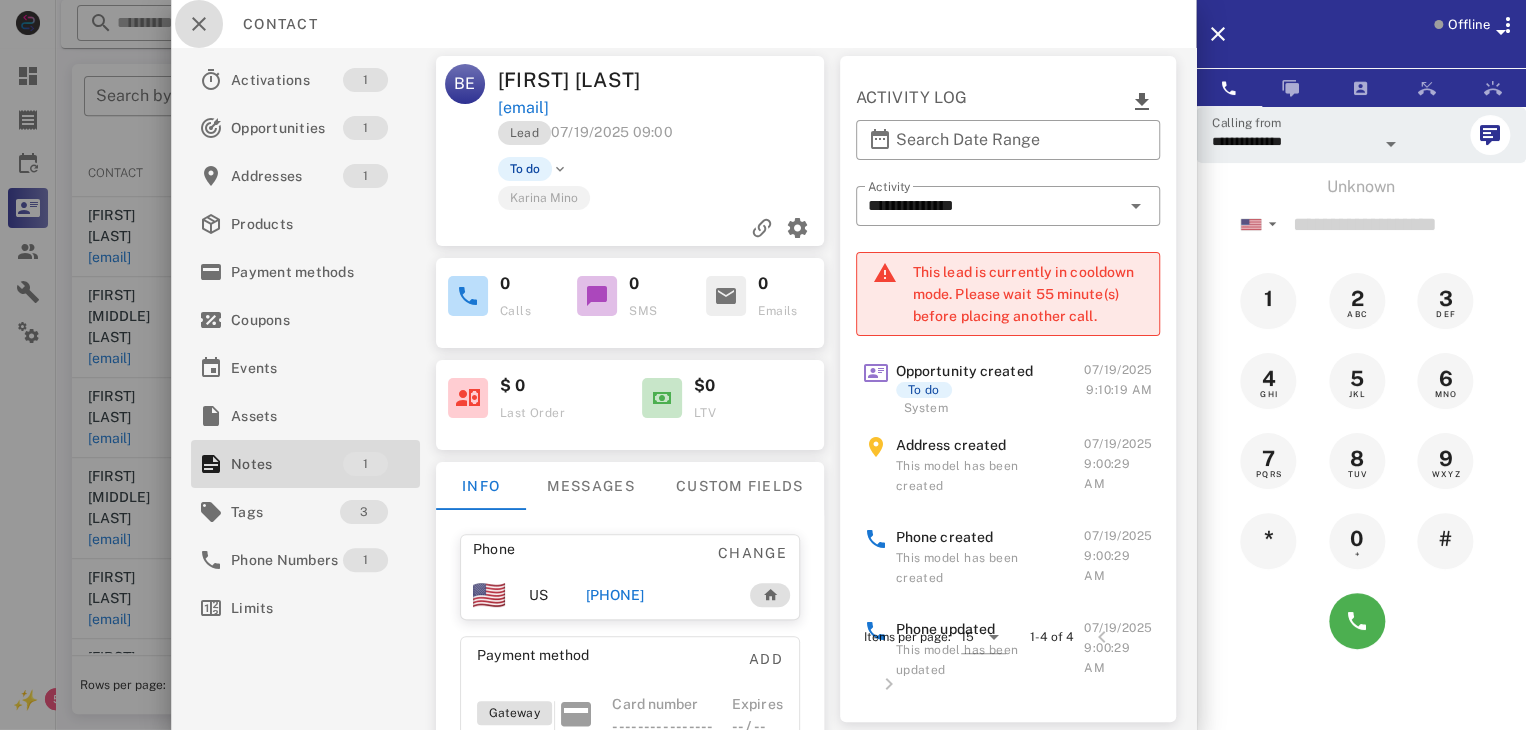 click at bounding box center (199, 24) 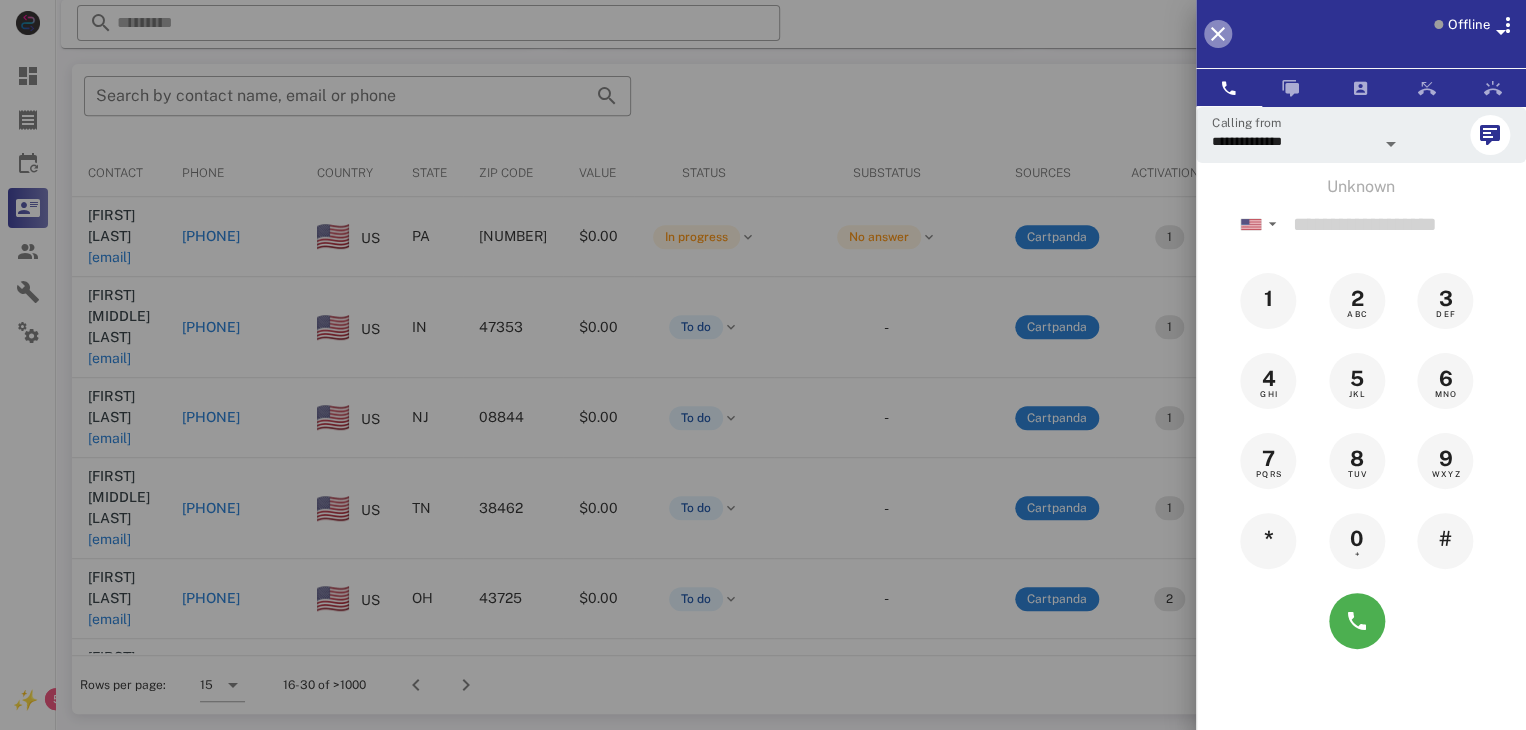 click at bounding box center [1218, 34] 